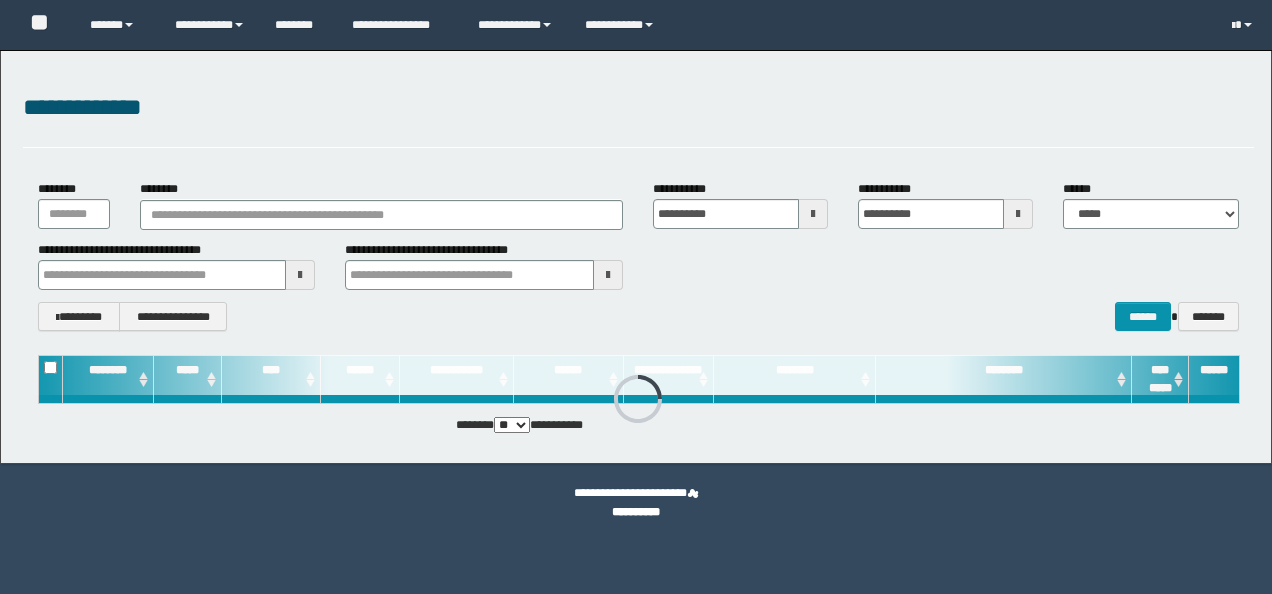 scroll, scrollTop: 0, scrollLeft: 0, axis: both 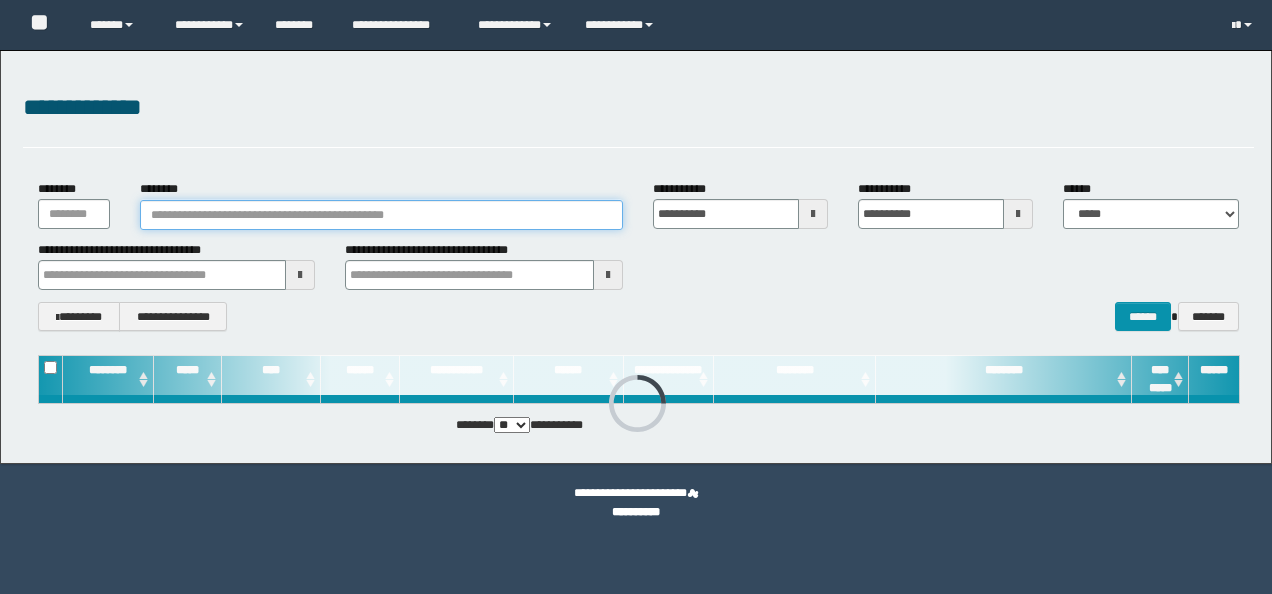 click on "********" at bounding box center [381, 215] 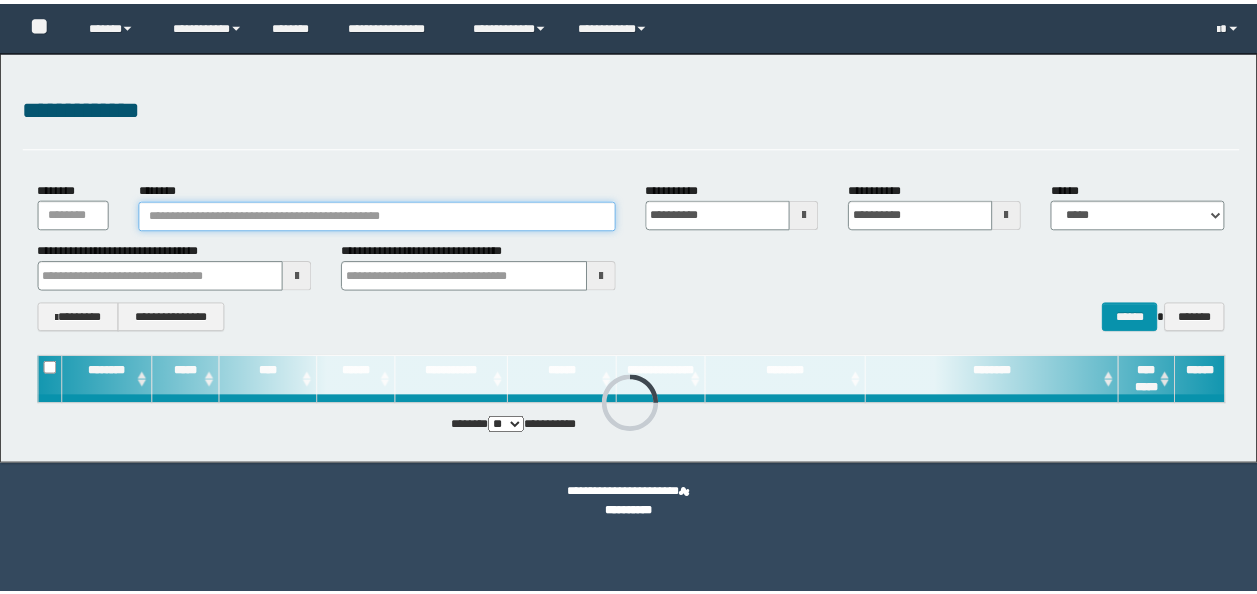 scroll, scrollTop: 0, scrollLeft: 0, axis: both 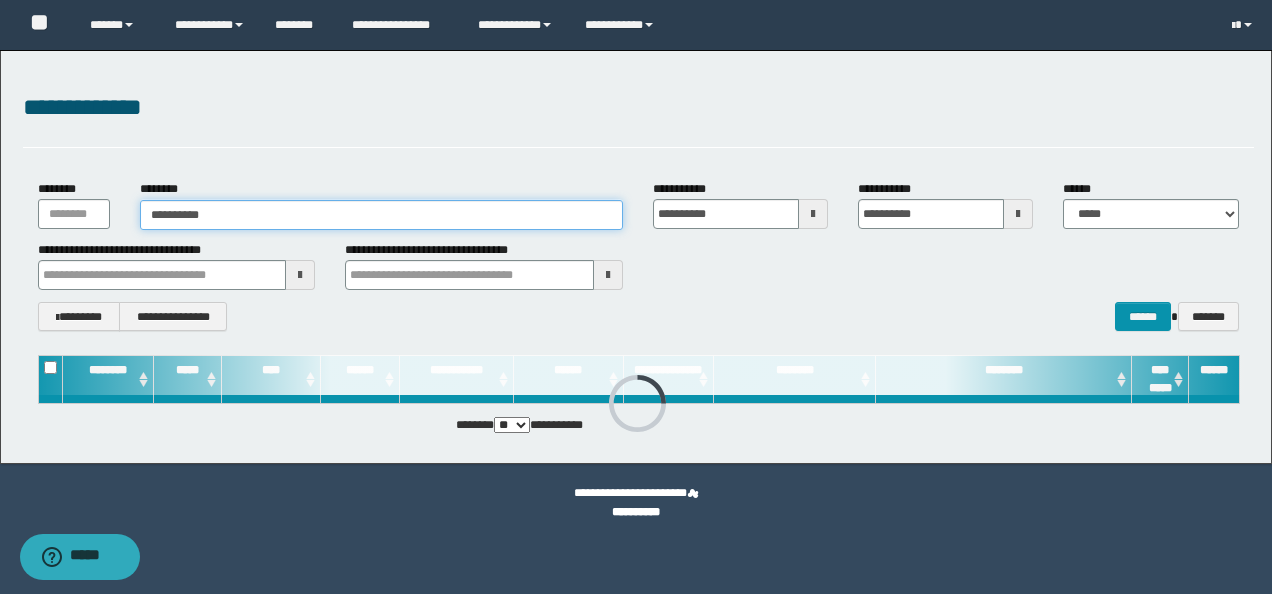 type on "**********" 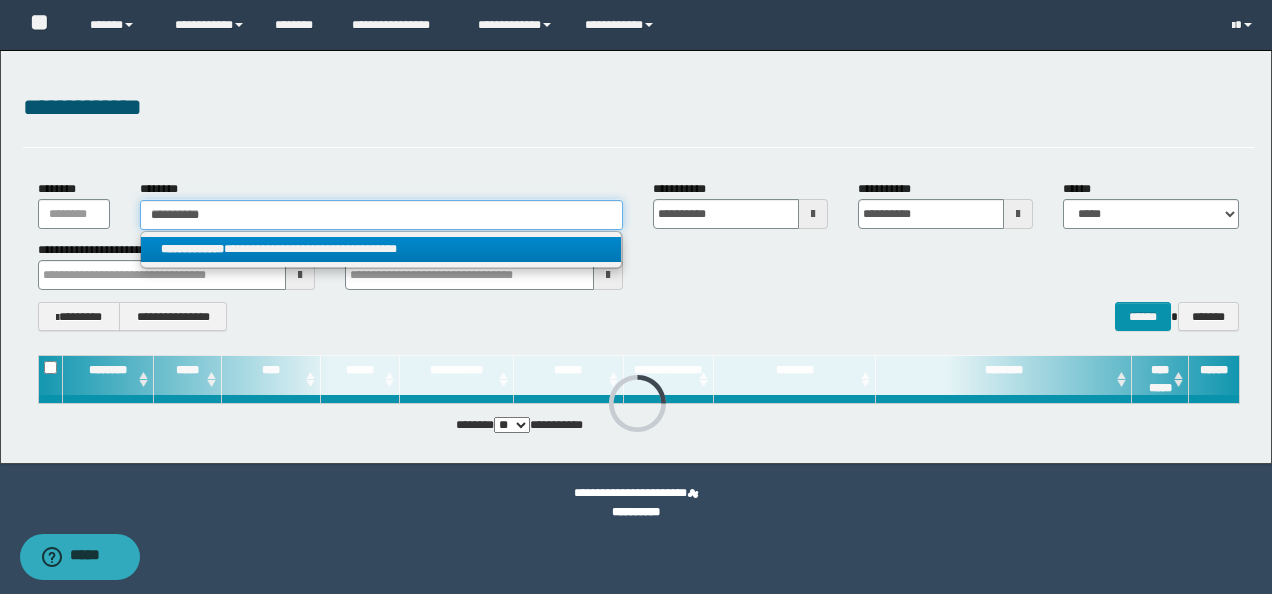 type on "**********" 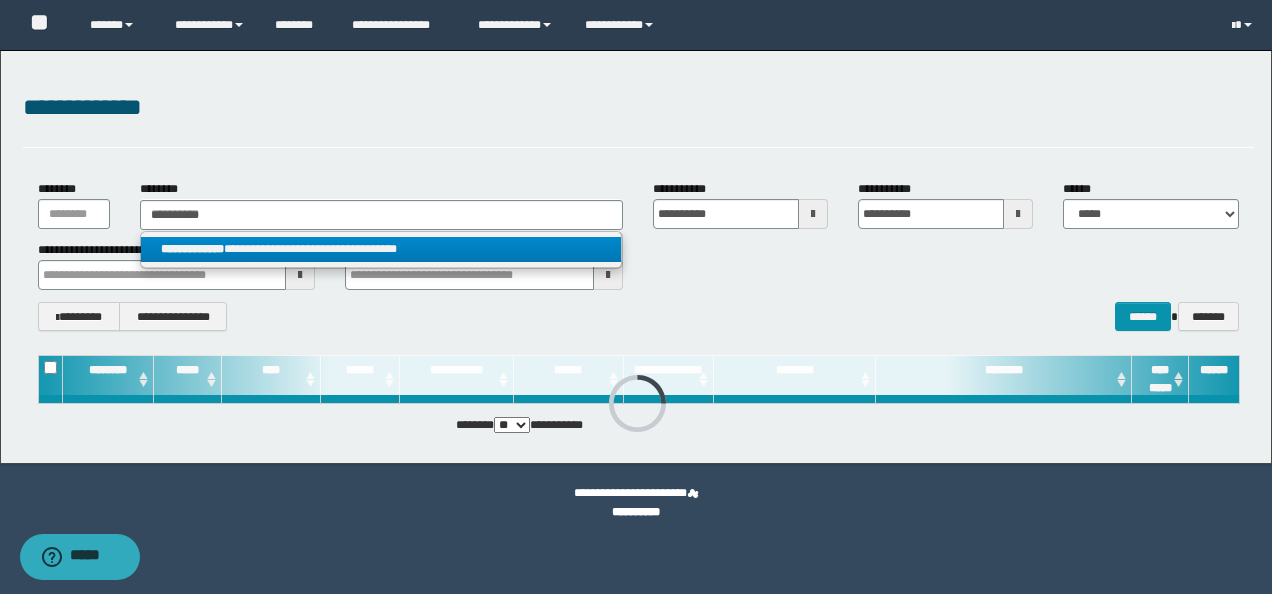 click on "**********" at bounding box center [381, 249] 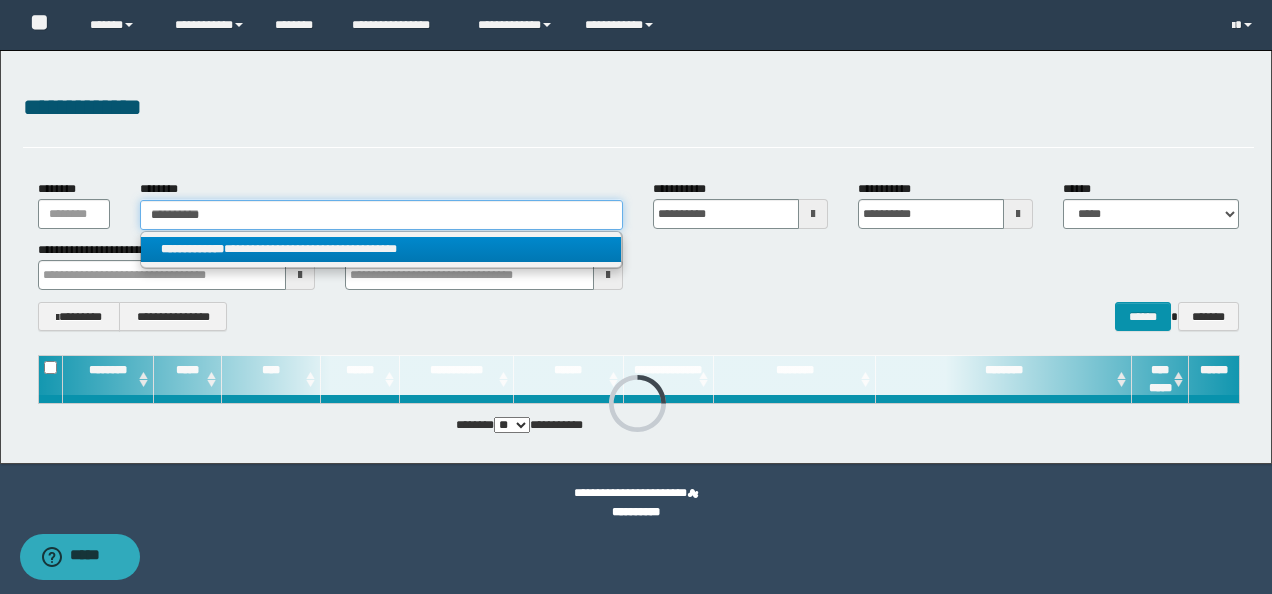 type 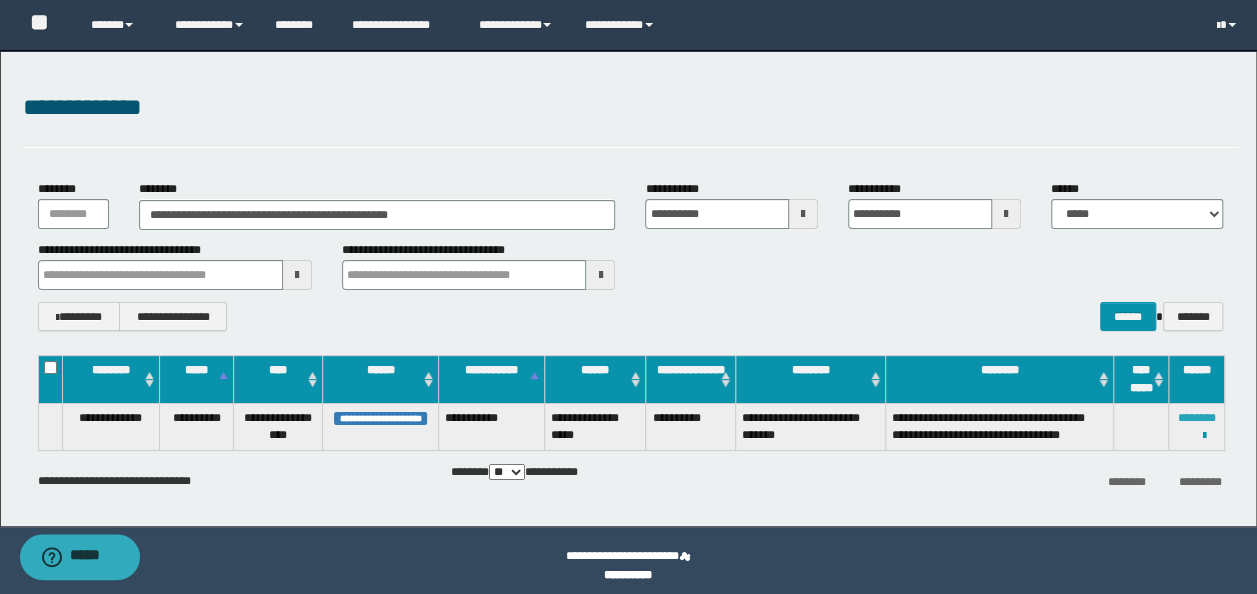 click on "********" at bounding box center (1197, 418) 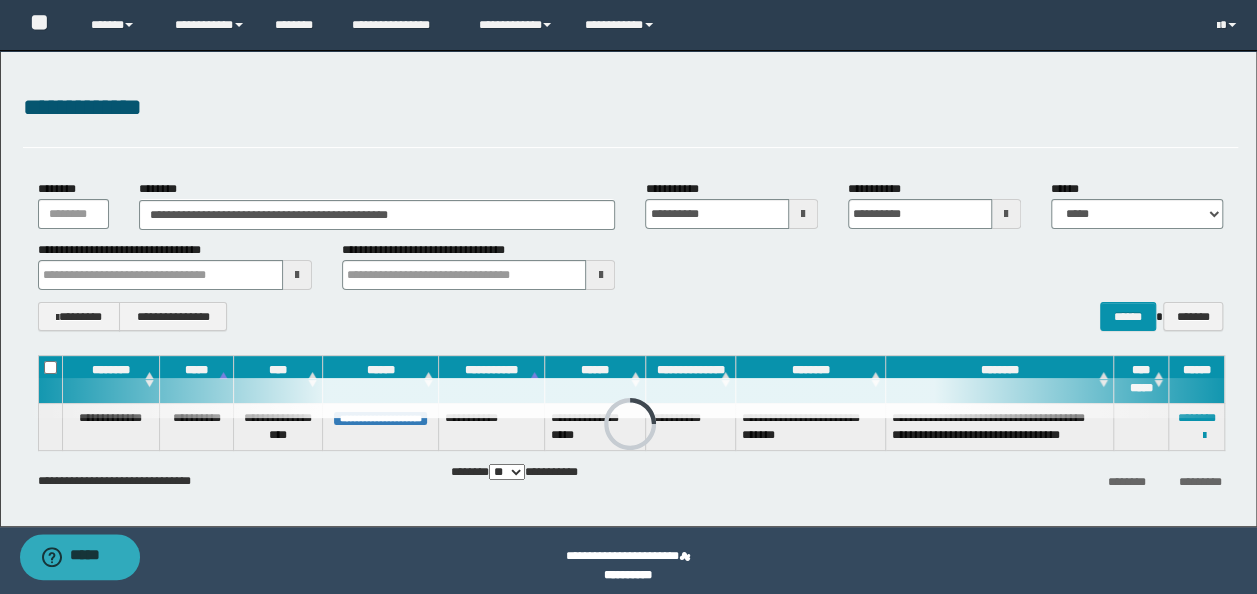 click on "**********" at bounding box center [479, 265] 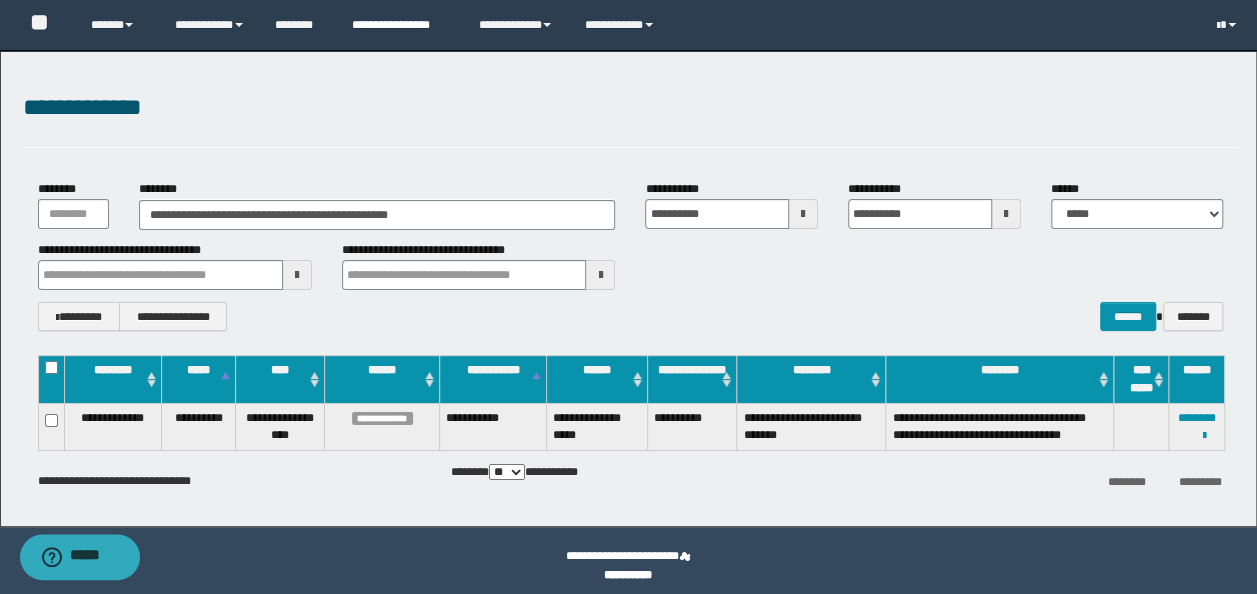 click on "**********" at bounding box center [400, 25] 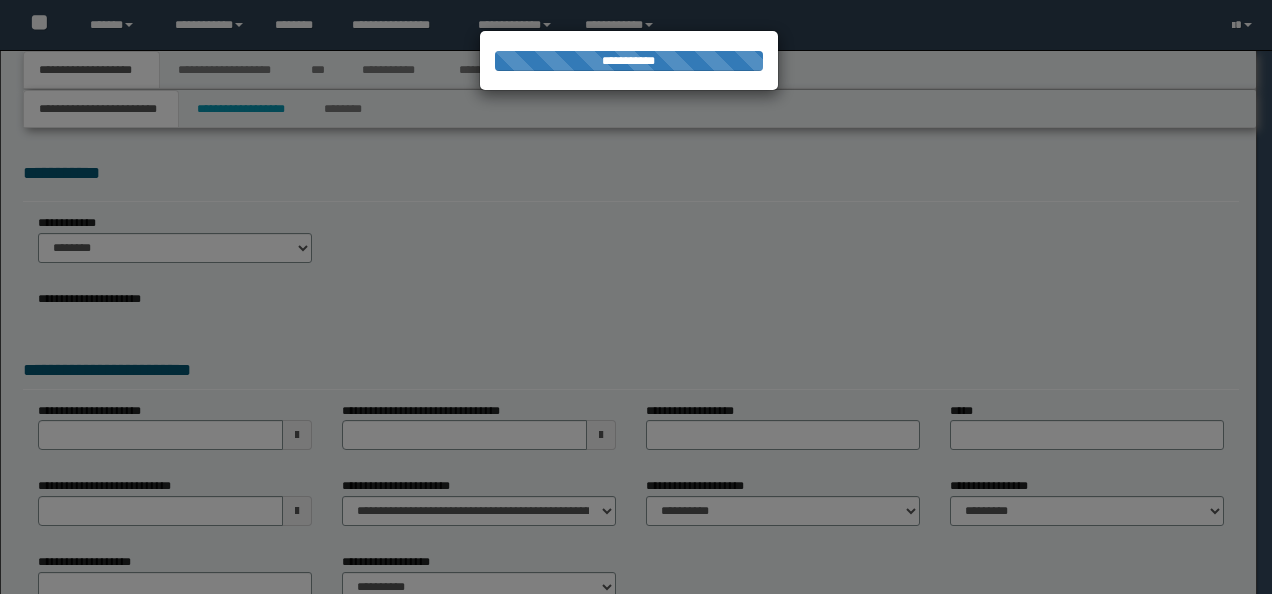 scroll, scrollTop: 0, scrollLeft: 0, axis: both 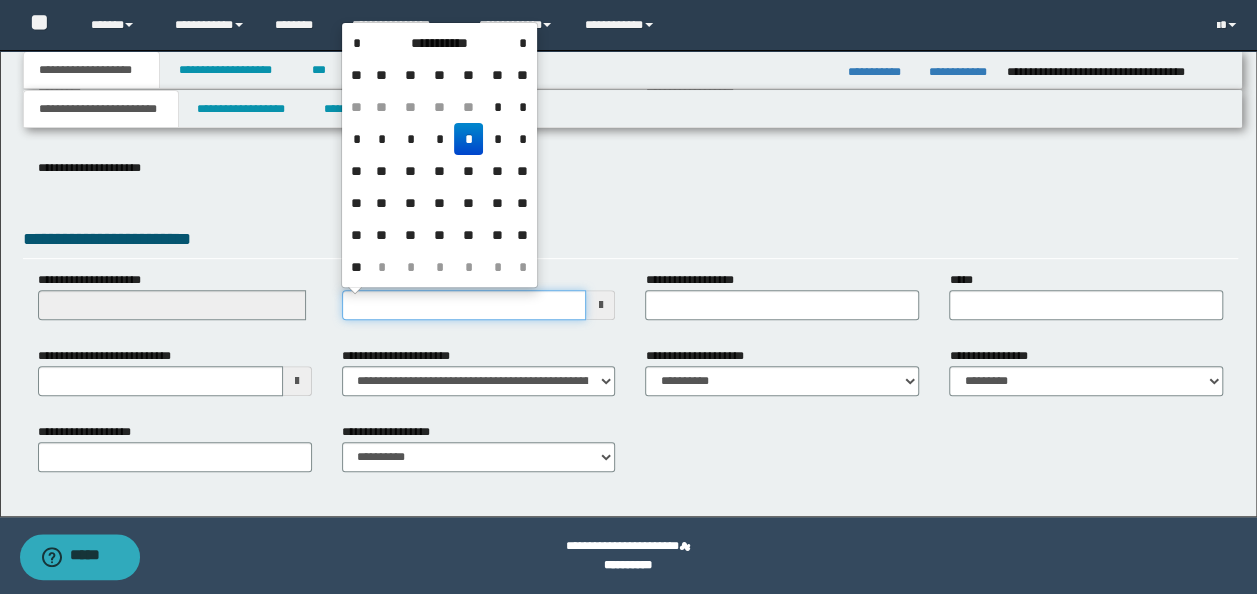 click on "**********" at bounding box center (464, 305) 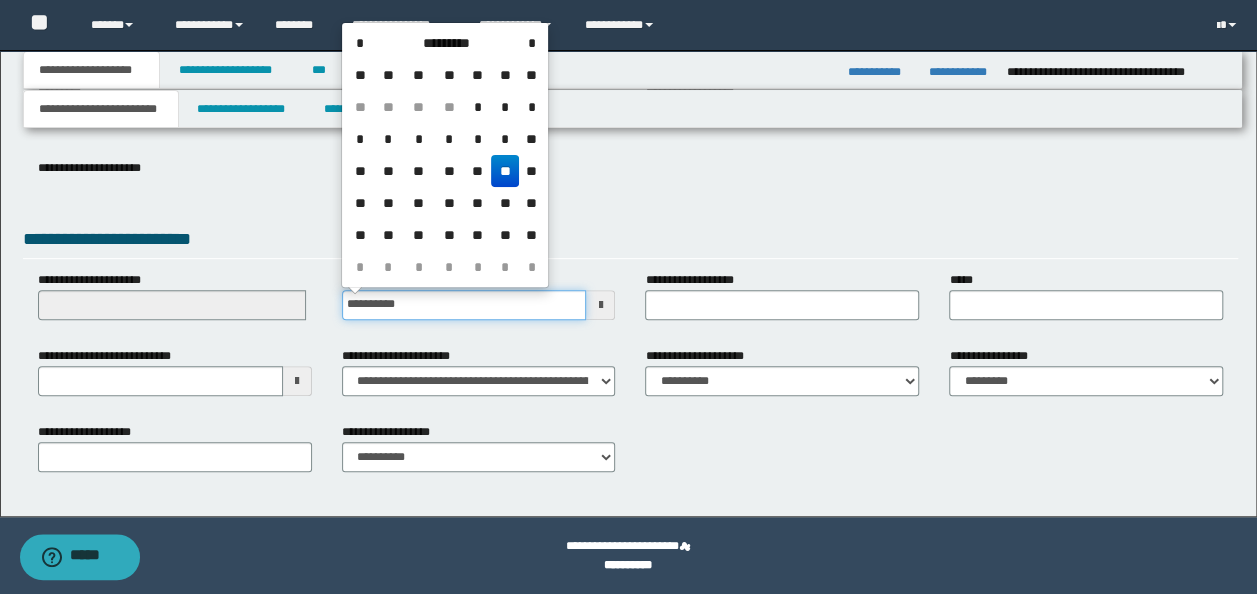 type on "**********" 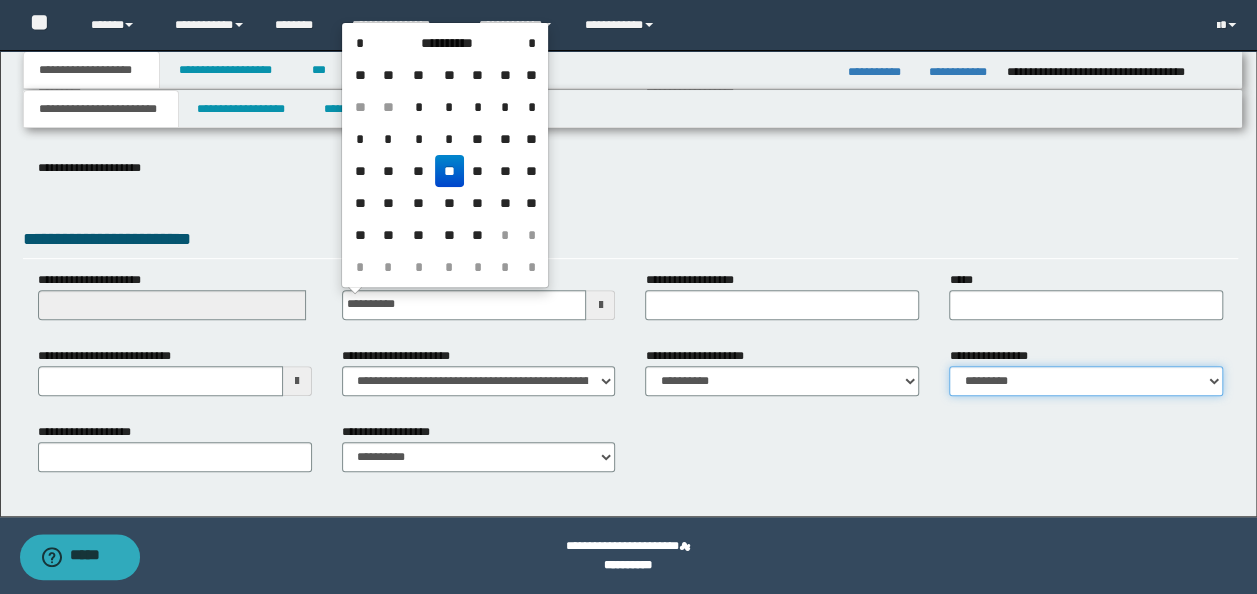 click on "**********" at bounding box center (1086, 381) 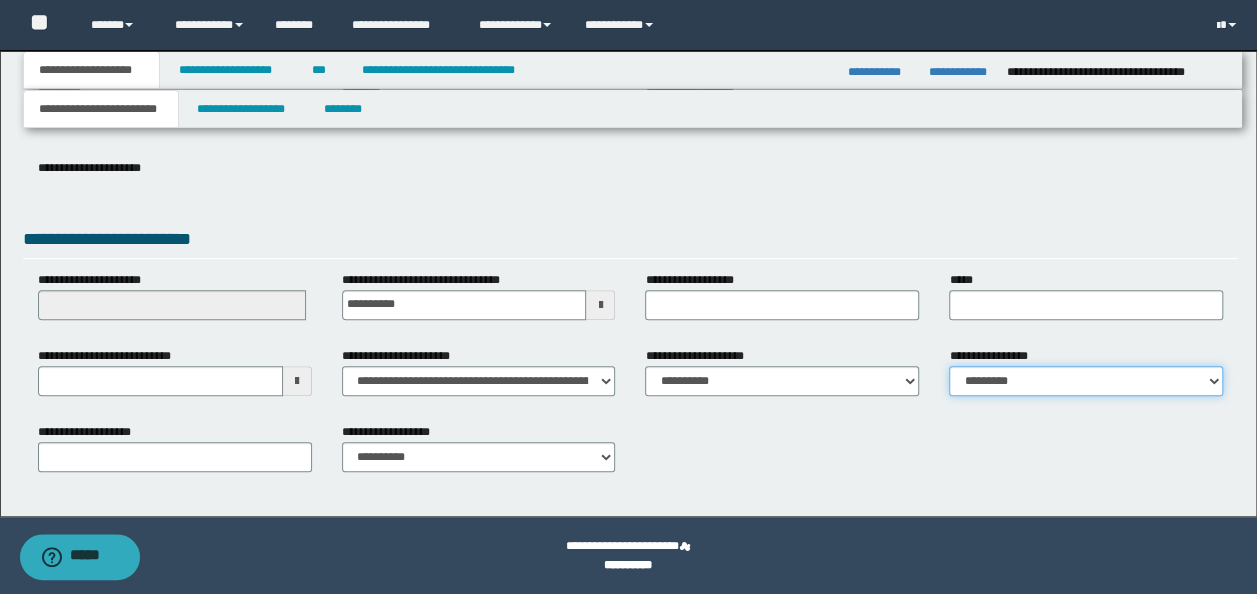 select on "*" 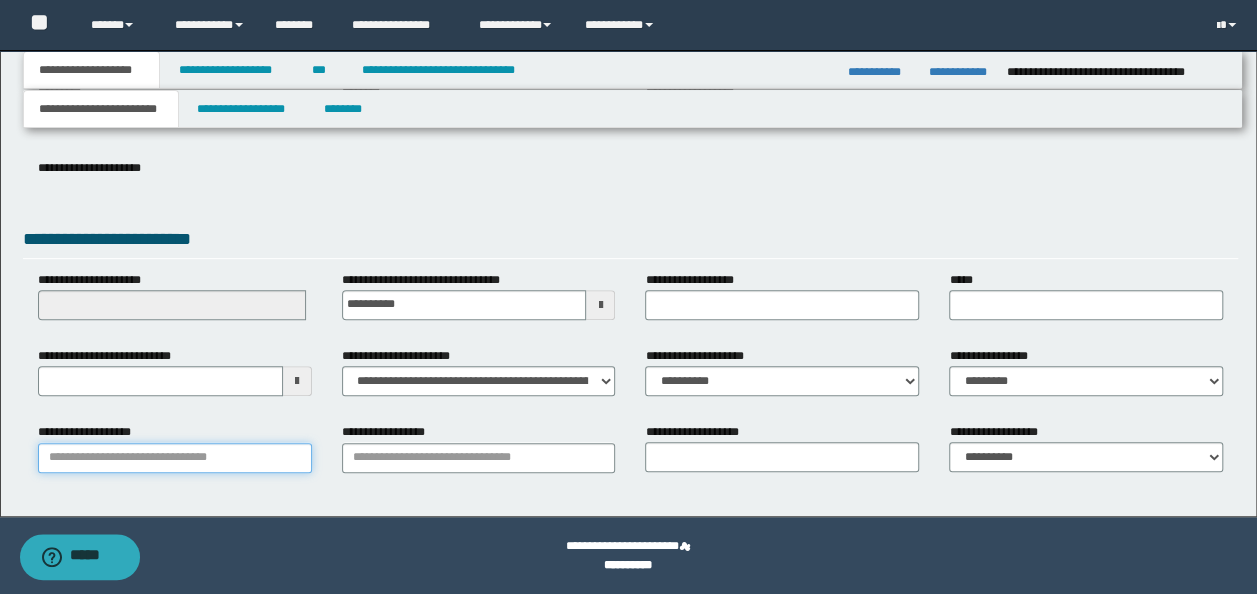 click on "**********" at bounding box center (175, 458) 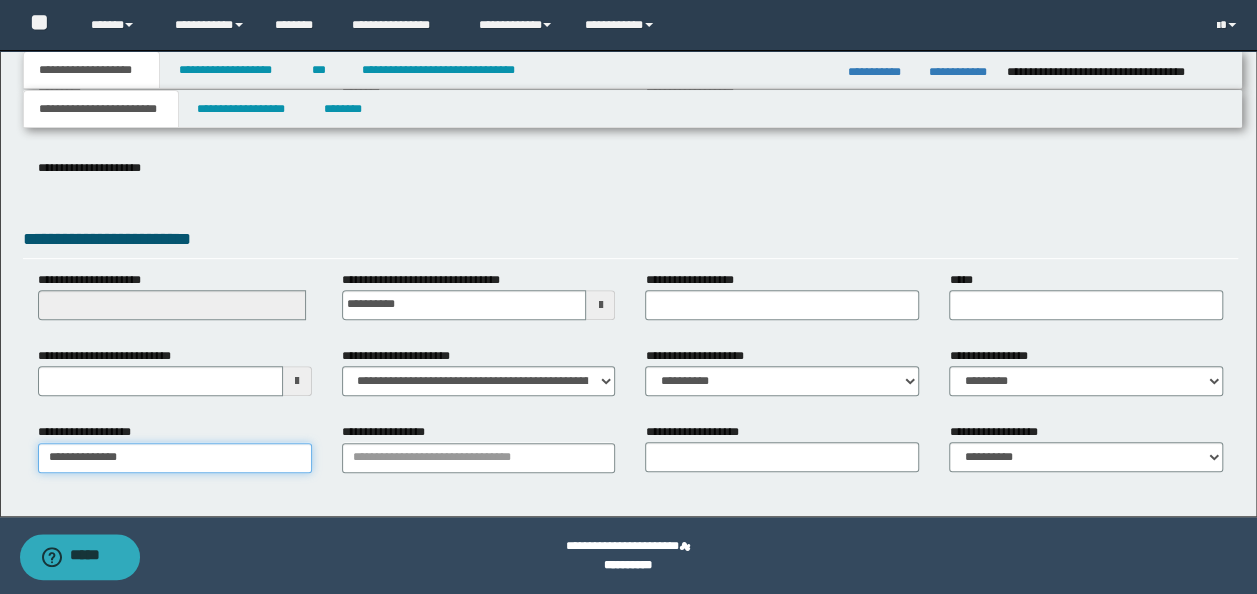 type on "**********" 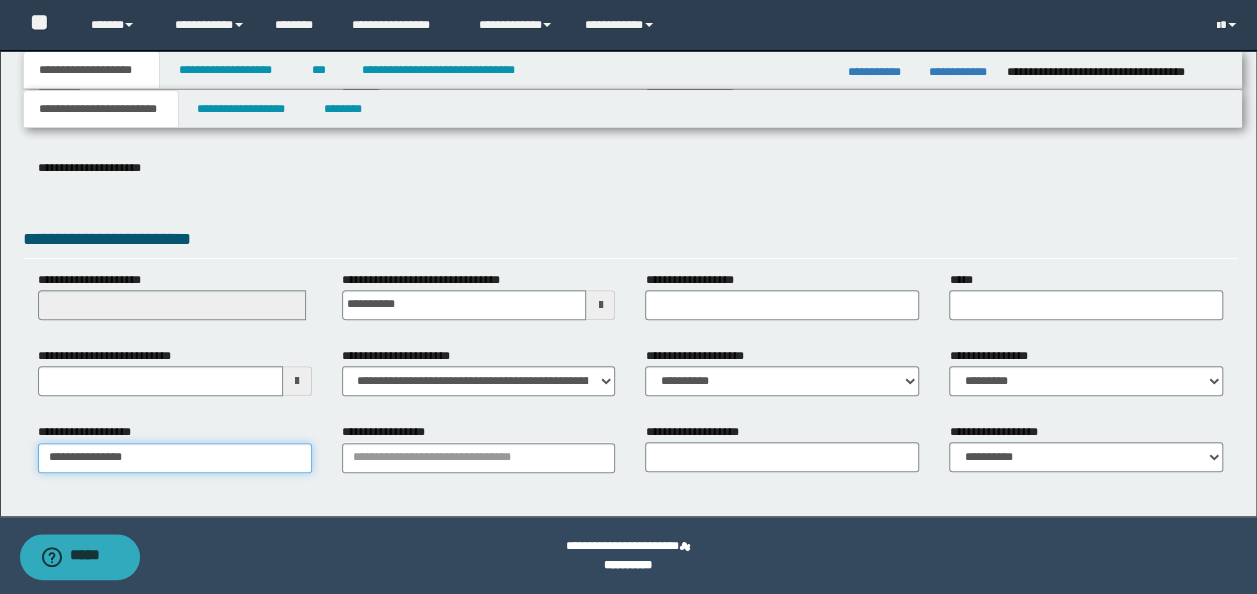 type on "**********" 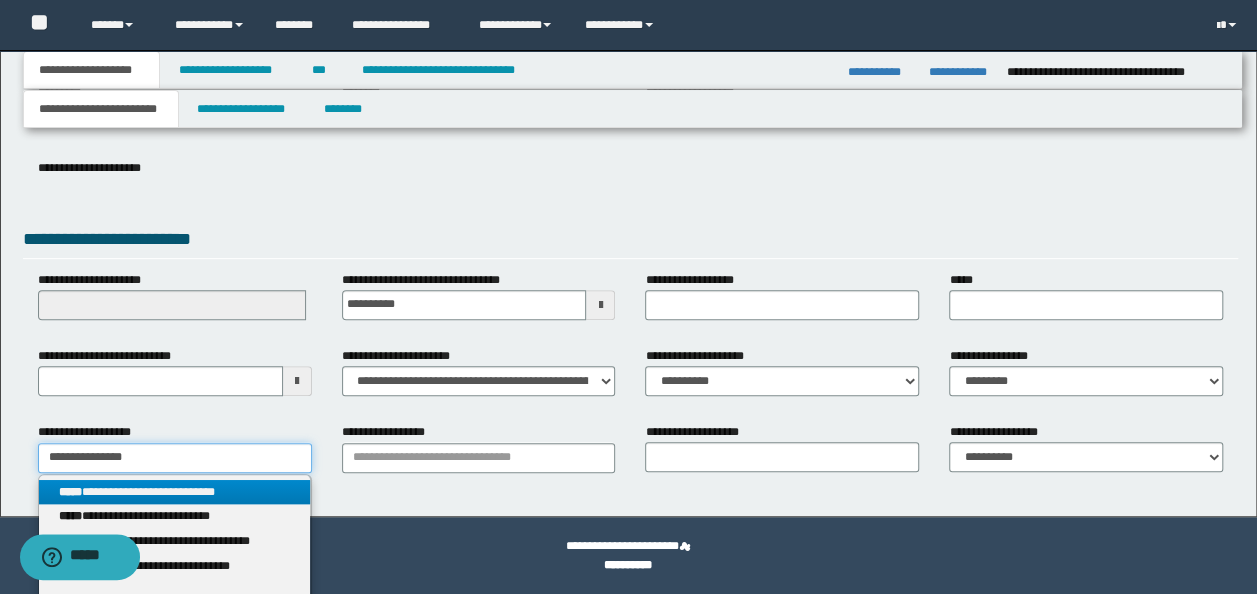 type on "**********" 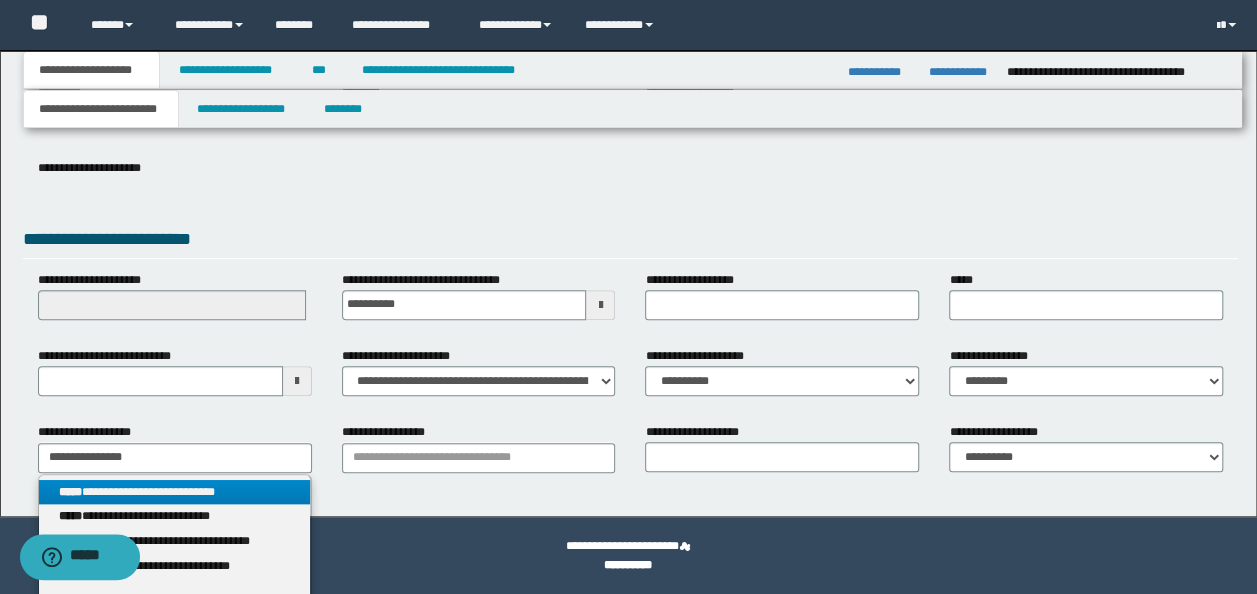 click on "**********" at bounding box center (174, 492) 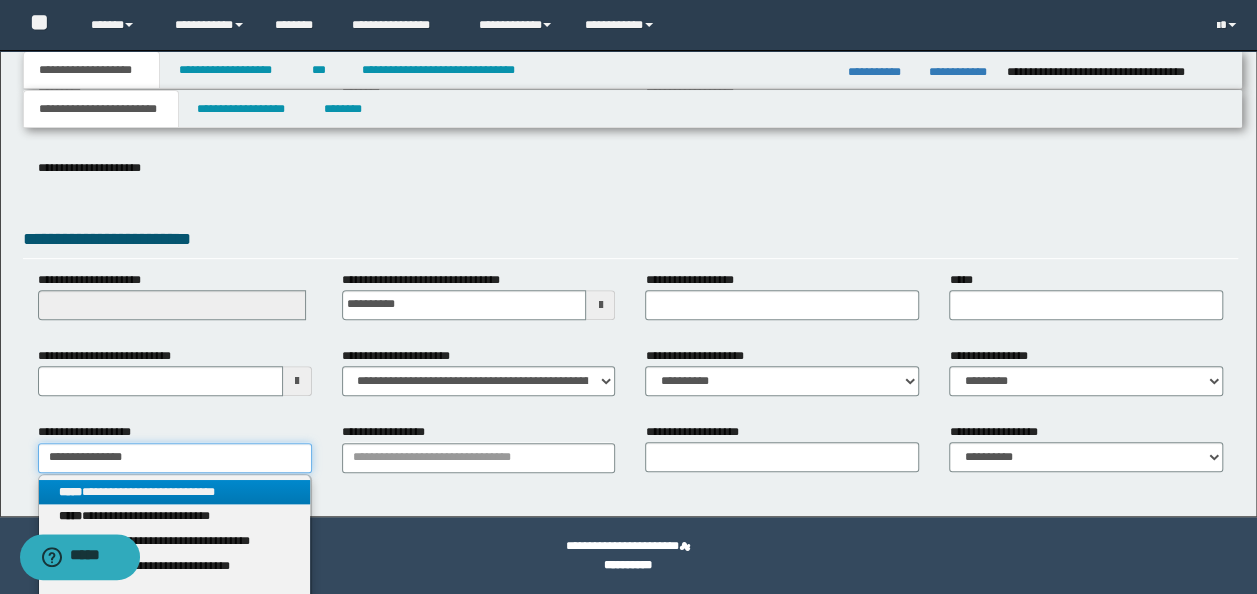 type 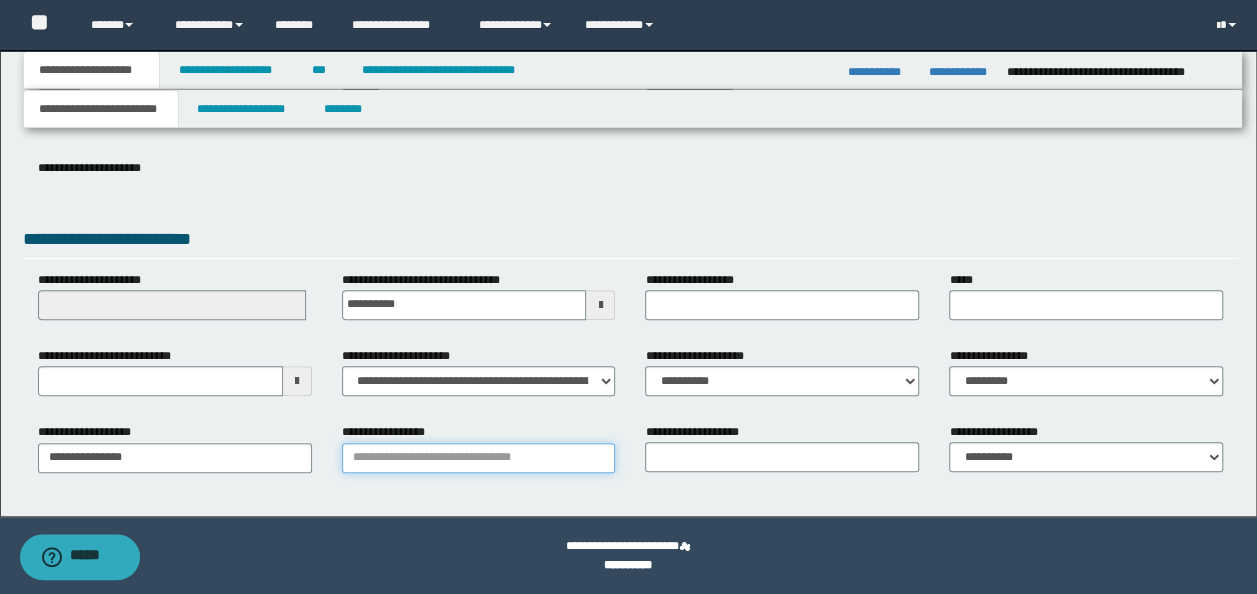 click on "**********" at bounding box center [479, 458] 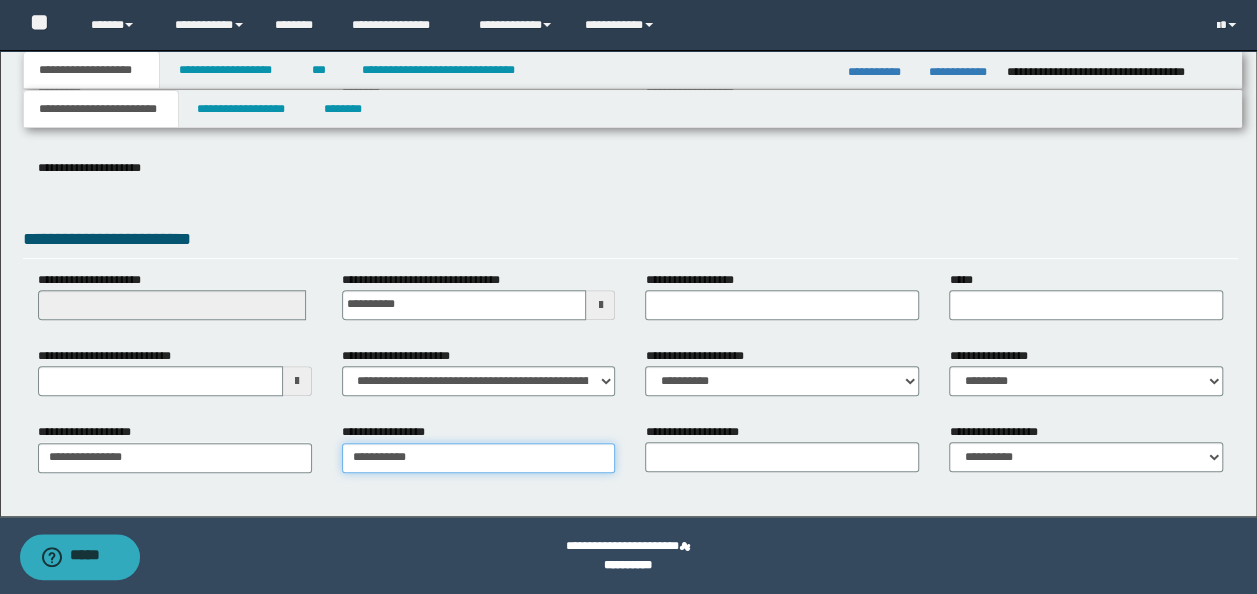 type on "**********" 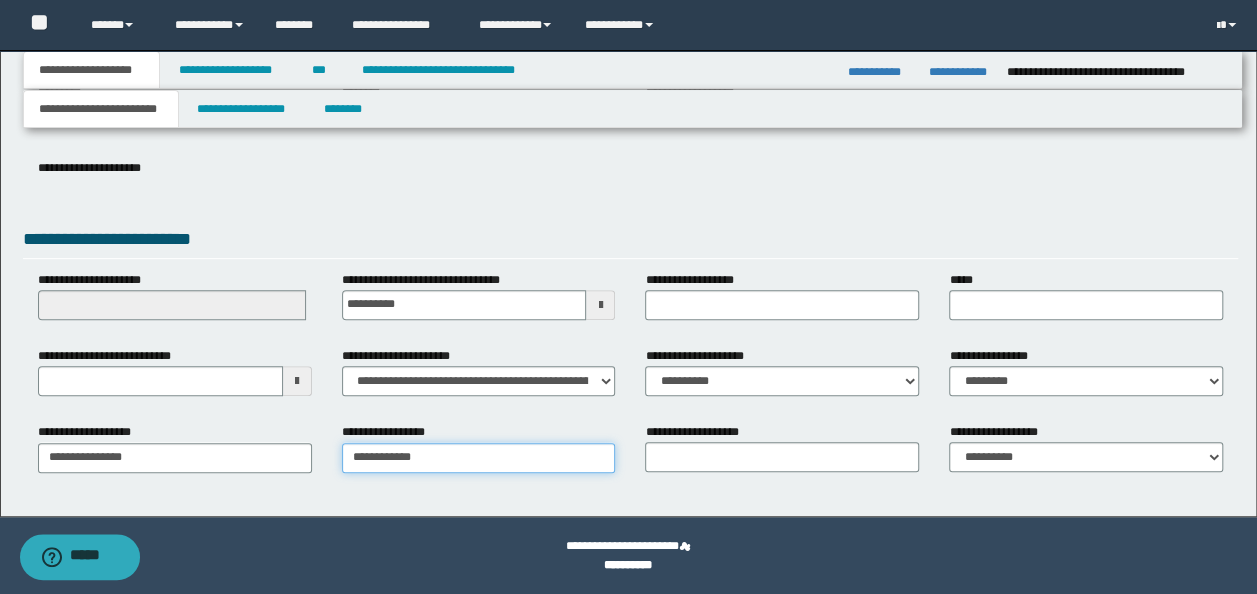 type on "**********" 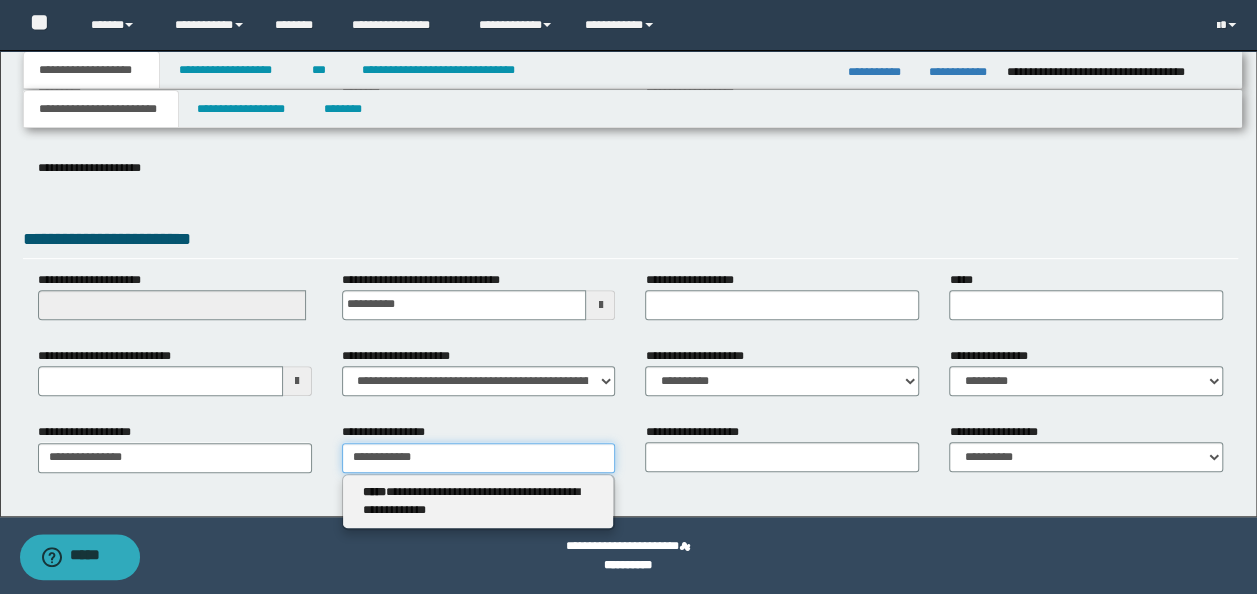 type on "**********" 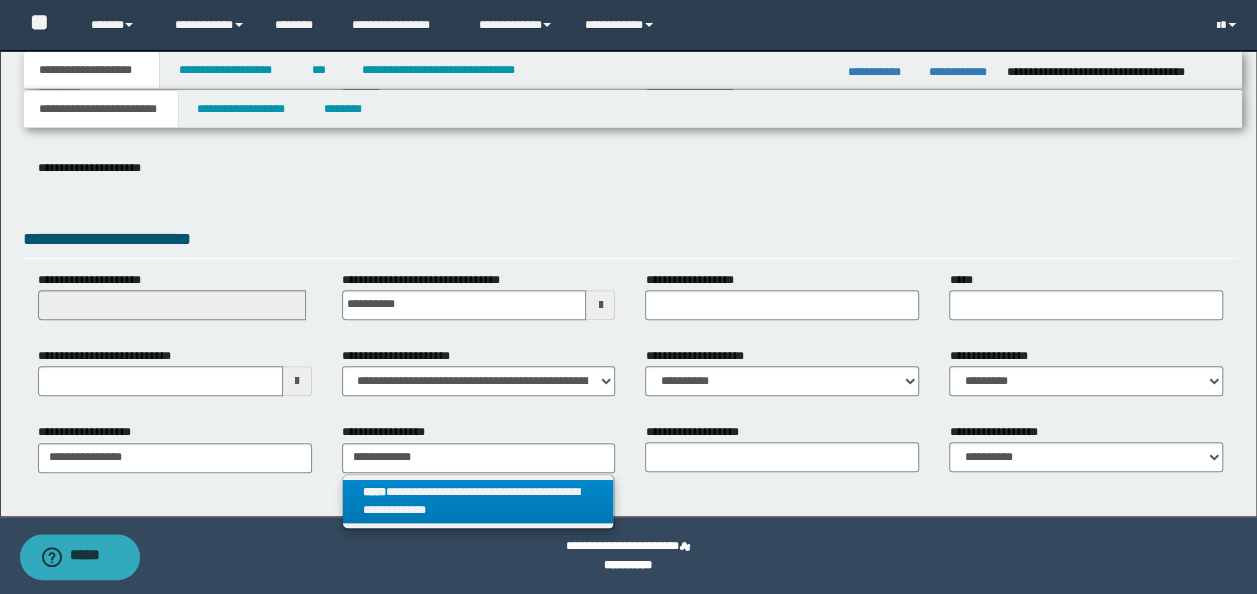 click on "**********" at bounding box center (478, 502) 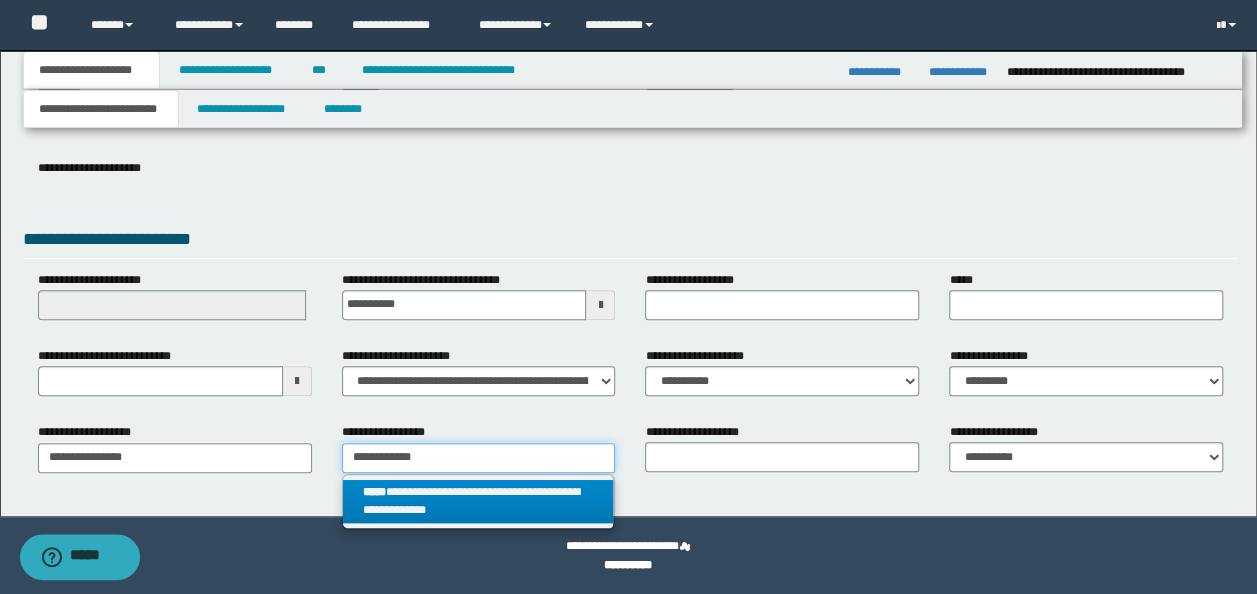 type 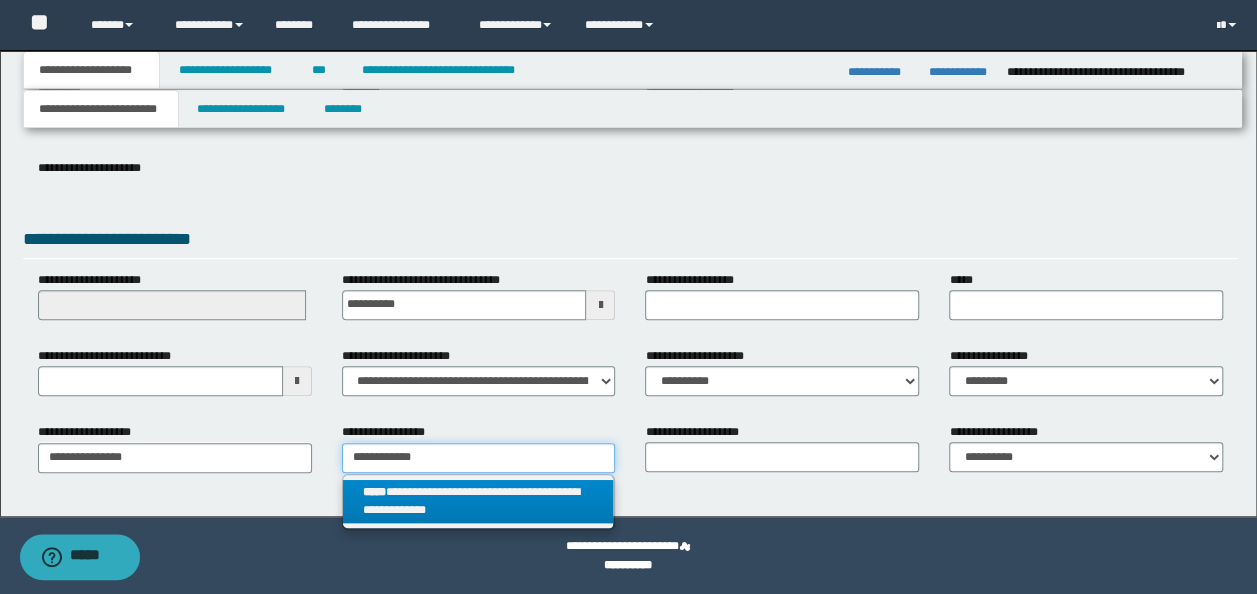 type on "**********" 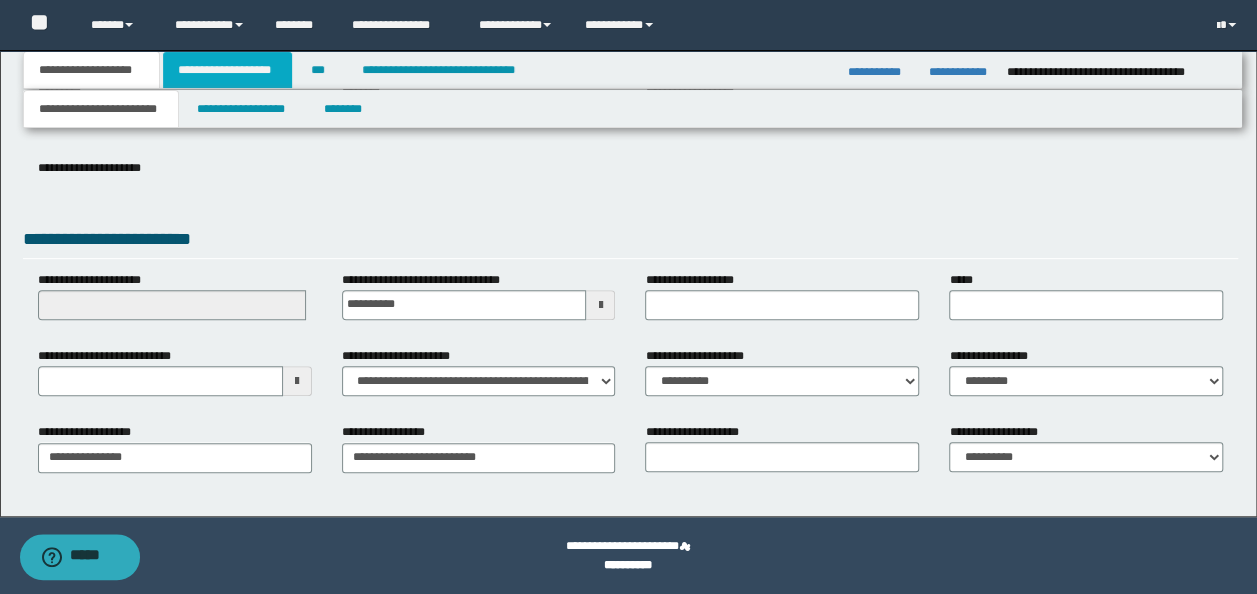 click on "**********" at bounding box center [227, 70] 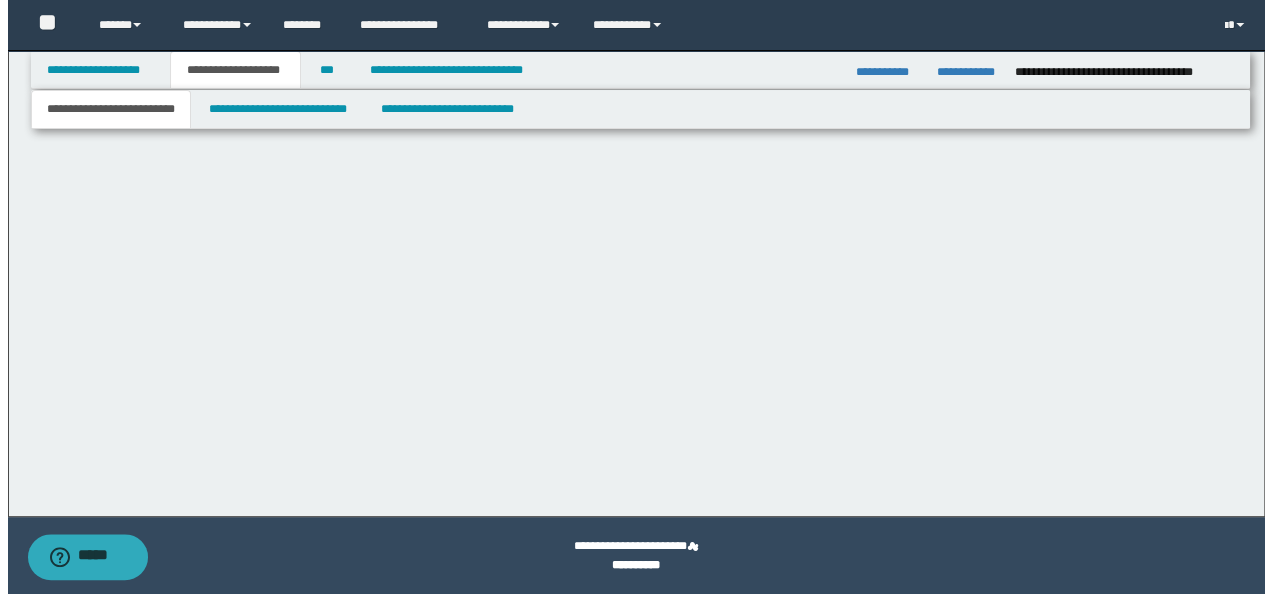 scroll, scrollTop: 0, scrollLeft: 0, axis: both 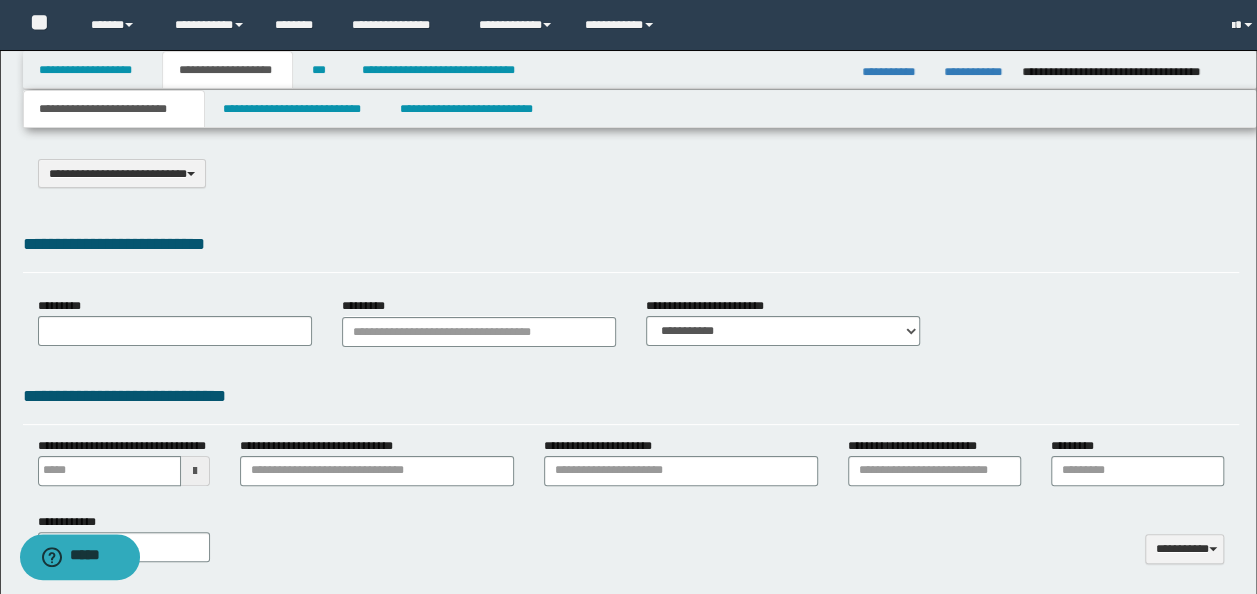 select on "*" 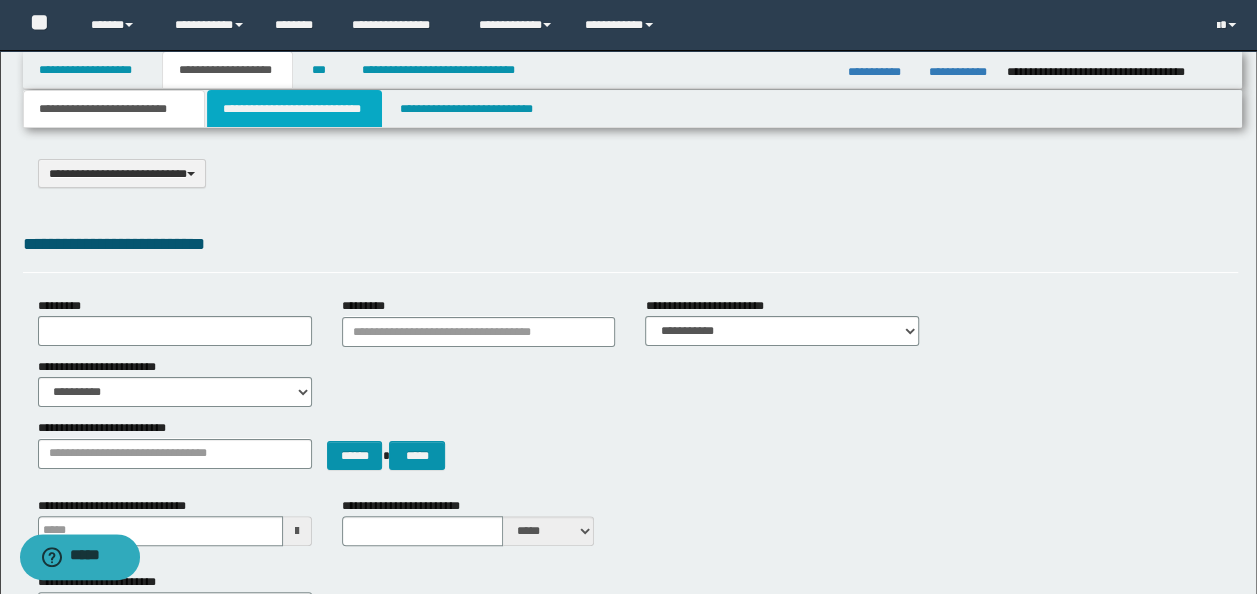 click on "**********" at bounding box center [294, 109] 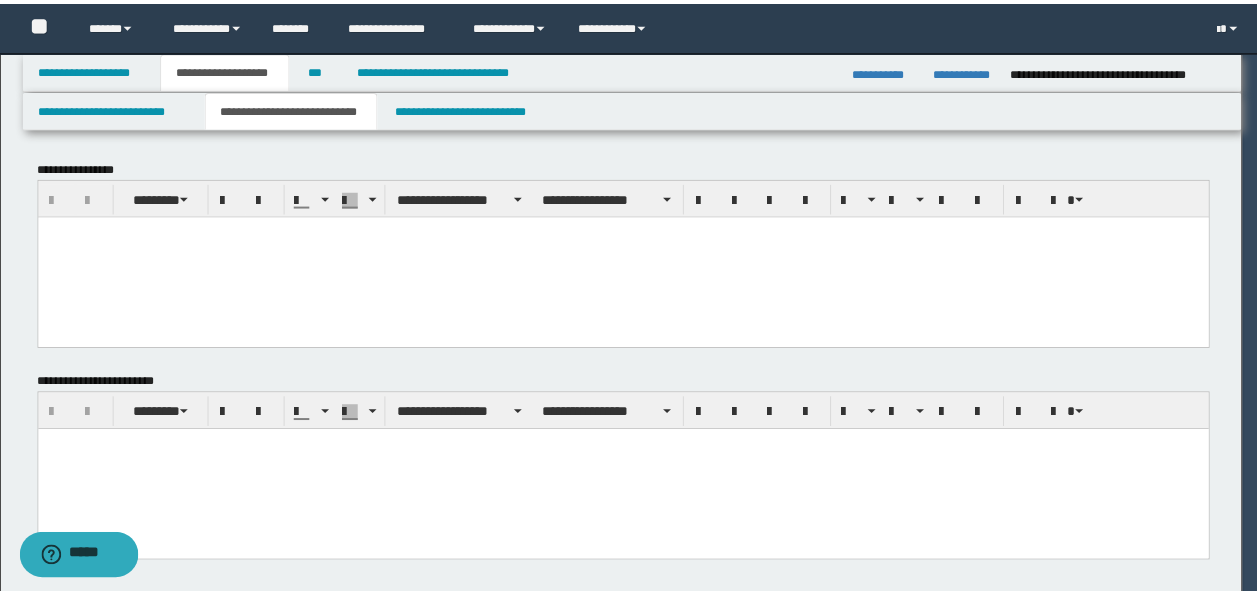 scroll, scrollTop: 0, scrollLeft: 0, axis: both 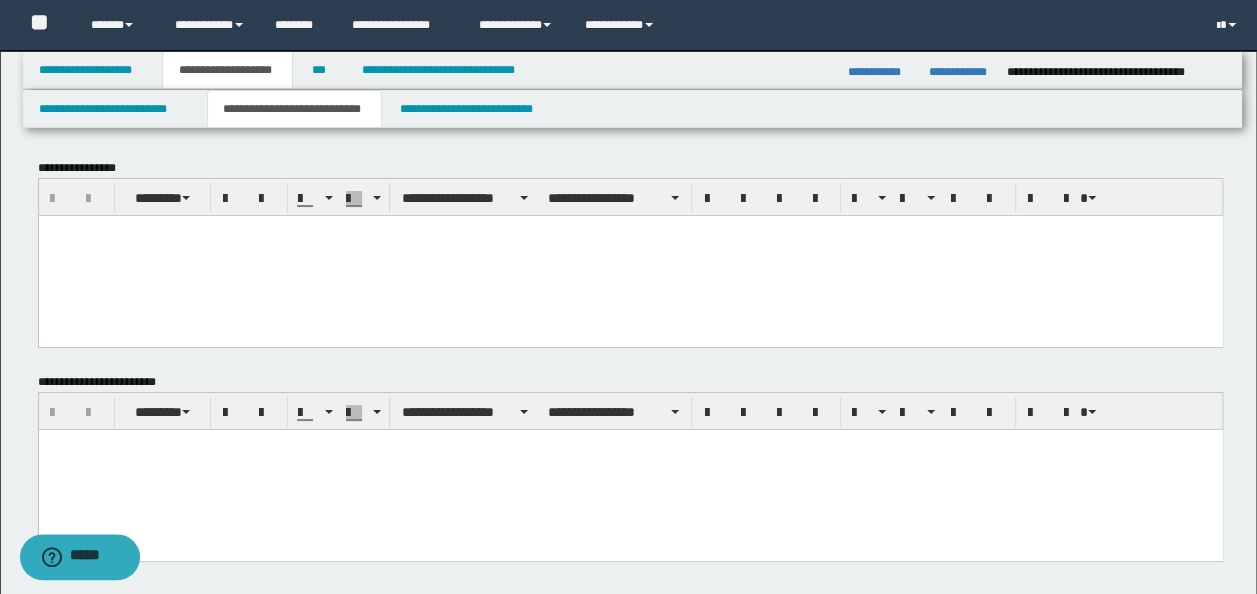click at bounding box center [630, 255] 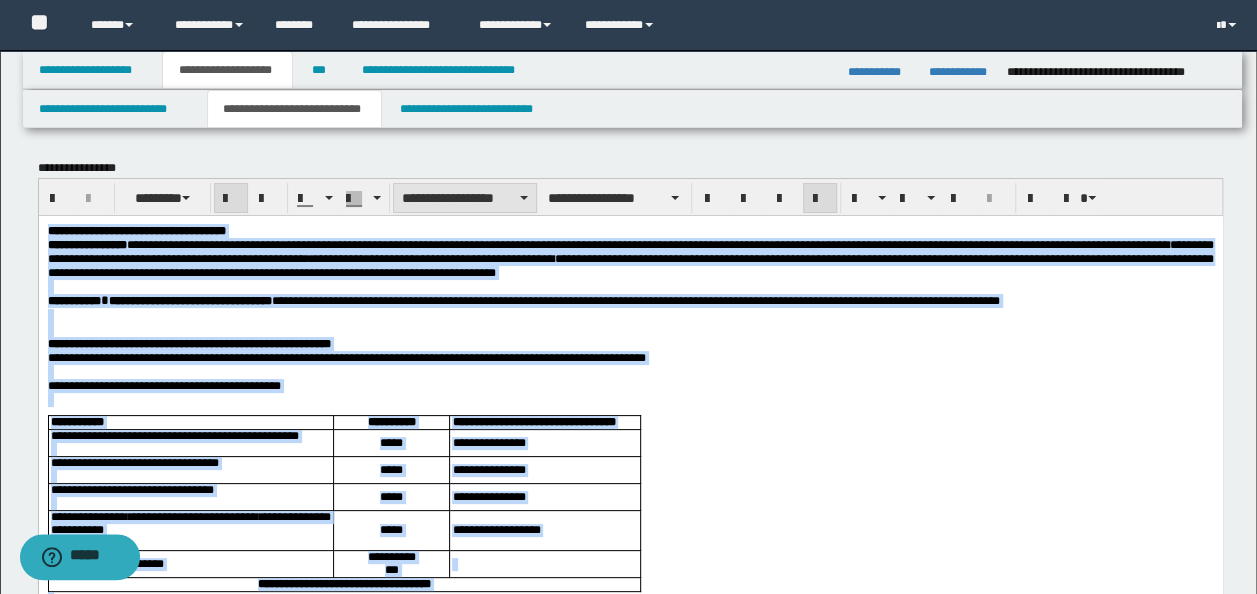 click on "**********" at bounding box center (465, 198) 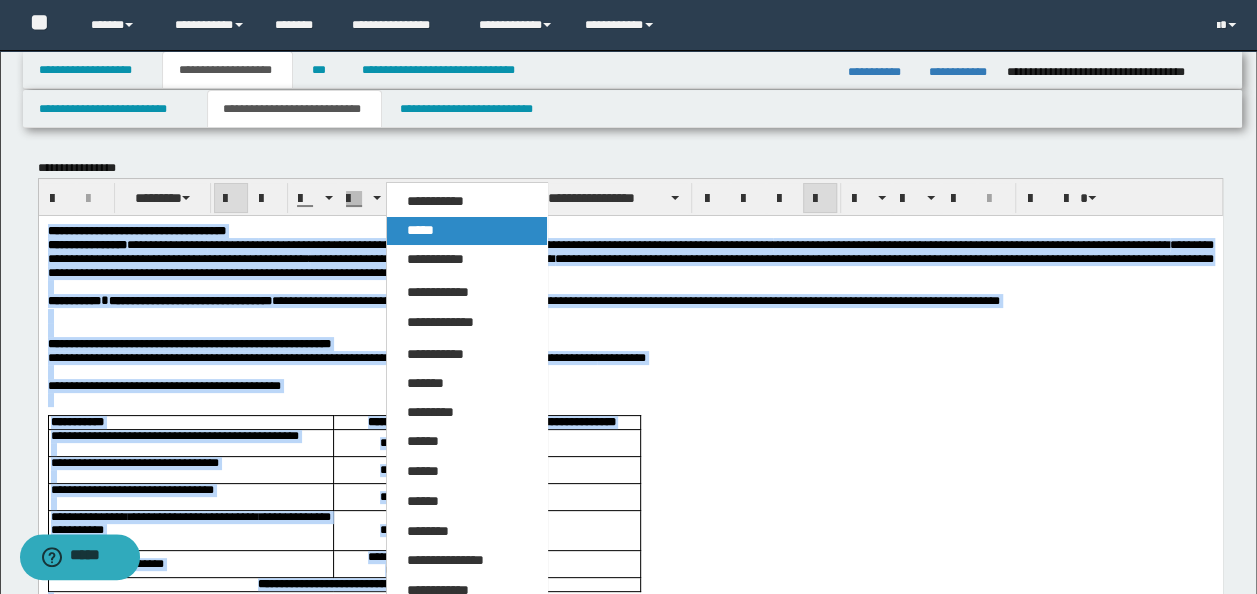 click on "*****" at bounding box center [466, 231] 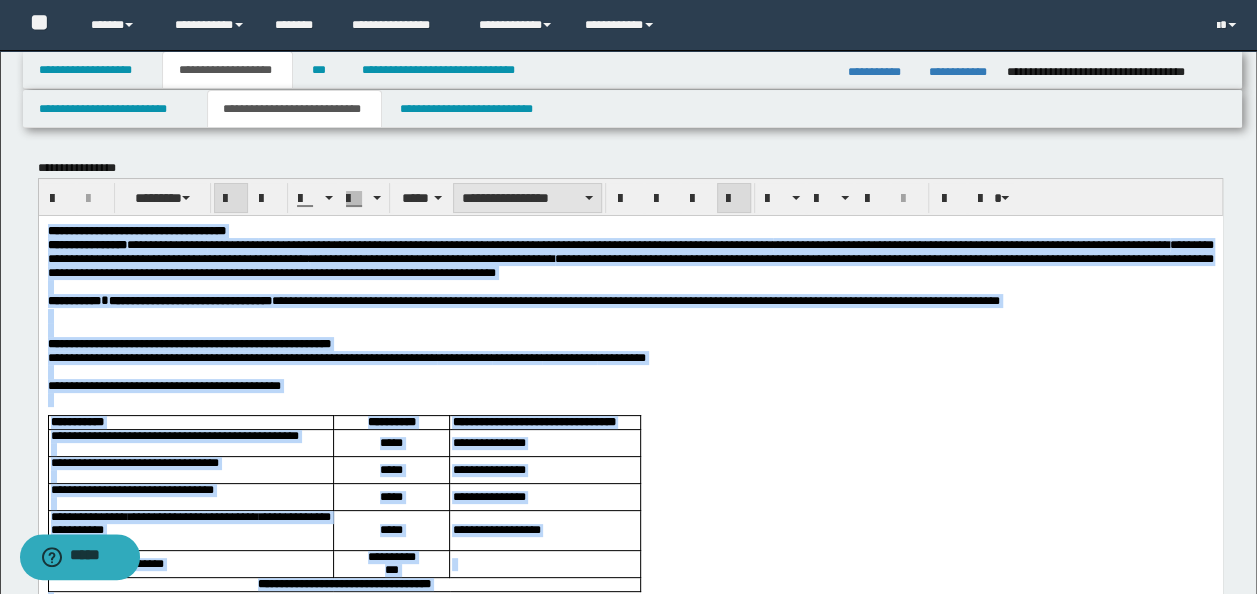 click on "**********" at bounding box center [527, 198] 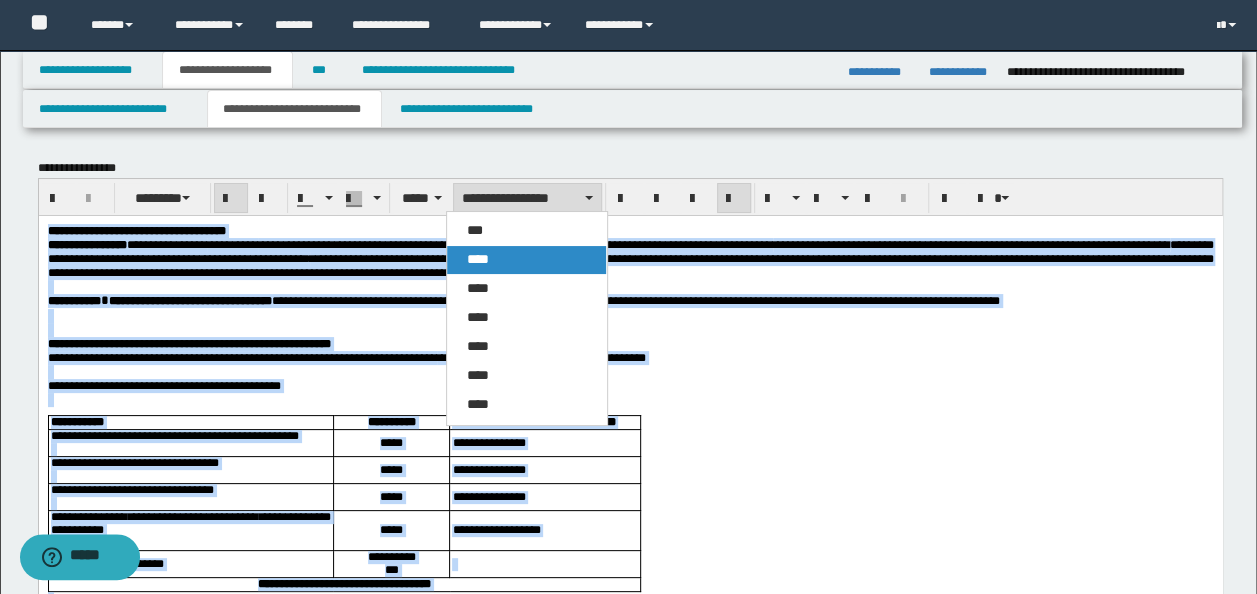click on "****" at bounding box center (526, 260) 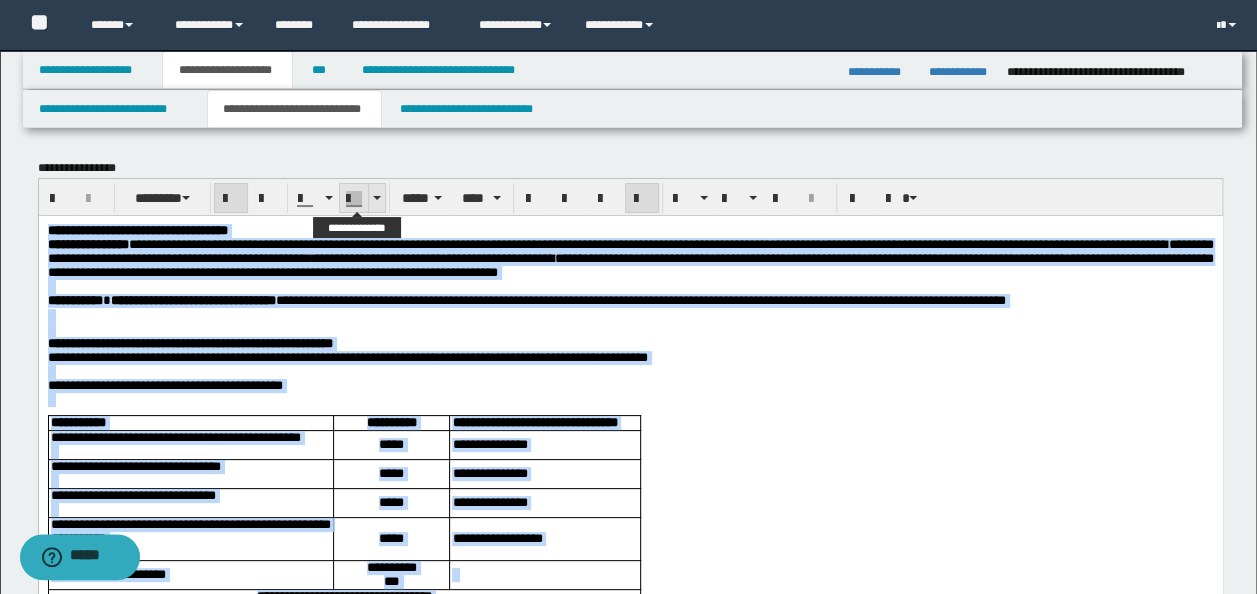 click at bounding box center [376, 198] 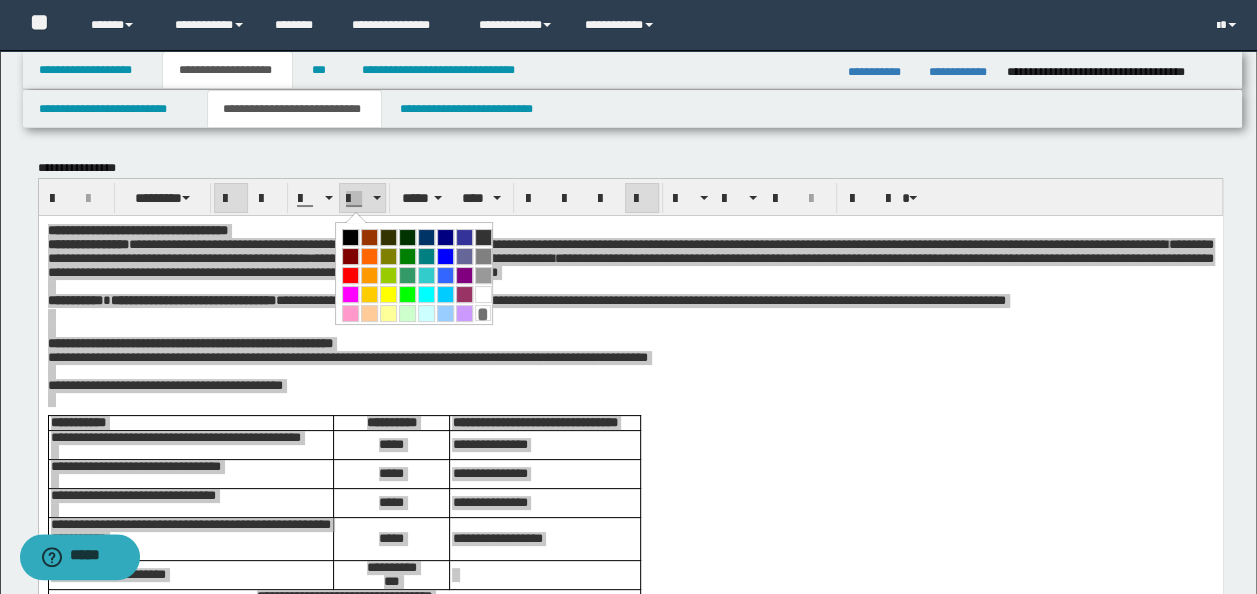 click on "*" at bounding box center (483, 313) 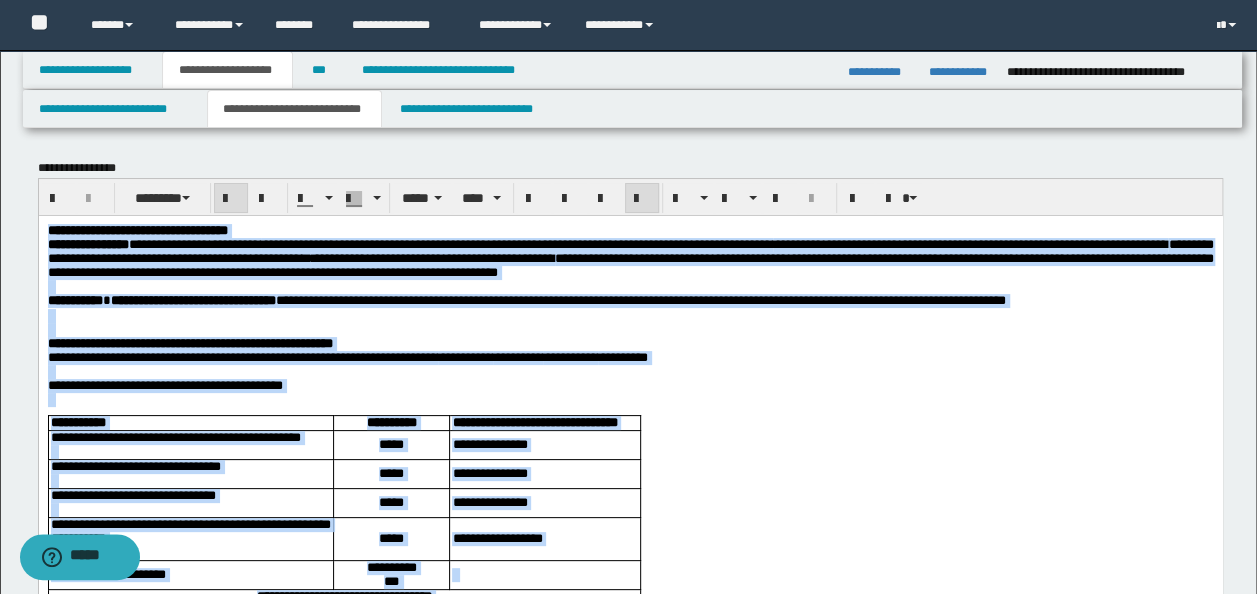 click at bounding box center (642, 199) 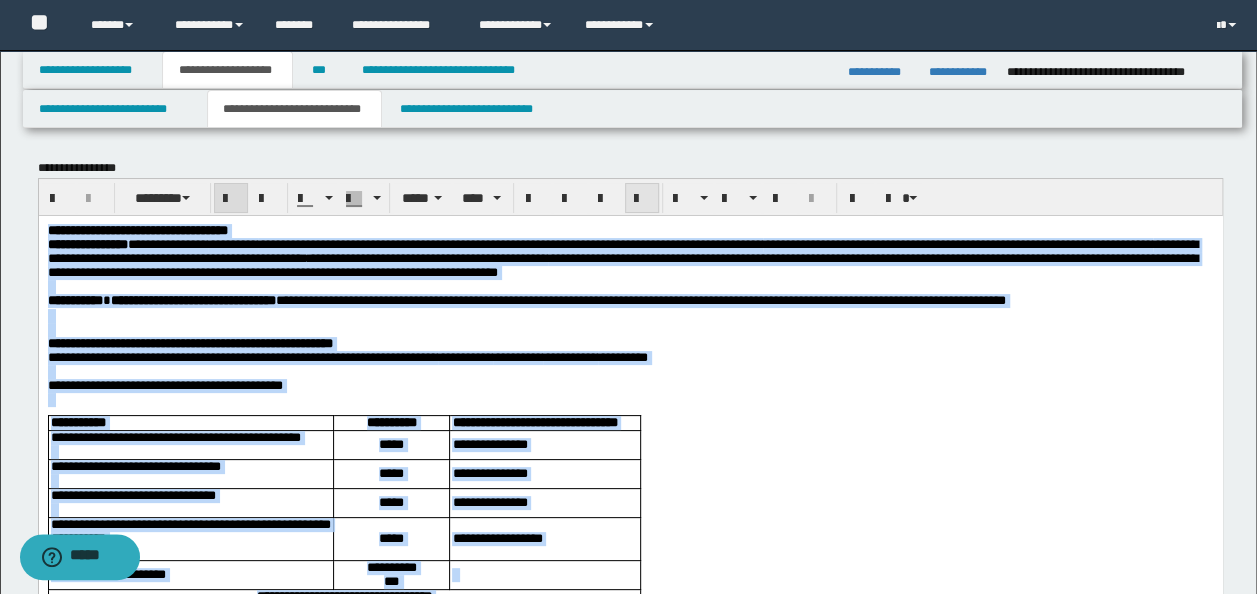 click at bounding box center (642, 199) 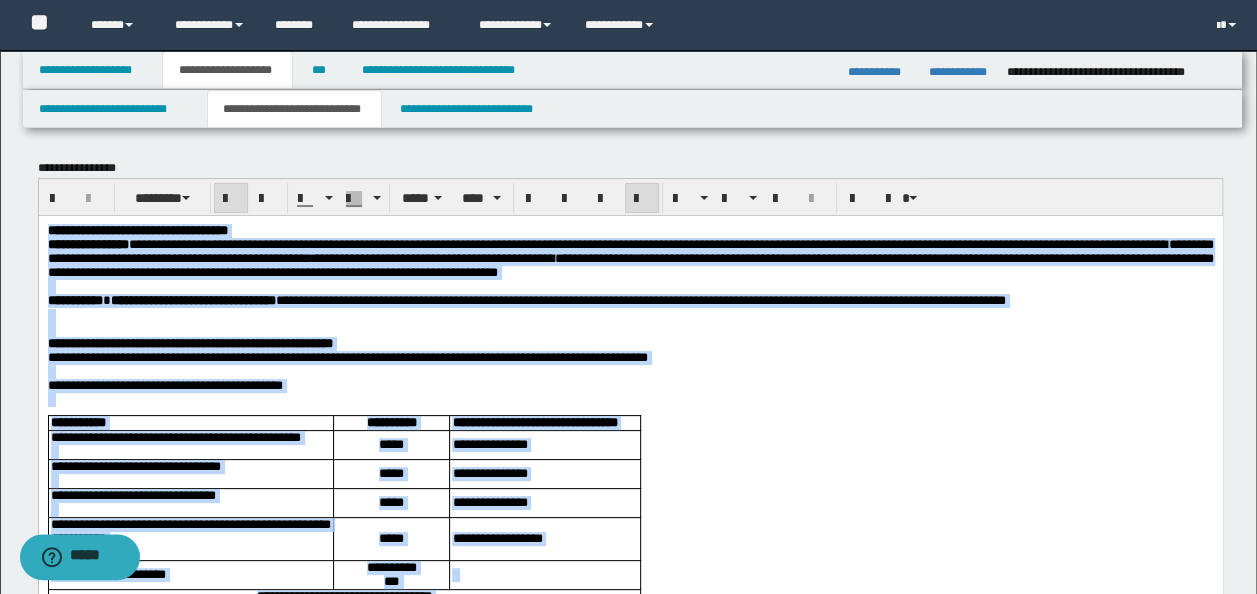 click on "**********" at bounding box center (630, 257) 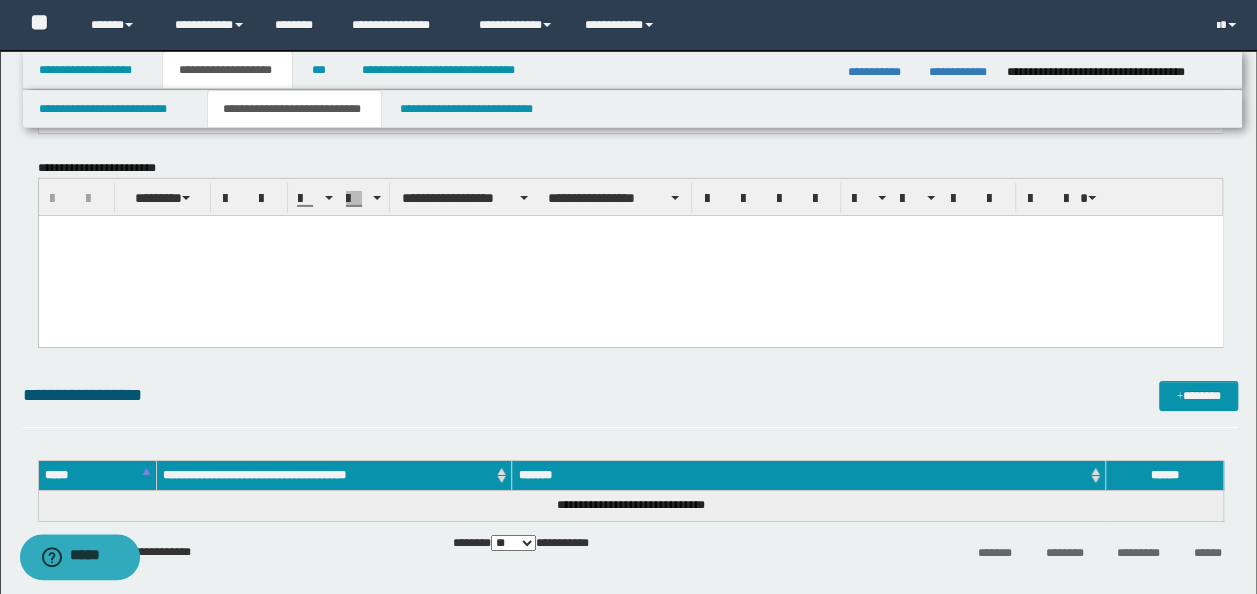 scroll, scrollTop: 3200, scrollLeft: 0, axis: vertical 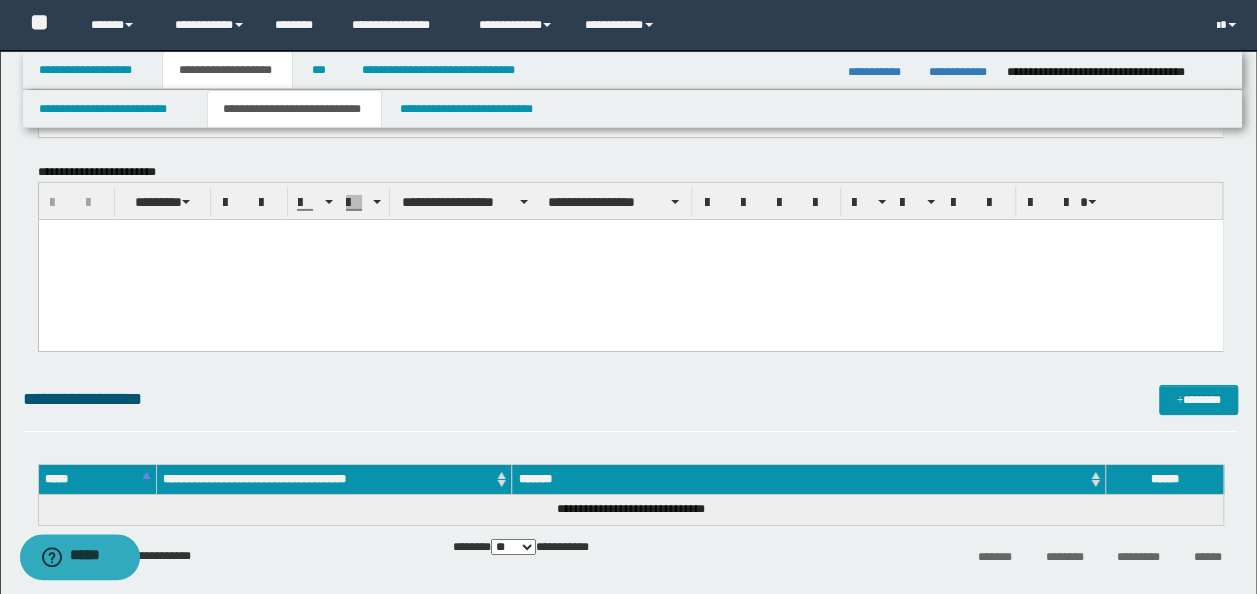 click at bounding box center [630, 260] 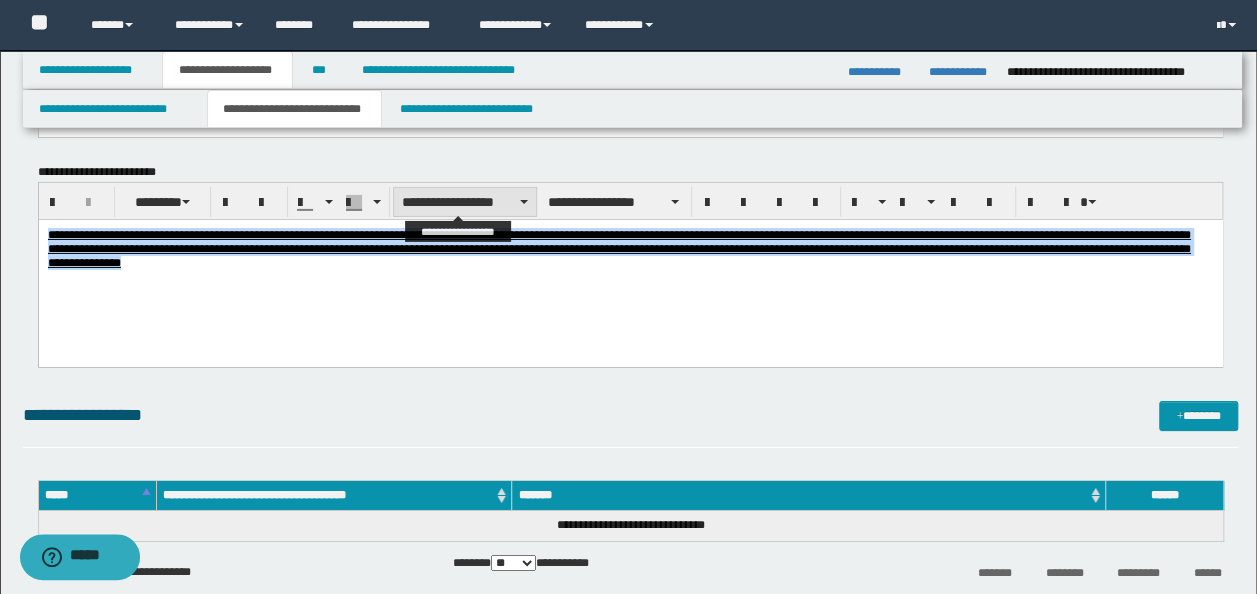 click on "**********" at bounding box center (465, 202) 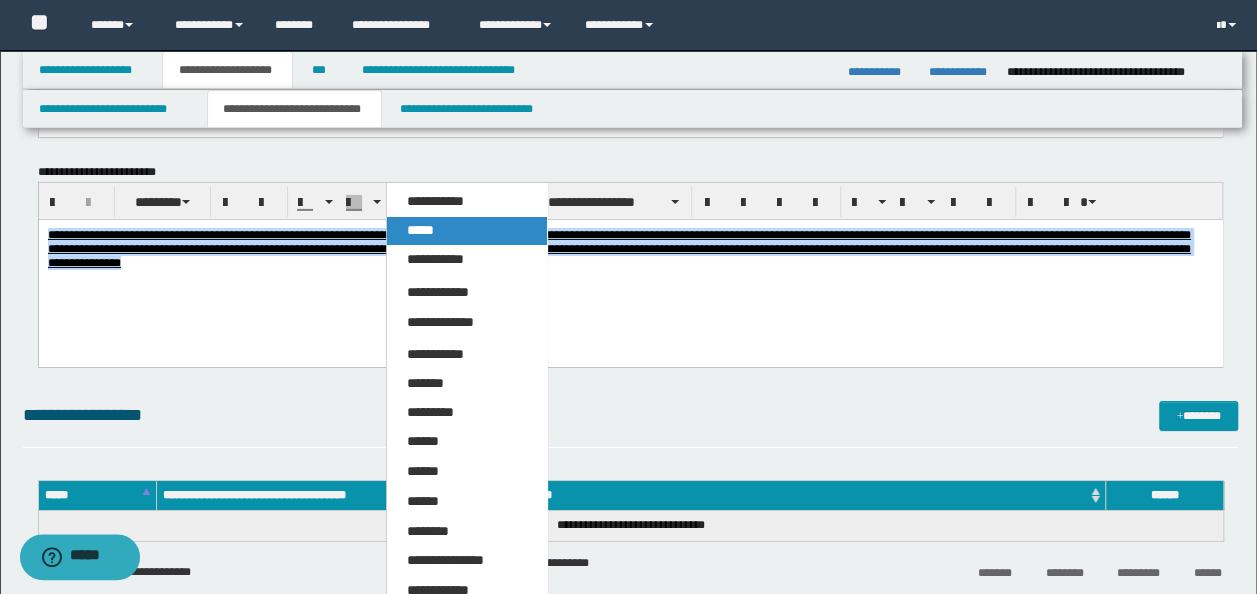 click on "*****" at bounding box center (466, 231) 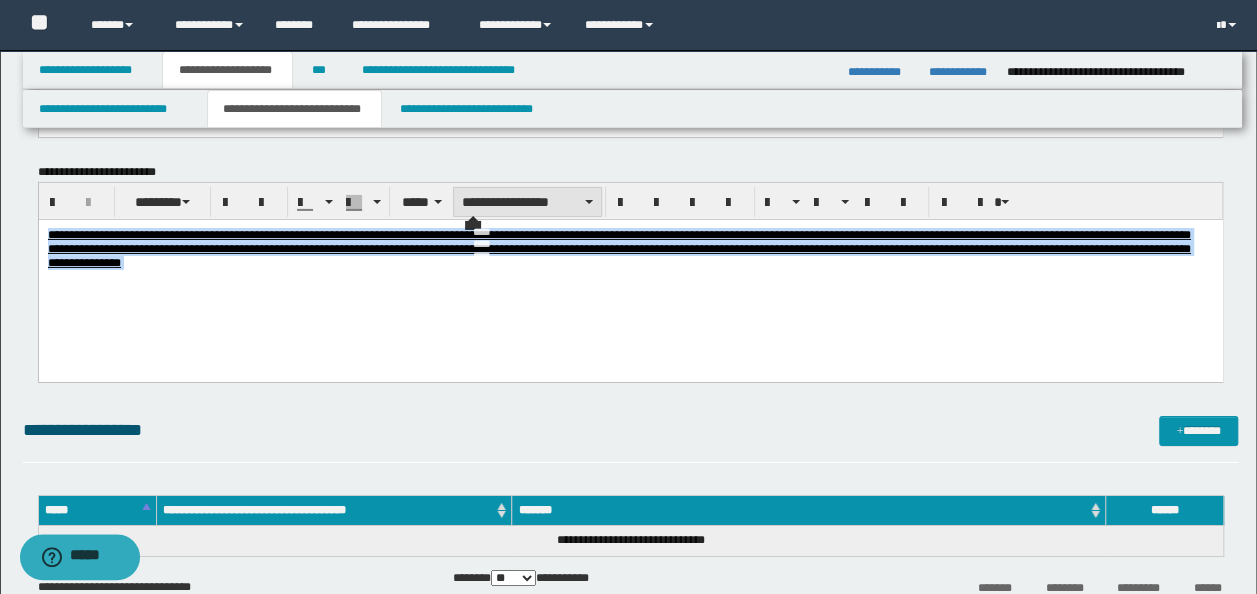 click on "**********" at bounding box center [527, 202] 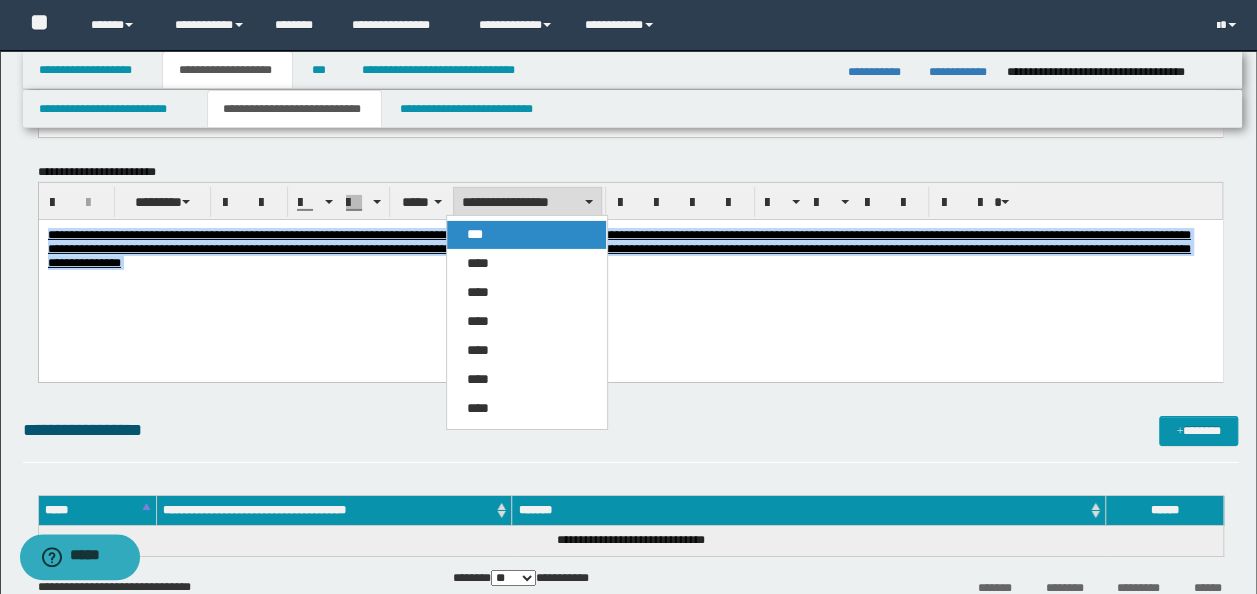 click on "***" at bounding box center (526, 235) 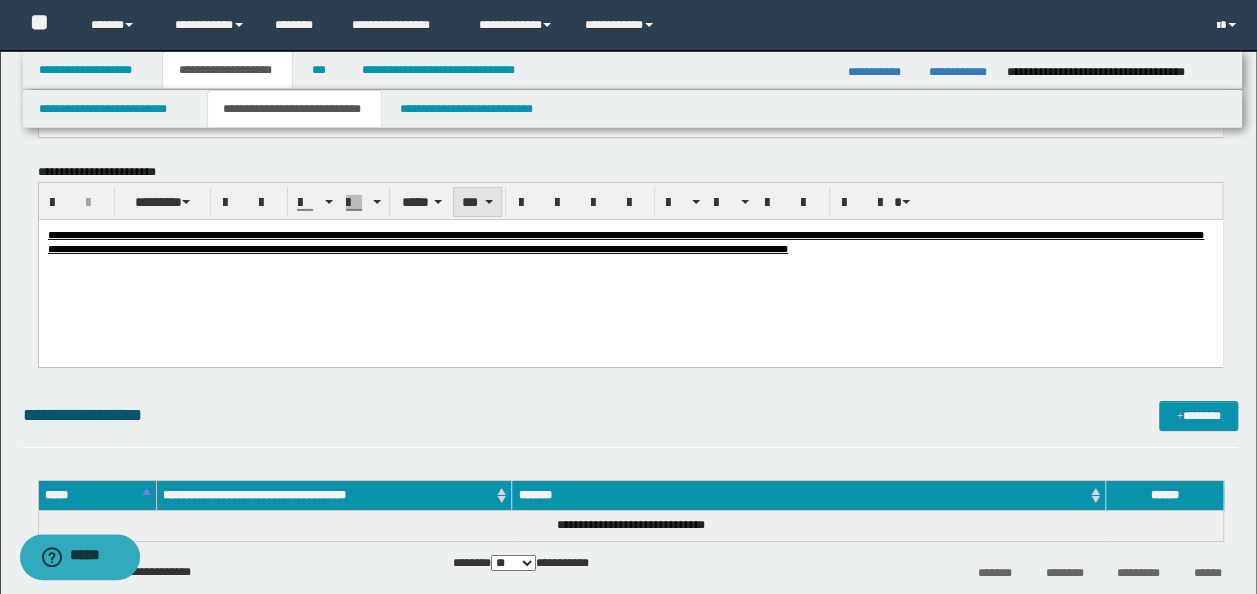 click on "***" at bounding box center [477, 202] 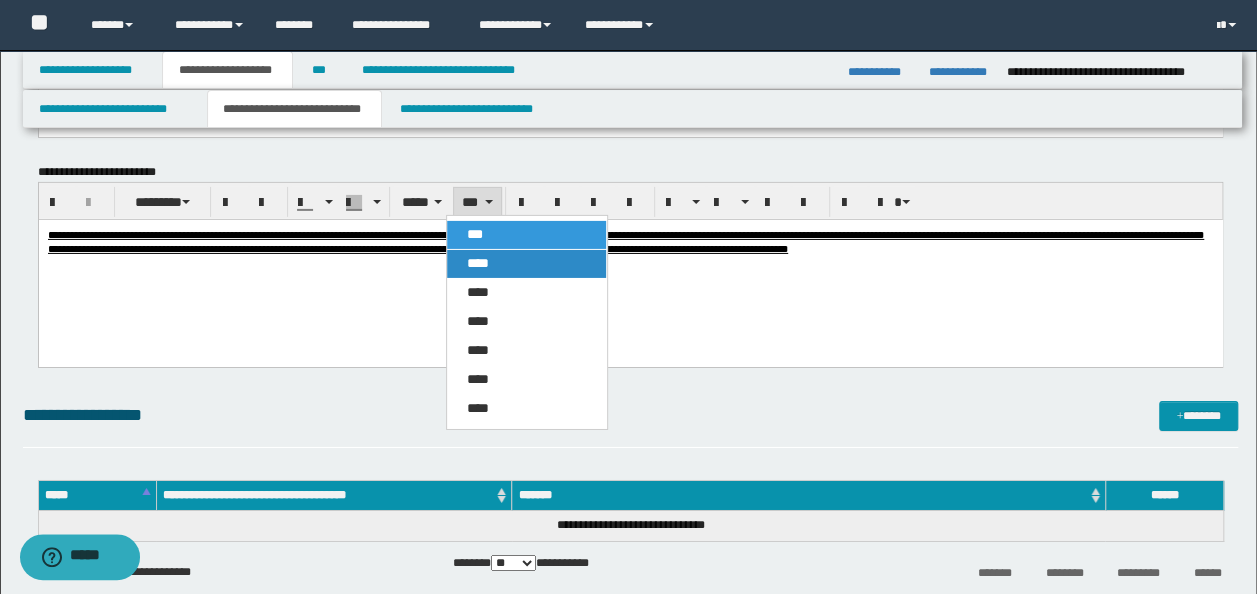 click on "****" at bounding box center (478, 263) 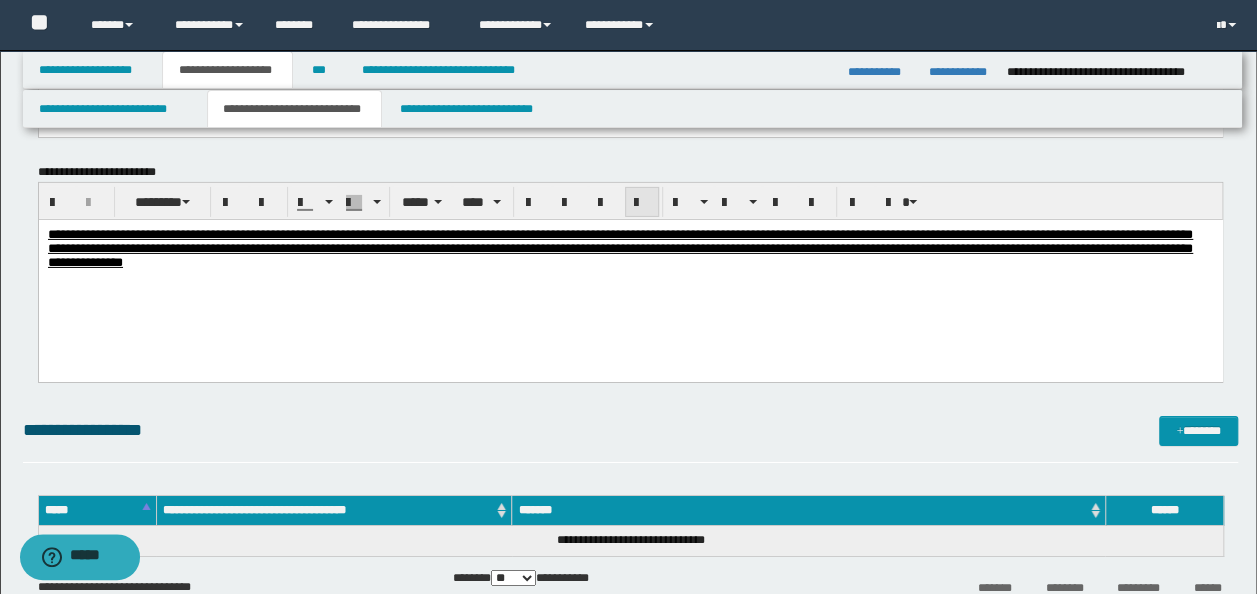 click at bounding box center [642, 203] 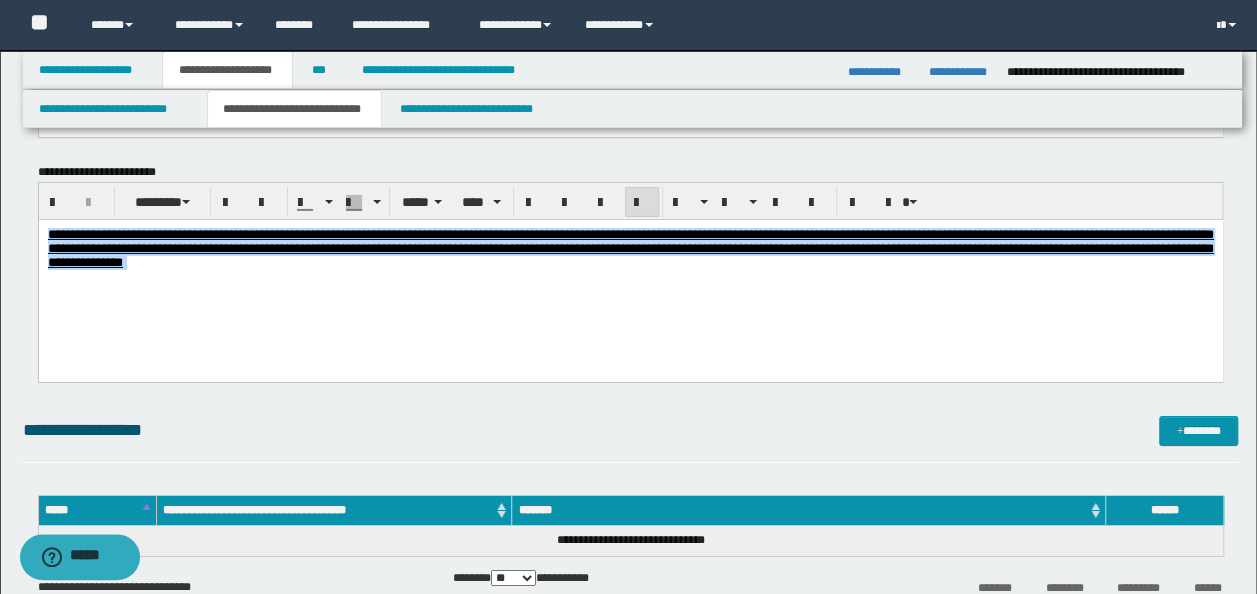click on "**********" at bounding box center (630, 274) 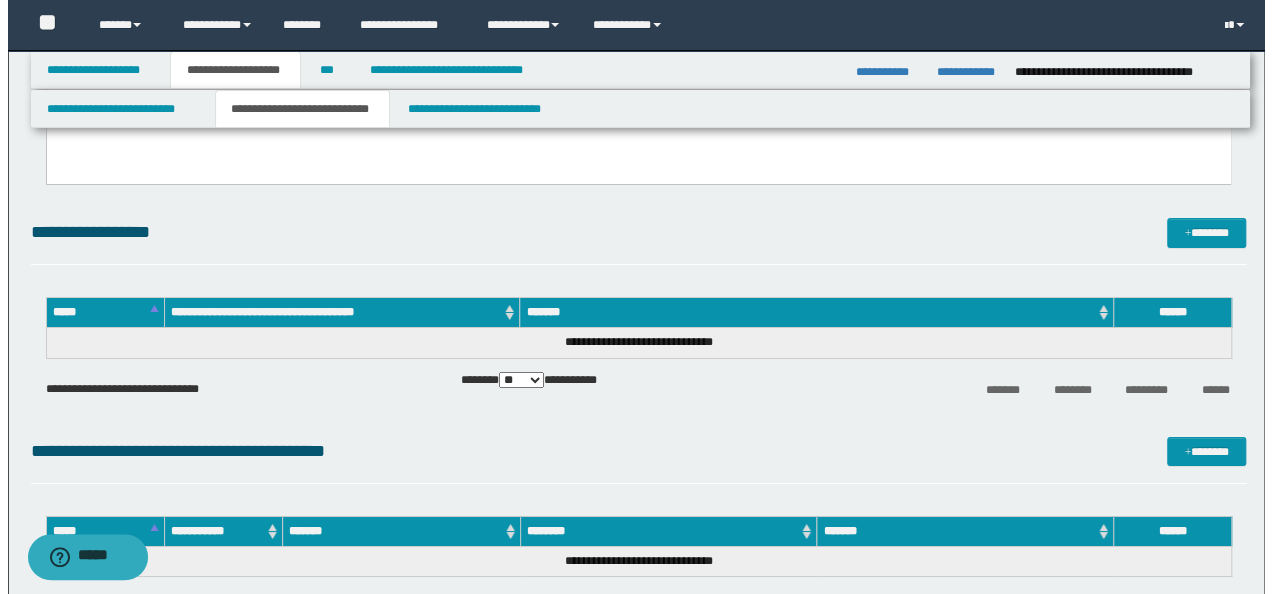 scroll, scrollTop: 3400, scrollLeft: 0, axis: vertical 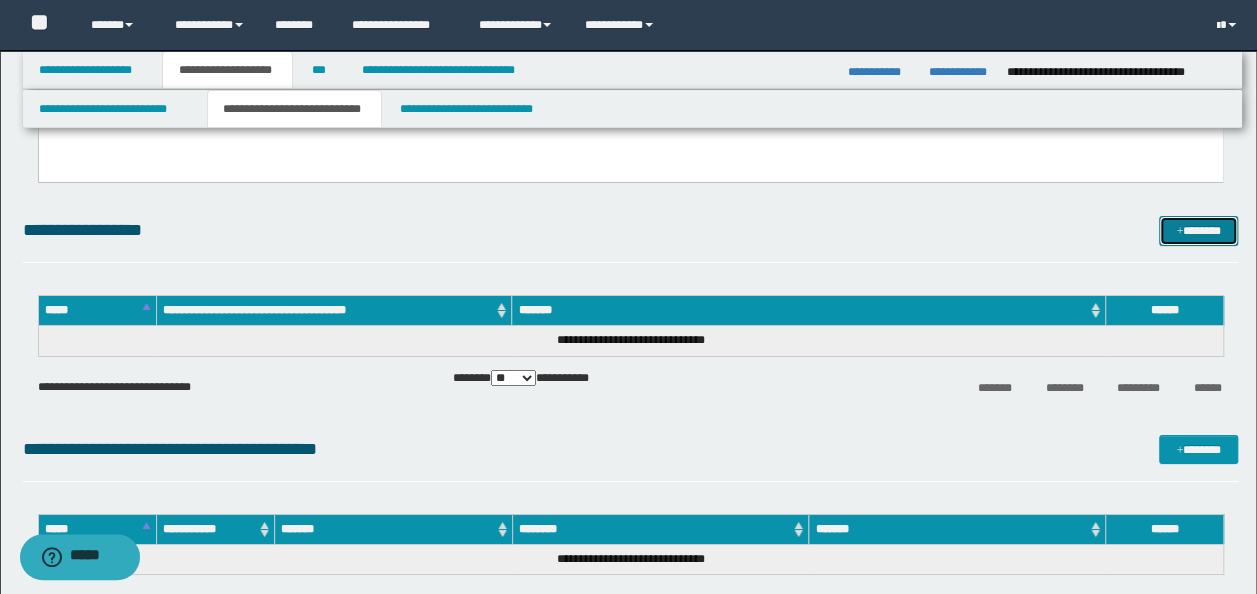 click at bounding box center (1179, 232) 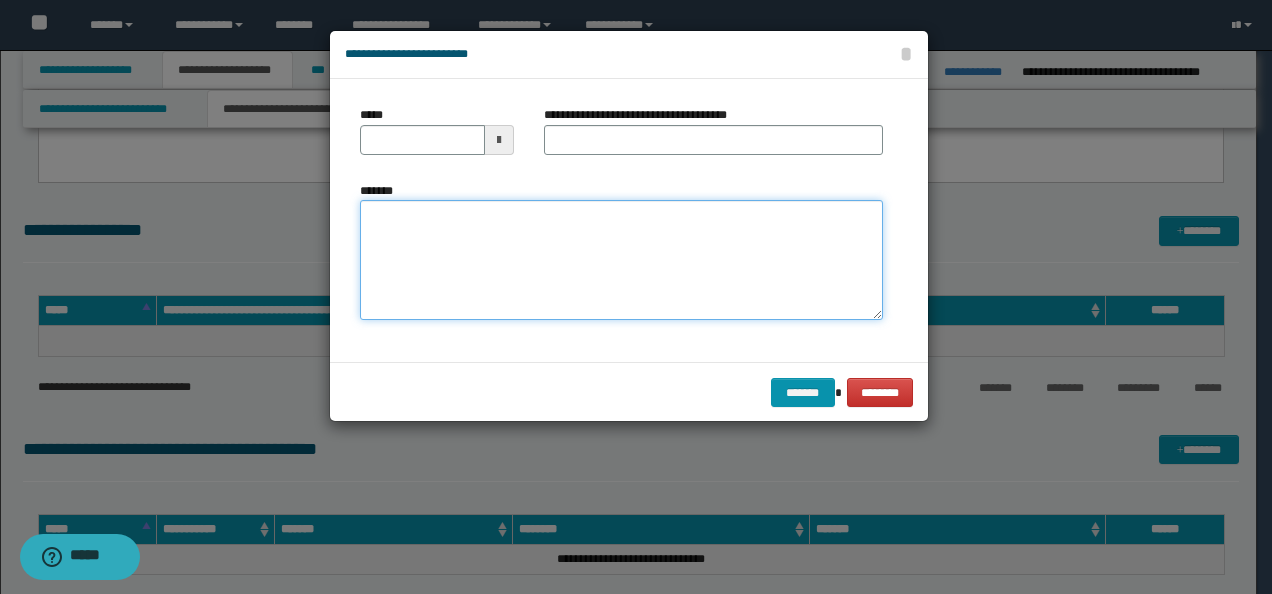 click on "*******" at bounding box center [621, 260] 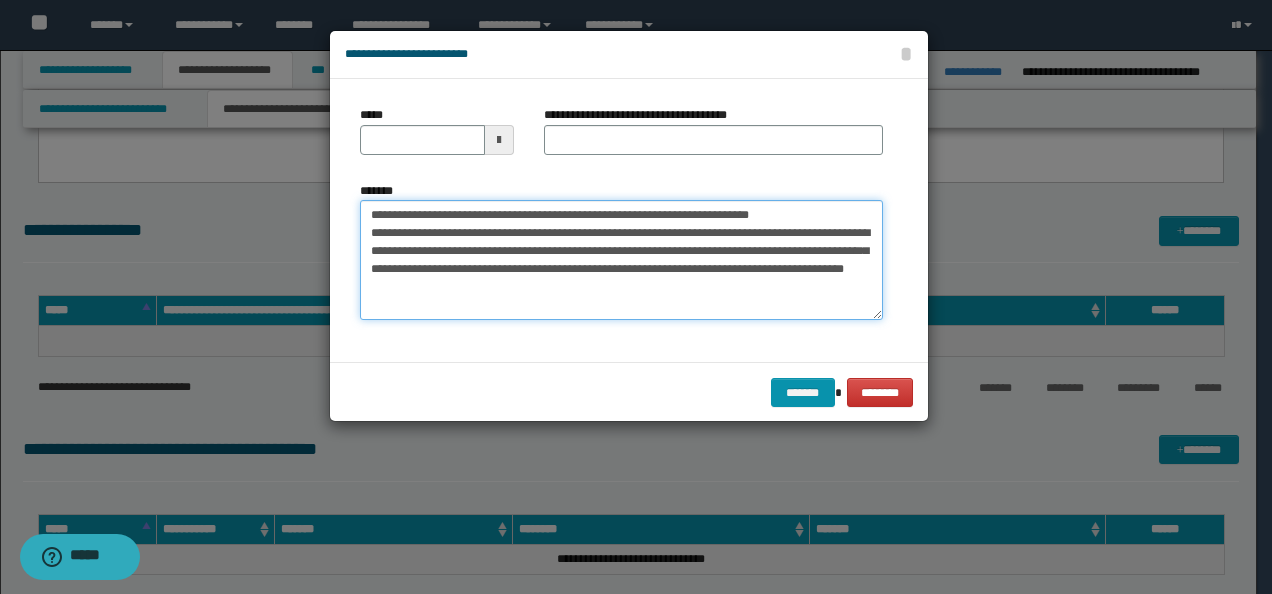 drag, startPoint x: 295, startPoint y: 210, endPoint x: 245, endPoint y: 202, distance: 50.635956 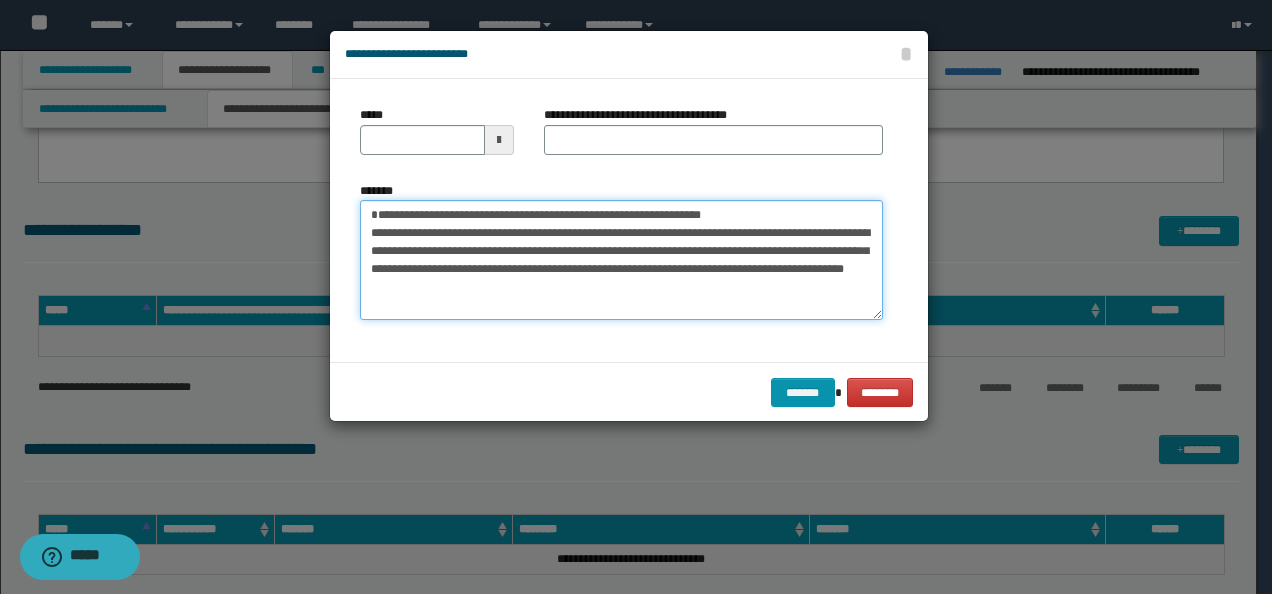 type 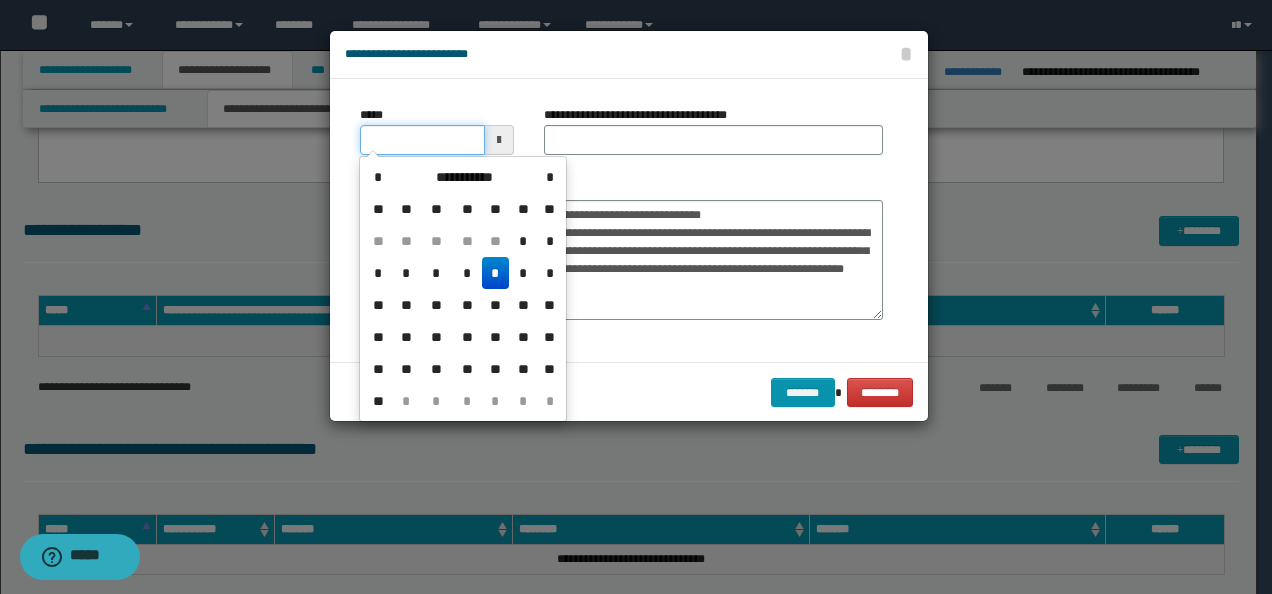 click on "*****" at bounding box center (422, 140) 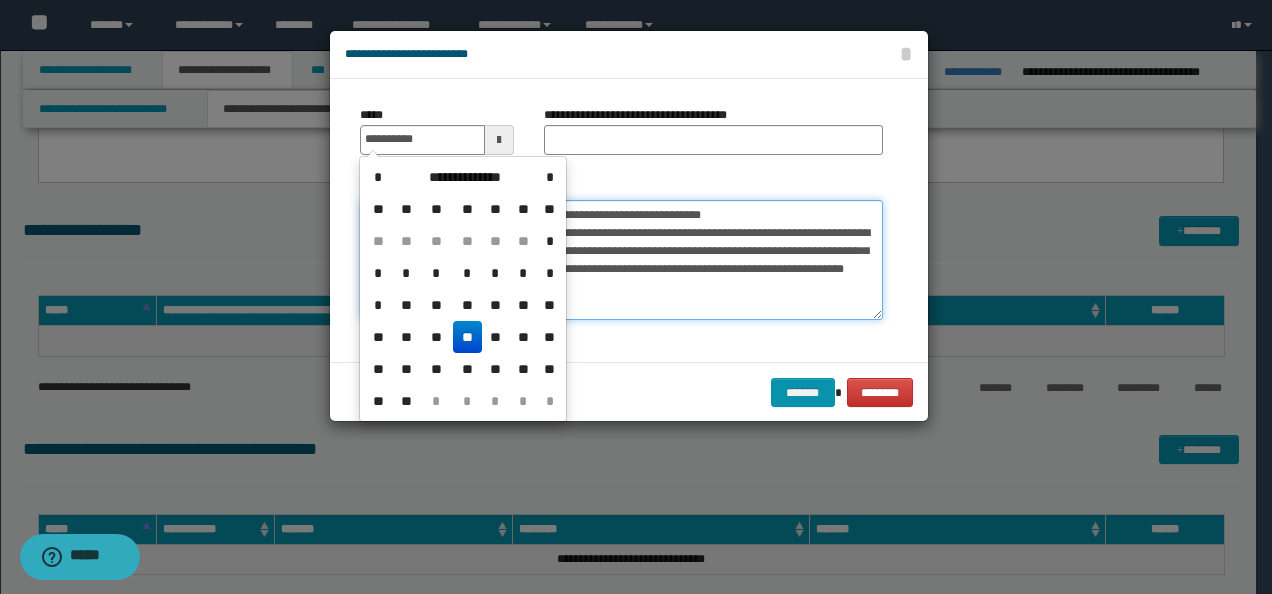 type on "**********" 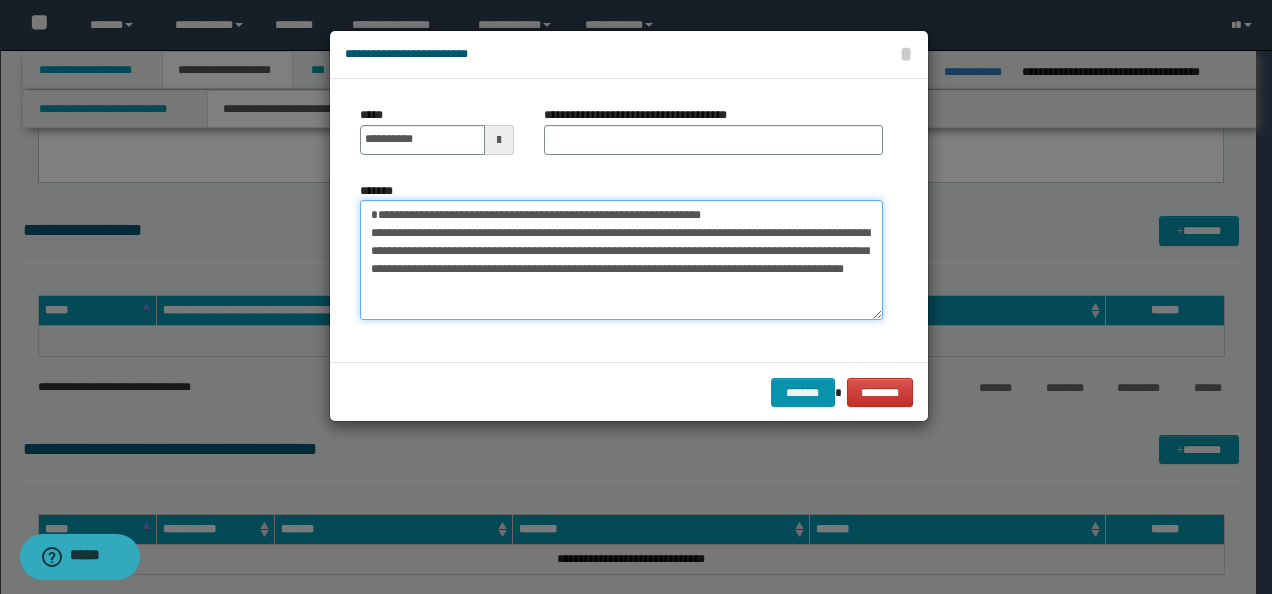 drag, startPoint x: 747, startPoint y: 215, endPoint x: 212, endPoint y: 210, distance: 535.0234 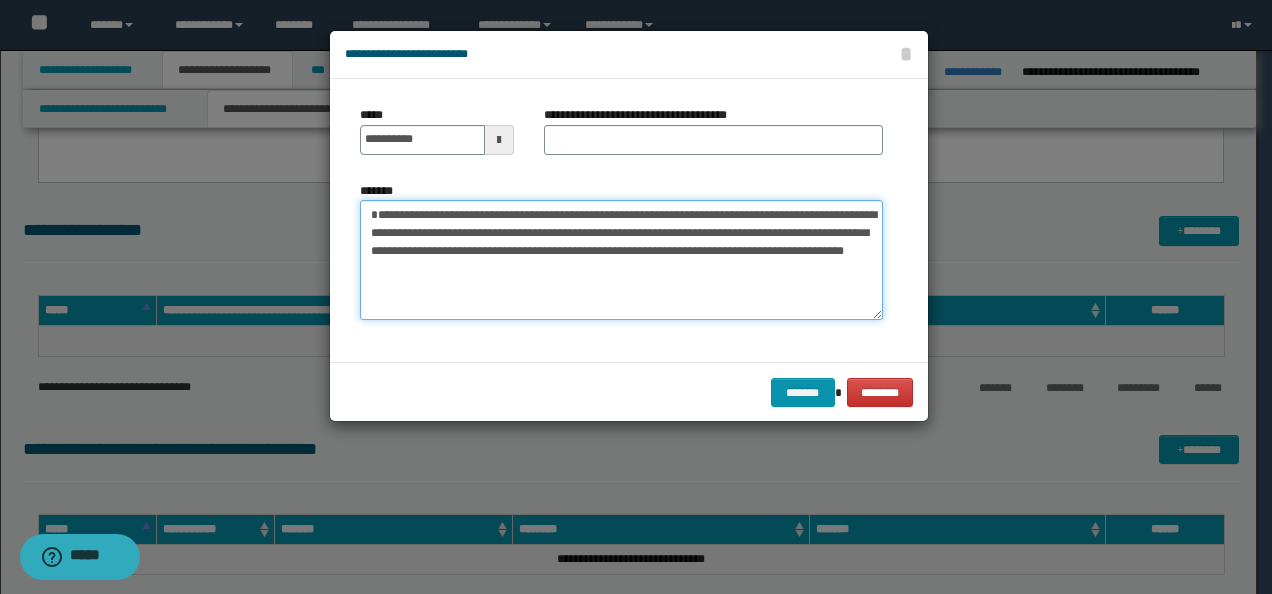 type on "**********" 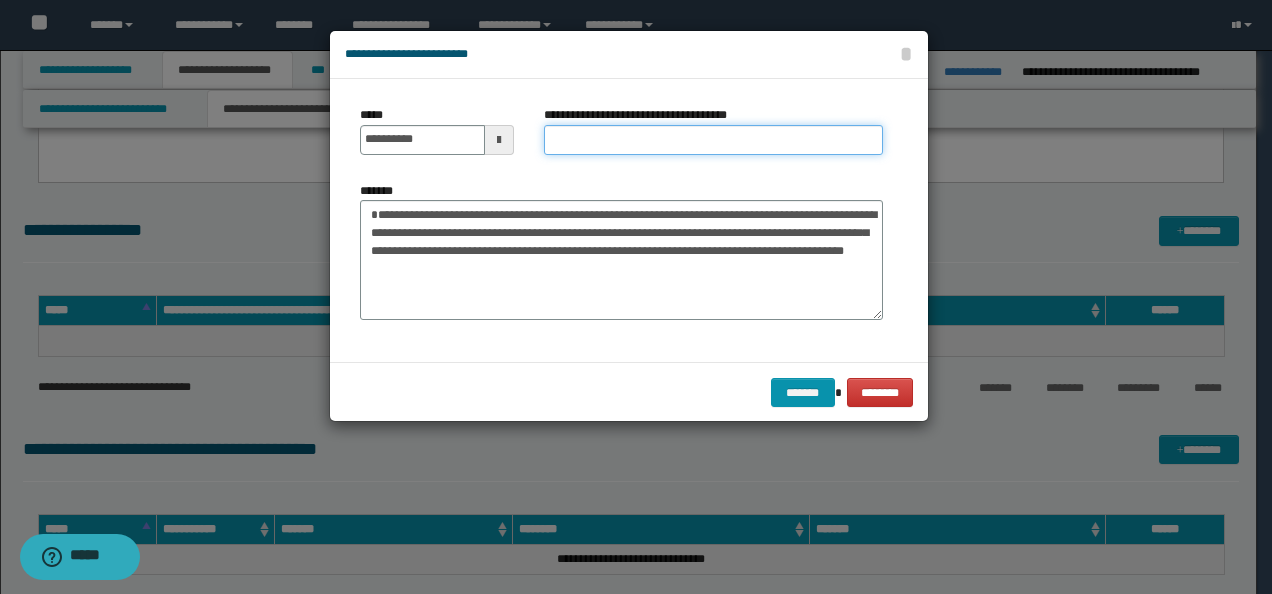click on "**********" at bounding box center (713, 140) 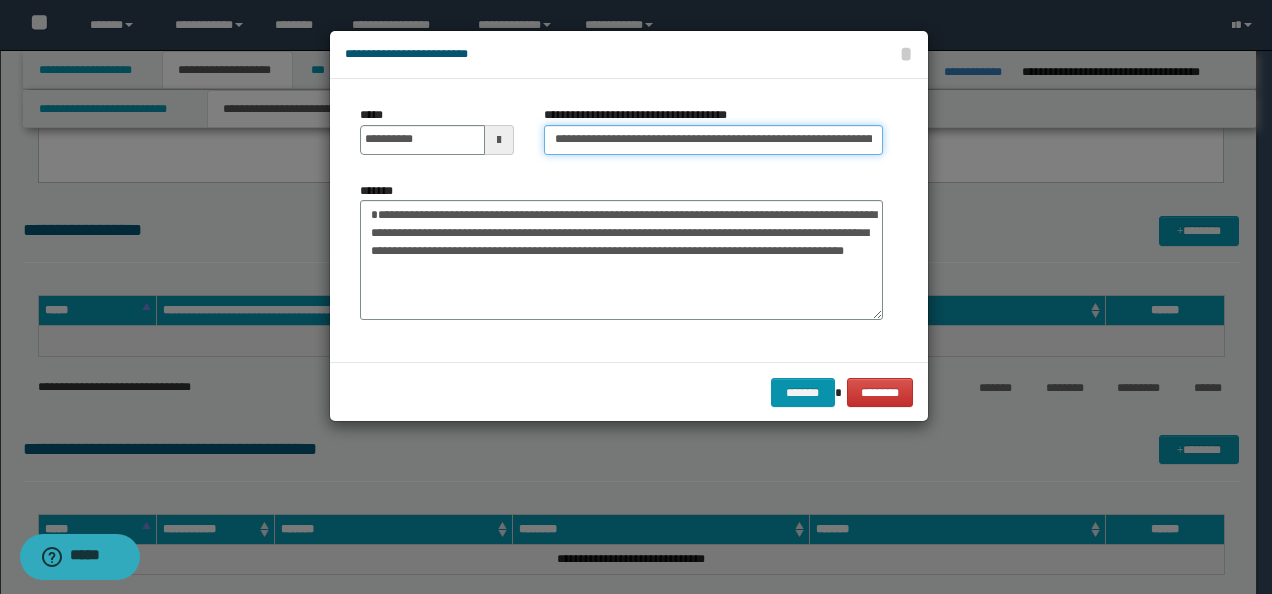 scroll, scrollTop: 0, scrollLeft: 50, axis: horizontal 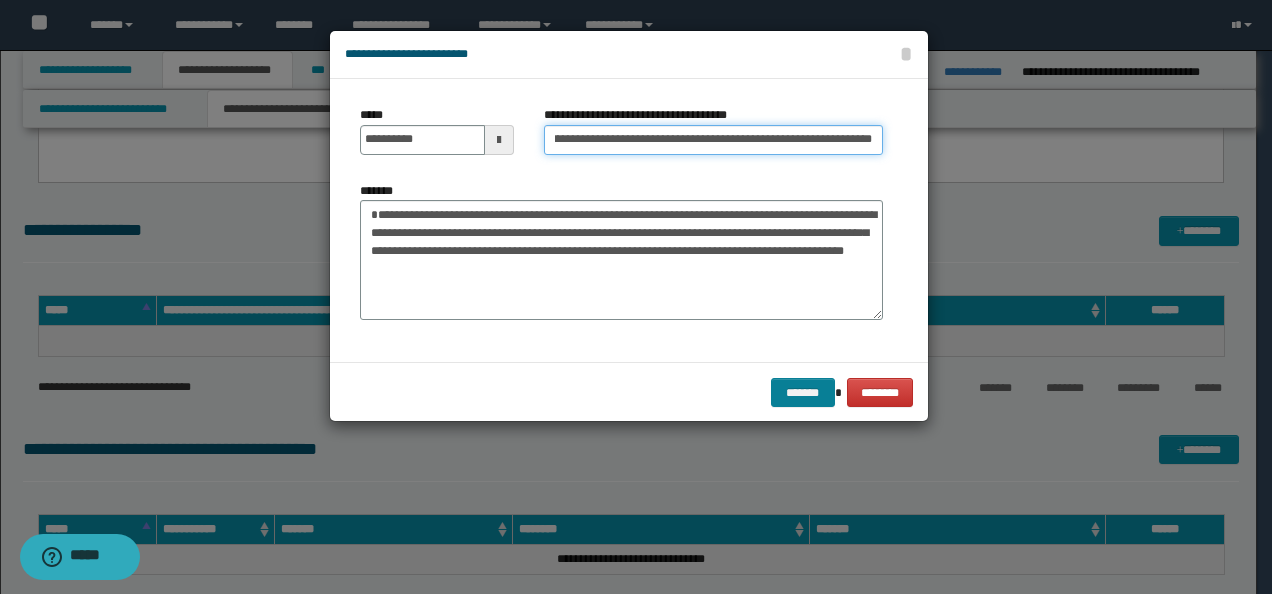 type on "**********" 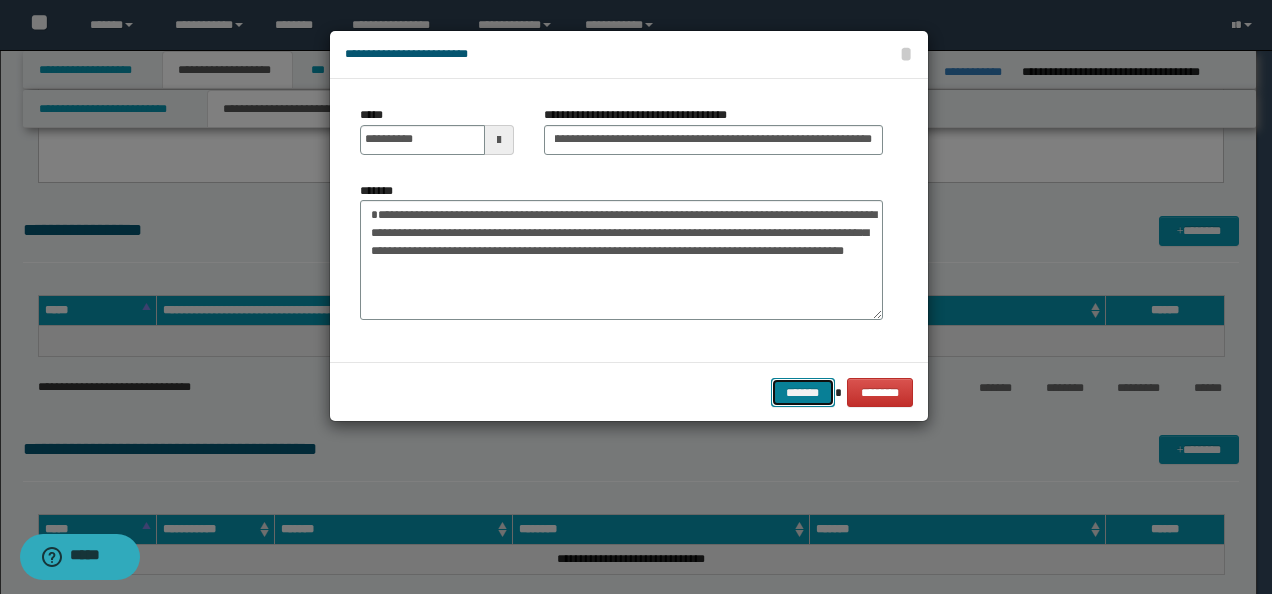 click on "*******" at bounding box center [803, 392] 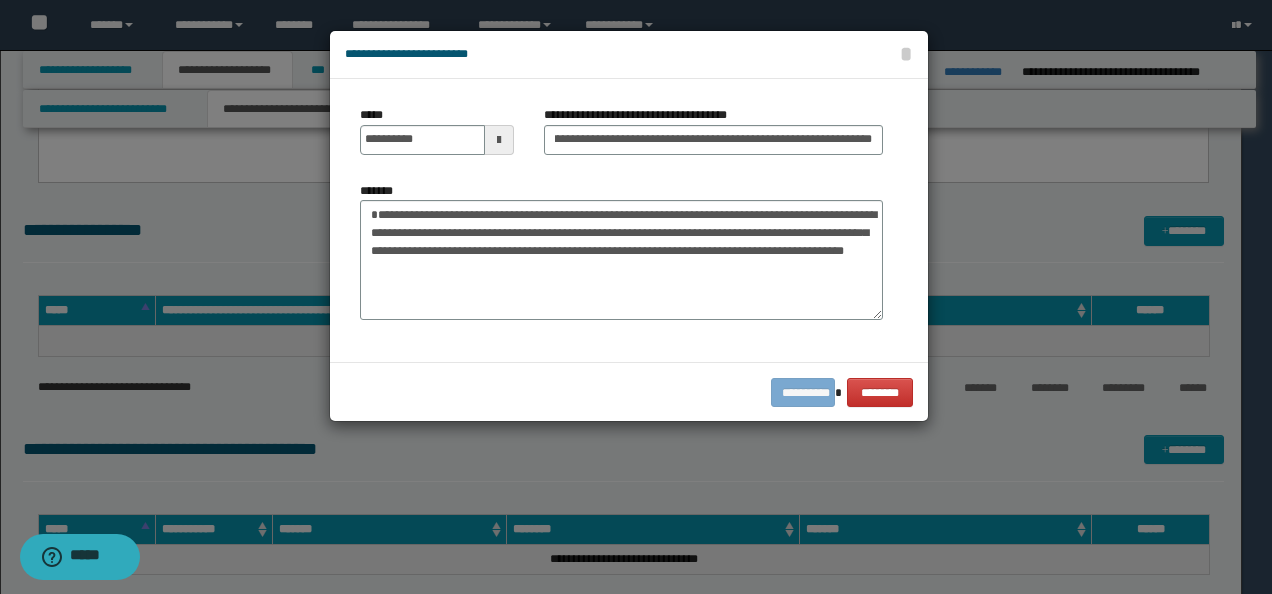 scroll, scrollTop: 0, scrollLeft: 0, axis: both 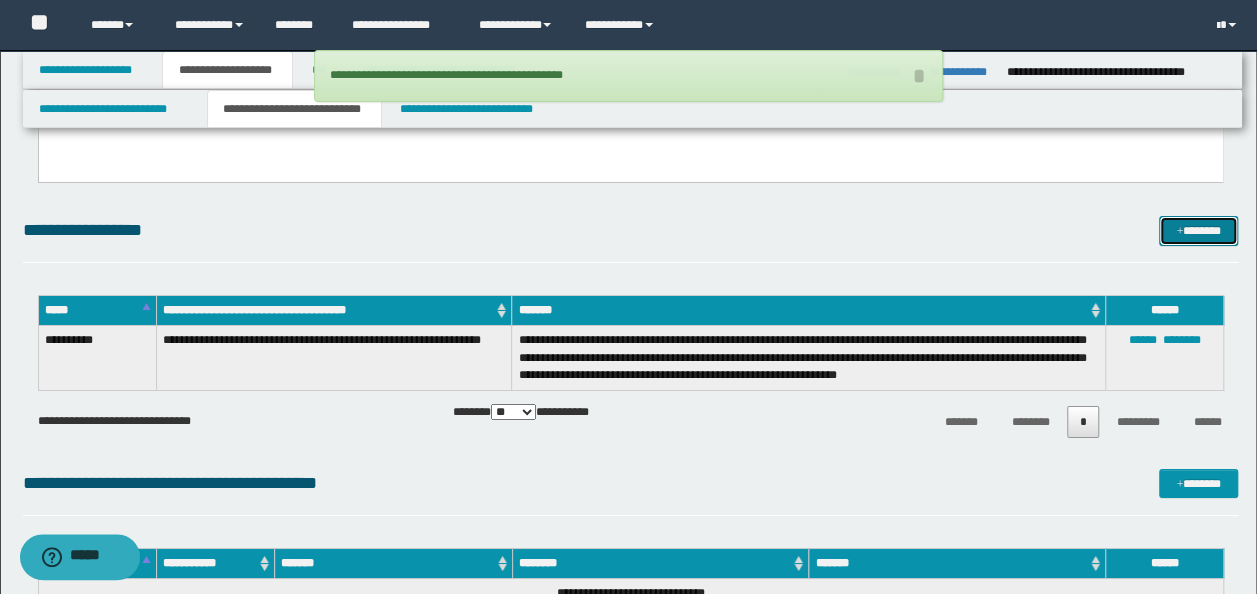 click on "*******" at bounding box center [1198, 230] 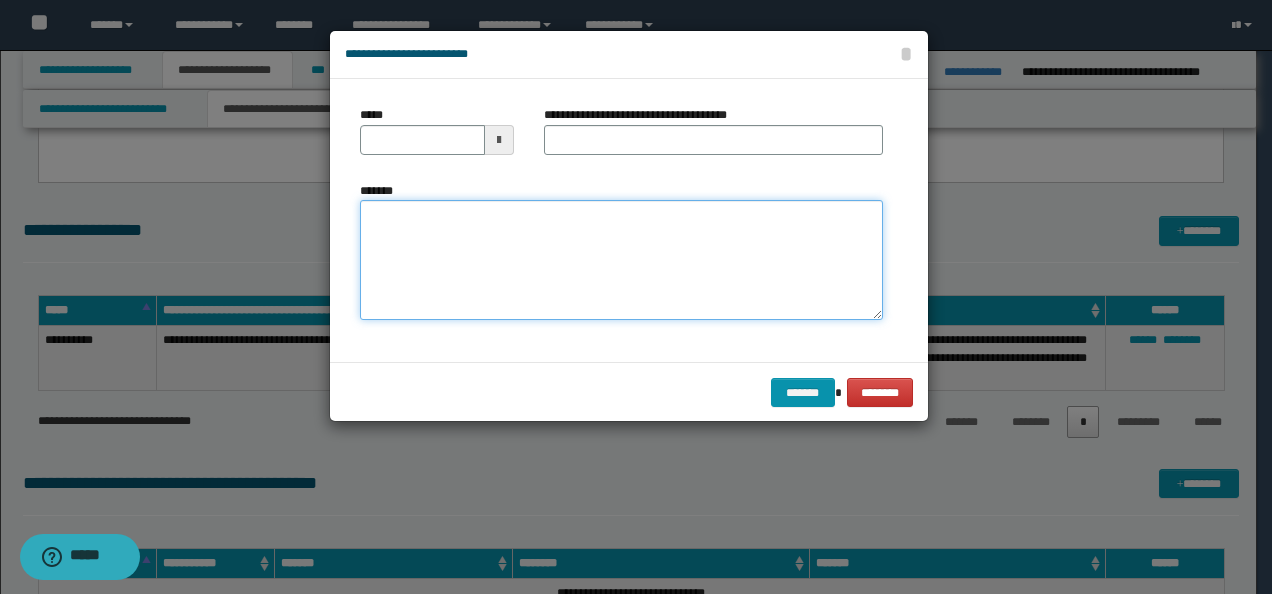 click on "*******" at bounding box center (621, 260) 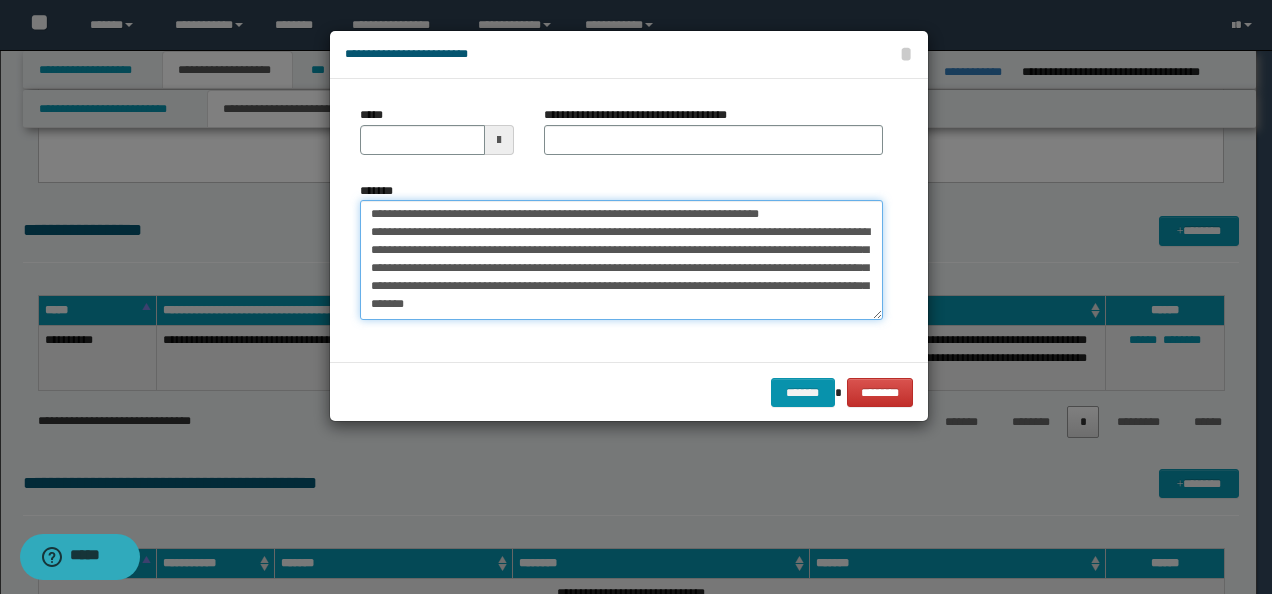 scroll, scrollTop: 0, scrollLeft: 0, axis: both 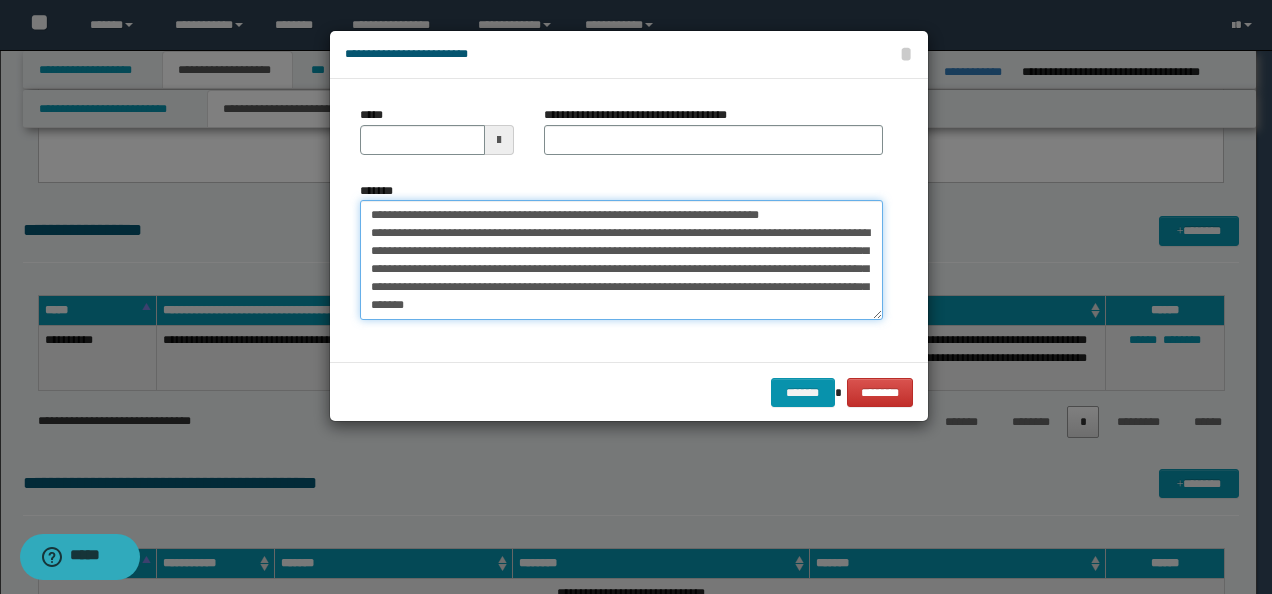 drag, startPoint x: 429, startPoint y: 210, endPoint x: 402, endPoint y: 184, distance: 37.48333 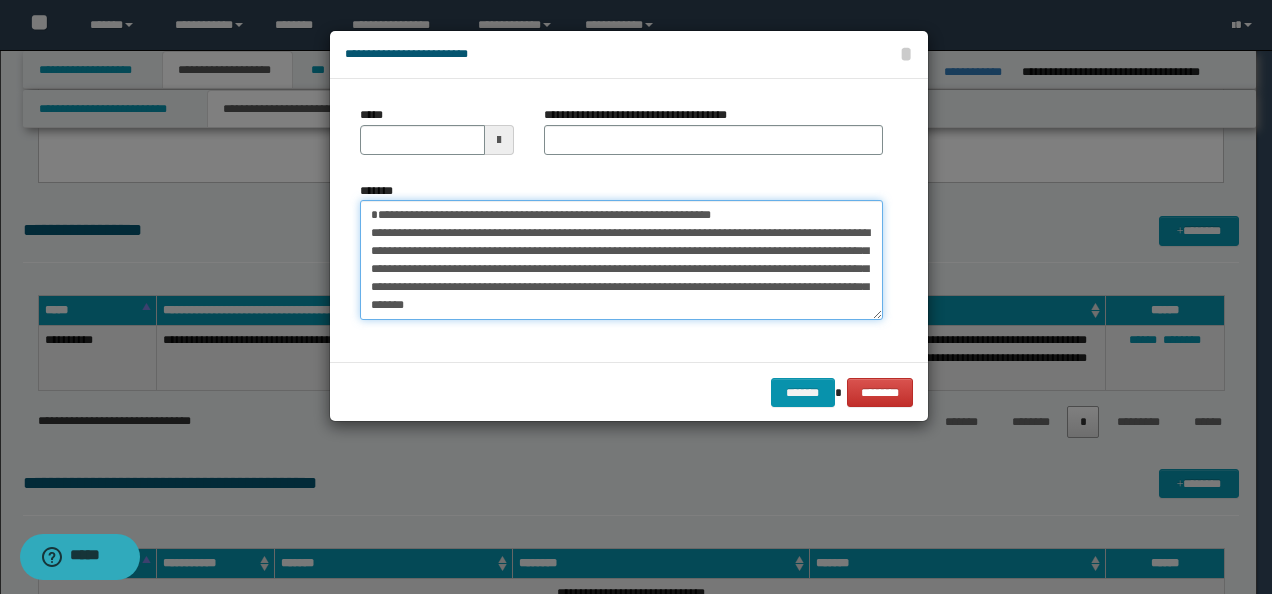 type 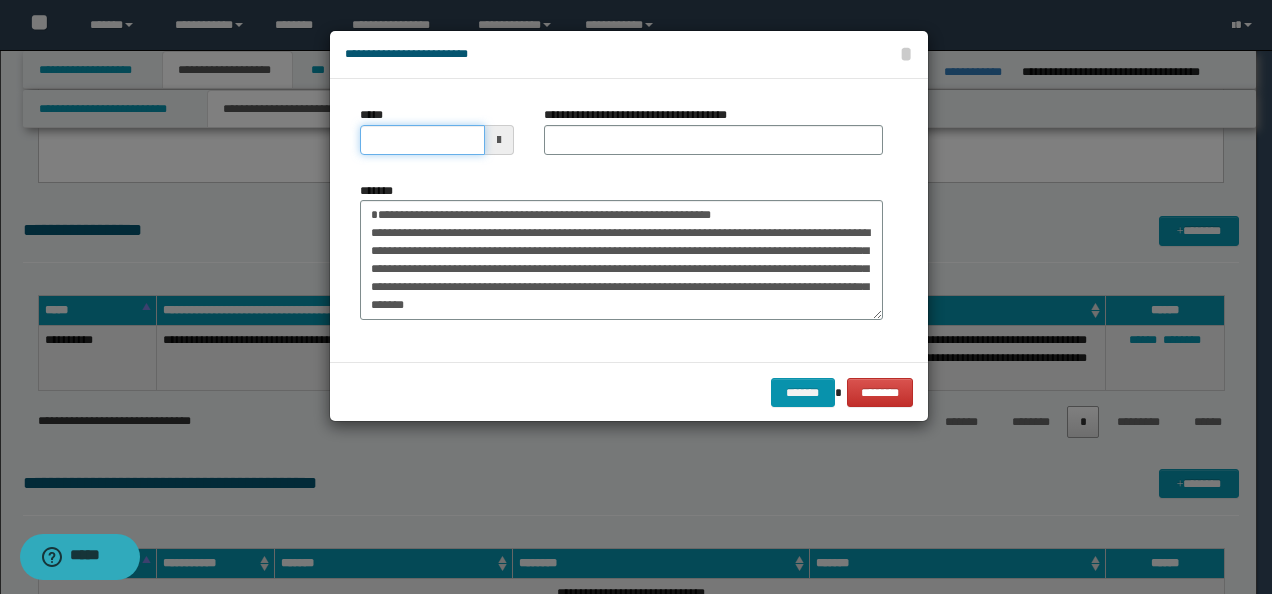 click on "*****" at bounding box center (422, 140) 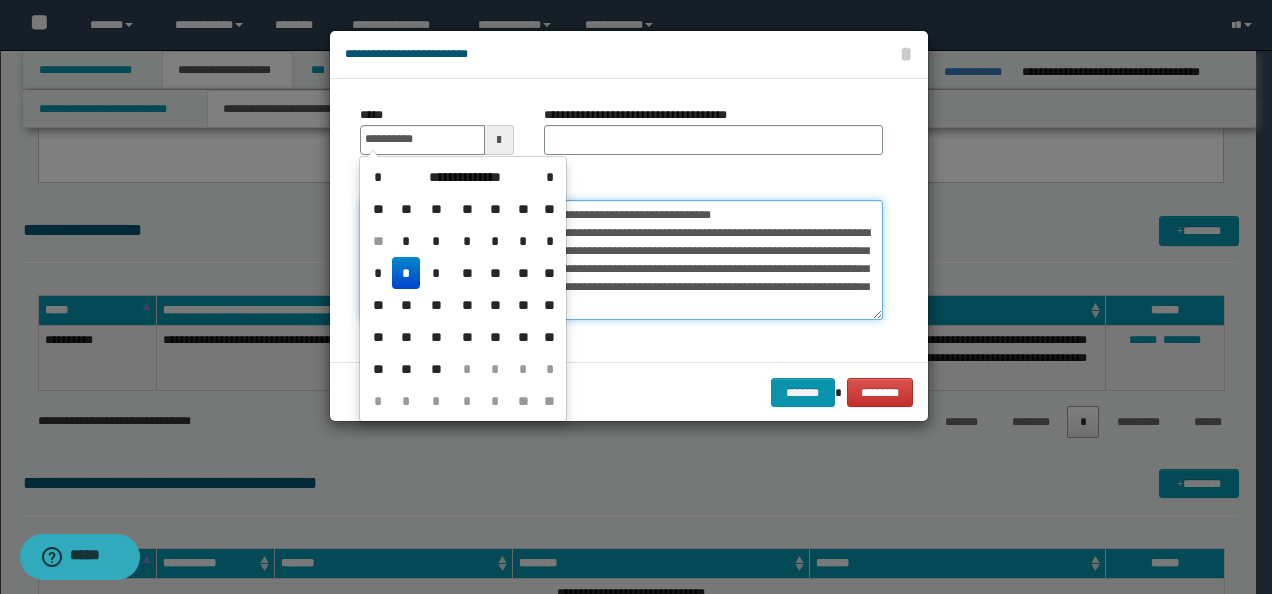 type on "**********" 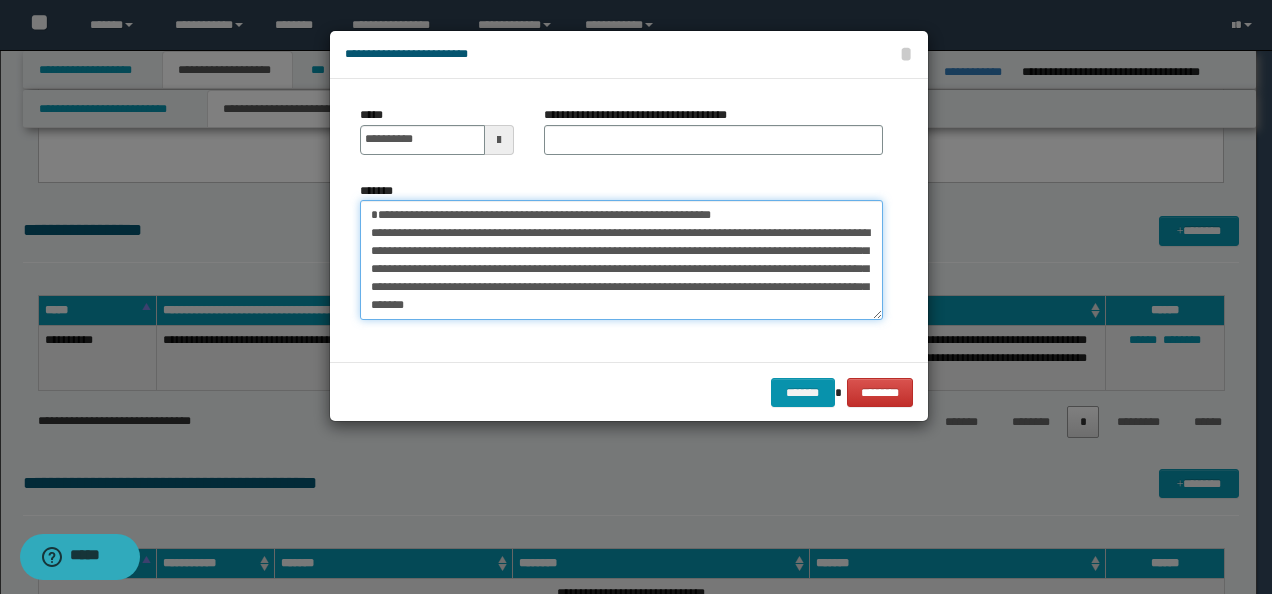 drag, startPoint x: 750, startPoint y: 209, endPoint x: 381, endPoint y: 191, distance: 369.43875 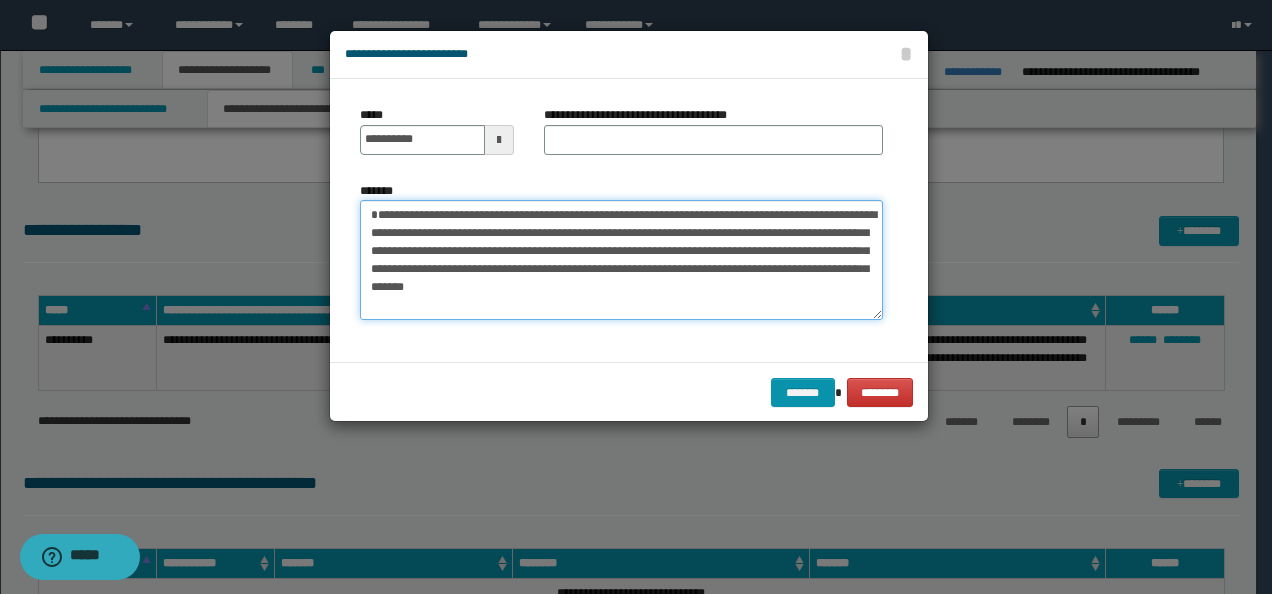 type on "**********" 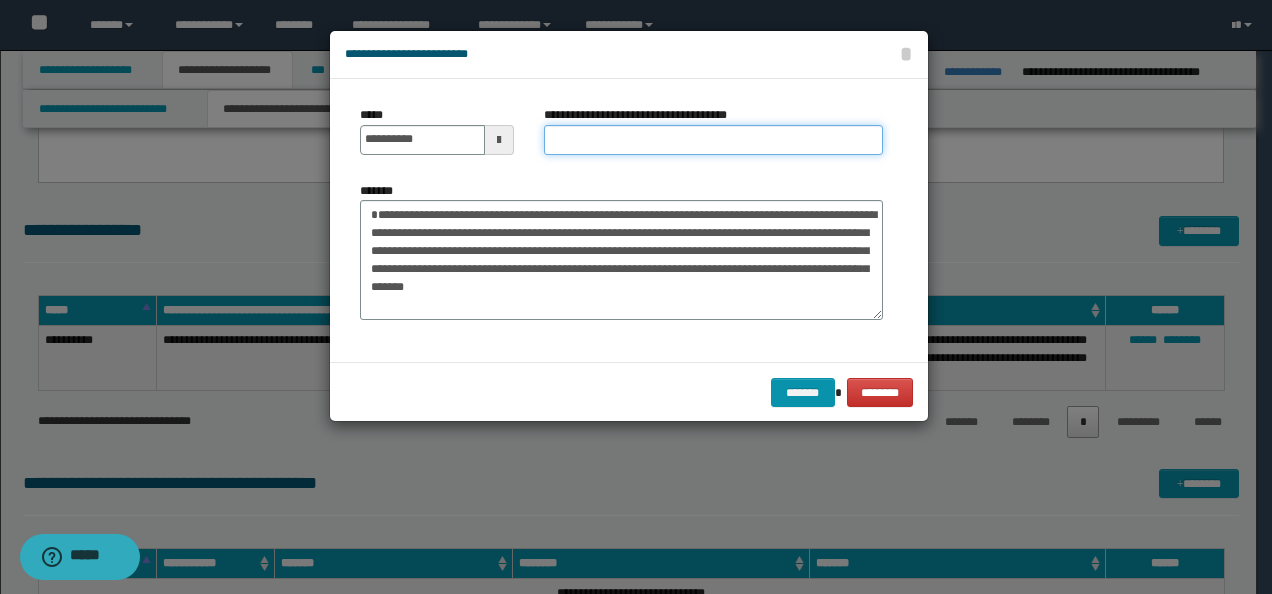 click on "**********" at bounding box center [713, 140] 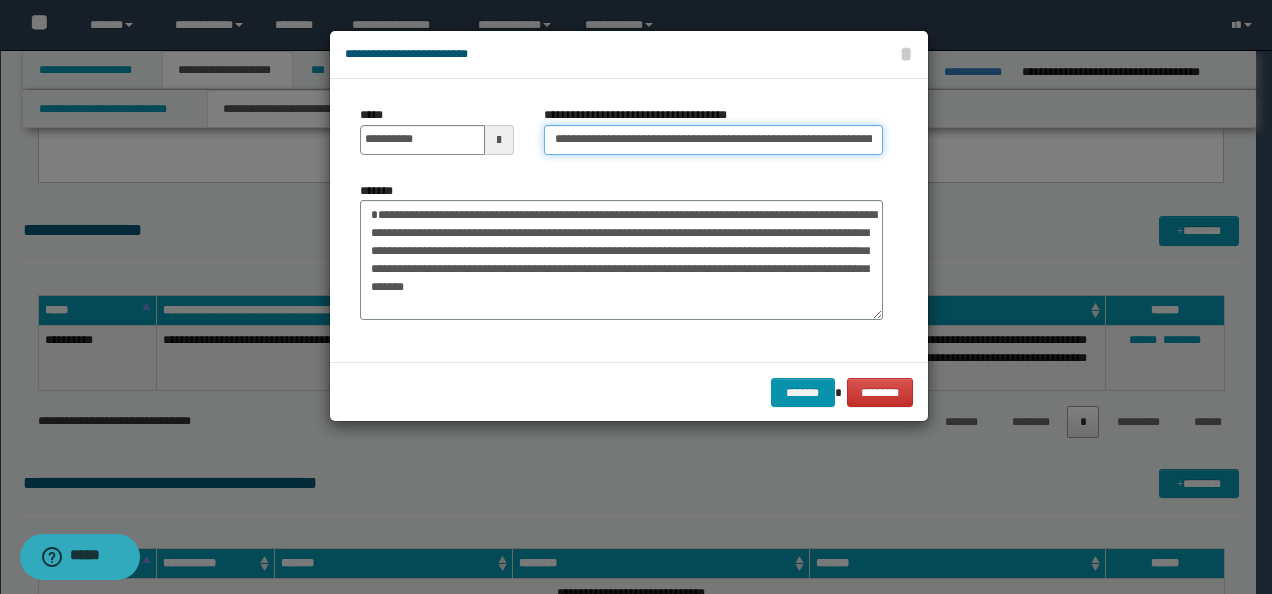scroll, scrollTop: 0, scrollLeft: 39, axis: horizontal 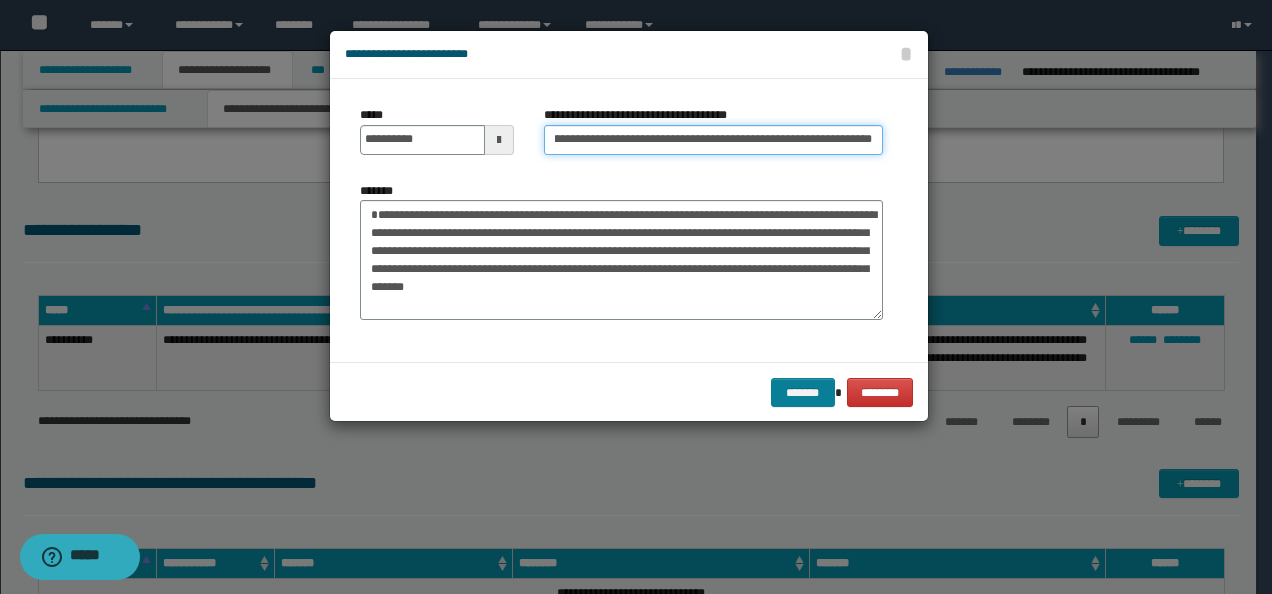 type on "**********" 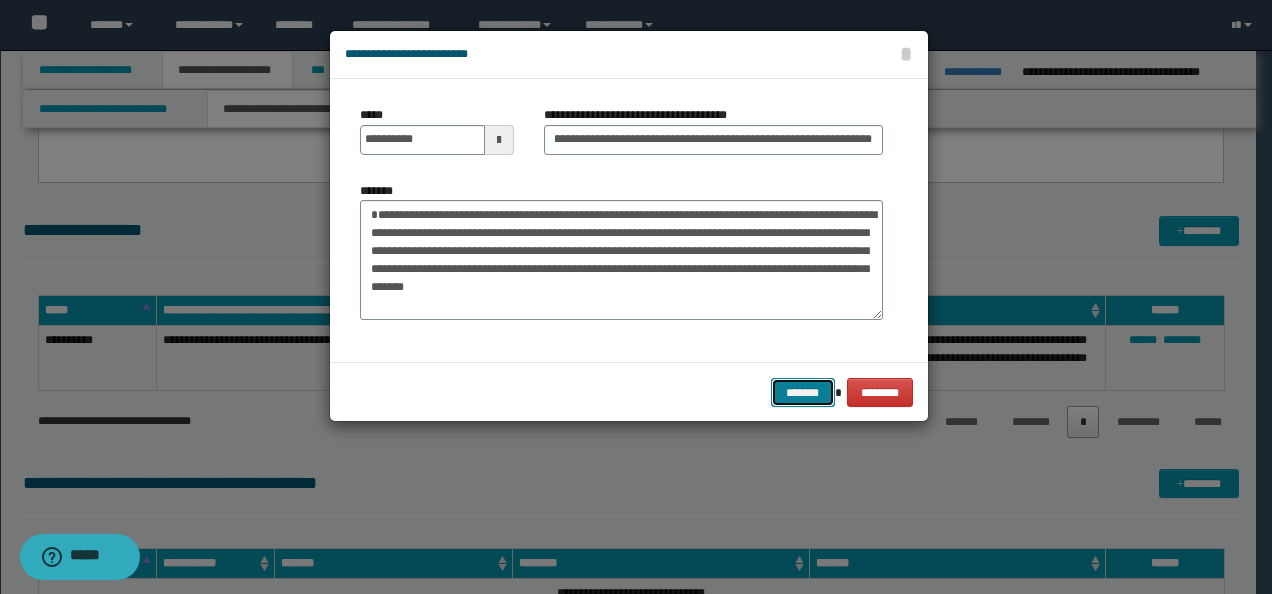 click on "*******" at bounding box center (803, 392) 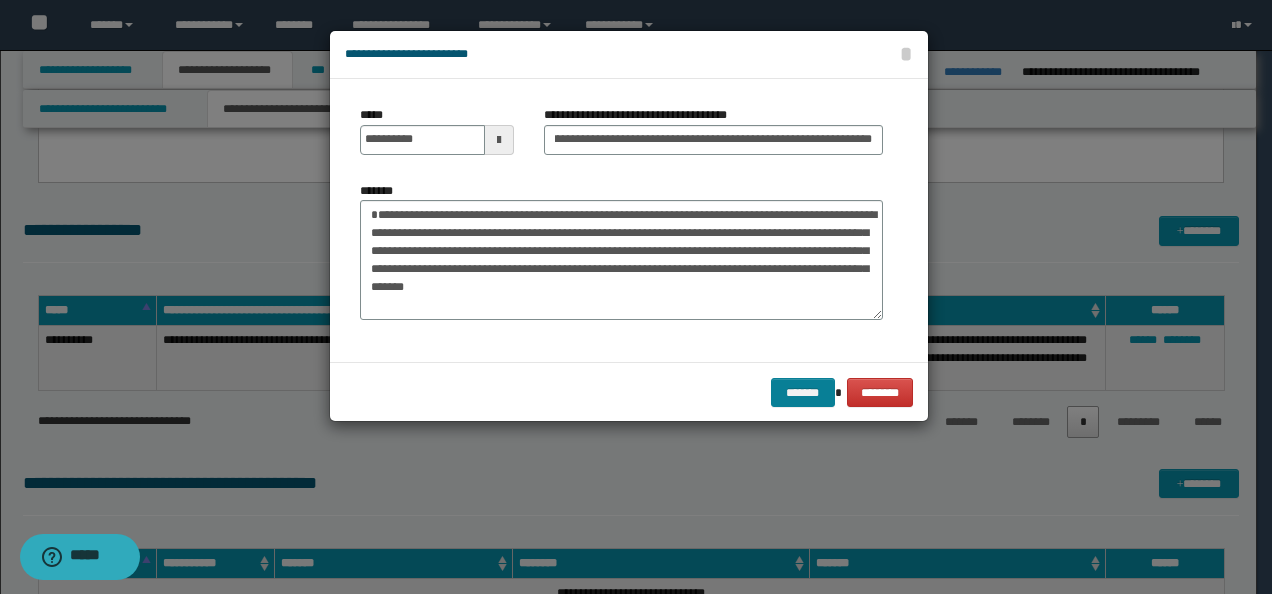 scroll, scrollTop: 0, scrollLeft: 0, axis: both 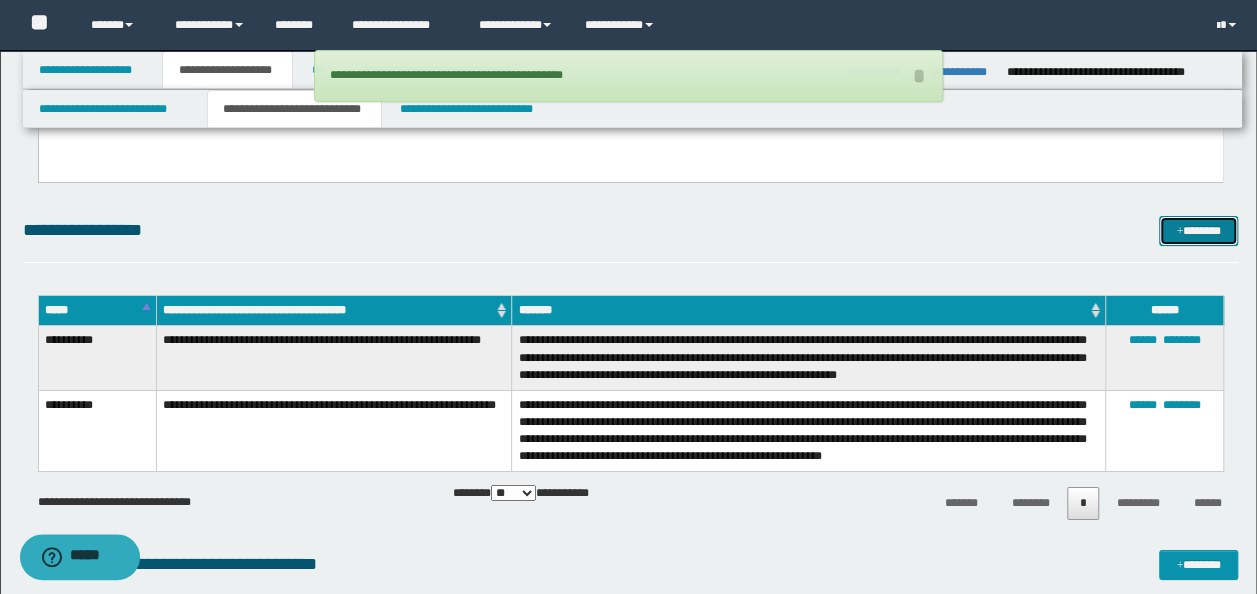 click on "*******" at bounding box center (1198, 230) 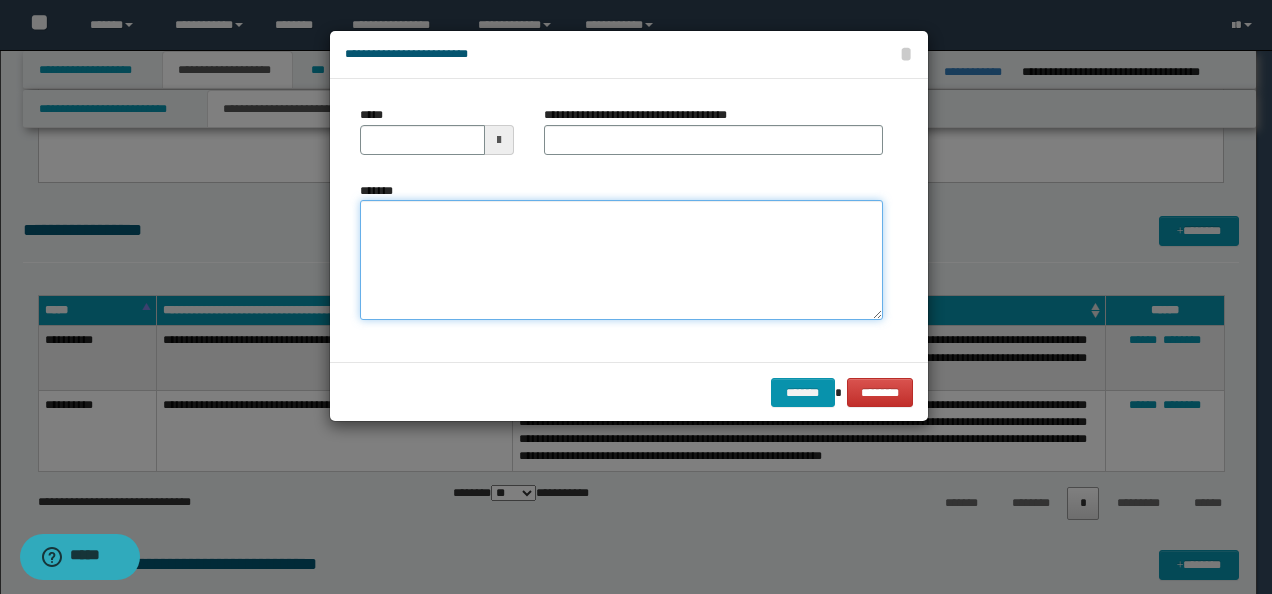 click on "*******" at bounding box center (621, 259) 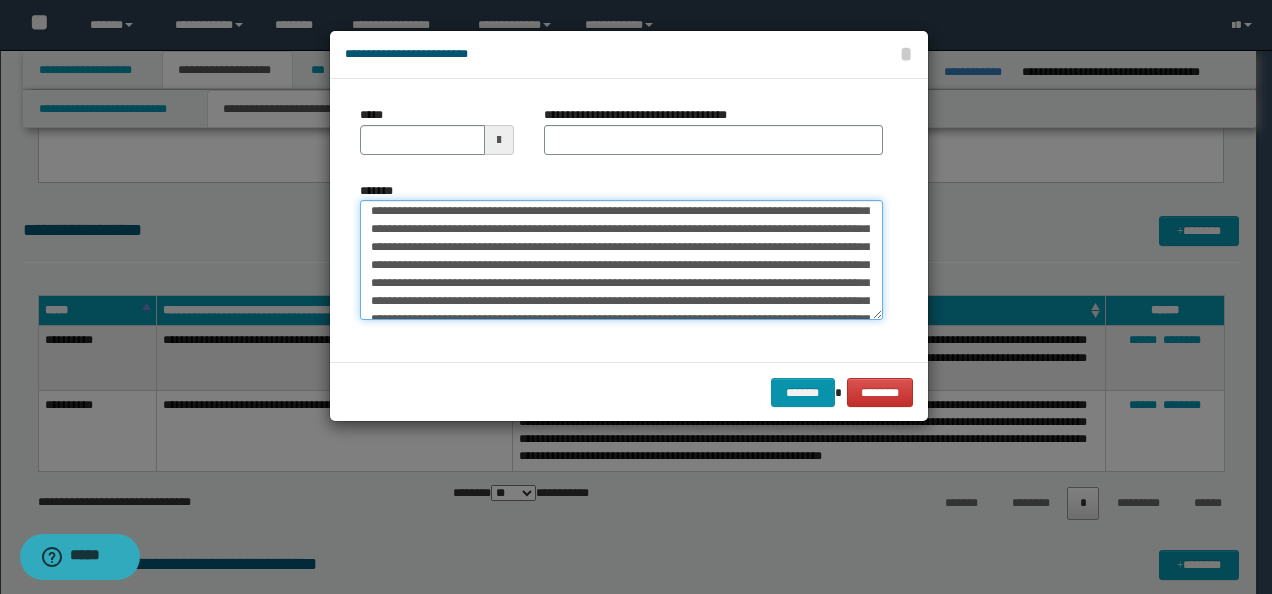 scroll, scrollTop: 0, scrollLeft: 0, axis: both 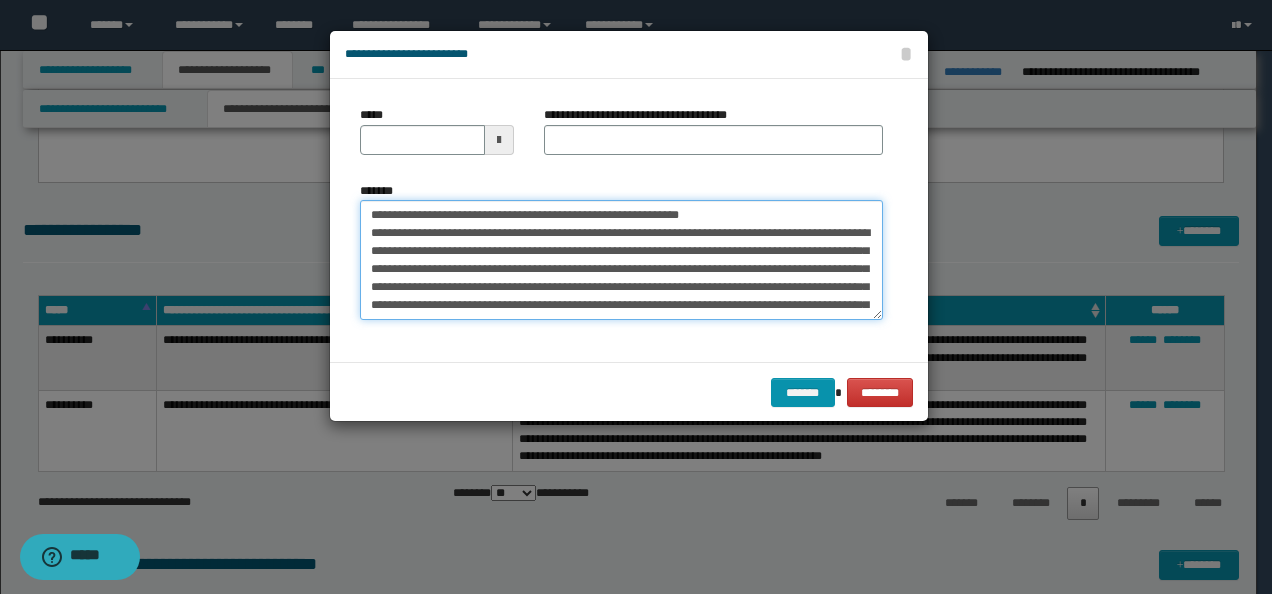 drag, startPoint x: 427, startPoint y: 212, endPoint x: 299, endPoint y: 204, distance: 128.24976 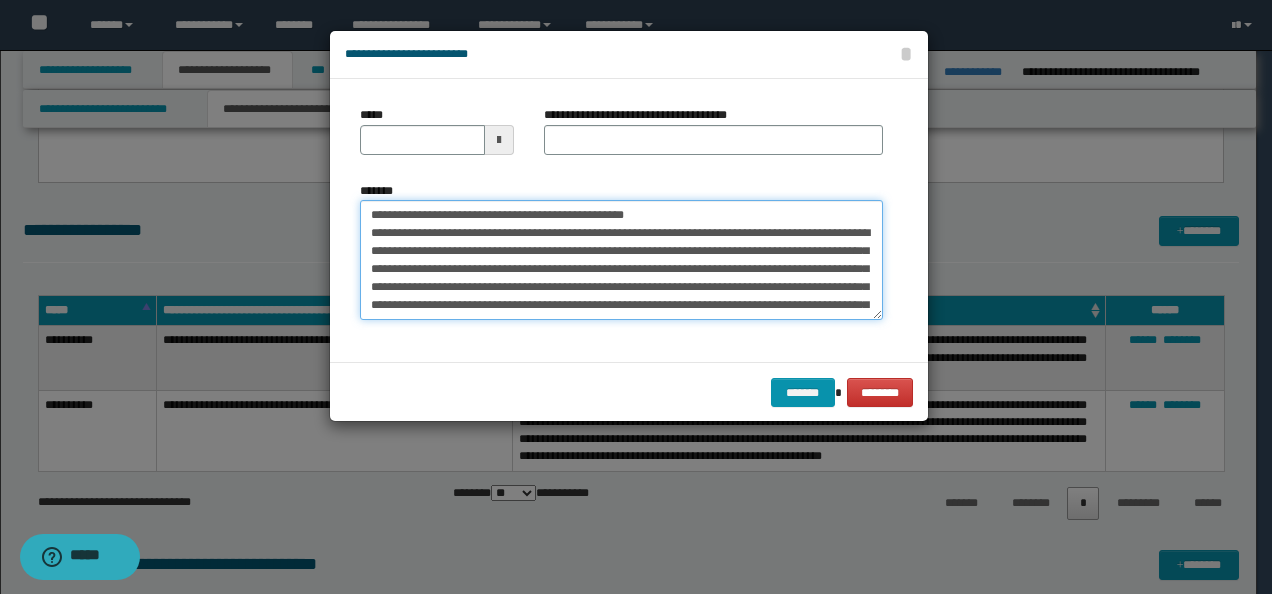 type 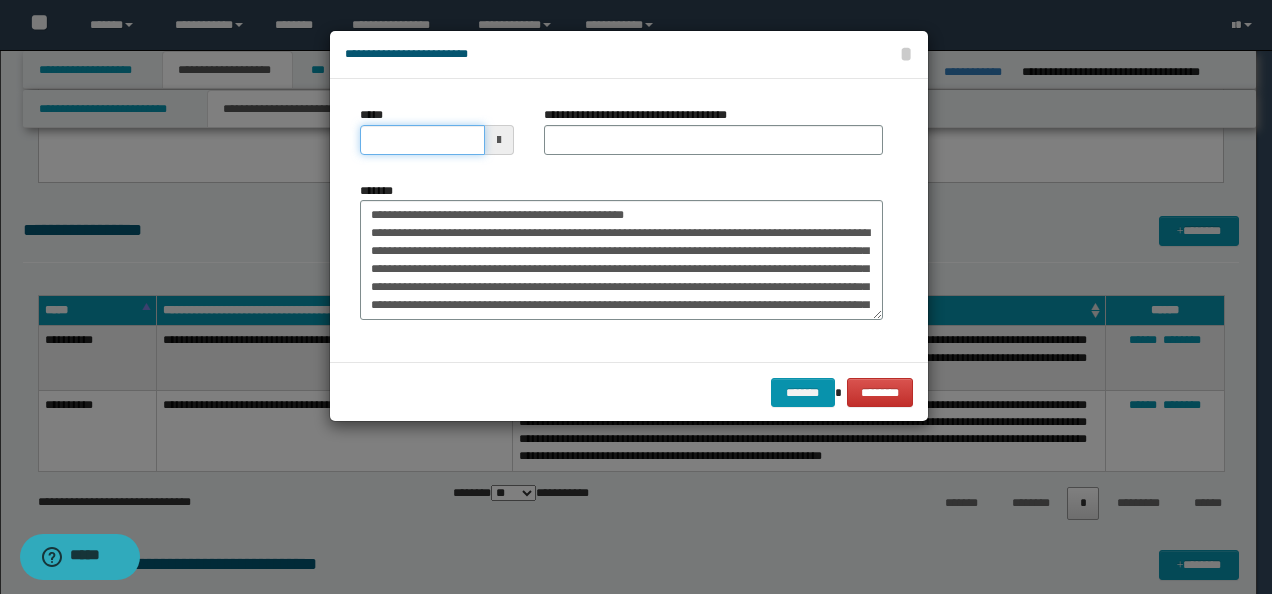 click on "*****" at bounding box center [422, 140] 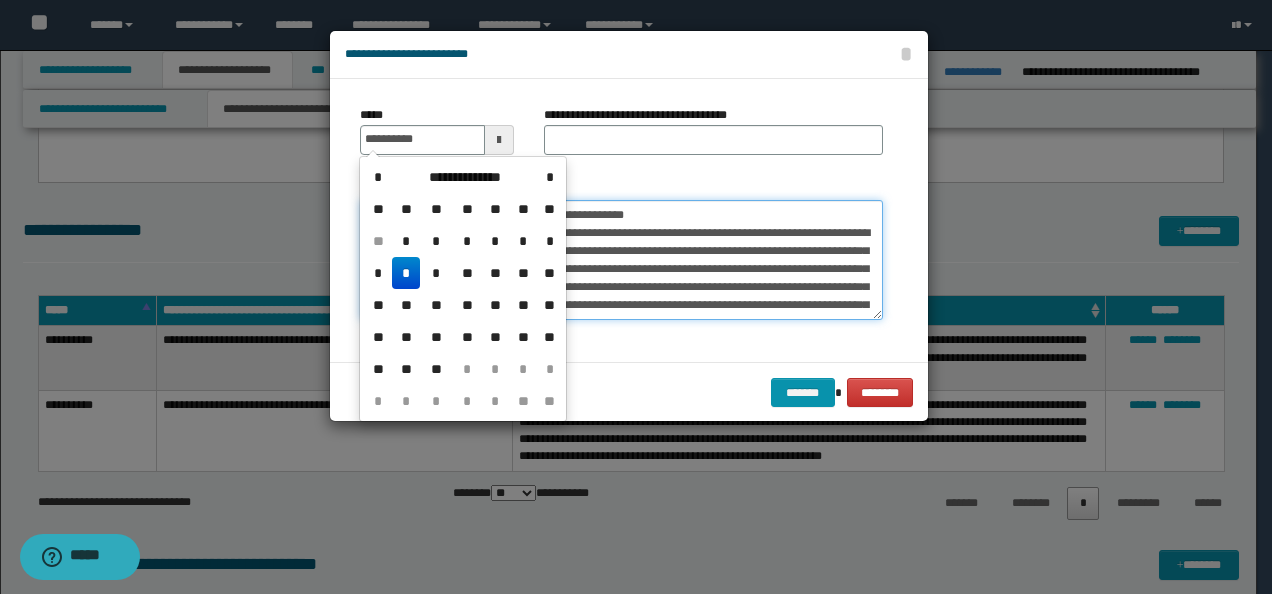 type on "**********" 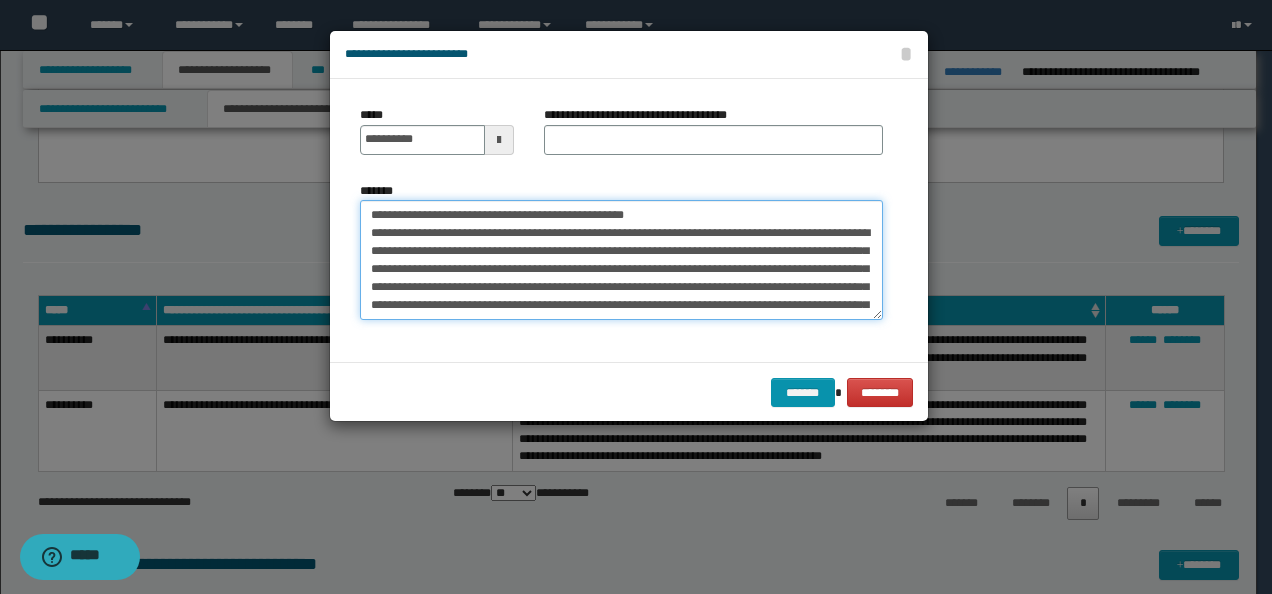 drag, startPoint x: 538, startPoint y: 208, endPoint x: 342, endPoint y: 216, distance: 196.1632 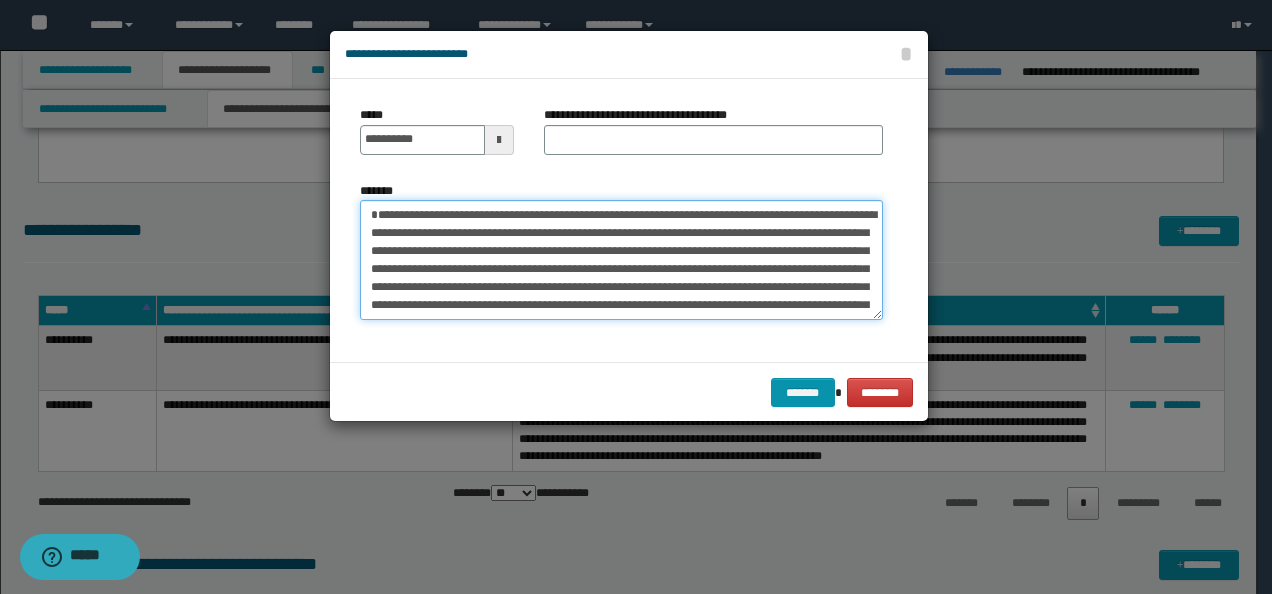 type on "**********" 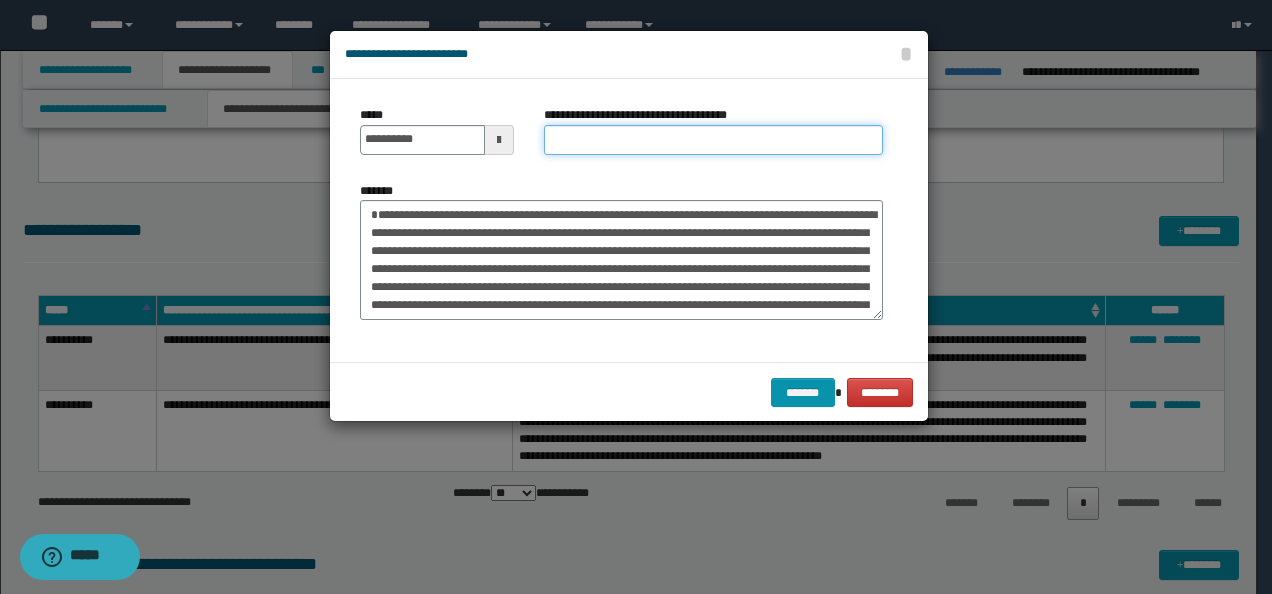 click on "**********" at bounding box center [713, 140] 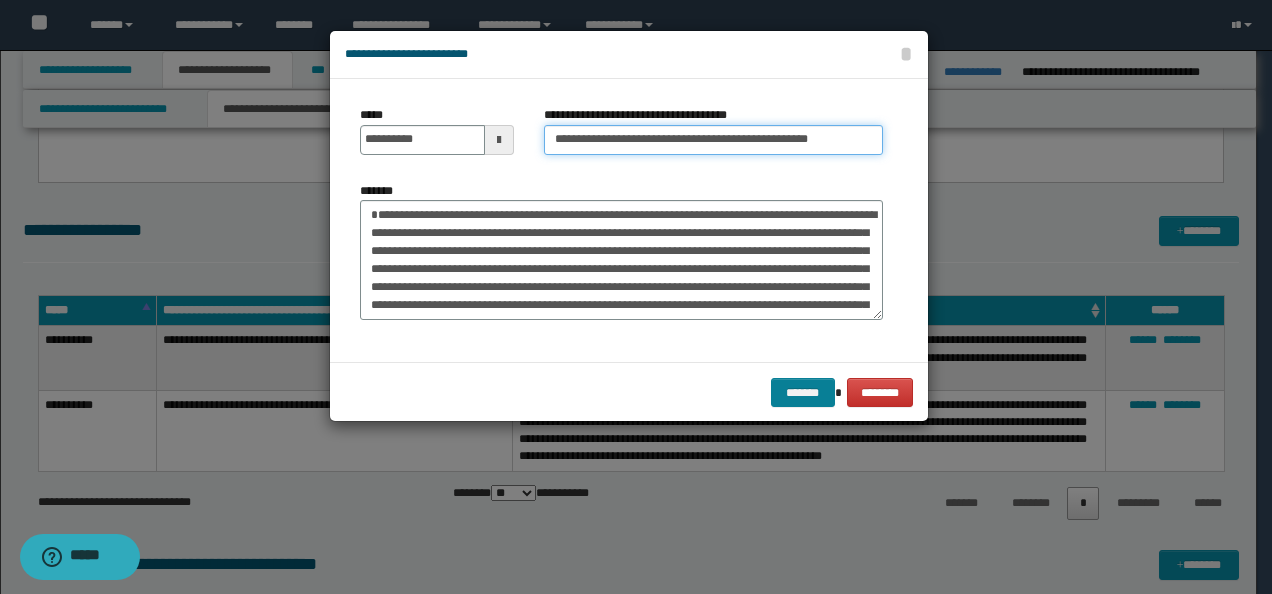 type on "**********" 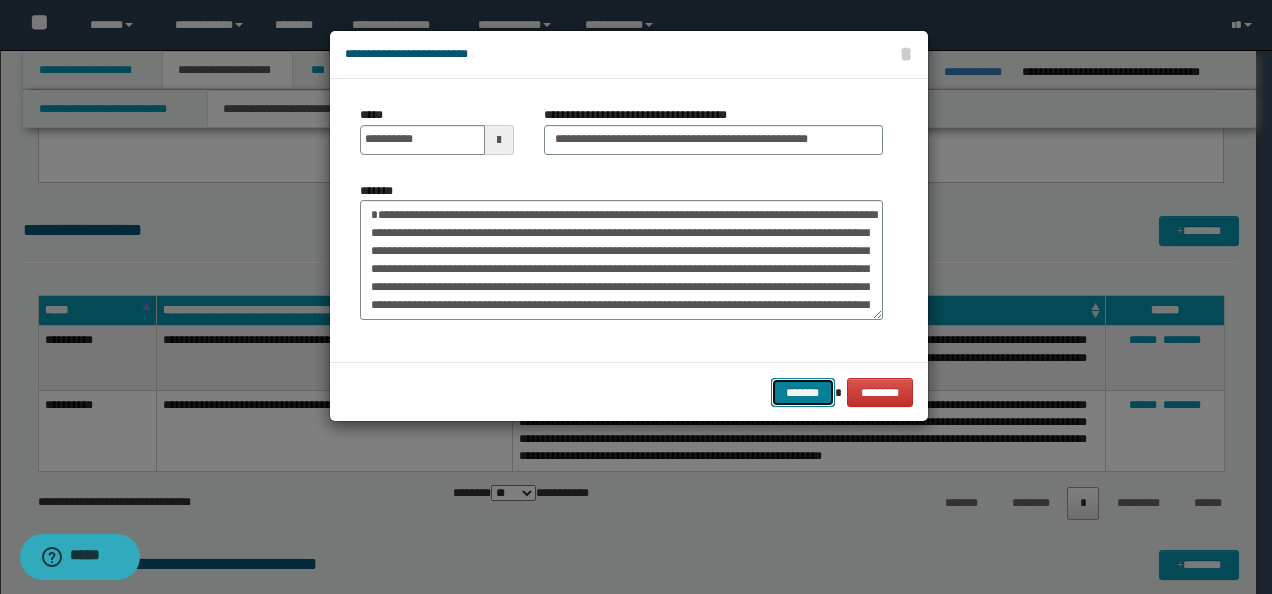 click on "*******" at bounding box center (803, 392) 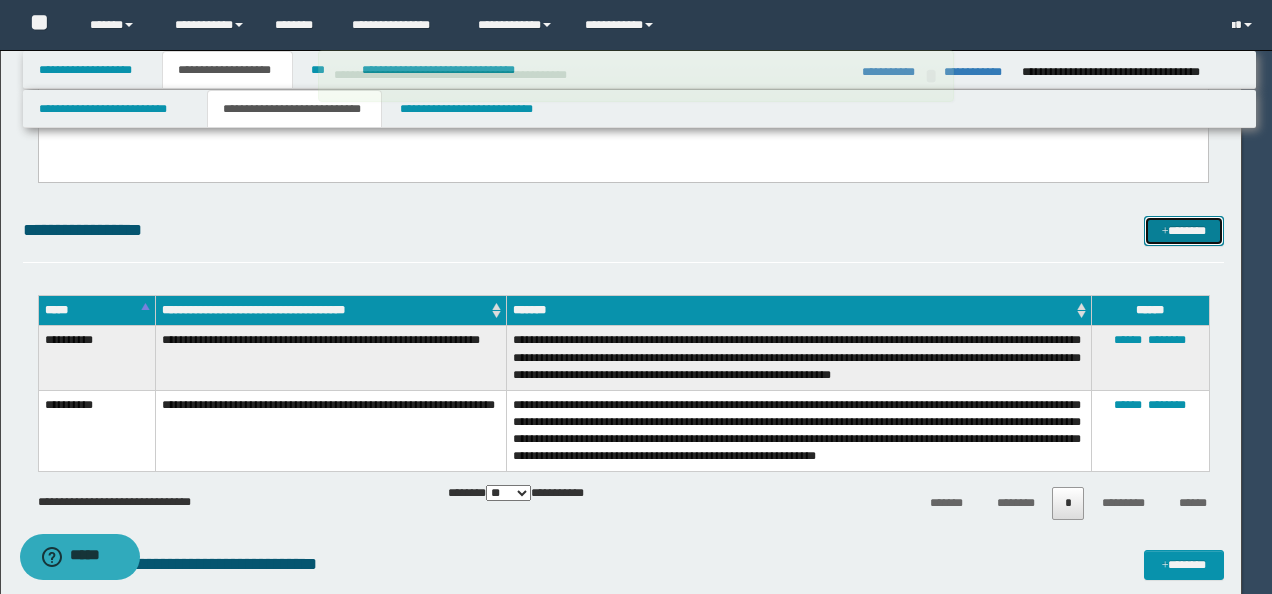 type 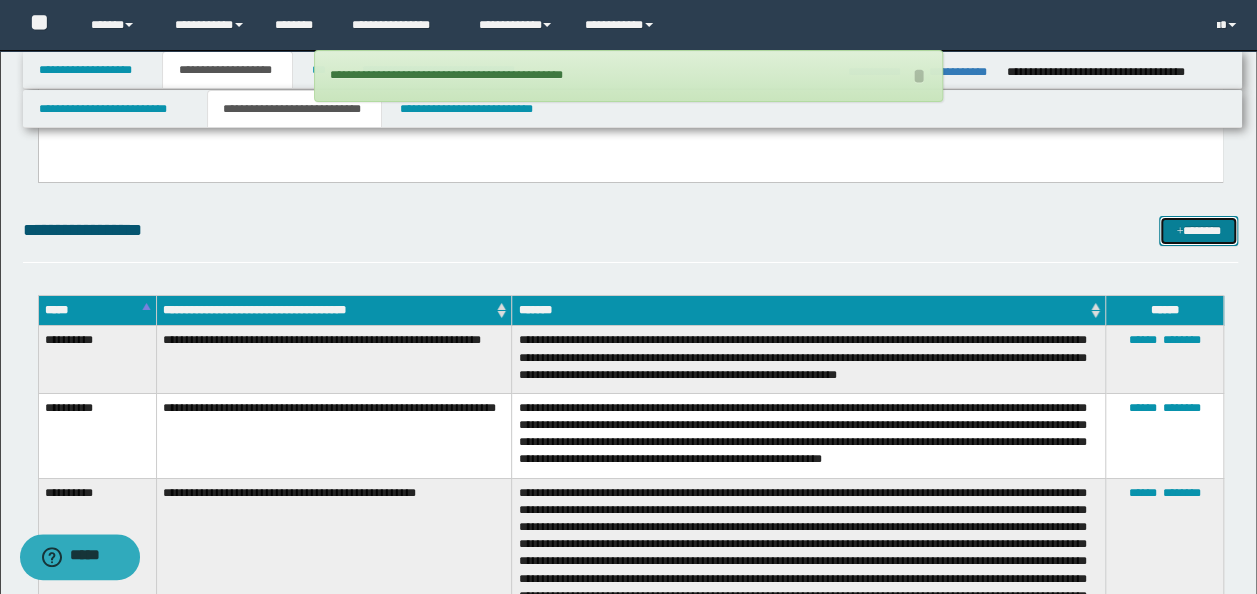 click on "*******" at bounding box center [1198, 230] 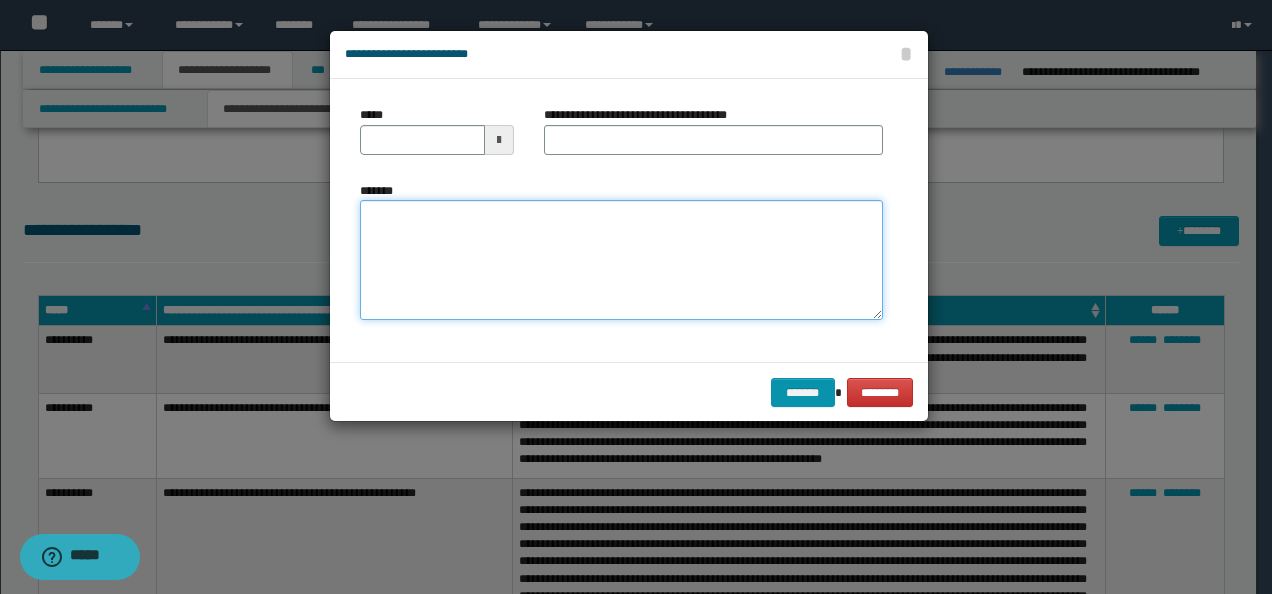 click on "*******" at bounding box center [621, 259] 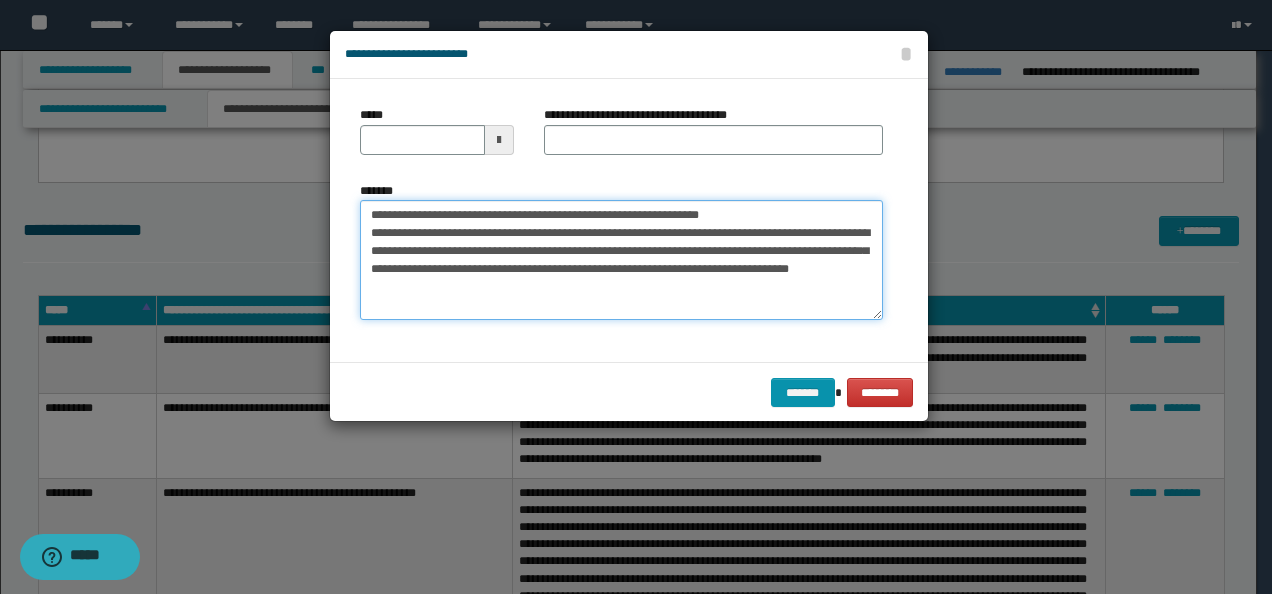 drag, startPoint x: 434, startPoint y: 213, endPoint x: 357, endPoint y: 159, distance: 94.04786 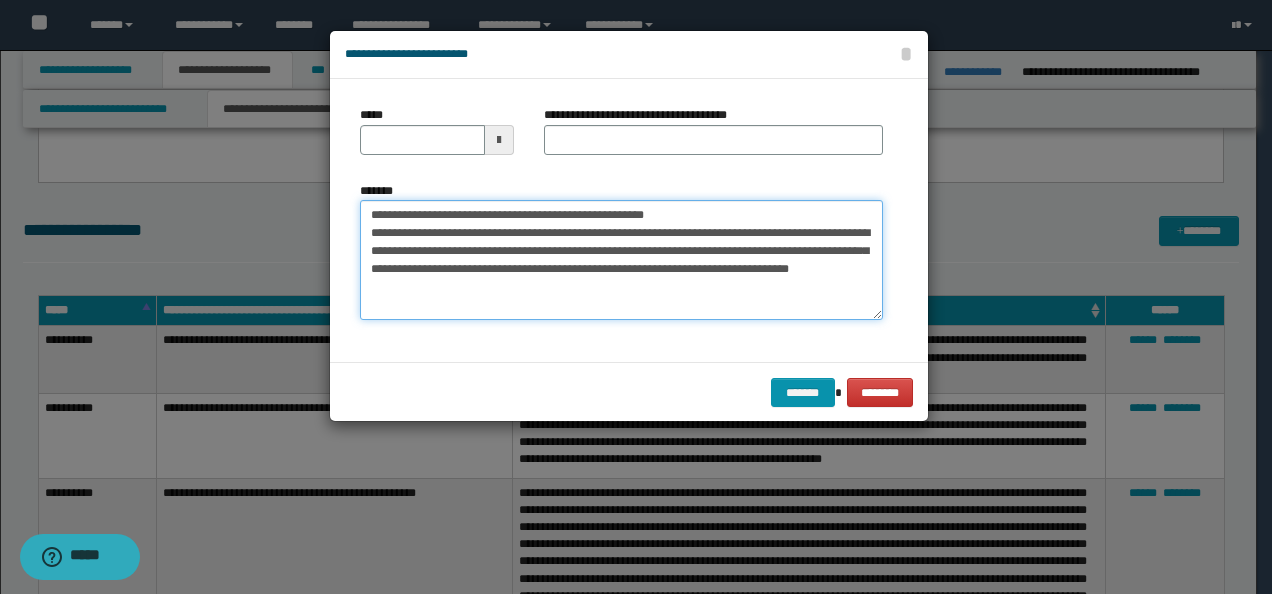 type on "**********" 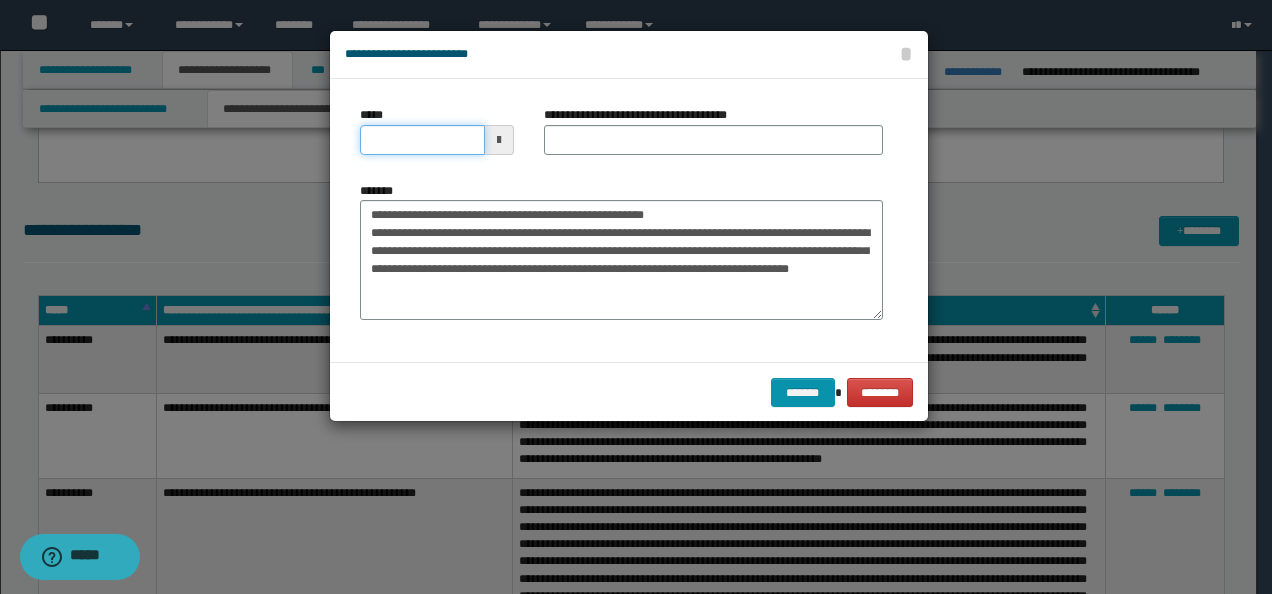 click on "*****" at bounding box center [422, 140] 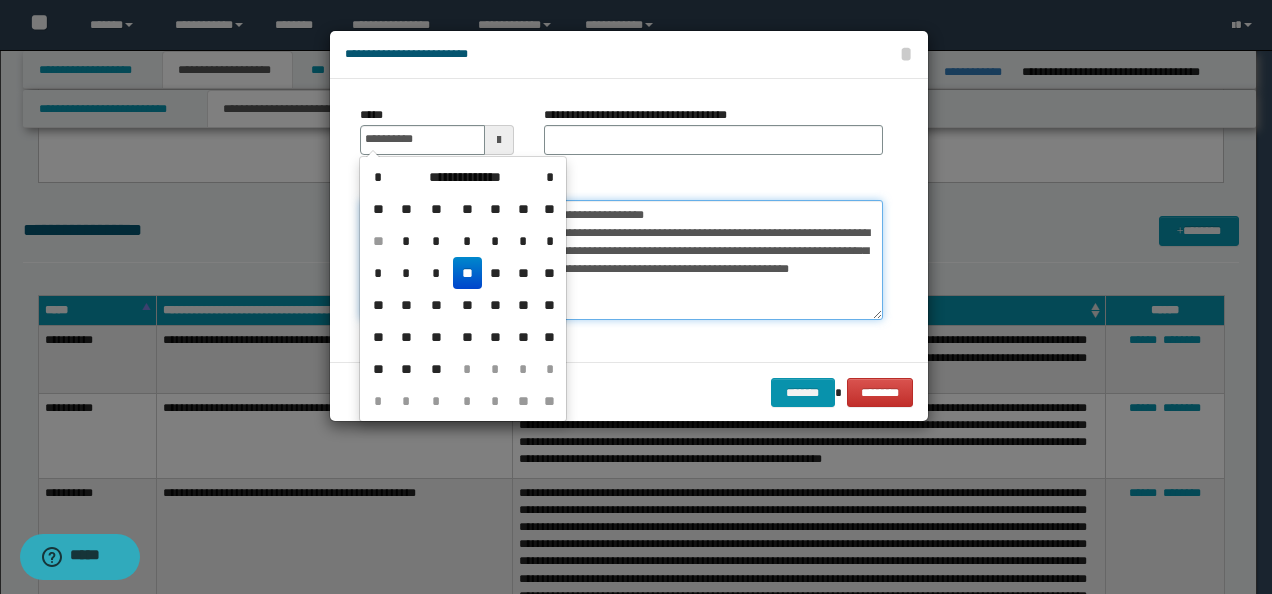type on "**********" 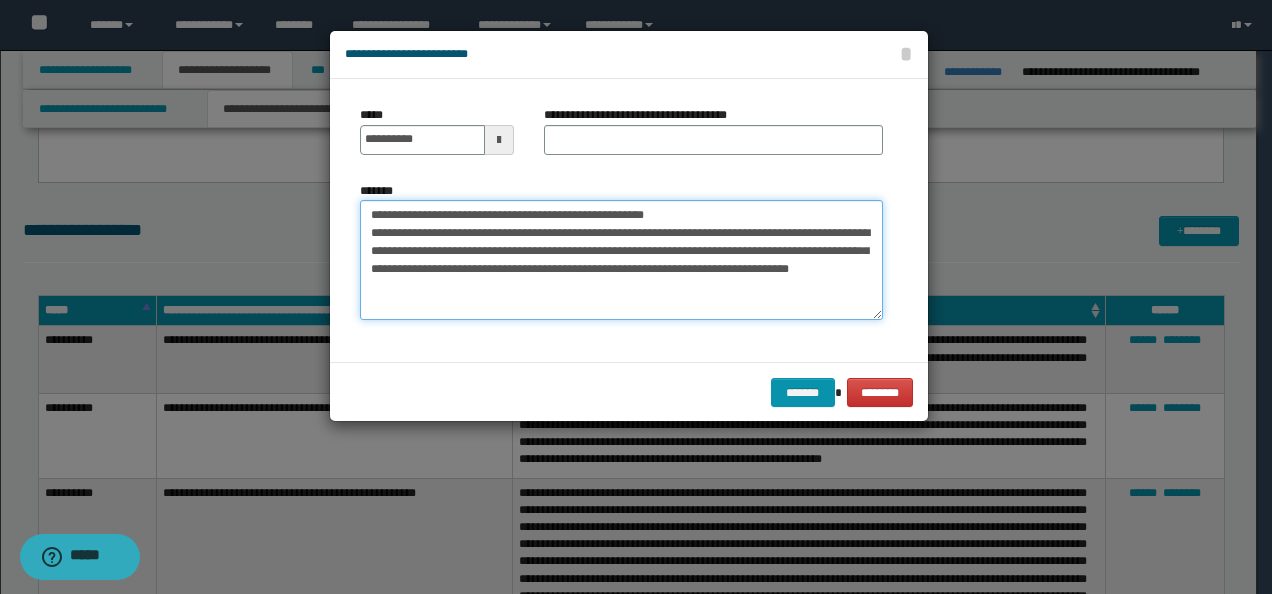 drag, startPoint x: 698, startPoint y: 208, endPoint x: 402, endPoint y: 174, distance: 297.9463 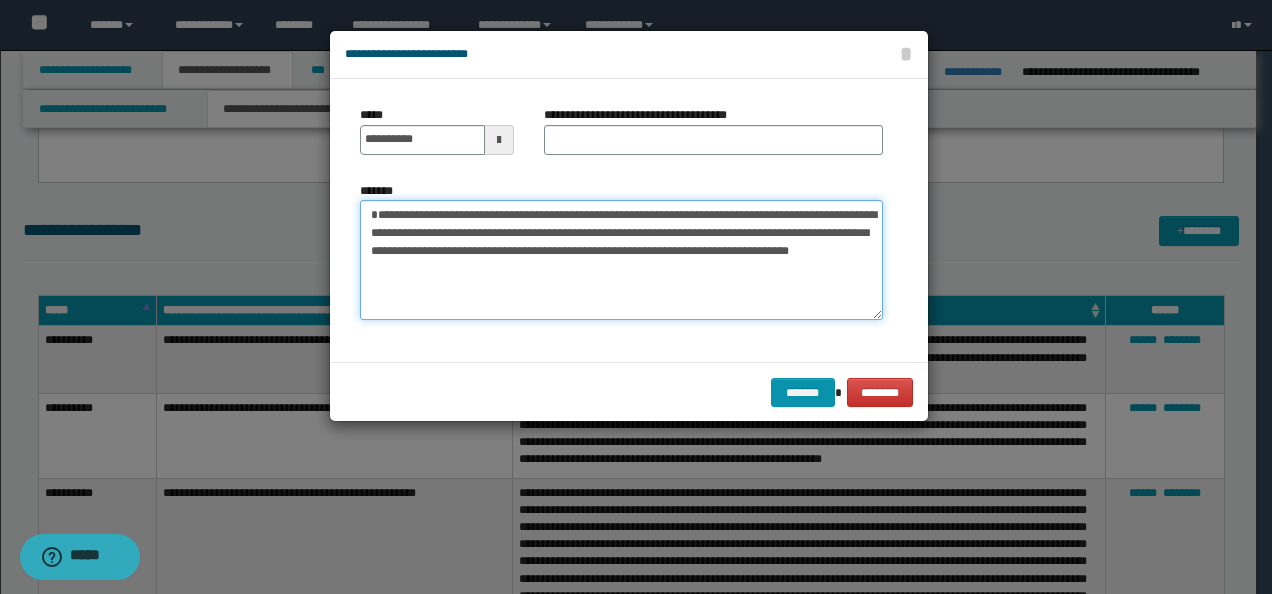 type on "**********" 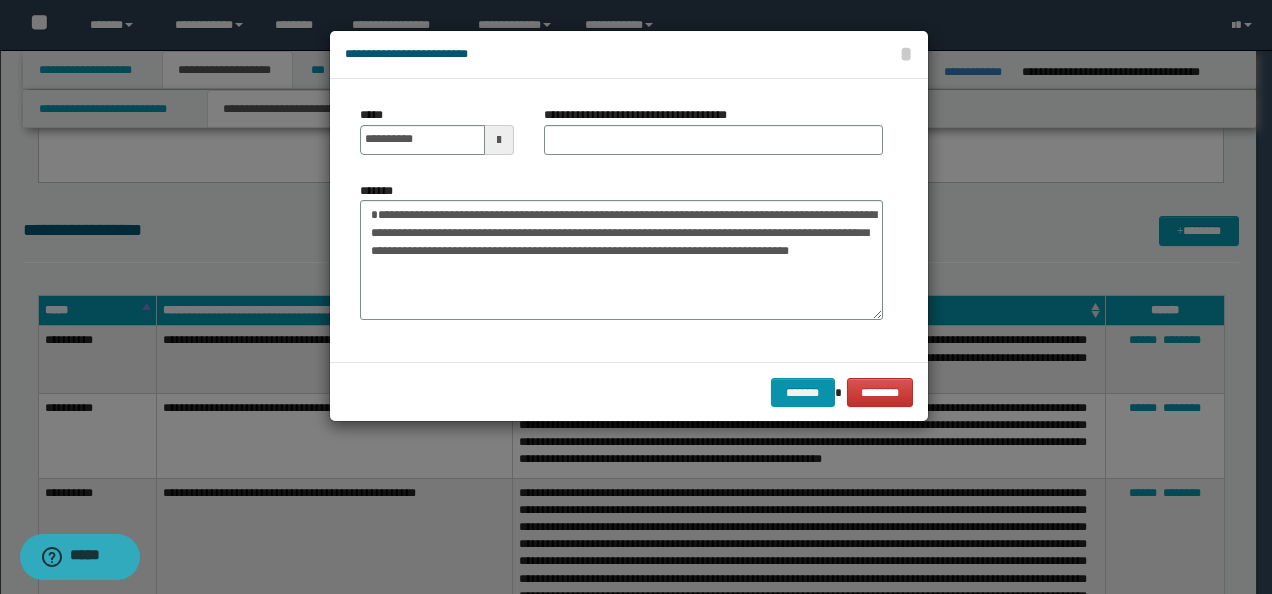 click on "**********" at bounding box center [643, 115] 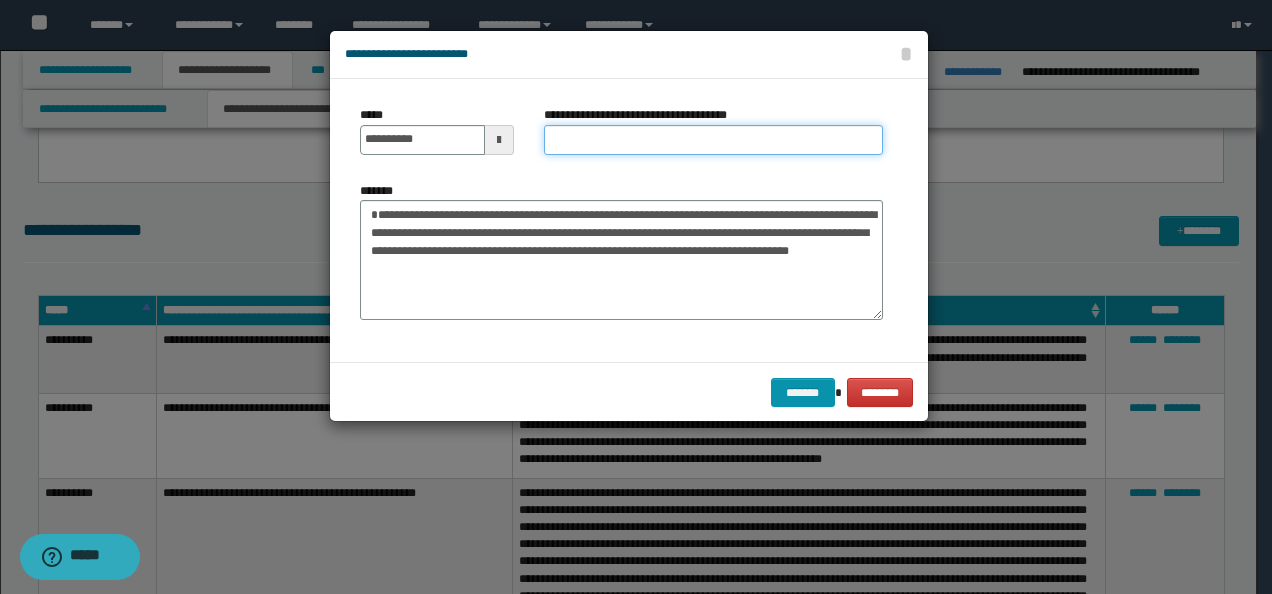 click on "**********" at bounding box center [713, 140] 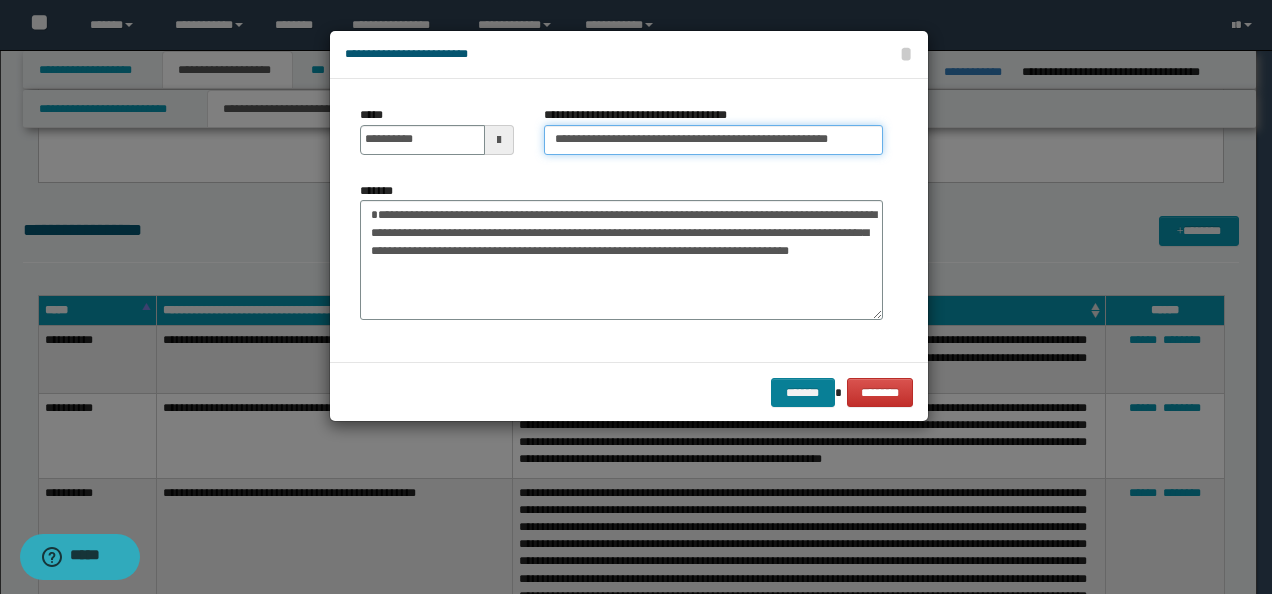 type on "**********" 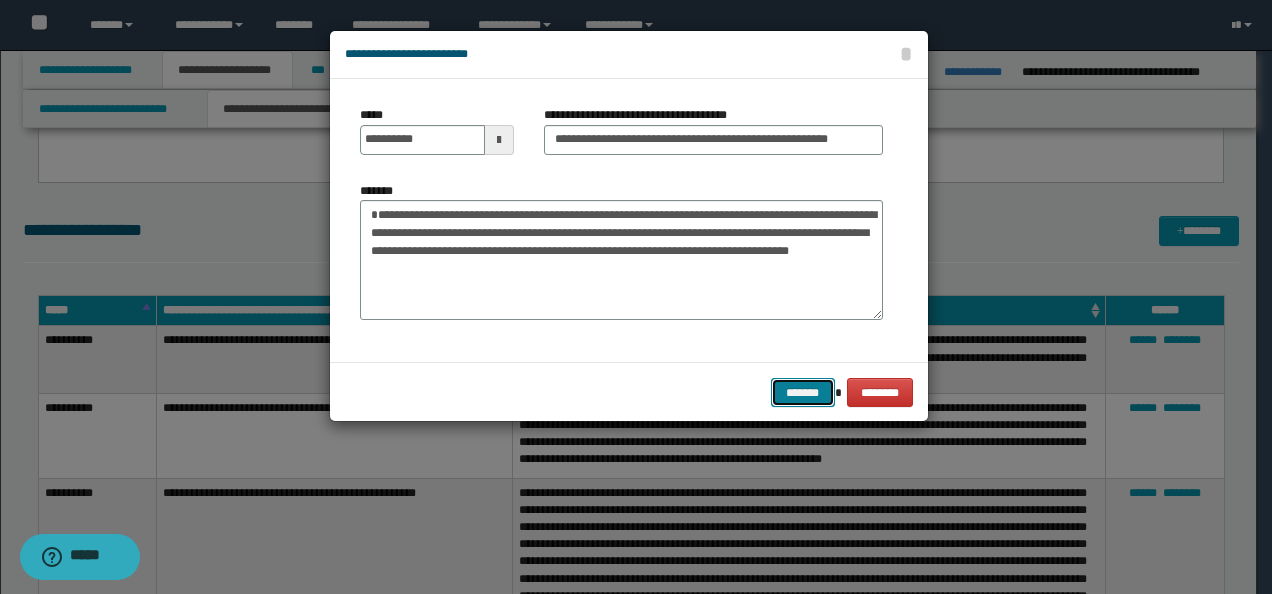 click on "*******" at bounding box center (803, 392) 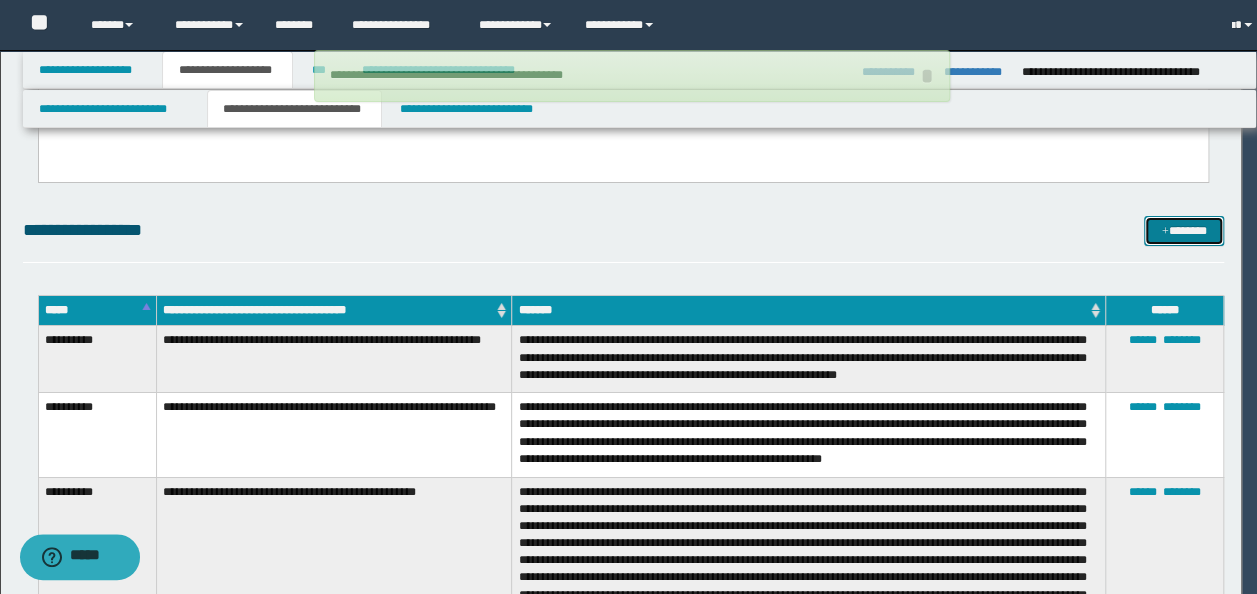 type 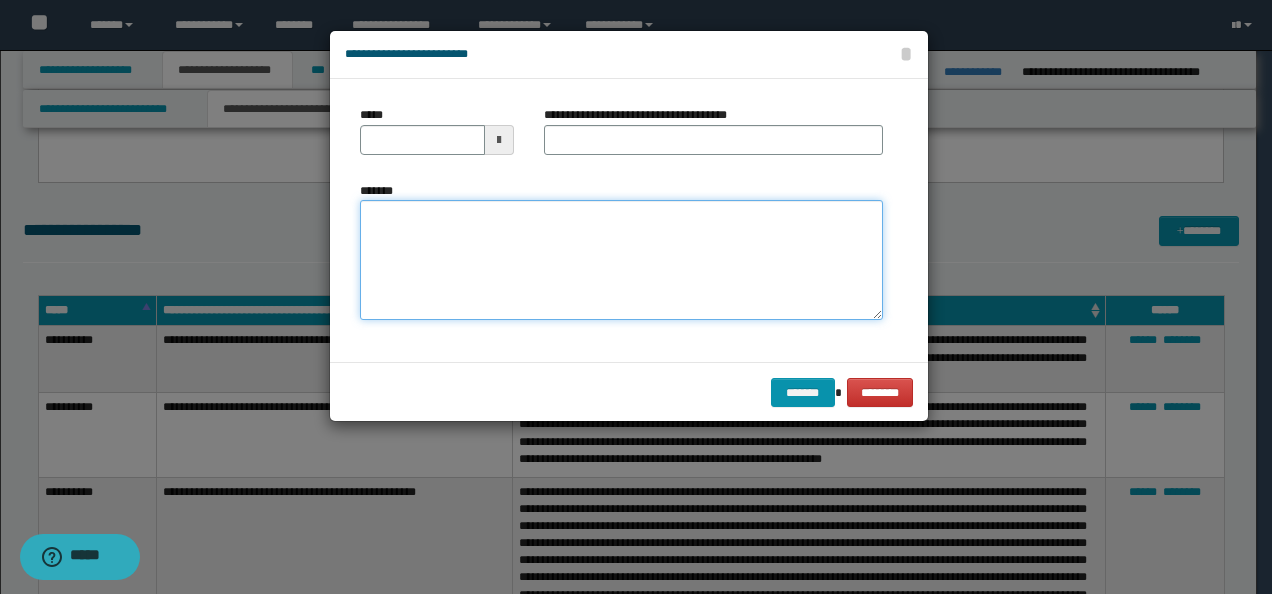 click on "*******" at bounding box center (621, 259) 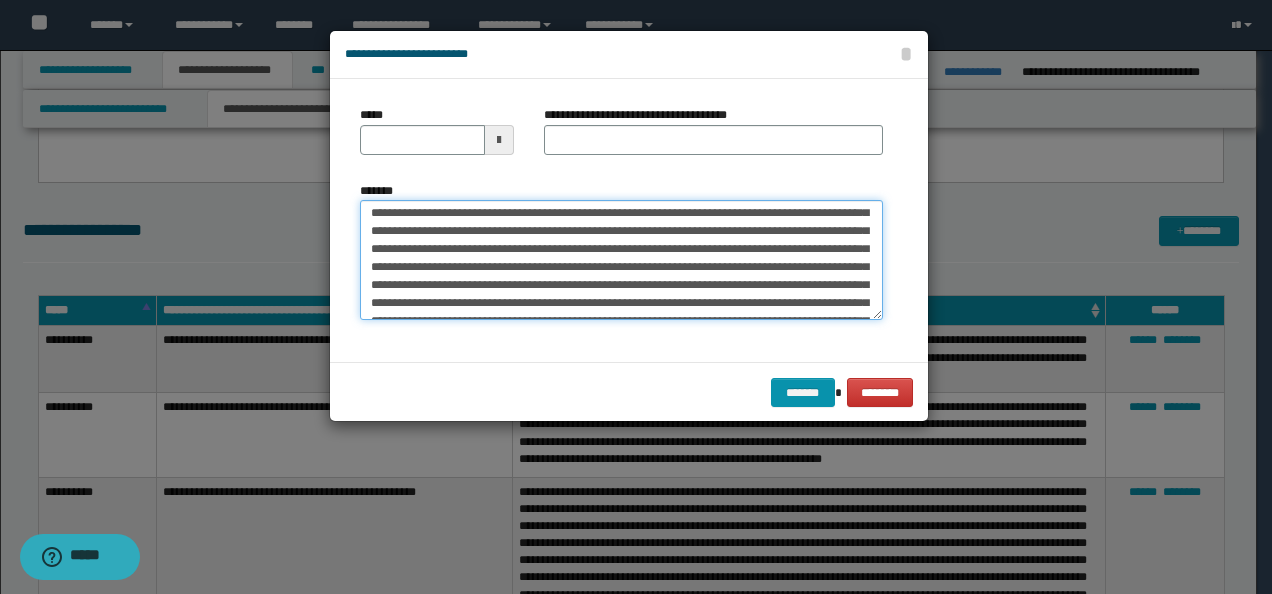 scroll, scrollTop: 0, scrollLeft: 0, axis: both 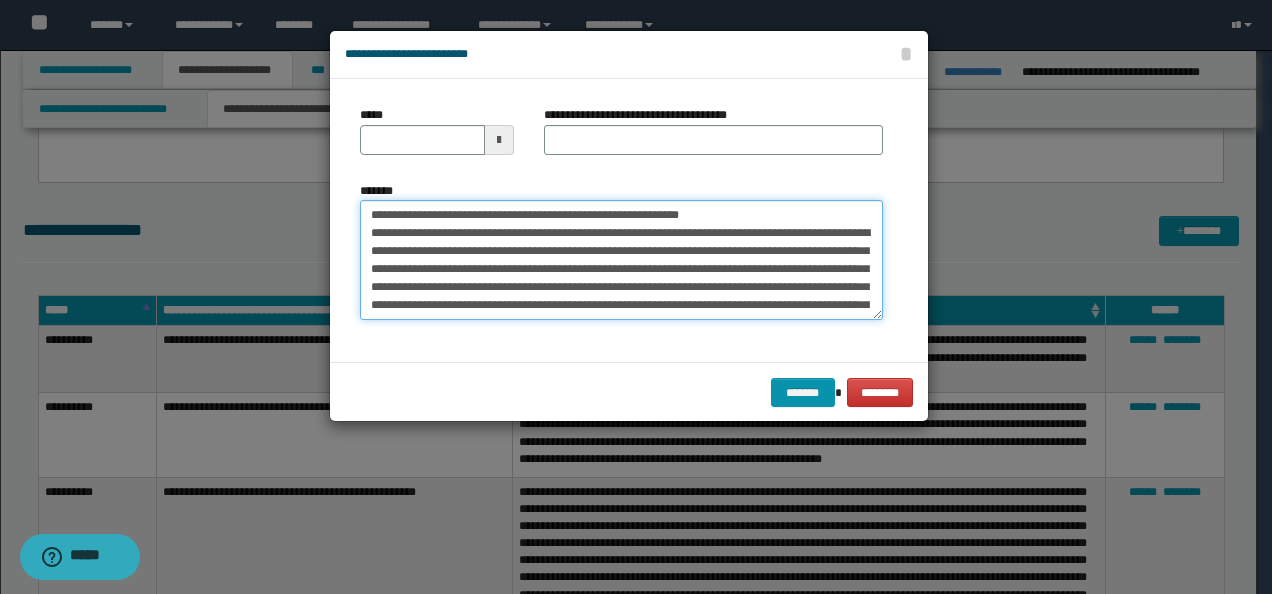 drag, startPoint x: 432, startPoint y: 207, endPoint x: 283, endPoint y: 194, distance: 149.56604 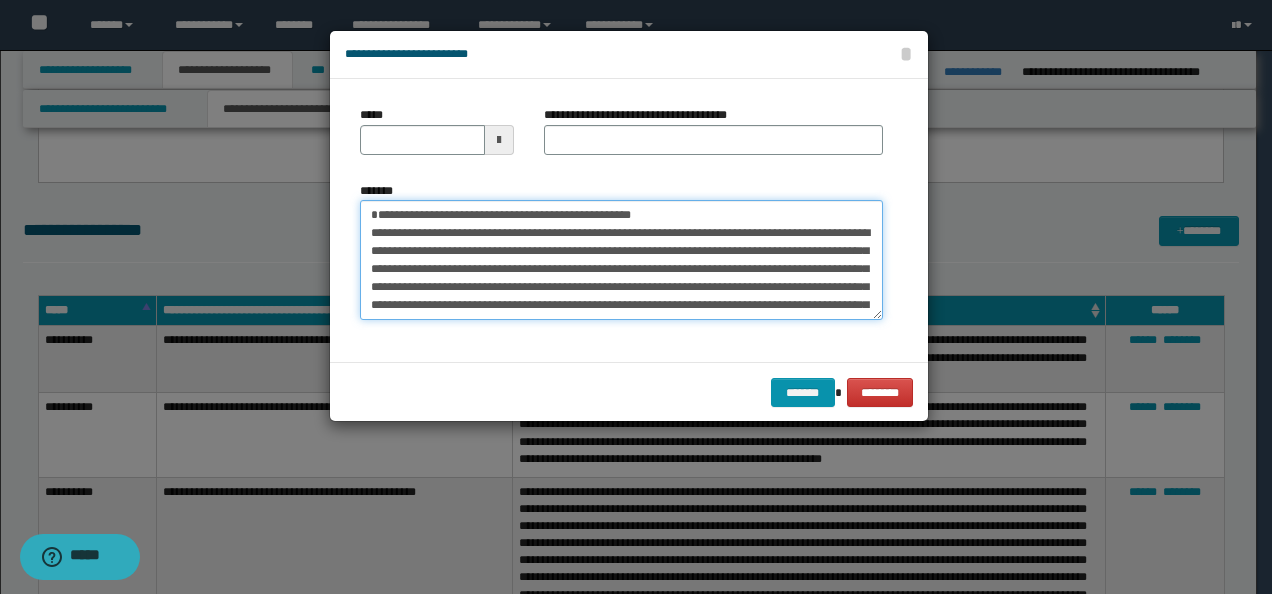 type 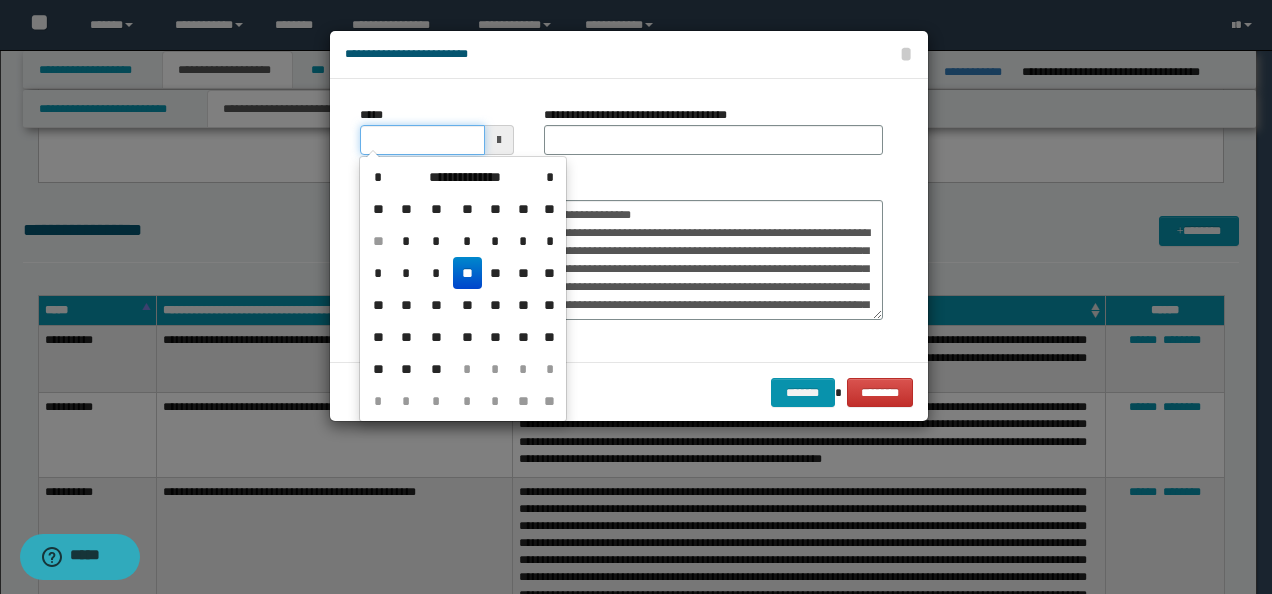 click on "*****" at bounding box center [422, 140] 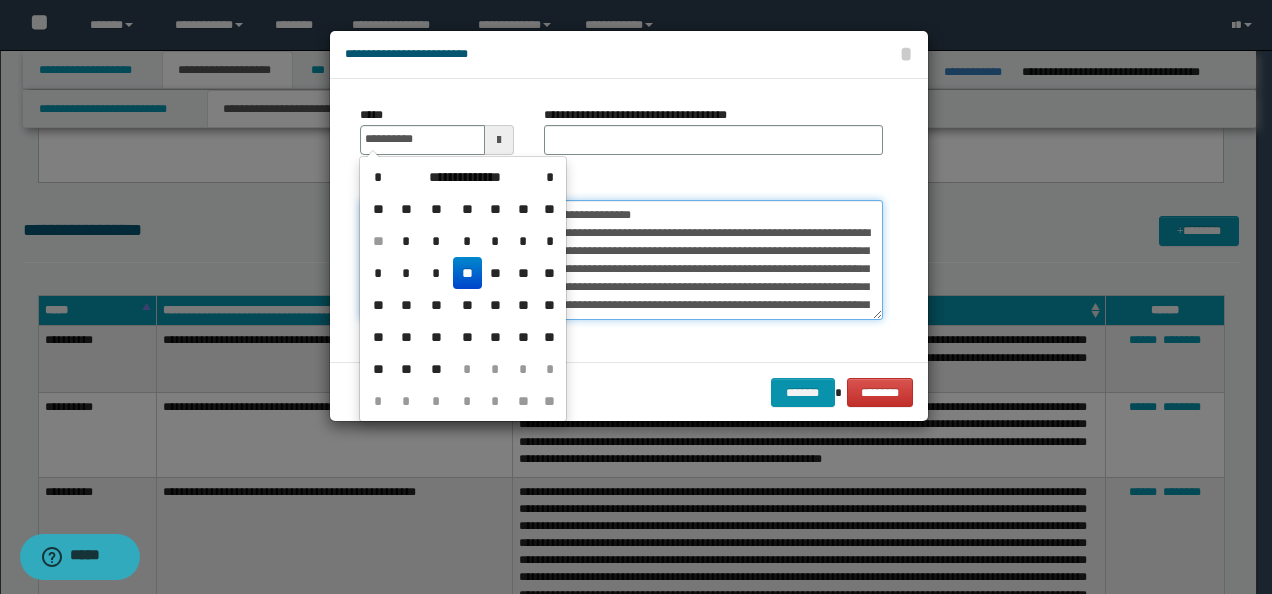 type on "**********" 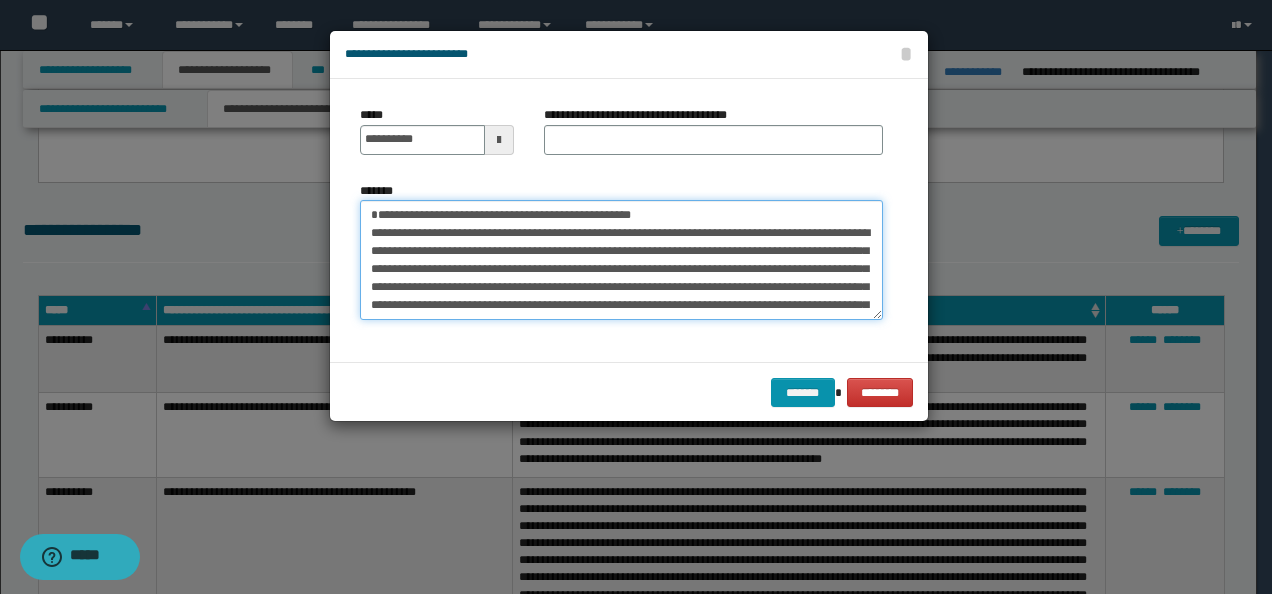drag, startPoint x: 654, startPoint y: 211, endPoint x: 273, endPoint y: 170, distance: 383.19968 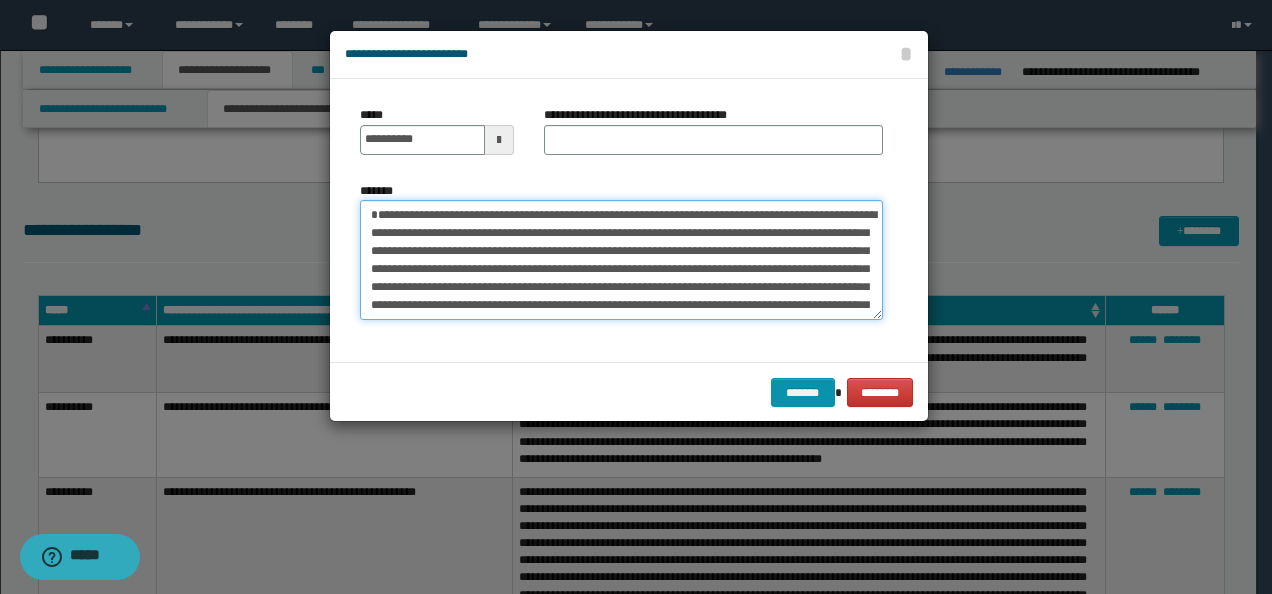 type on "**********" 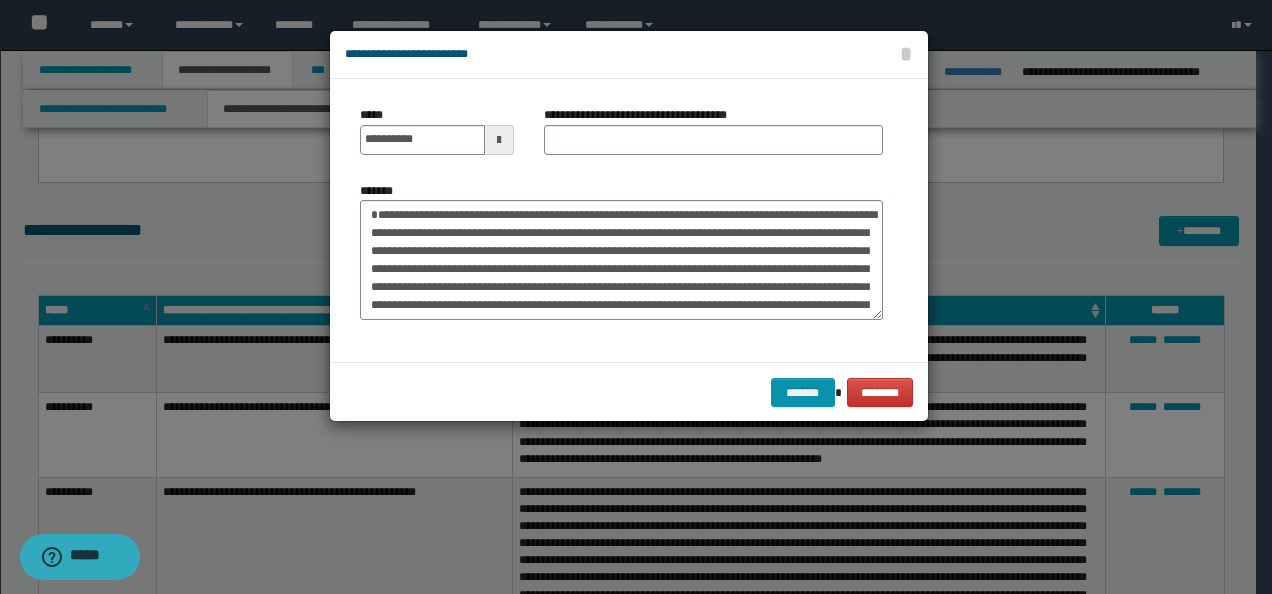 click on "**********" at bounding box center (643, 115) 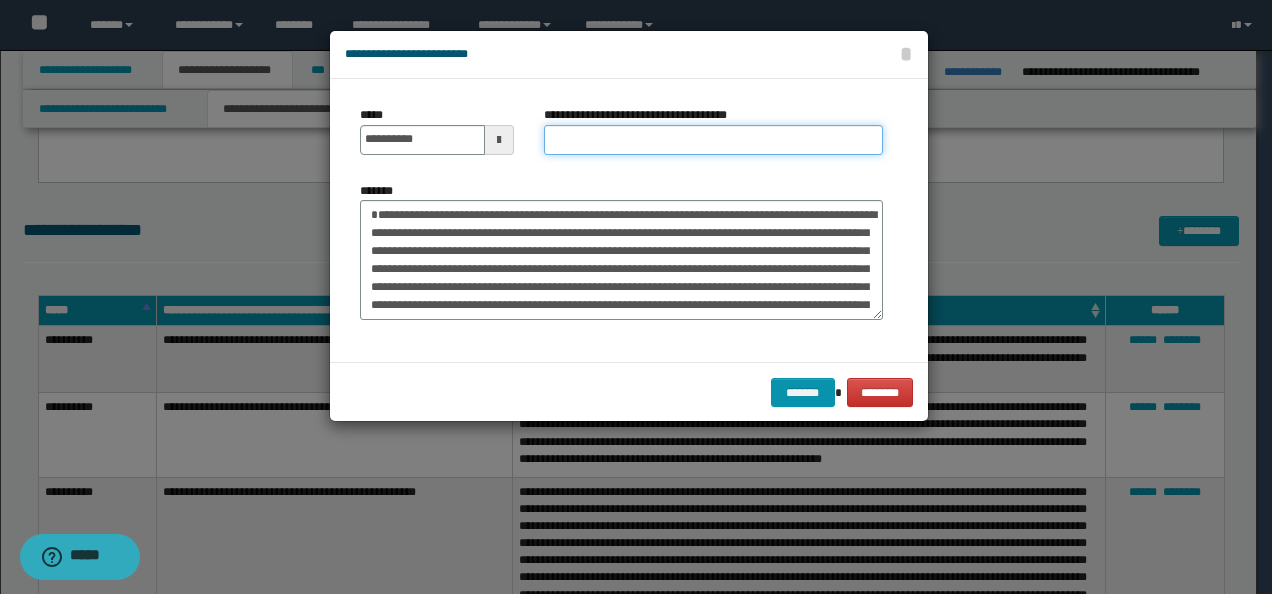 click on "**********" at bounding box center (713, 140) 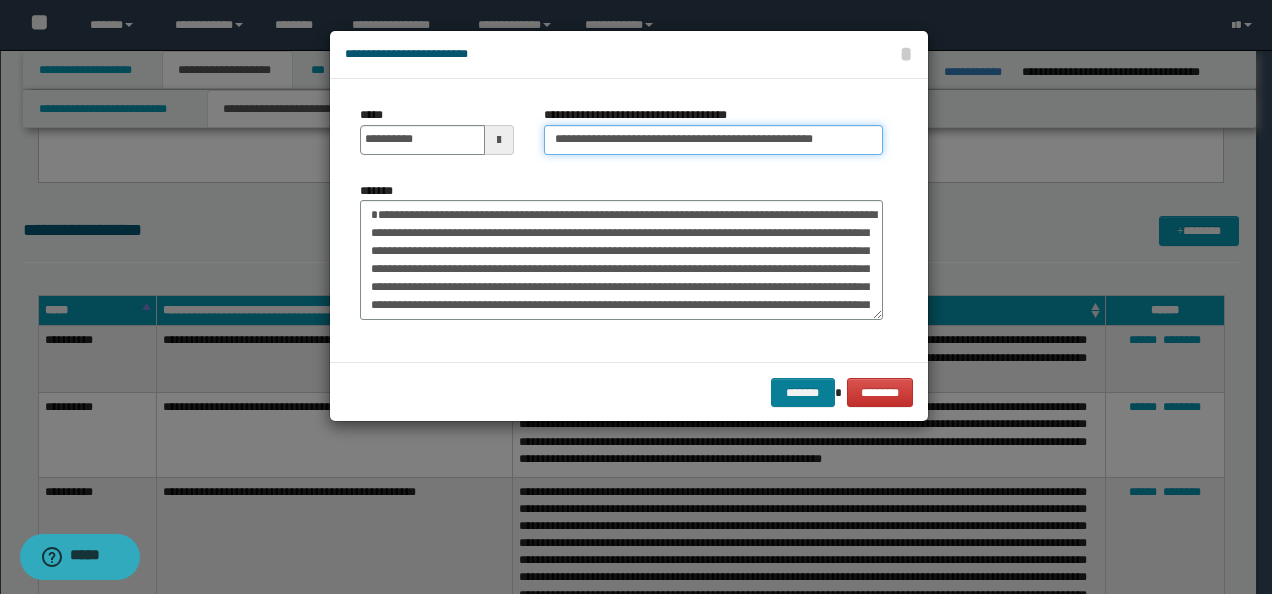 type on "**********" 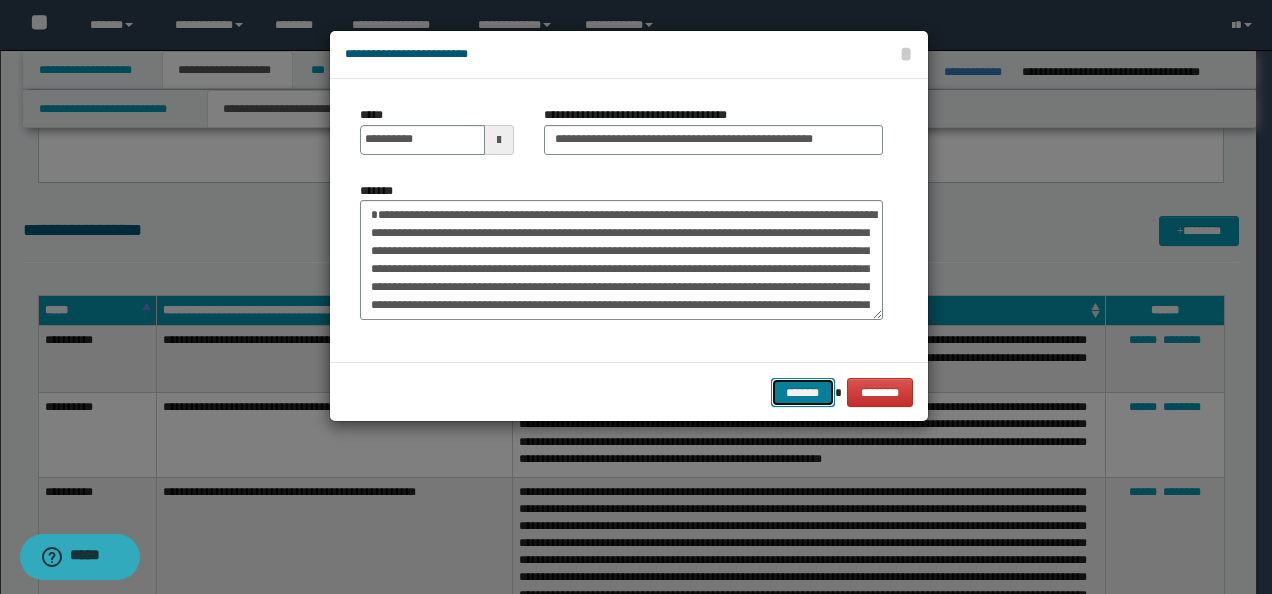 click on "*******" at bounding box center [803, 392] 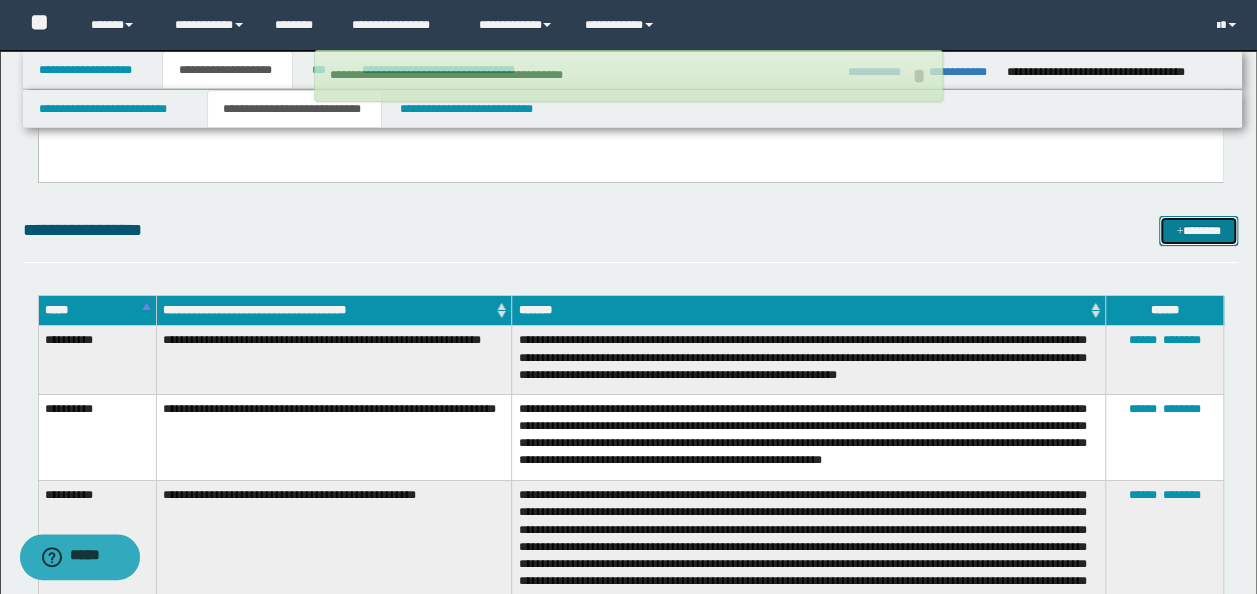 type 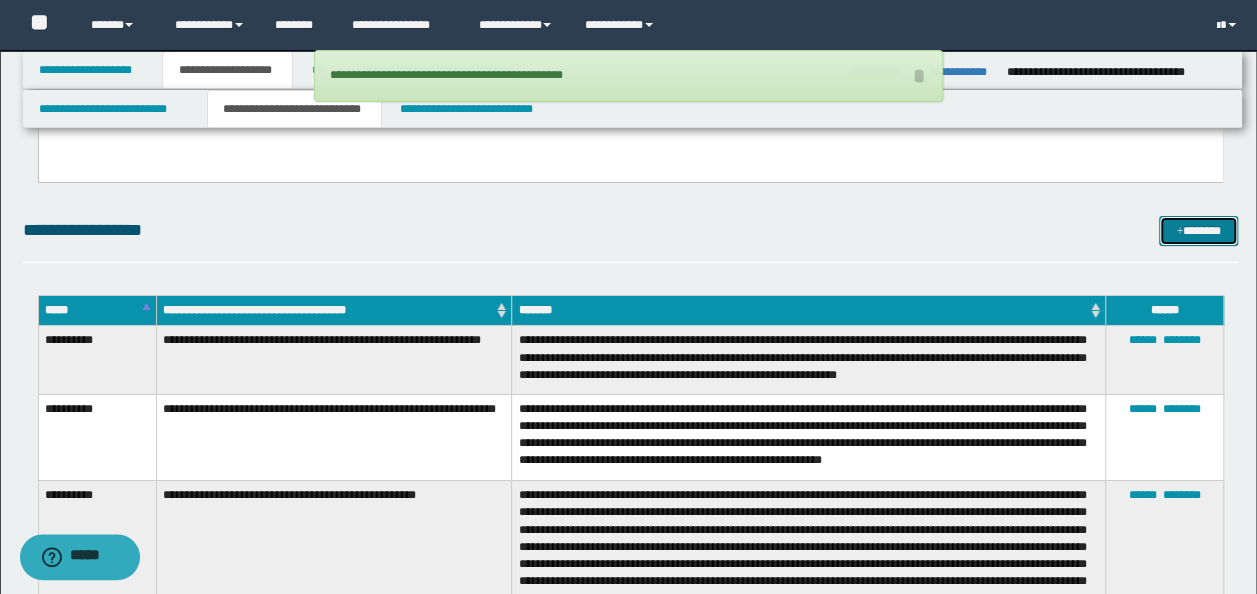 click at bounding box center [1179, 232] 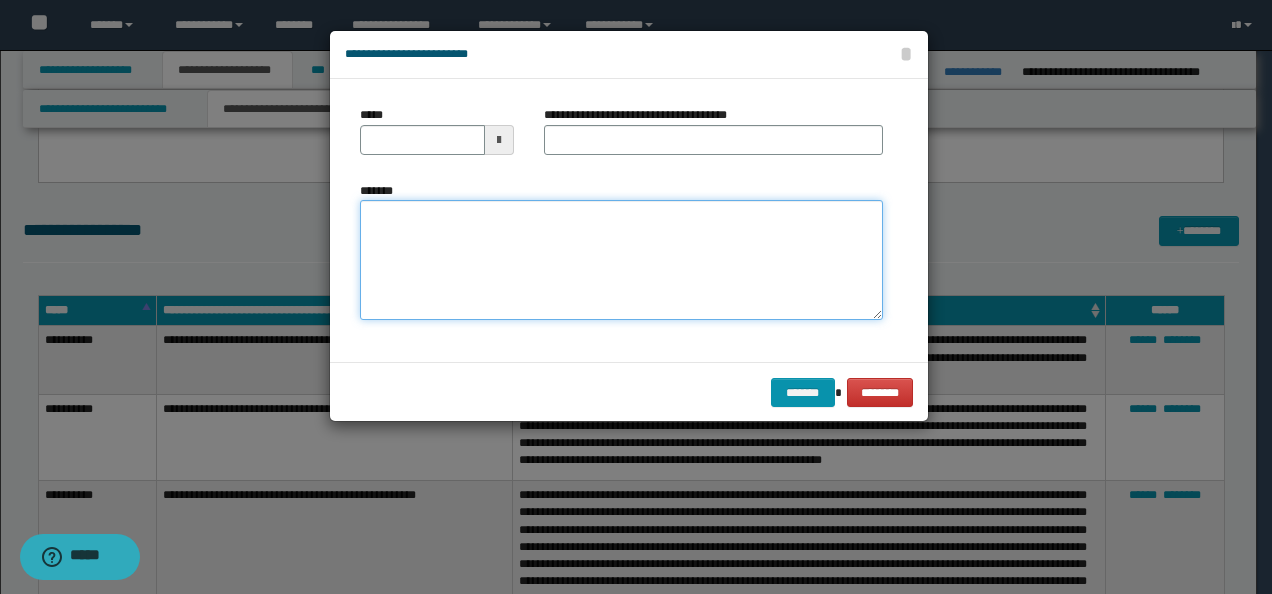 click on "*******" at bounding box center (621, 259) 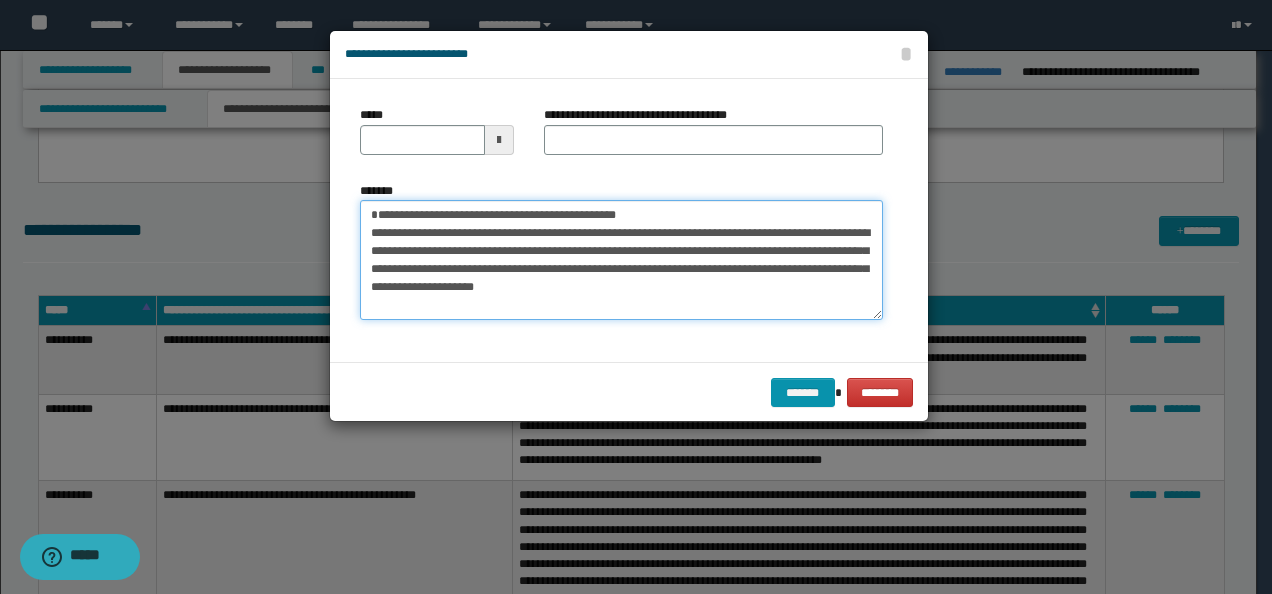scroll, scrollTop: 0, scrollLeft: 0, axis: both 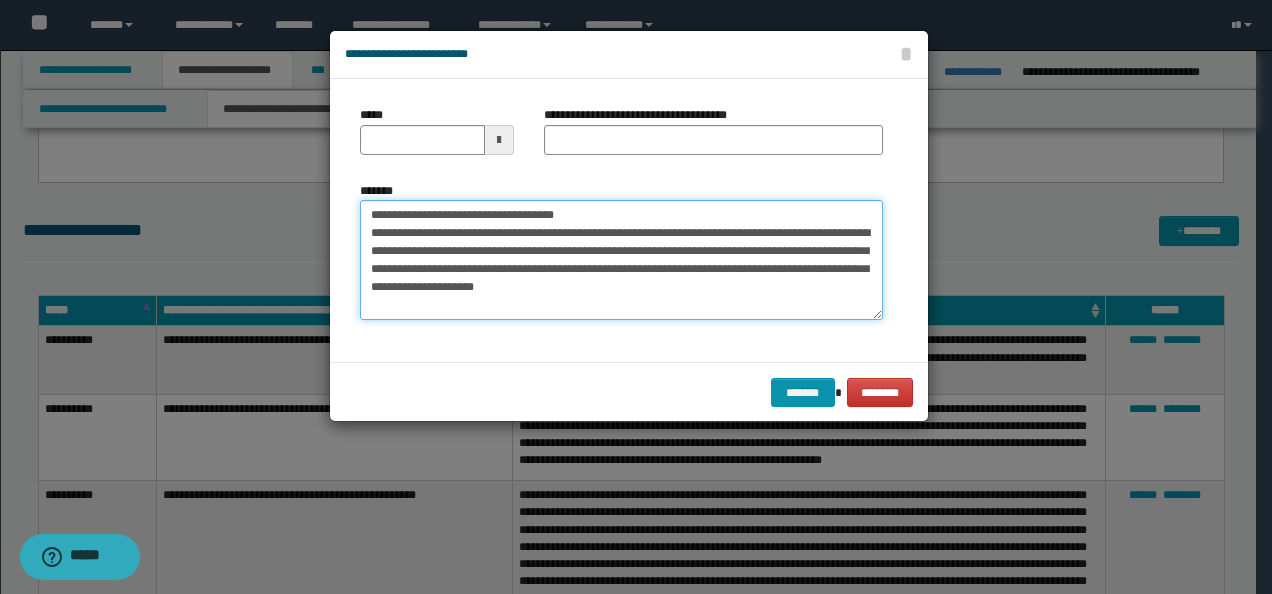 type 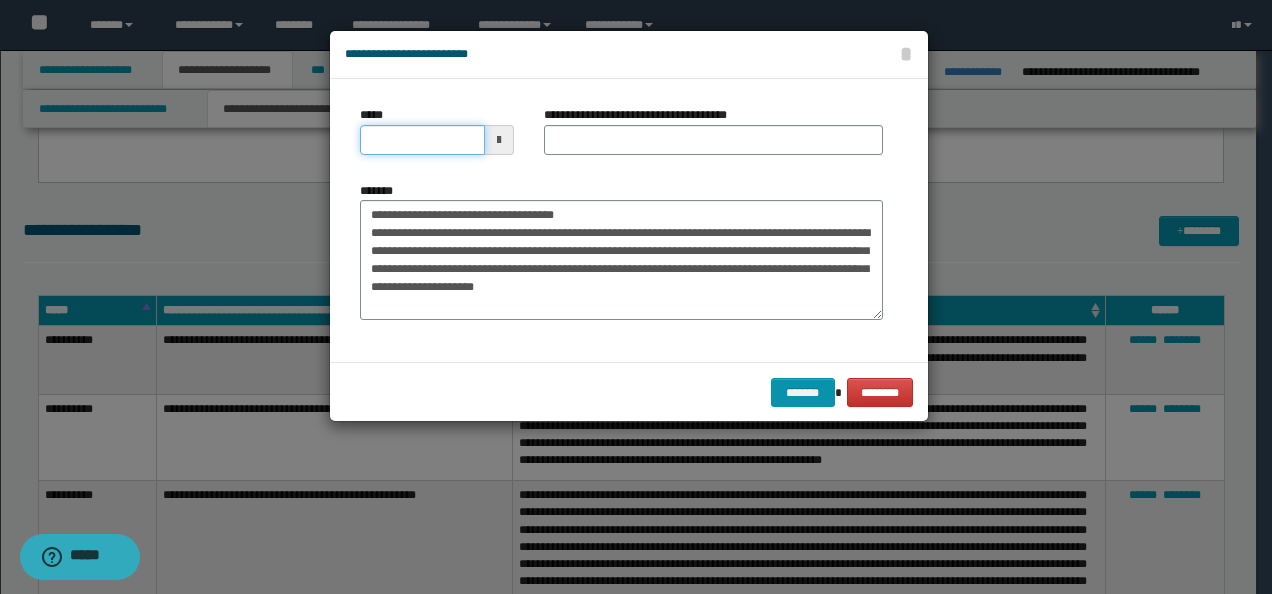 click on "*****" at bounding box center (422, 140) 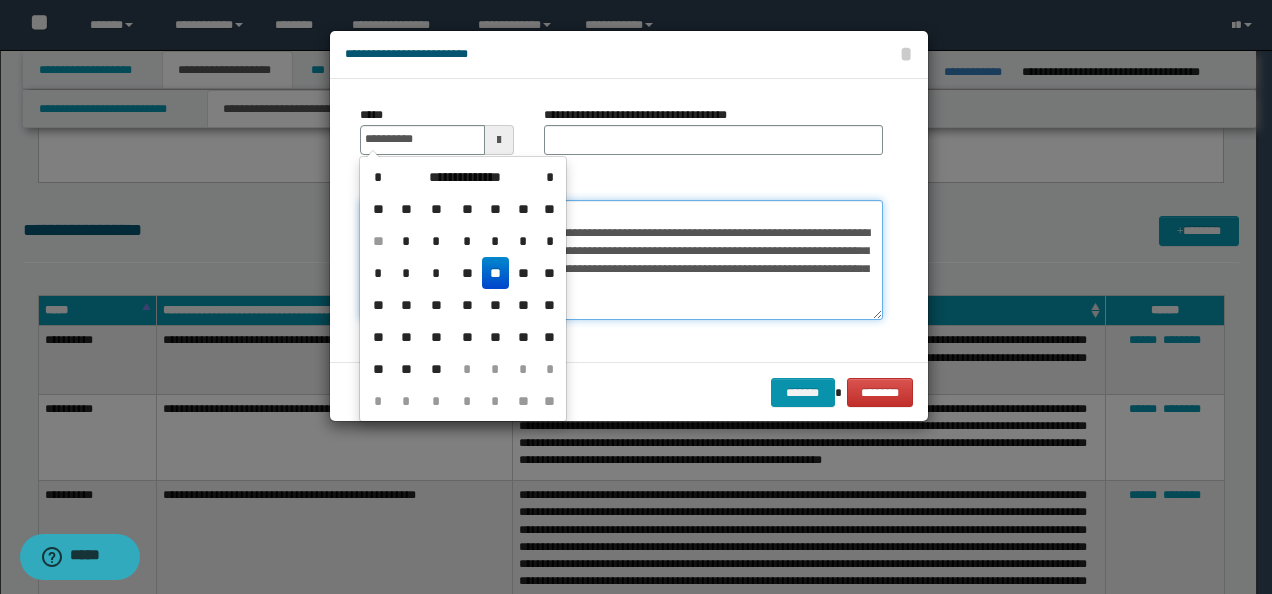 type on "**********" 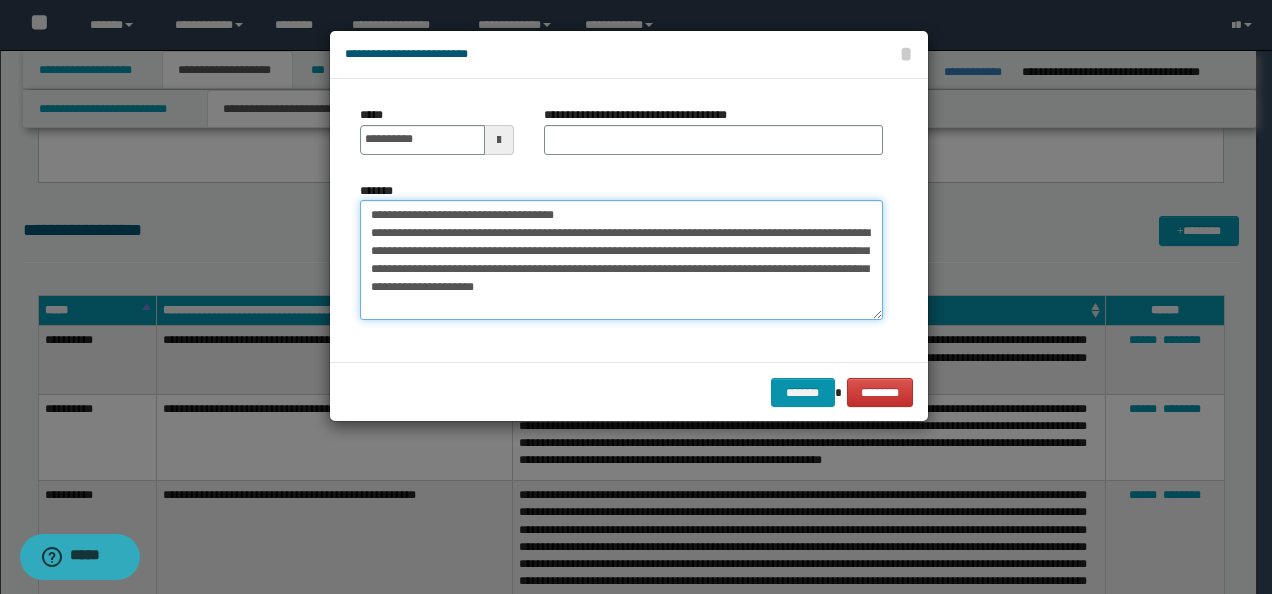 drag, startPoint x: 623, startPoint y: 215, endPoint x: 394, endPoint y: 162, distance: 235.05319 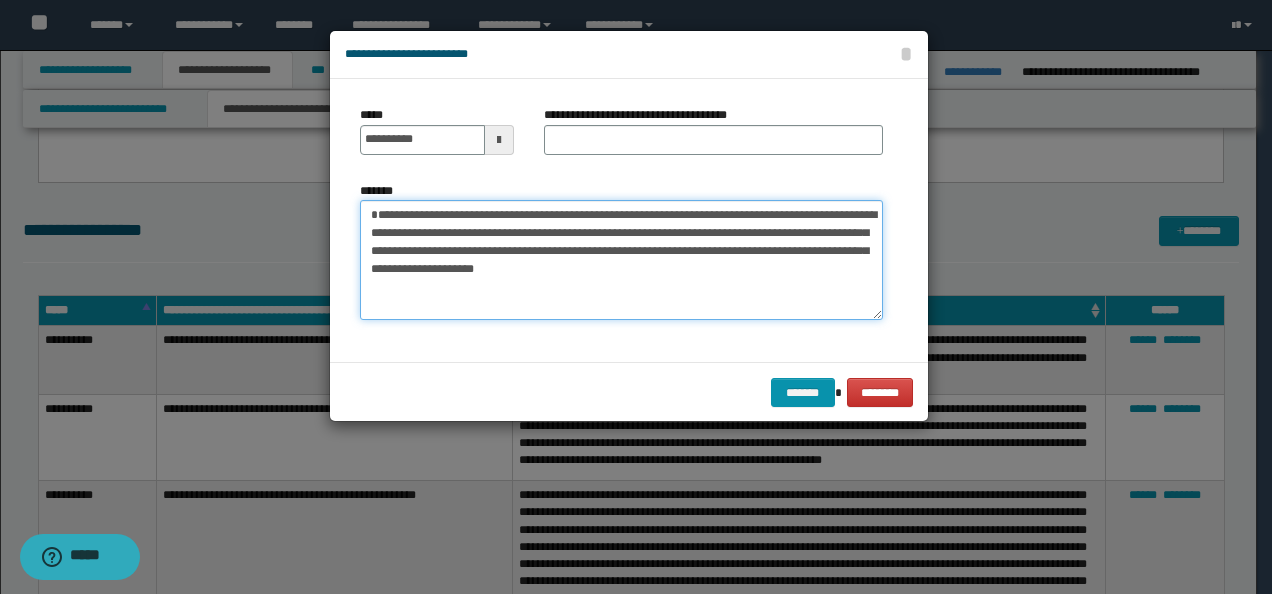 type on "**********" 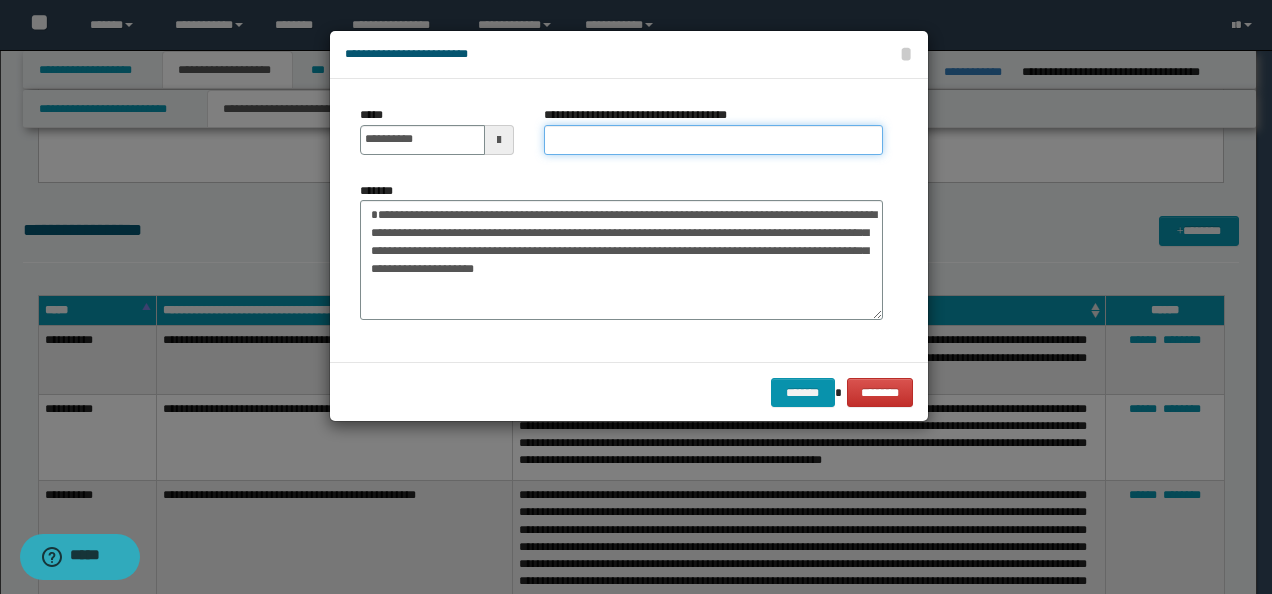 click on "**********" at bounding box center (713, 140) 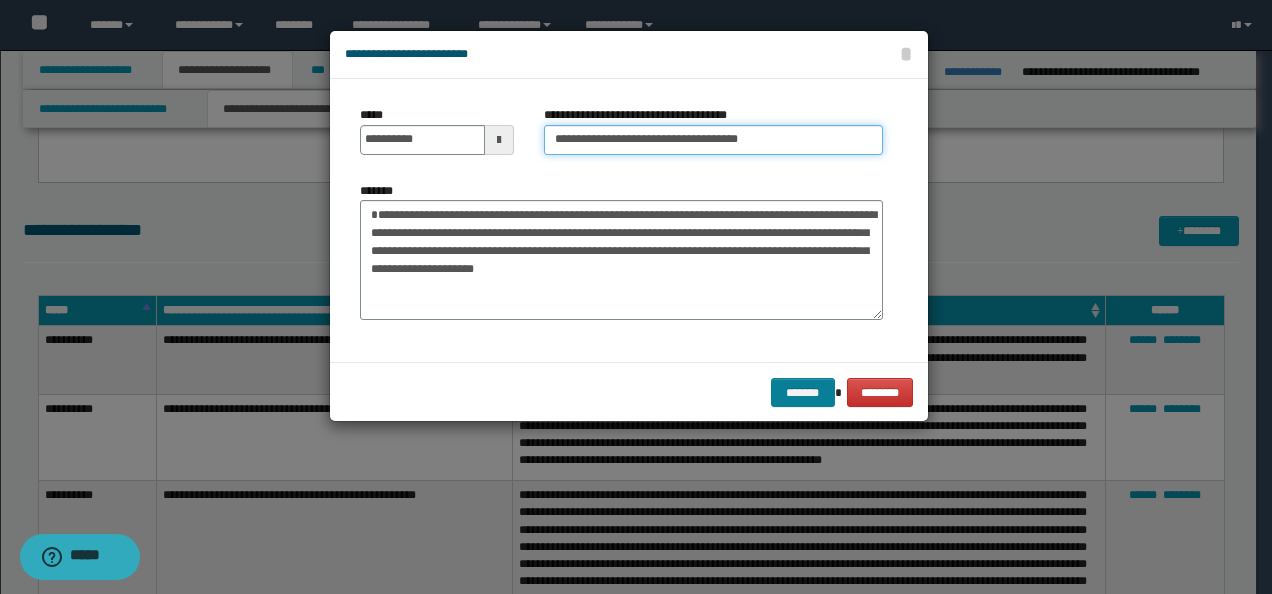 type on "**********" 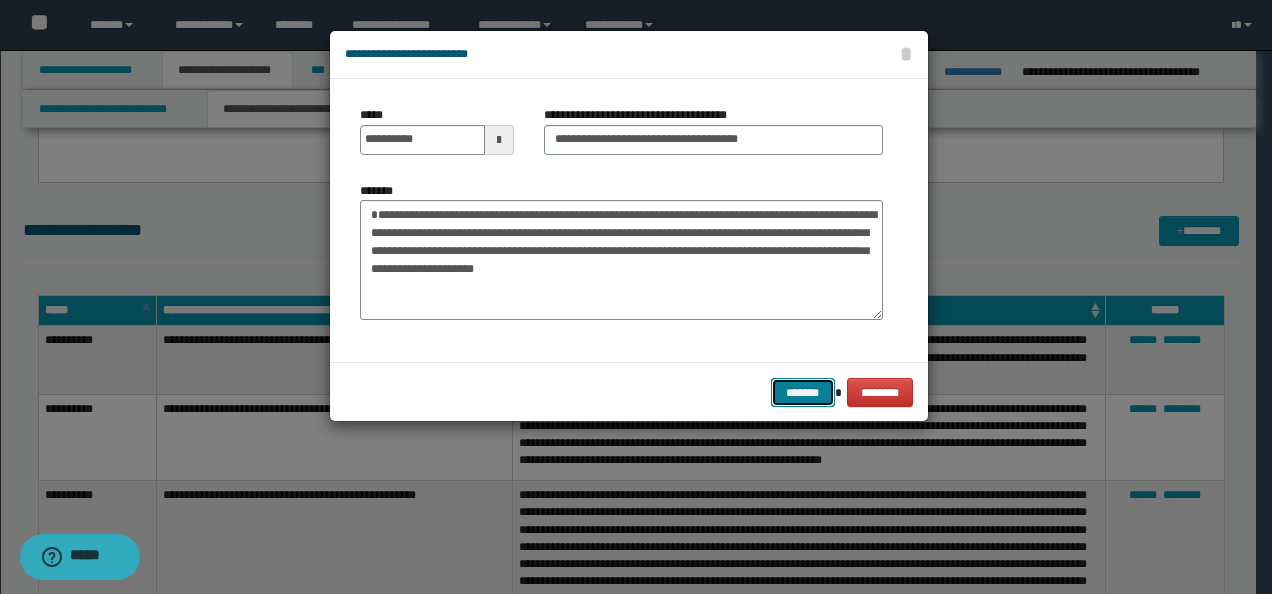click on "*******" at bounding box center (803, 392) 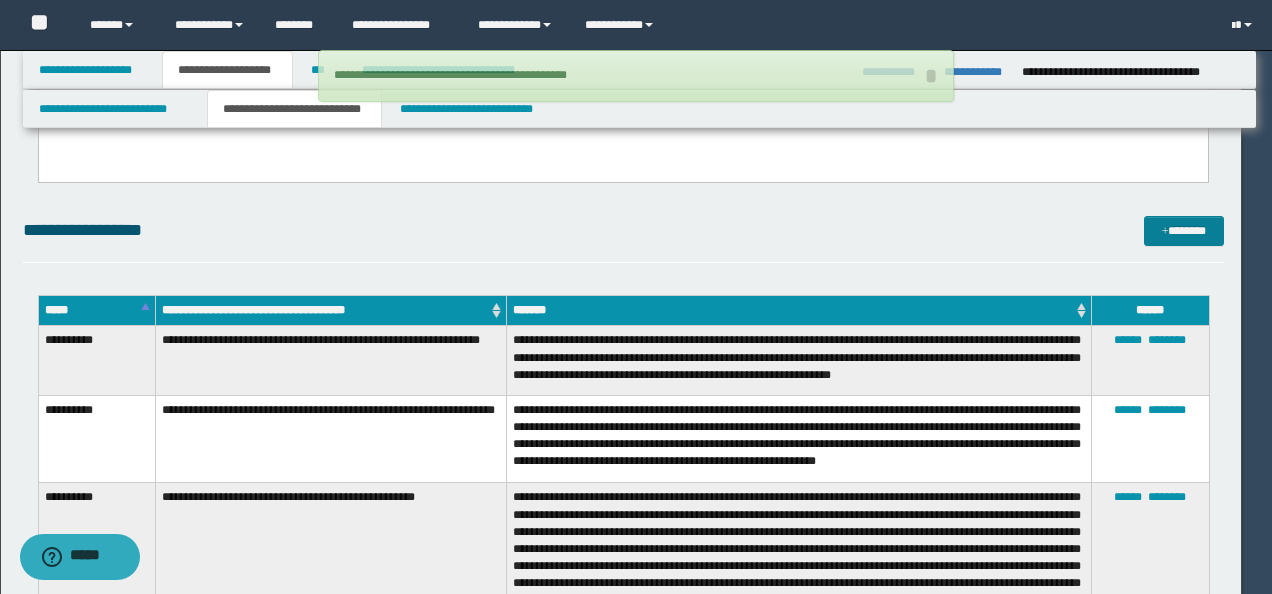 type 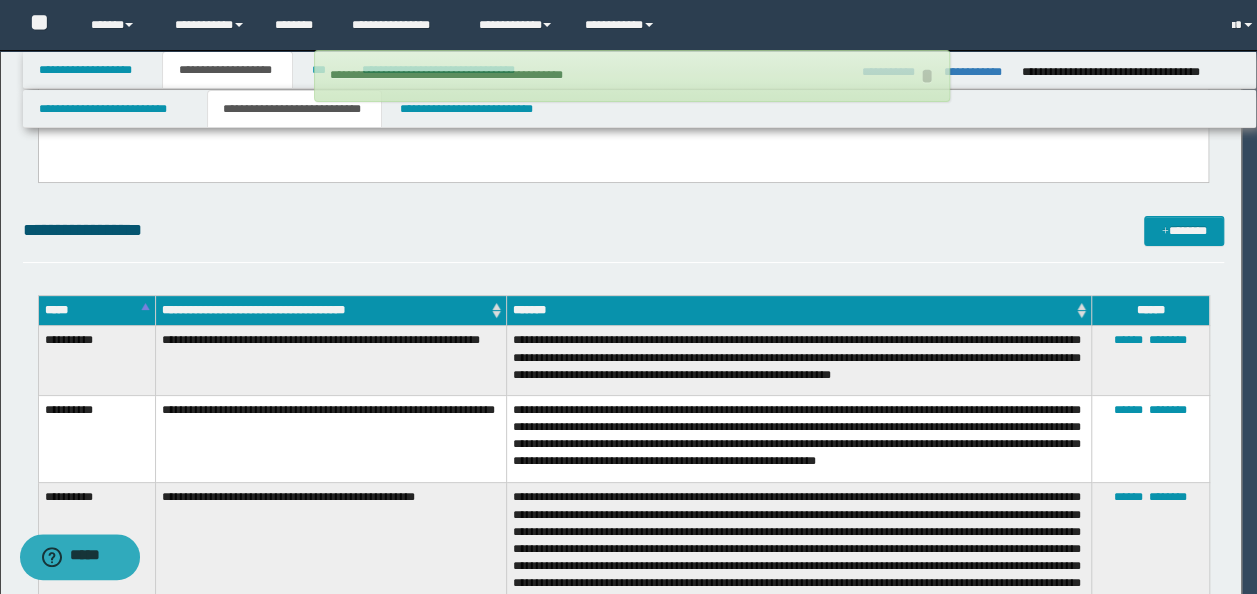 click on "**********" at bounding box center [623, -580] 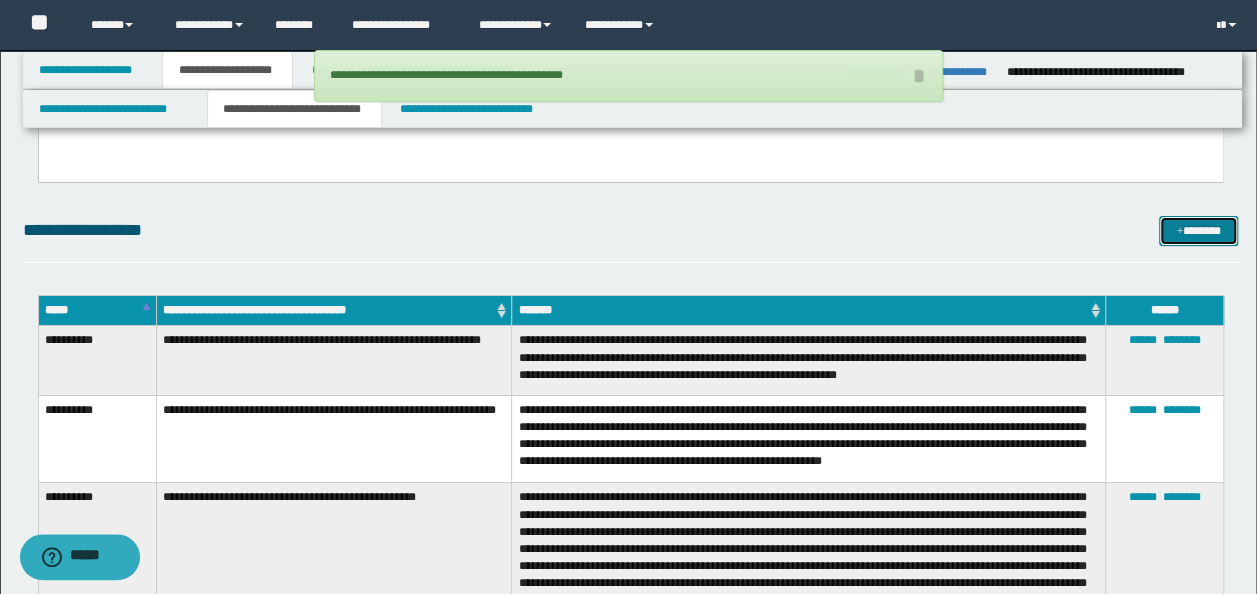 click on "*******" at bounding box center (1198, 230) 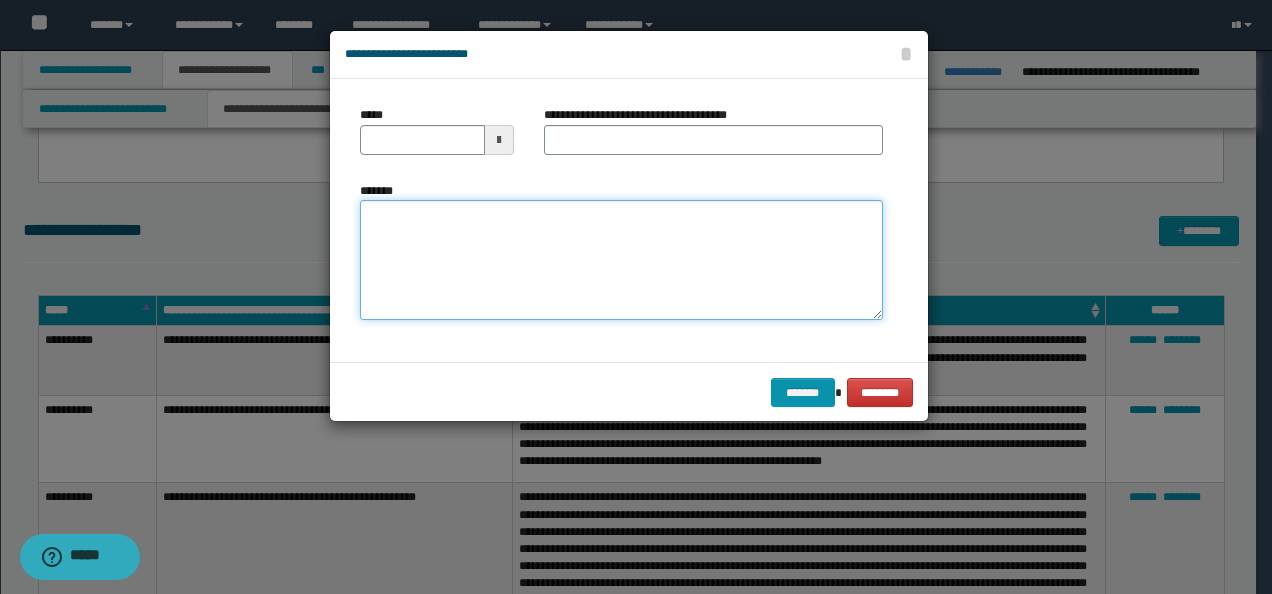 click on "*******" at bounding box center [621, 259] 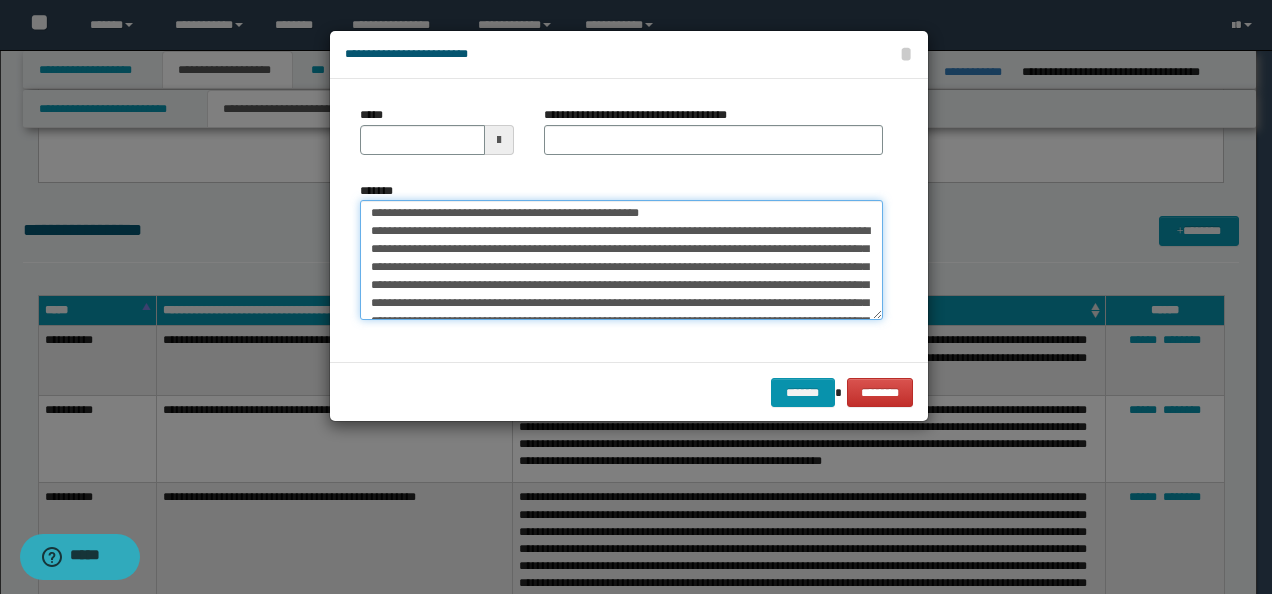 scroll, scrollTop: 0, scrollLeft: 0, axis: both 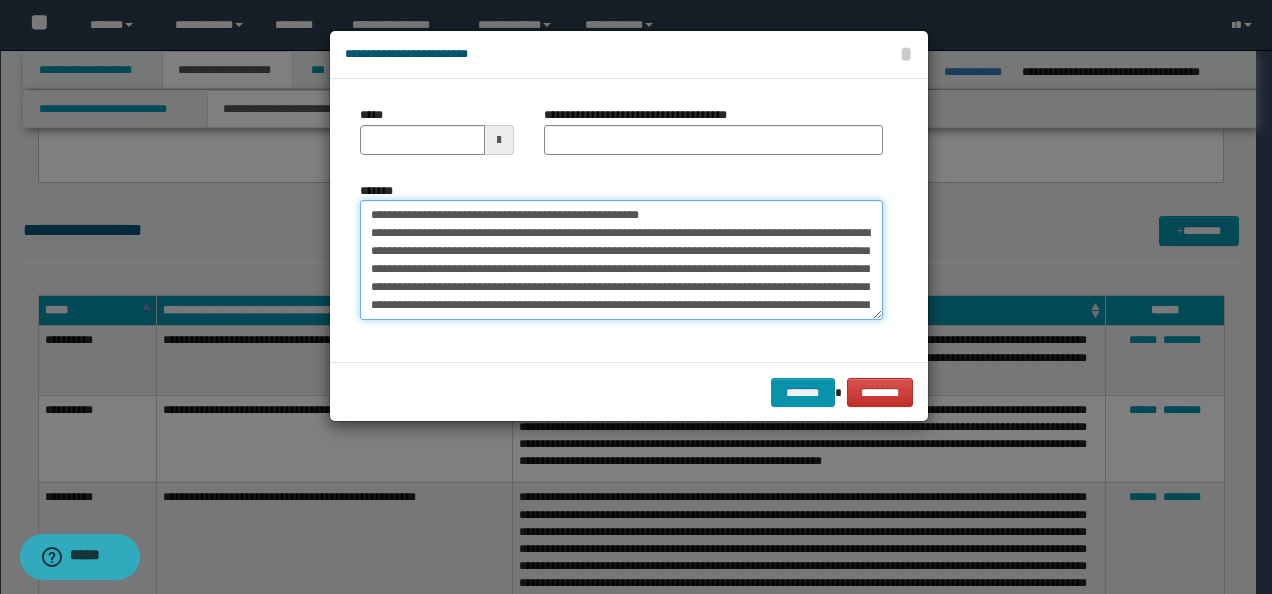 drag, startPoint x: 380, startPoint y: 206, endPoint x: 318, endPoint y: 186, distance: 65.14599 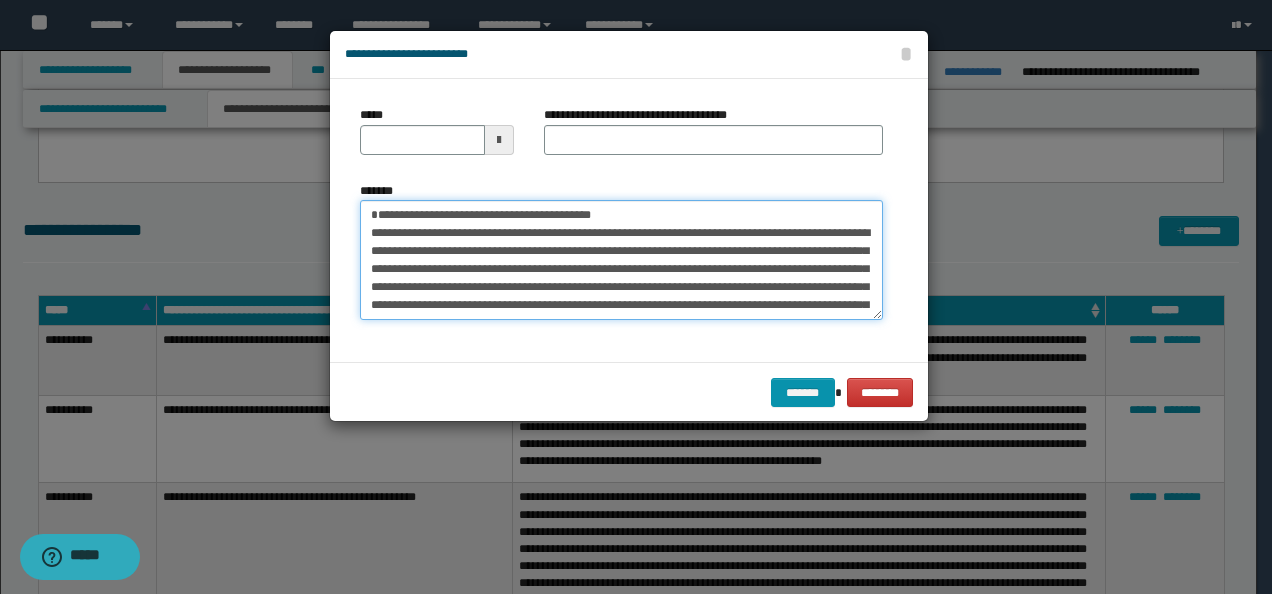 type 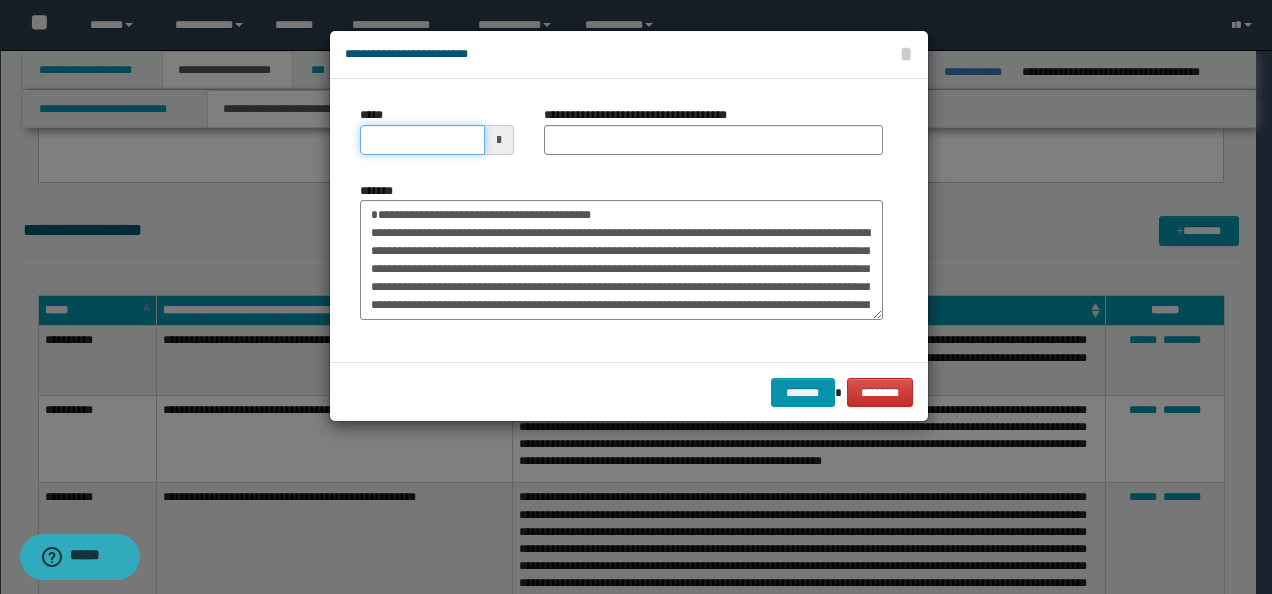 click on "*****" at bounding box center [422, 140] 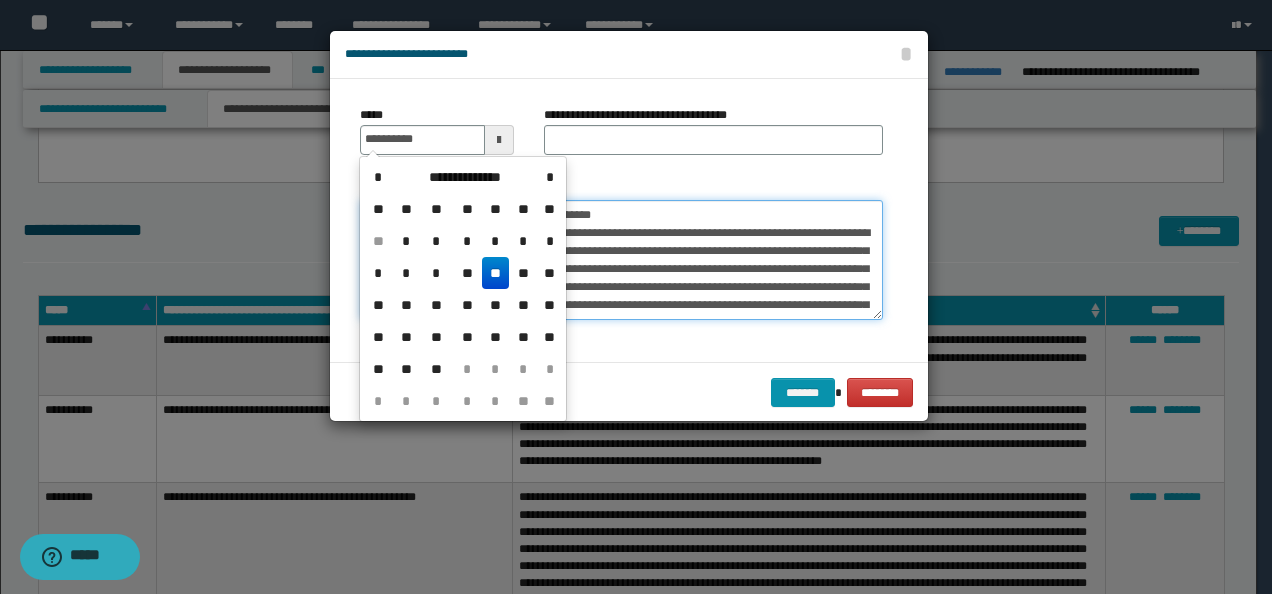 type on "**********" 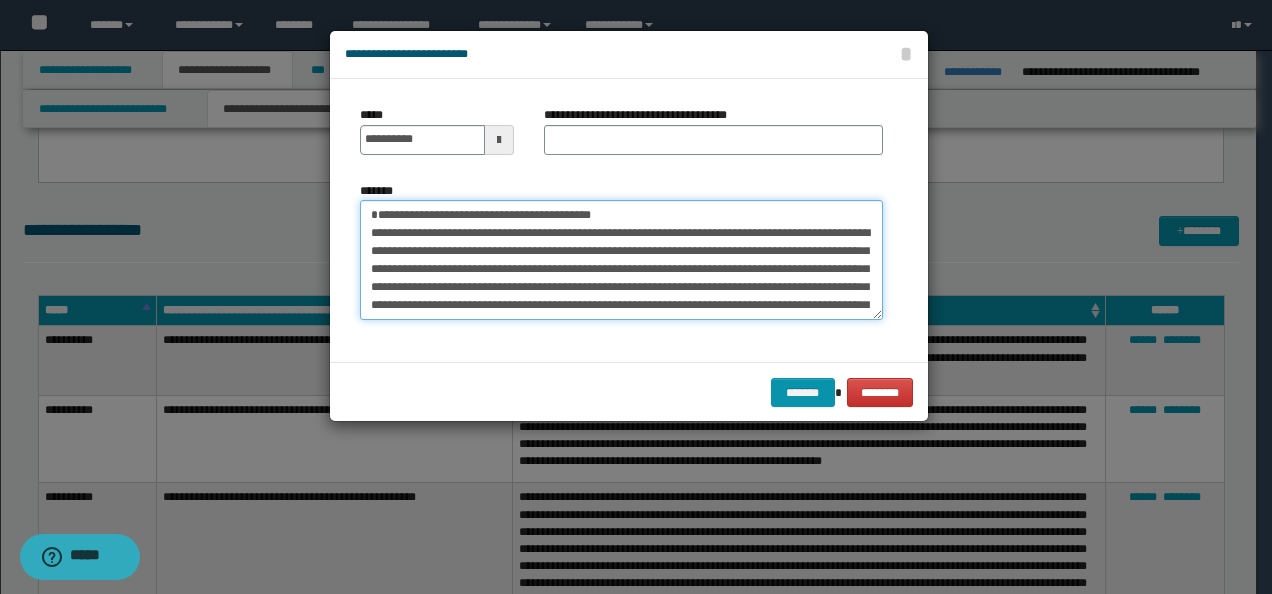drag, startPoint x: 632, startPoint y: 216, endPoint x: 396, endPoint y: 188, distance: 237.65521 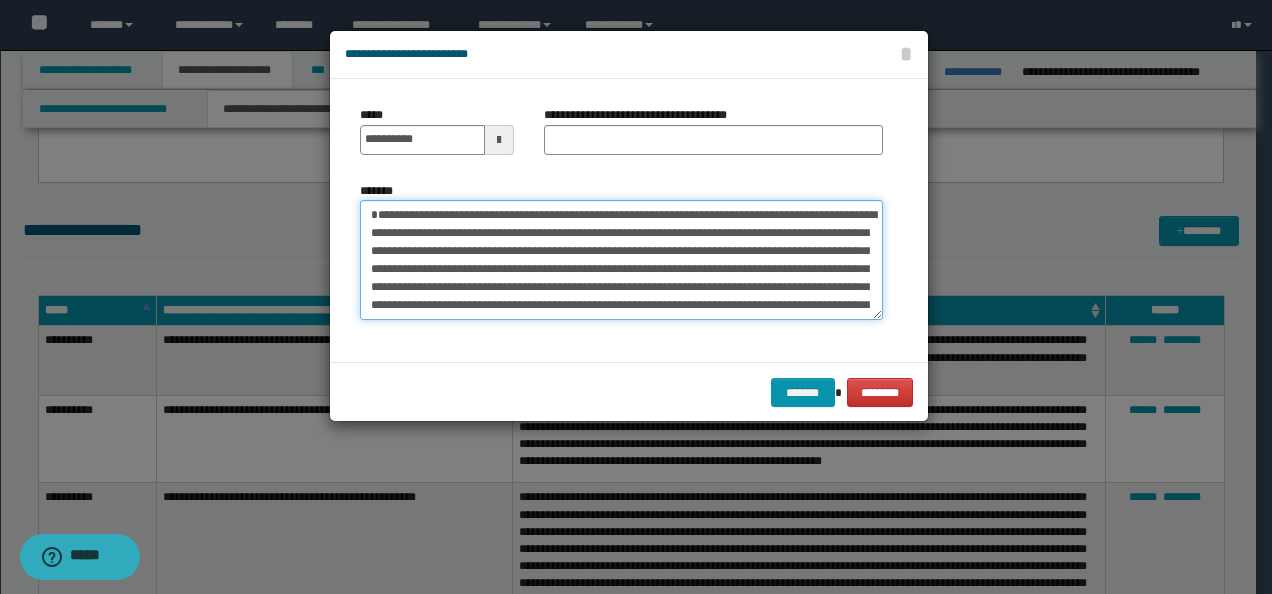 type on "**********" 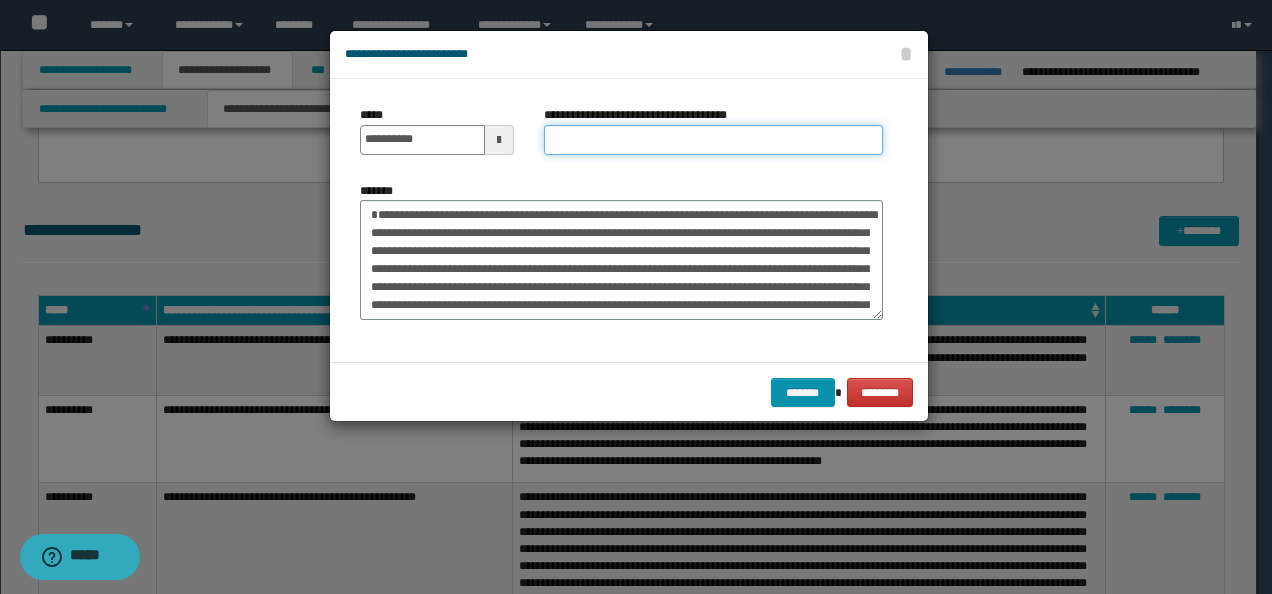 click on "**********" at bounding box center (713, 140) 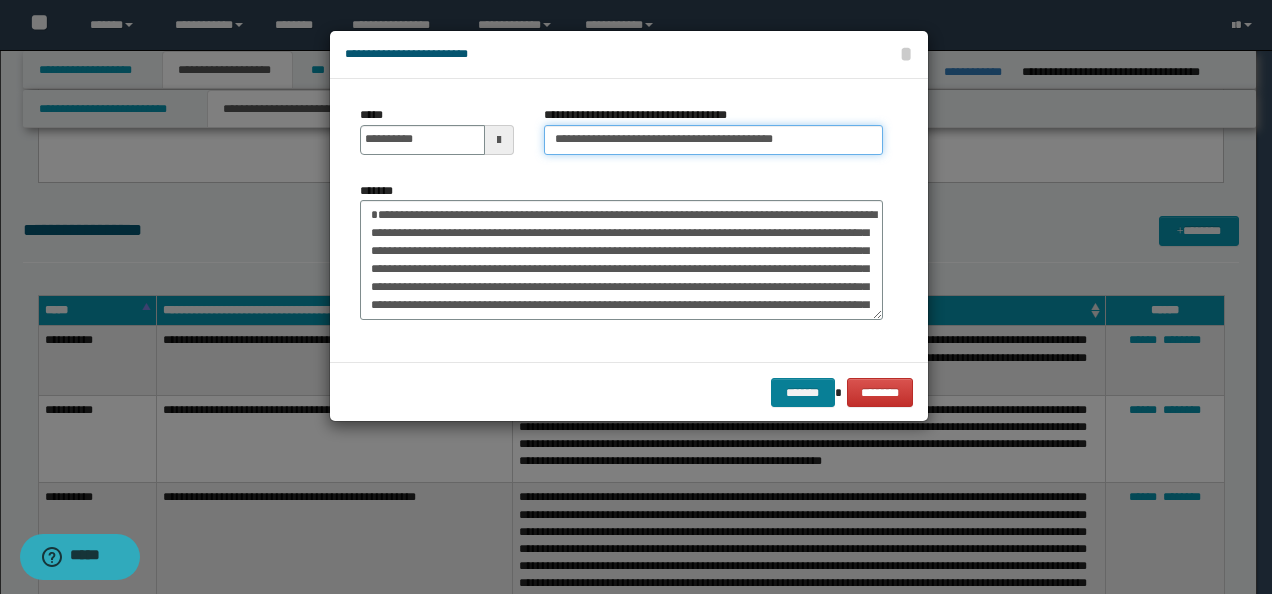 type on "**********" 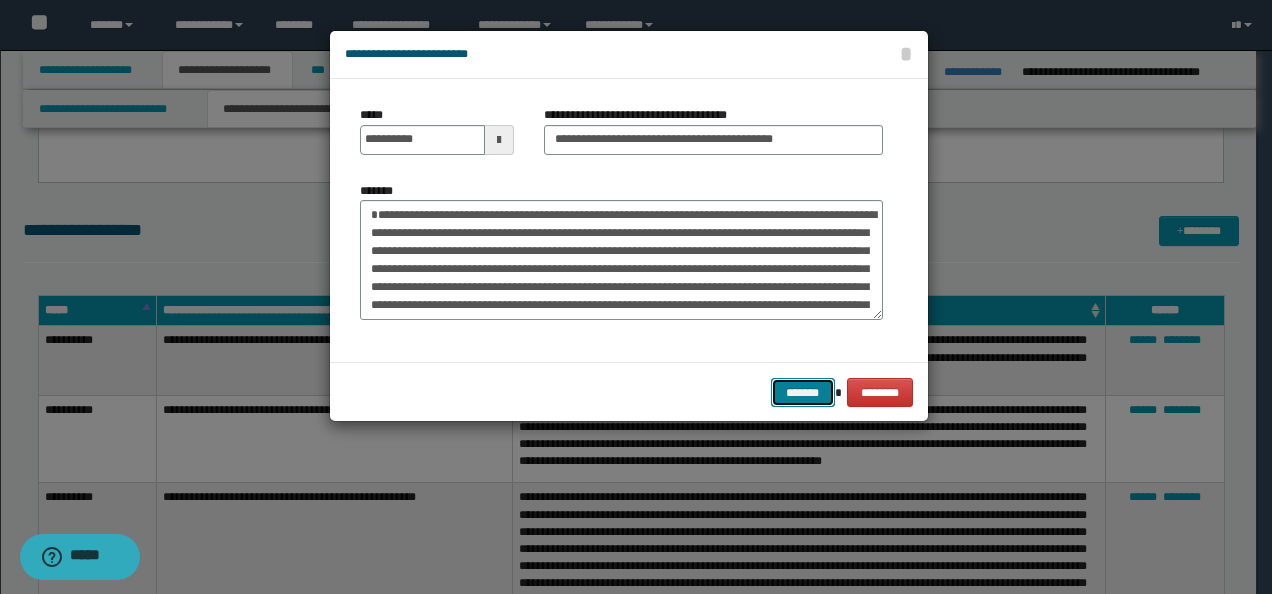 click on "*******" at bounding box center (803, 392) 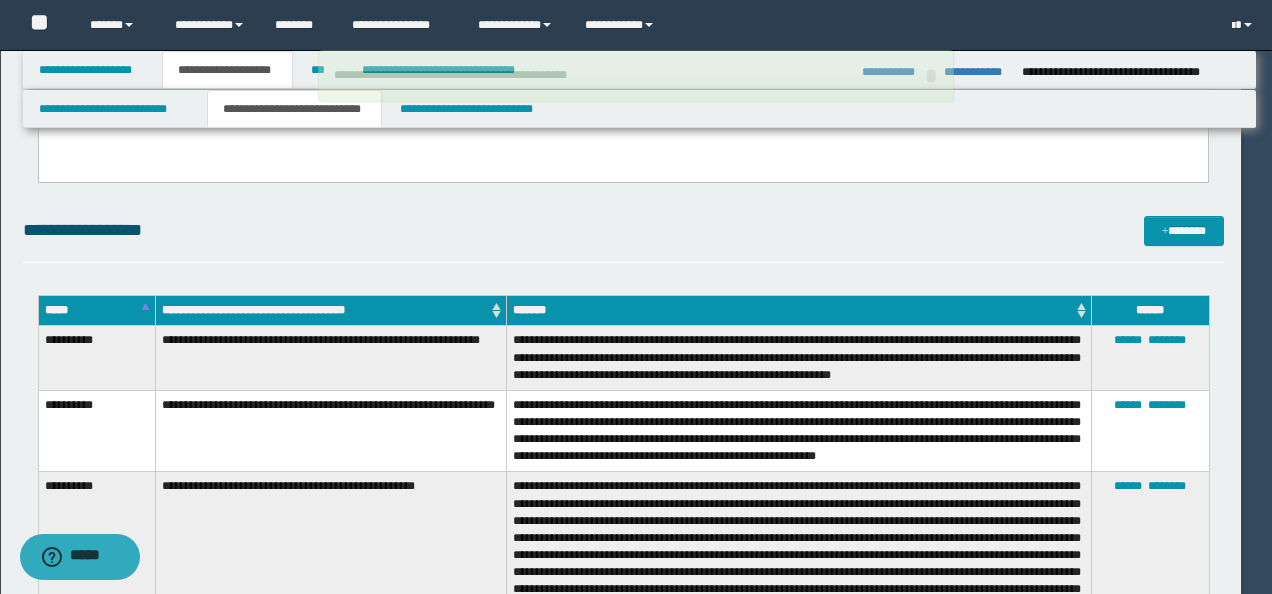 type 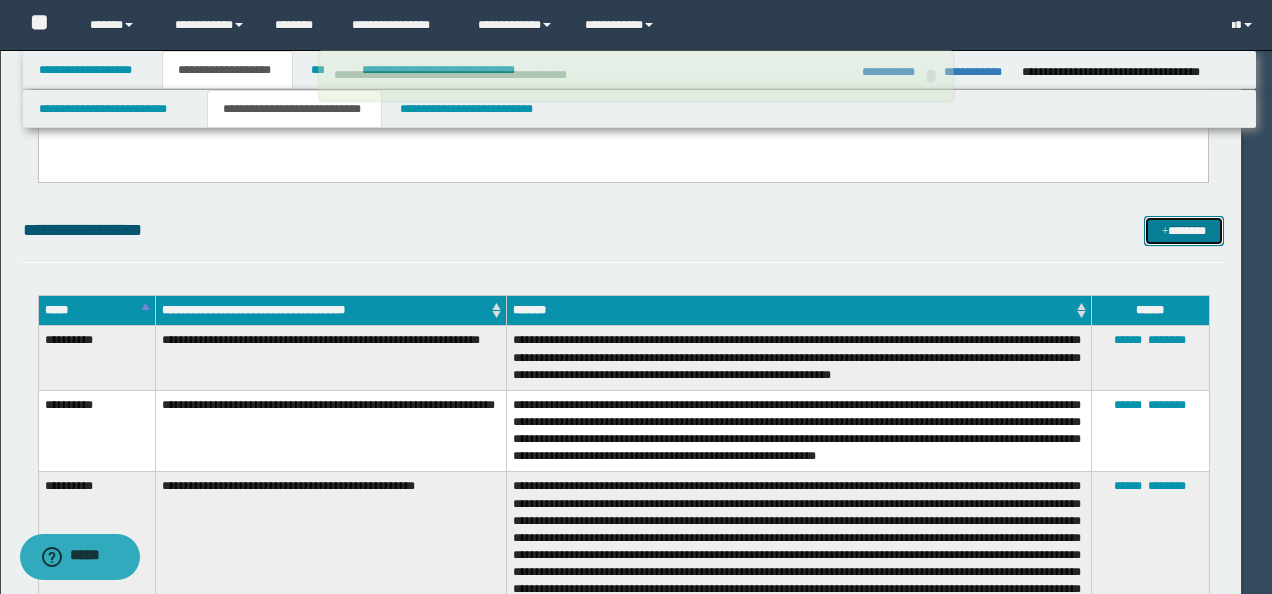 type 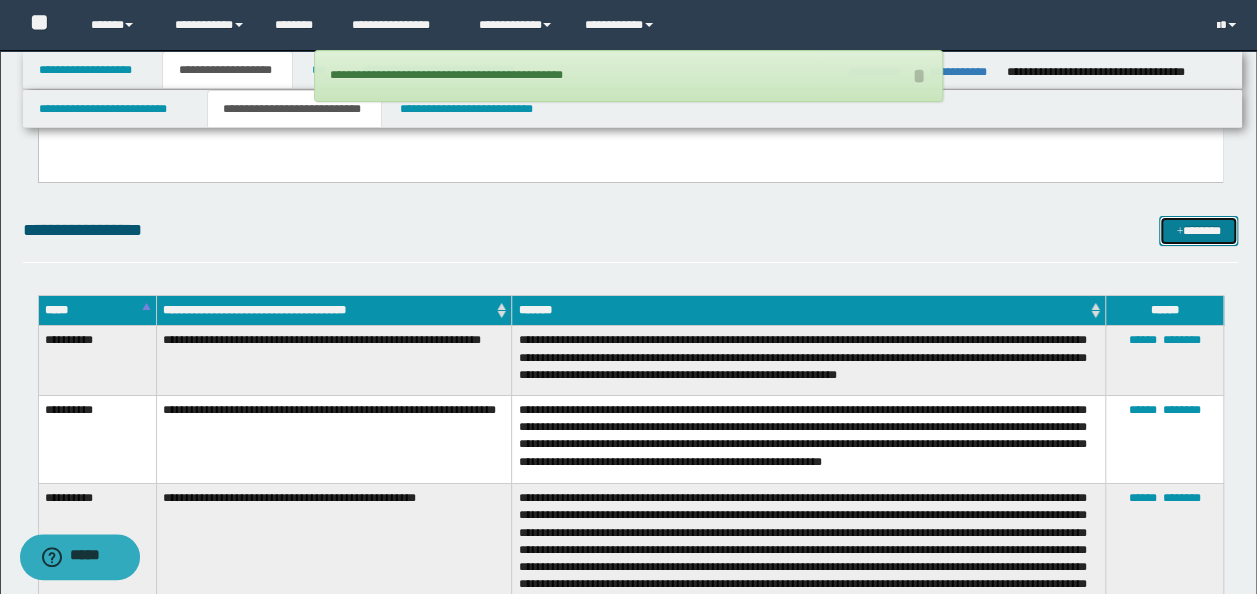 drag, startPoint x: 1162, startPoint y: 232, endPoint x: 1173, endPoint y: 231, distance: 11.045361 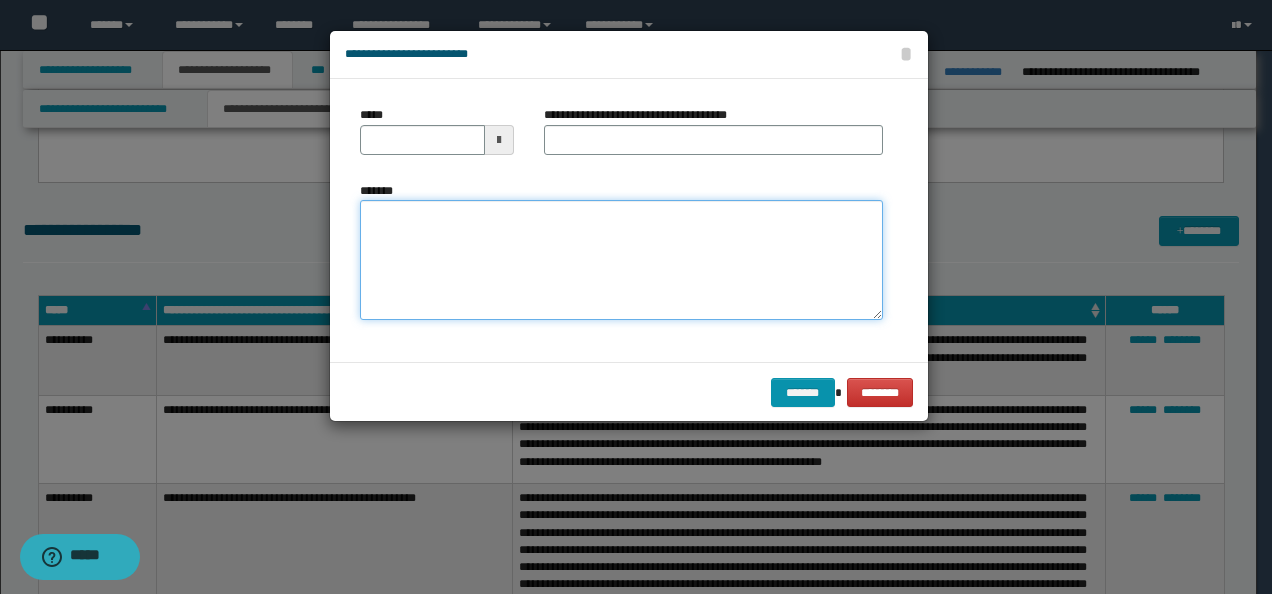 click on "*******" at bounding box center [621, 259] 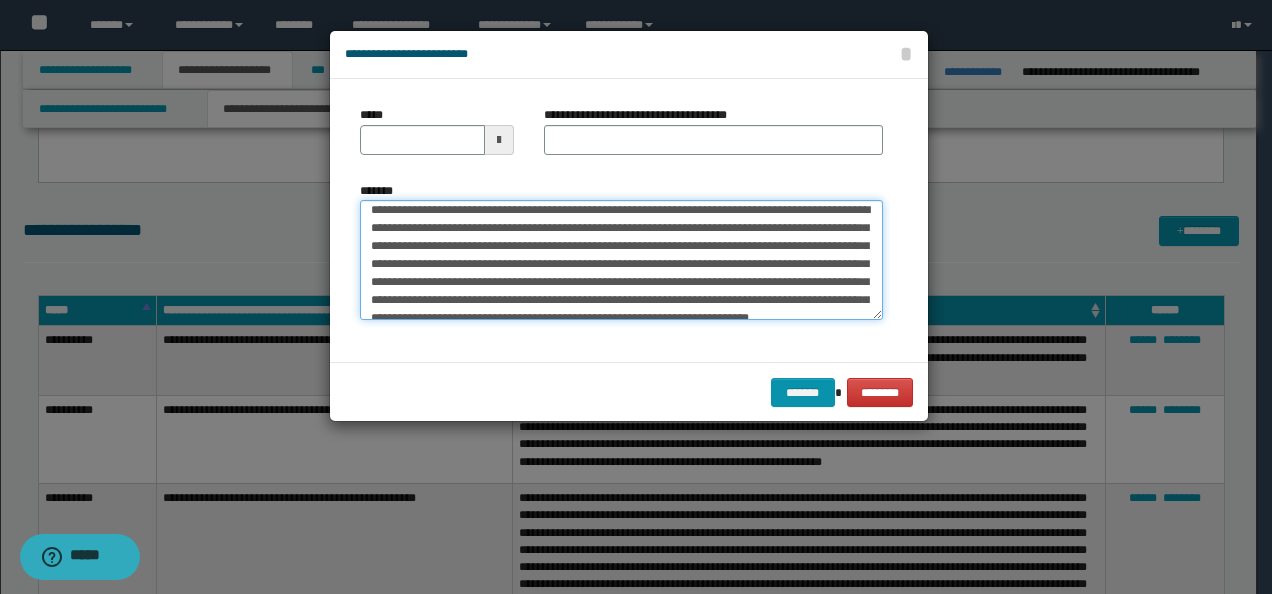 scroll, scrollTop: 0, scrollLeft: 0, axis: both 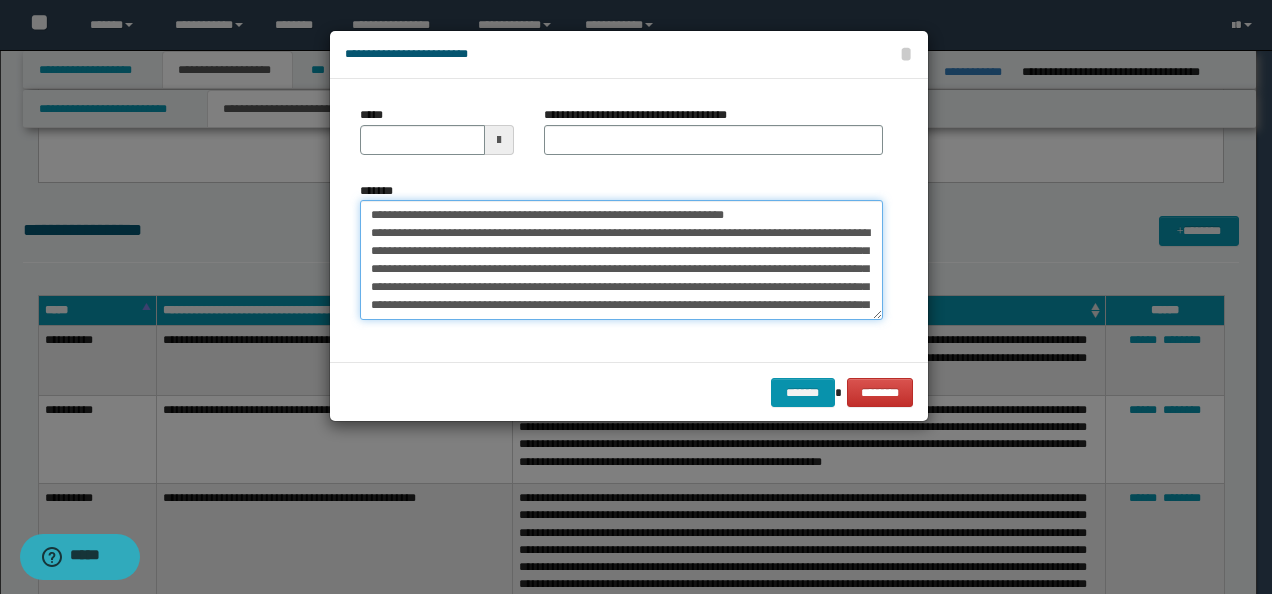 drag, startPoint x: 306, startPoint y: 201, endPoint x: 261, endPoint y: 201, distance: 45 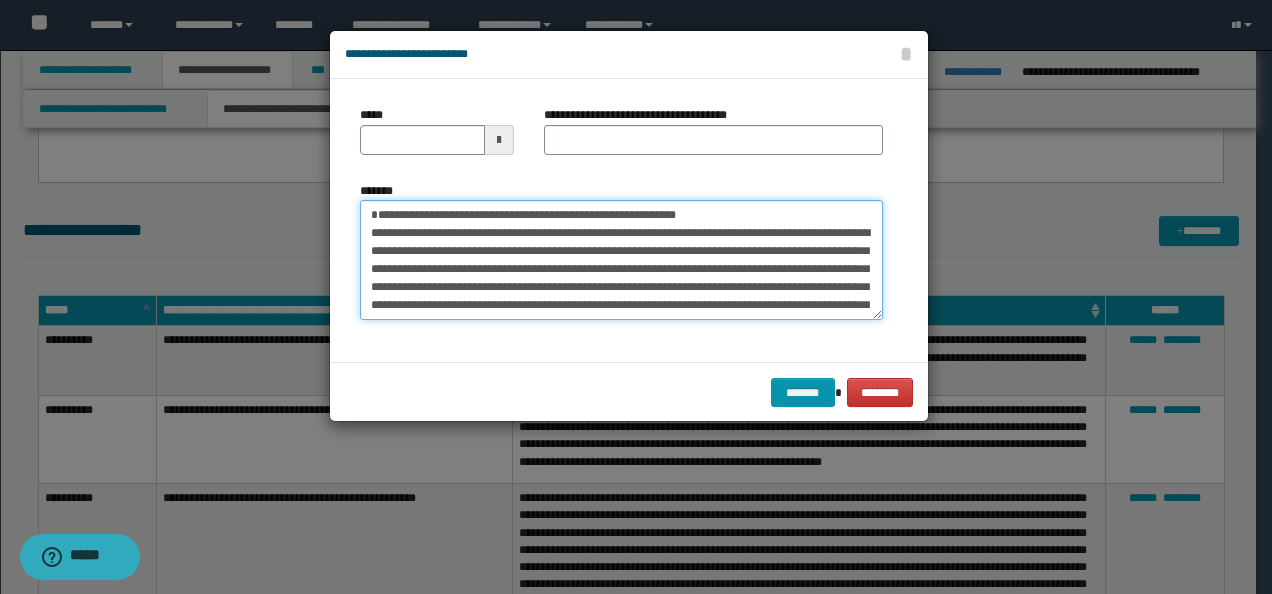 type on "**********" 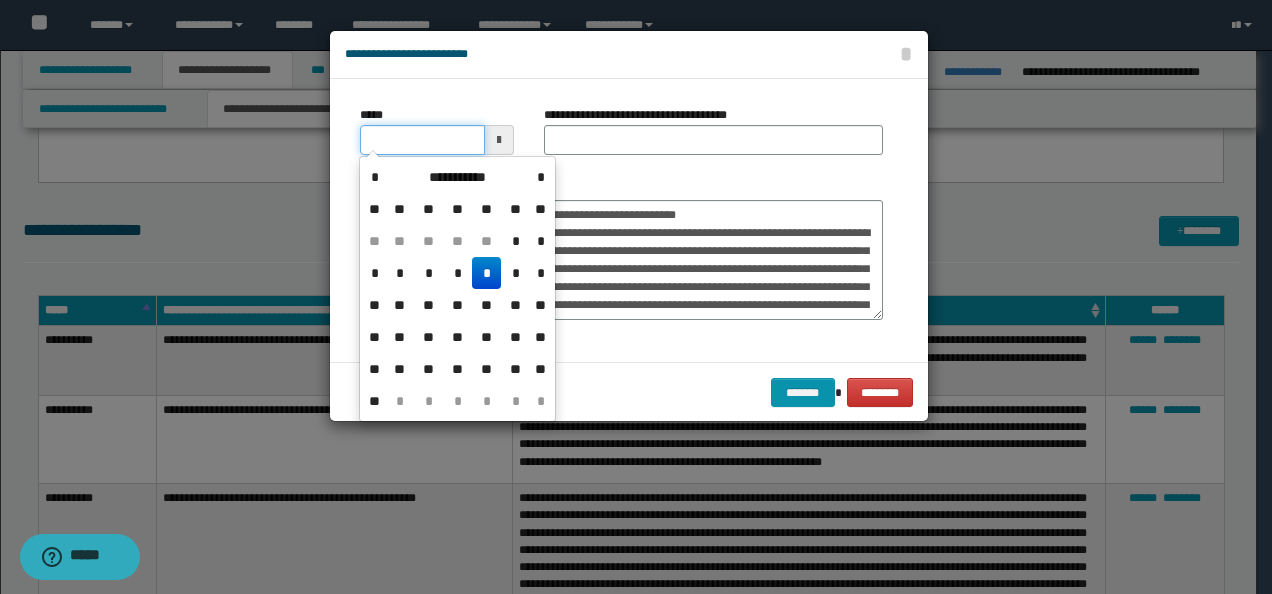 click on "*****" at bounding box center [422, 140] 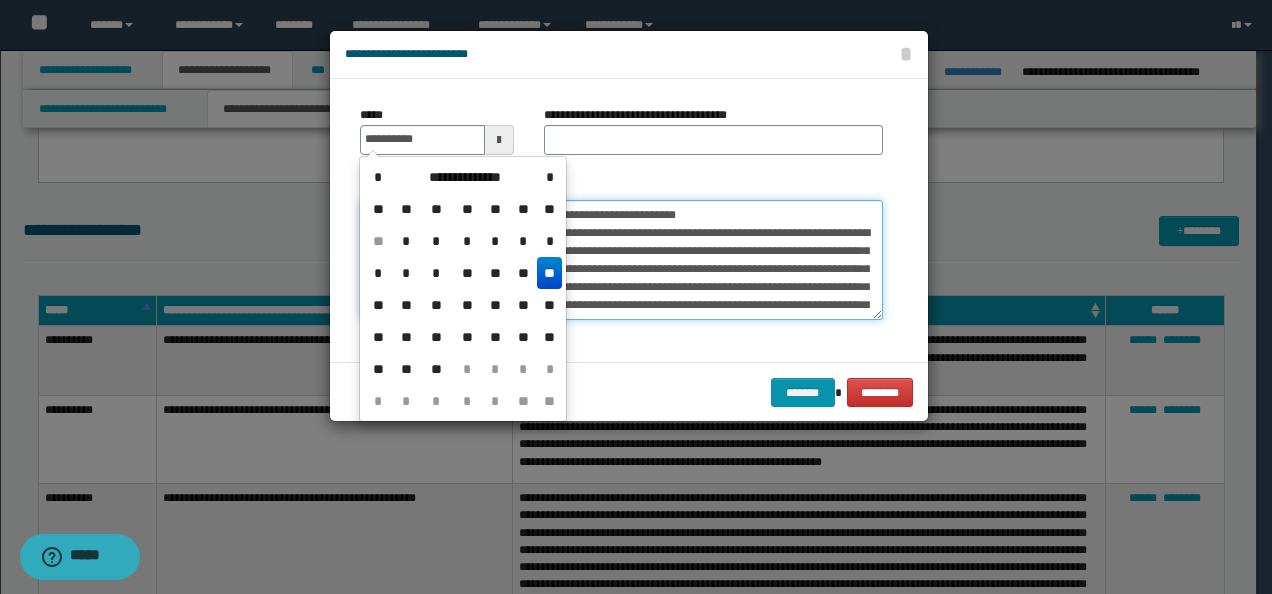 type on "**********" 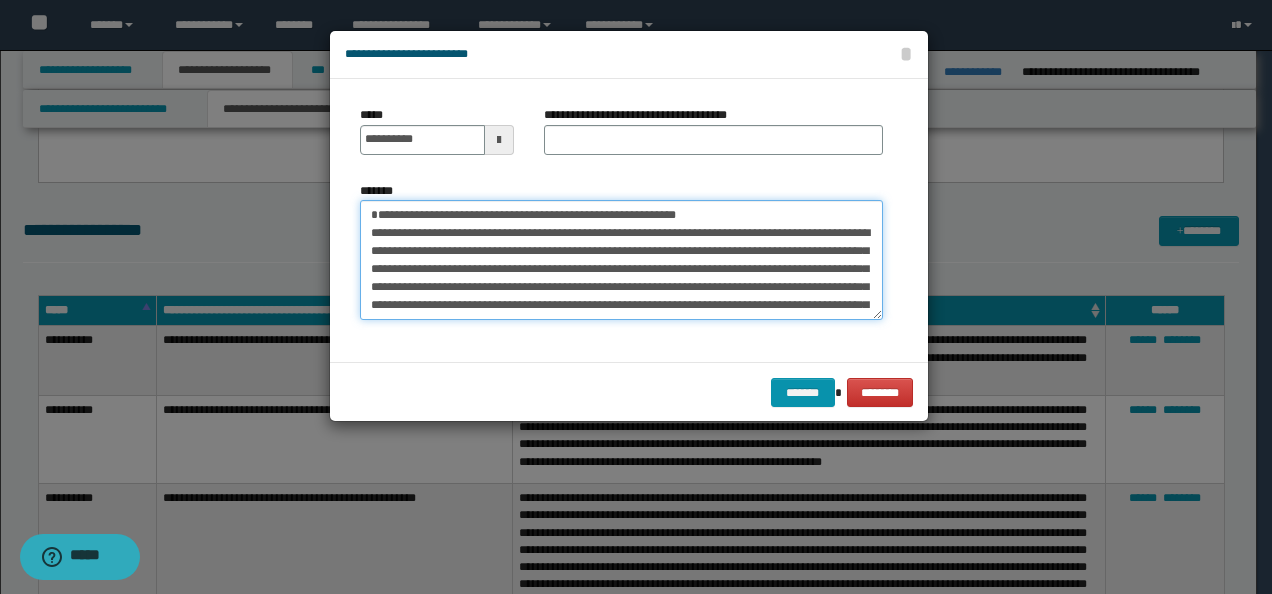 drag, startPoint x: 694, startPoint y: 216, endPoint x: 522, endPoint y: 160, distance: 180.8867 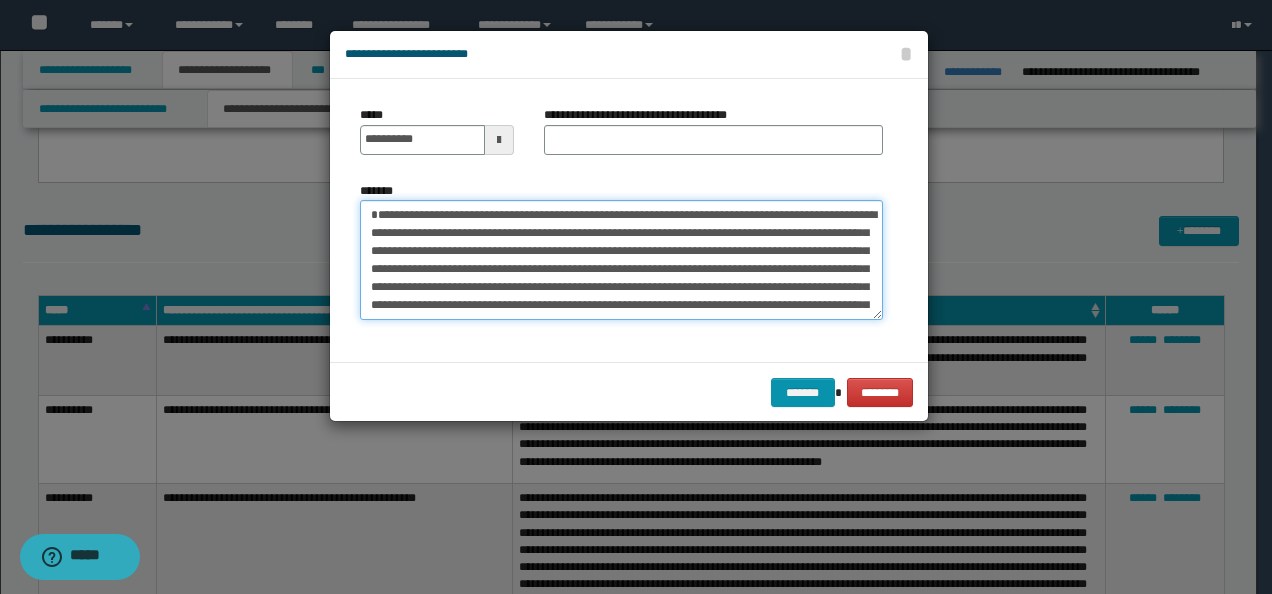 type on "**********" 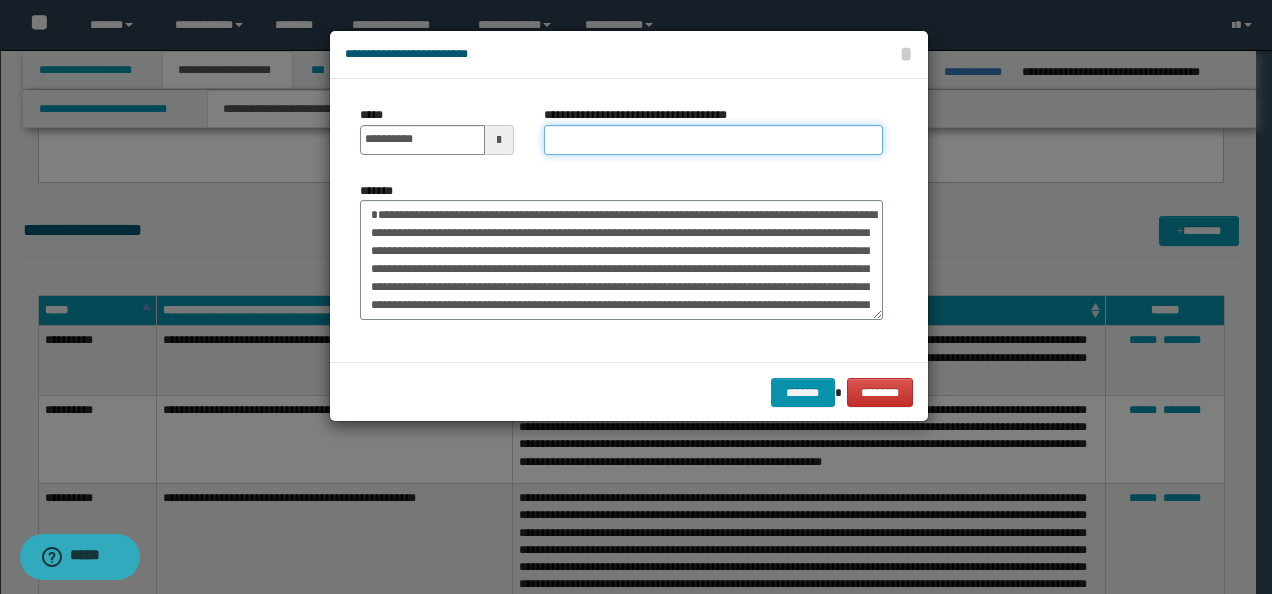 drag, startPoint x: 618, startPoint y: 135, endPoint x: 634, endPoint y: 142, distance: 17.464249 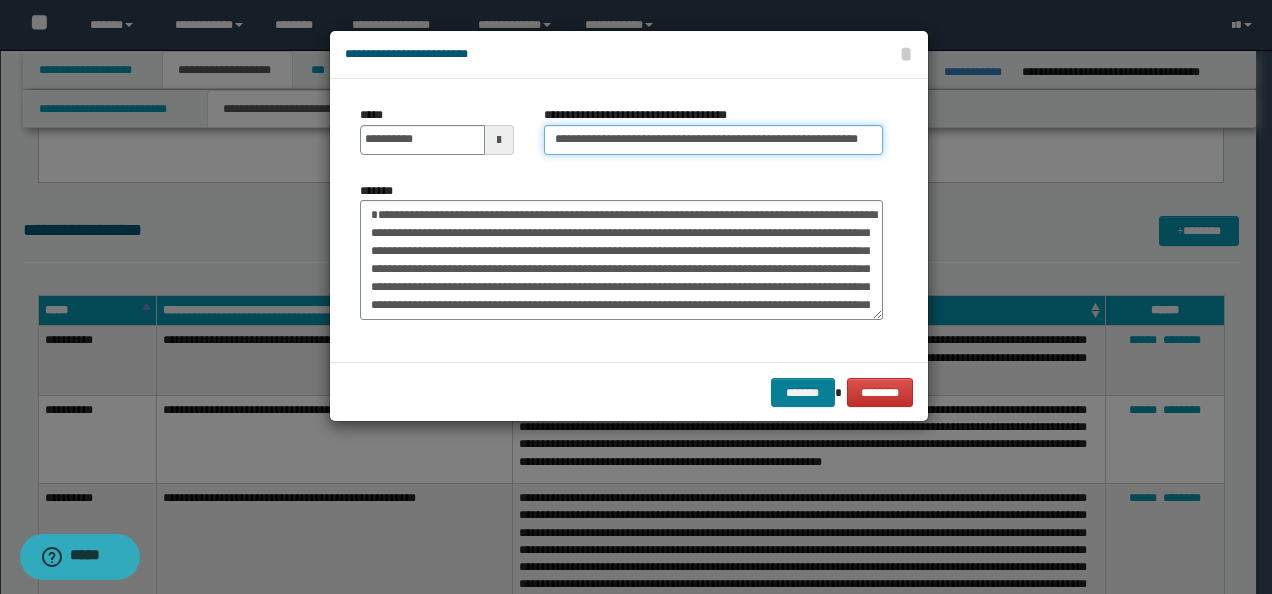 type on "**********" 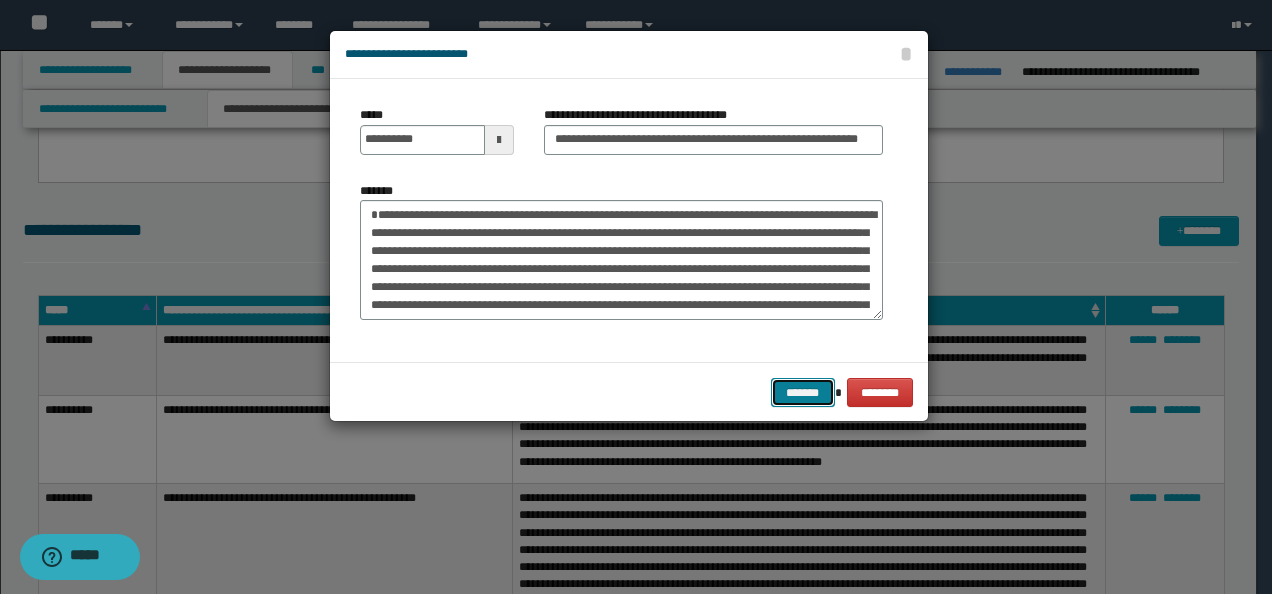 click on "*******" at bounding box center [803, 392] 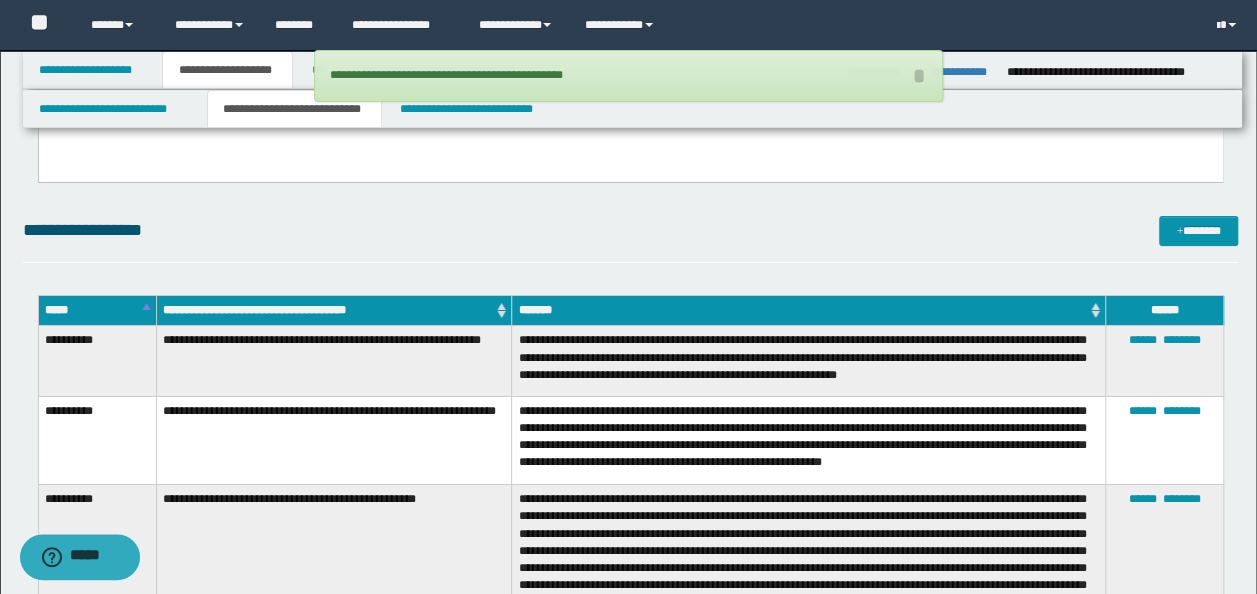 click on "**********" at bounding box center (631, -430) 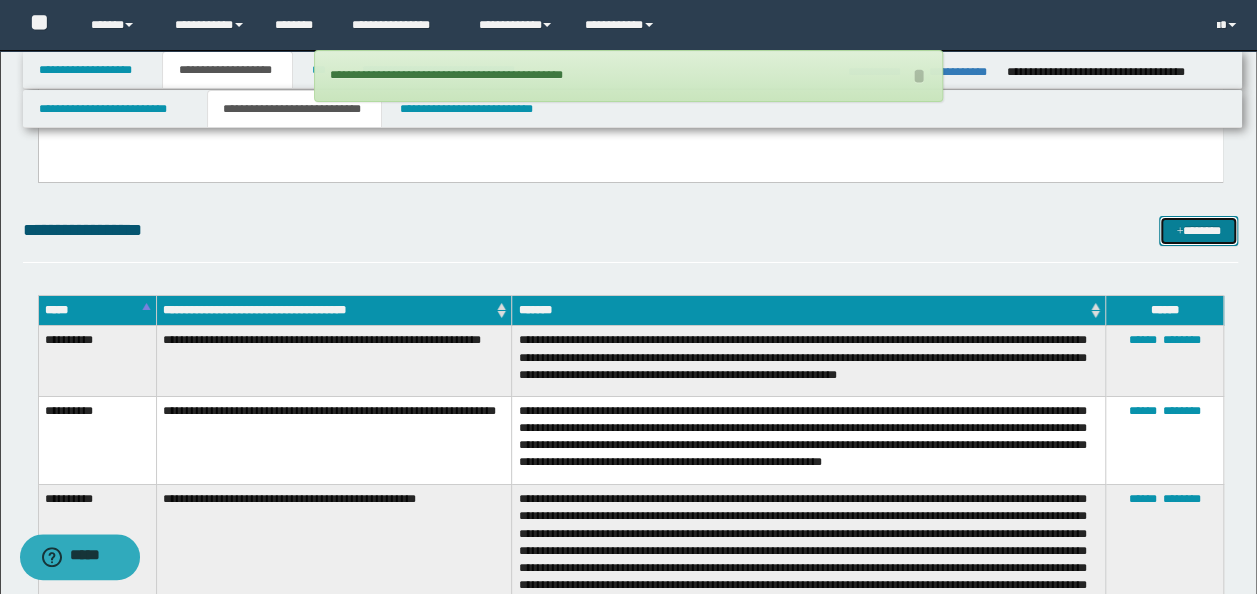 click on "*******" at bounding box center (1198, 230) 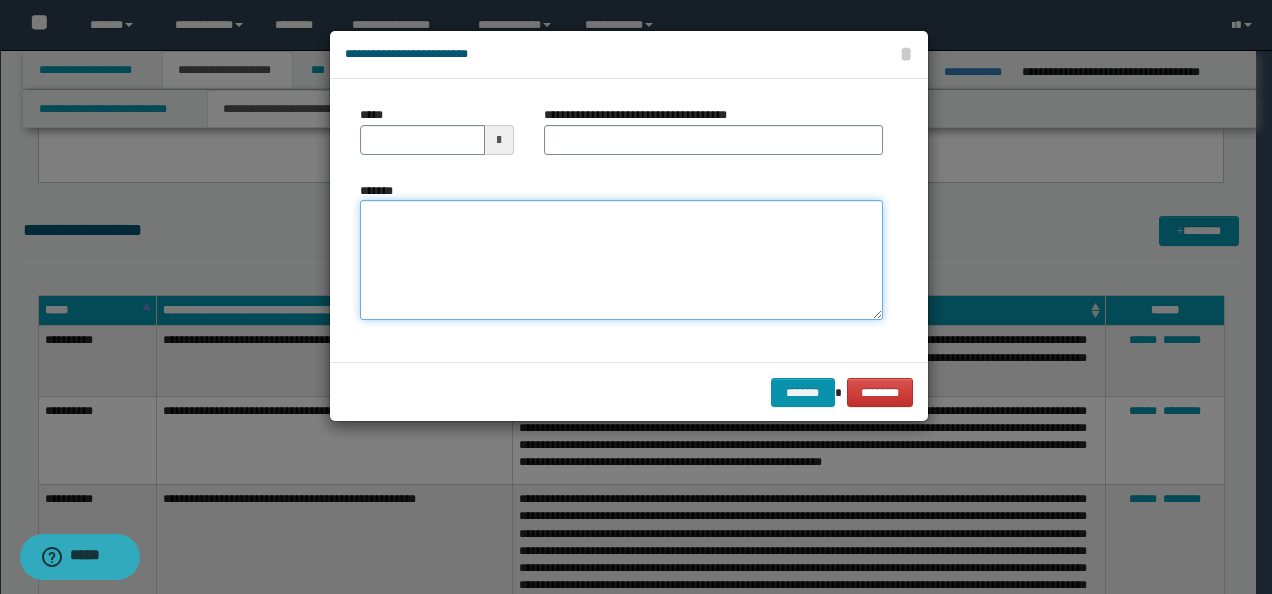 click on "*******" at bounding box center [621, 259] 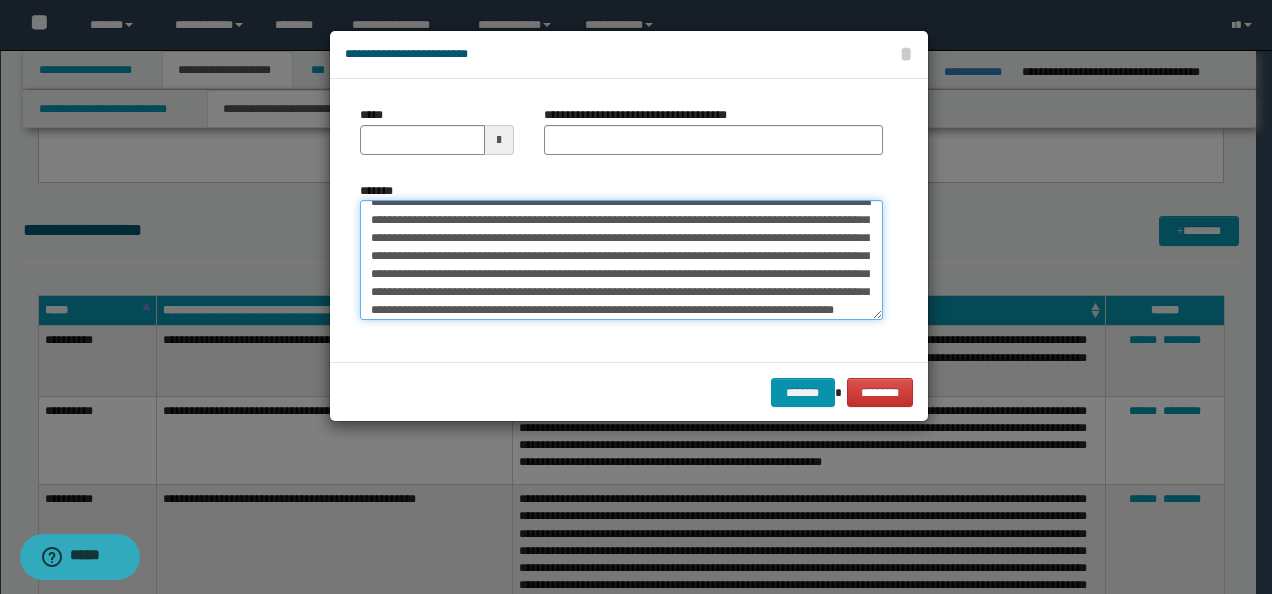 scroll, scrollTop: 0, scrollLeft: 0, axis: both 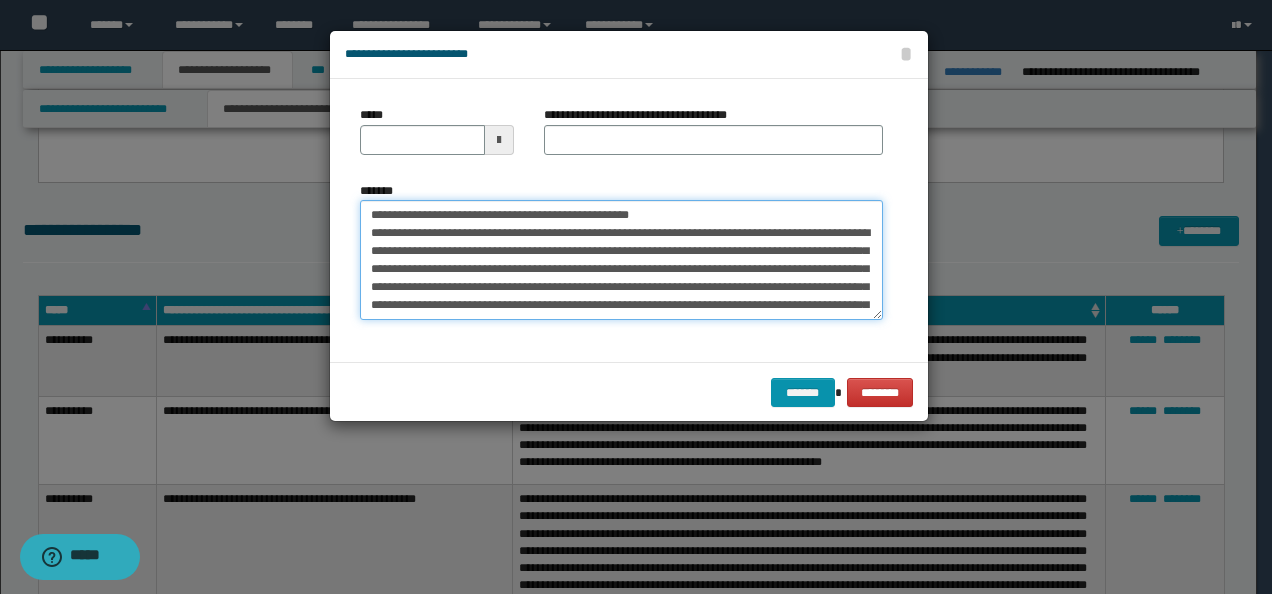 drag, startPoint x: 432, startPoint y: 204, endPoint x: 304, endPoint y: 183, distance: 129.71121 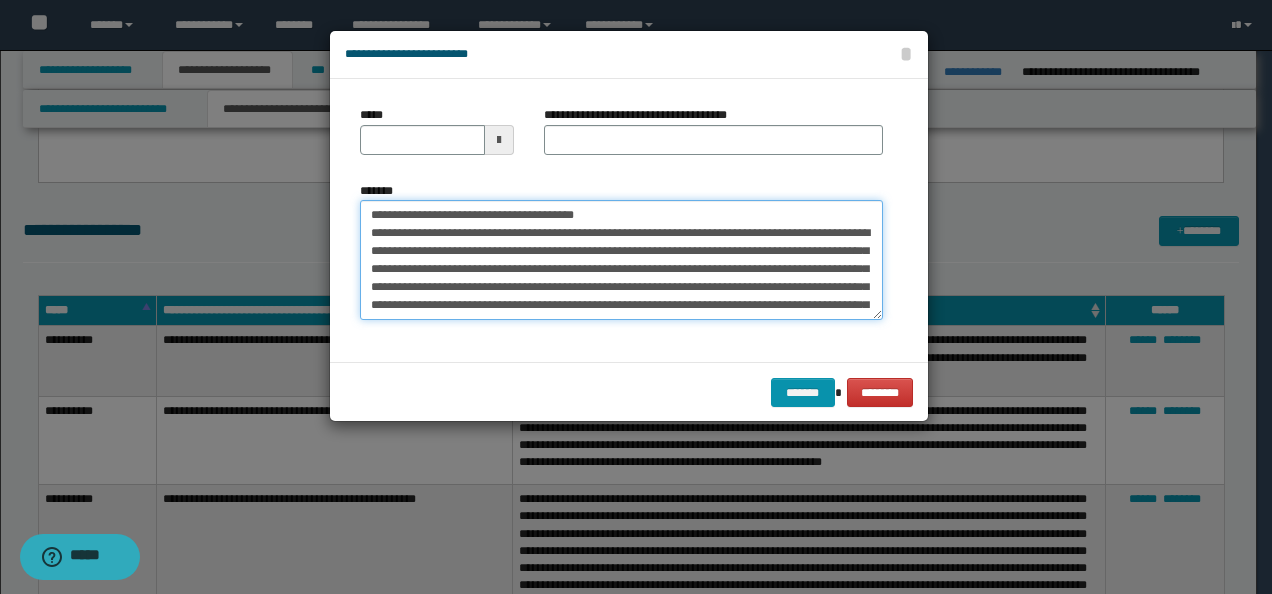 type on "**********" 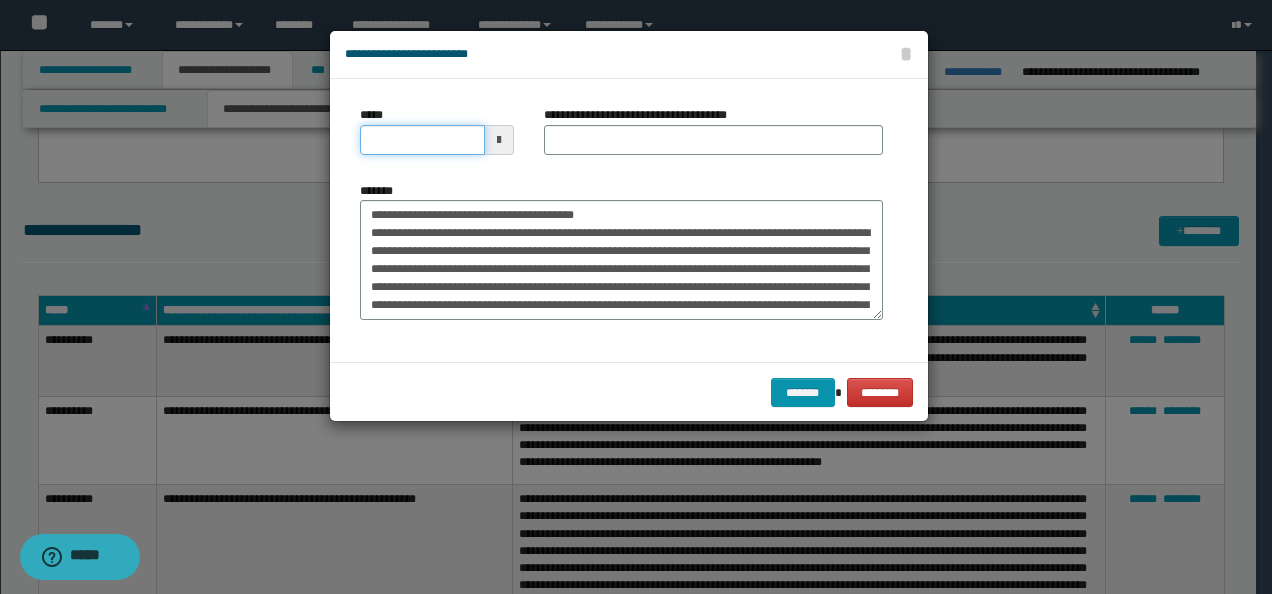 click on "*****" at bounding box center (422, 140) 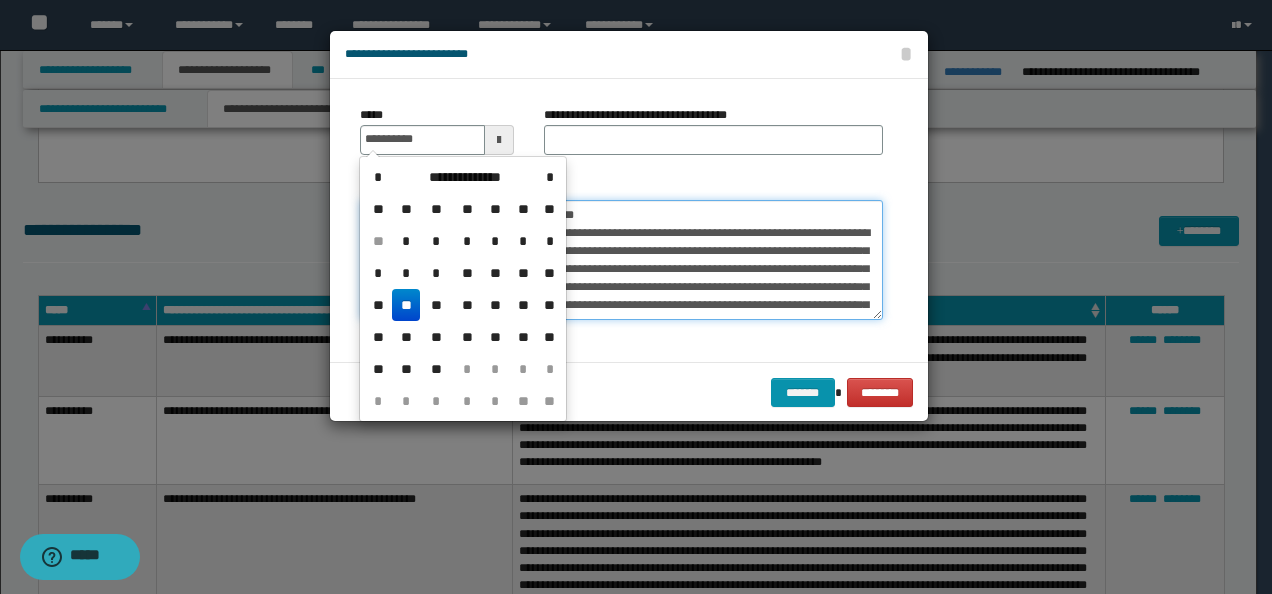 type on "**********" 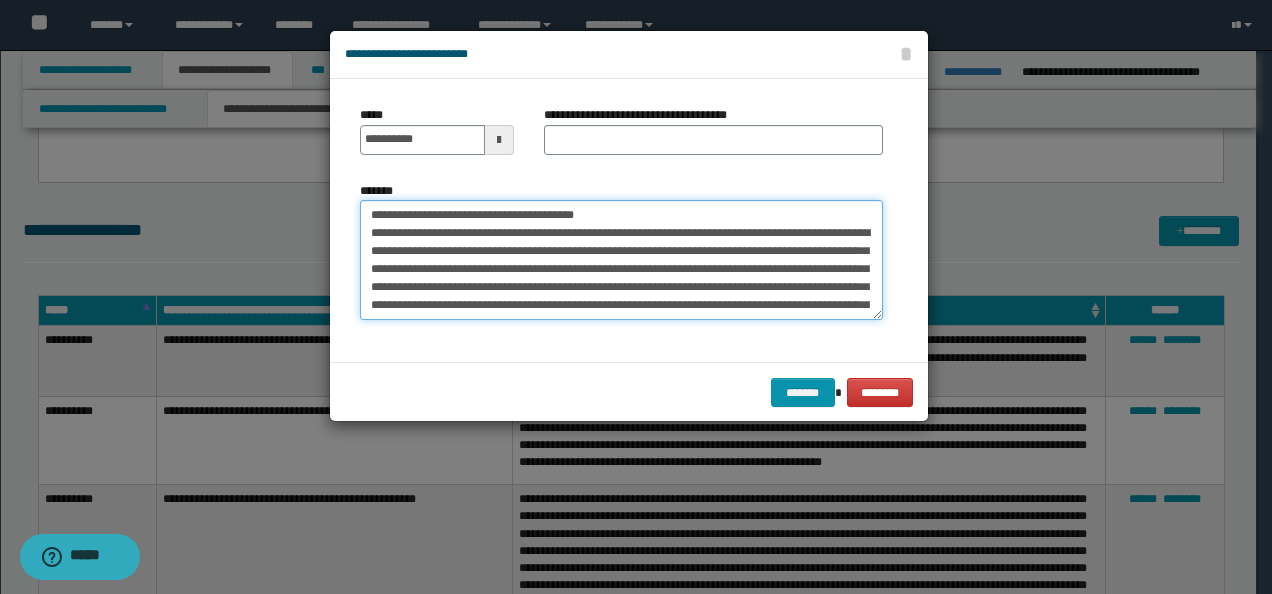 drag, startPoint x: 636, startPoint y: 204, endPoint x: 284, endPoint y: 193, distance: 352.17184 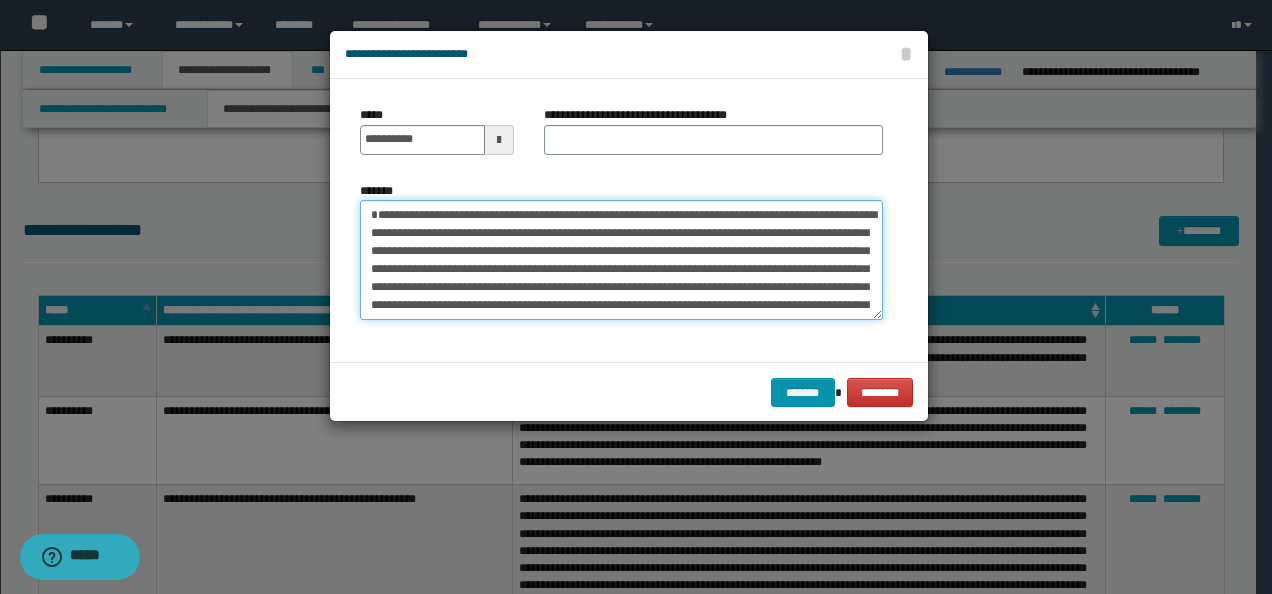 type on "**********" 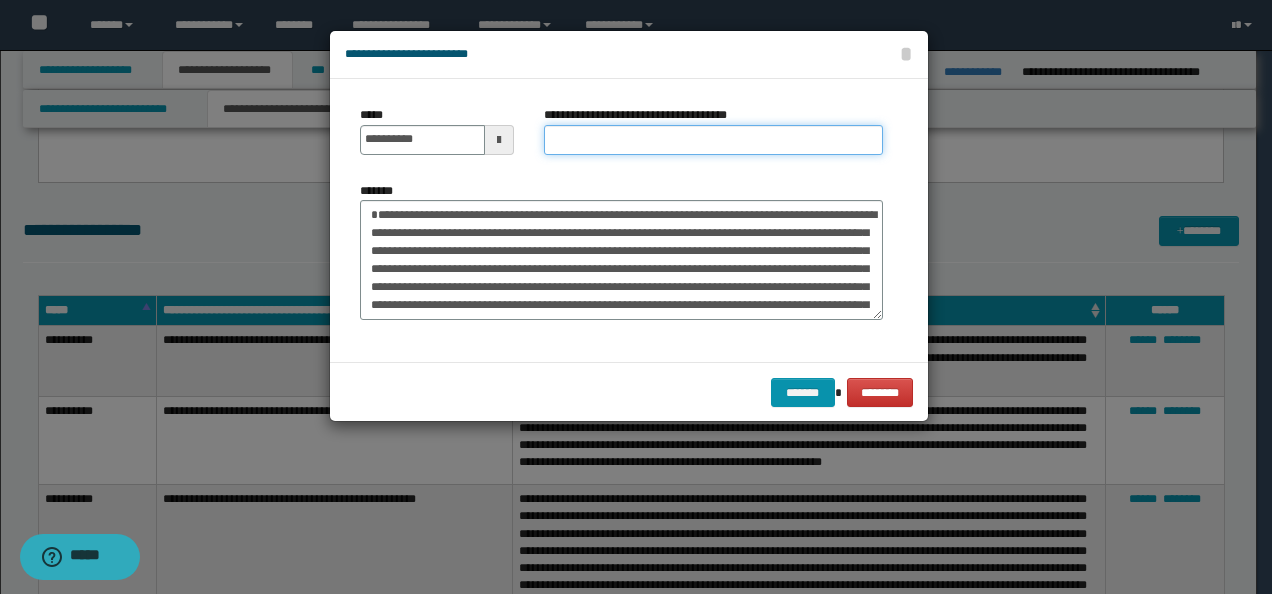 click on "**********" at bounding box center (713, 140) 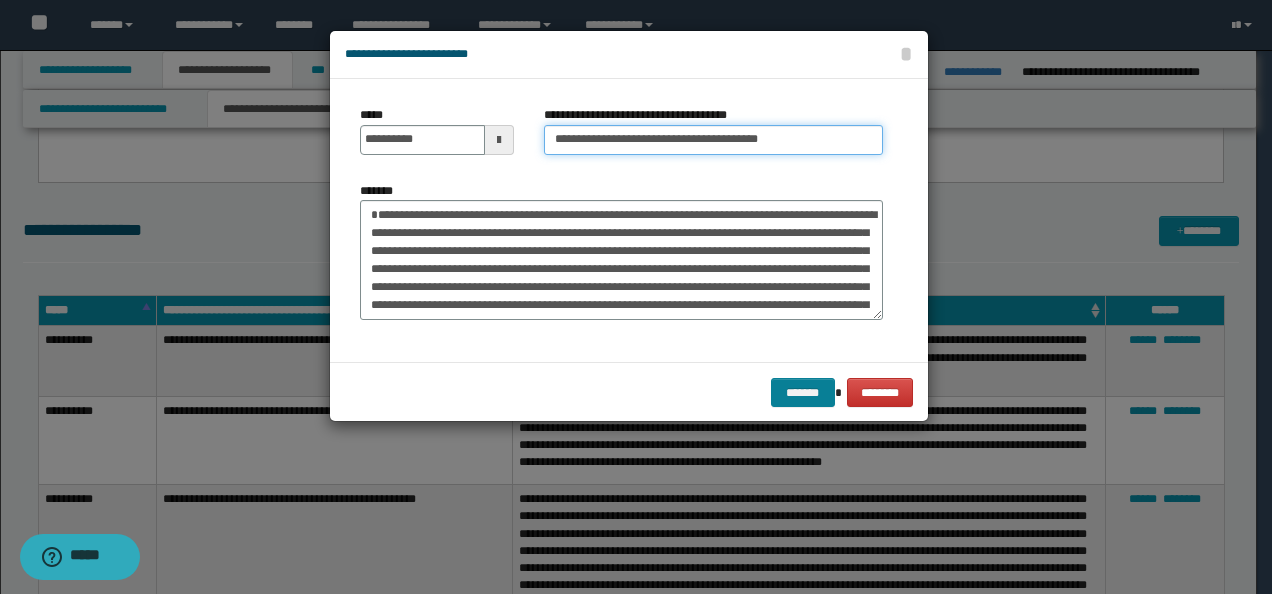 type on "**********" 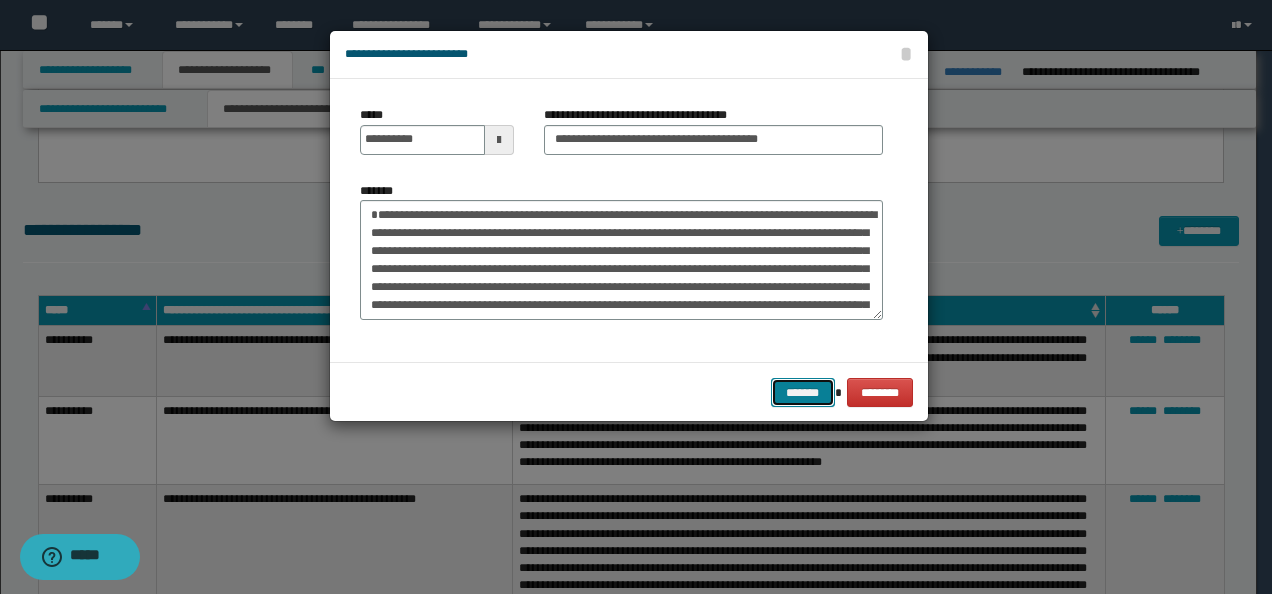 click on "*******" at bounding box center [803, 392] 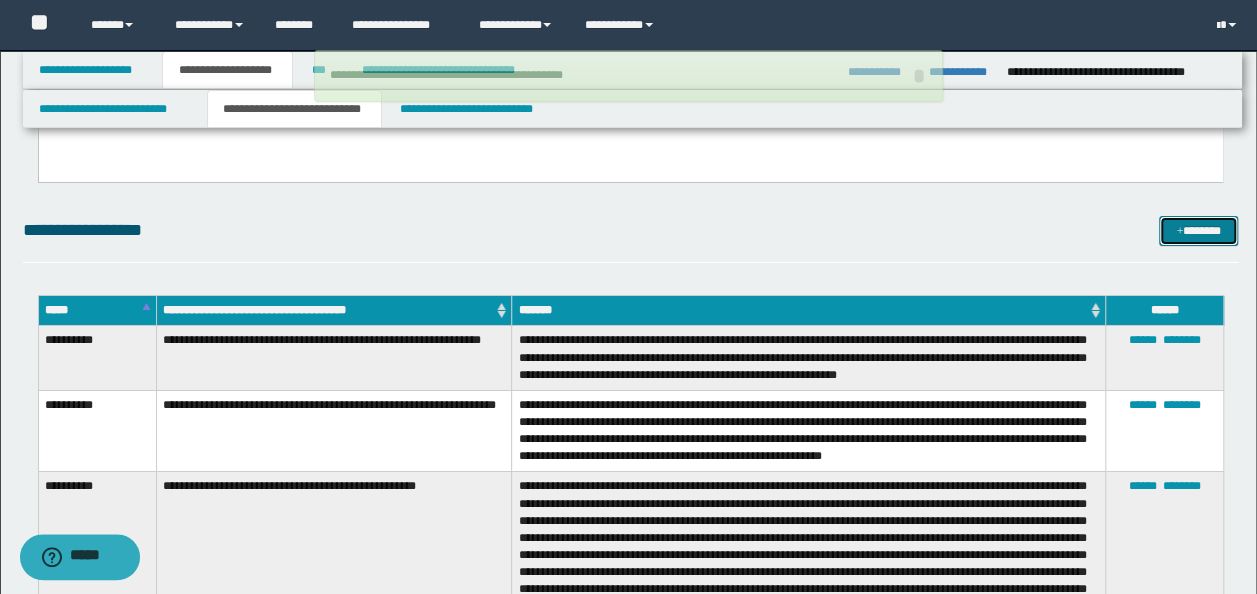 type 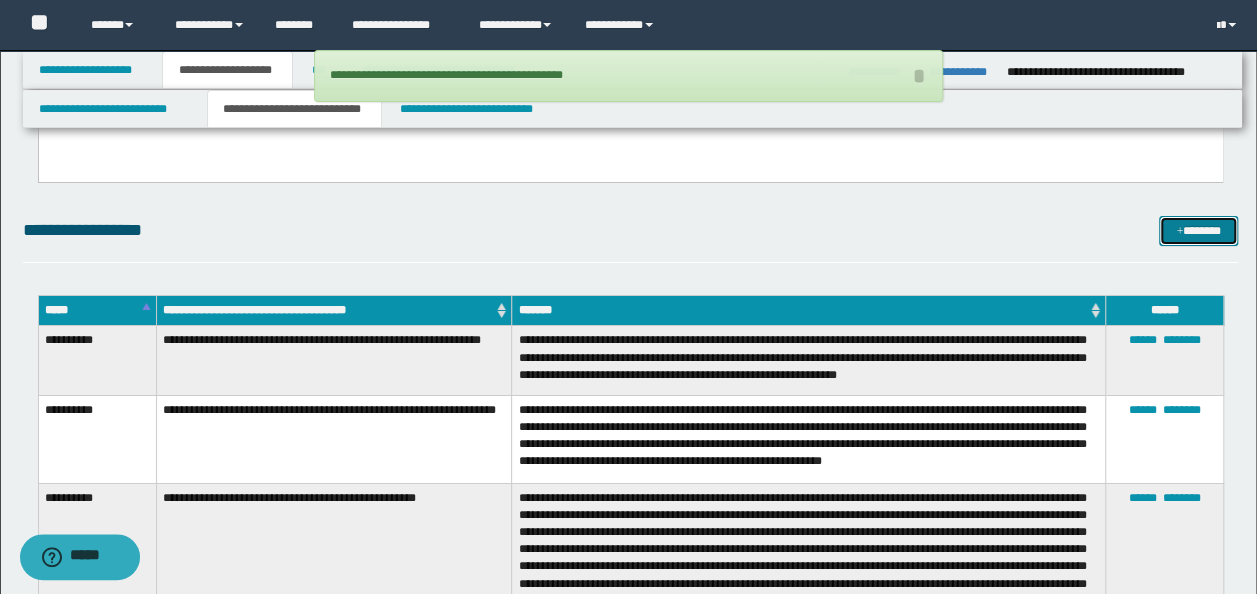 click on "*******" at bounding box center [1198, 230] 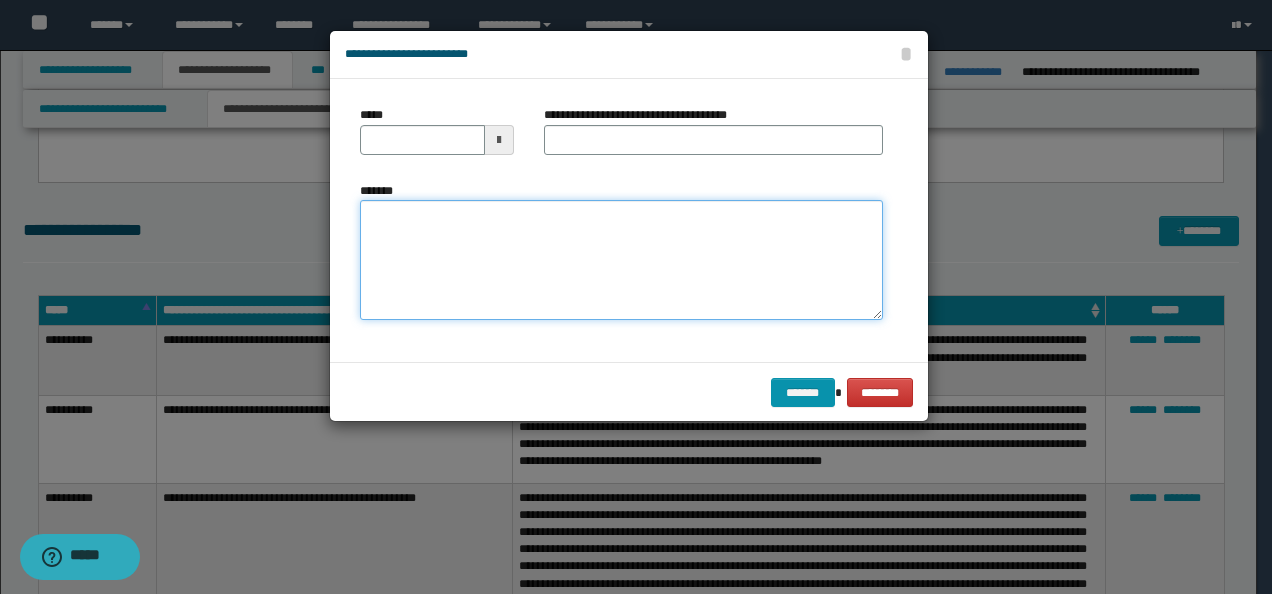 click on "*******" at bounding box center [621, 259] 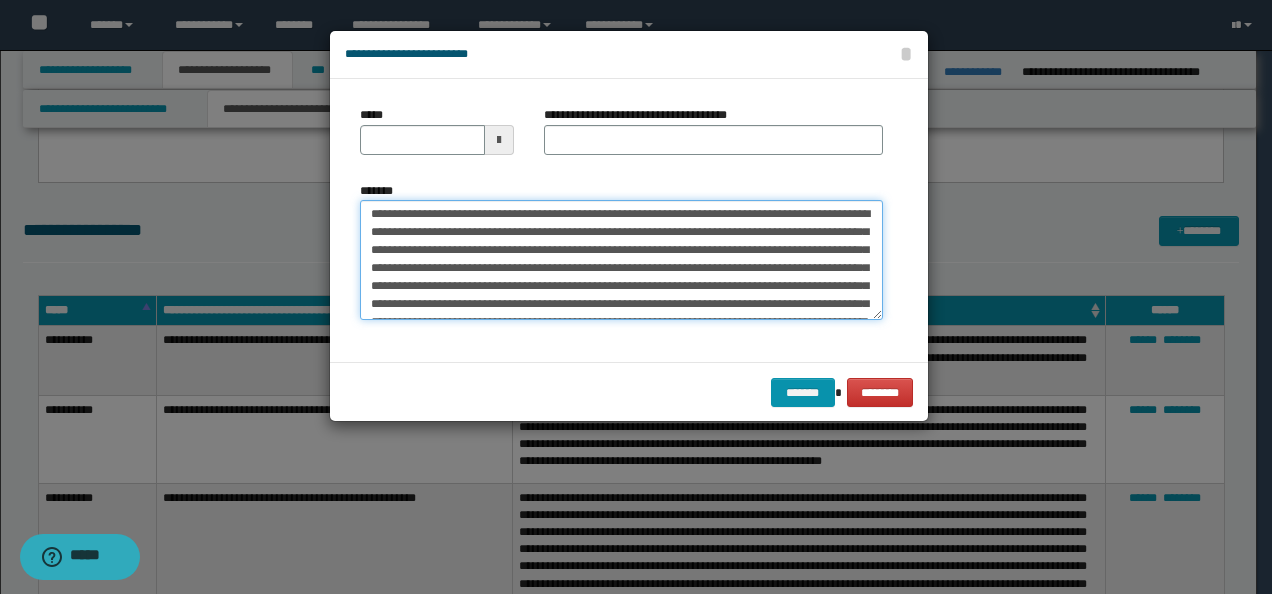 scroll, scrollTop: 0, scrollLeft: 0, axis: both 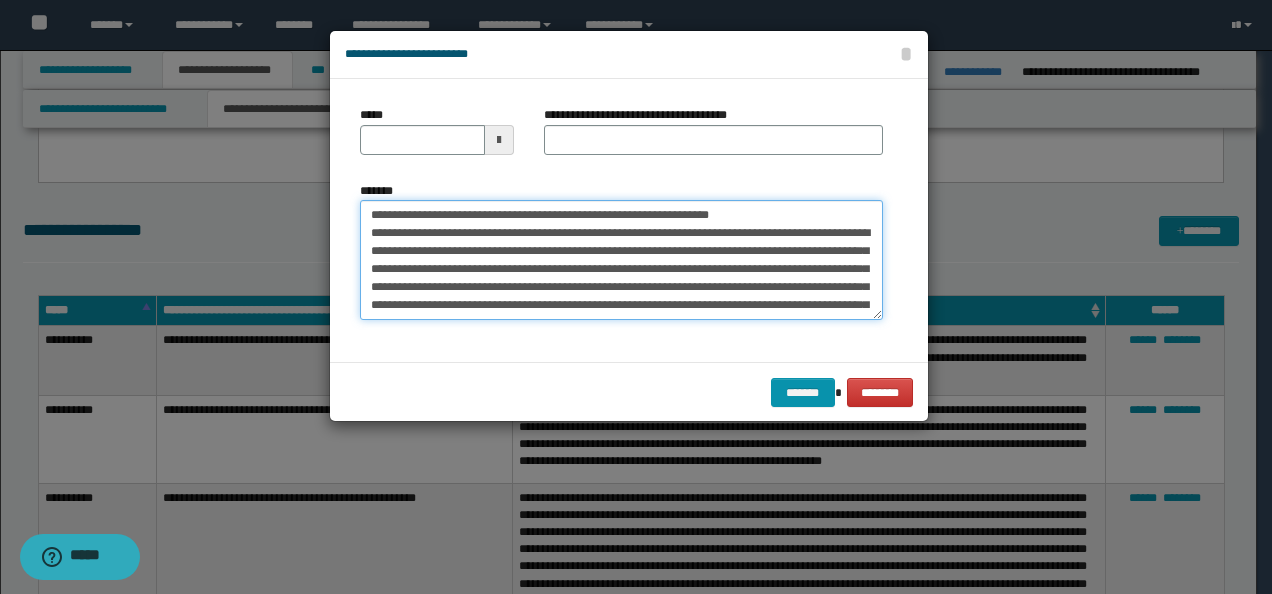 drag, startPoint x: 430, startPoint y: 210, endPoint x: 334, endPoint y: 209, distance: 96.00521 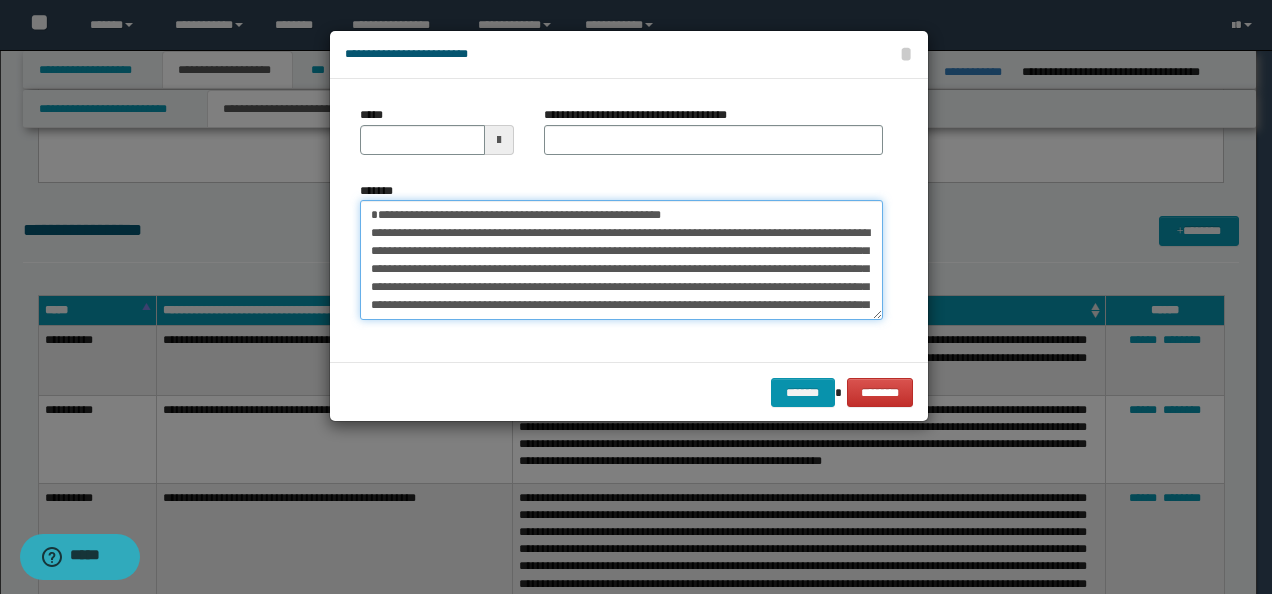 type 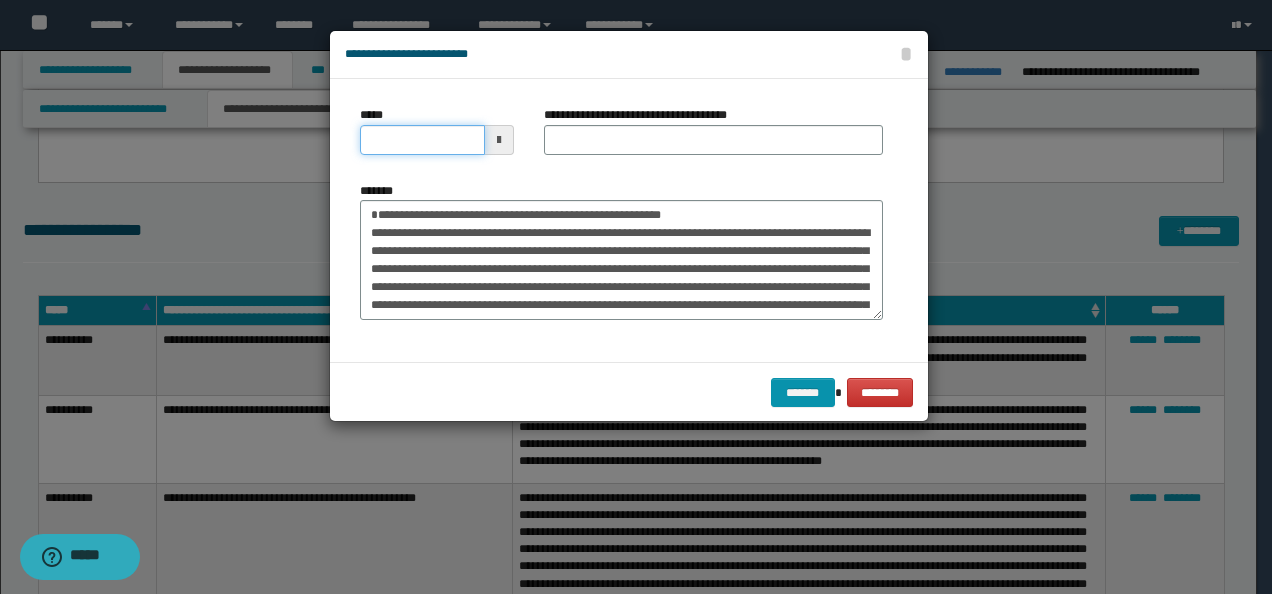 click on "*****" at bounding box center [422, 140] 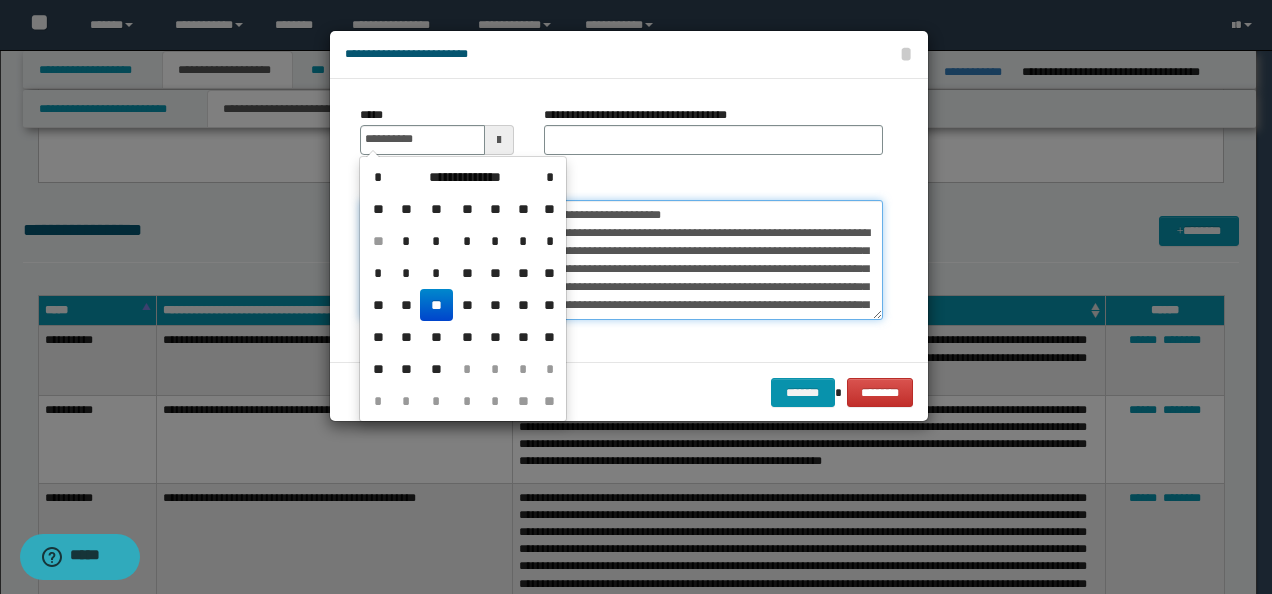 type on "**********" 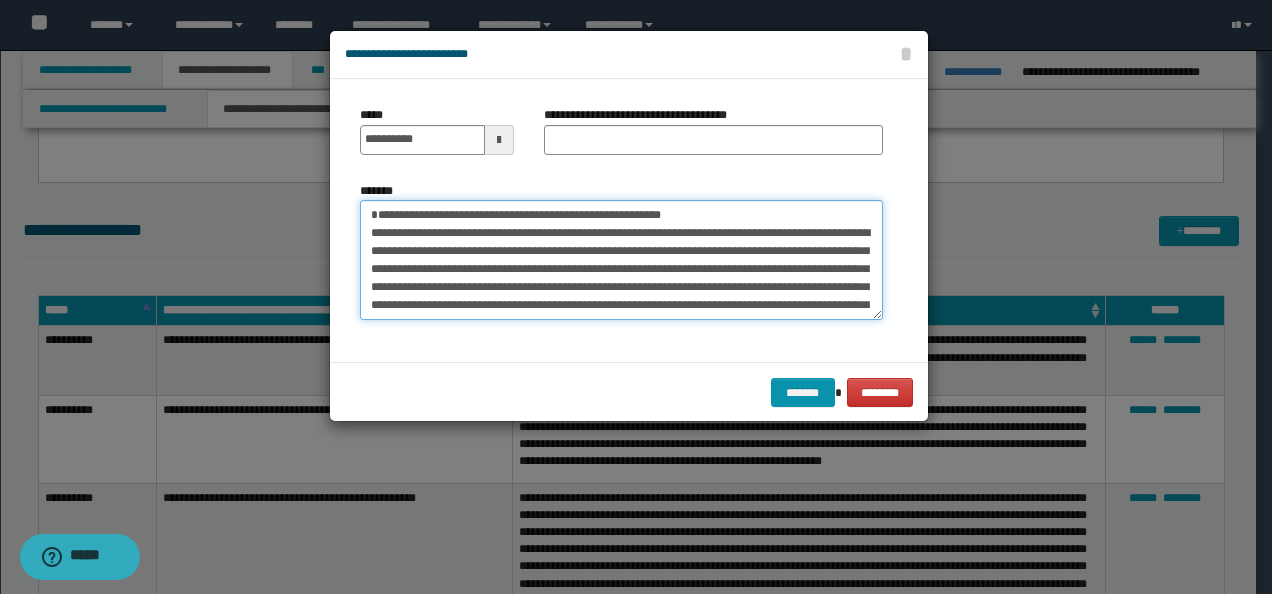 drag, startPoint x: 678, startPoint y: 210, endPoint x: 327, endPoint y: 204, distance: 351.05127 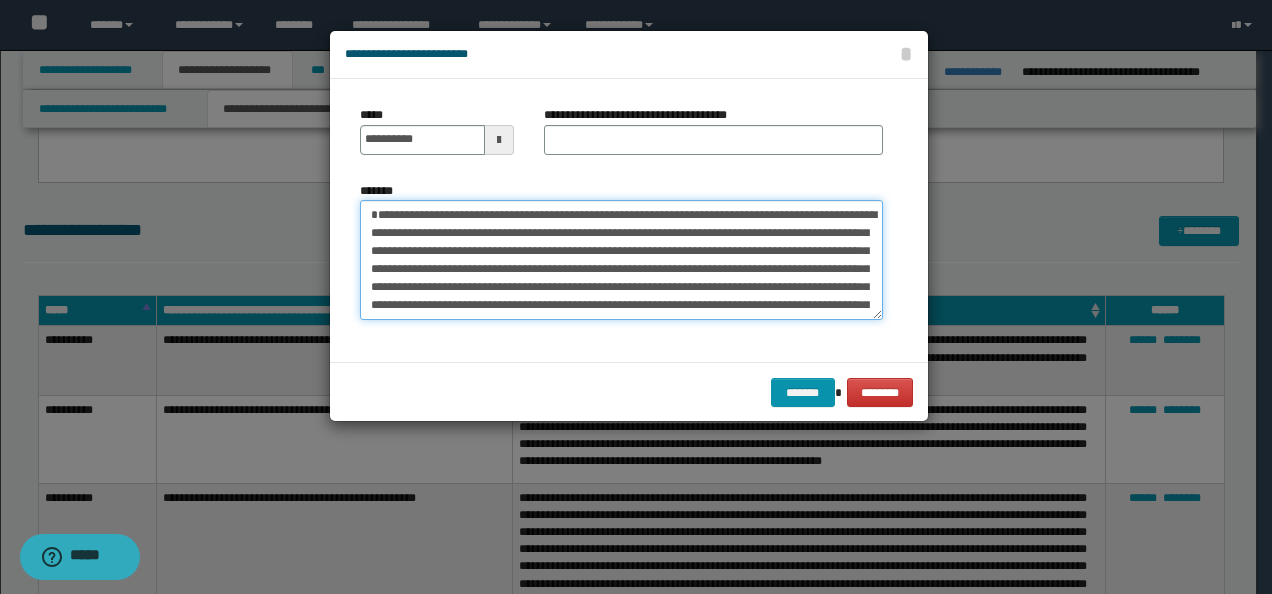 type on "**********" 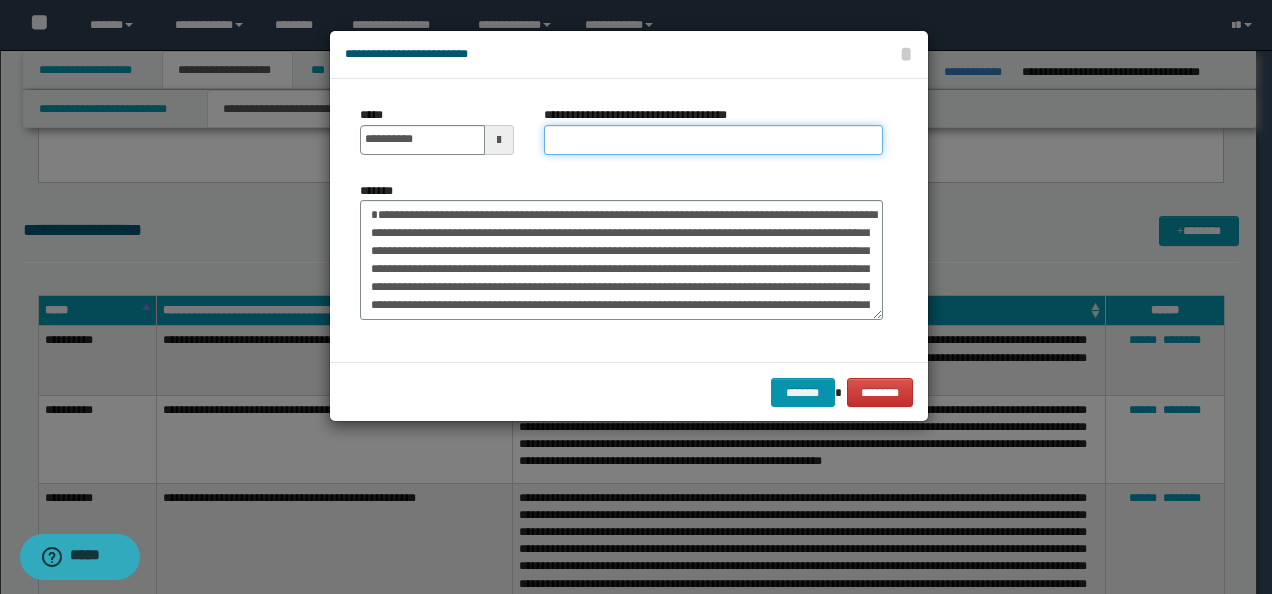click on "**********" at bounding box center (713, 140) 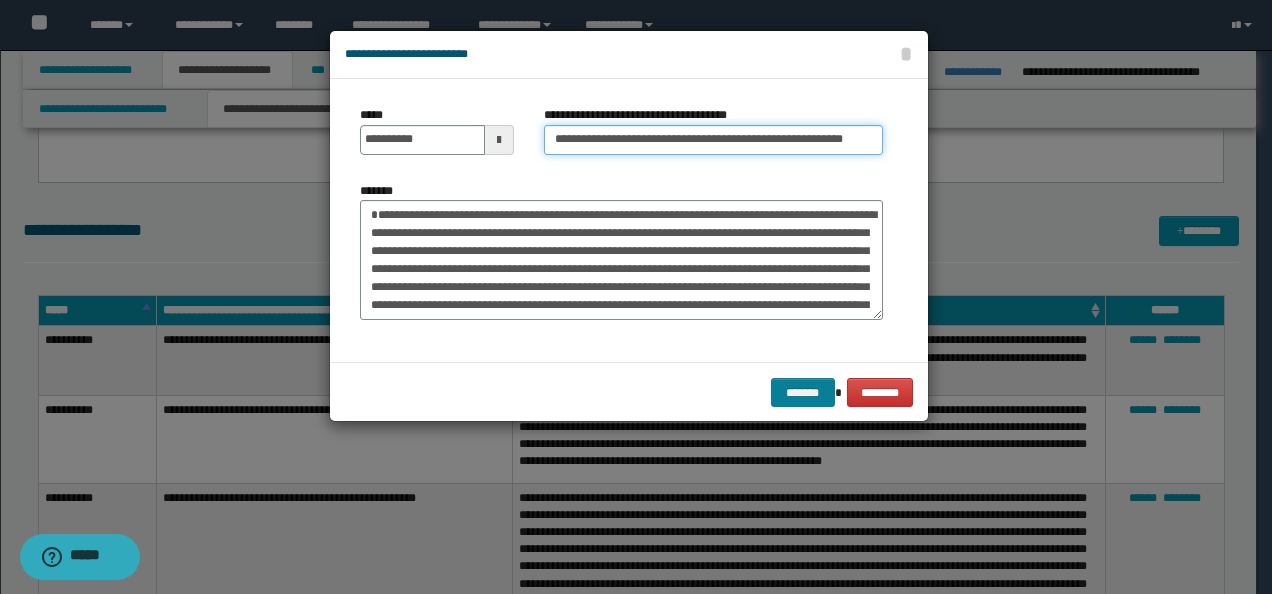 type on "**********" 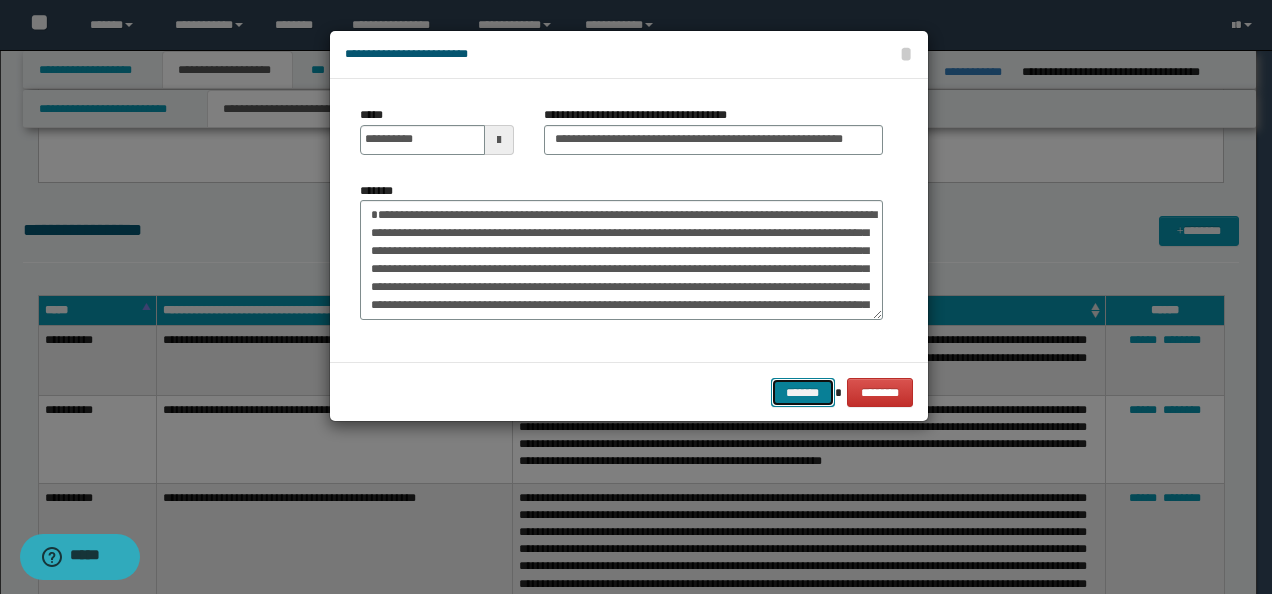 click on "*******" at bounding box center [803, 392] 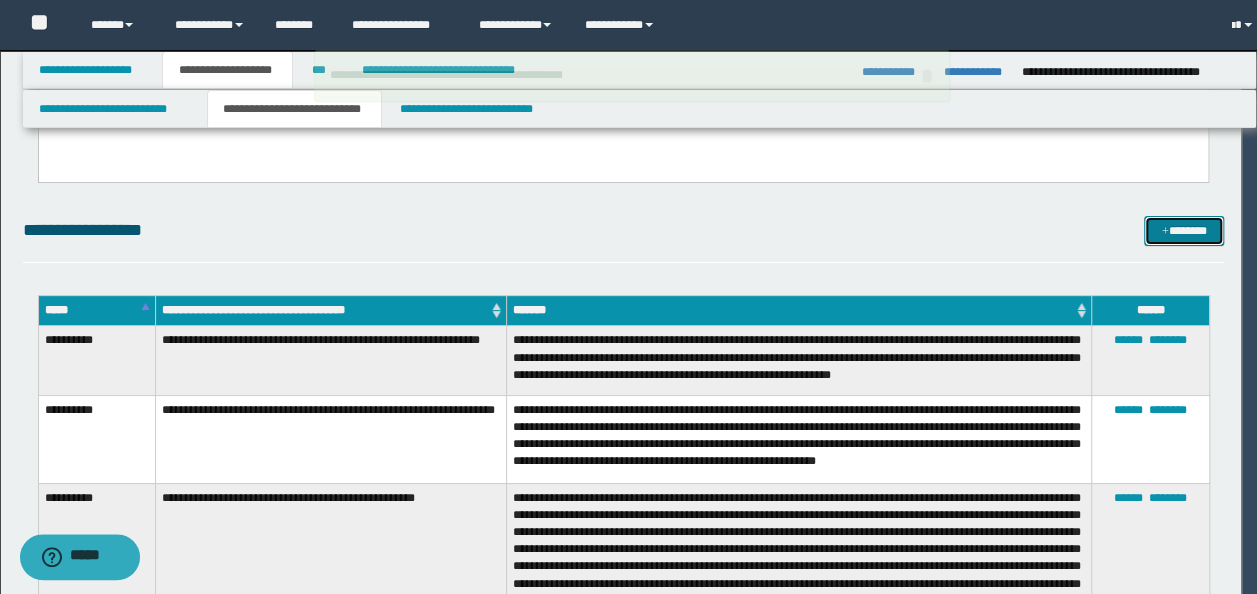 type 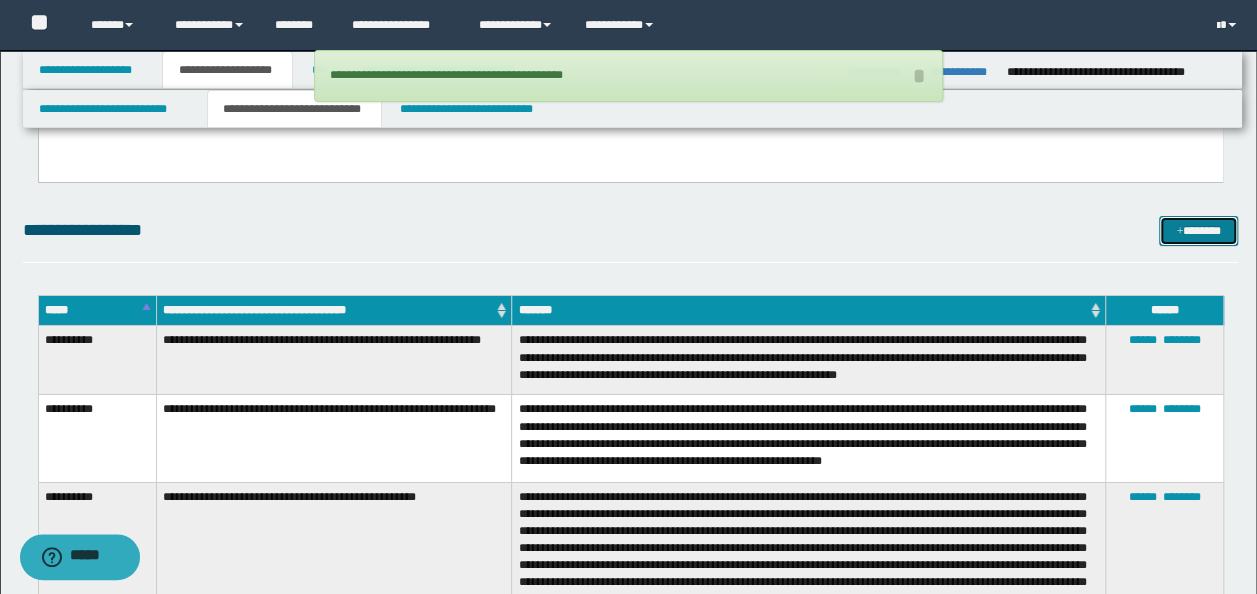 click on "*******" at bounding box center (1198, 230) 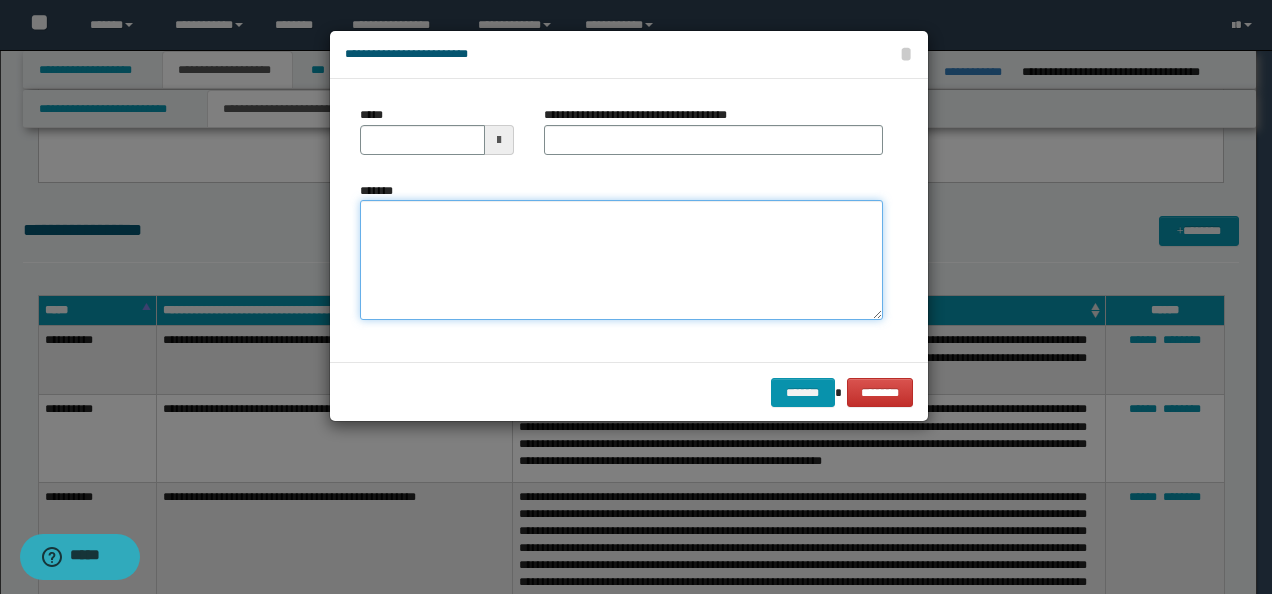 click on "*******" at bounding box center (621, 259) 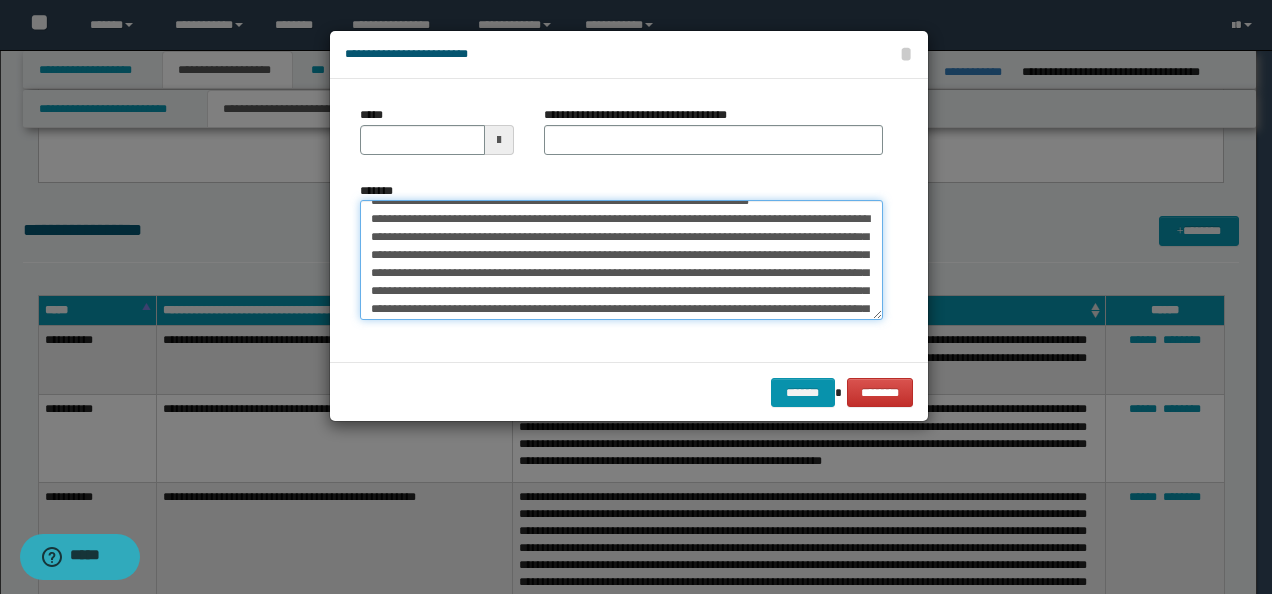 scroll, scrollTop: 0, scrollLeft: 0, axis: both 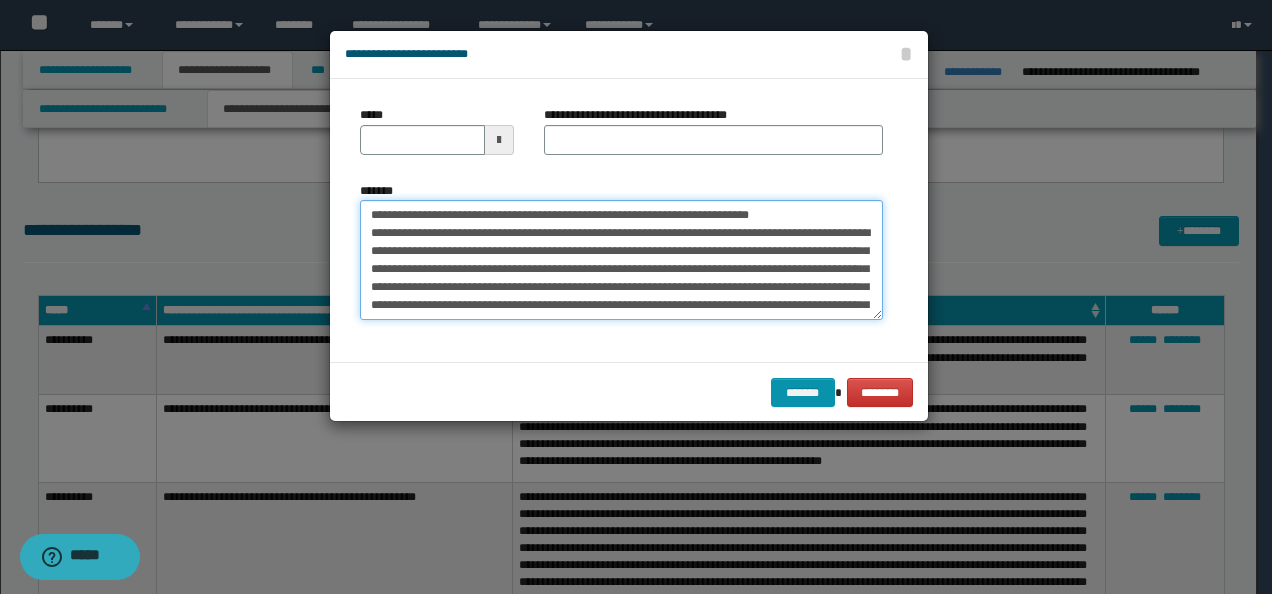 drag, startPoint x: 432, startPoint y: 208, endPoint x: 334, endPoint y: 192, distance: 99.29753 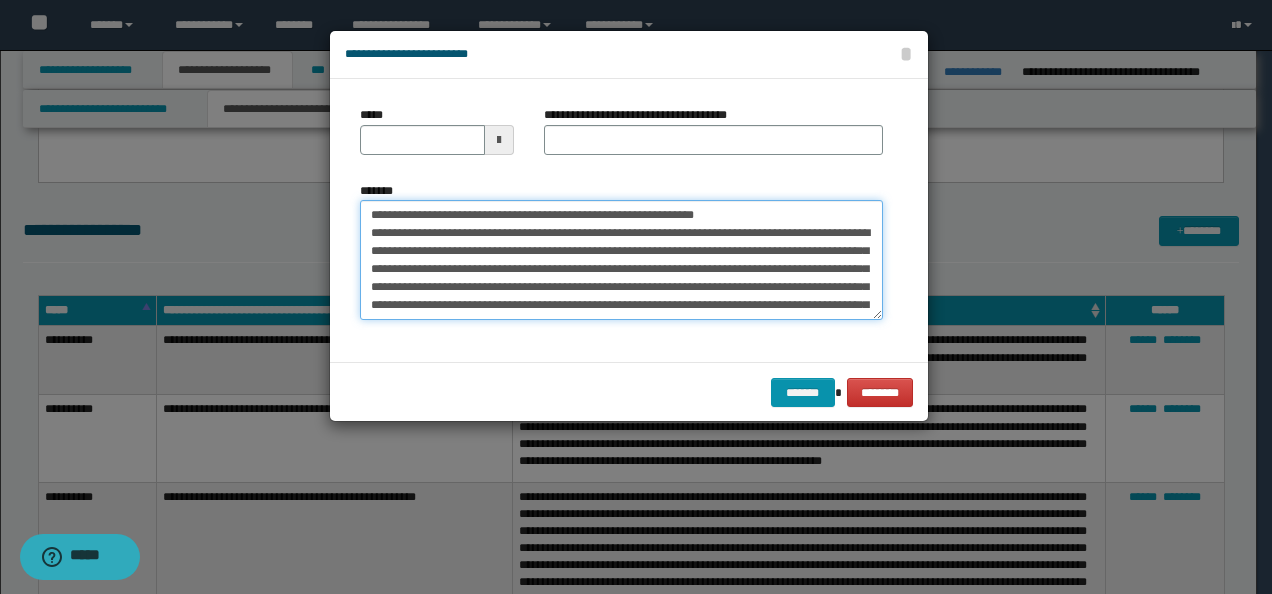 type 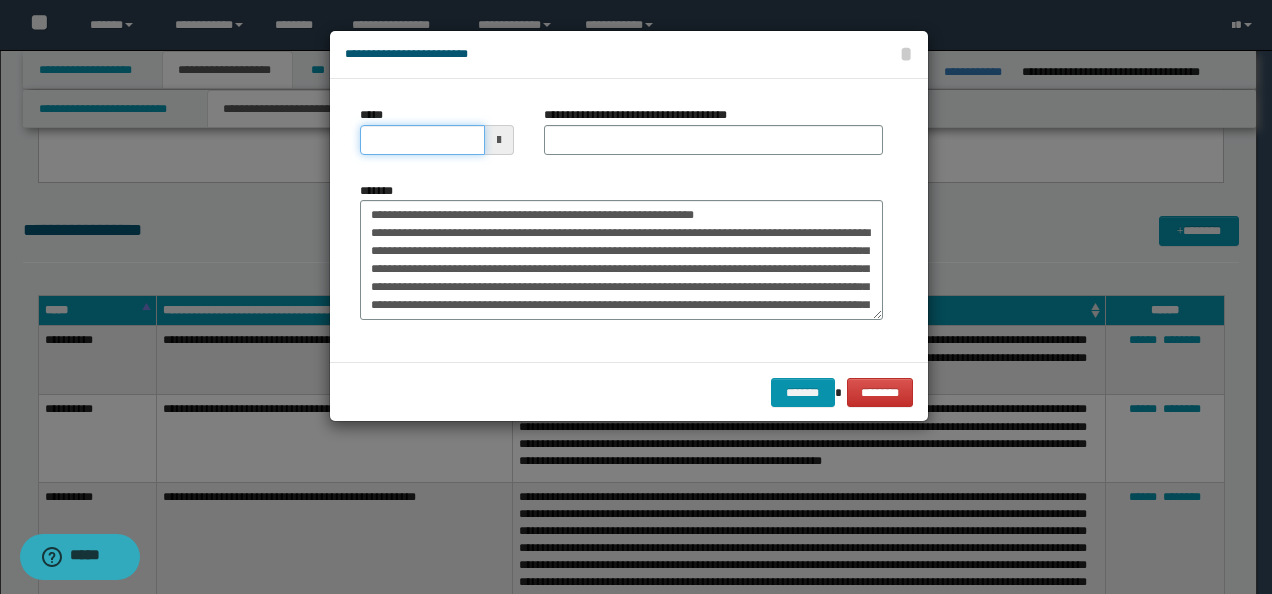 click on "*****" at bounding box center [422, 140] 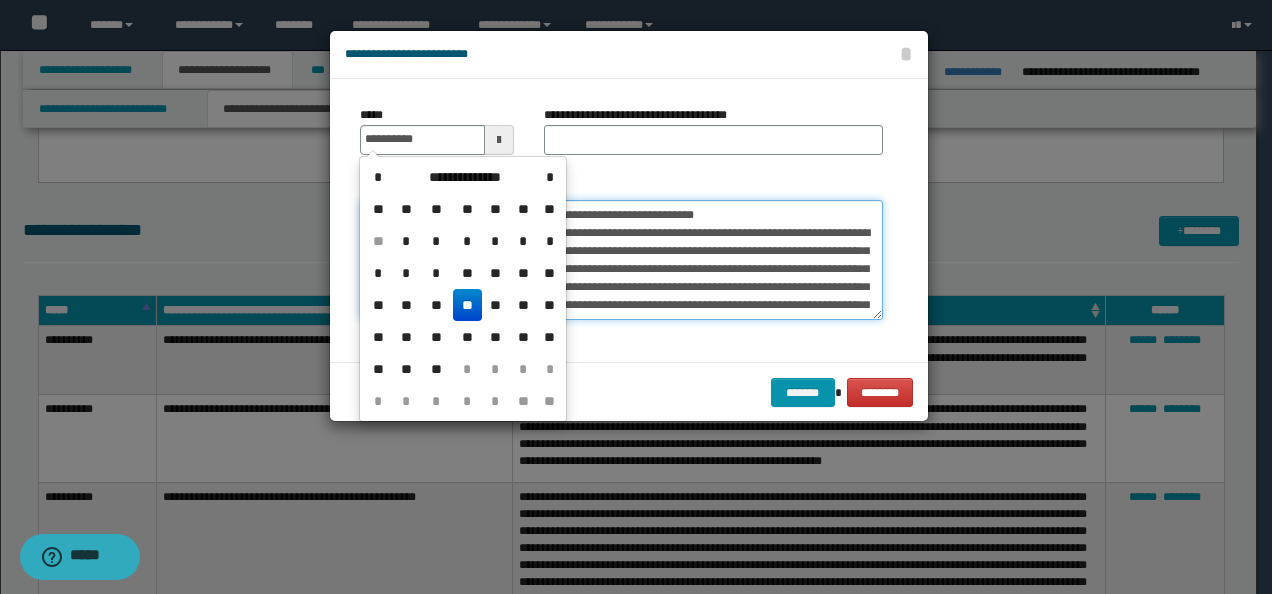 type on "**********" 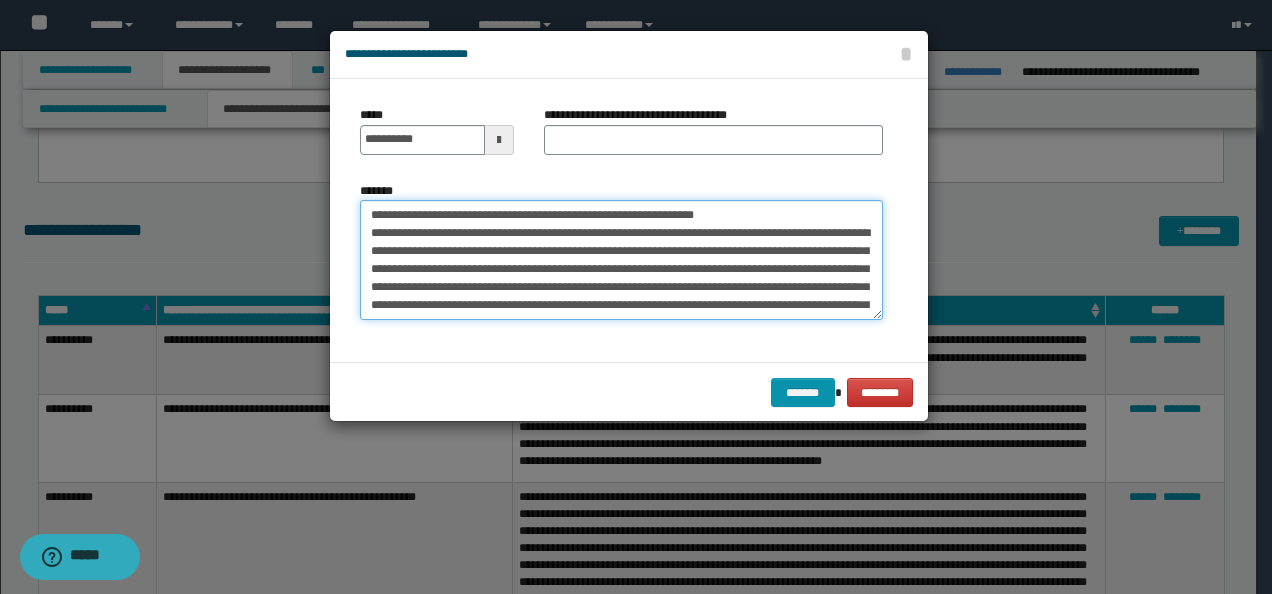 drag, startPoint x: 764, startPoint y: 208, endPoint x: 339, endPoint y: 206, distance: 425.0047 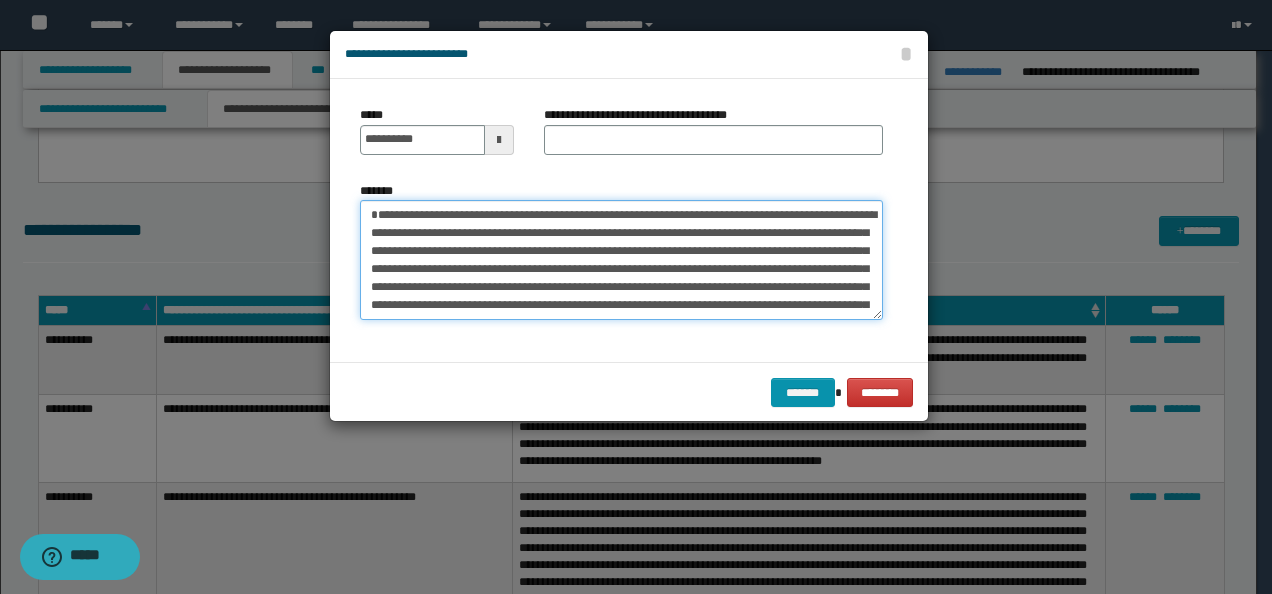 type on "**********" 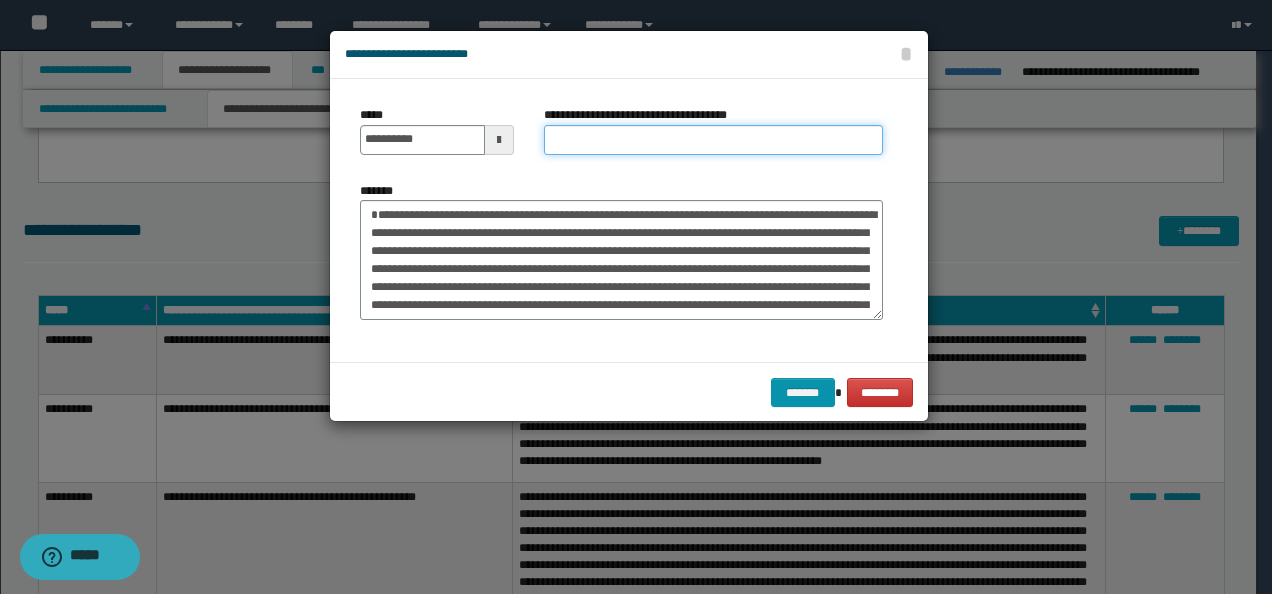 click on "**********" at bounding box center [713, 140] 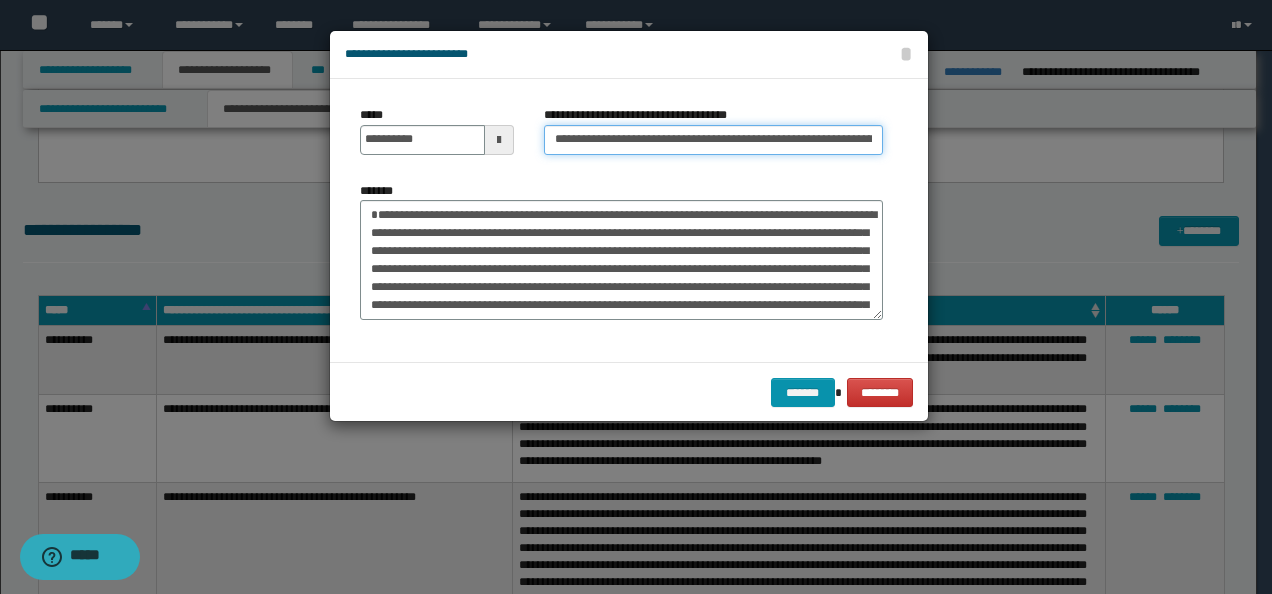 scroll, scrollTop: 0, scrollLeft: 32, axis: horizontal 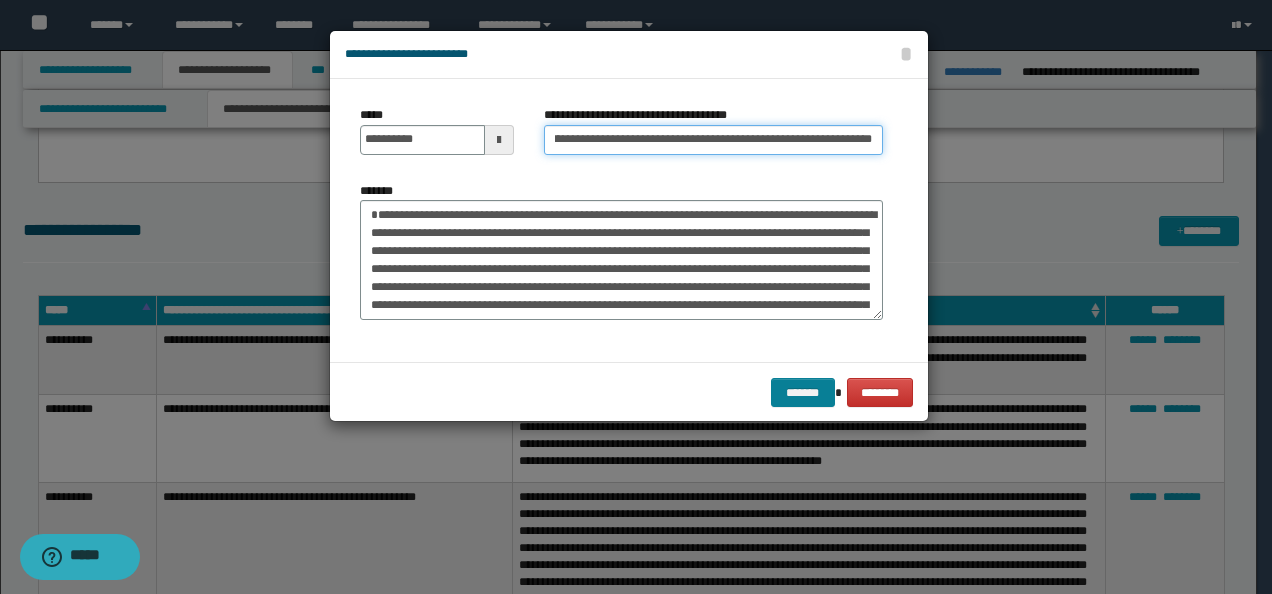 type on "**********" 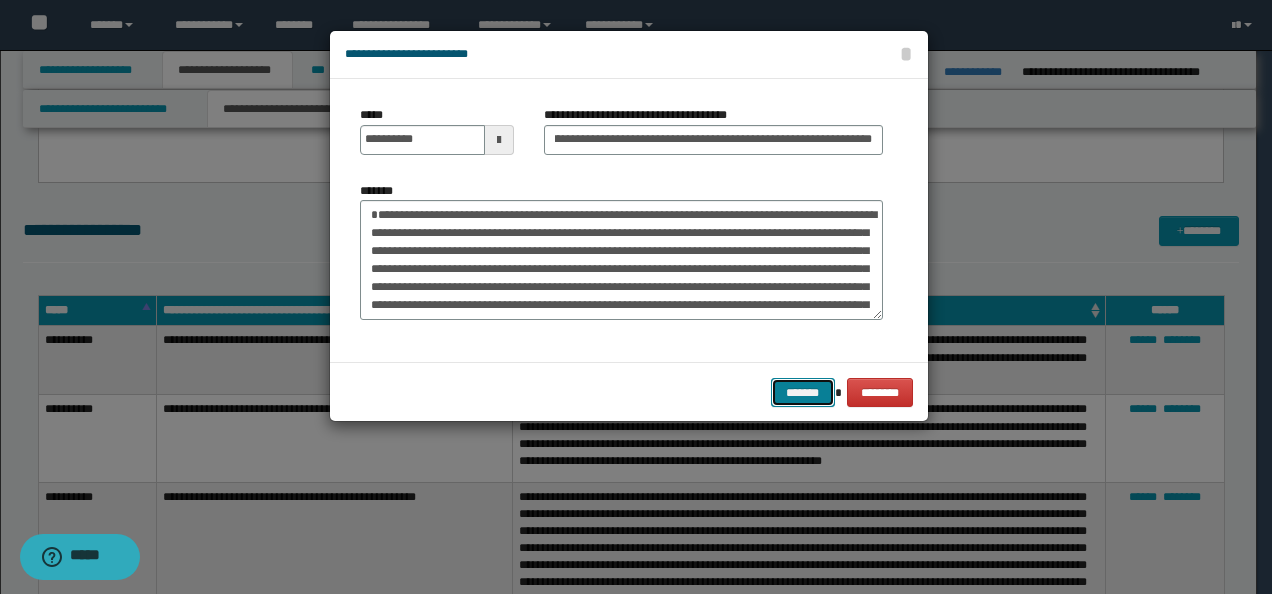 click on "*******" at bounding box center [803, 392] 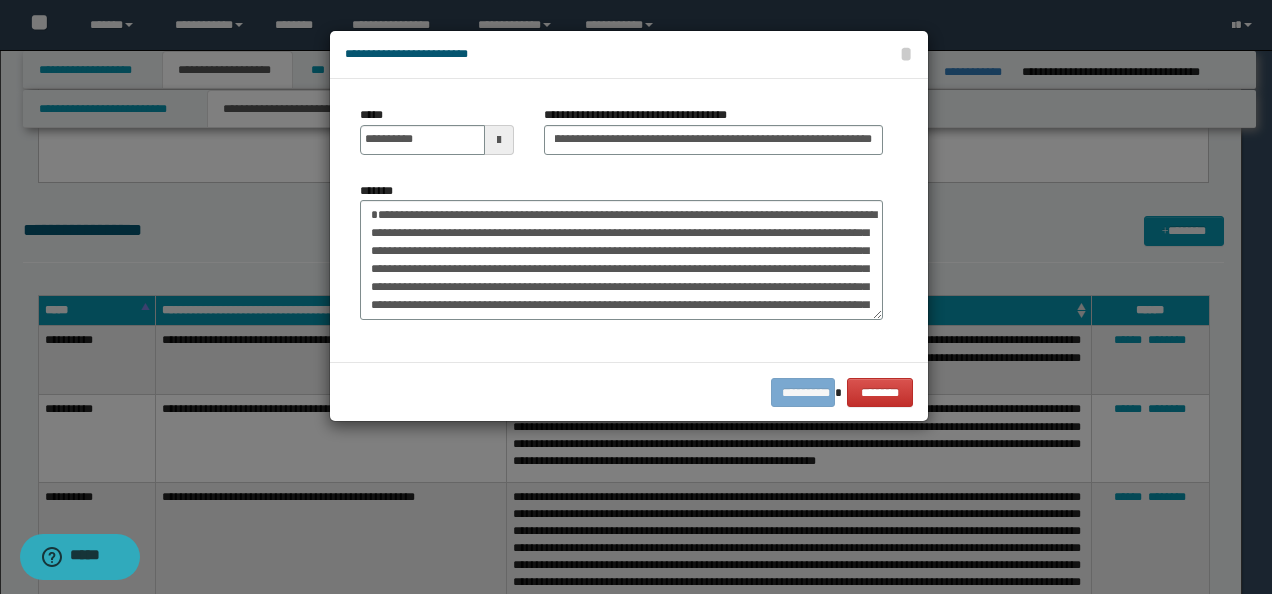 scroll, scrollTop: 0, scrollLeft: 0, axis: both 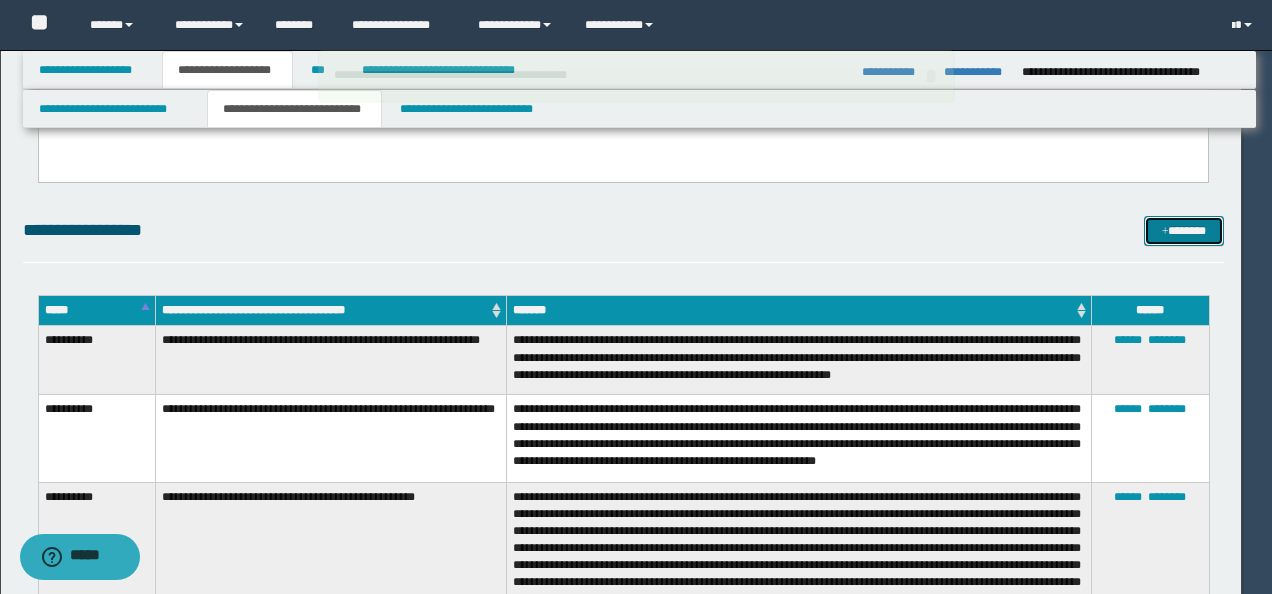 type 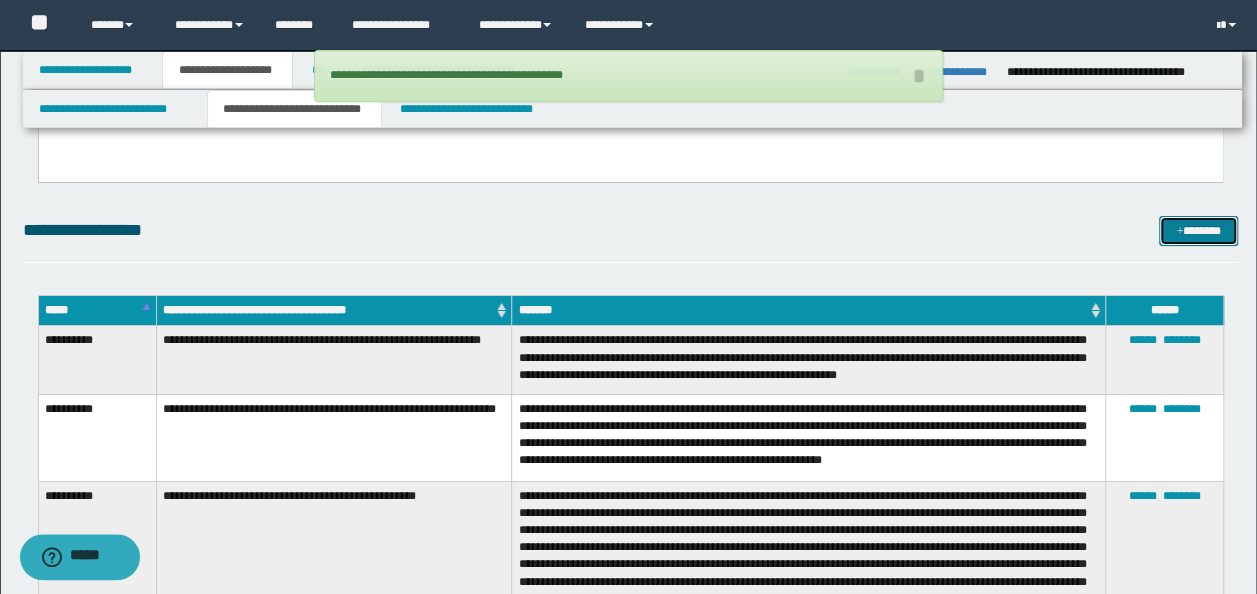 click on "*******" at bounding box center (1198, 230) 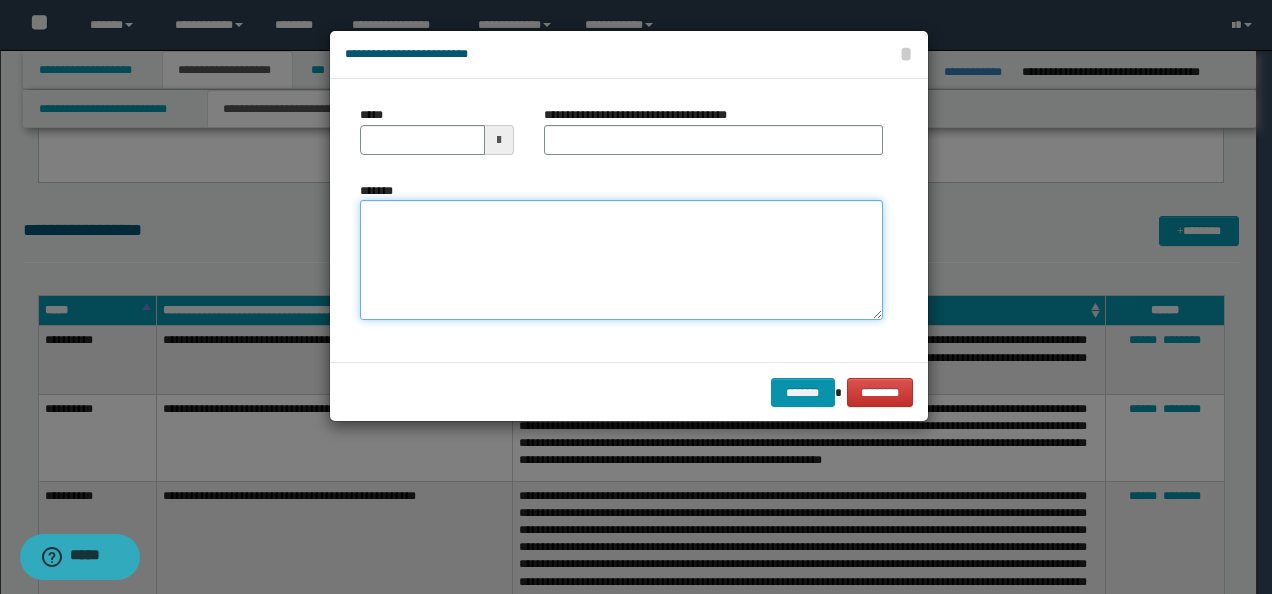 click on "*******" at bounding box center (621, 259) 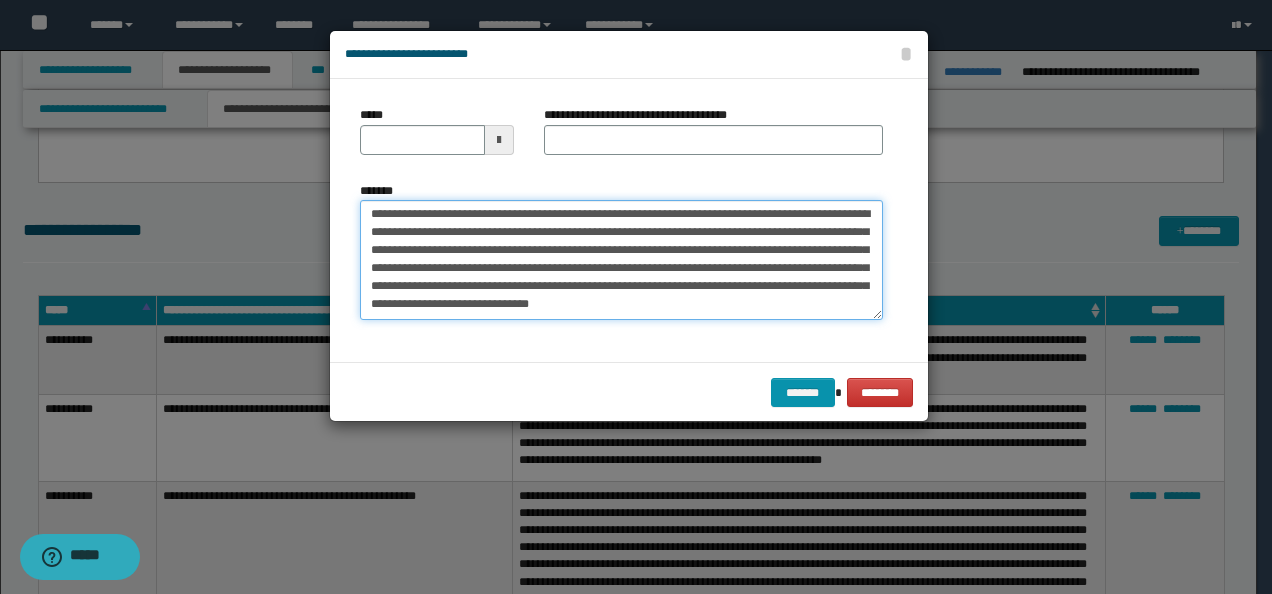 scroll, scrollTop: 0, scrollLeft: 0, axis: both 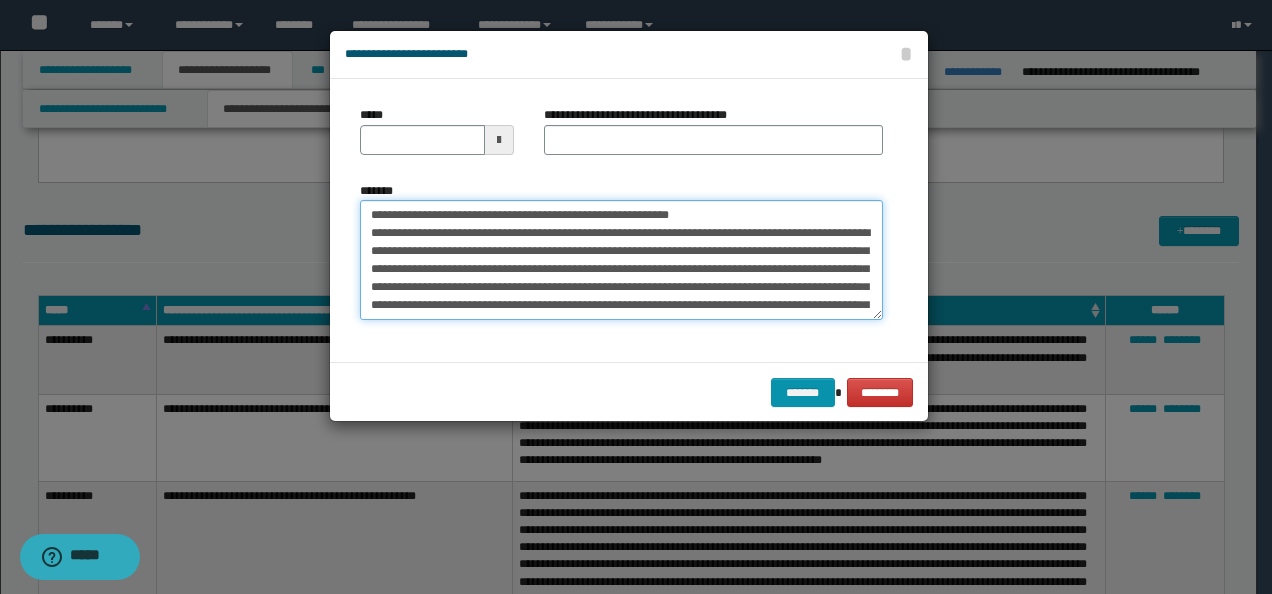 drag, startPoint x: 428, startPoint y: 213, endPoint x: 338, endPoint y: 195, distance: 91.78235 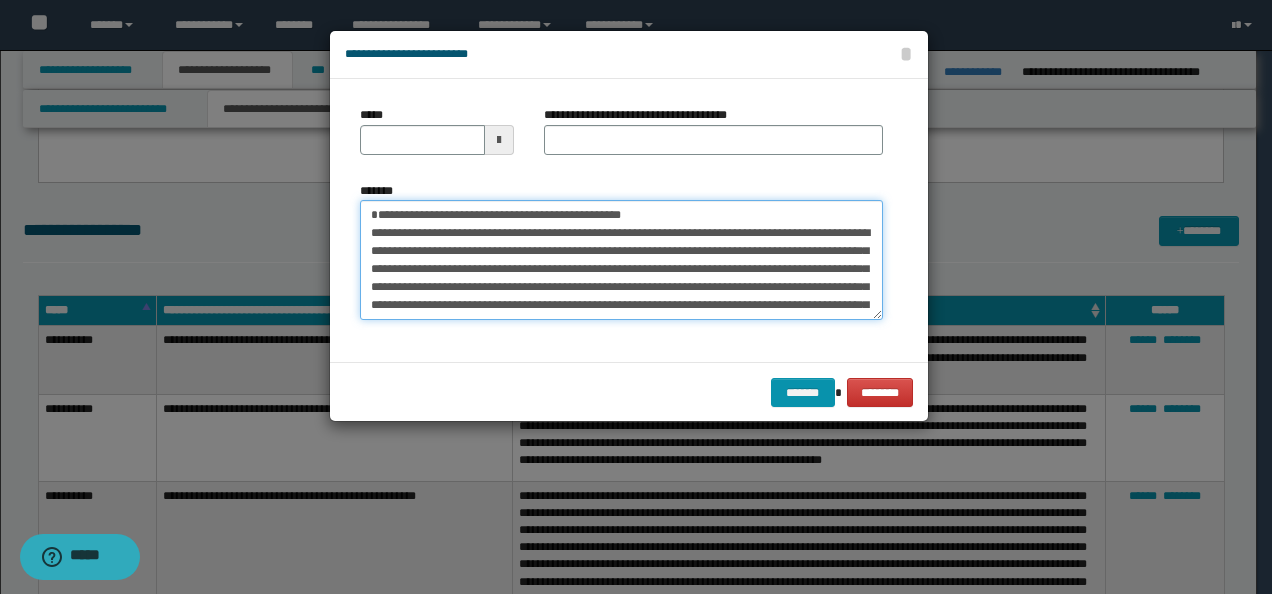type on "**********" 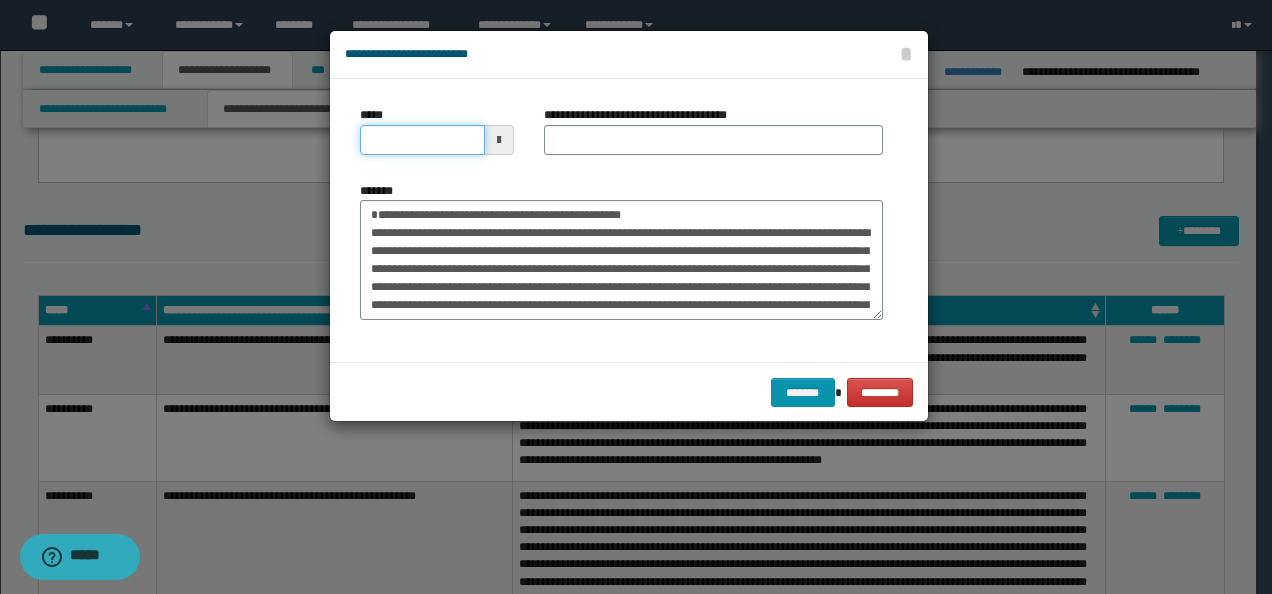 click on "*****" at bounding box center (422, 140) 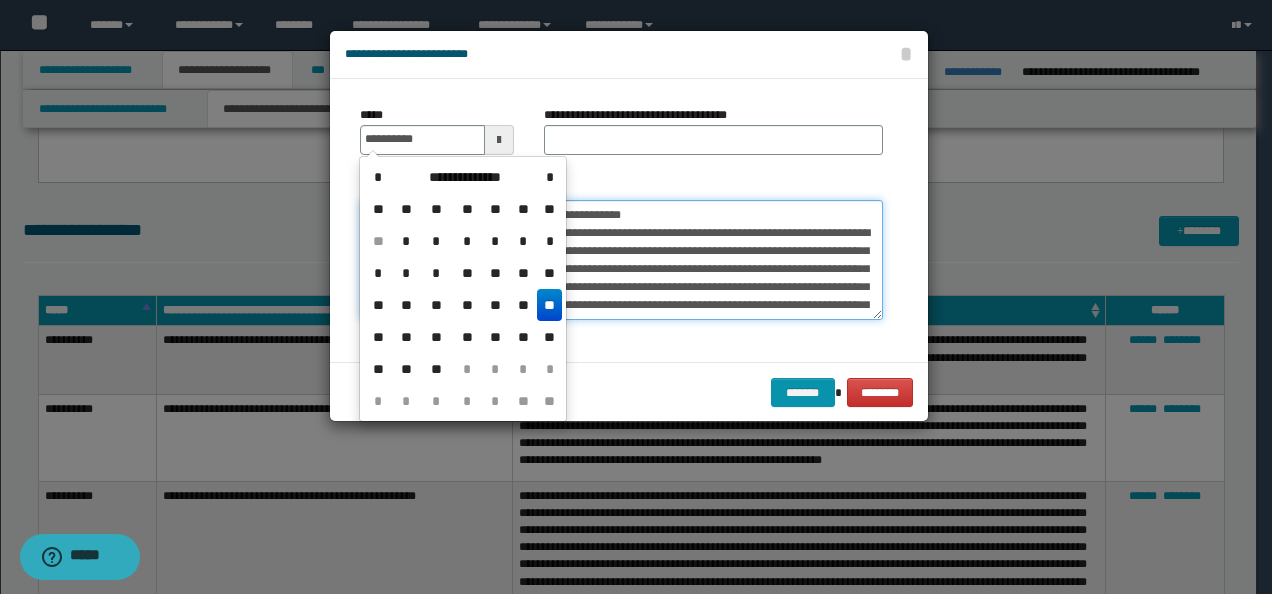 type on "**********" 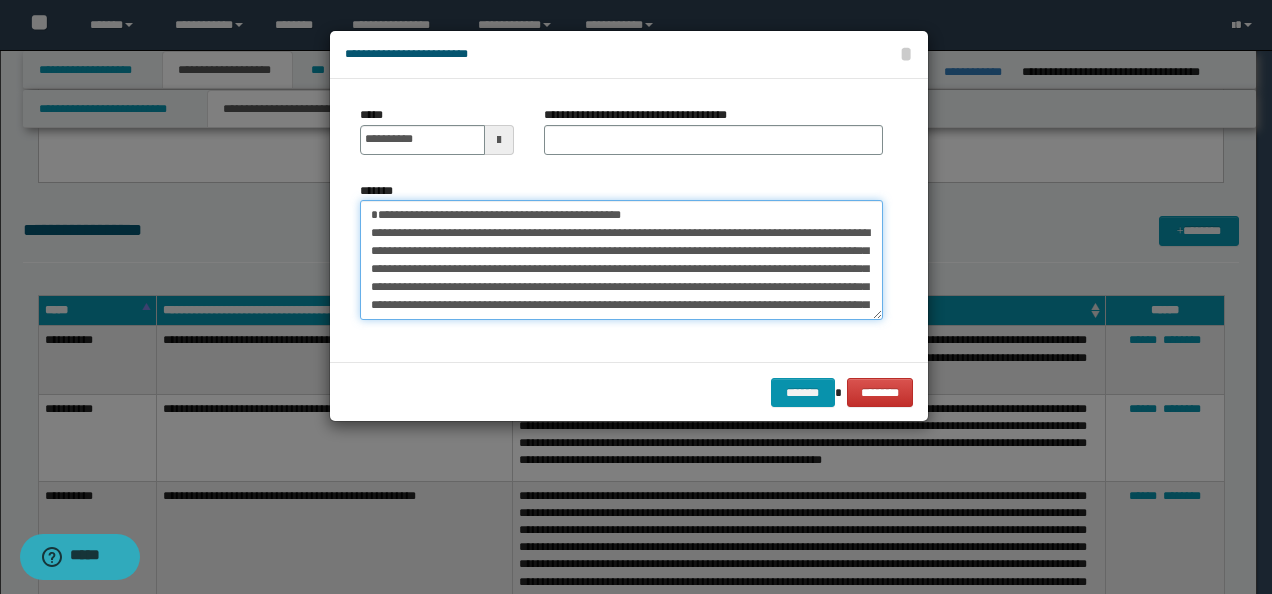 drag, startPoint x: 636, startPoint y: 216, endPoint x: 485, endPoint y: 172, distance: 157.28 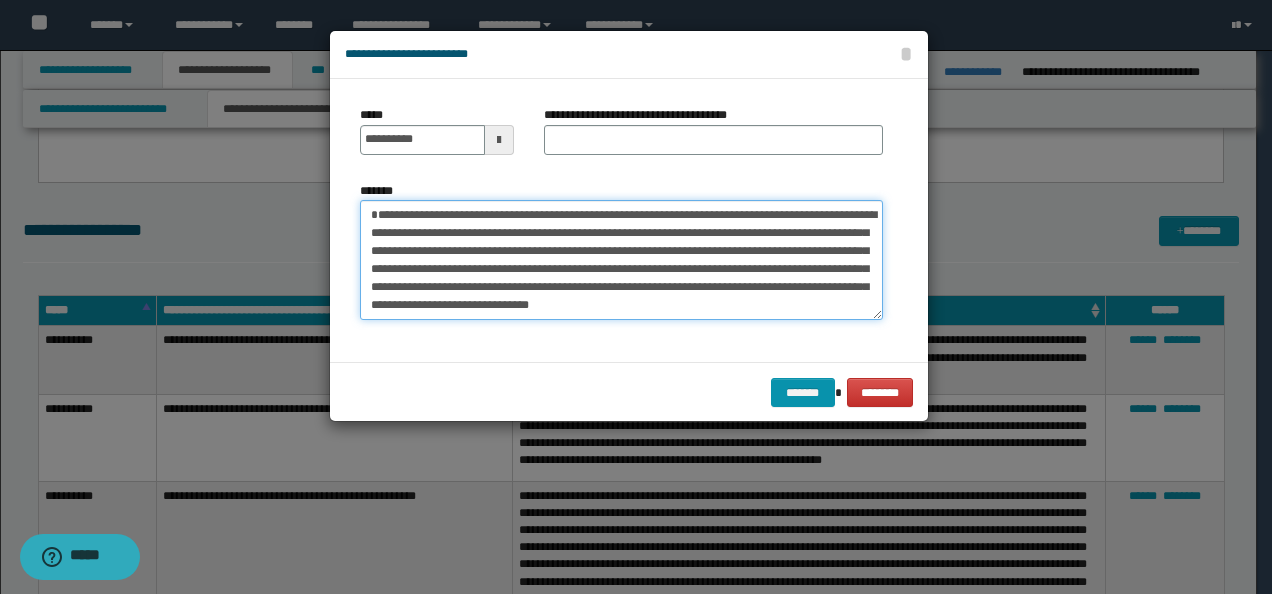 type on "**********" 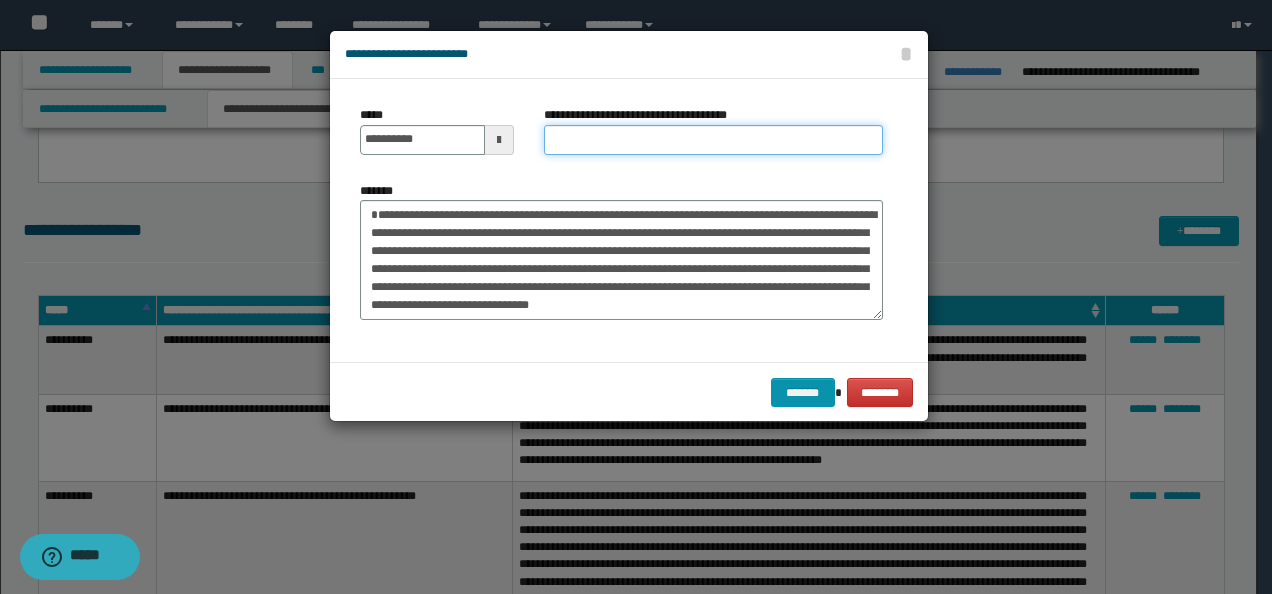 drag, startPoint x: 596, startPoint y: 140, endPoint x: 612, endPoint y: 146, distance: 17.088007 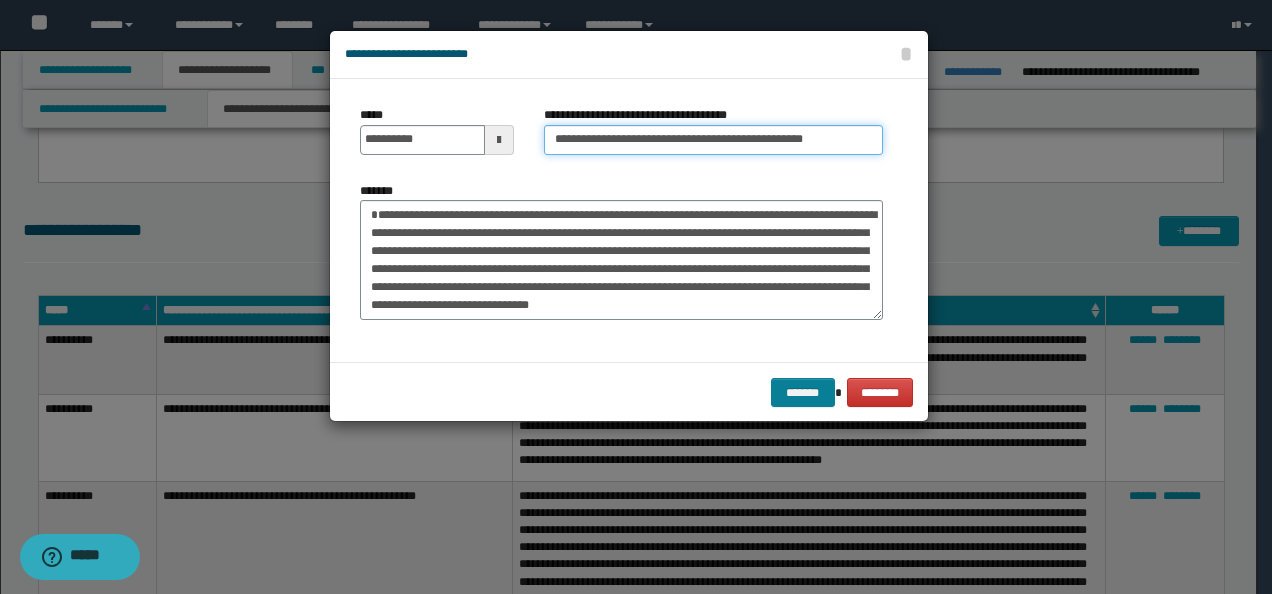 type on "**********" 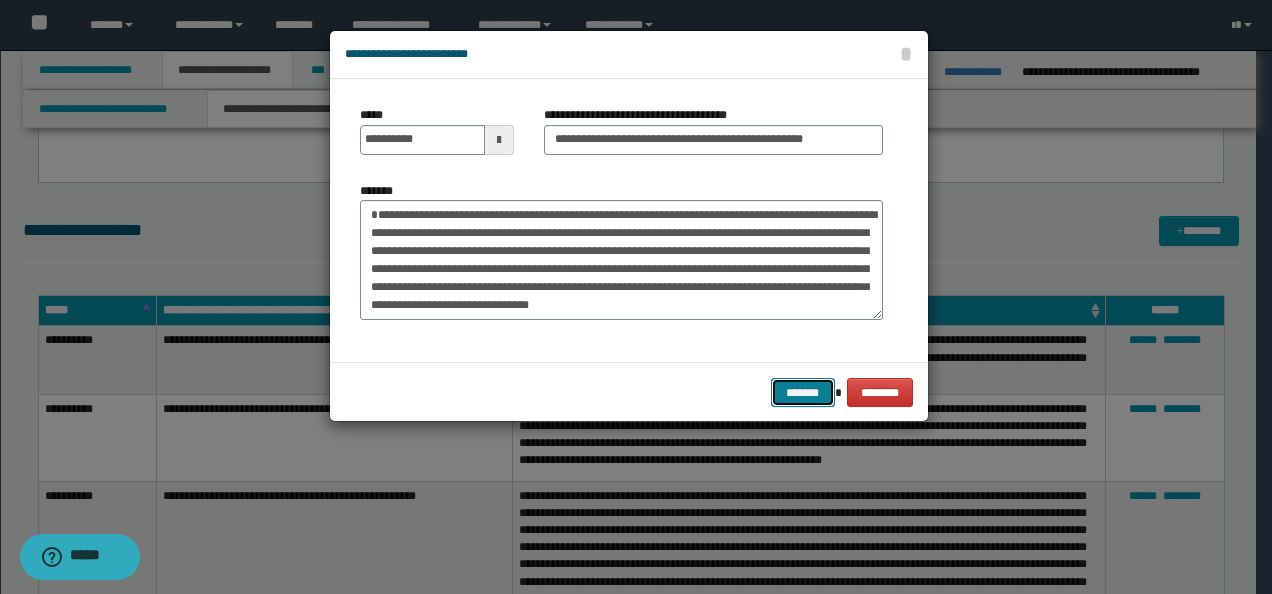 click on "*******" at bounding box center (803, 392) 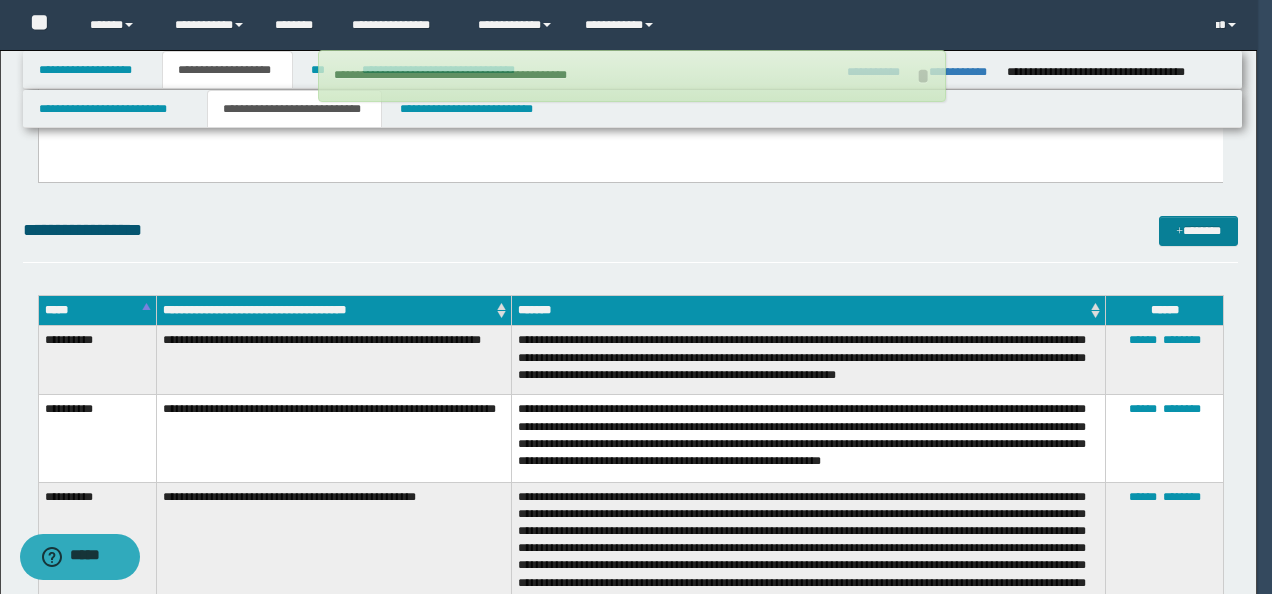 type 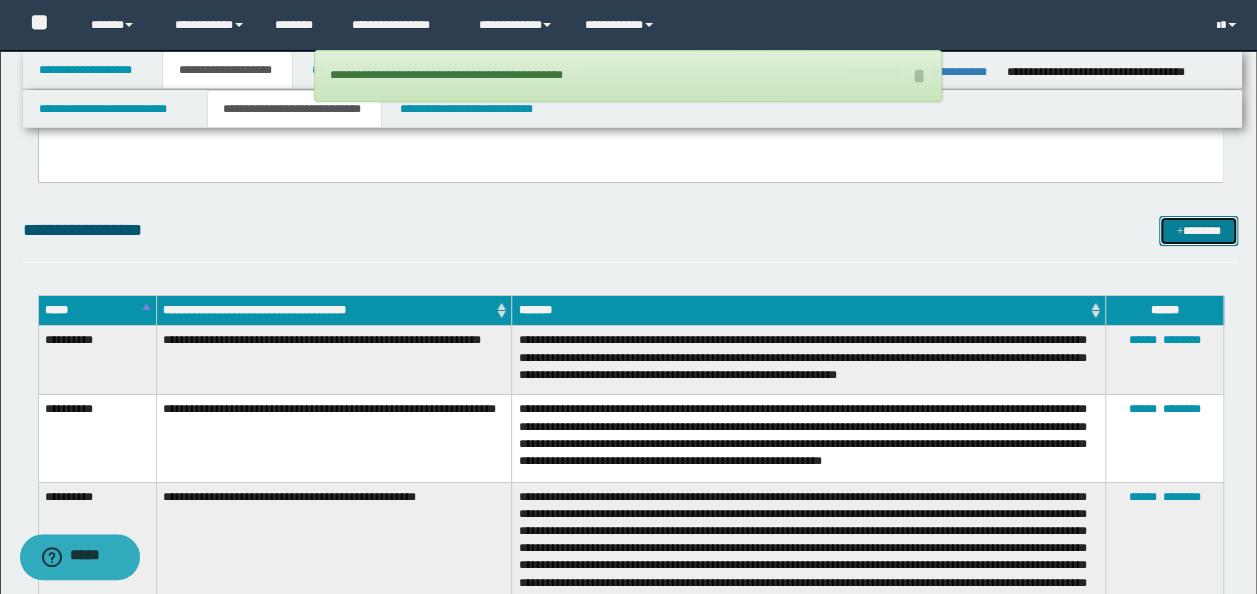 click on "*******" at bounding box center [1198, 230] 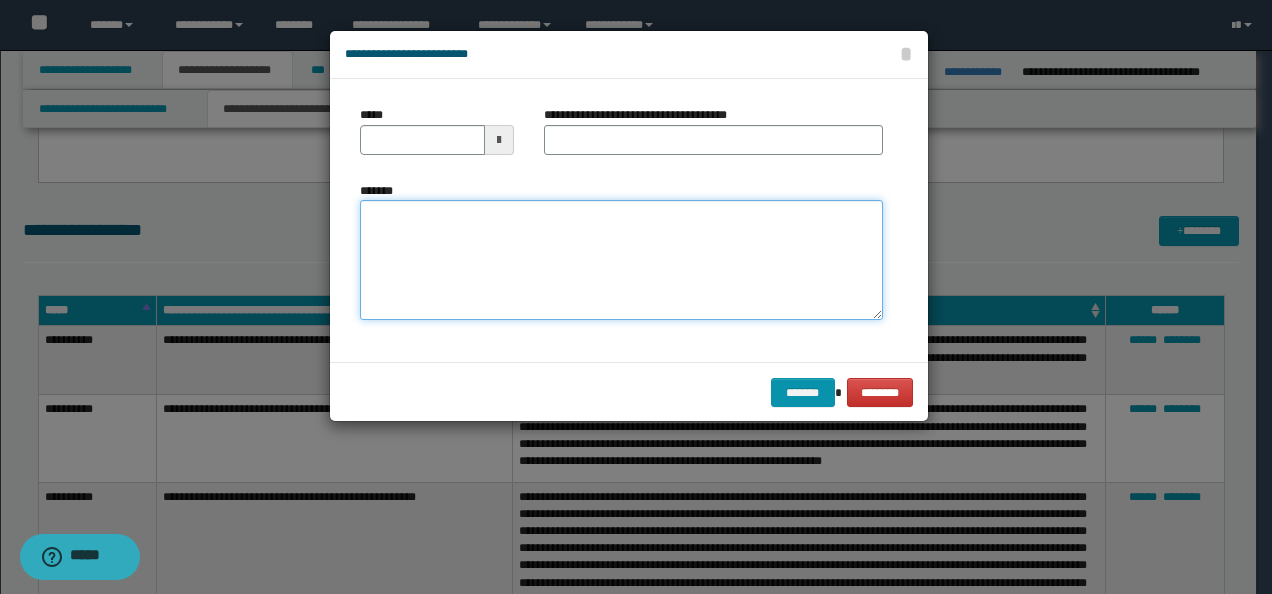 click on "*******" at bounding box center (621, 259) 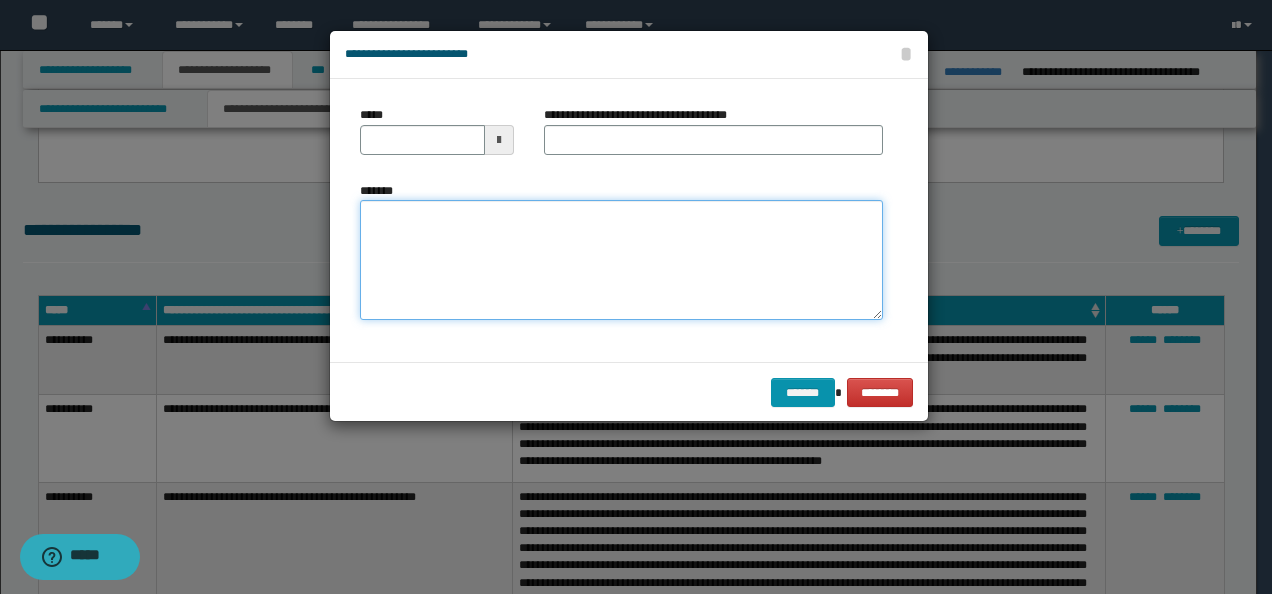paste on "**********" 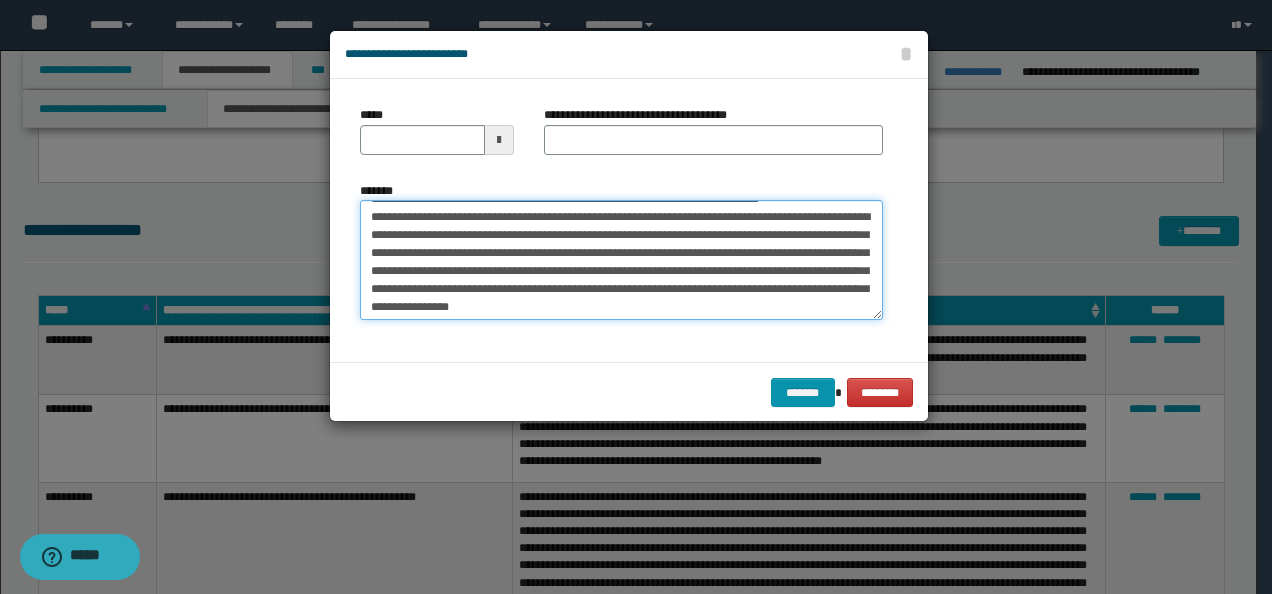 scroll, scrollTop: 0, scrollLeft: 0, axis: both 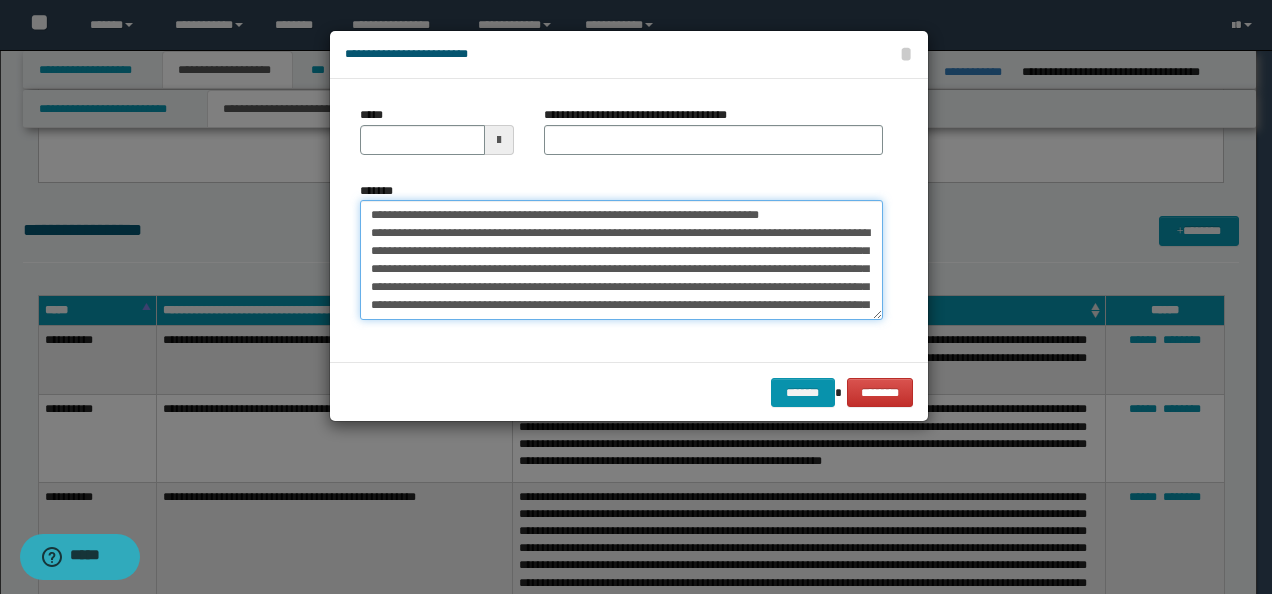 drag, startPoint x: 432, startPoint y: 209, endPoint x: 358, endPoint y: 164, distance: 86.608315 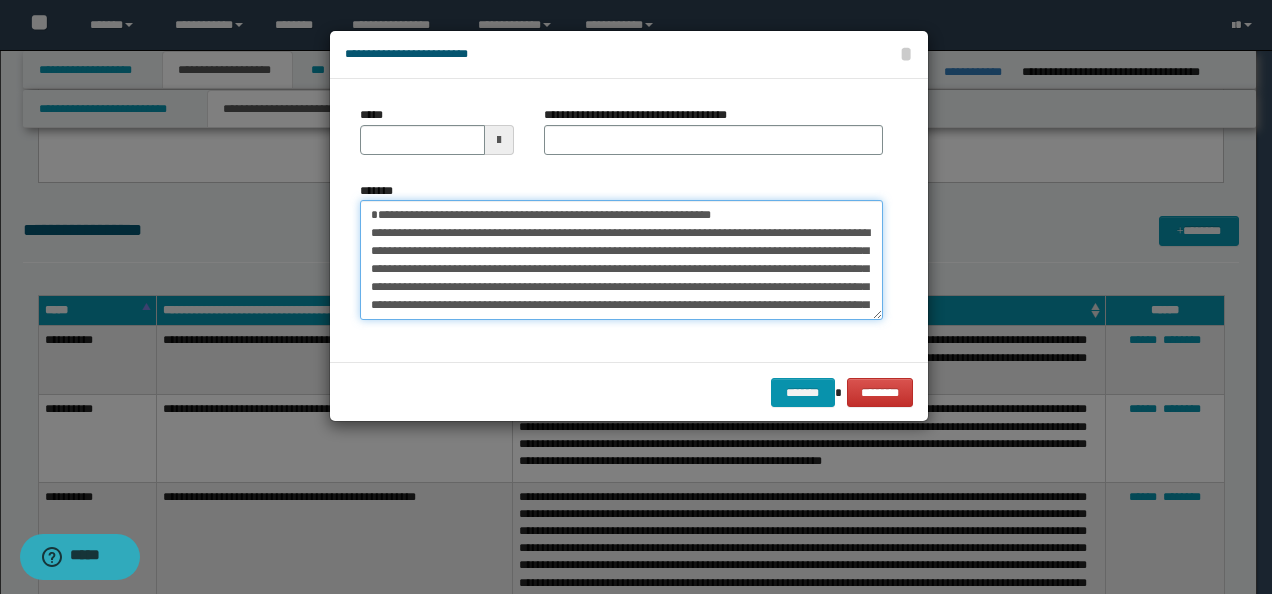 type on "**********" 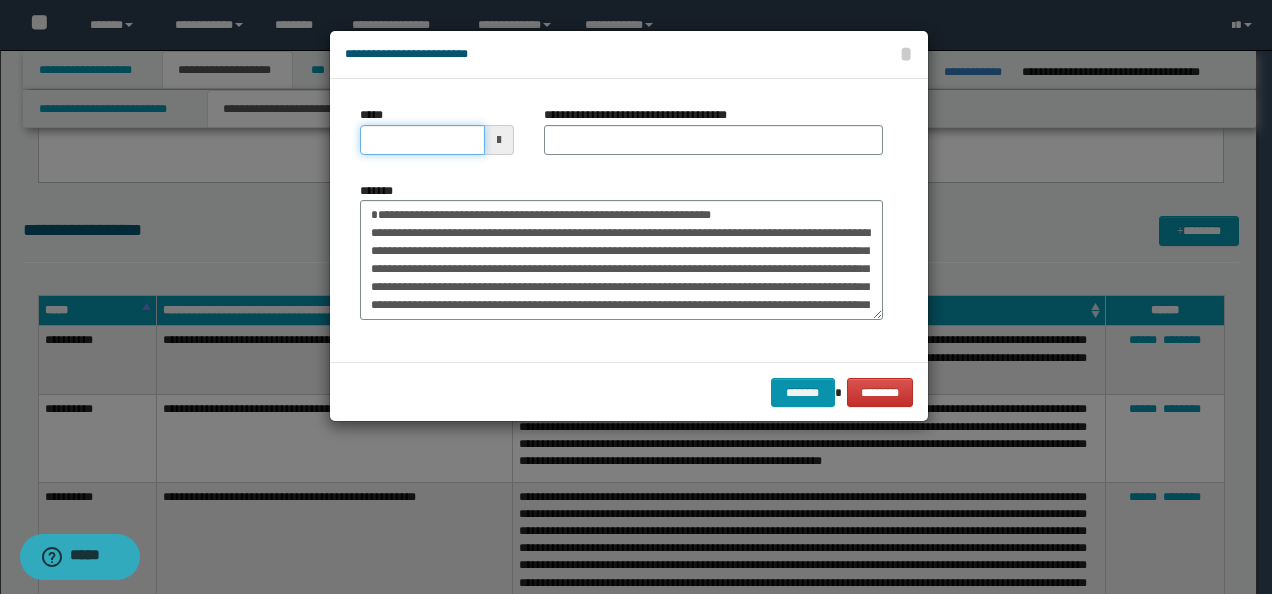 click on "*****" at bounding box center (422, 140) 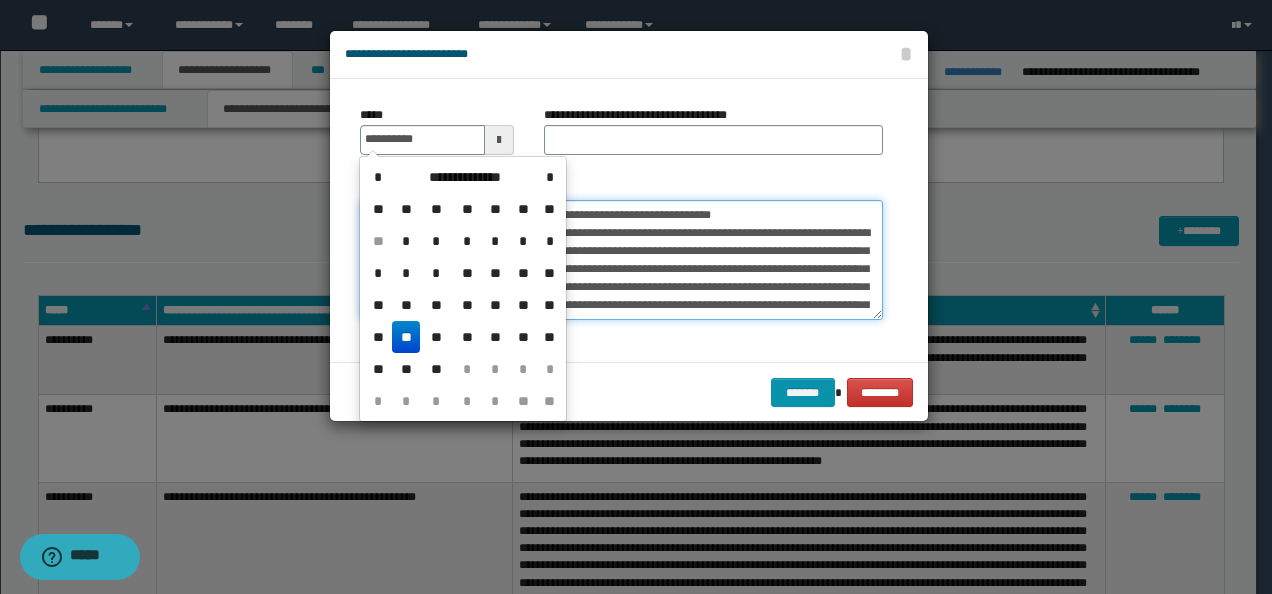 type on "**********" 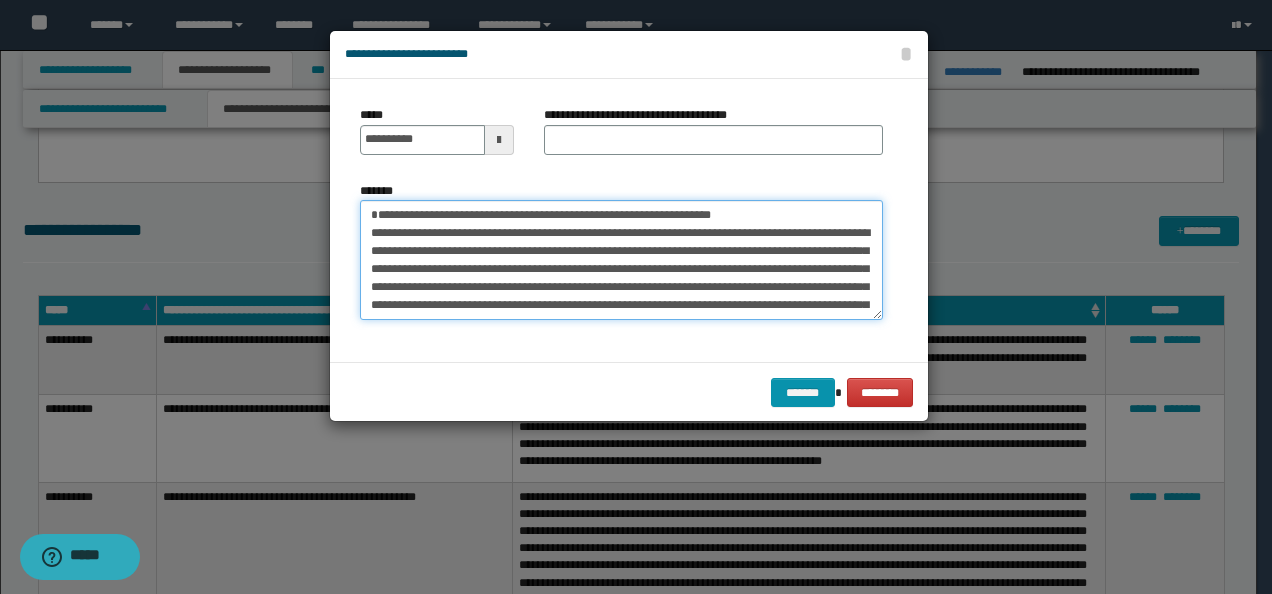 drag, startPoint x: 816, startPoint y: 205, endPoint x: 540, endPoint y: 164, distance: 279.0287 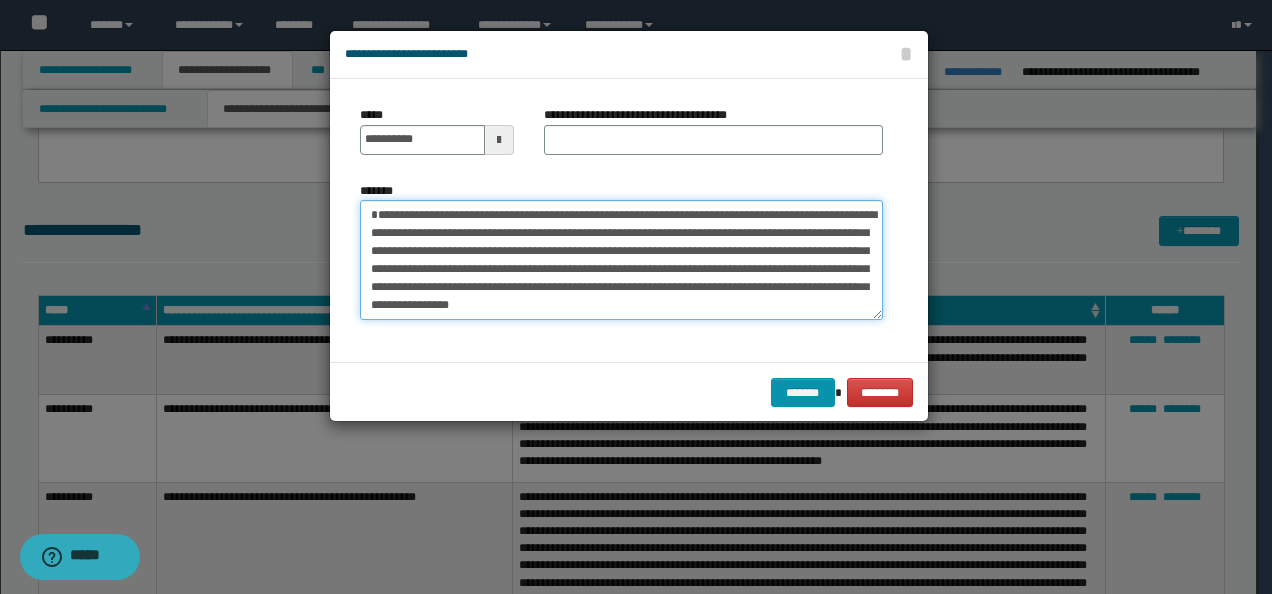 type on "**********" 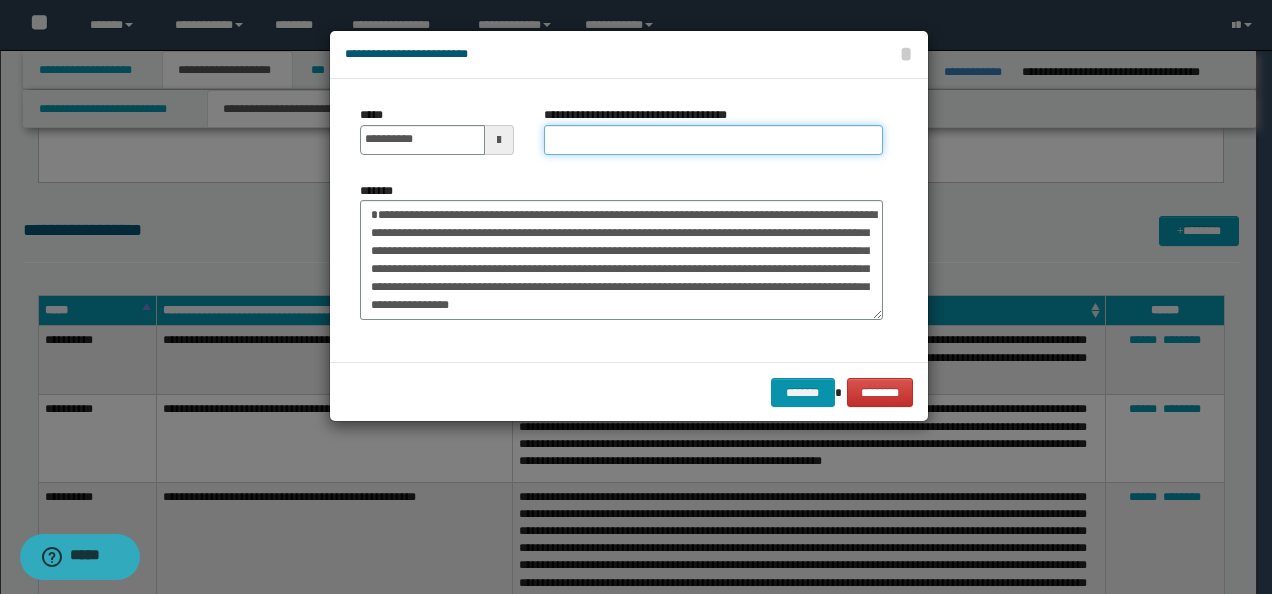 drag, startPoint x: 654, startPoint y: 134, endPoint x: 662, endPoint y: 143, distance: 12.0415945 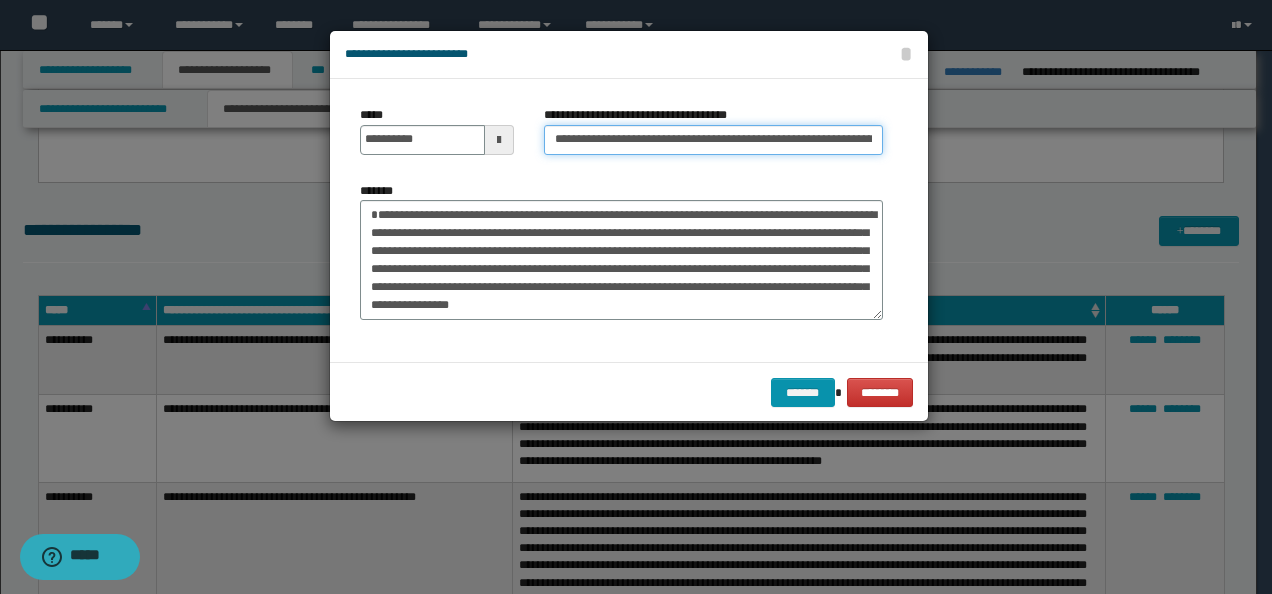 scroll, scrollTop: 0, scrollLeft: 56, axis: horizontal 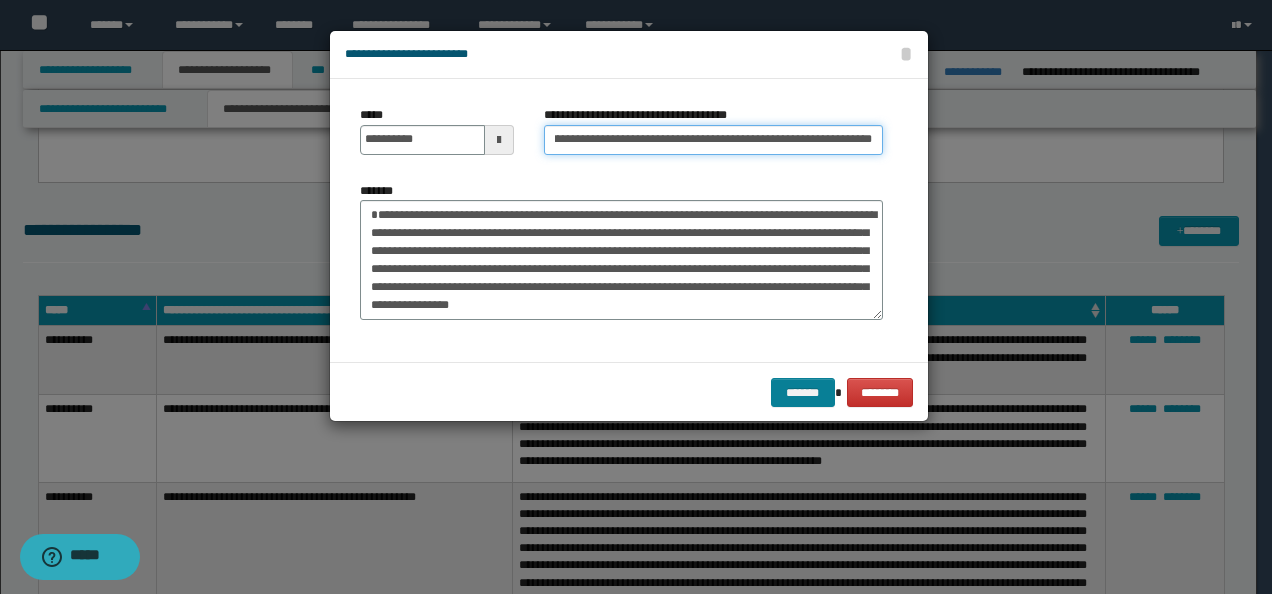type on "**********" 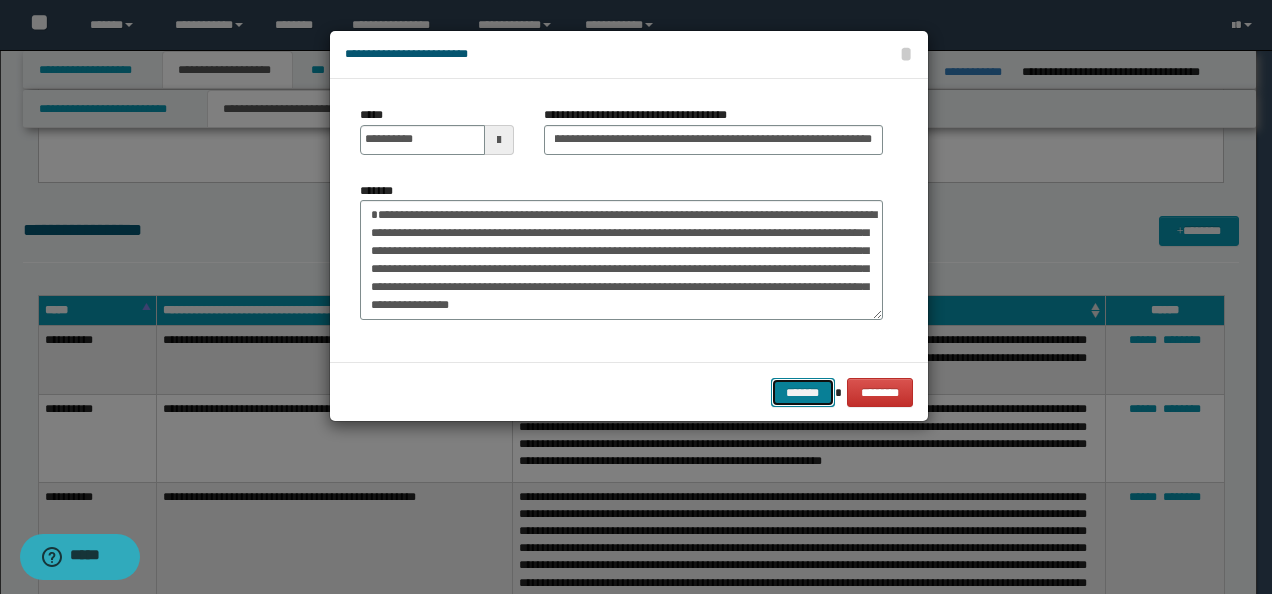 click on "*******" at bounding box center (803, 392) 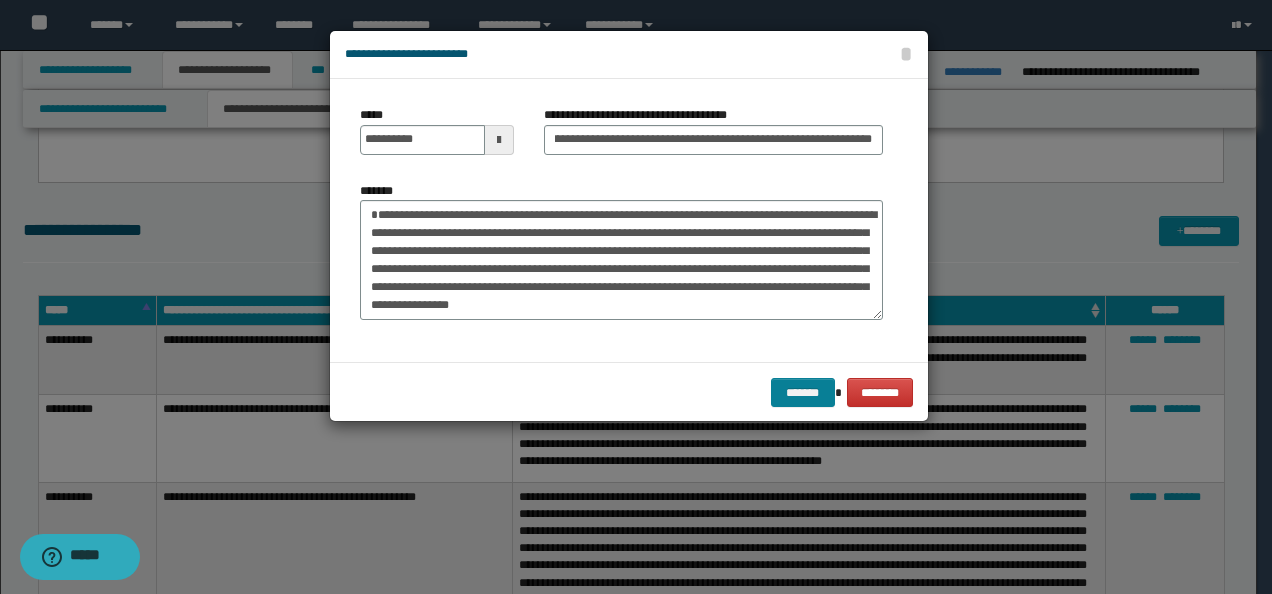scroll, scrollTop: 0, scrollLeft: 0, axis: both 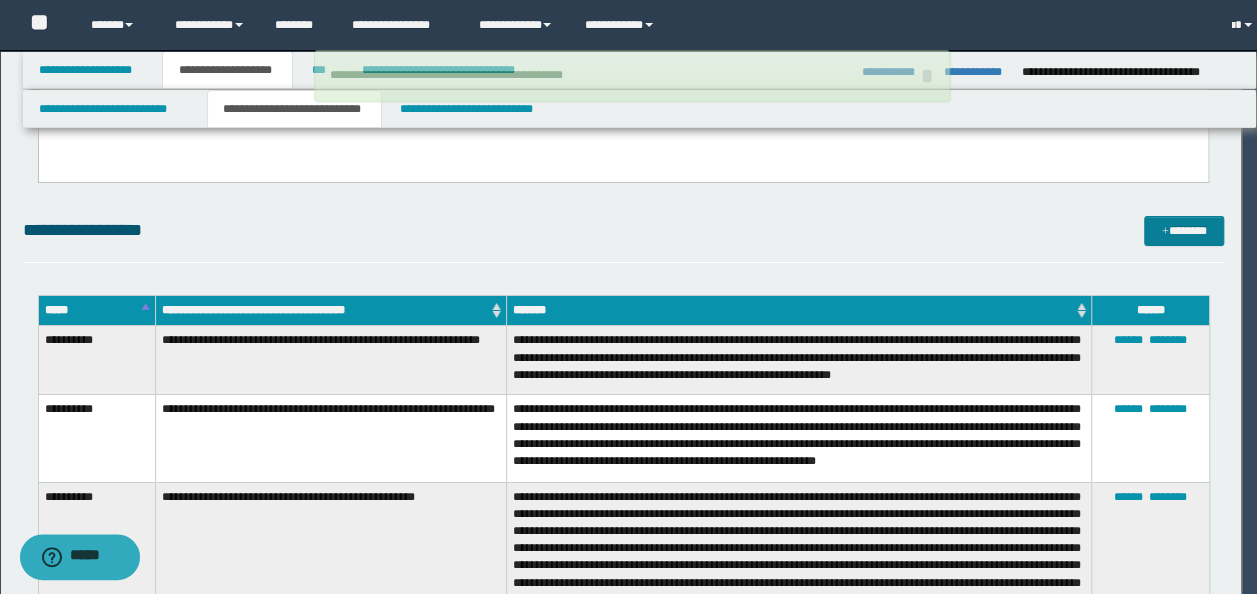 type 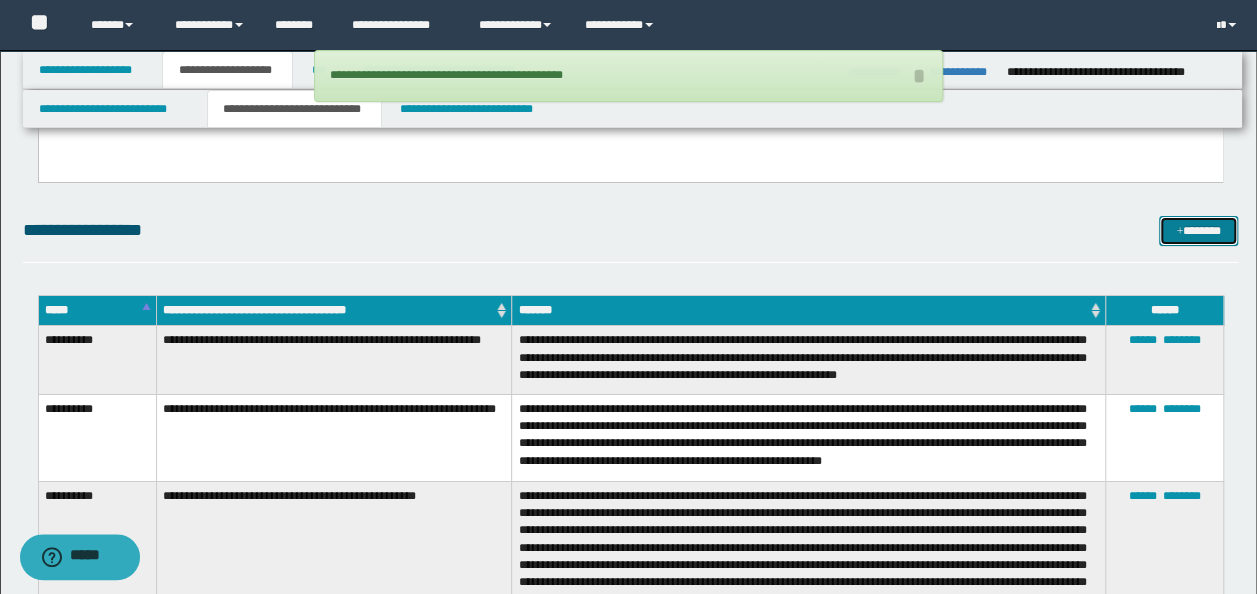 click on "*******" at bounding box center (1198, 230) 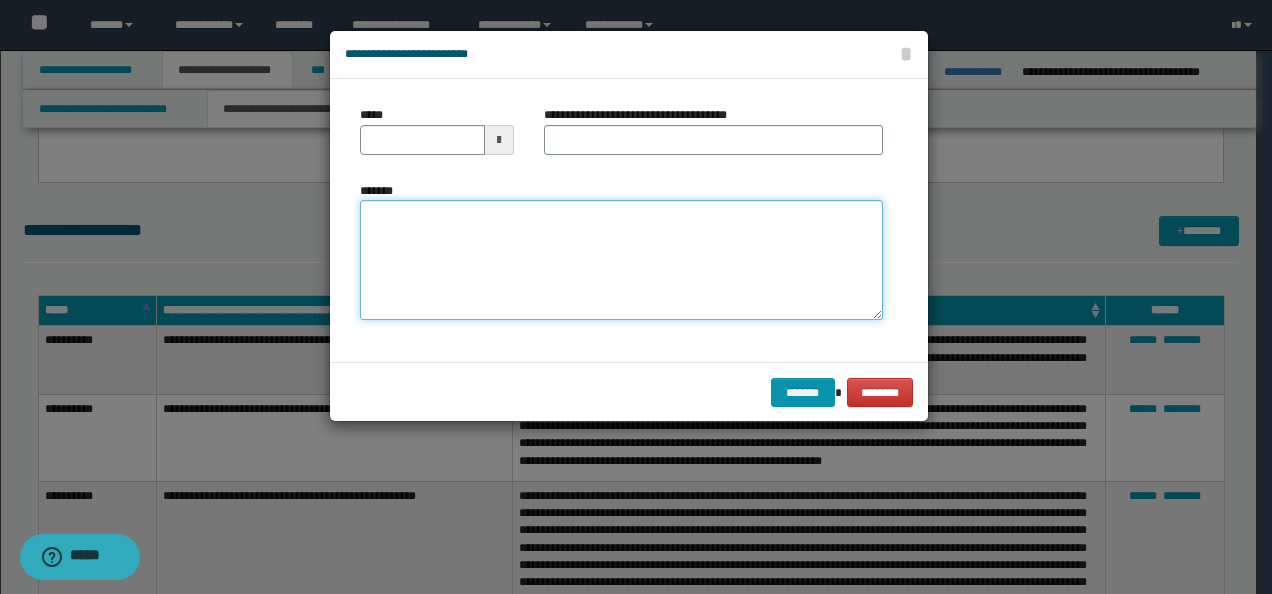 click on "*******" at bounding box center (621, 259) 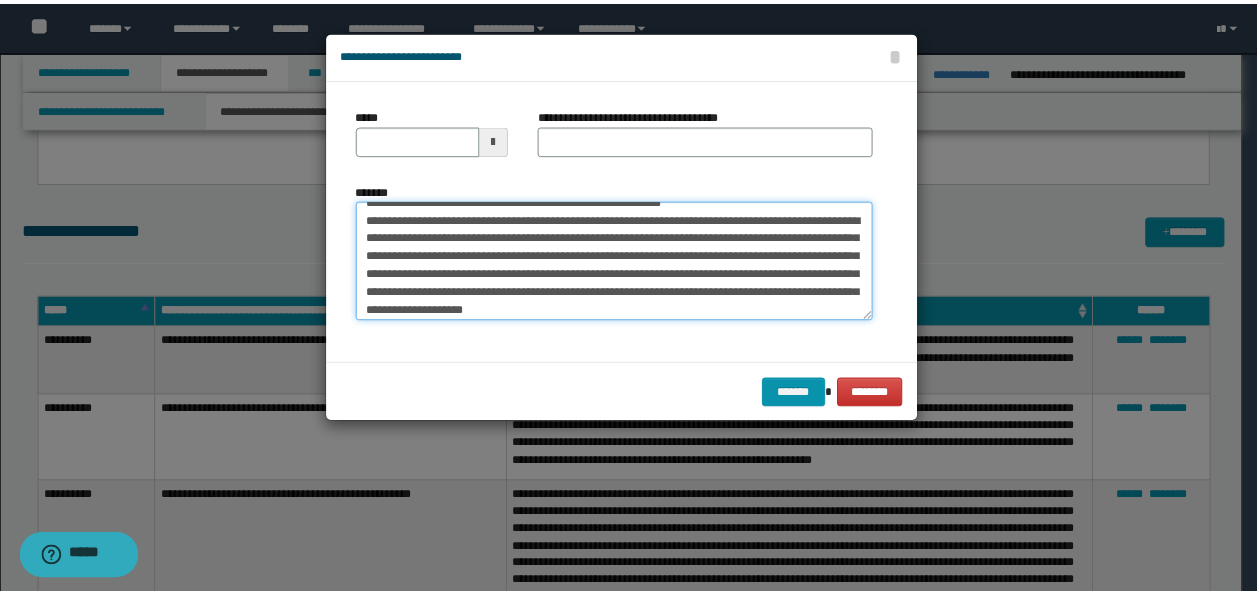 scroll, scrollTop: 0, scrollLeft: 0, axis: both 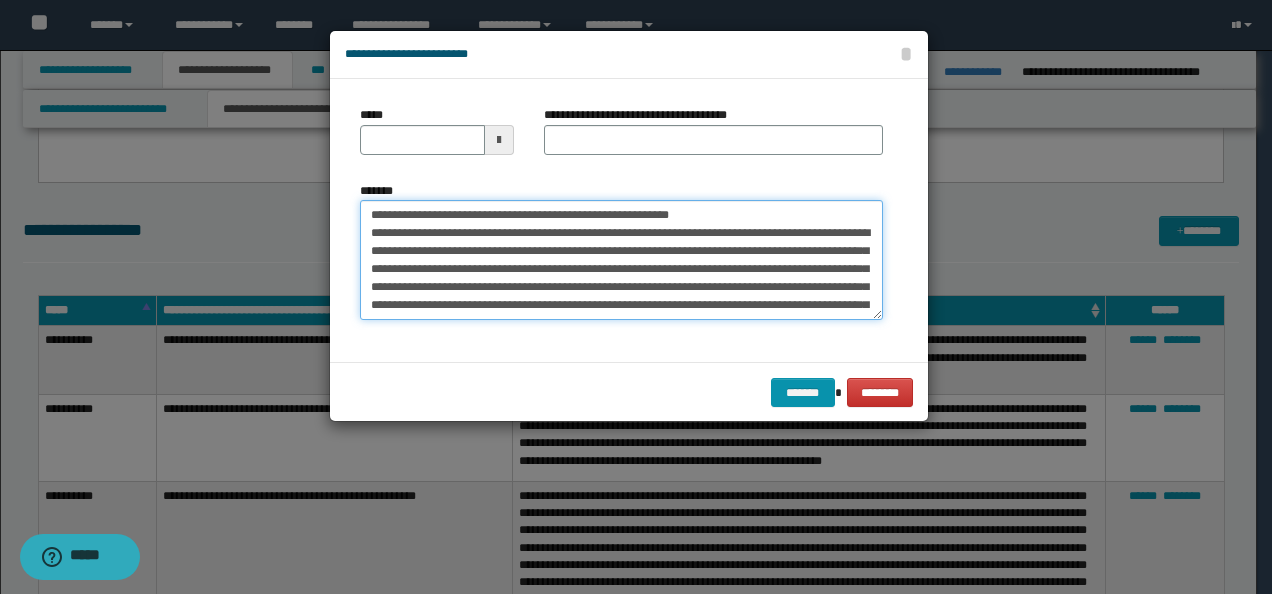 drag, startPoint x: 432, startPoint y: 211, endPoint x: 335, endPoint y: 190, distance: 99.24717 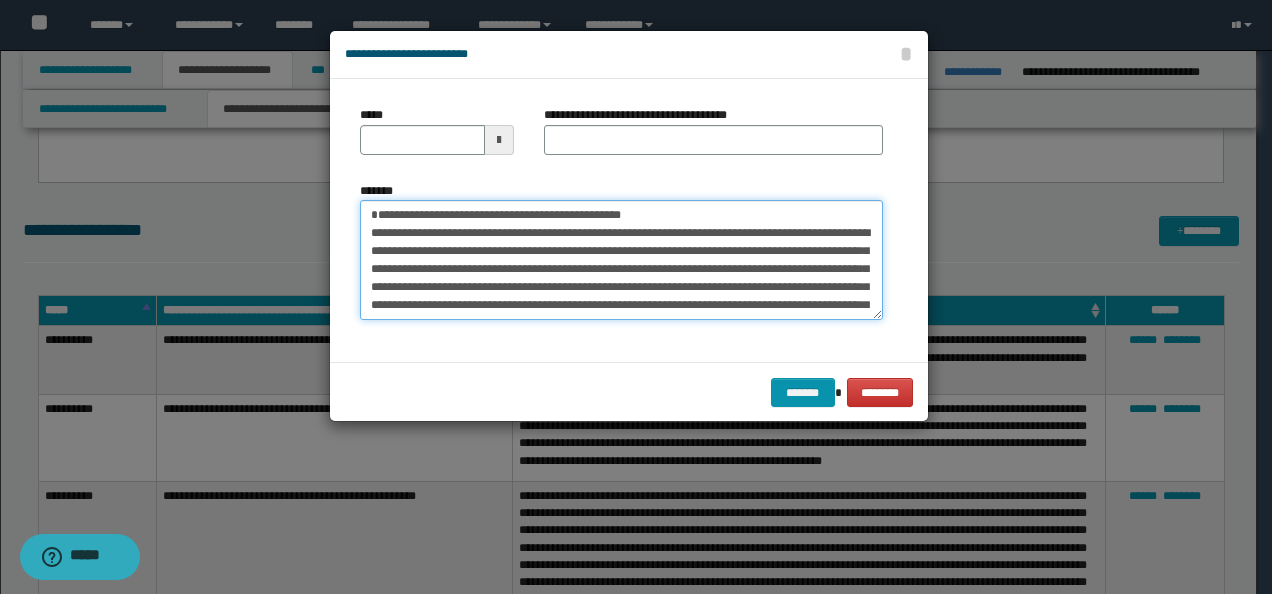type on "**********" 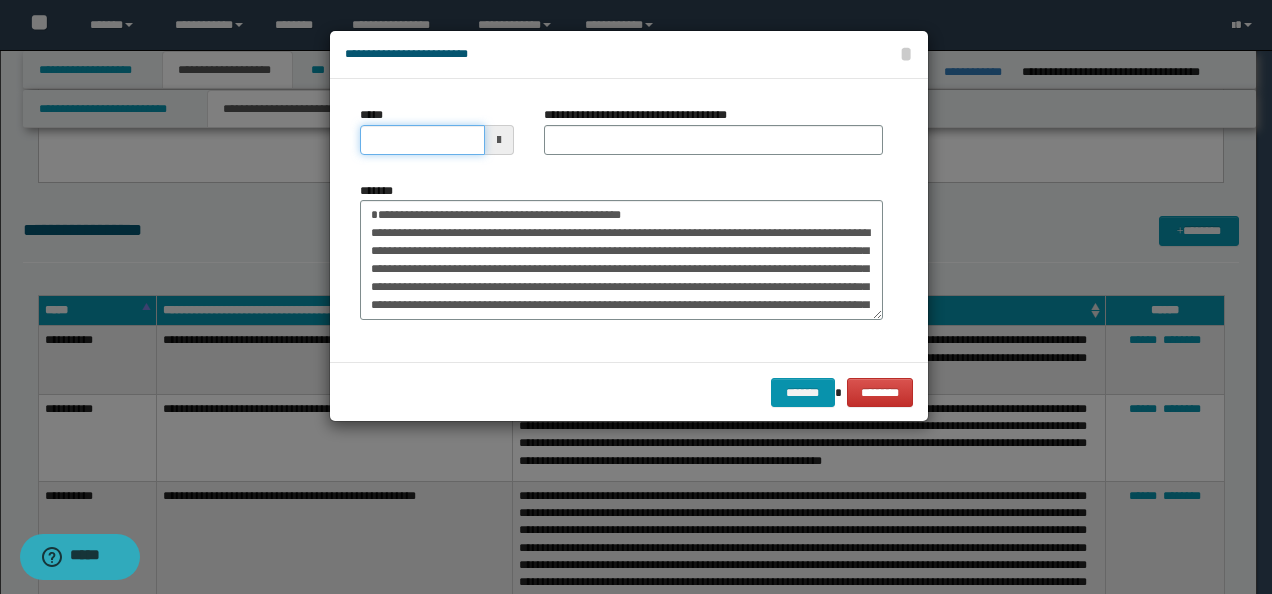click on "*****" at bounding box center (422, 140) 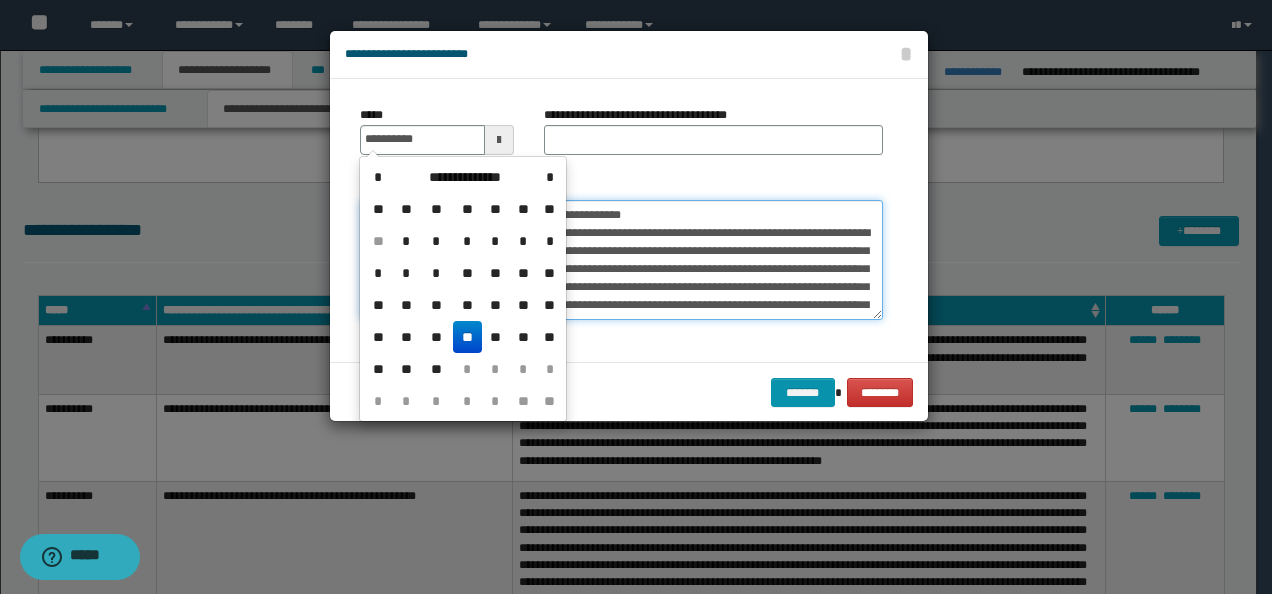 type on "**********" 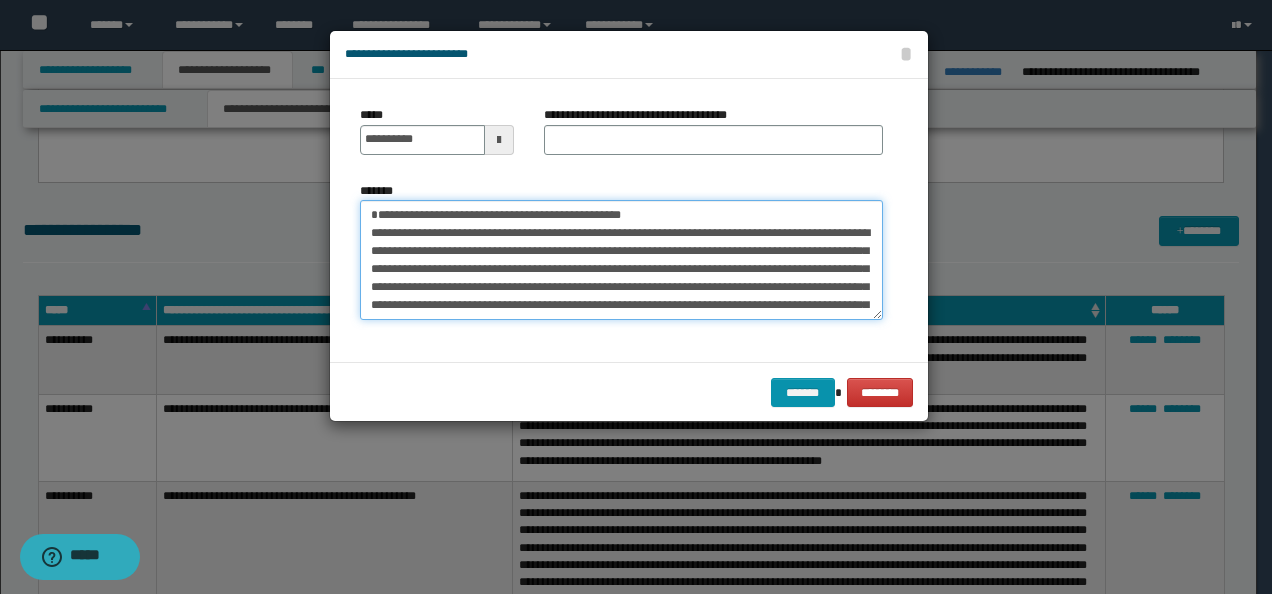 drag, startPoint x: 648, startPoint y: 216, endPoint x: 360, endPoint y: 200, distance: 288.4441 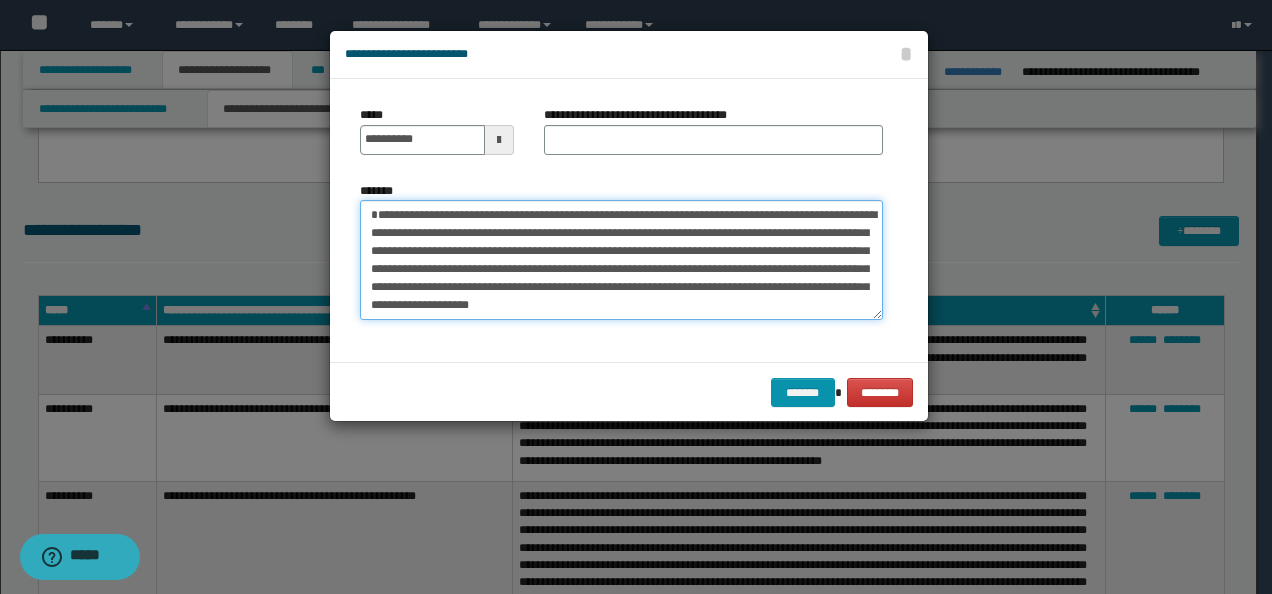 type on "**********" 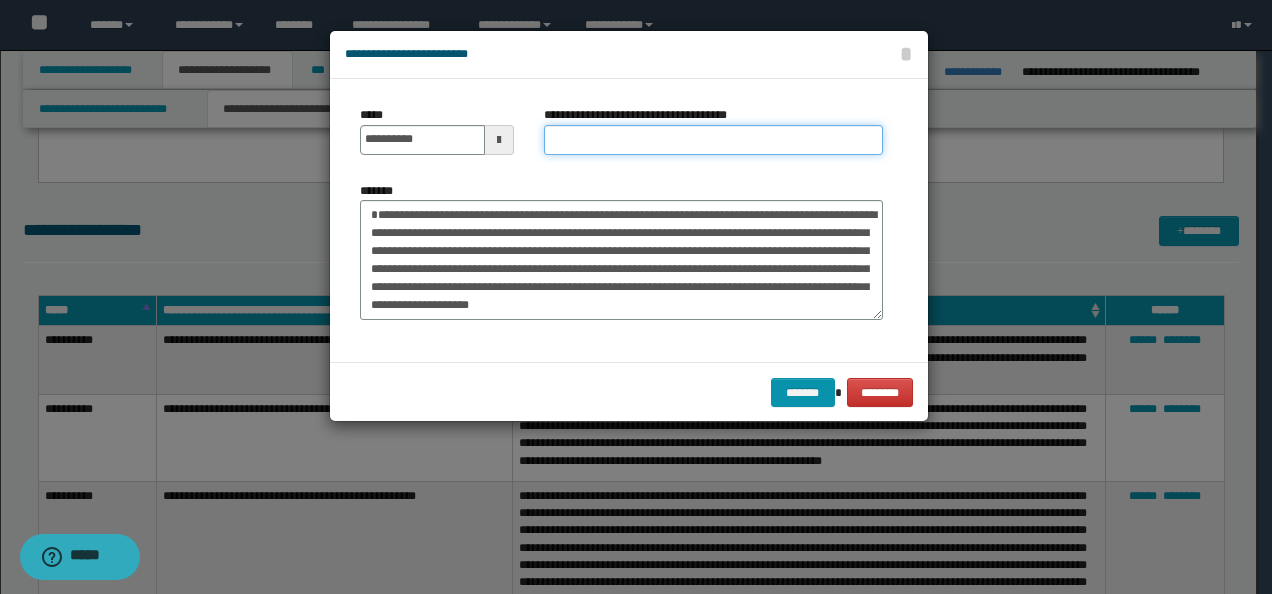 drag, startPoint x: 618, startPoint y: 128, endPoint x: 640, endPoint y: 142, distance: 26.076809 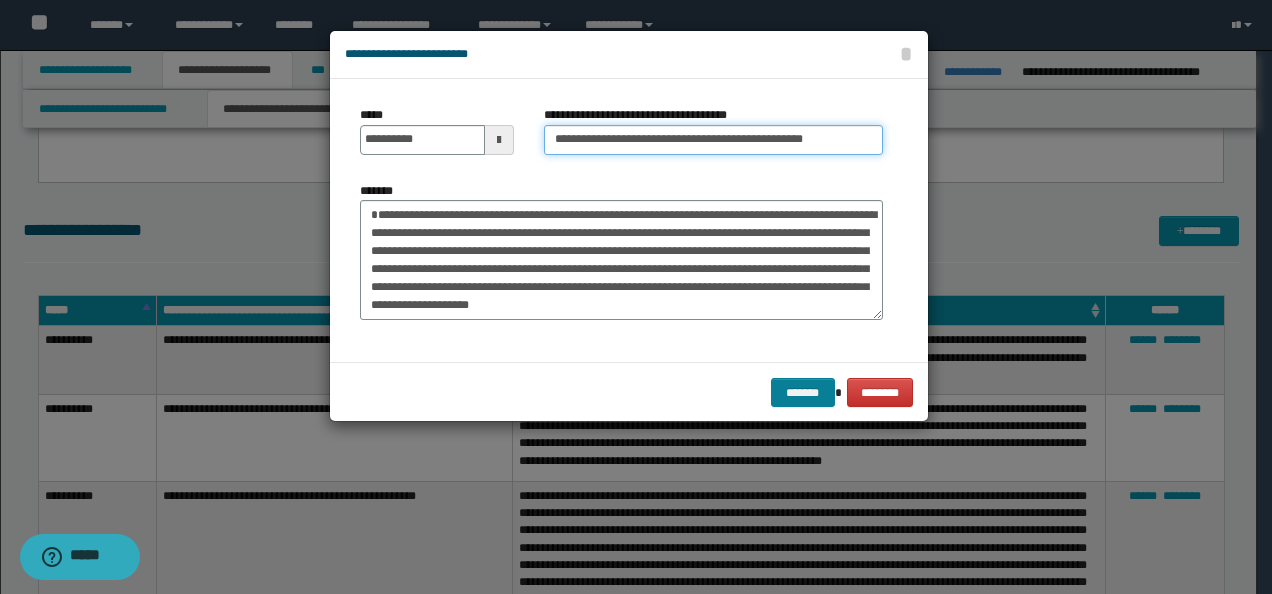 type on "**********" 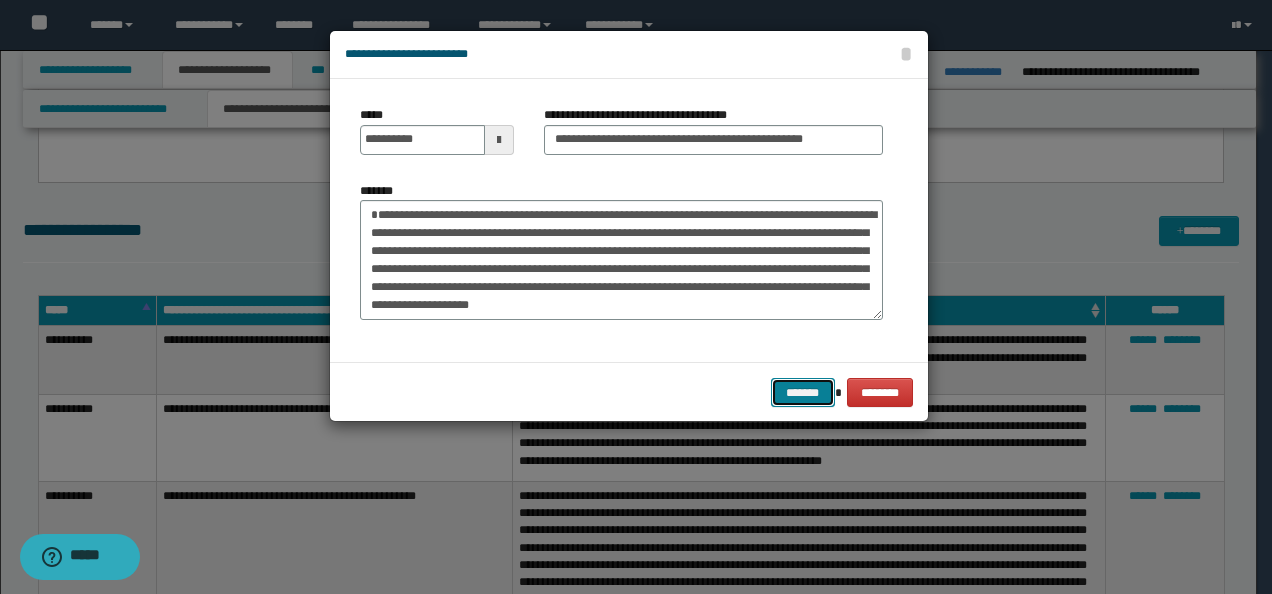 click on "*******" at bounding box center [803, 392] 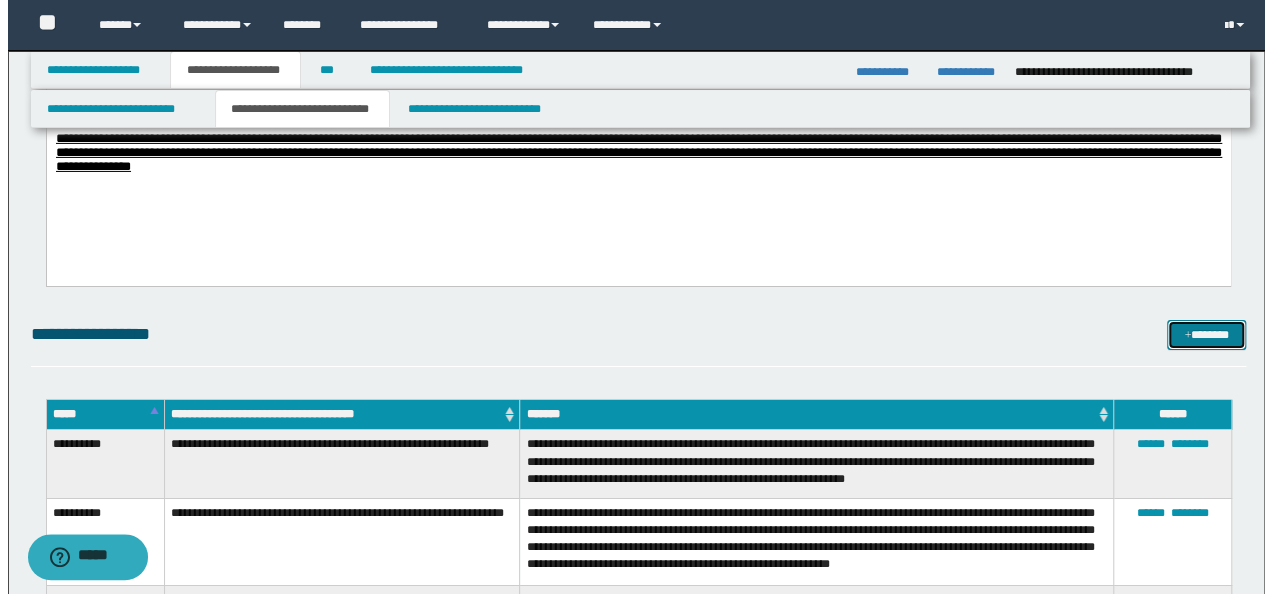 scroll, scrollTop: 3336, scrollLeft: 0, axis: vertical 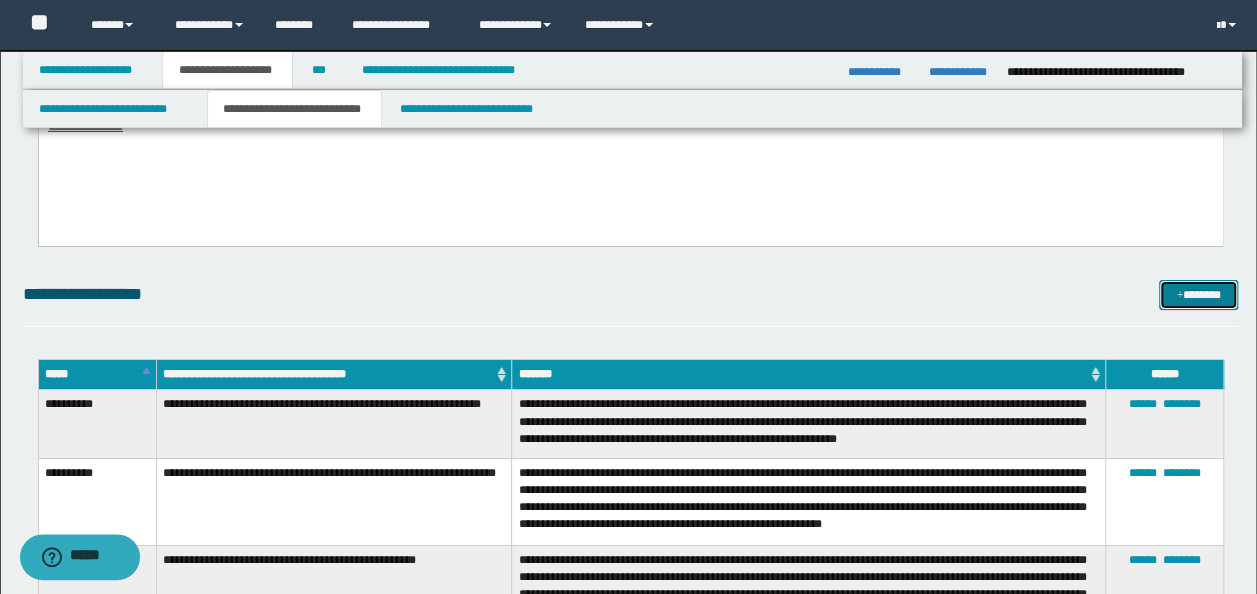 click on "*******" at bounding box center (1198, 294) 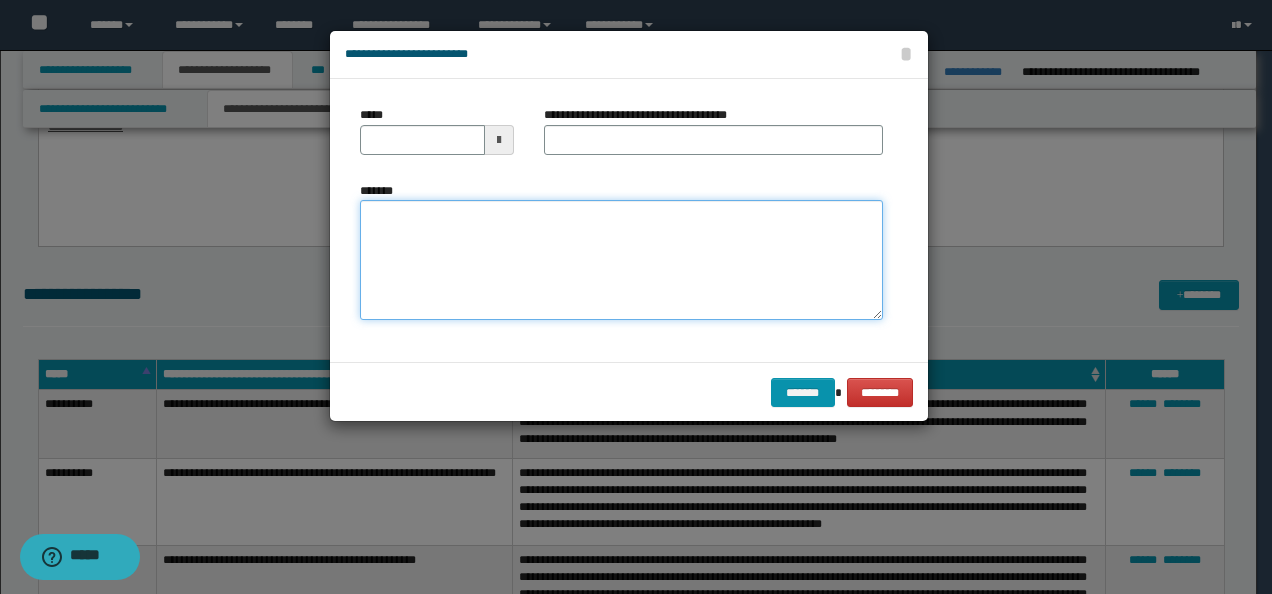 click on "*******" at bounding box center [621, 259] 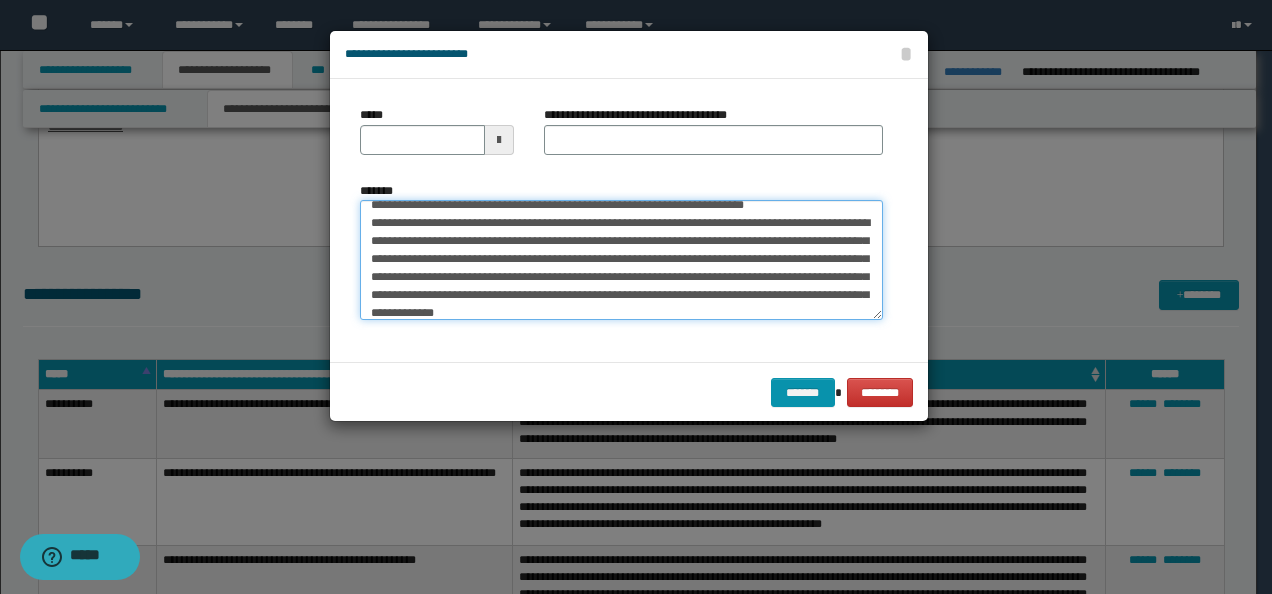 scroll, scrollTop: 0, scrollLeft: 0, axis: both 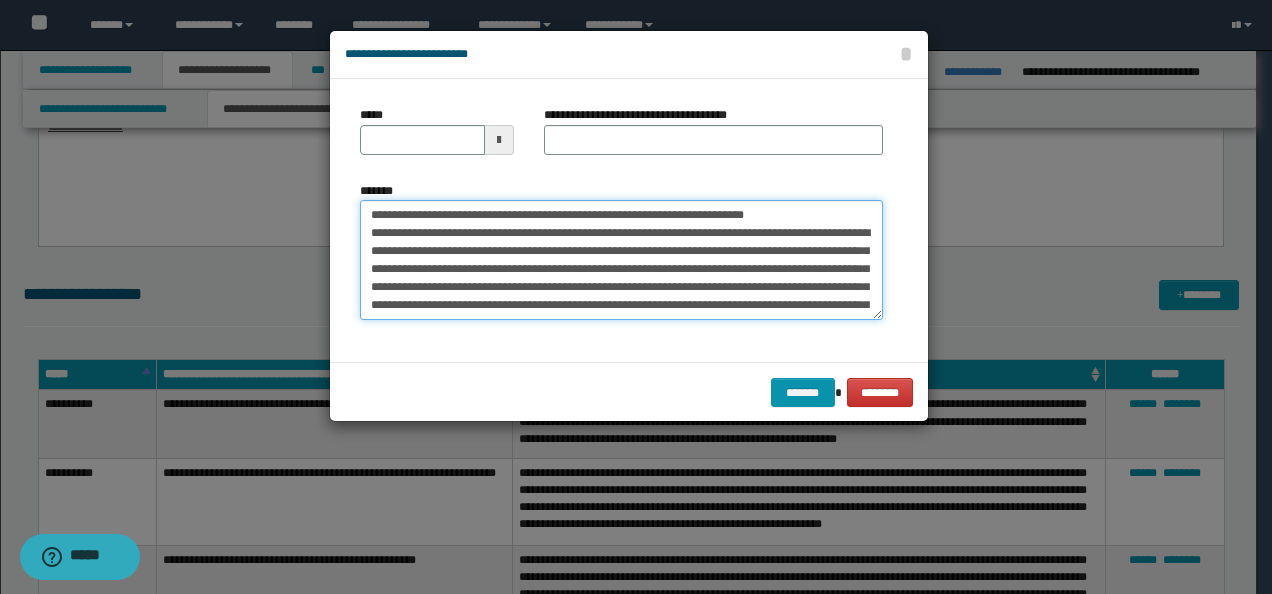 drag, startPoint x: 429, startPoint y: 212, endPoint x: 291, endPoint y: 202, distance: 138.36185 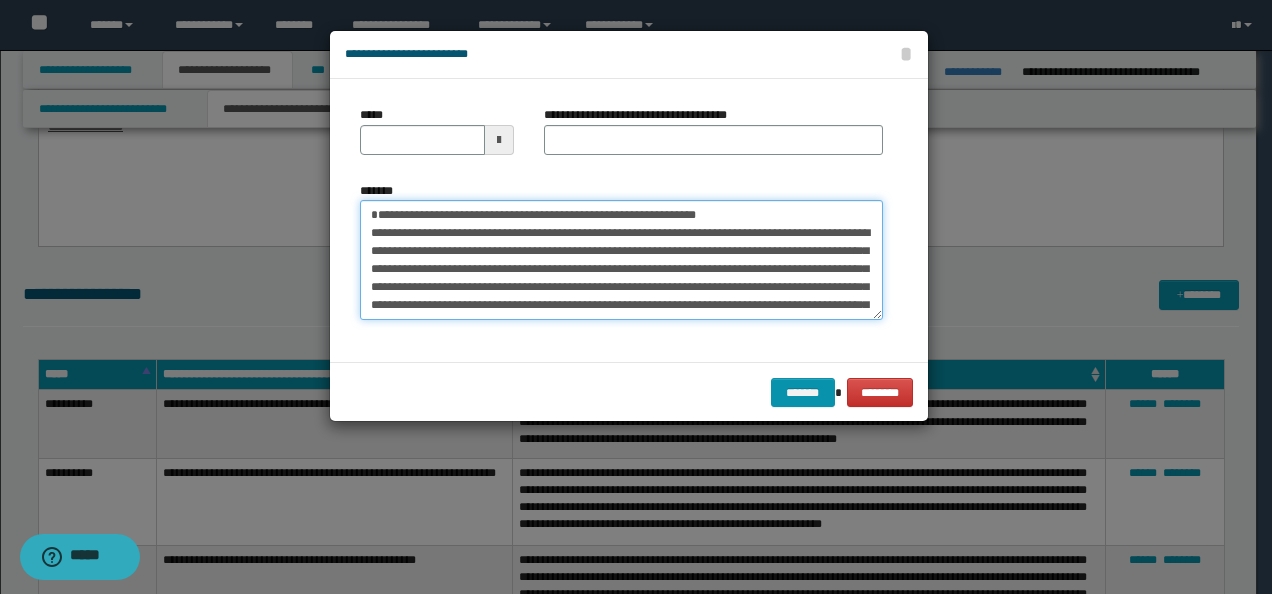 type on "**********" 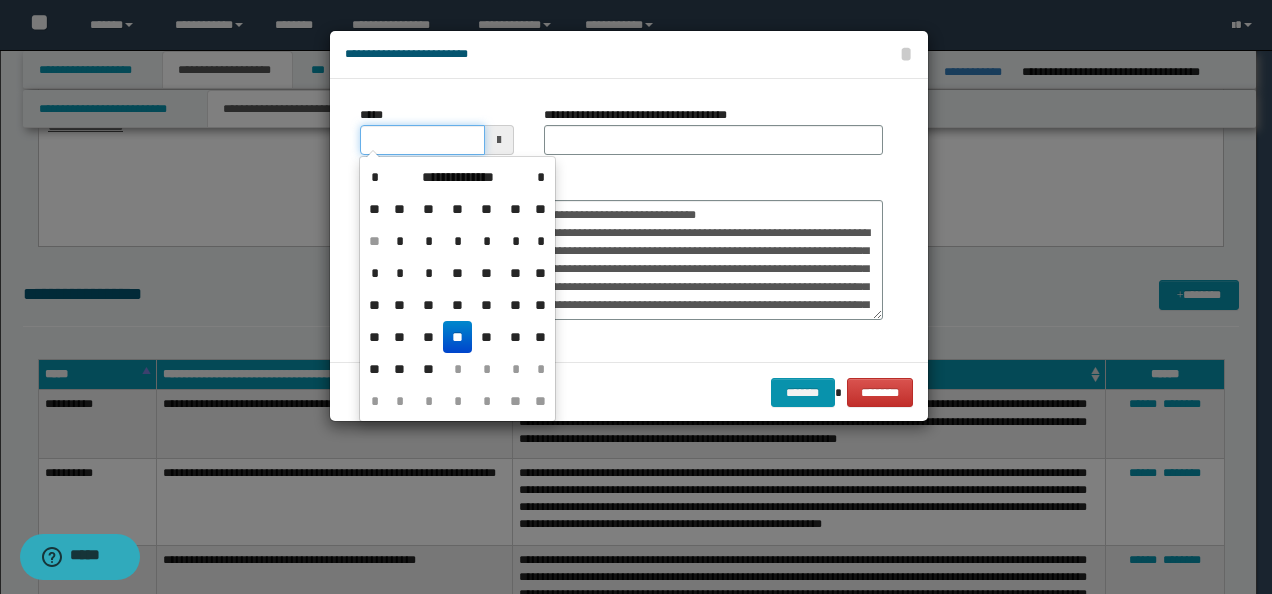 click on "*****" at bounding box center [422, 140] 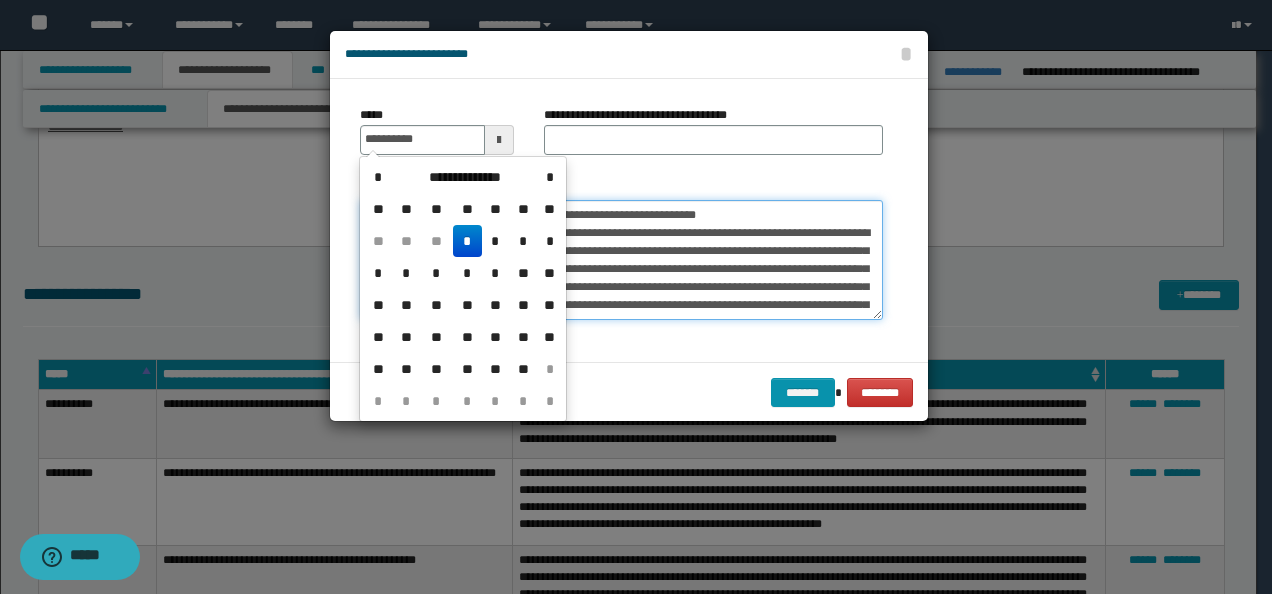 type on "**********" 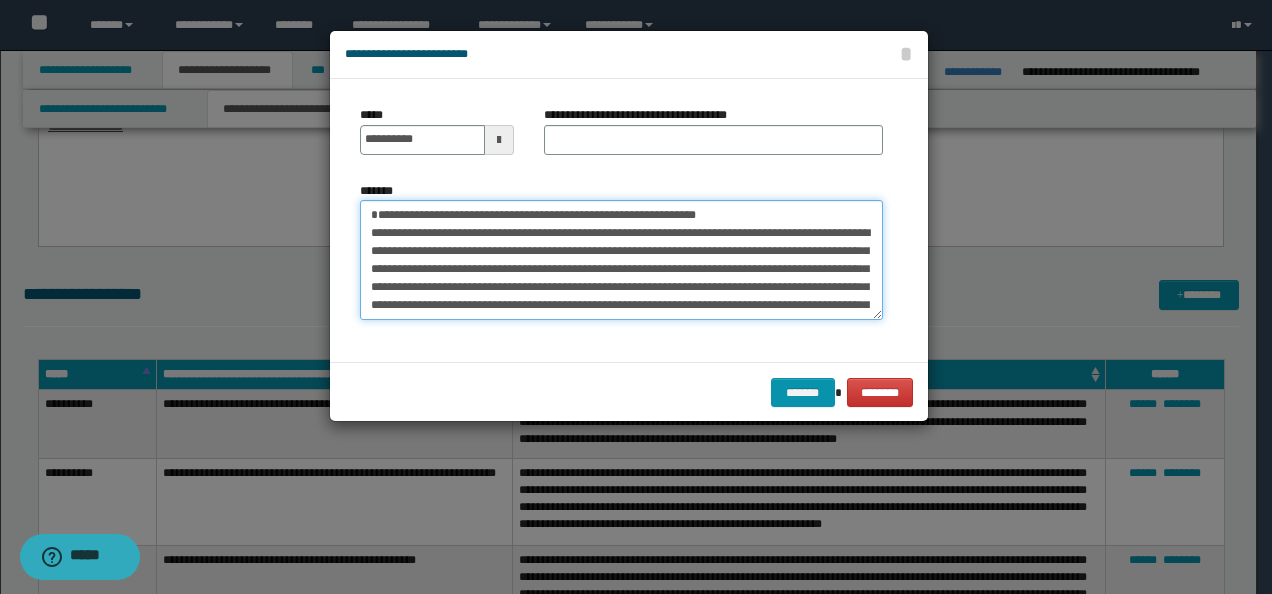drag, startPoint x: 699, startPoint y: 210, endPoint x: 337, endPoint y: 210, distance: 362 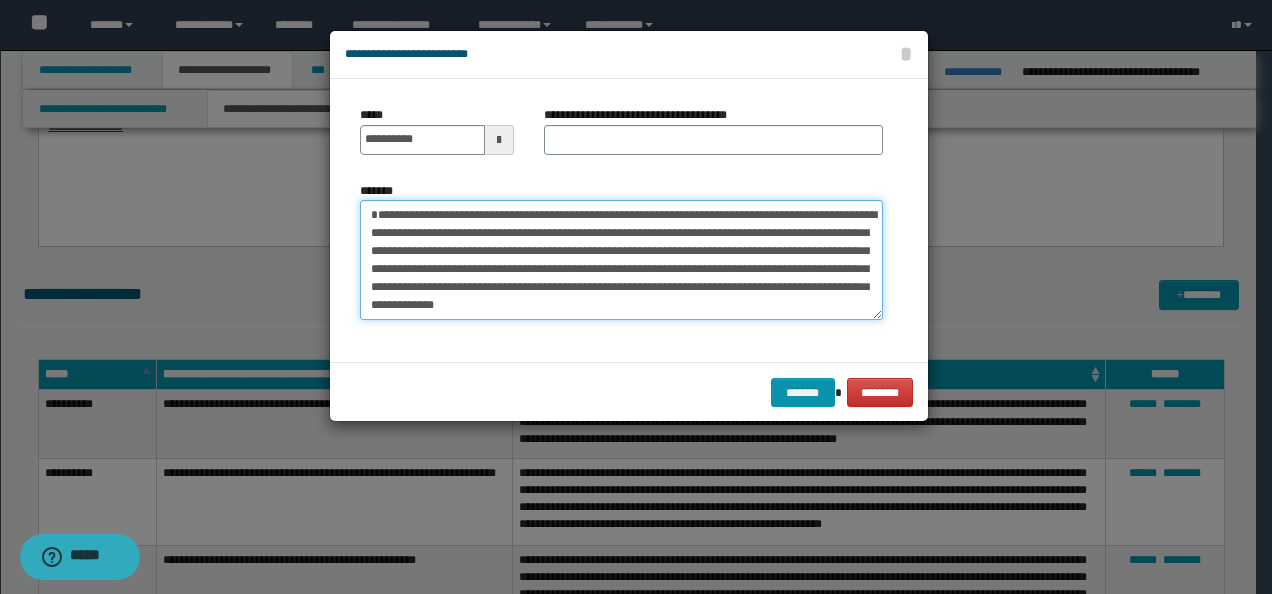 type on "**********" 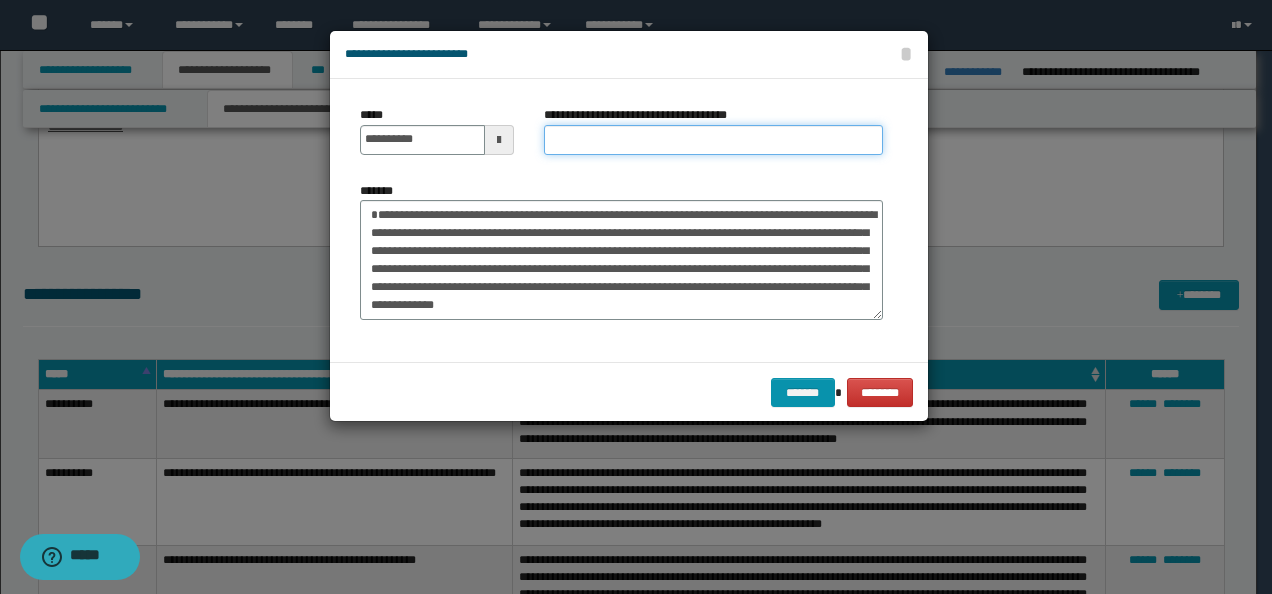 click on "**********" at bounding box center (713, 140) 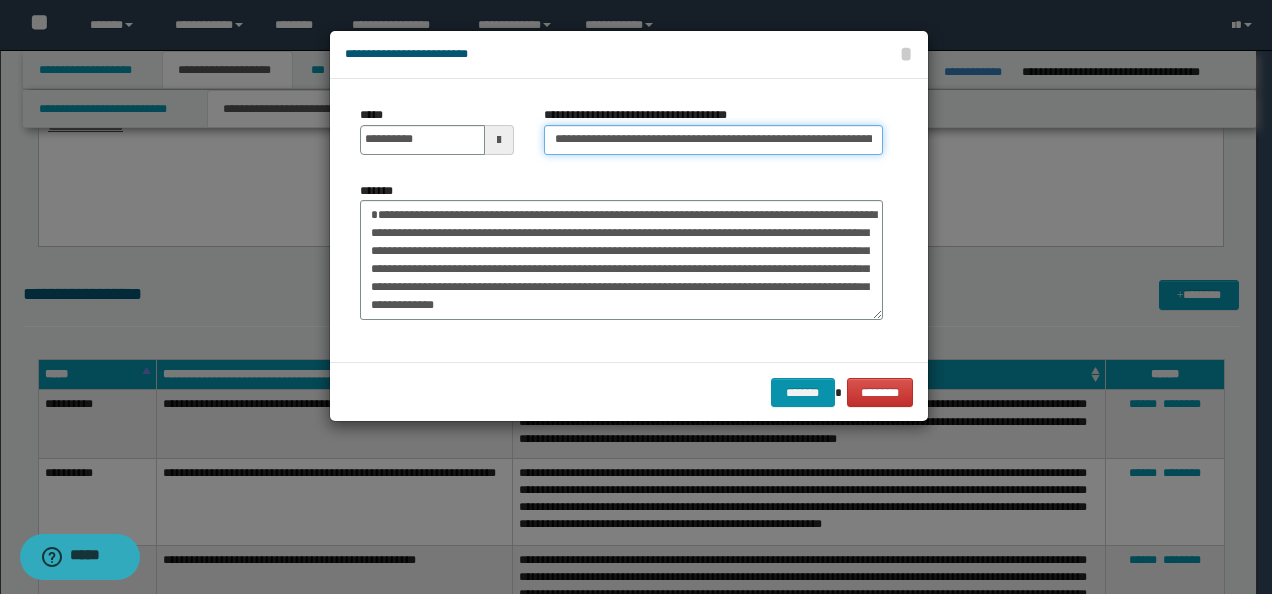 scroll, scrollTop: 0, scrollLeft: 22, axis: horizontal 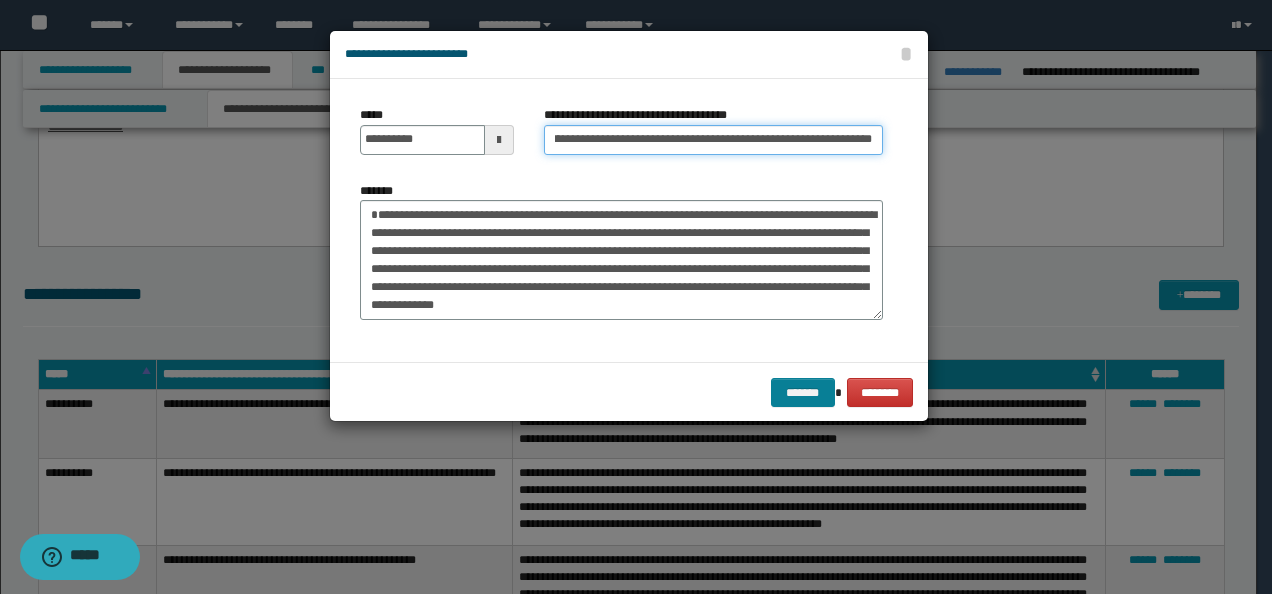 type on "**********" 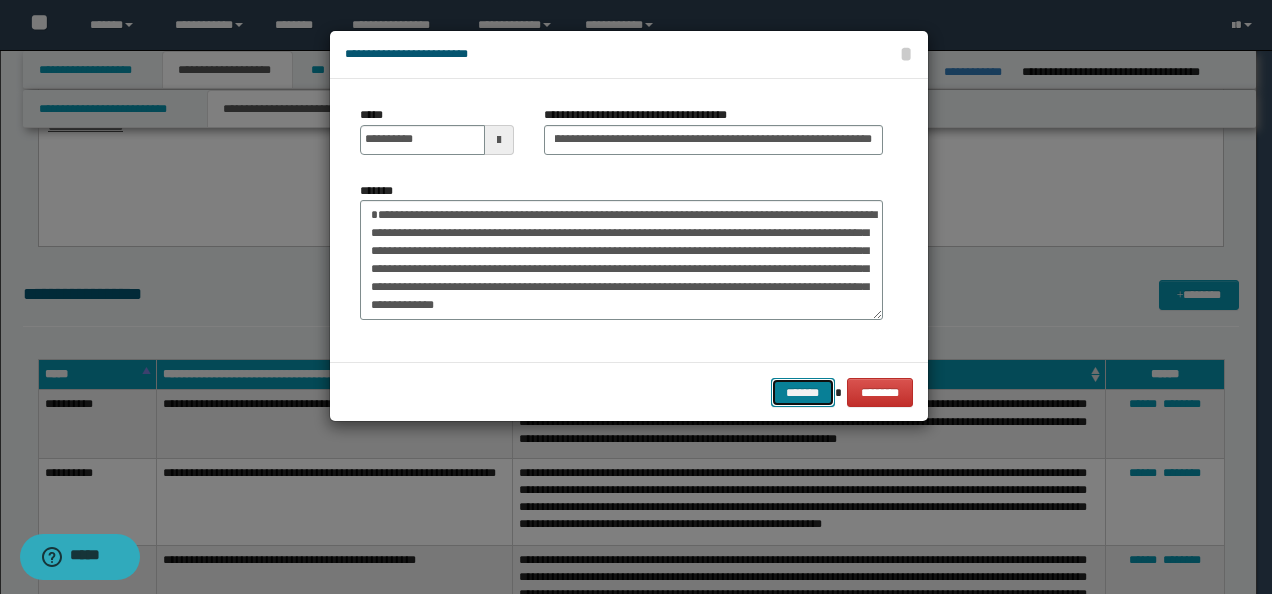 click on "*******" at bounding box center (803, 392) 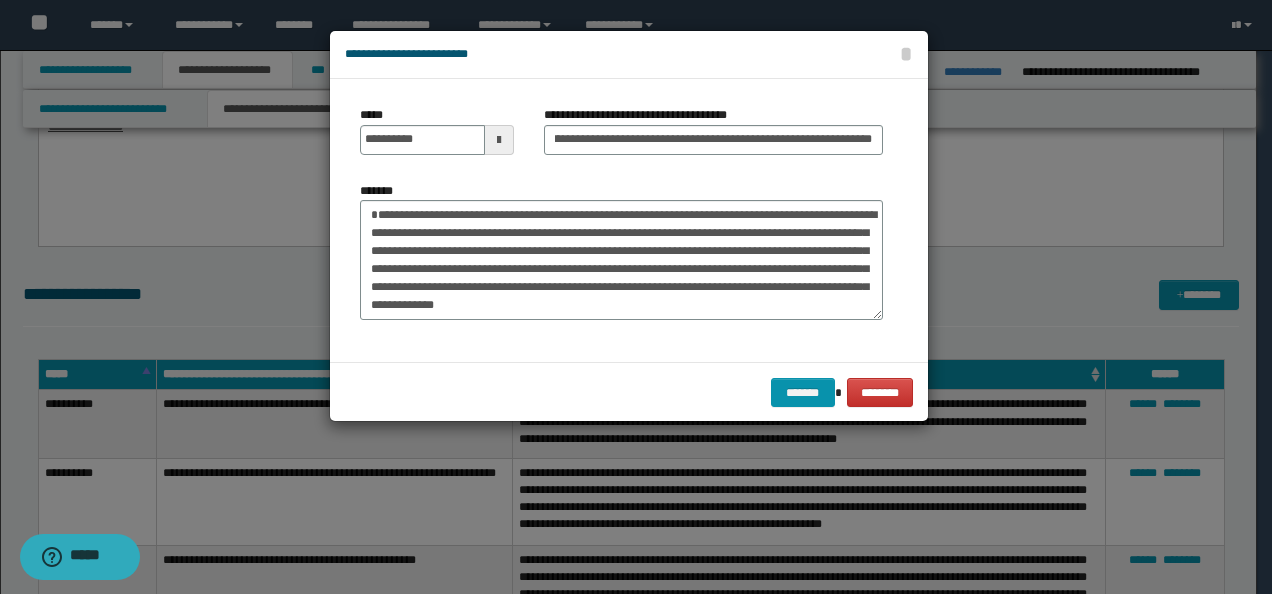 scroll, scrollTop: 0, scrollLeft: 0, axis: both 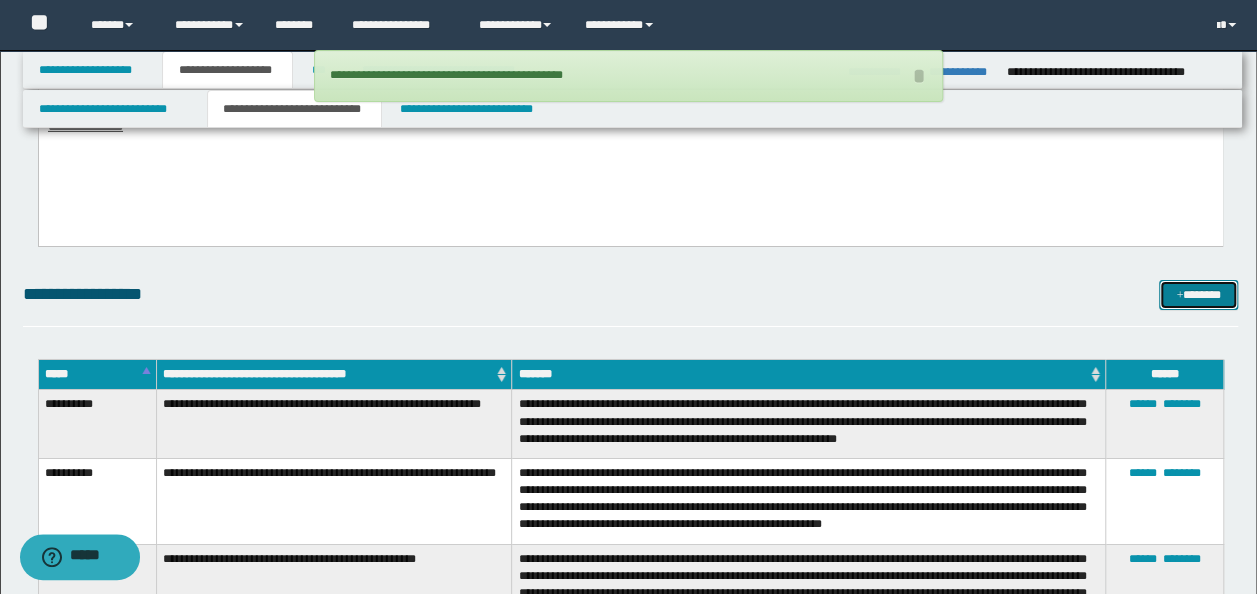 click on "*******" at bounding box center [1198, 294] 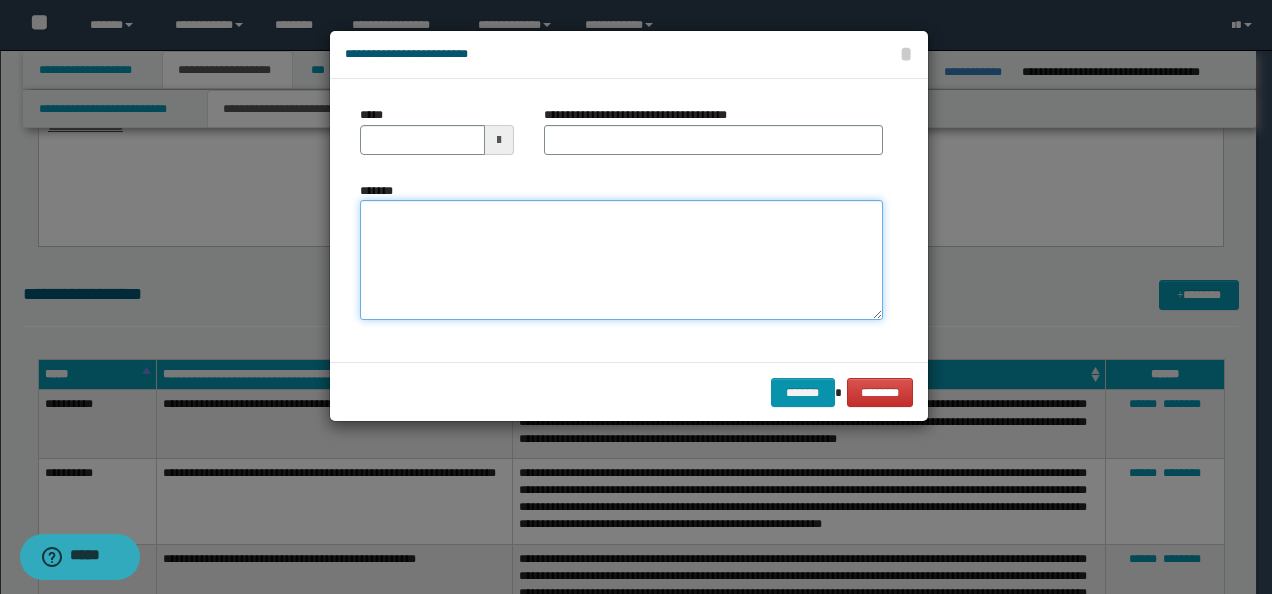 click on "*******" at bounding box center (621, 259) 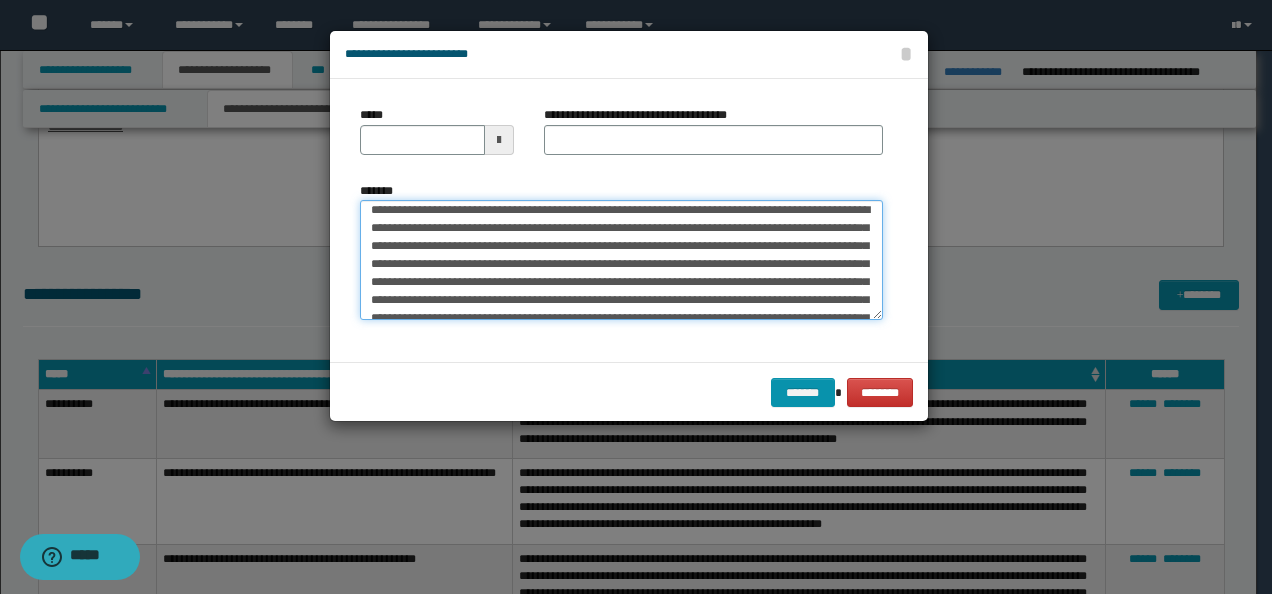 scroll, scrollTop: 0, scrollLeft: 0, axis: both 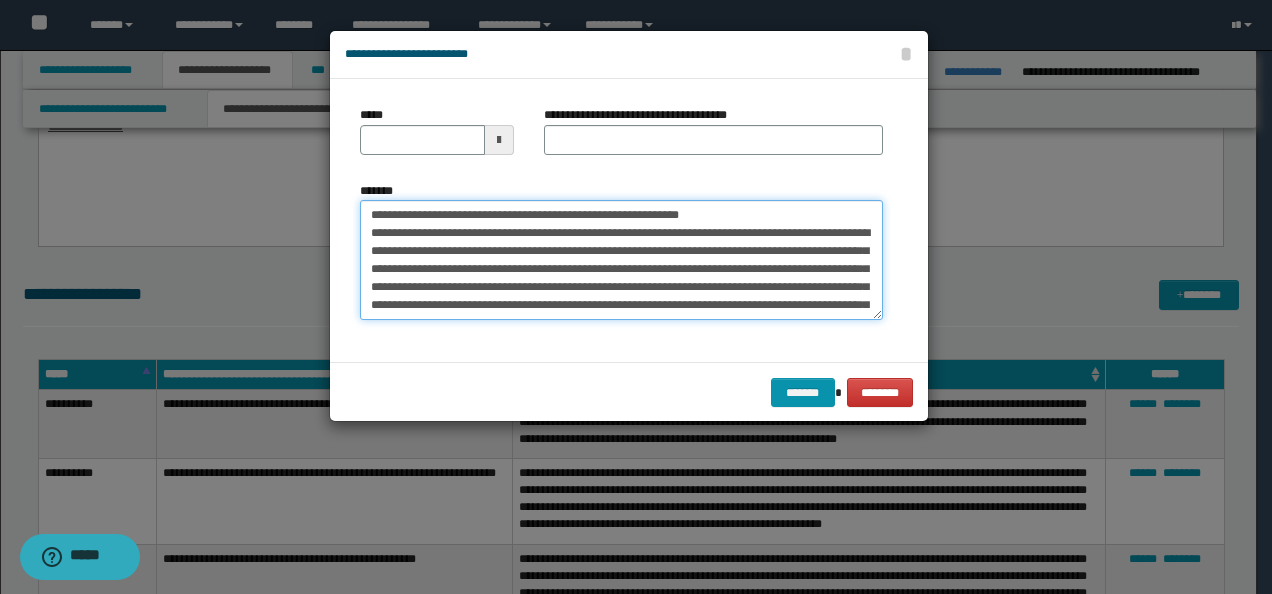 drag, startPoint x: 355, startPoint y: 208, endPoint x: 311, endPoint y: 203, distance: 44.28318 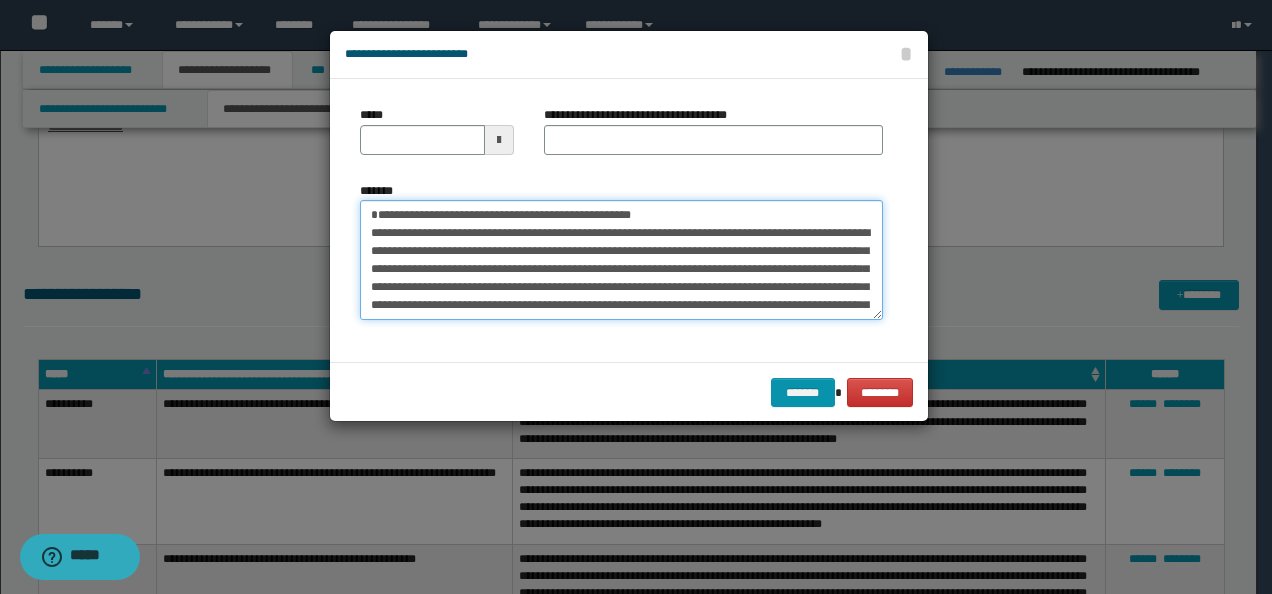 type on "**********" 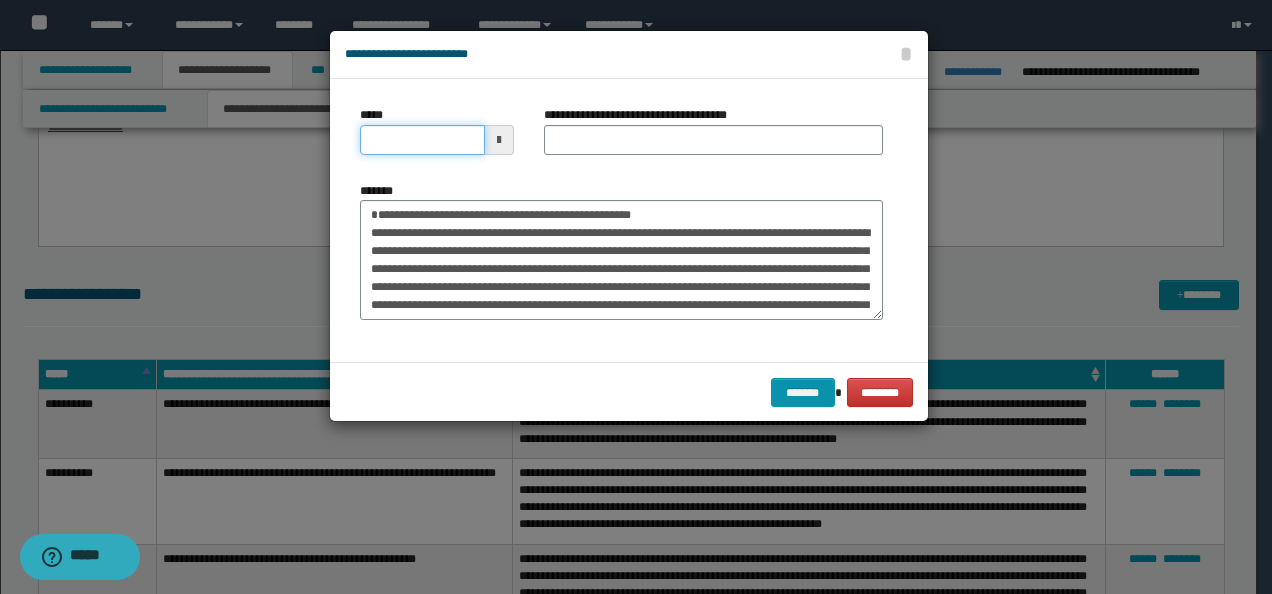 click on "*****" at bounding box center [422, 140] 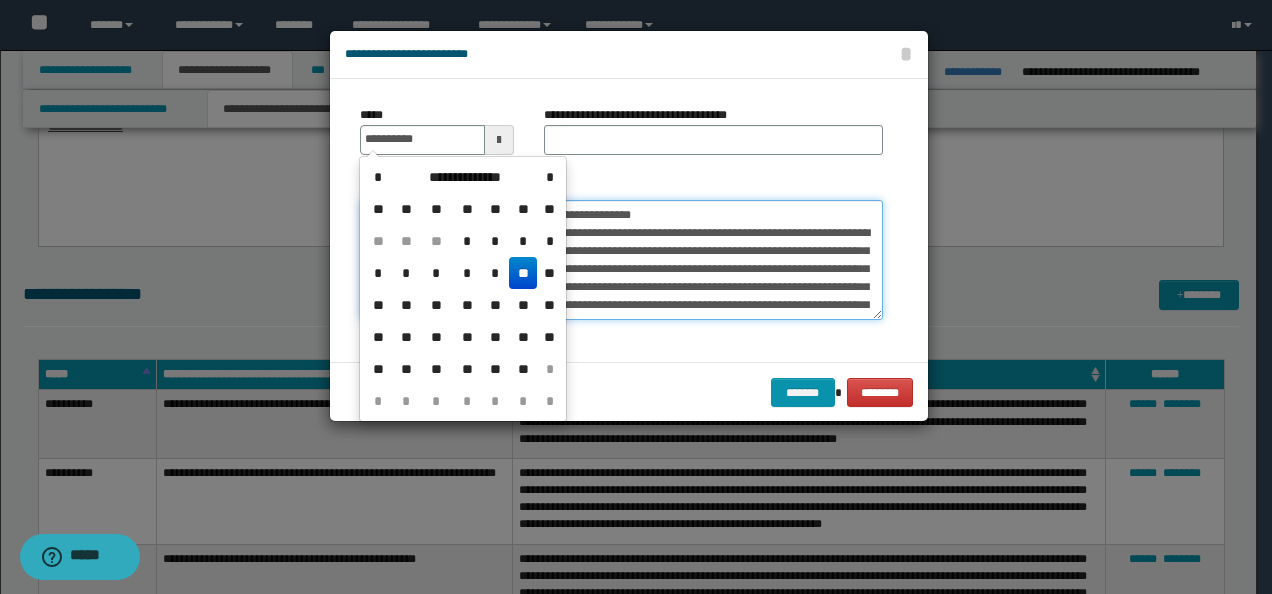 type on "**********" 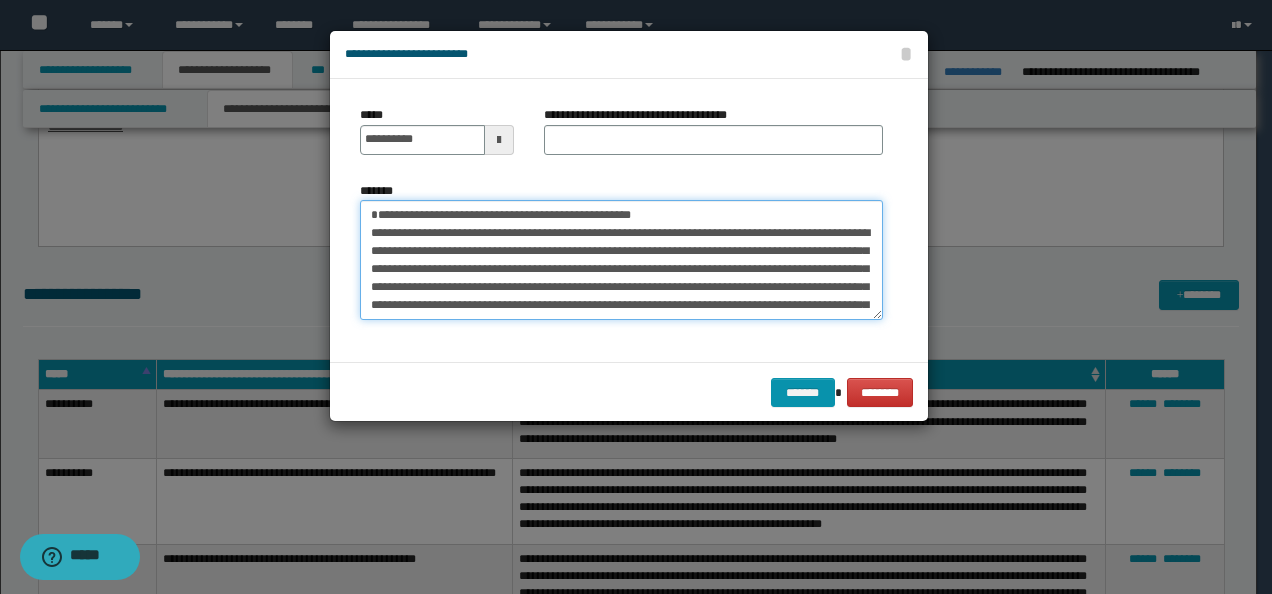 drag, startPoint x: 693, startPoint y: 207, endPoint x: 519, endPoint y: 160, distance: 180.23596 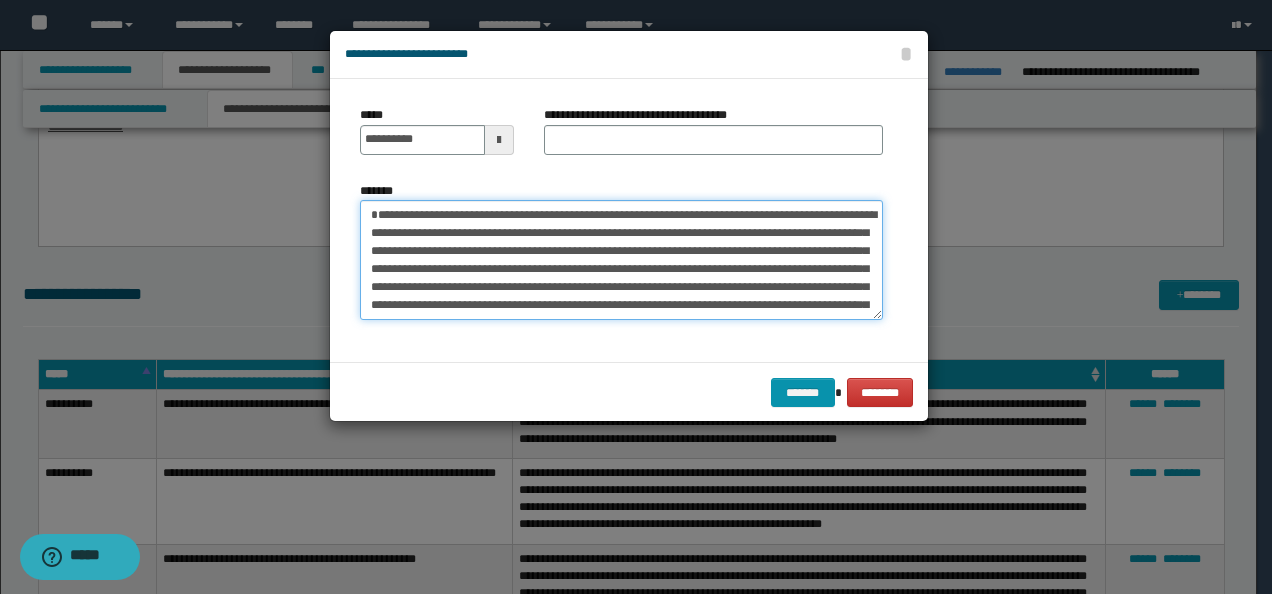 type on "**********" 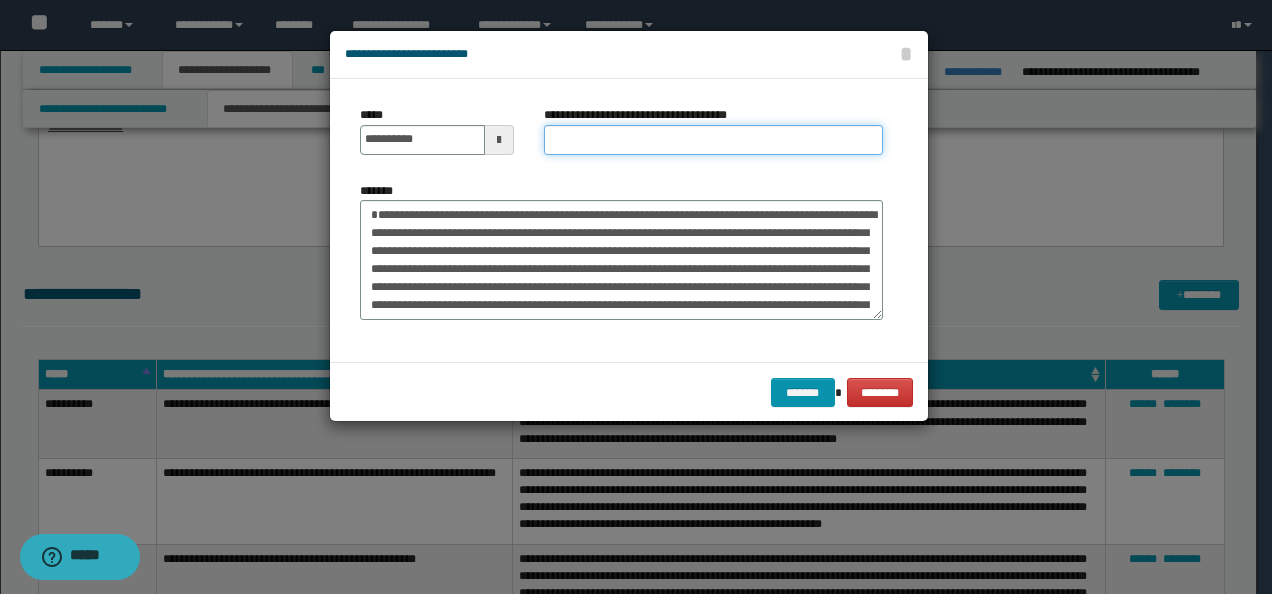 click on "**********" at bounding box center (713, 140) 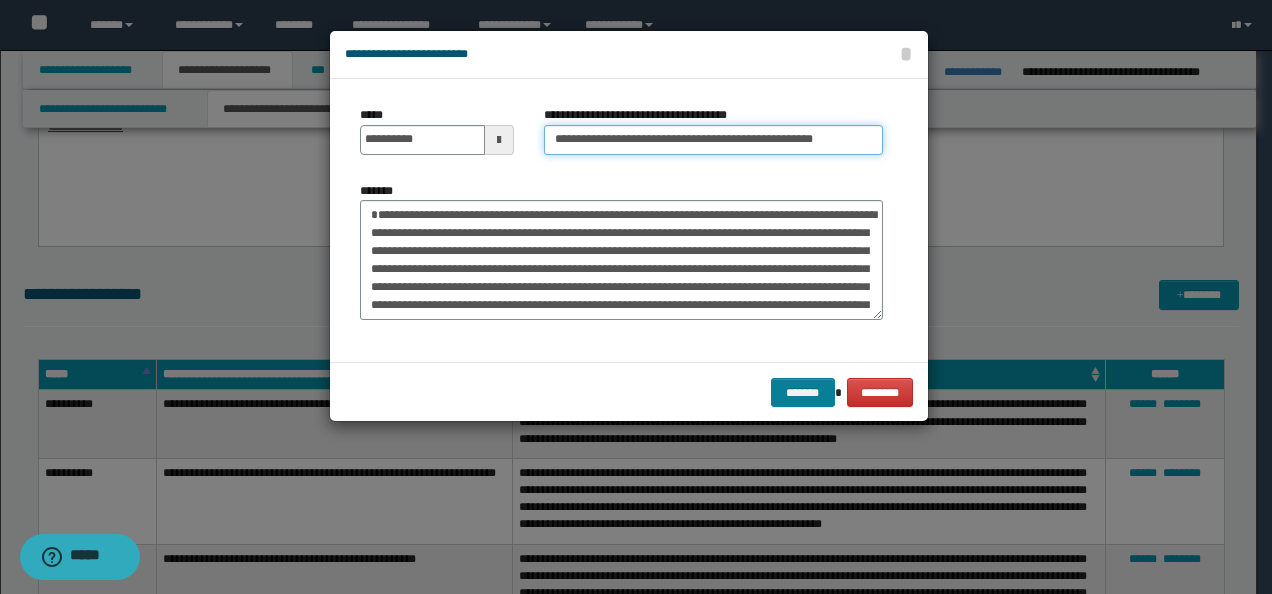 type on "**********" 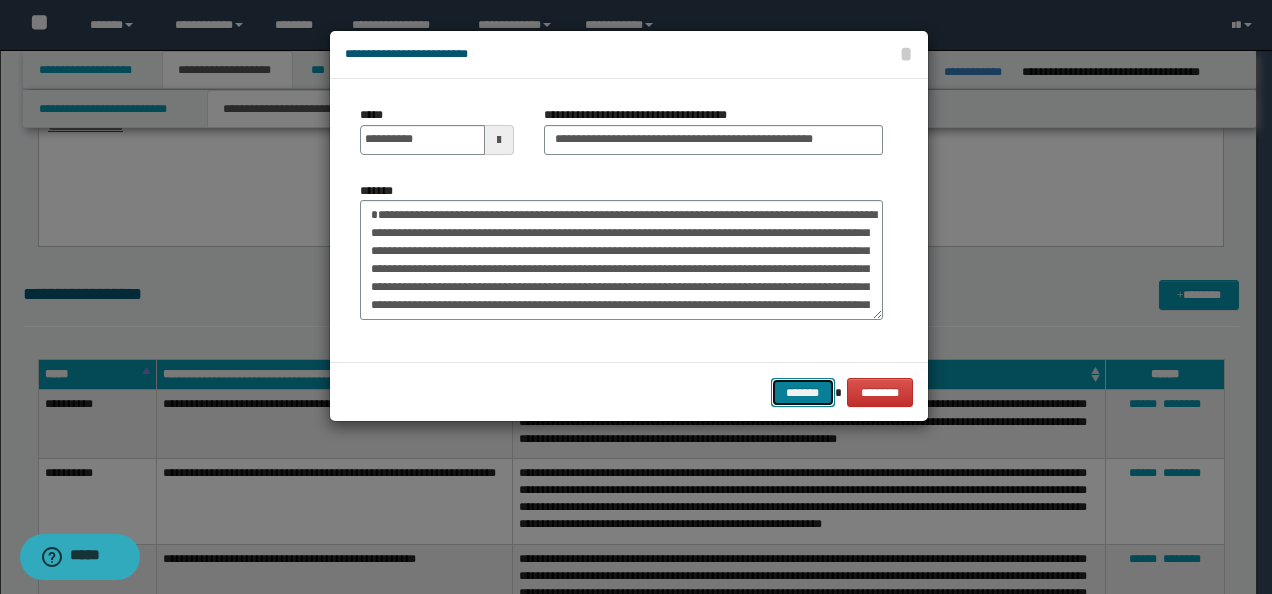 click on "*******" at bounding box center (803, 392) 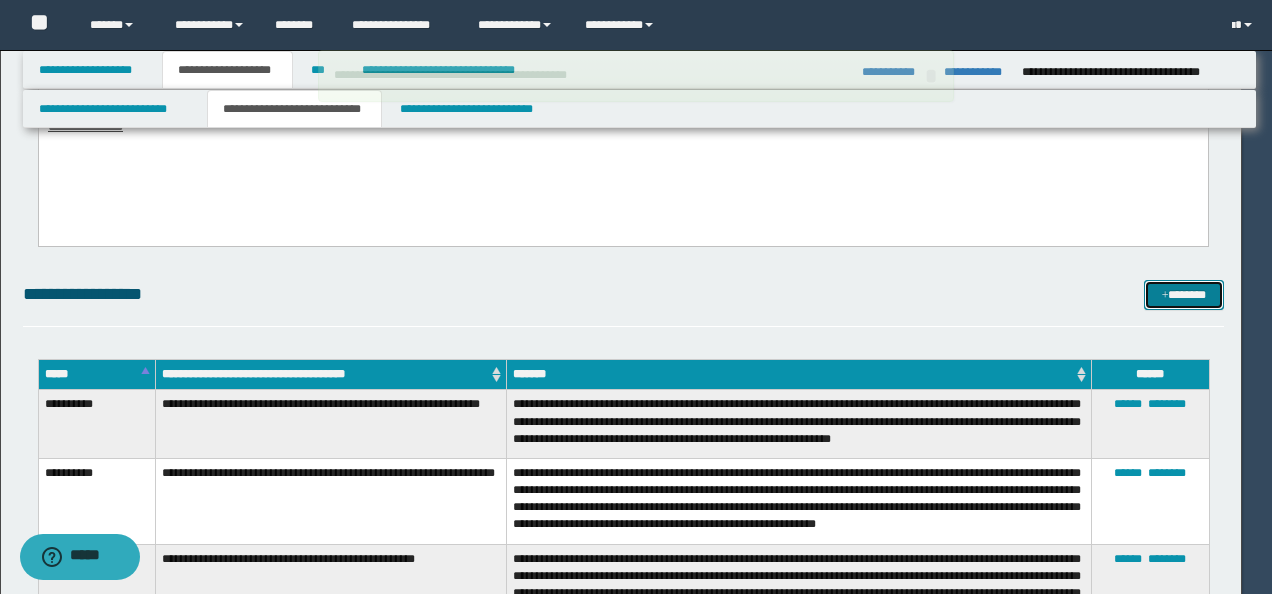 type 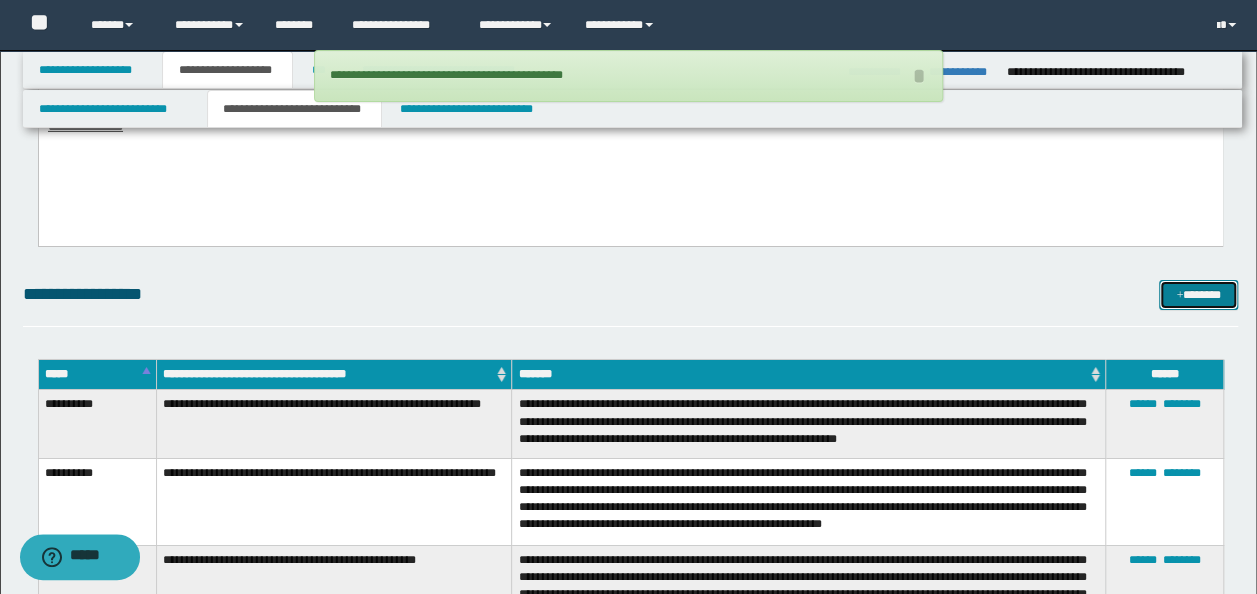click on "*******" at bounding box center (1198, 294) 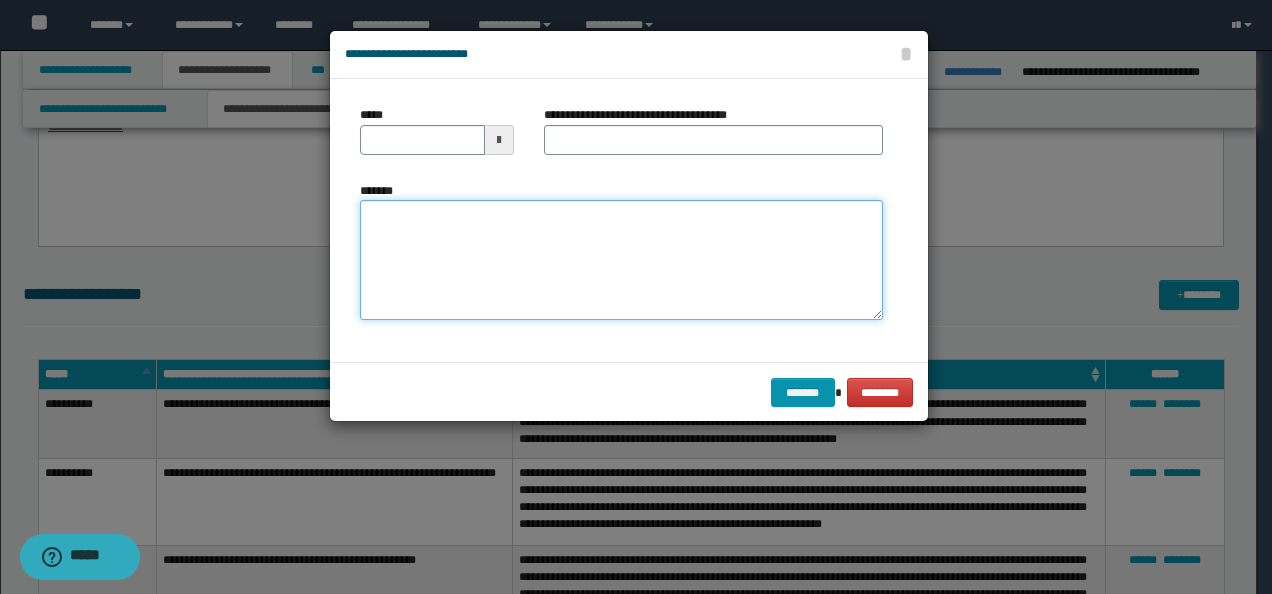 click on "*******" at bounding box center [621, 259] 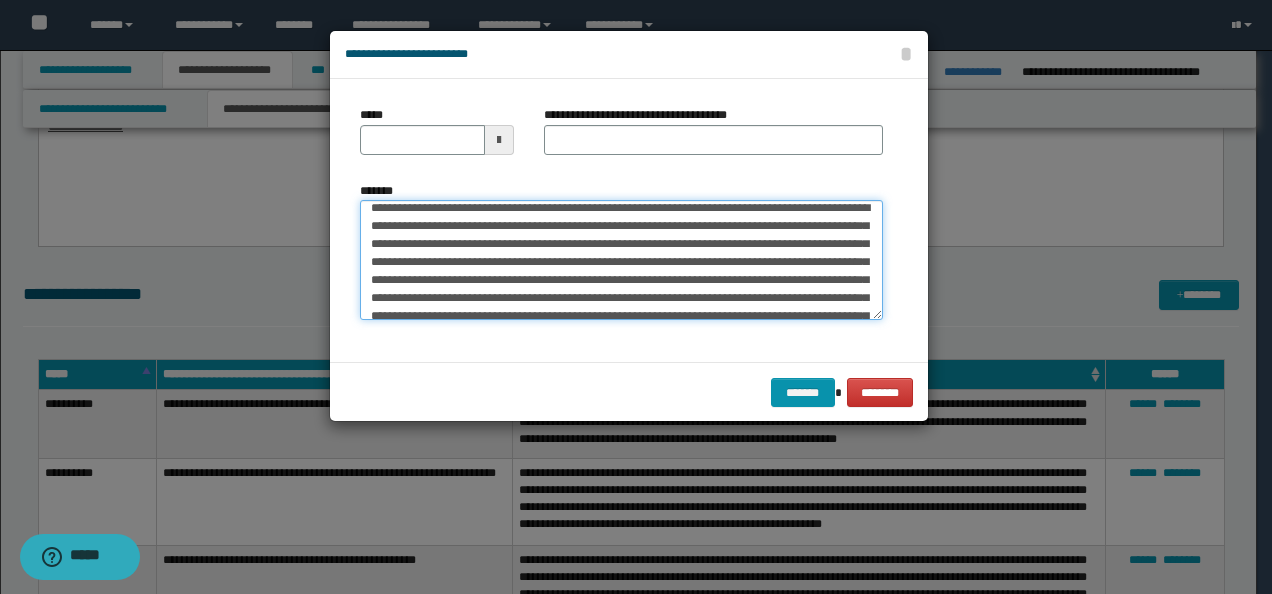 scroll, scrollTop: 0, scrollLeft: 0, axis: both 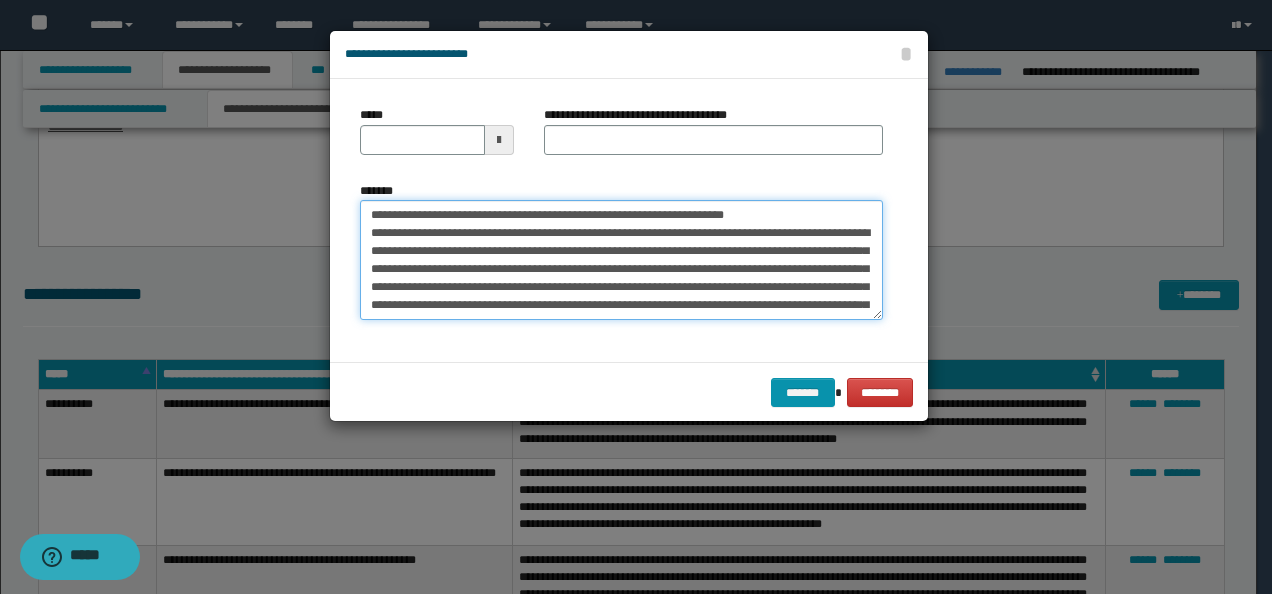 drag, startPoint x: 426, startPoint y: 208, endPoint x: 260, endPoint y: 208, distance: 166 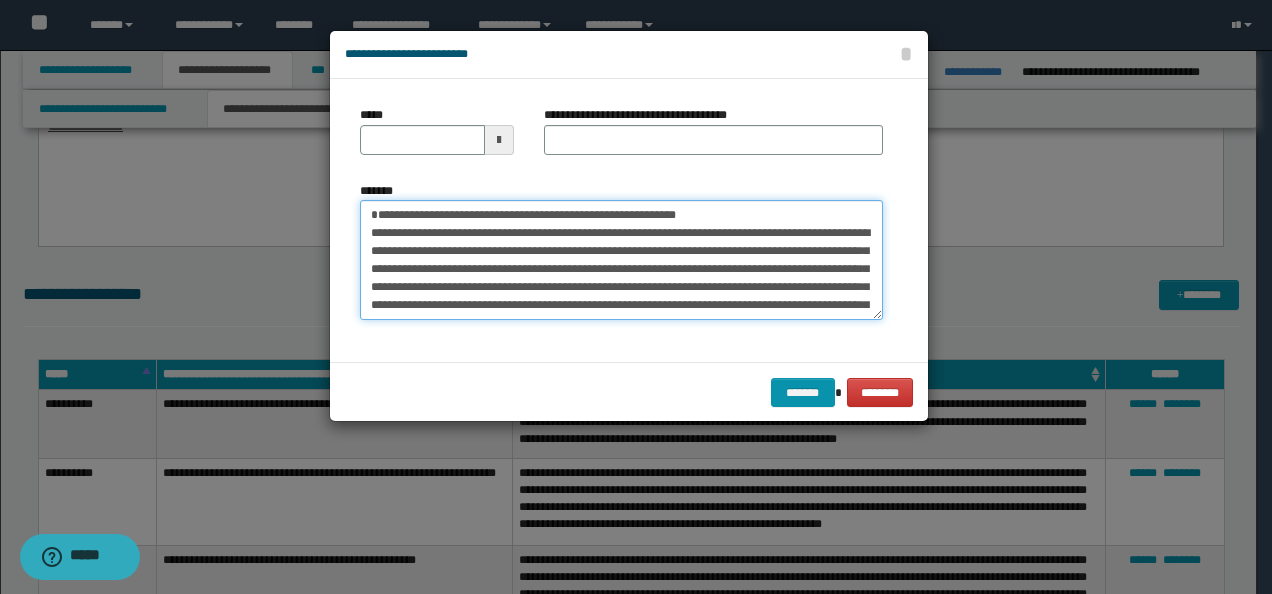 type 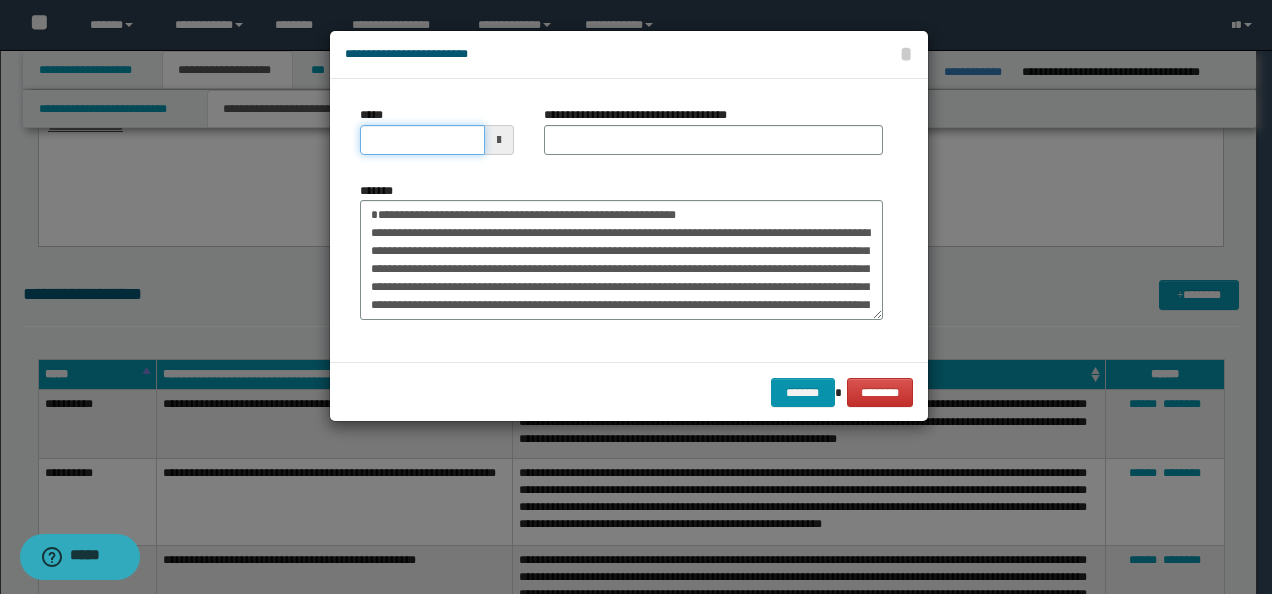 click on "*****" at bounding box center [422, 140] 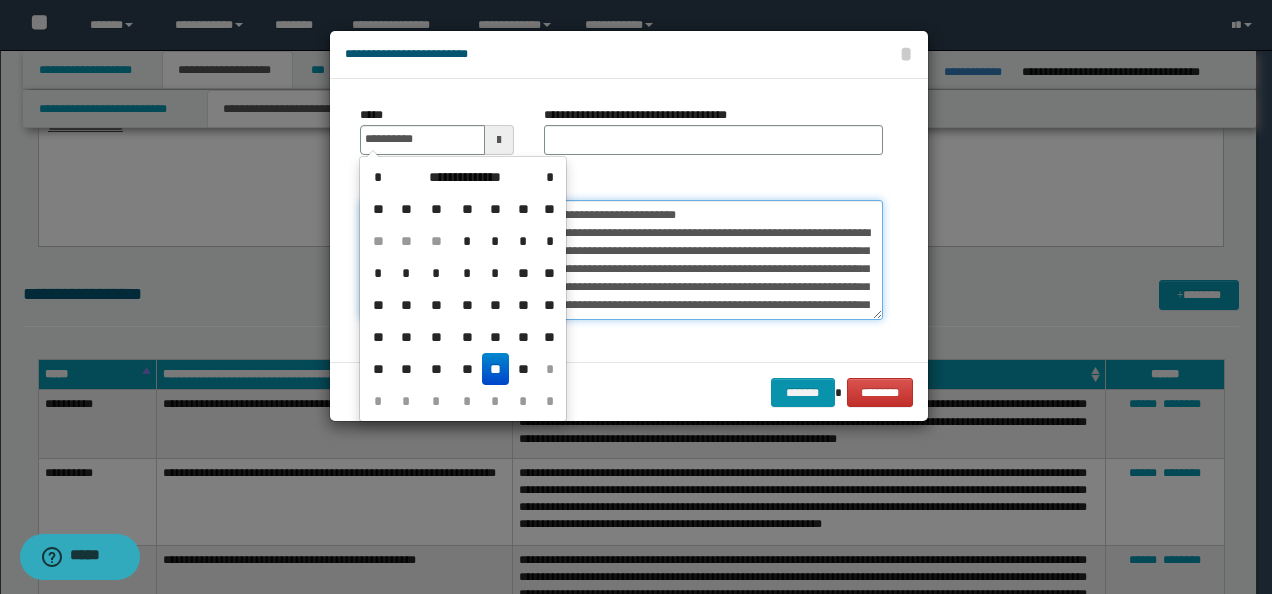 type on "**********" 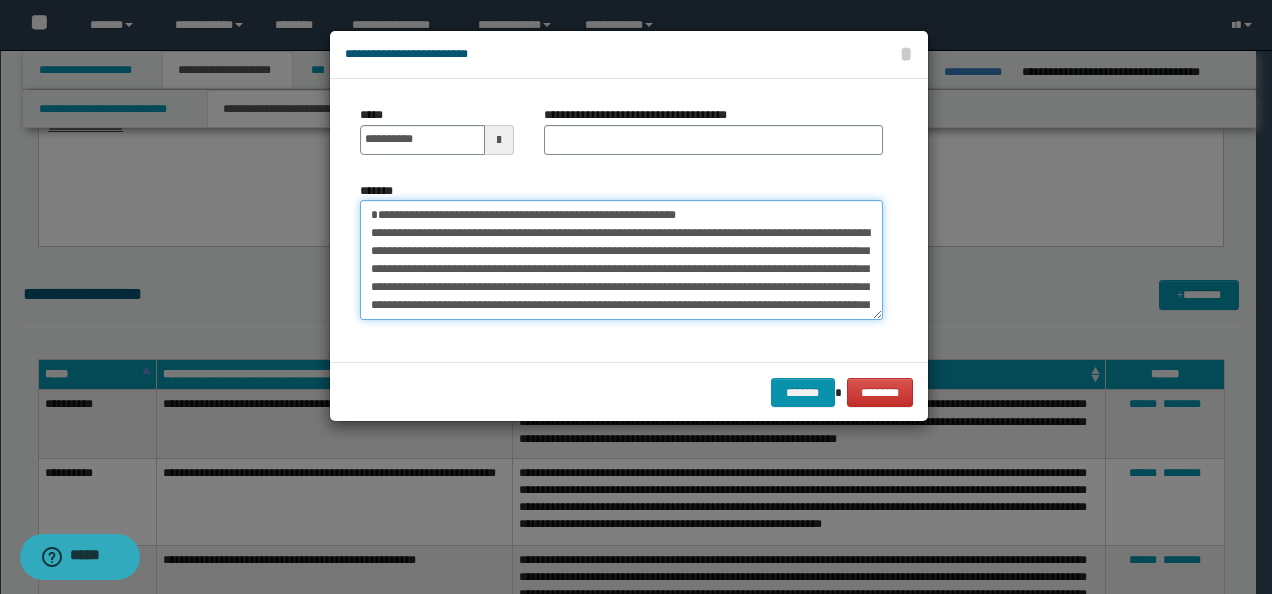 drag, startPoint x: 684, startPoint y: 208, endPoint x: 323, endPoint y: 209, distance: 361.00137 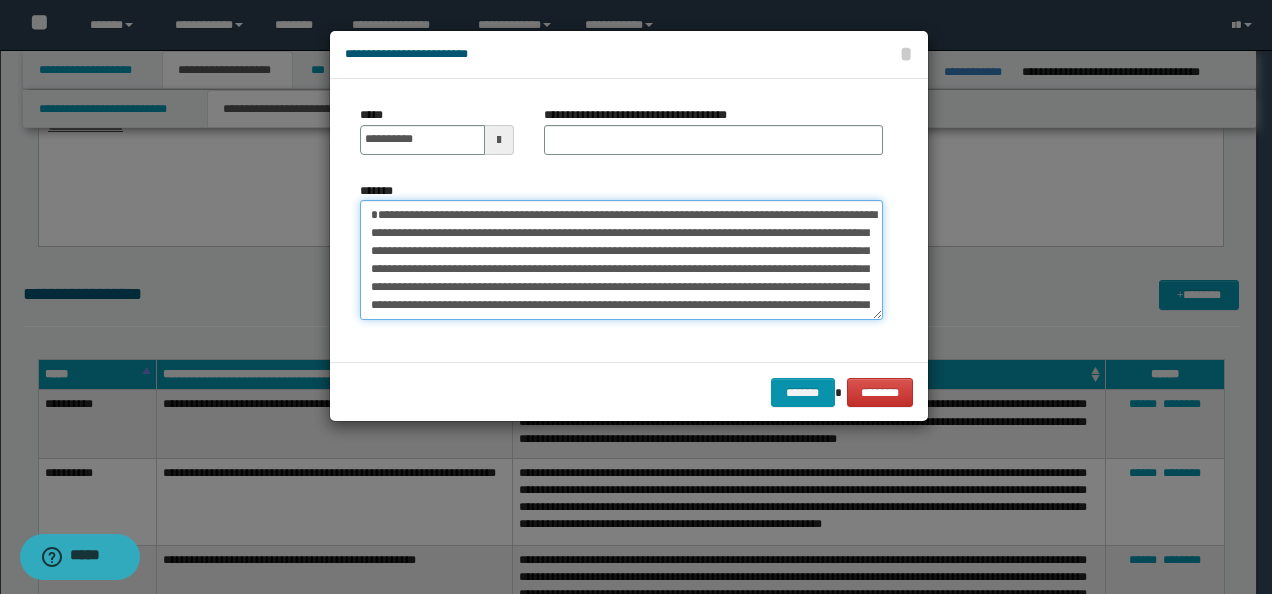 type on "**********" 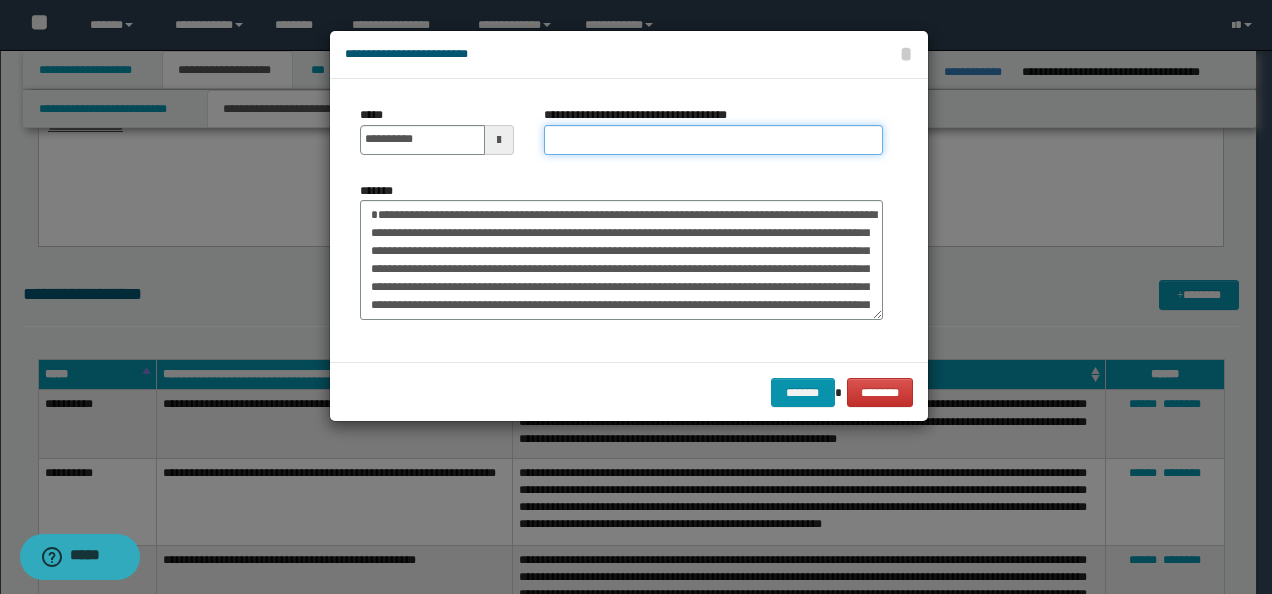 drag, startPoint x: 655, startPoint y: 138, endPoint x: 666, endPoint y: 143, distance: 12.083046 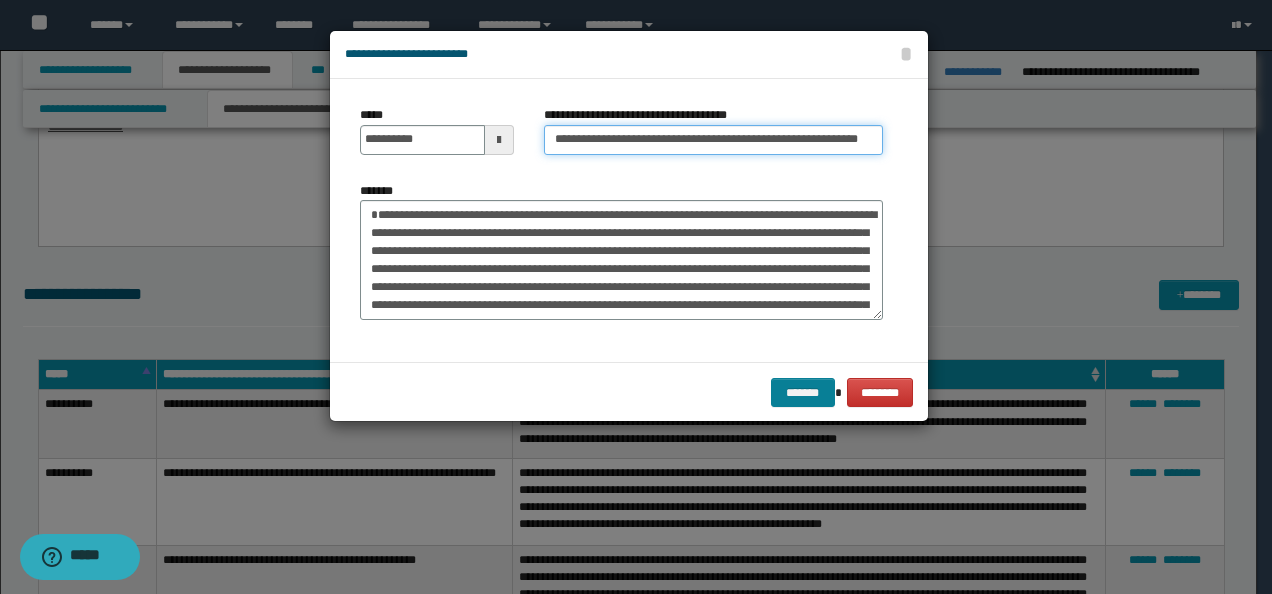 type on "**********" 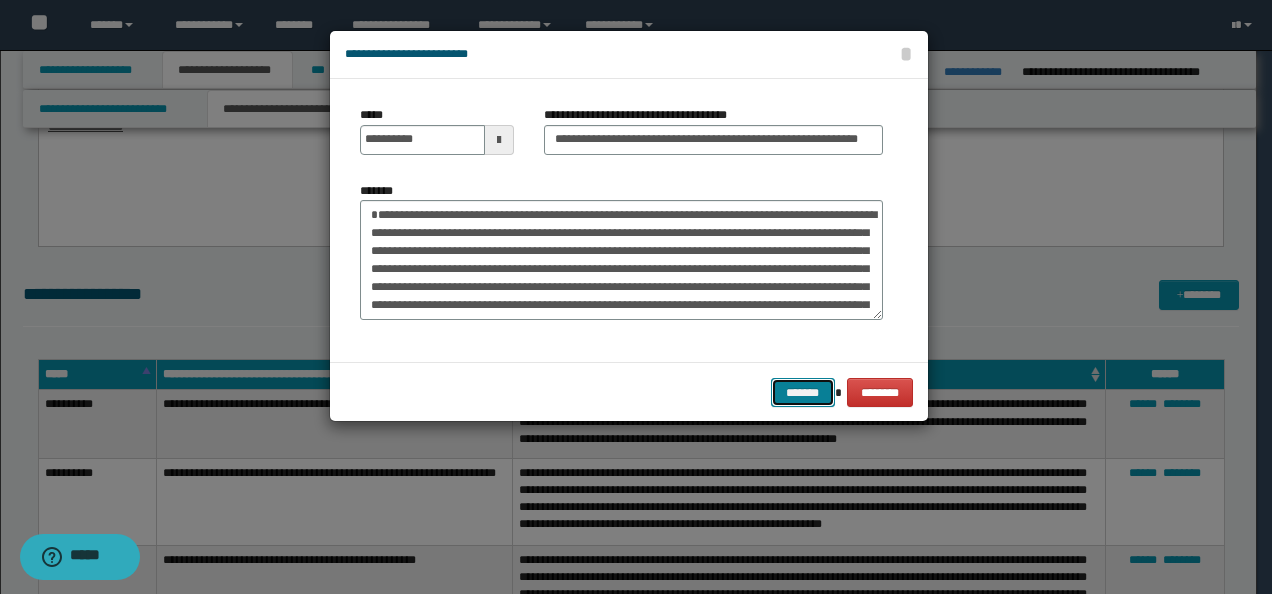 click on "*******" at bounding box center (803, 392) 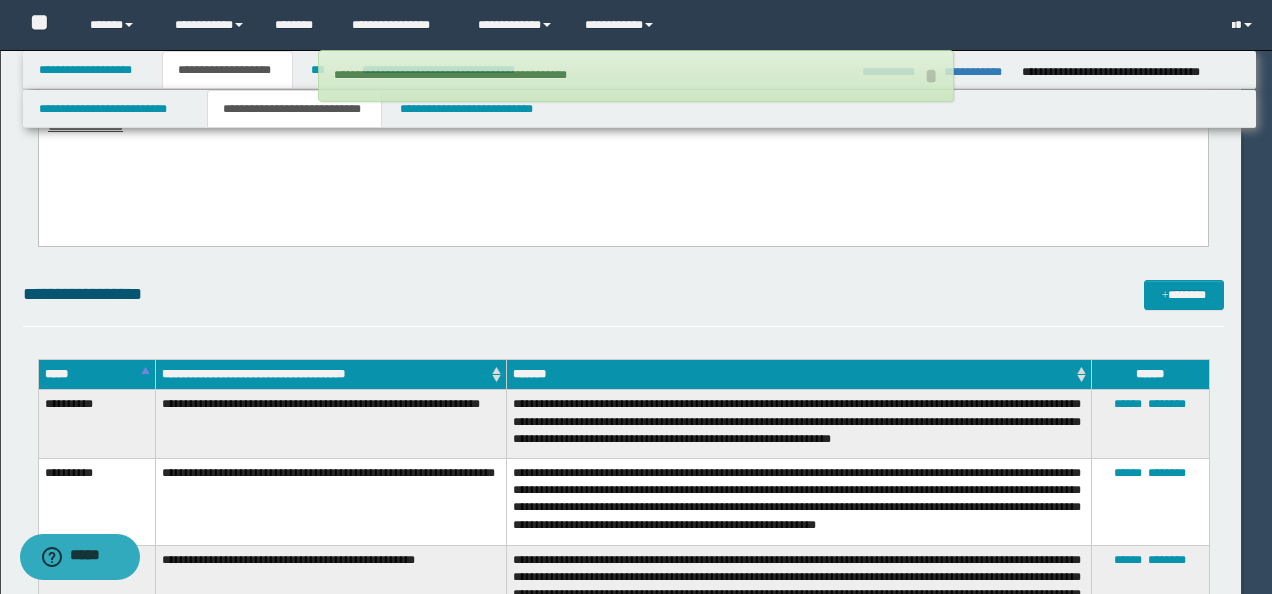 type 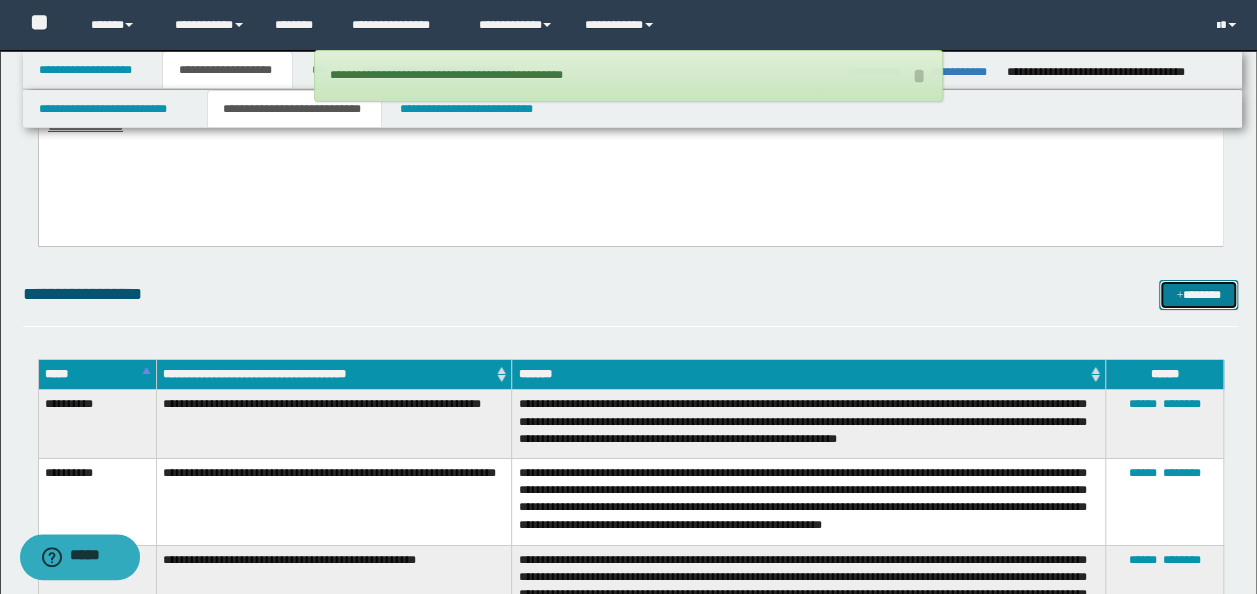 click on "*******" at bounding box center (1198, 294) 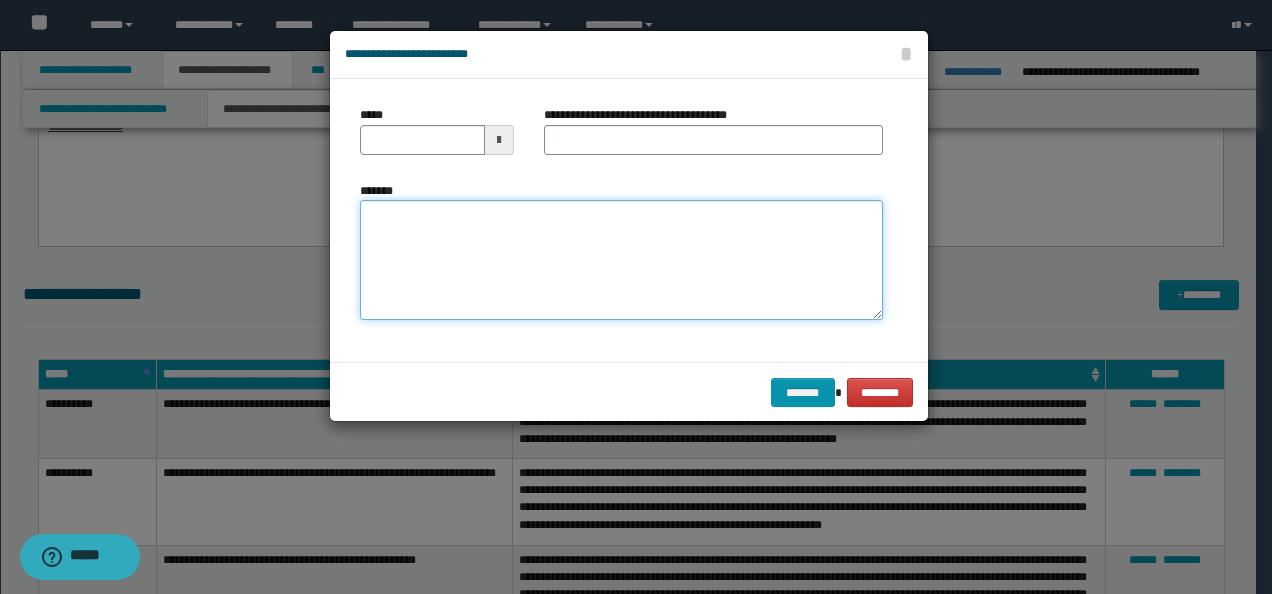 click on "*******" at bounding box center [621, 259] 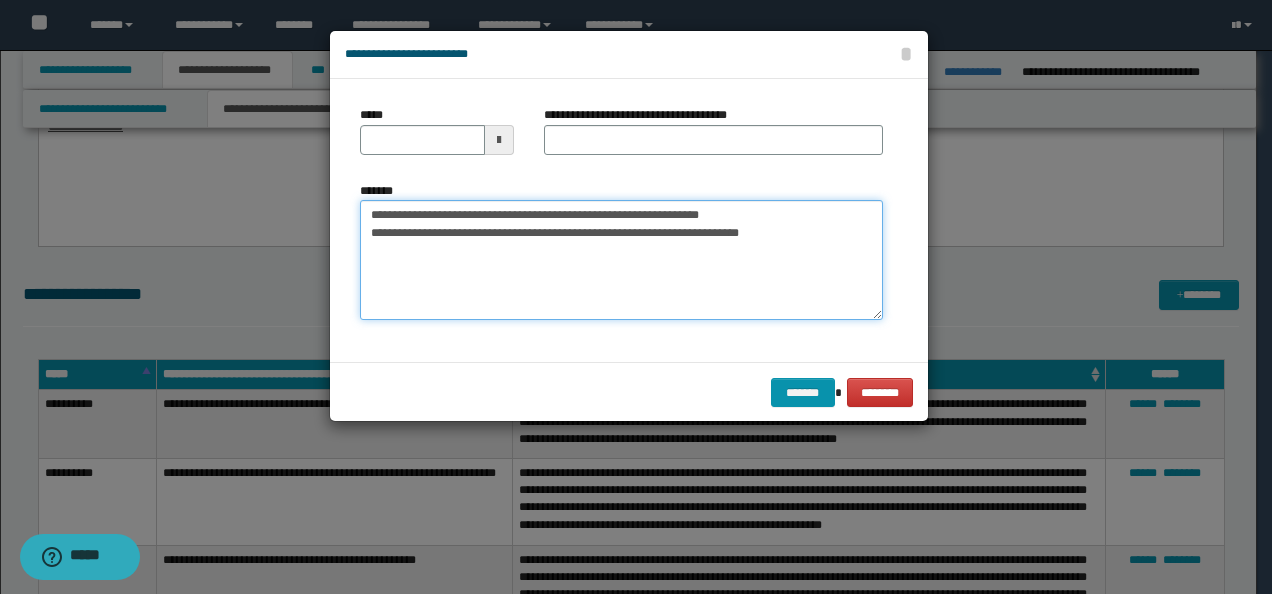drag, startPoint x: 401, startPoint y: 205, endPoint x: 353, endPoint y: 160, distance: 65.795135 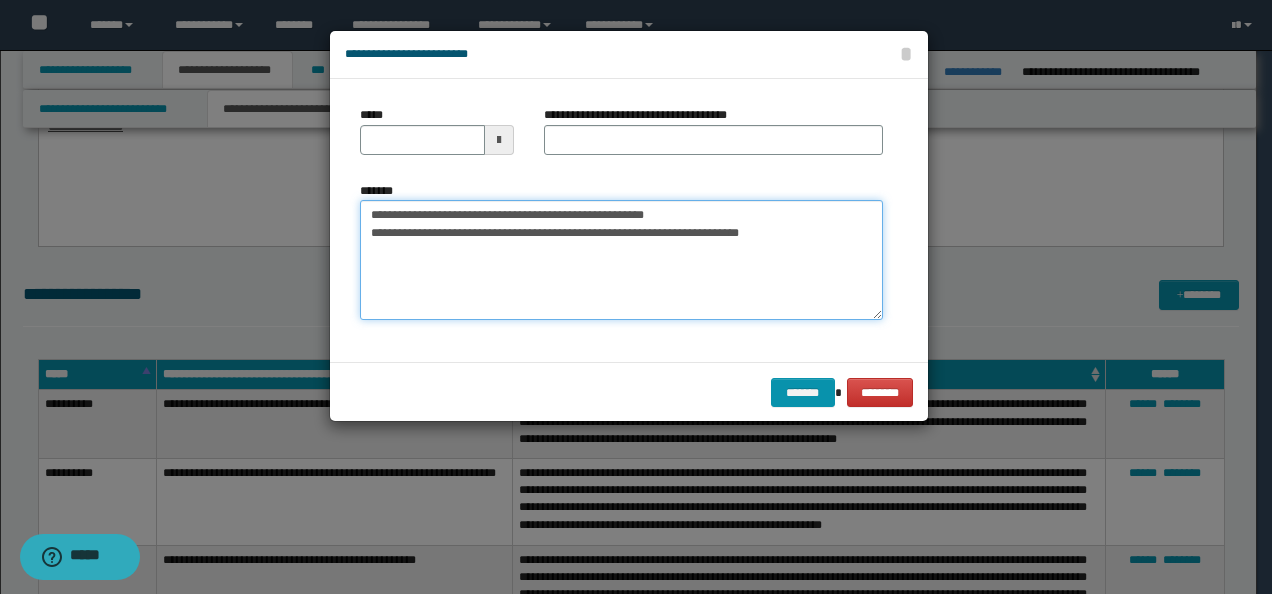 type on "**********" 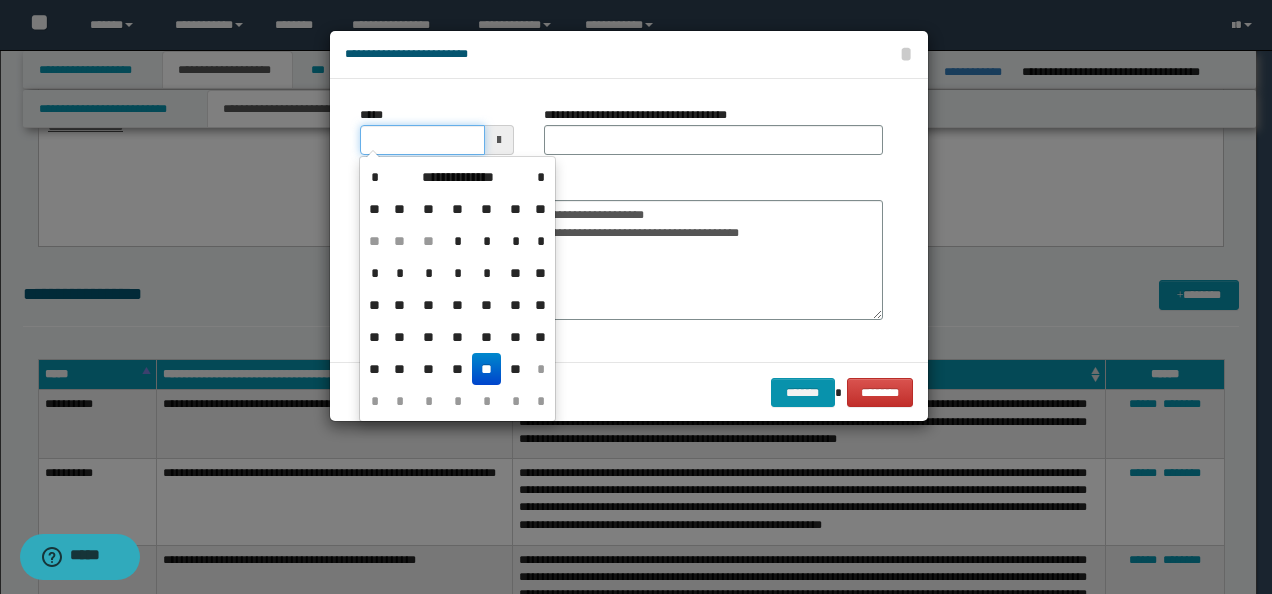 click on "*****" at bounding box center (422, 140) 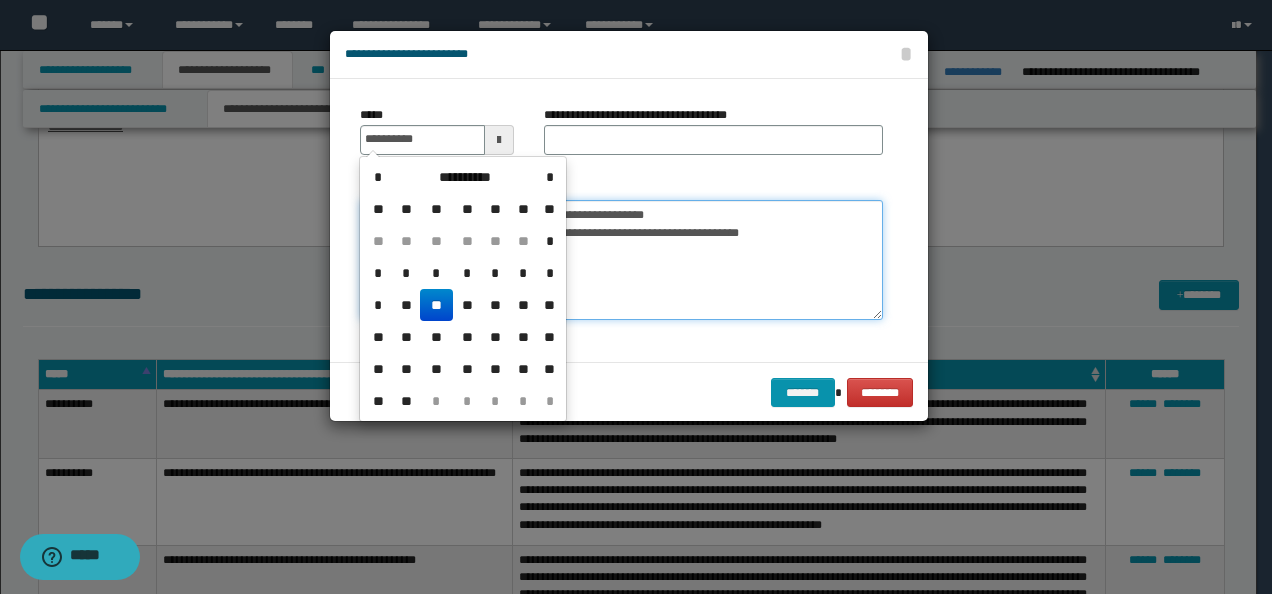 type on "**********" 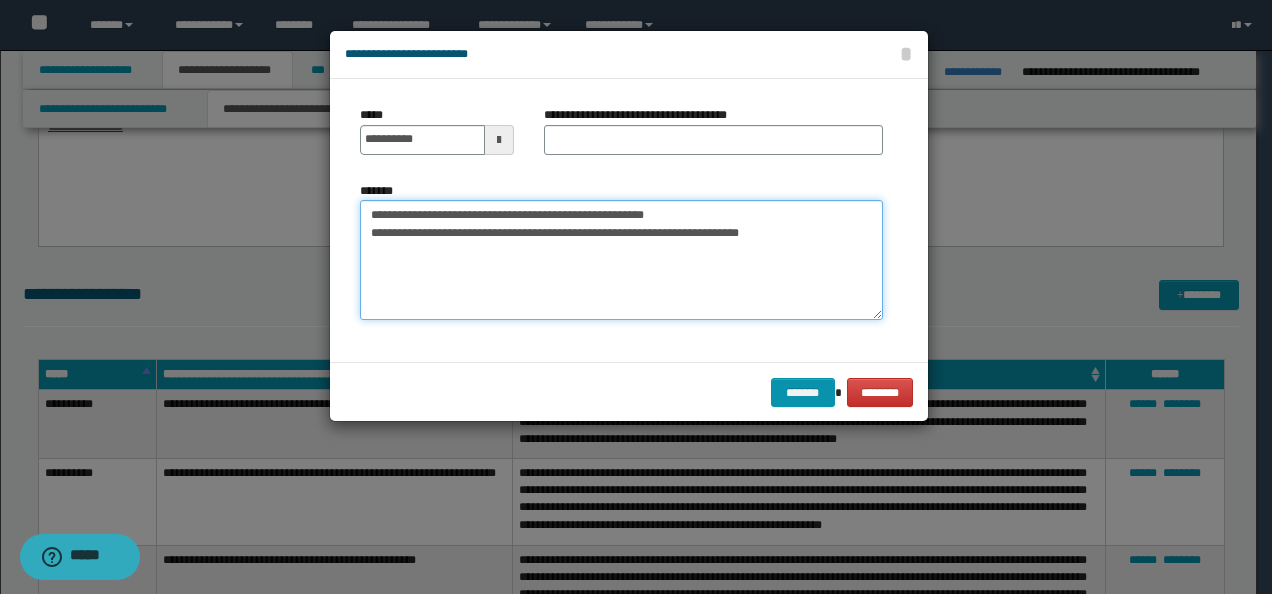 drag, startPoint x: 509, startPoint y: 204, endPoint x: 462, endPoint y: 190, distance: 49.0408 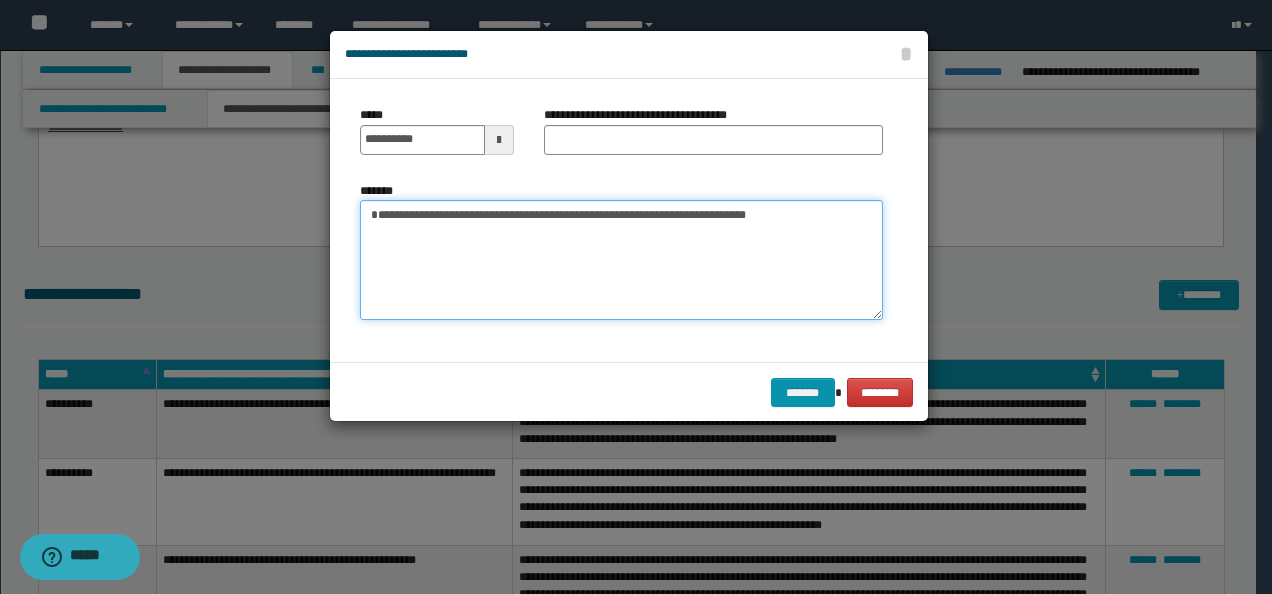 type on "**********" 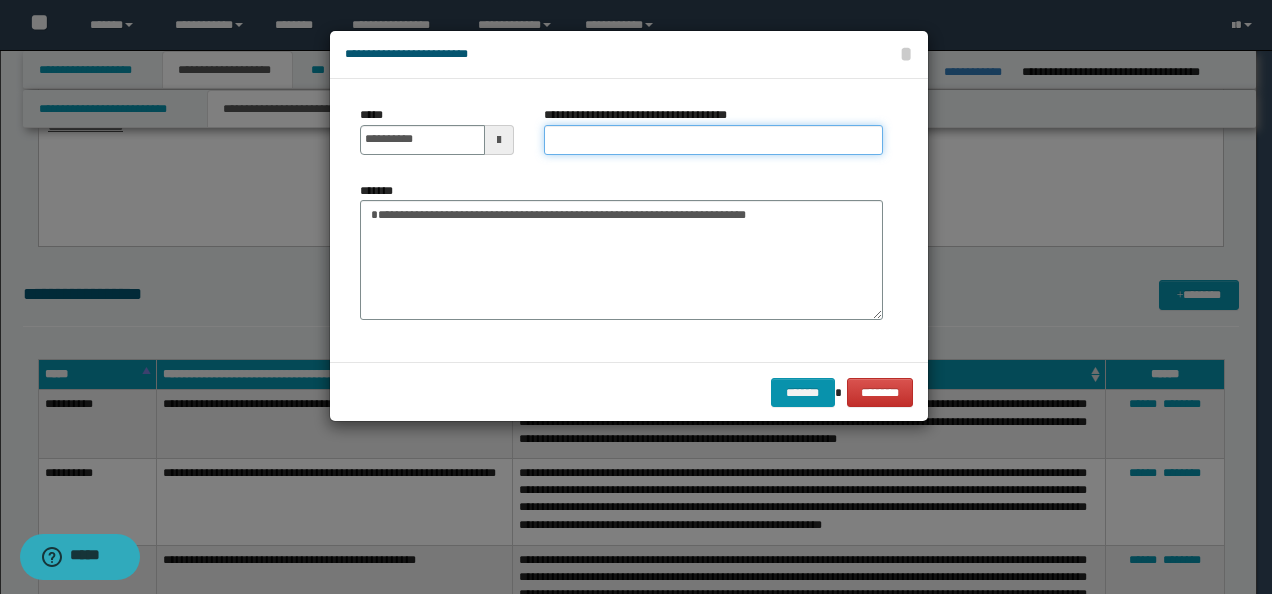drag, startPoint x: 578, startPoint y: 134, endPoint x: 604, endPoint y: 144, distance: 27.856777 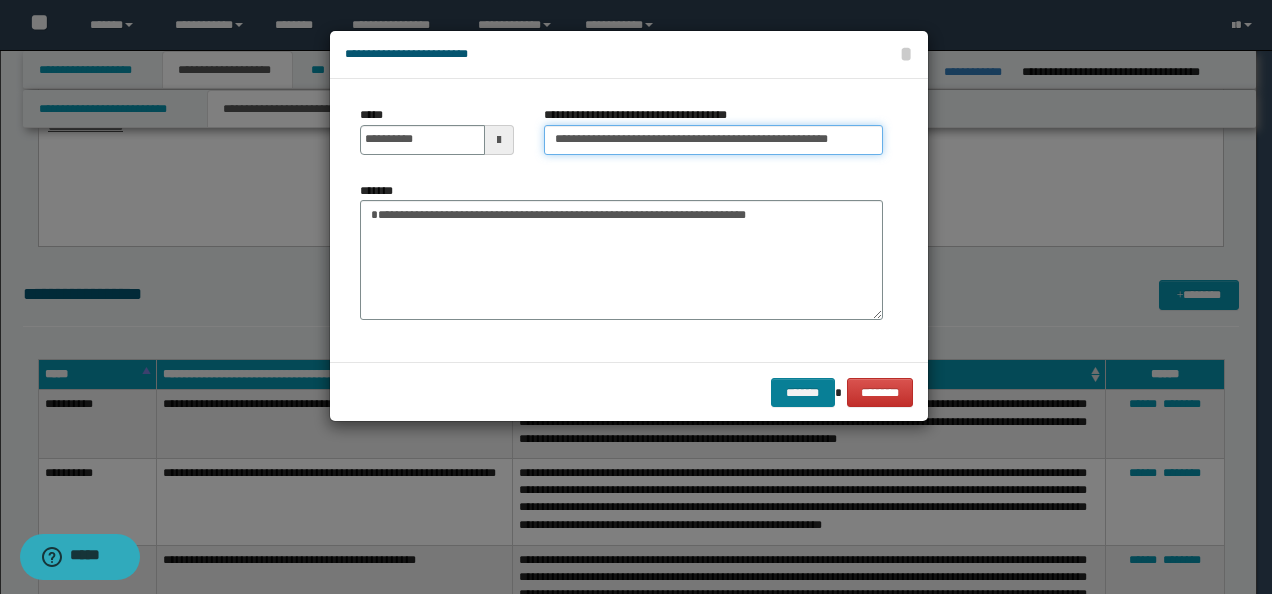 type on "**********" 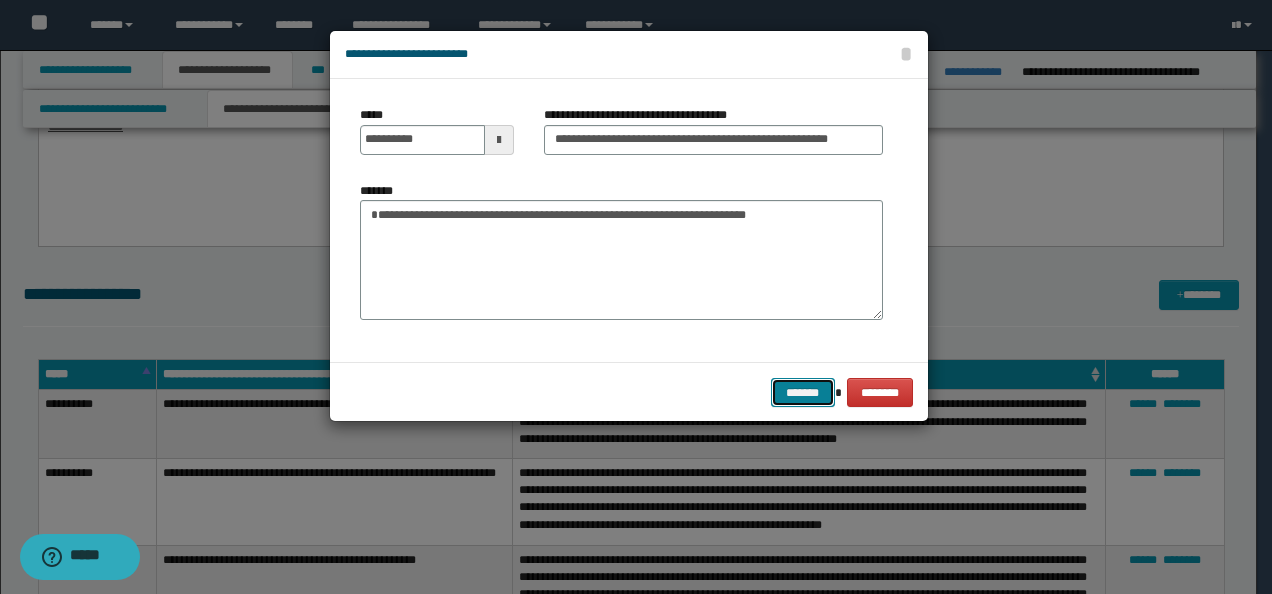 click on "*******" at bounding box center (803, 392) 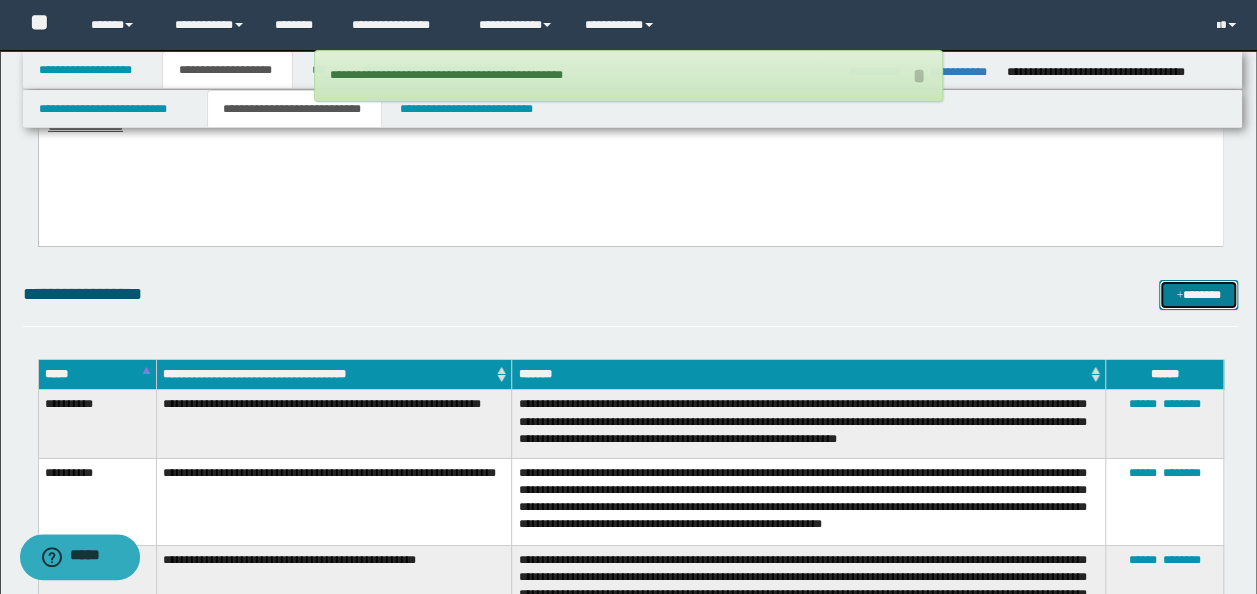 click on "*******" at bounding box center [1198, 294] 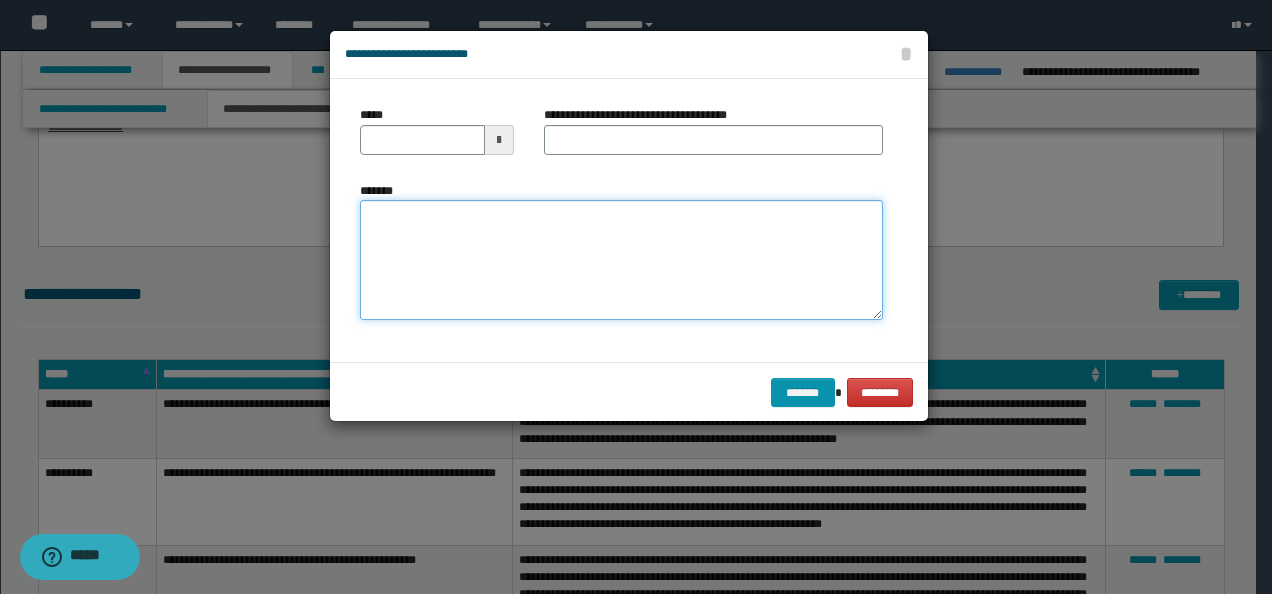 click on "*******" at bounding box center [621, 259] 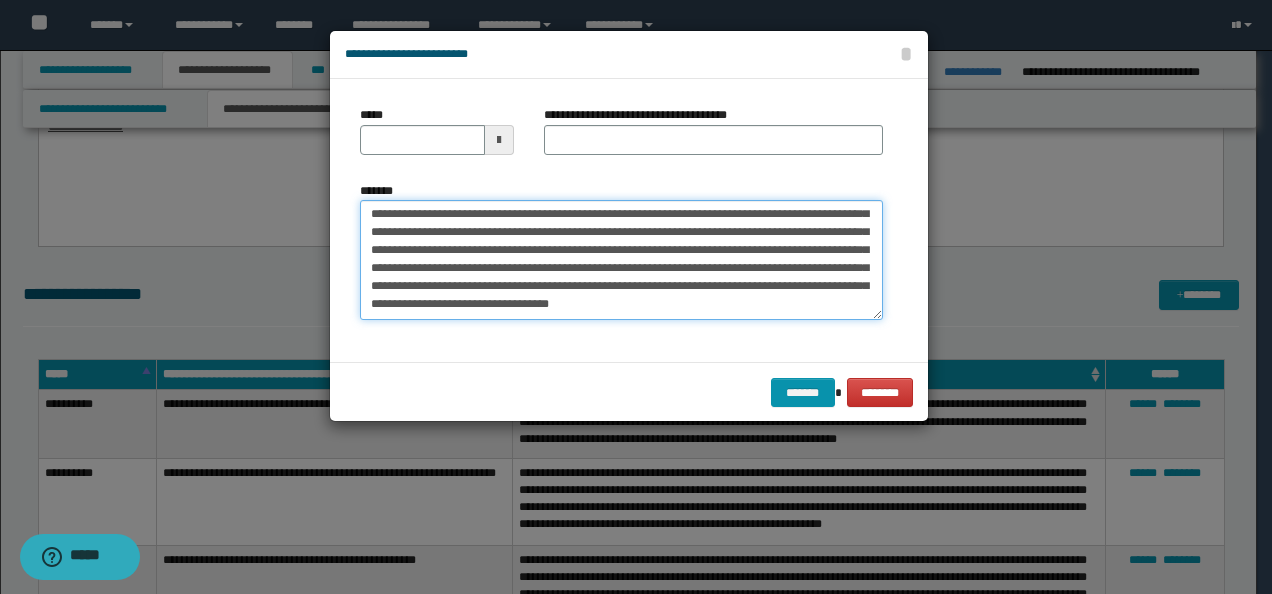 scroll, scrollTop: 0, scrollLeft: 0, axis: both 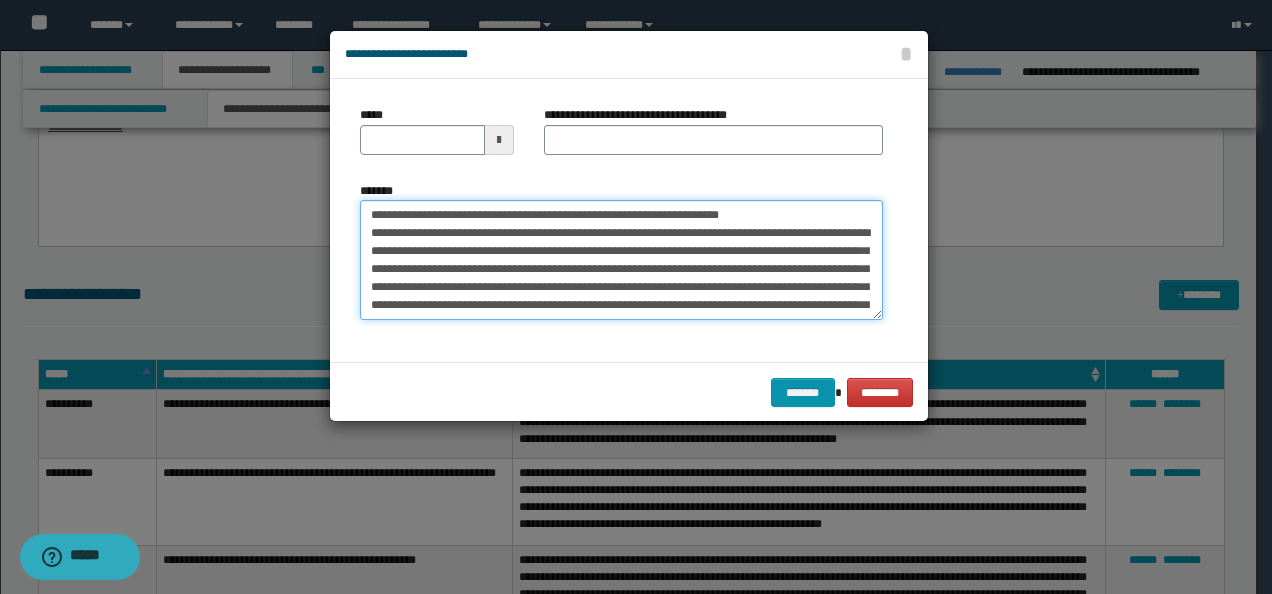 drag, startPoint x: 426, startPoint y: 210, endPoint x: 423, endPoint y: 199, distance: 11.401754 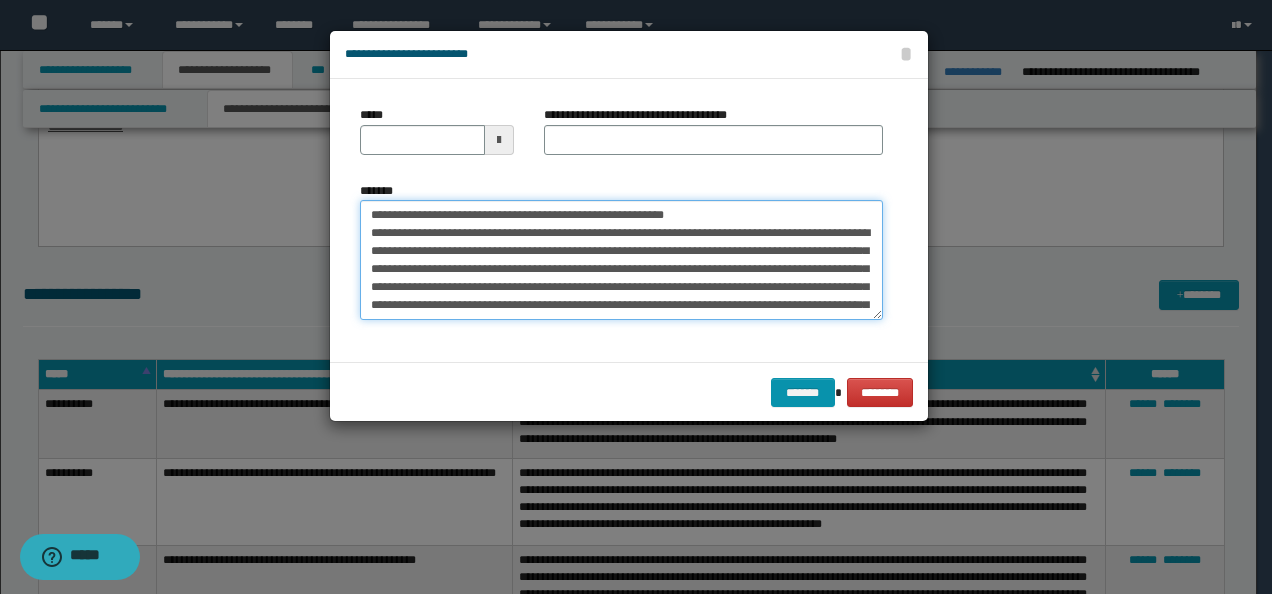 type on "**********" 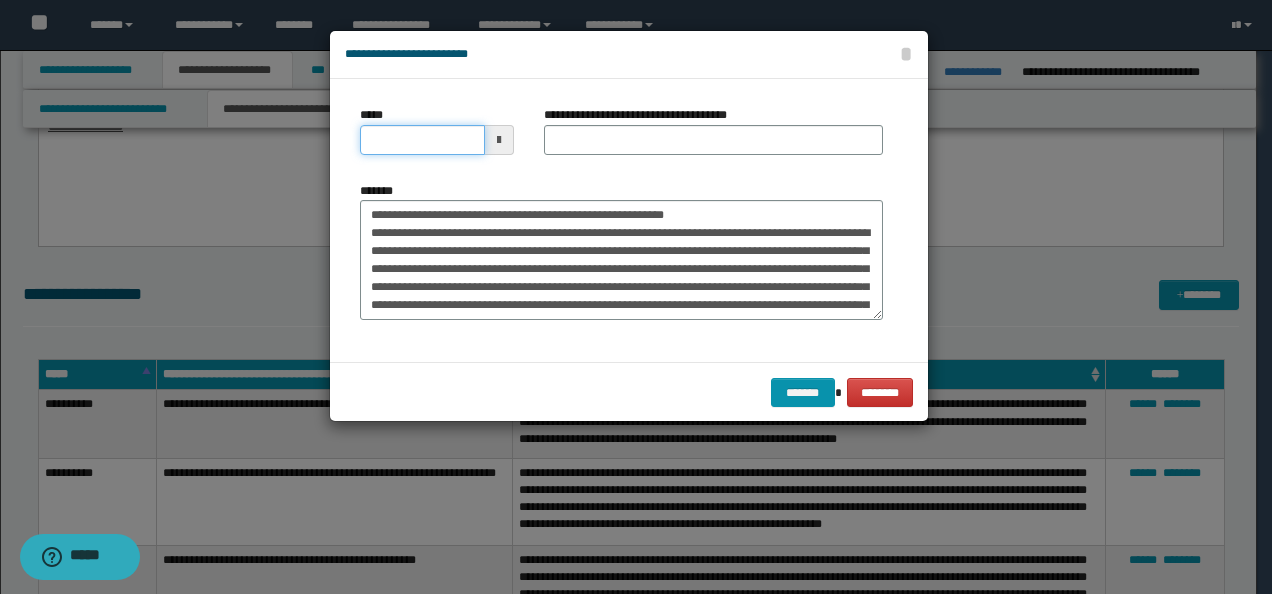click on "*****" at bounding box center (422, 140) 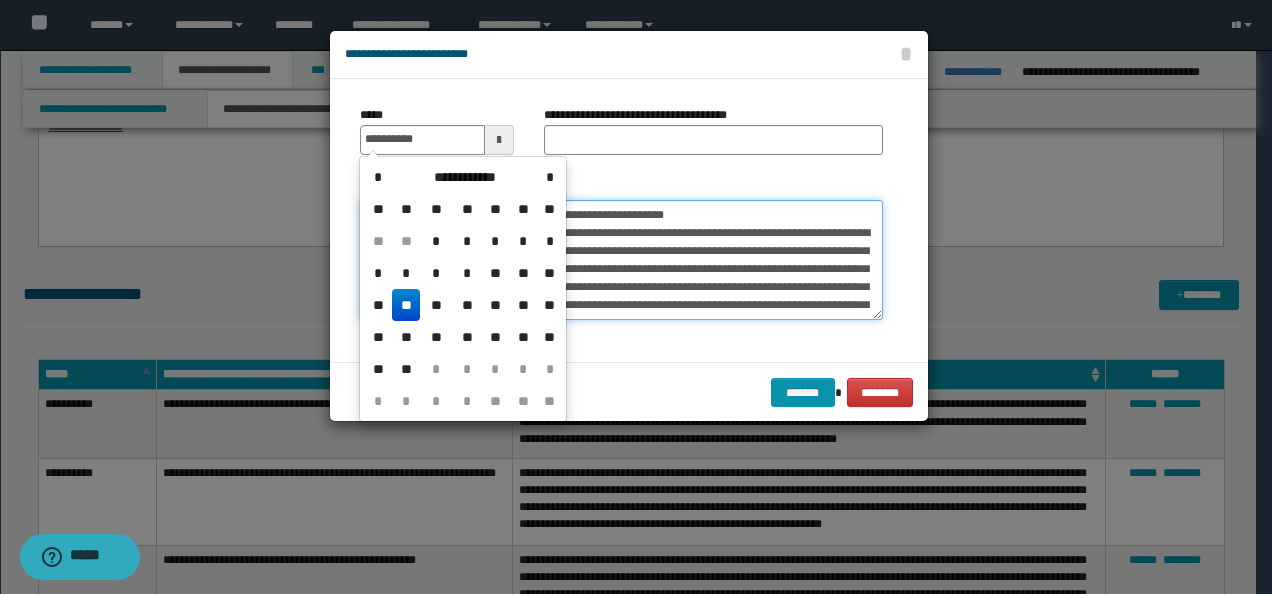 type on "**********" 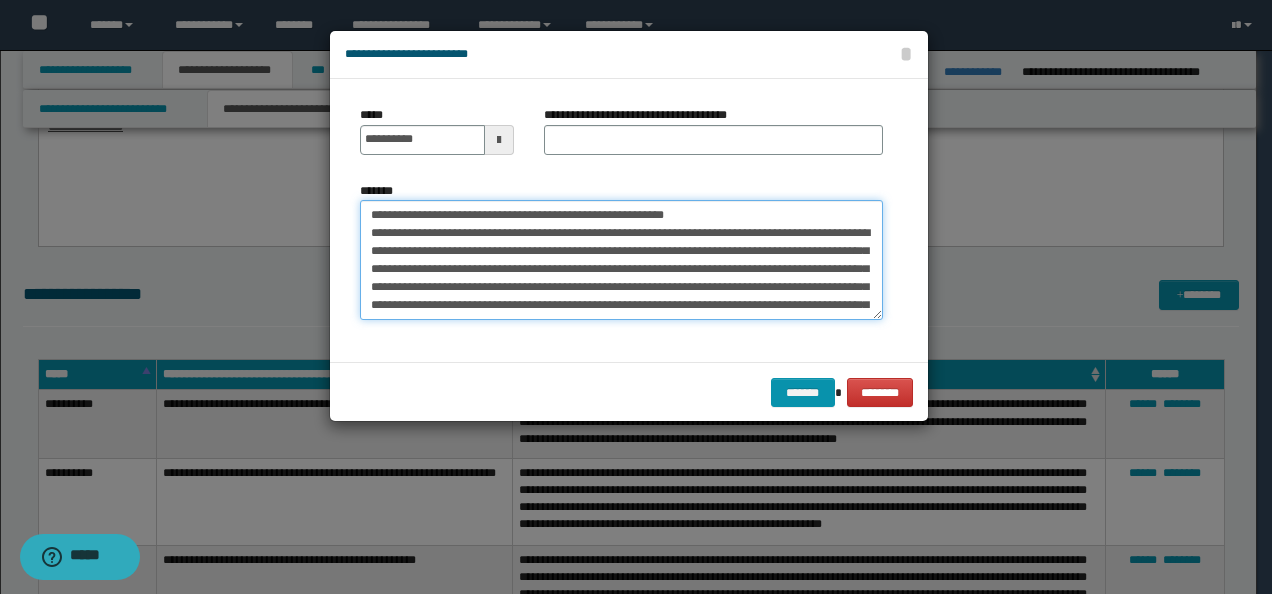 drag, startPoint x: 488, startPoint y: 194, endPoint x: 500, endPoint y: 162, distance: 34.176014 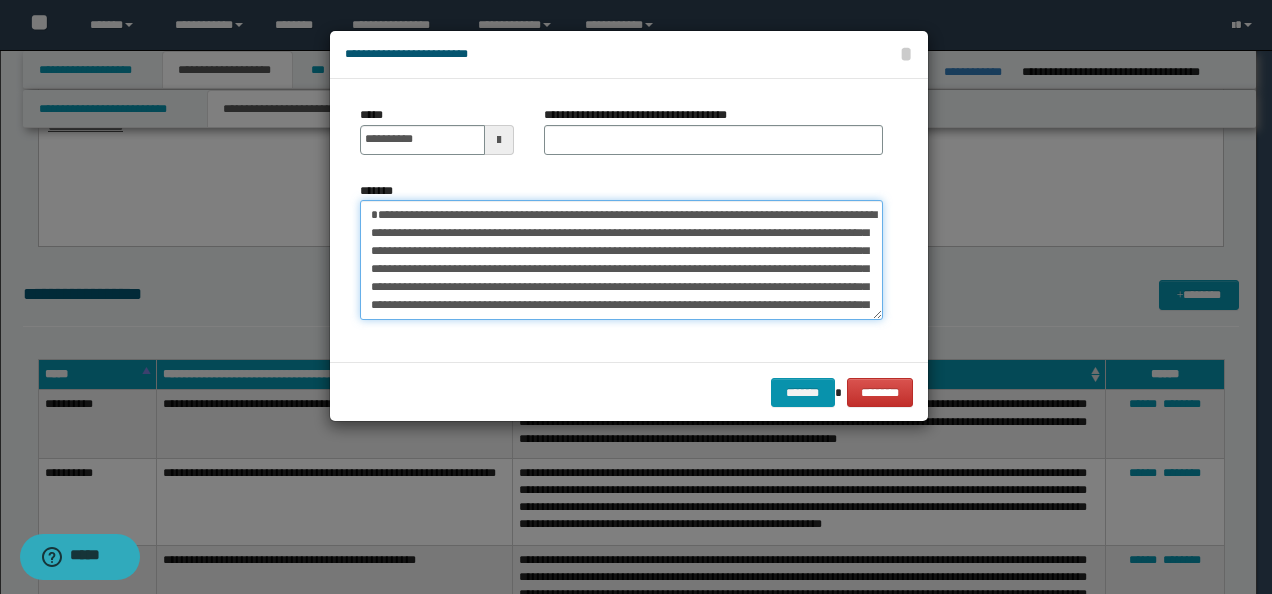 type on "**********" 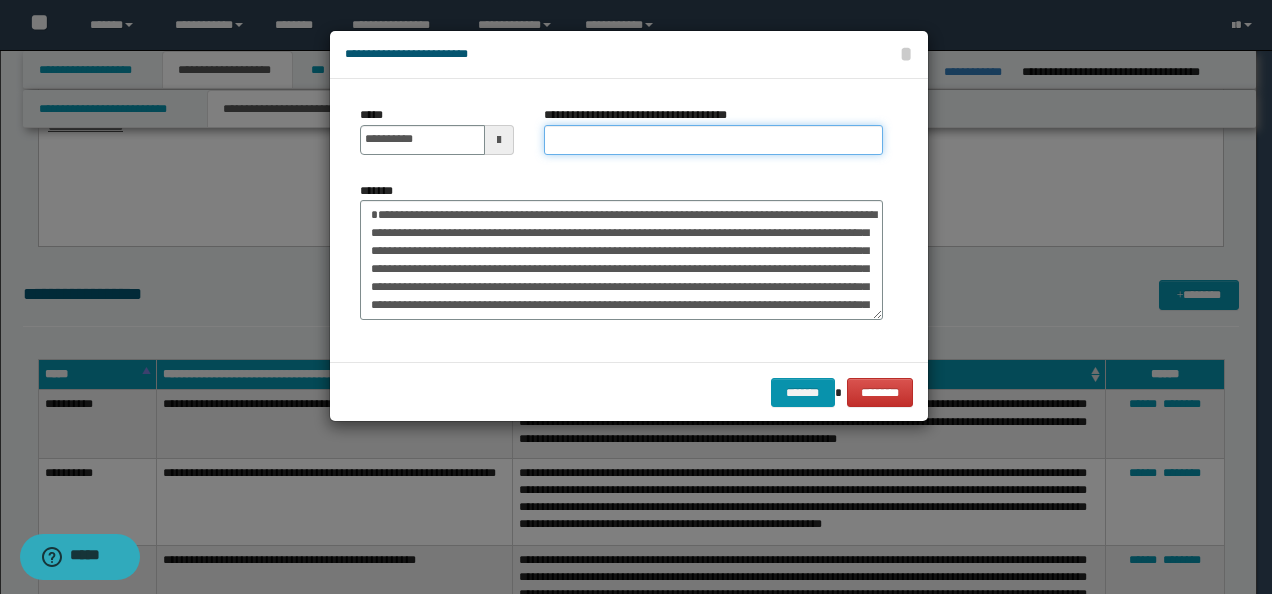 click on "**********" at bounding box center [713, 140] 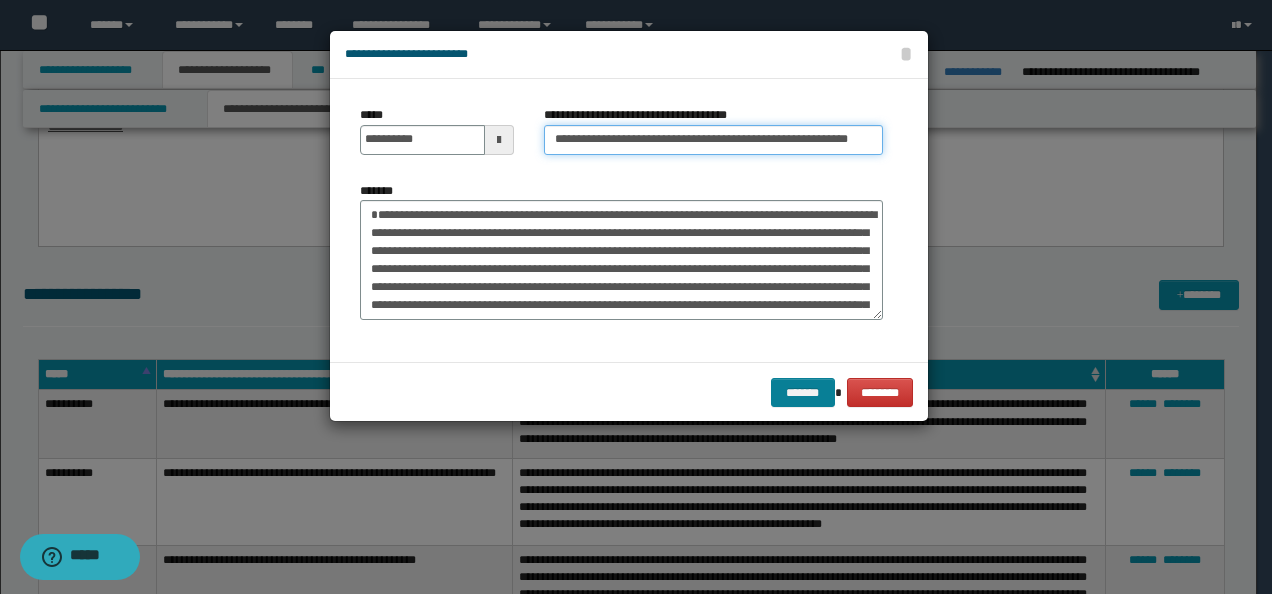 type on "**********" 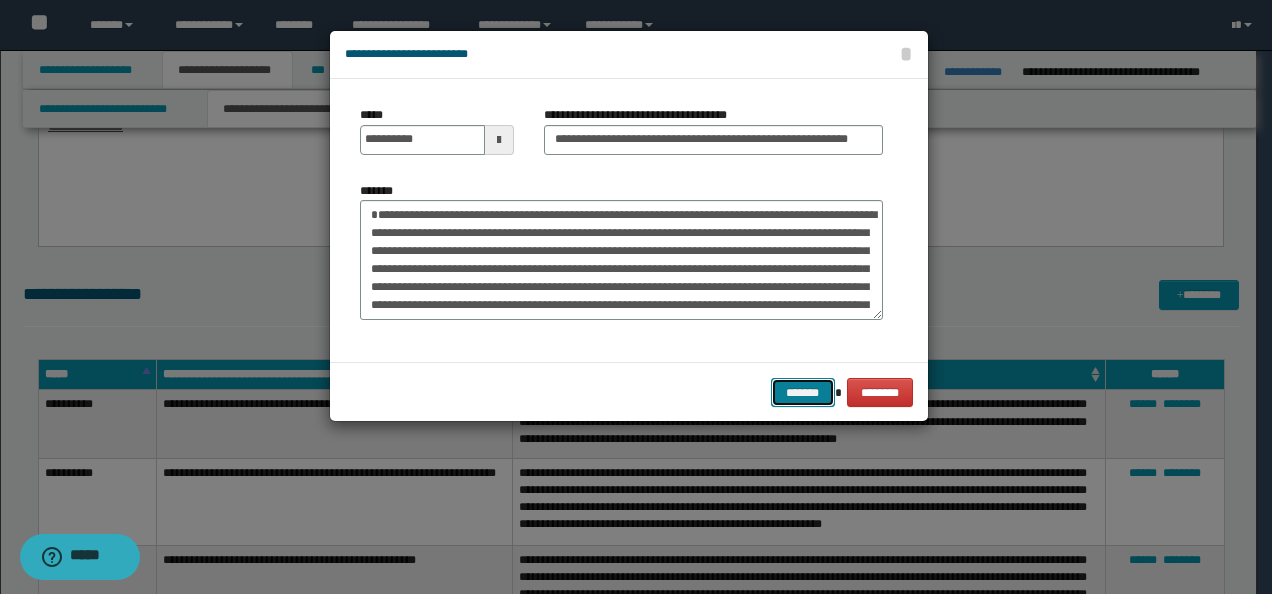 click on "*******" at bounding box center [803, 392] 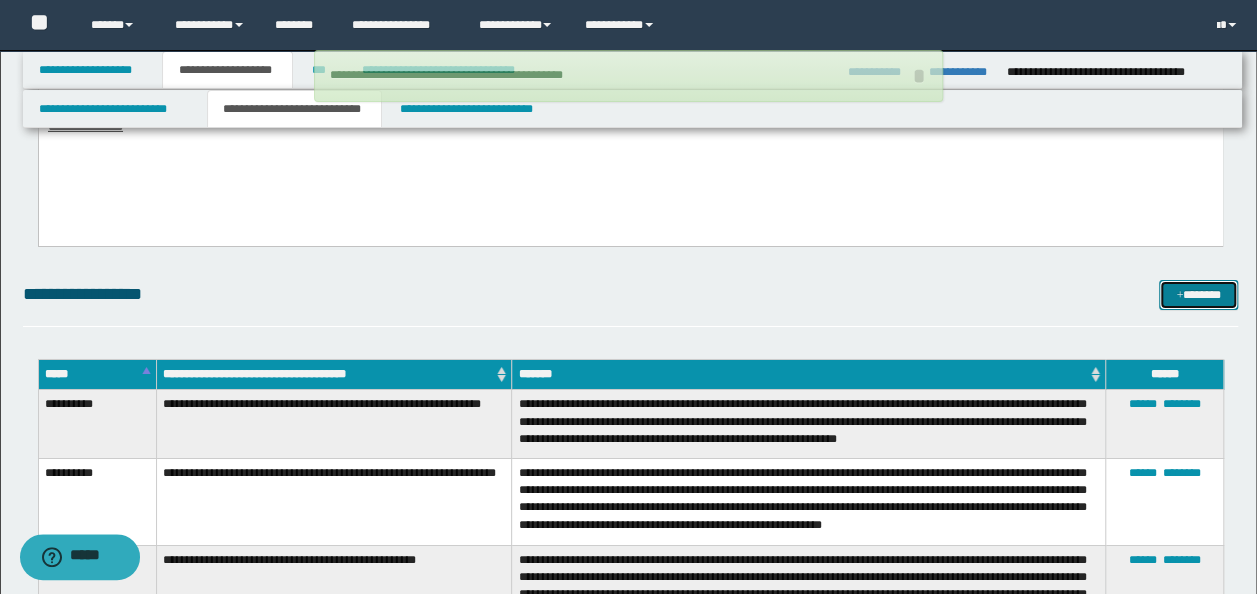 type 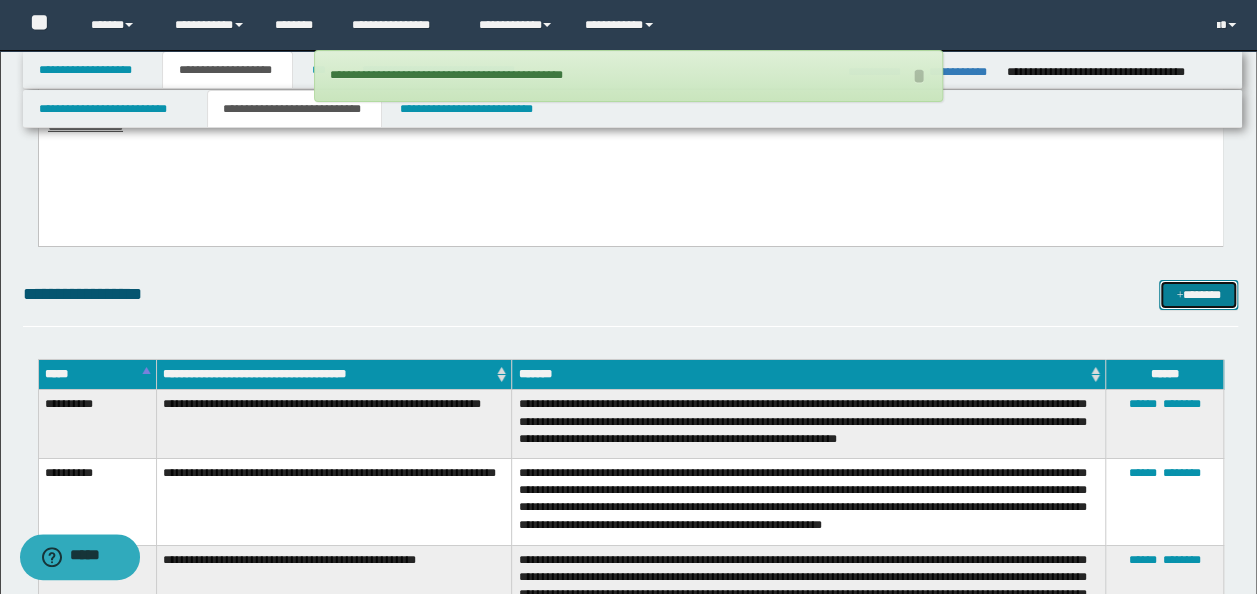 click on "*******" at bounding box center (1198, 294) 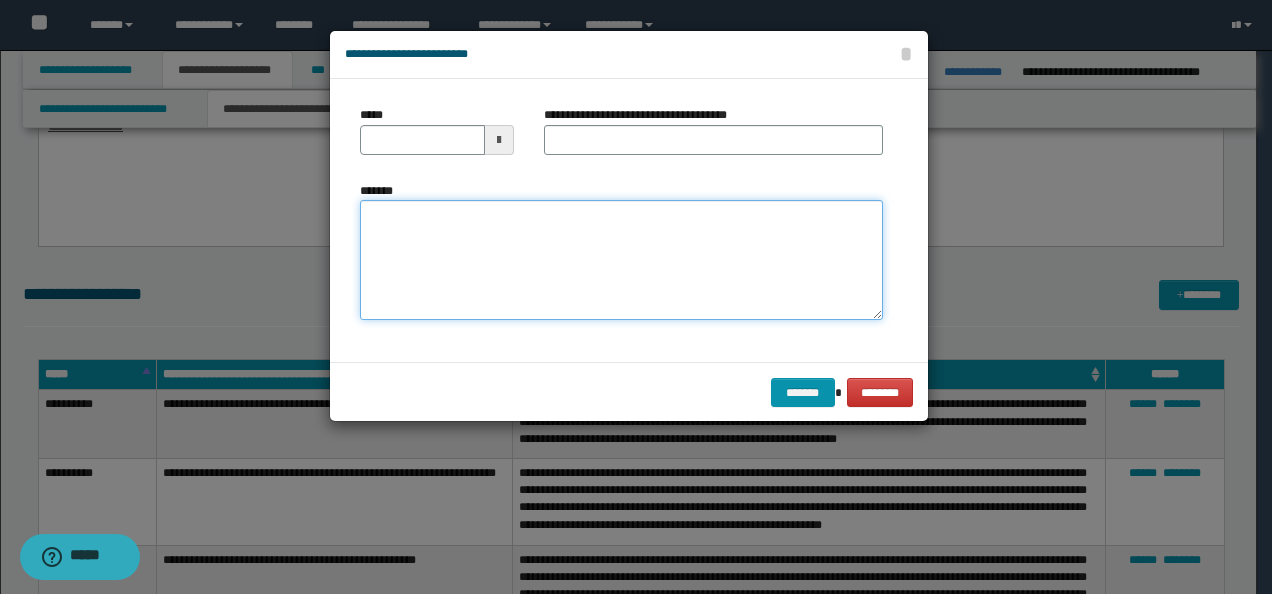 click on "*******" at bounding box center [621, 259] 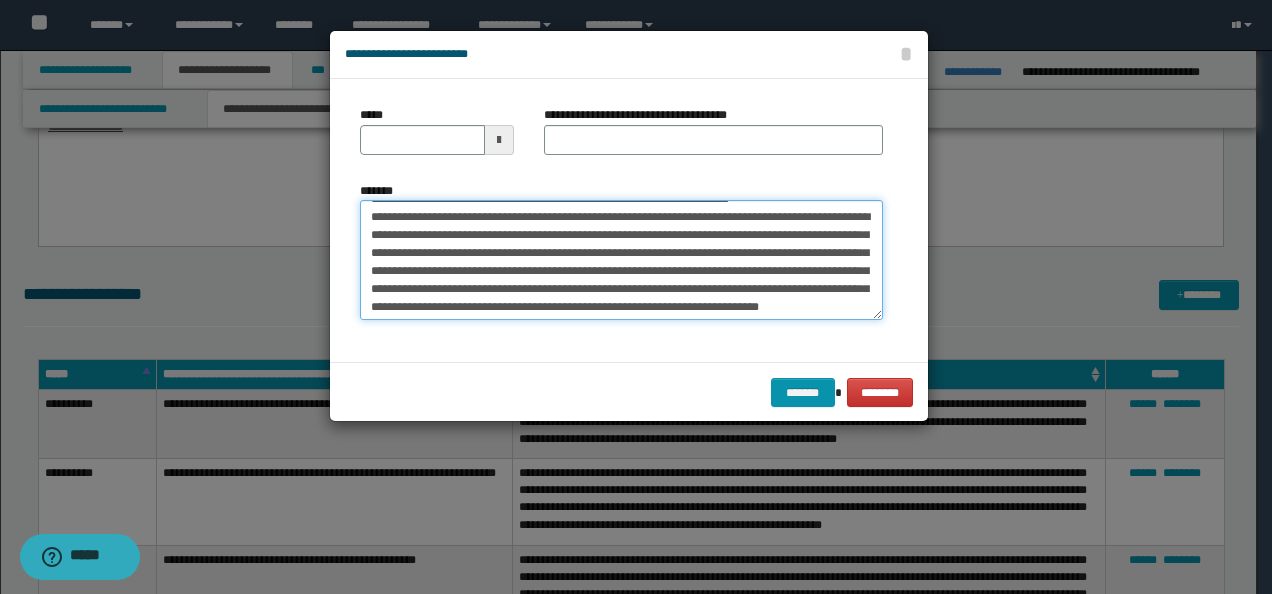 scroll, scrollTop: 0, scrollLeft: 0, axis: both 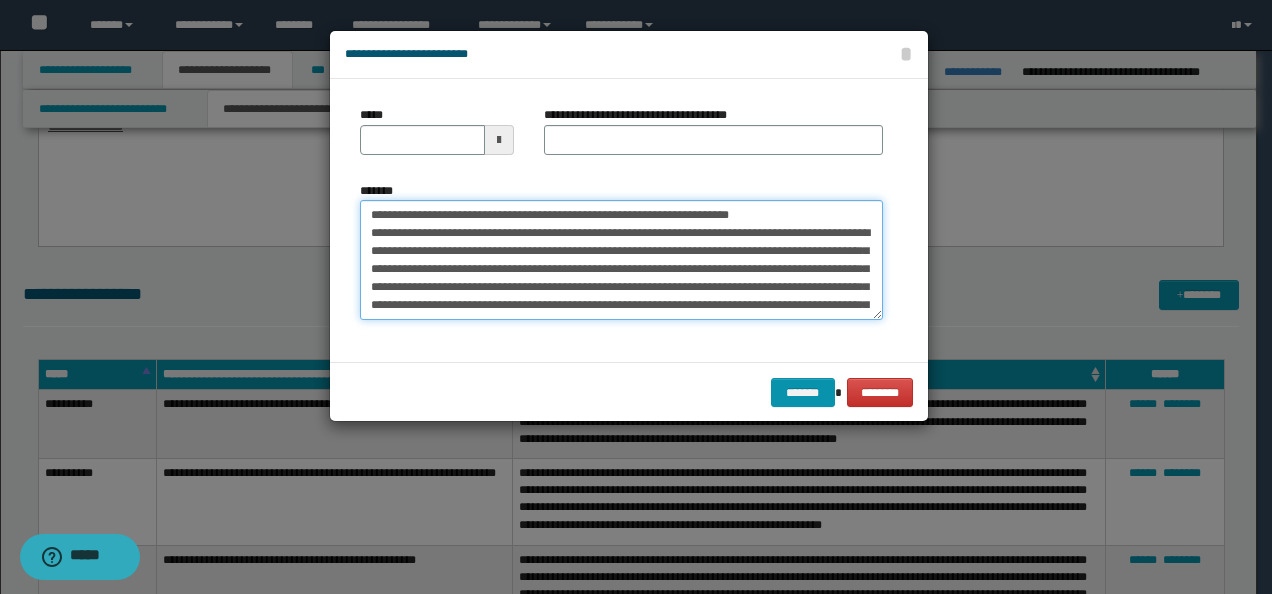drag, startPoint x: 414, startPoint y: 210, endPoint x: 408, endPoint y: 152, distance: 58.30952 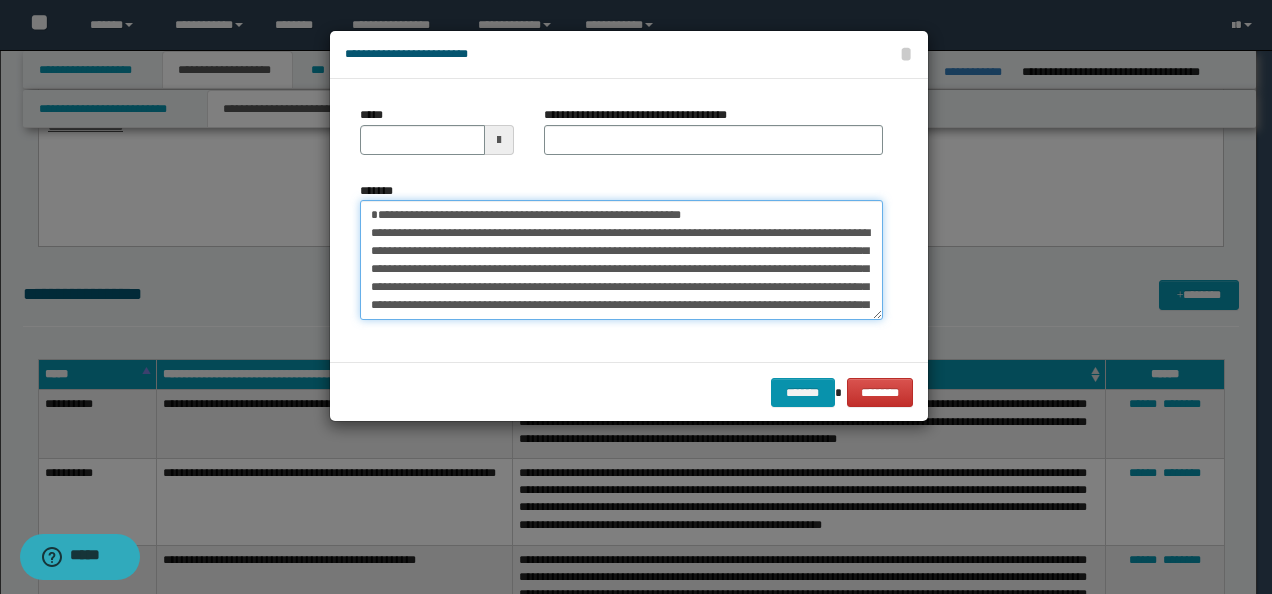 type on "**********" 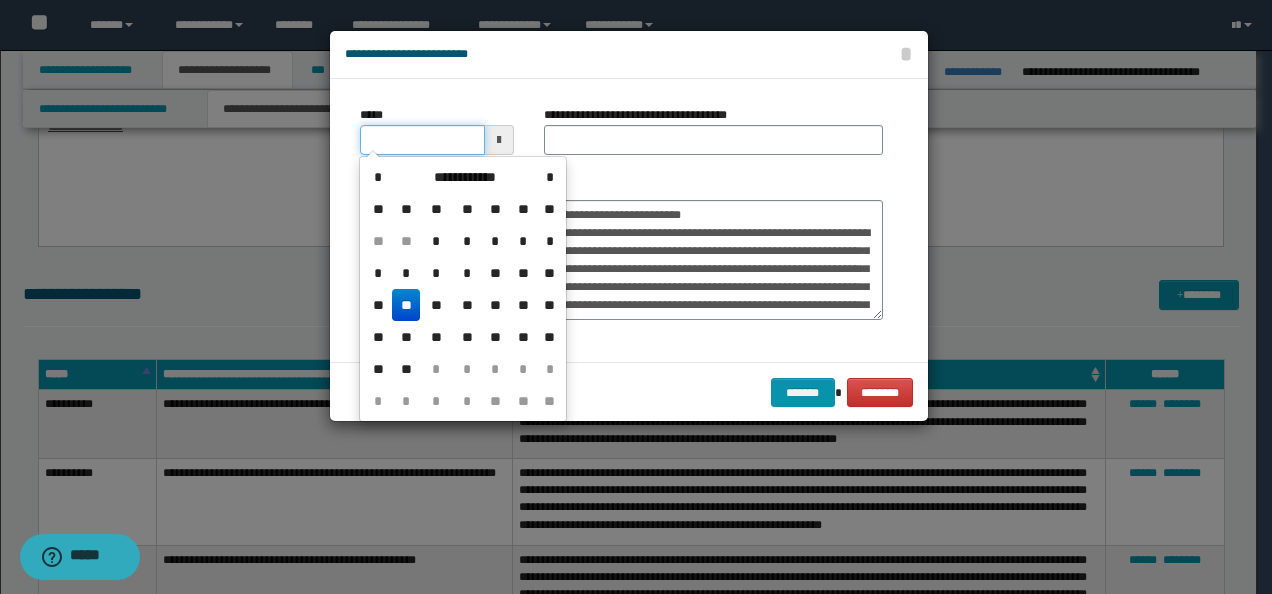 click on "*****" at bounding box center [422, 140] 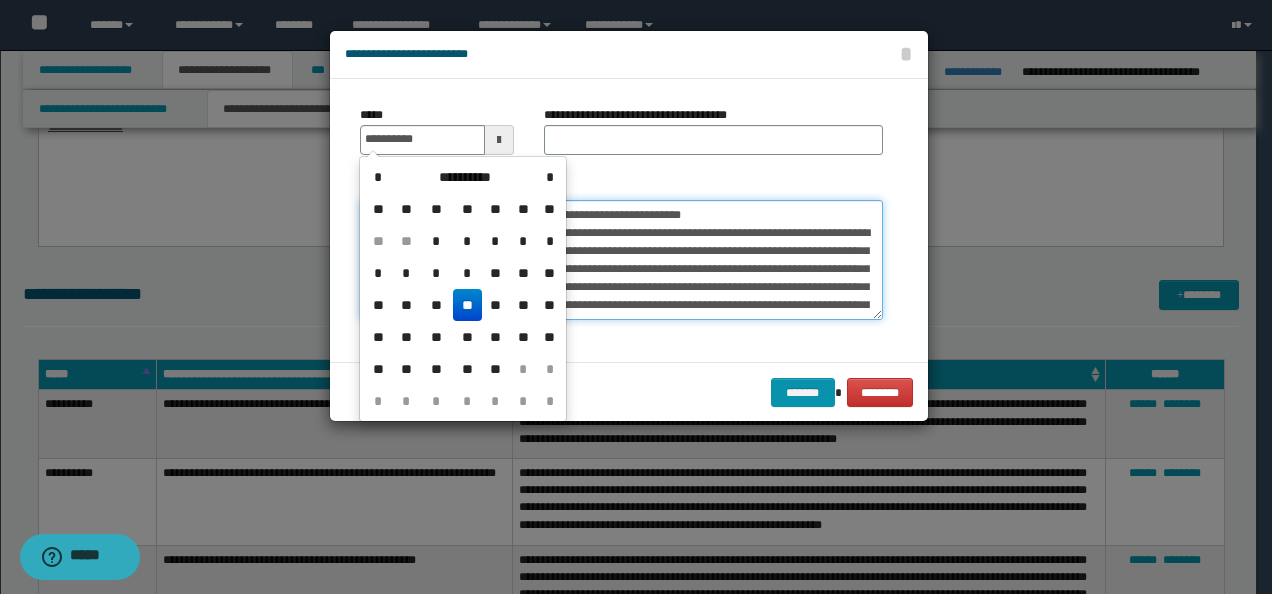 type on "**********" 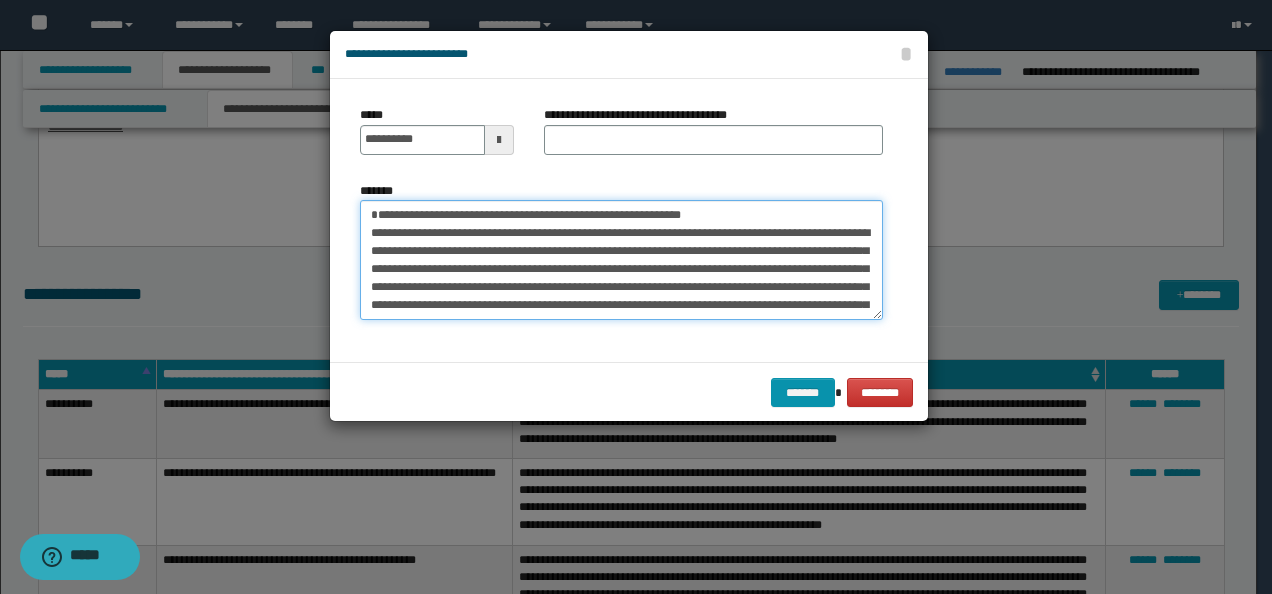 drag, startPoint x: 734, startPoint y: 211, endPoint x: 369, endPoint y: 192, distance: 365.49417 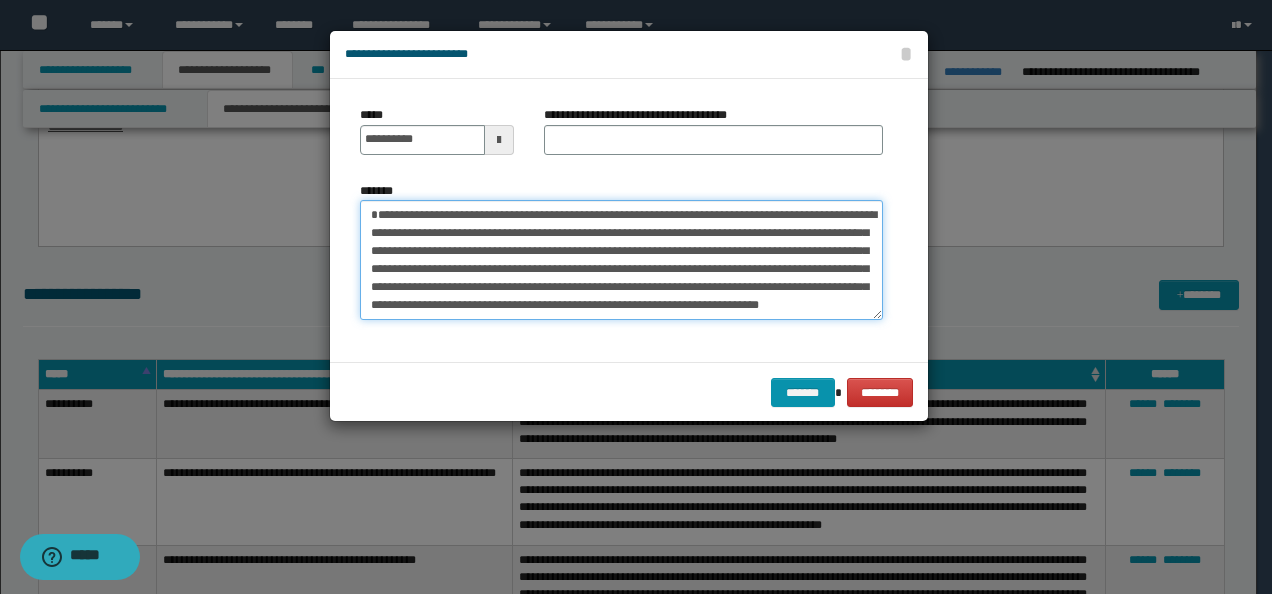 type on "**********" 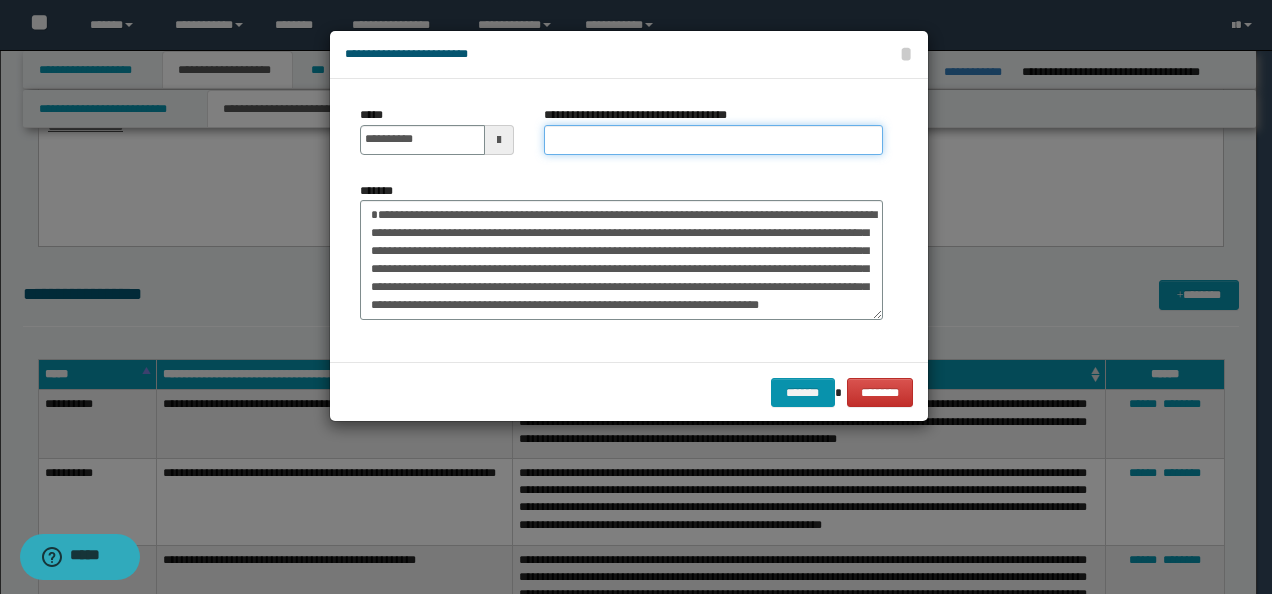 click on "**********" at bounding box center [713, 140] 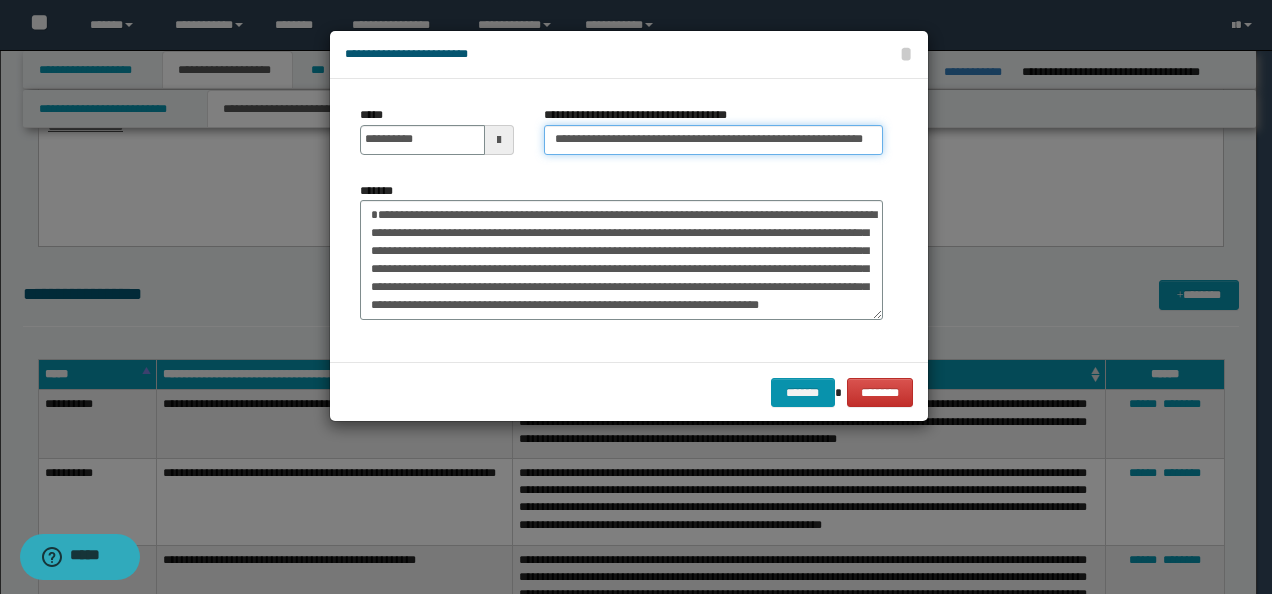 scroll, scrollTop: 0, scrollLeft: 19, axis: horizontal 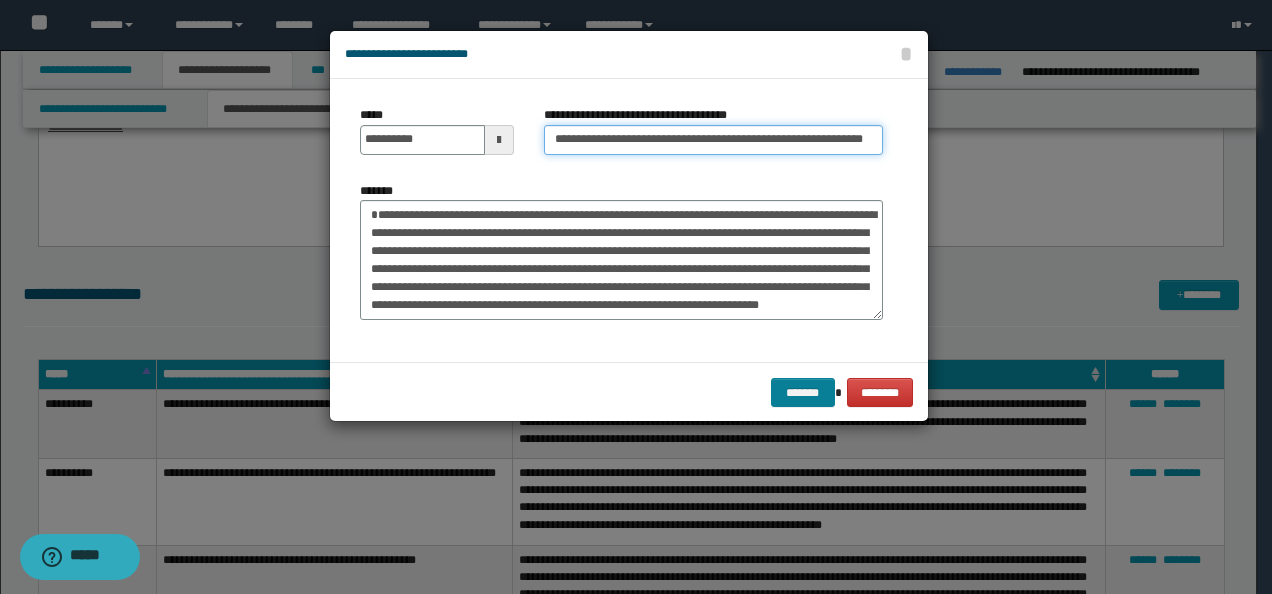 type on "**********" 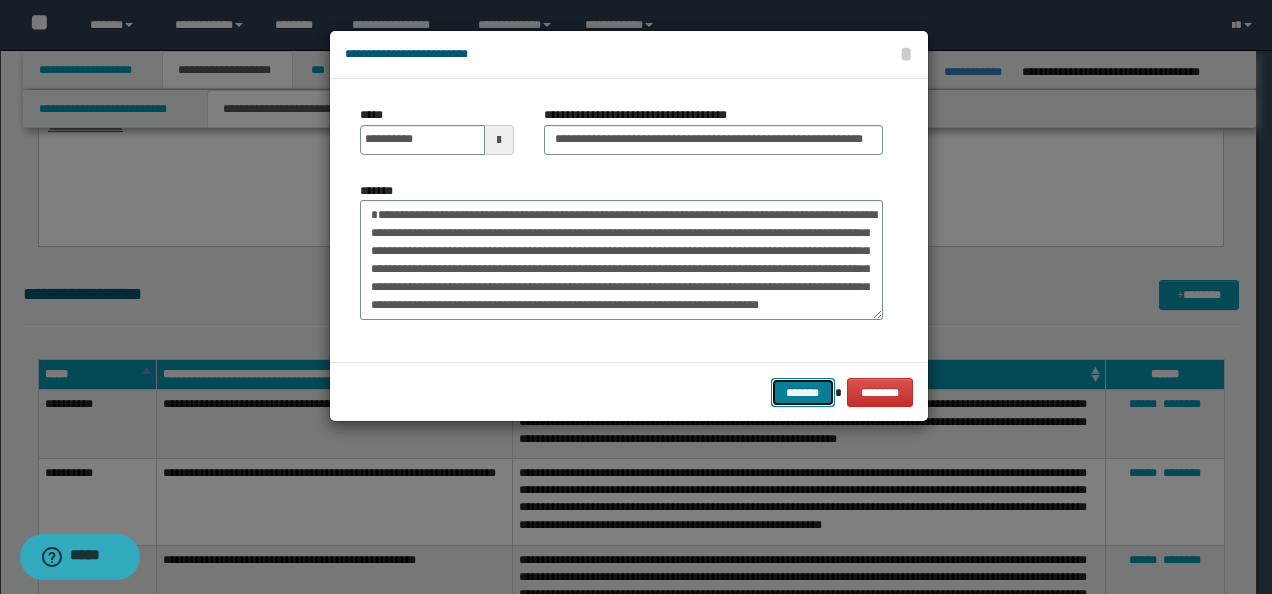 click on "*******" at bounding box center [803, 392] 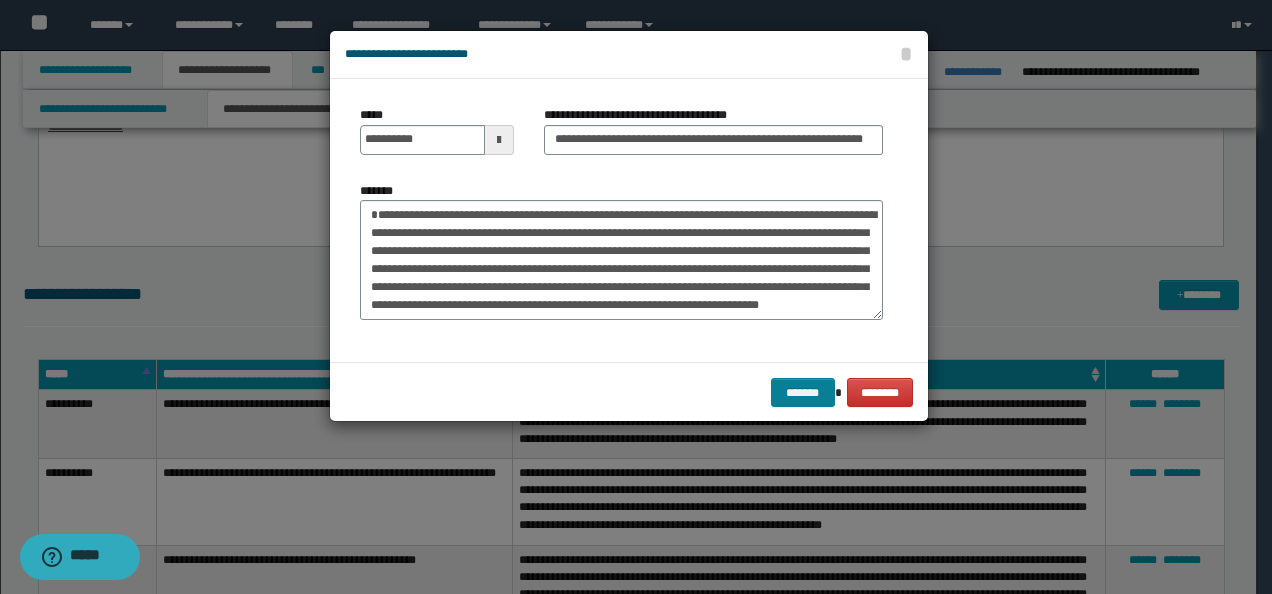 scroll, scrollTop: 0, scrollLeft: 0, axis: both 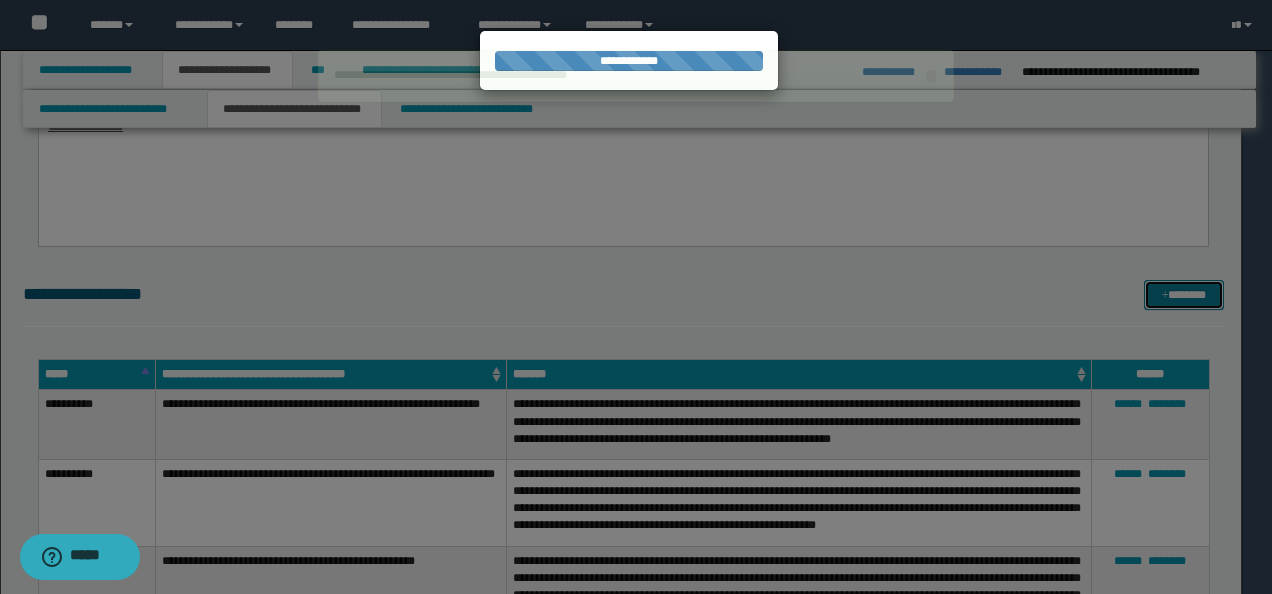 type 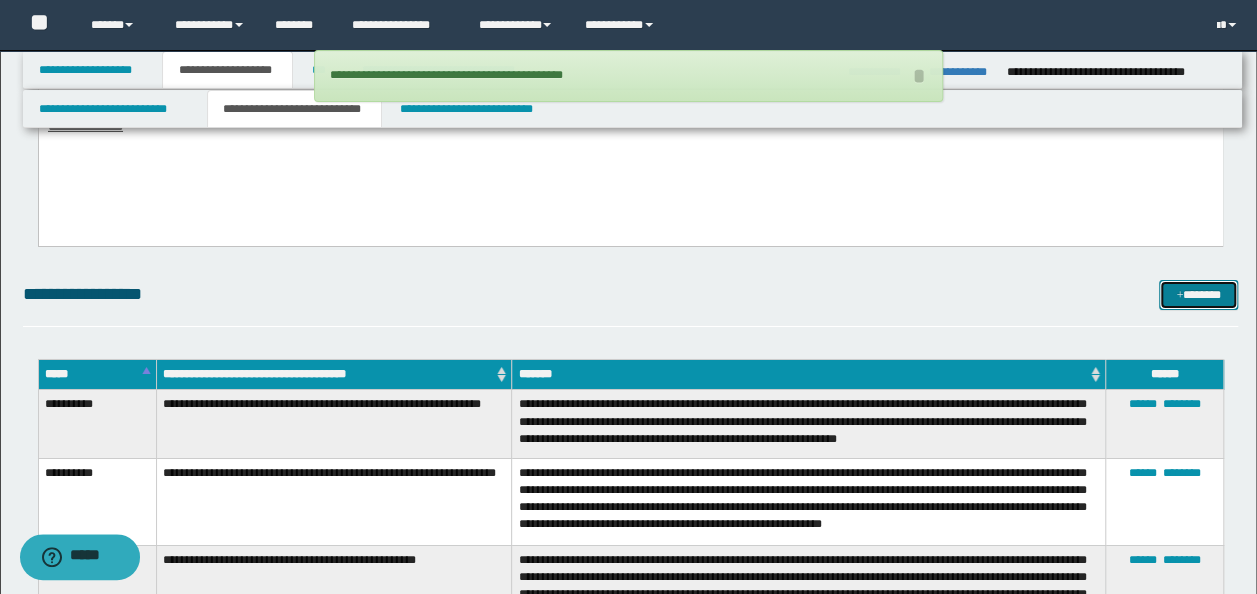 click at bounding box center (1179, 296) 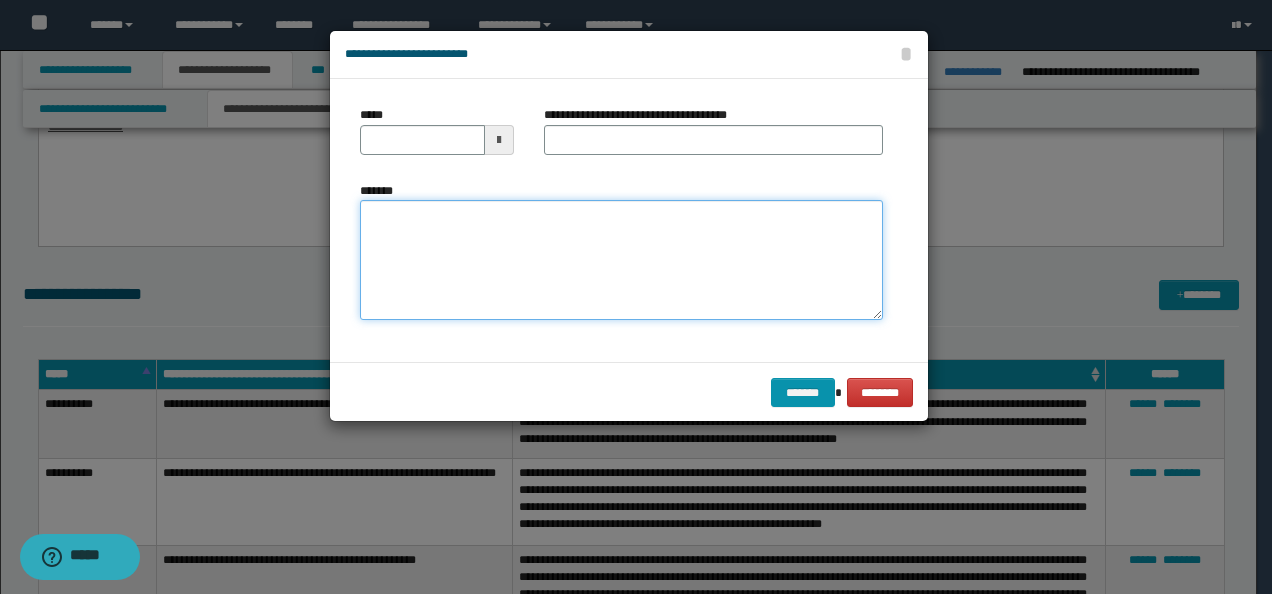 click on "*******" at bounding box center (621, 259) 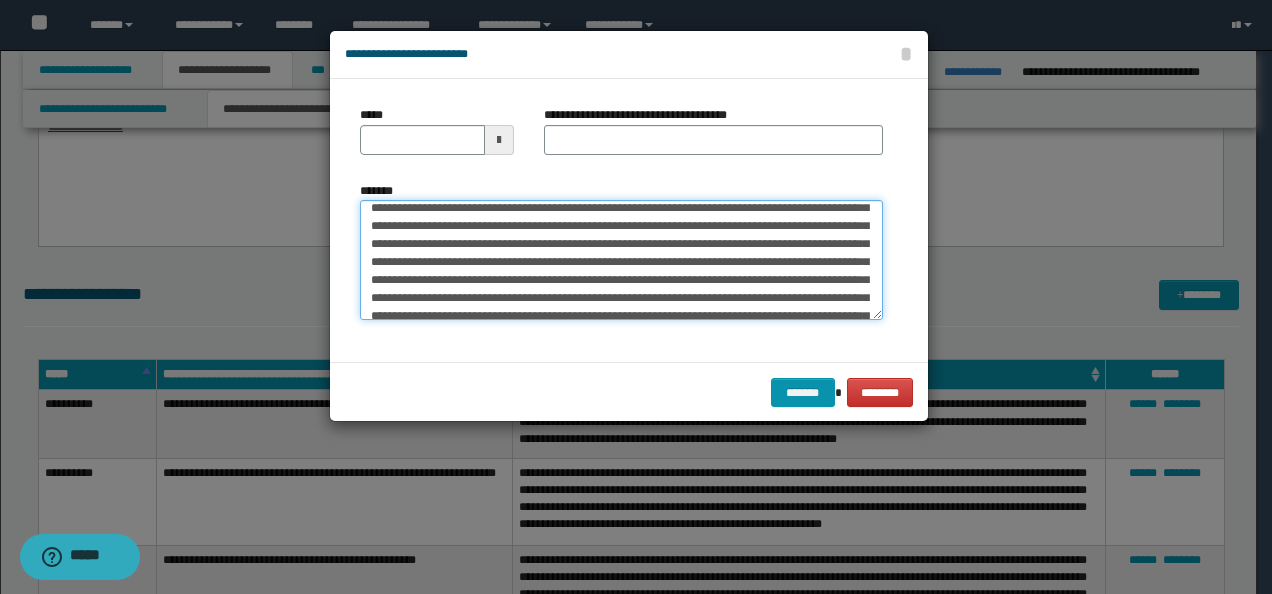 scroll, scrollTop: 0, scrollLeft: 0, axis: both 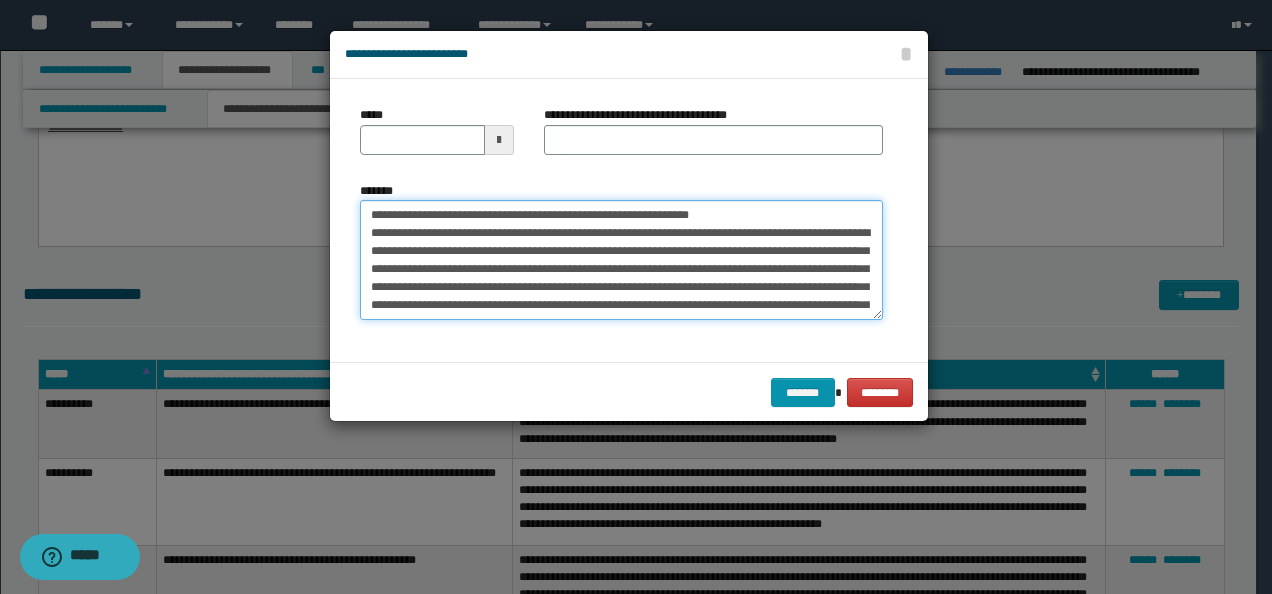drag, startPoint x: 332, startPoint y: 210, endPoint x: 401, endPoint y: 166, distance: 81.8352 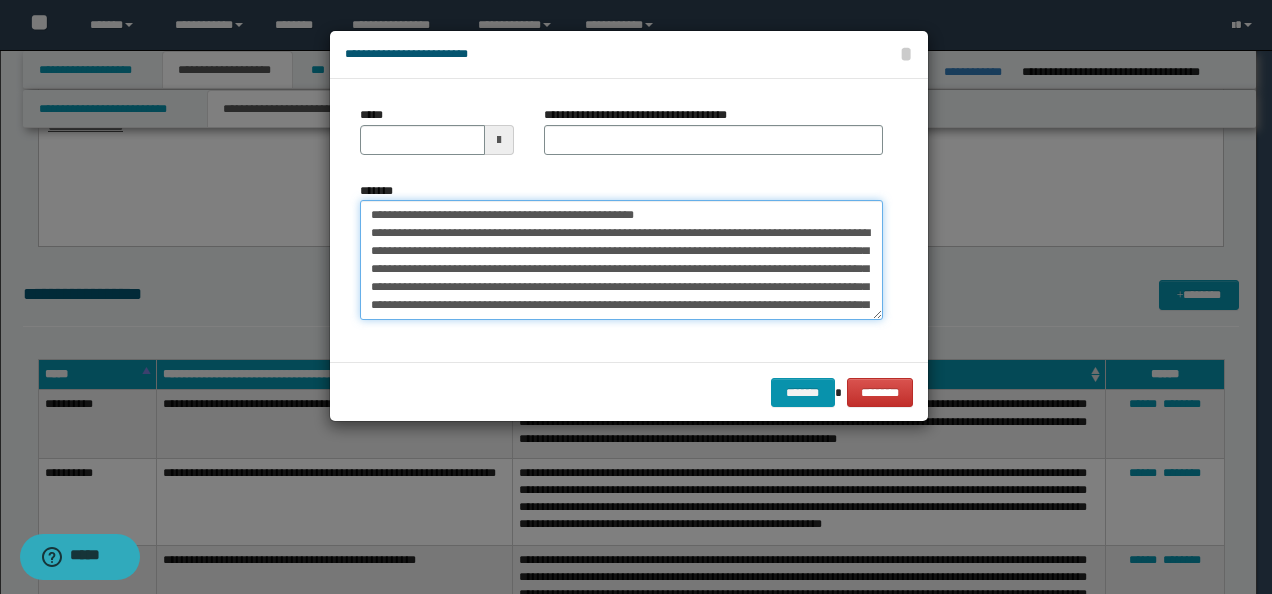 type on "**********" 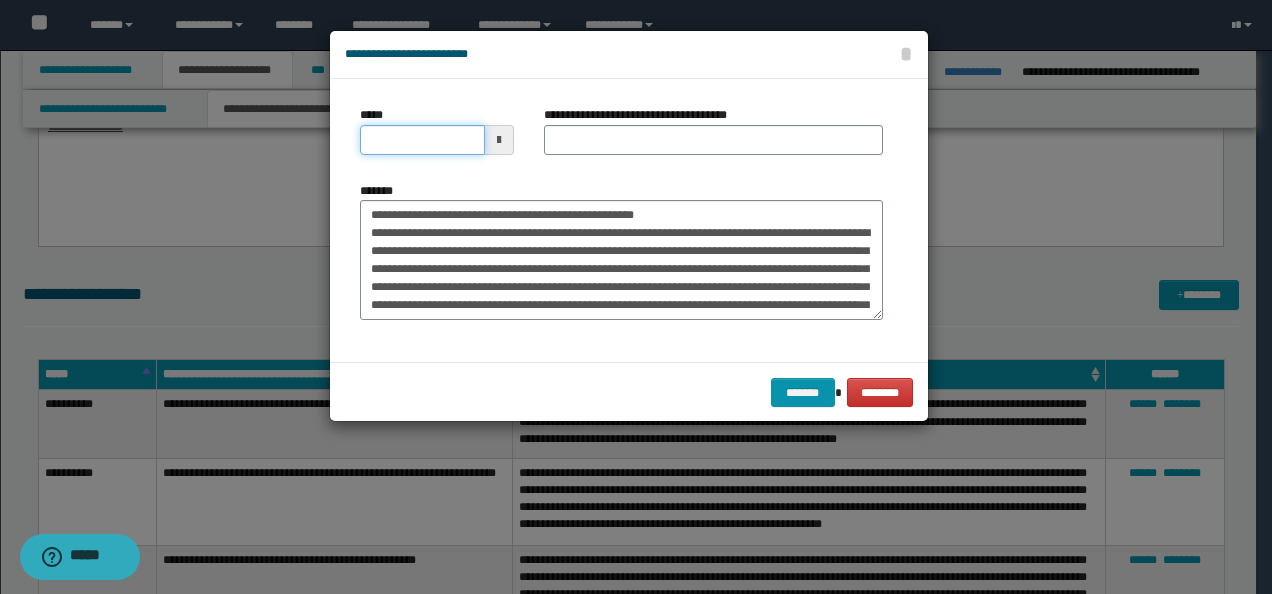 click on "*****" at bounding box center (422, 140) 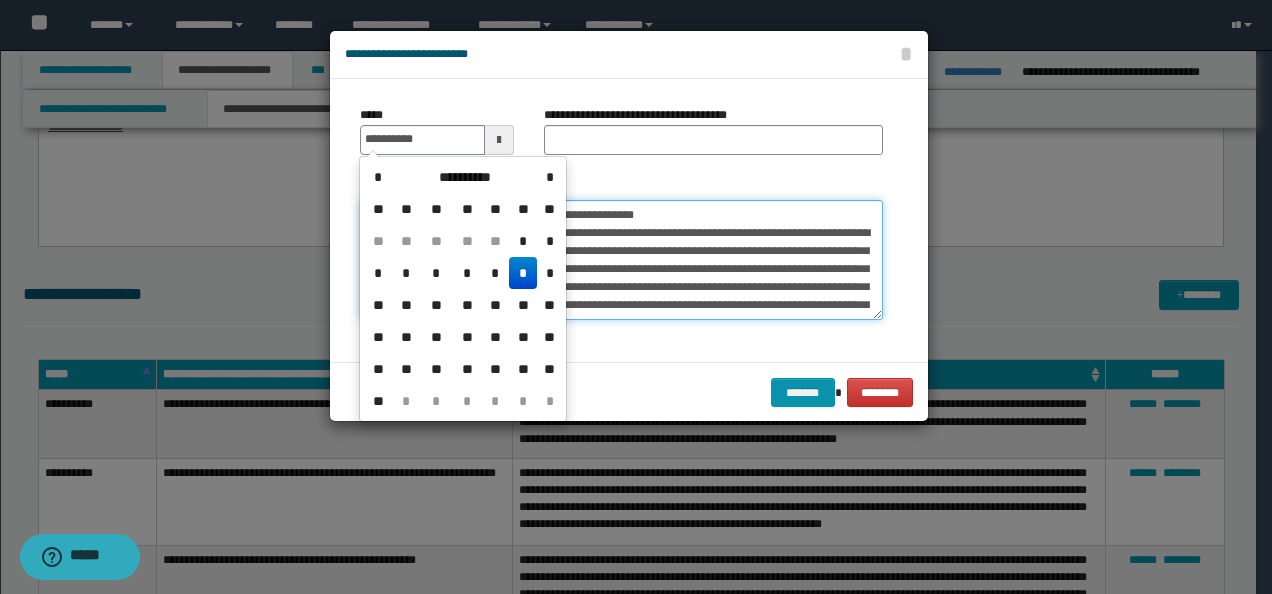 type on "**********" 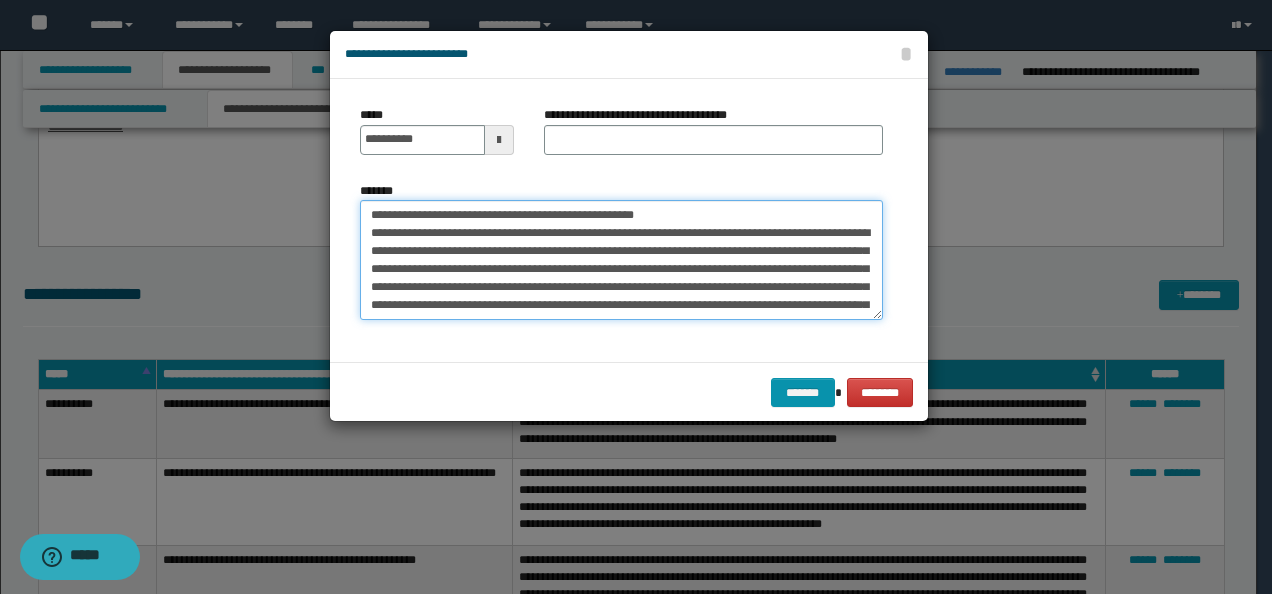 drag, startPoint x: 382, startPoint y: 208, endPoint x: 242, endPoint y: 196, distance: 140.51335 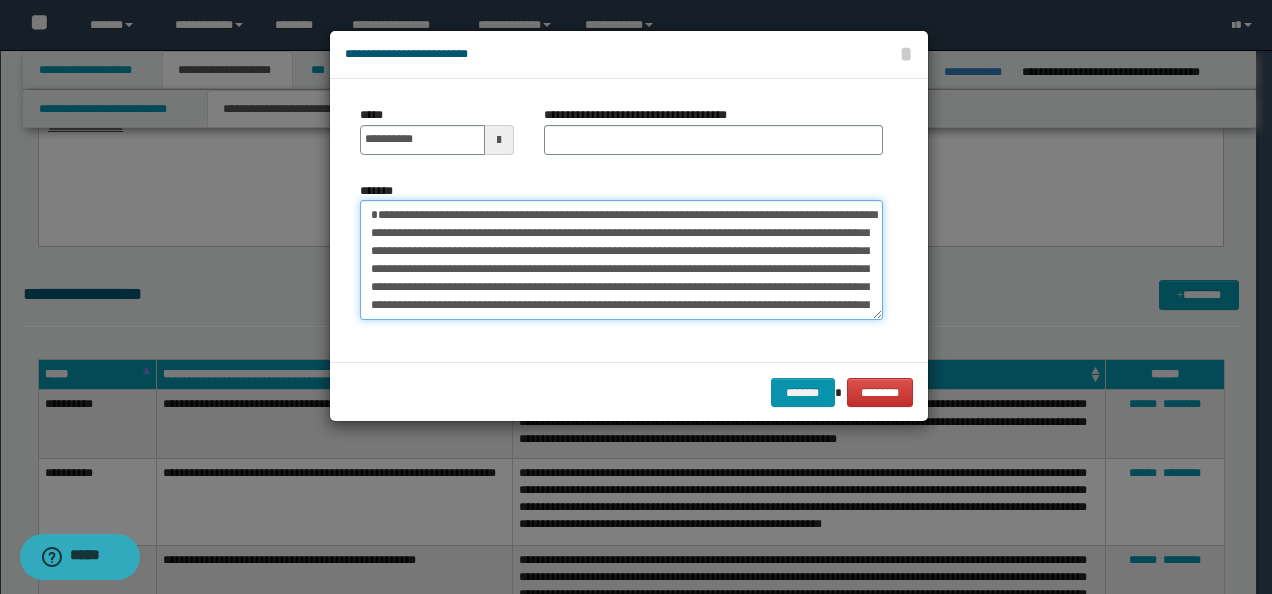 type on "**********" 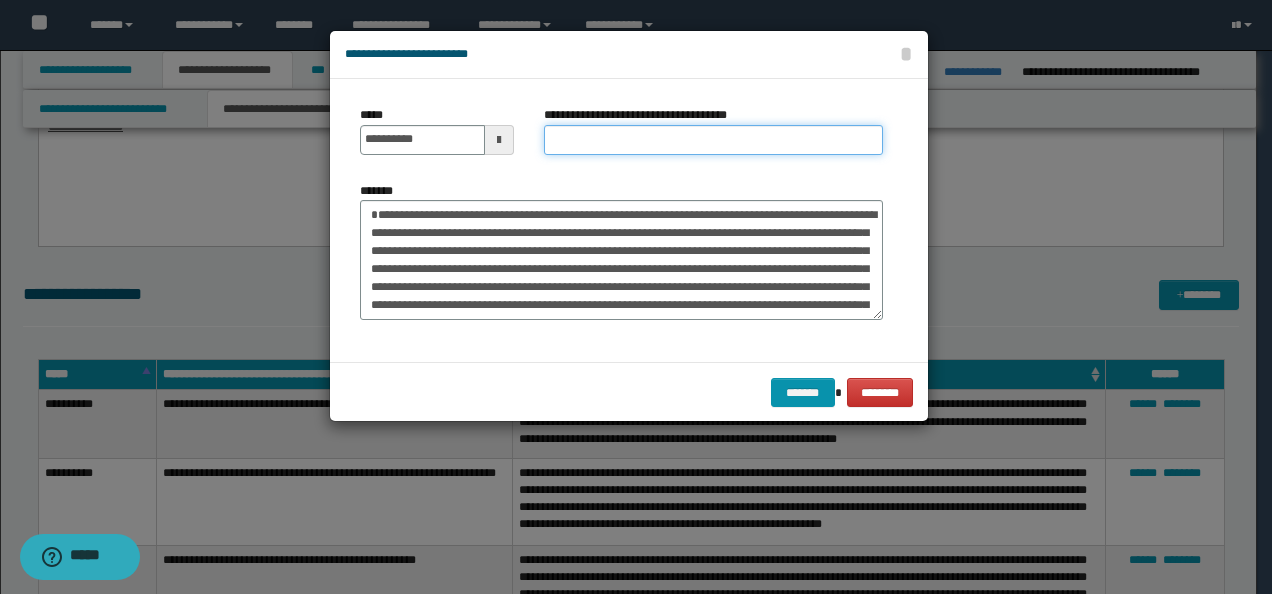 click on "**********" at bounding box center (713, 140) 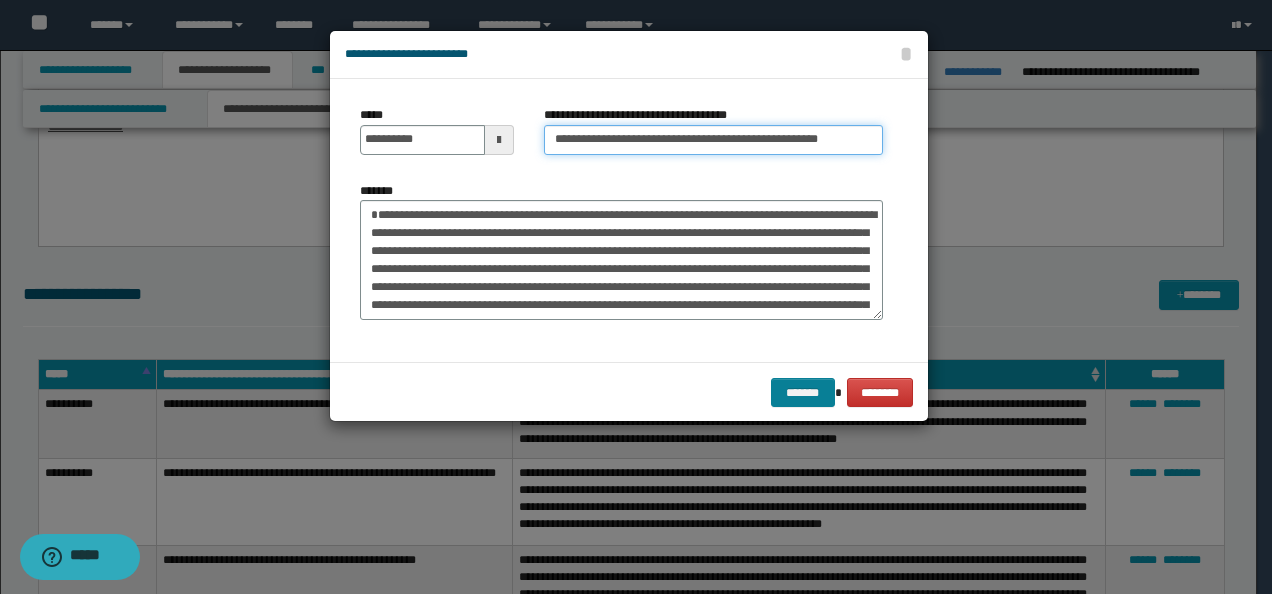 type on "**********" 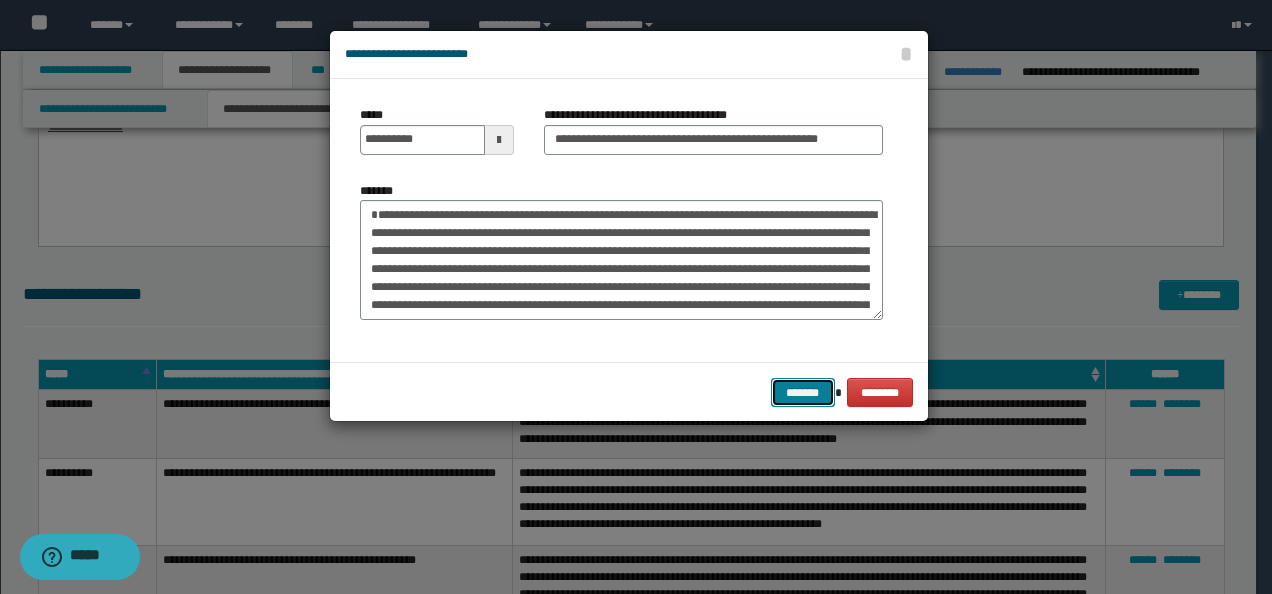 click on "*******" at bounding box center (803, 392) 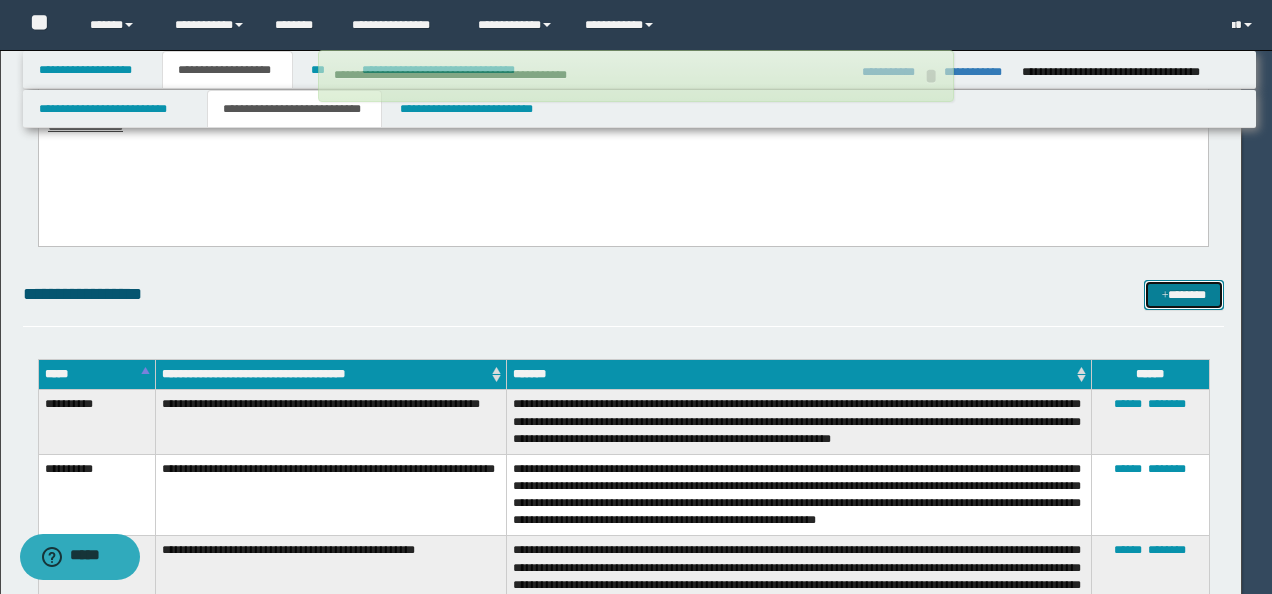 type 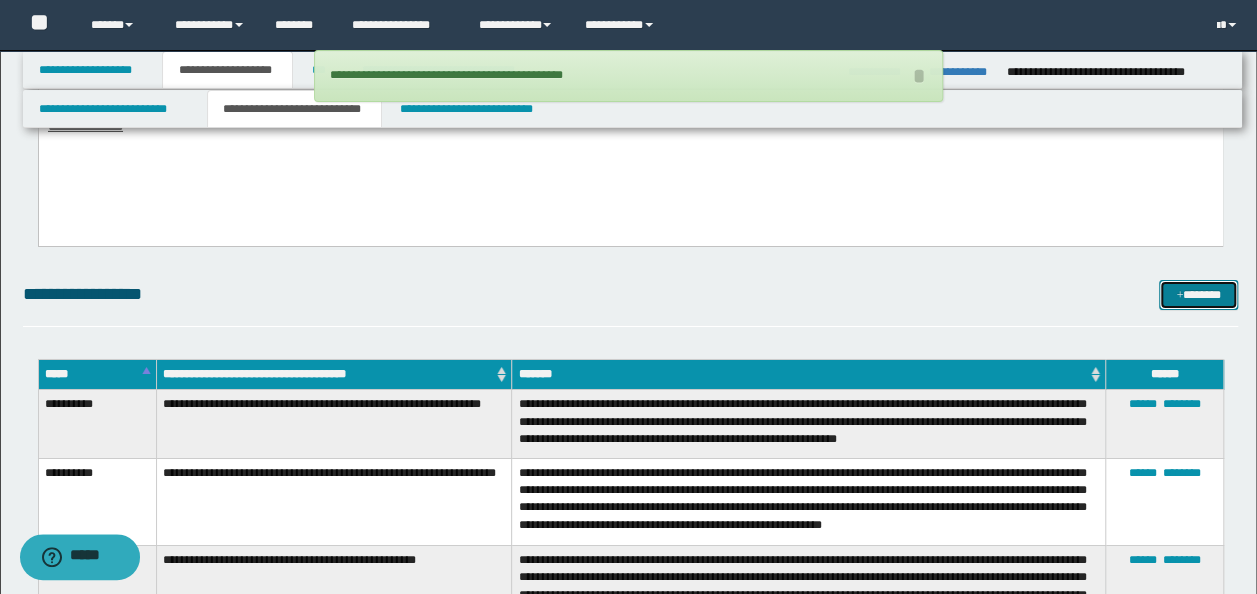 click on "*******" at bounding box center (1198, 294) 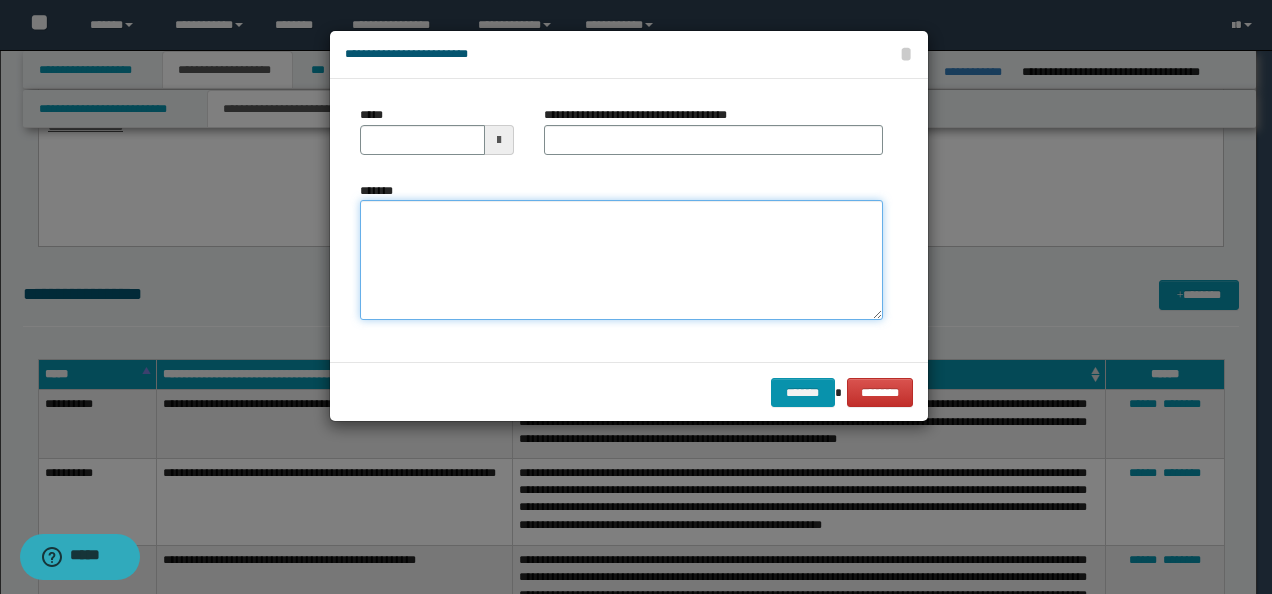 click on "*******" at bounding box center [621, 259] 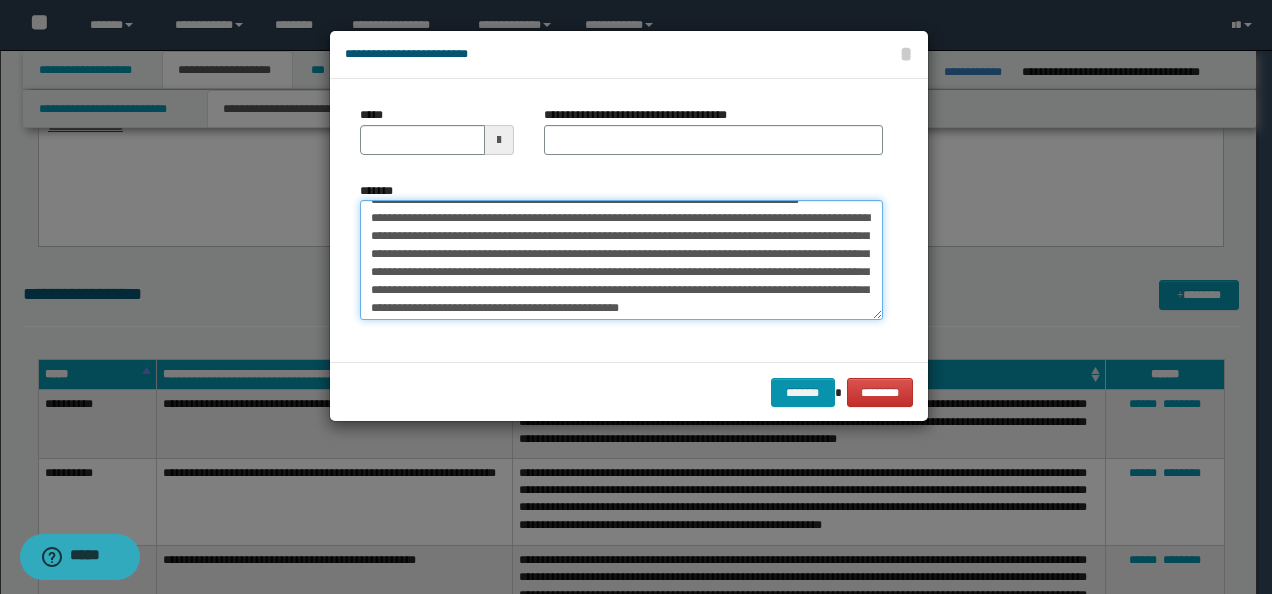 scroll, scrollTop: 0, scrollLeft: 0, axis: both 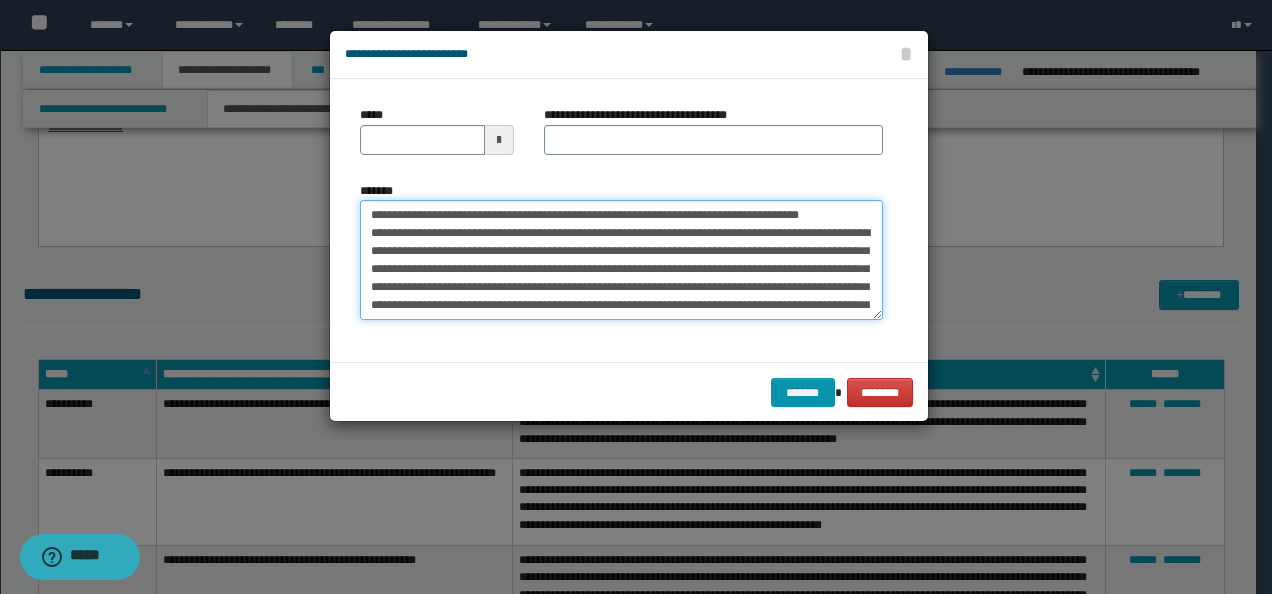 drag, startPoint x: 429, startPoint y: 210, endPoint x: 257, endPoint y: 196, distance: 172.56883 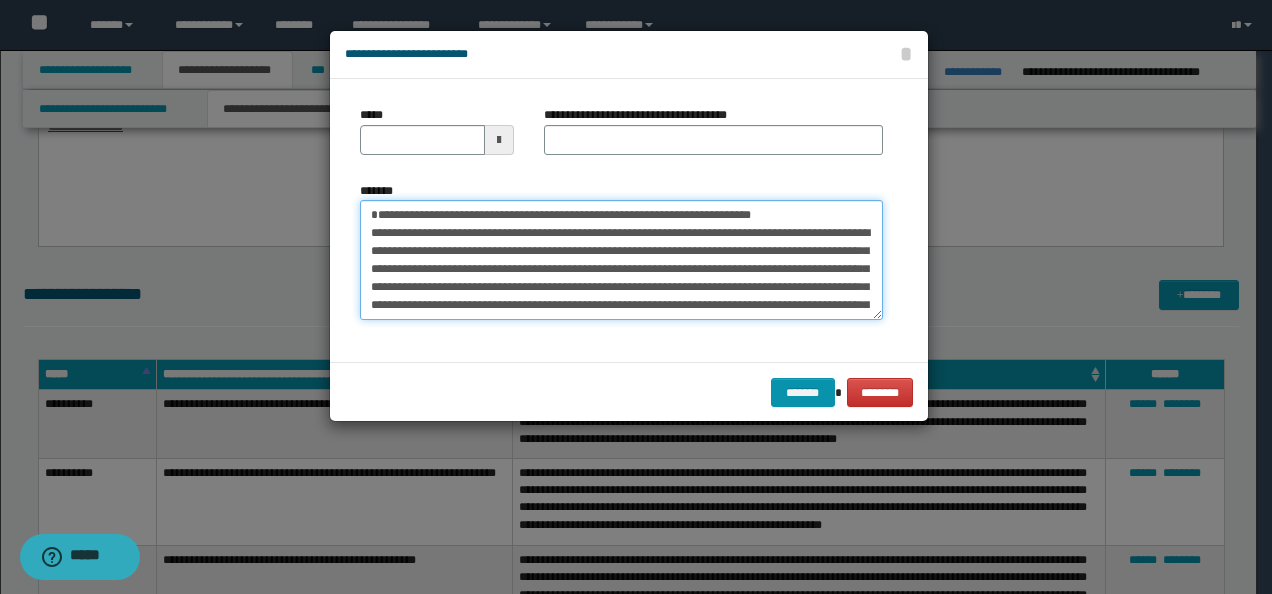 type on "**********" 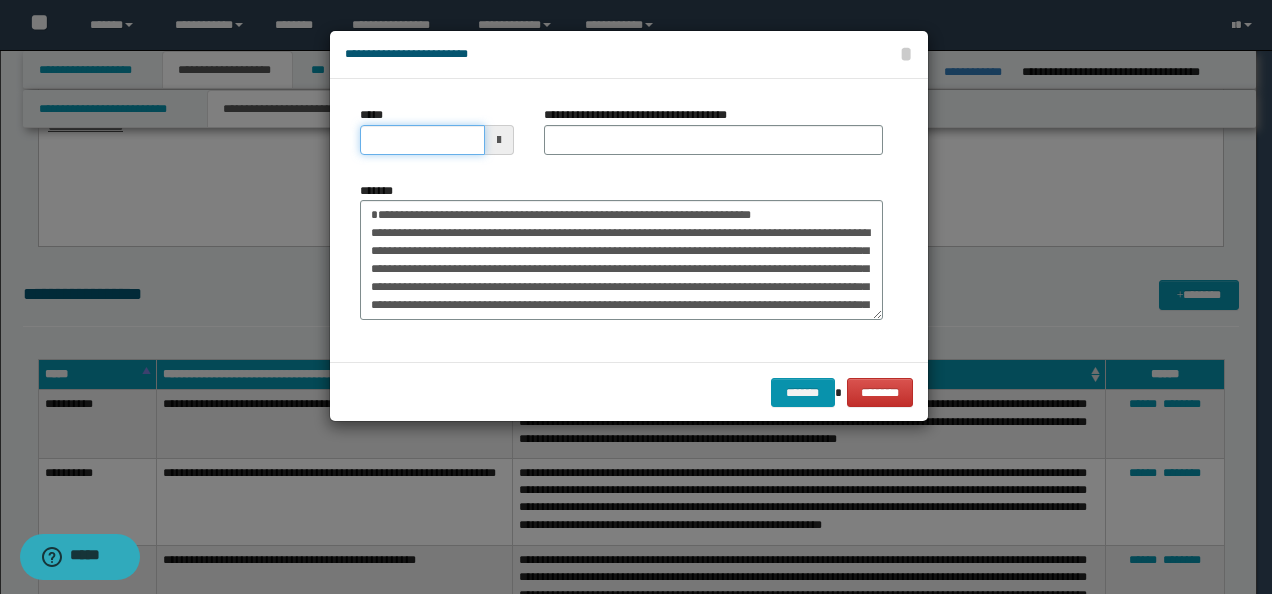 click on "*****" at bounding box center [422, 140] 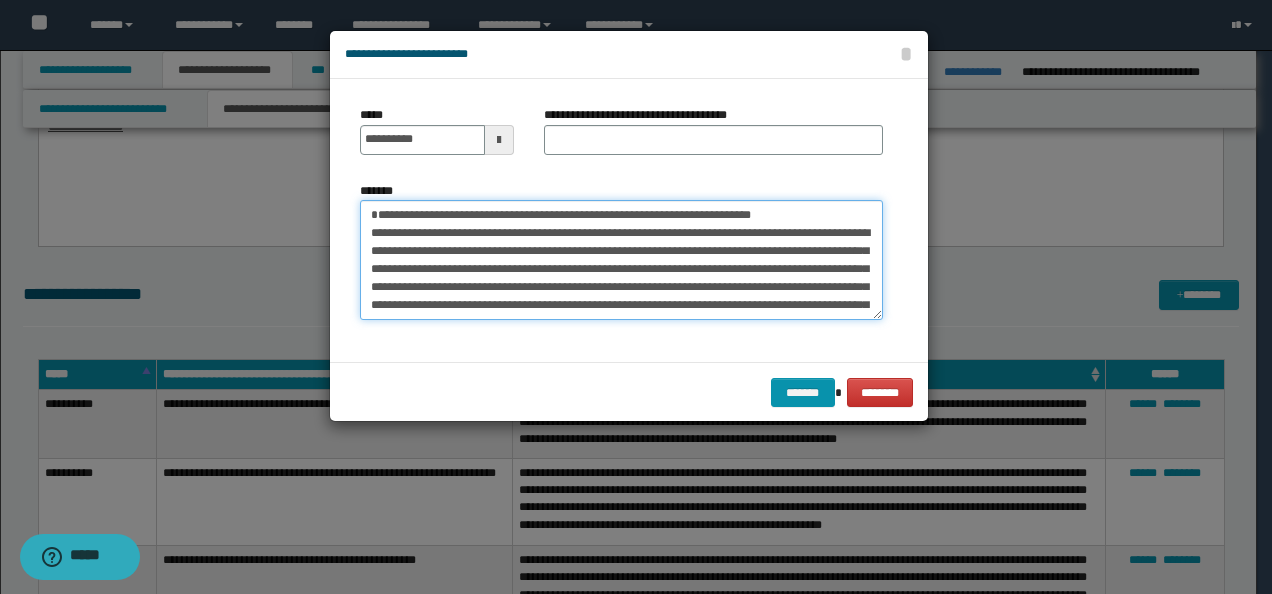 type on "**********" 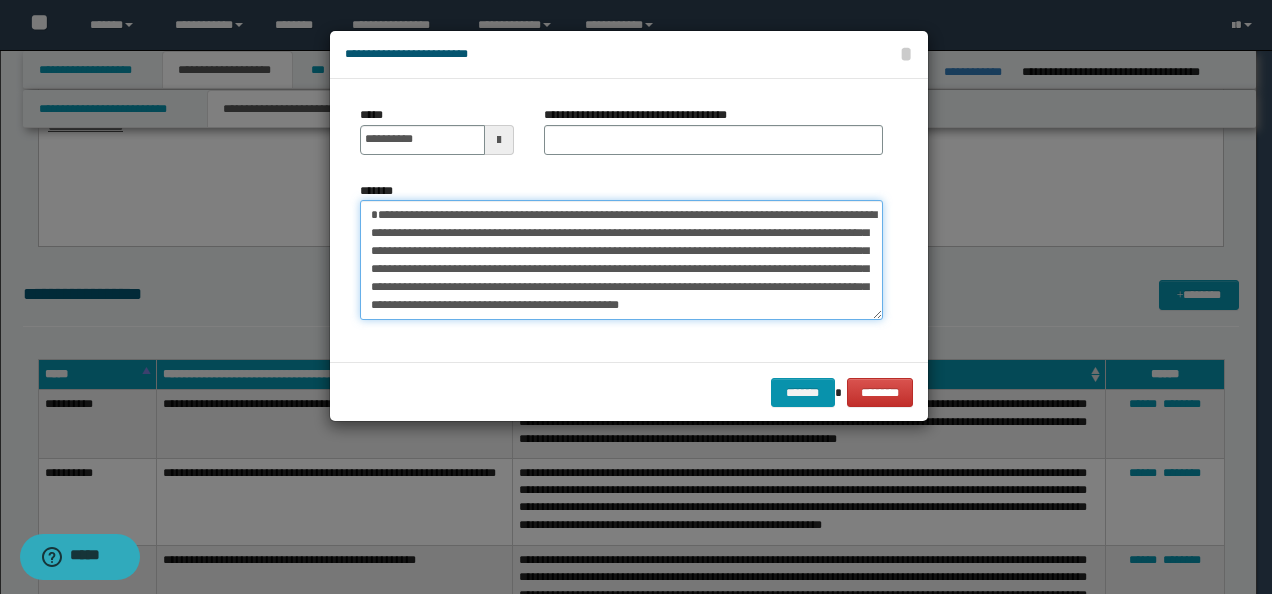 type on "**********" 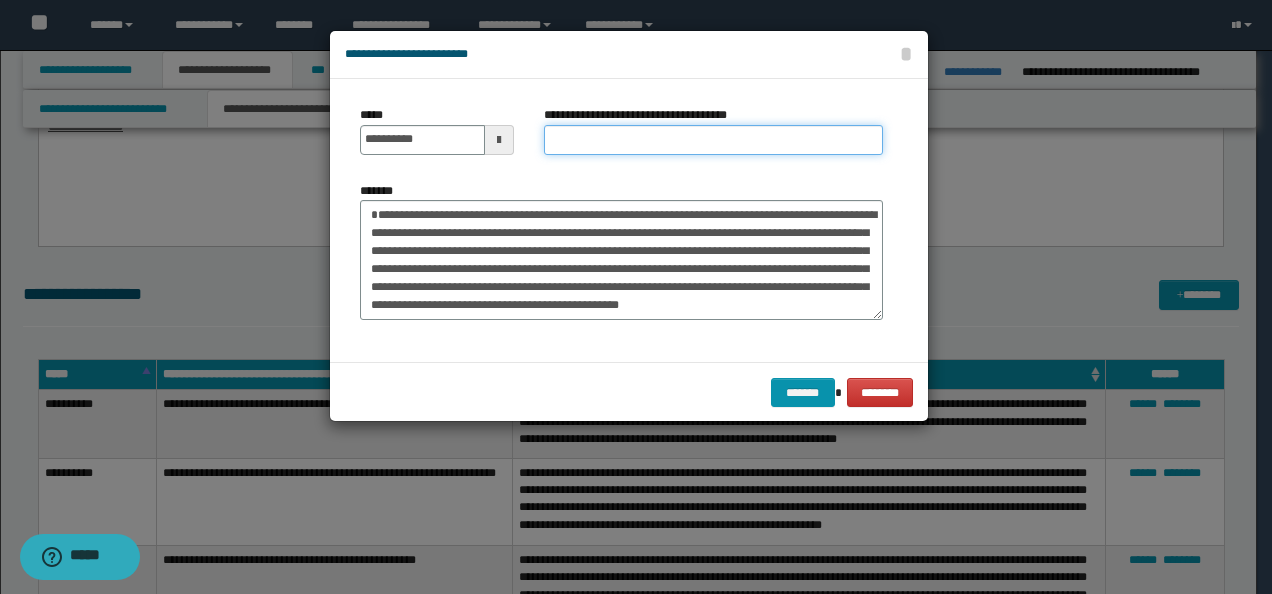 click on "**********" at bounding box center [713, 140] 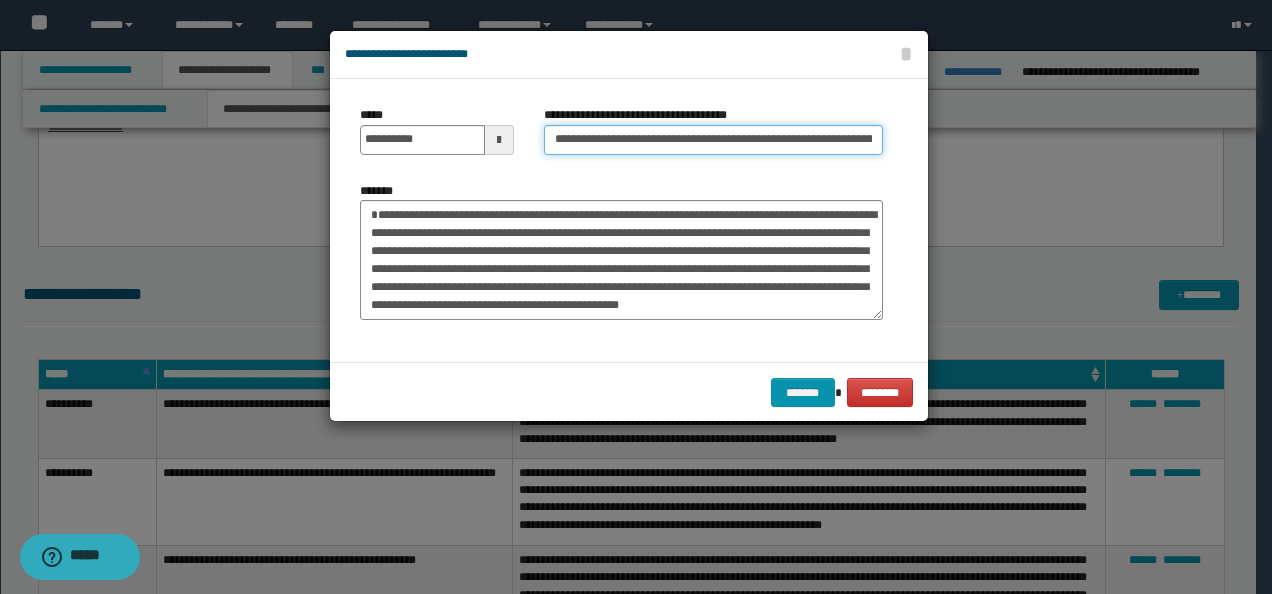 scroll, scrollTop: 0, scrollLeft: 106, axis: horizontal 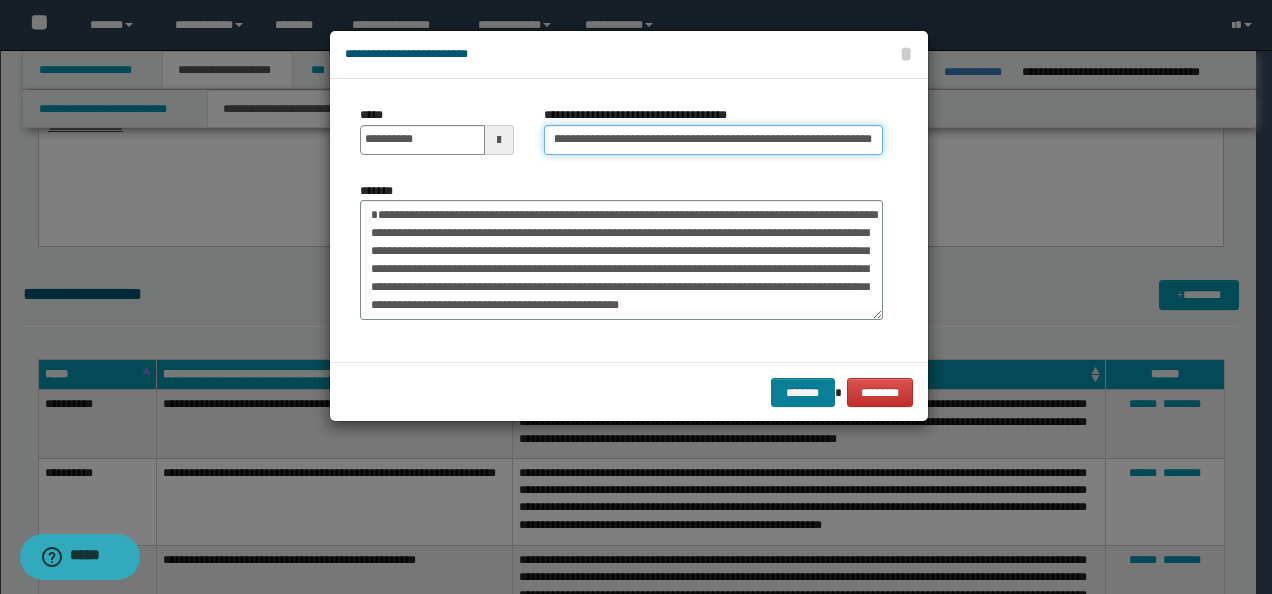type on "**********" 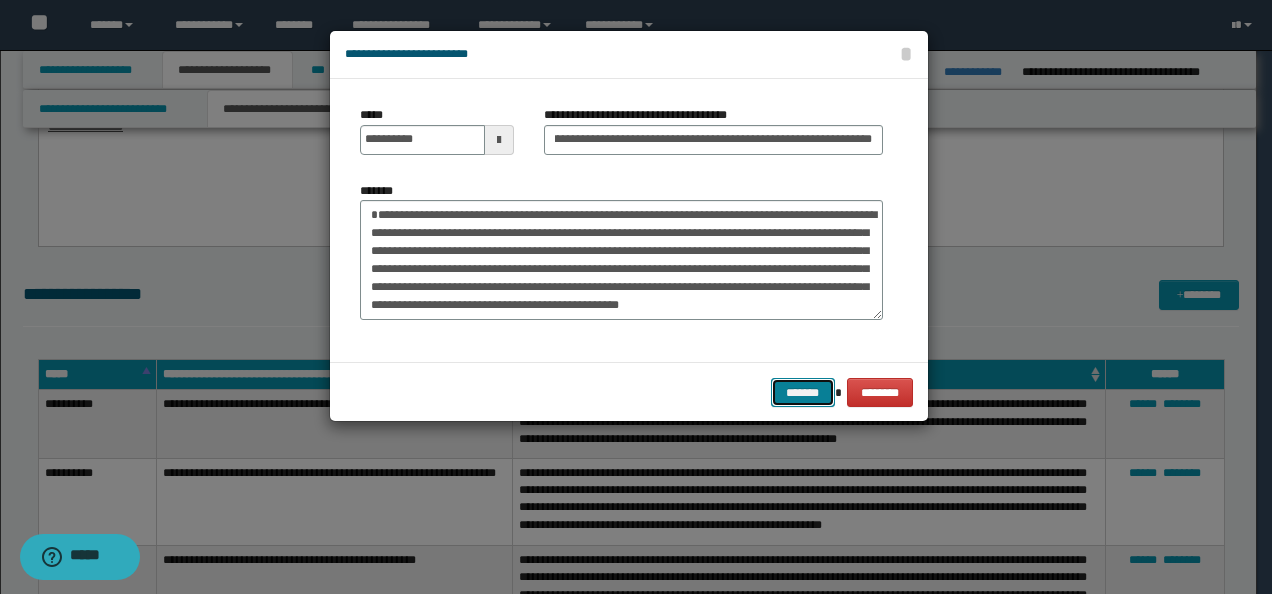 click on "*******" at bounding box center [803, 392] 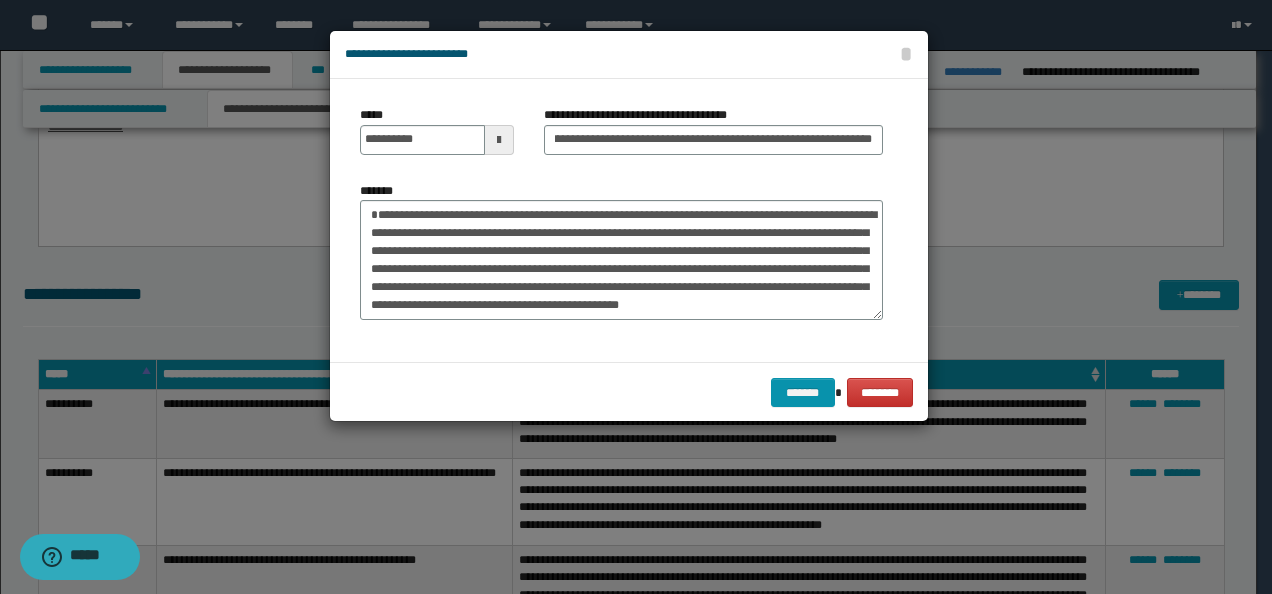 scroll, scrollTop: 0, scrollLeft: 0, axis: both 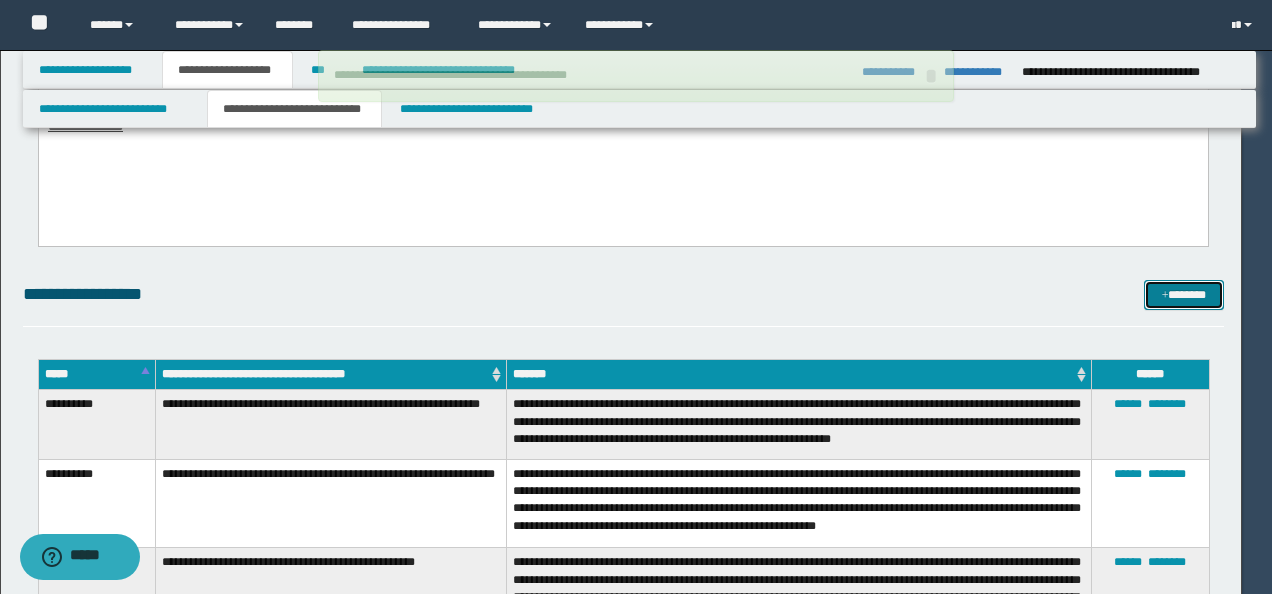 type 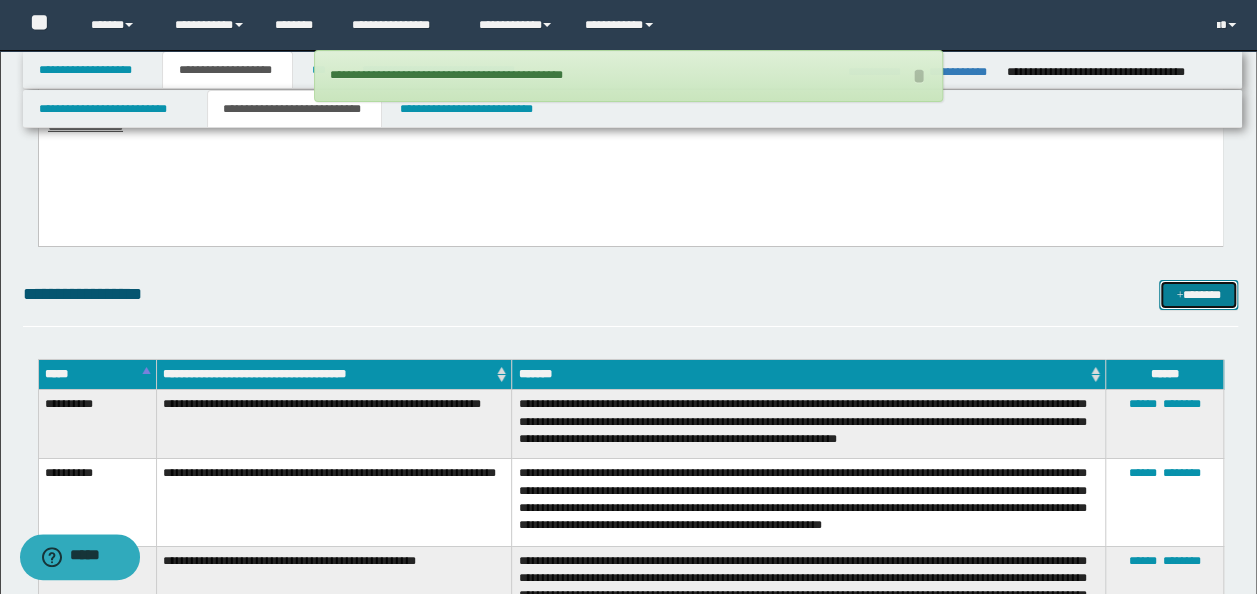 click on "*******" at bounding box center [1198, 294] 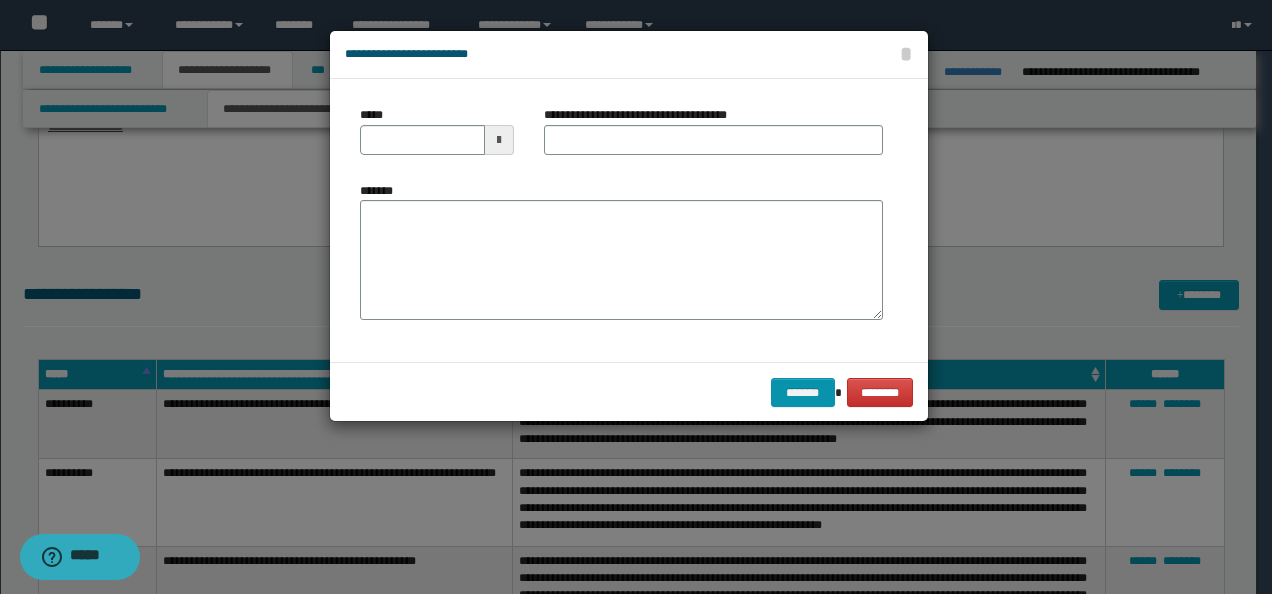 click on "*******" at bounding box center (621, 251) 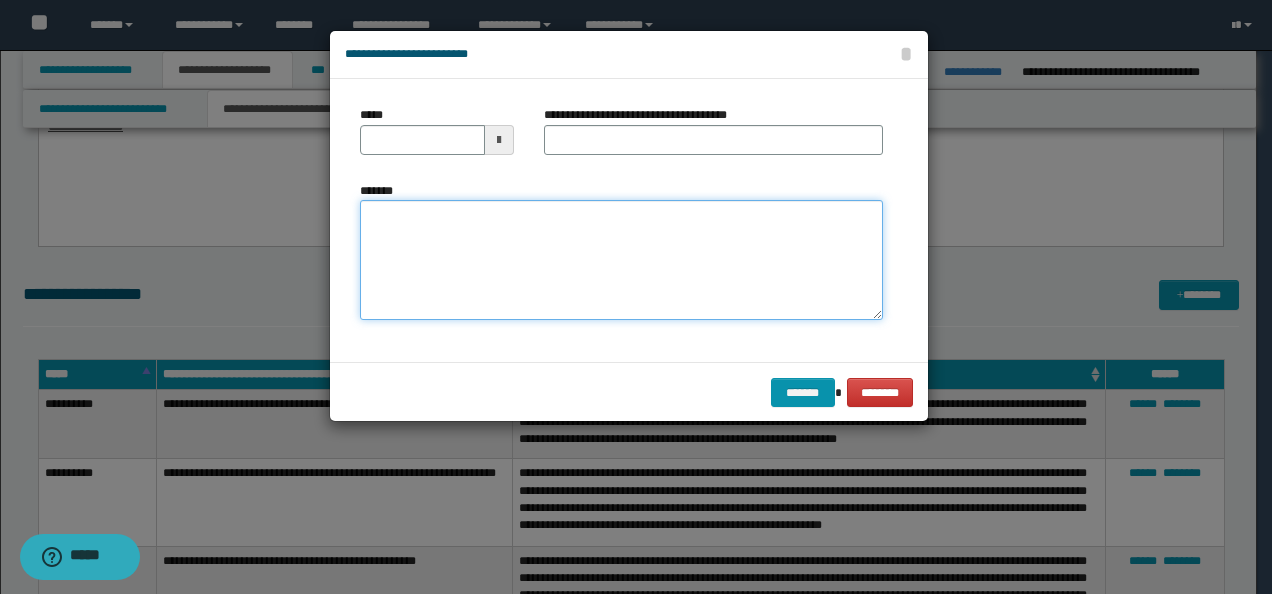 click on "*******" at bounding box center (621, 259) 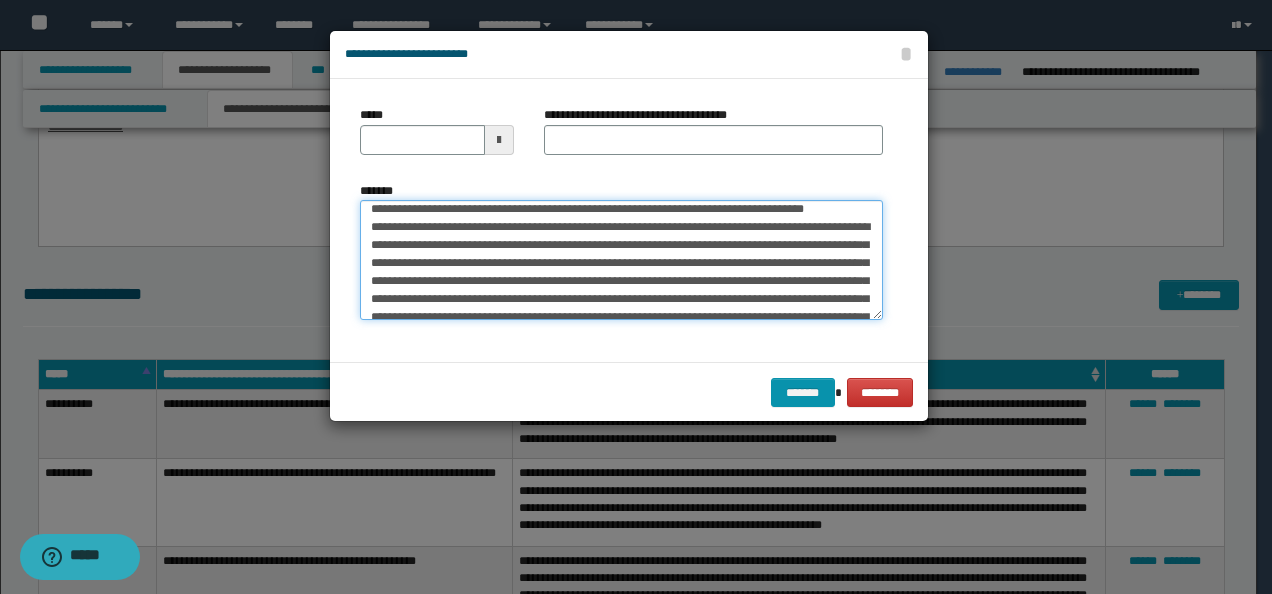scroll, scrollTop: 0, scrollLeft: 0, axis: both 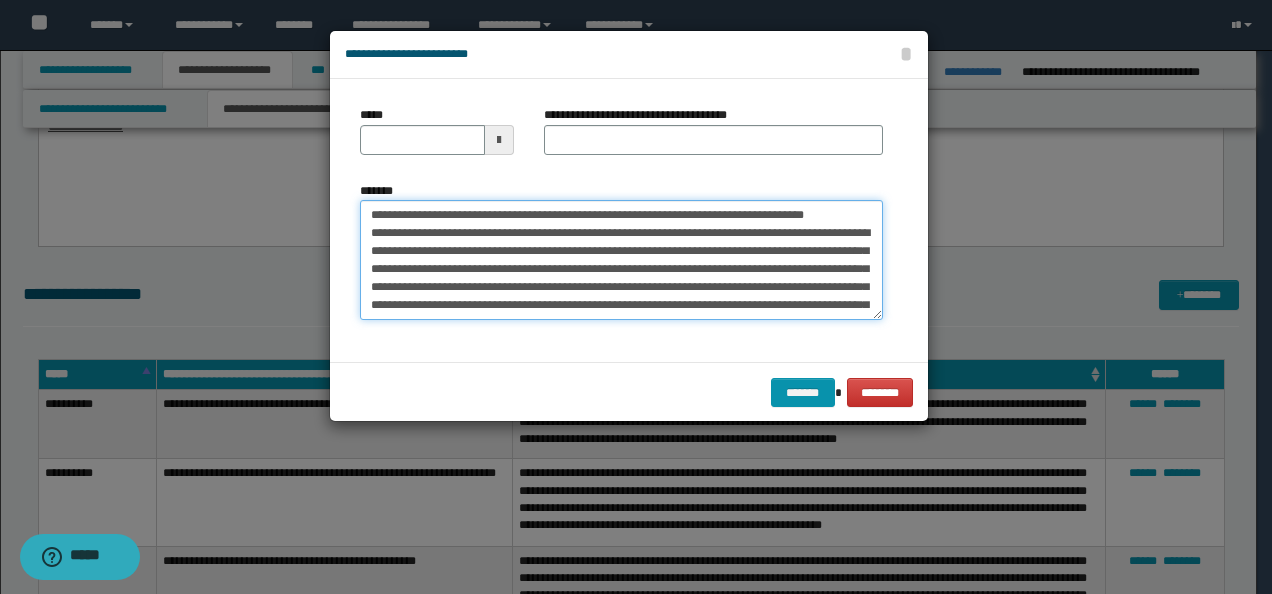 drag, startPoint x: 349, startPoint y: 207, endPoint x: 312, endPoint y: 195, distance: 38.8973 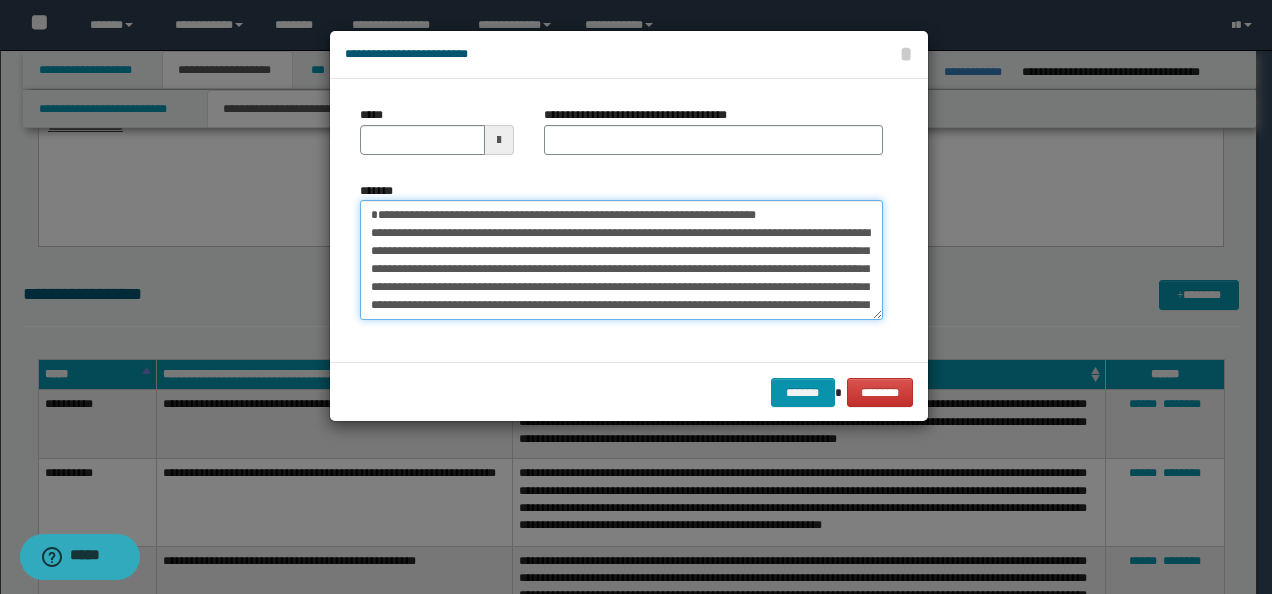 type on "**********" 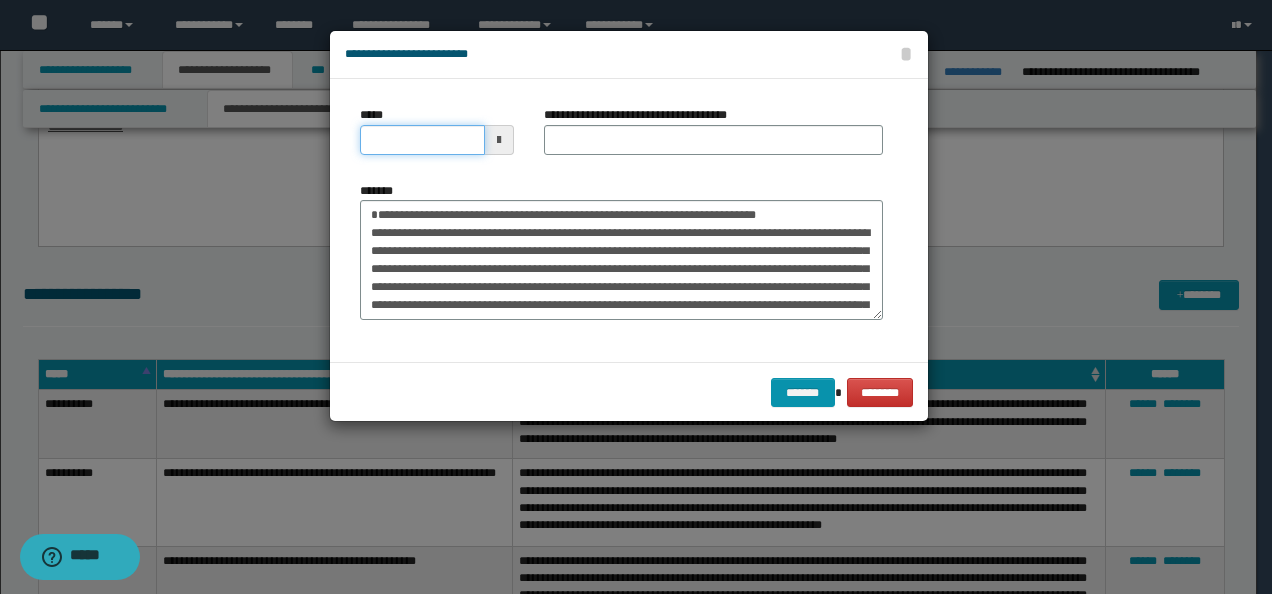 click on "*****" at bounding box center (422, 140) 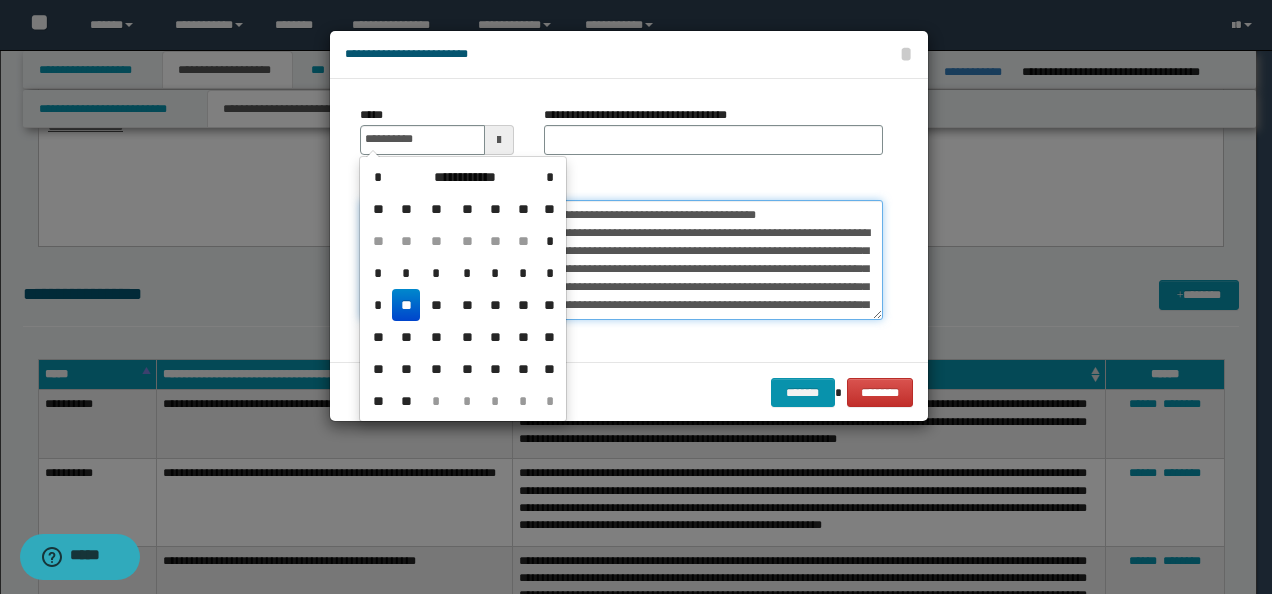 type on "**********" 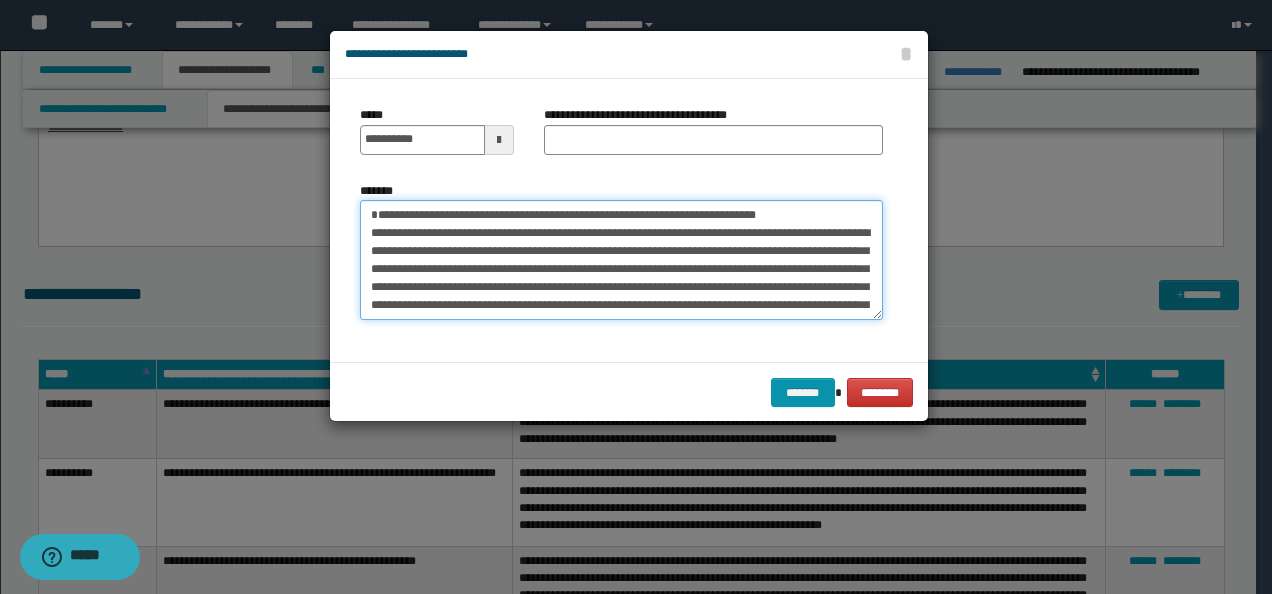 drag, startPoint x: 792, startPoint y: 212, endPoint x: 281, endPoint y: 179, distance: 512.06445 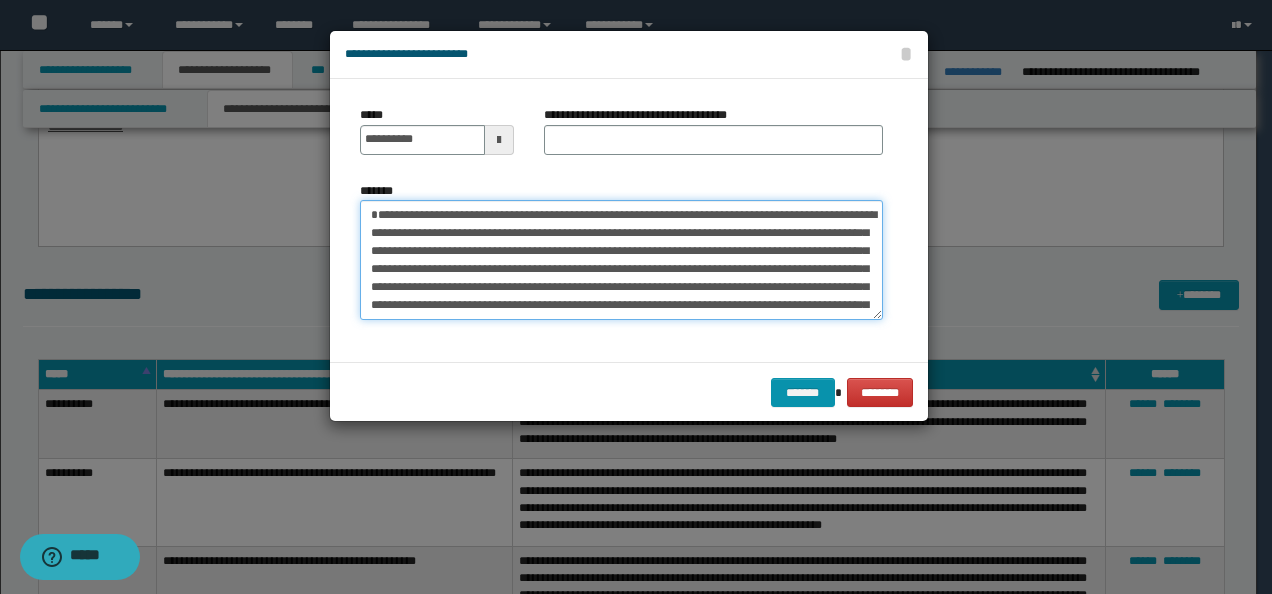 type on "**********" 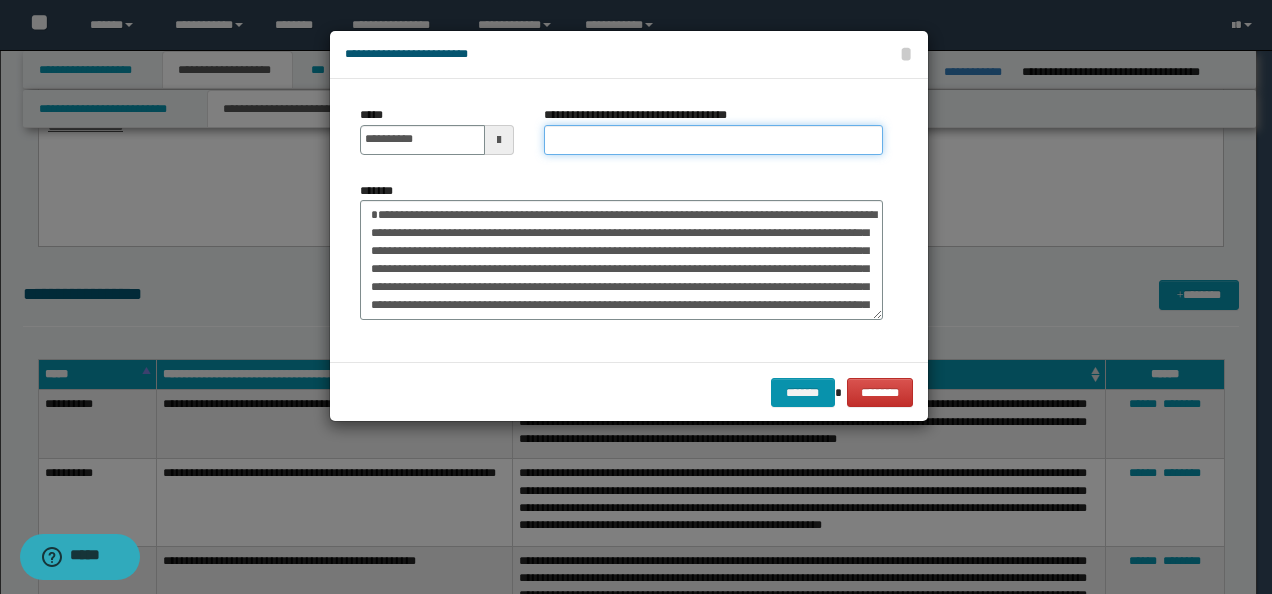 click on "**********" at bounding box center [713, 140] 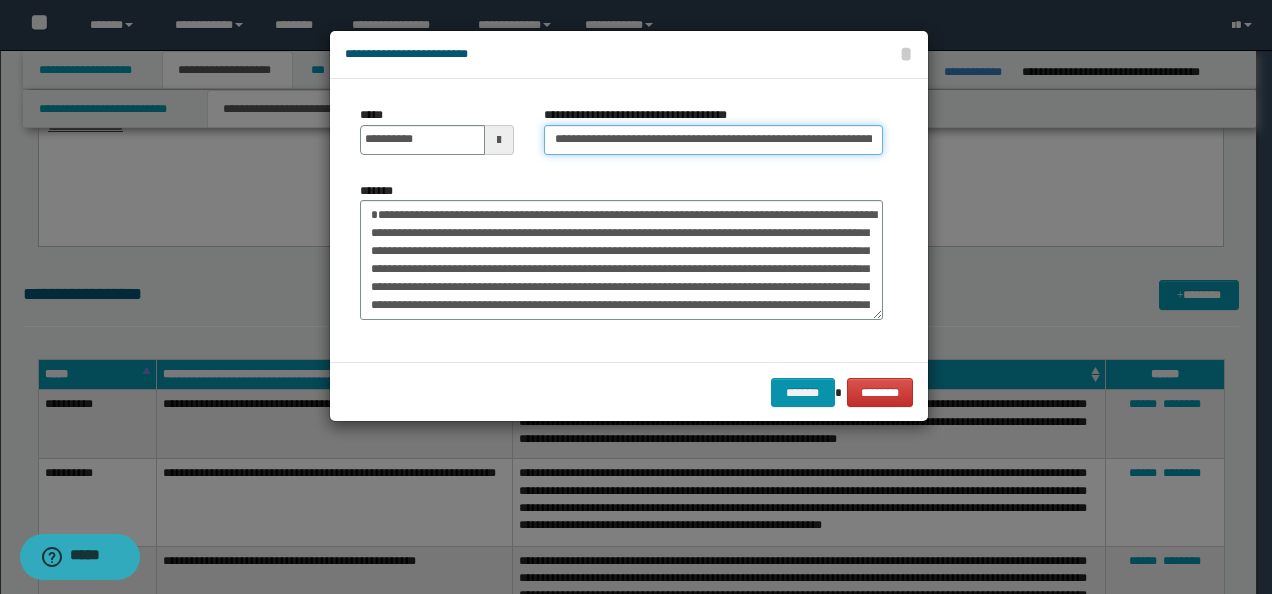 scroll, scrollTop: 0, scrollLeft: 89, axis: horizontal 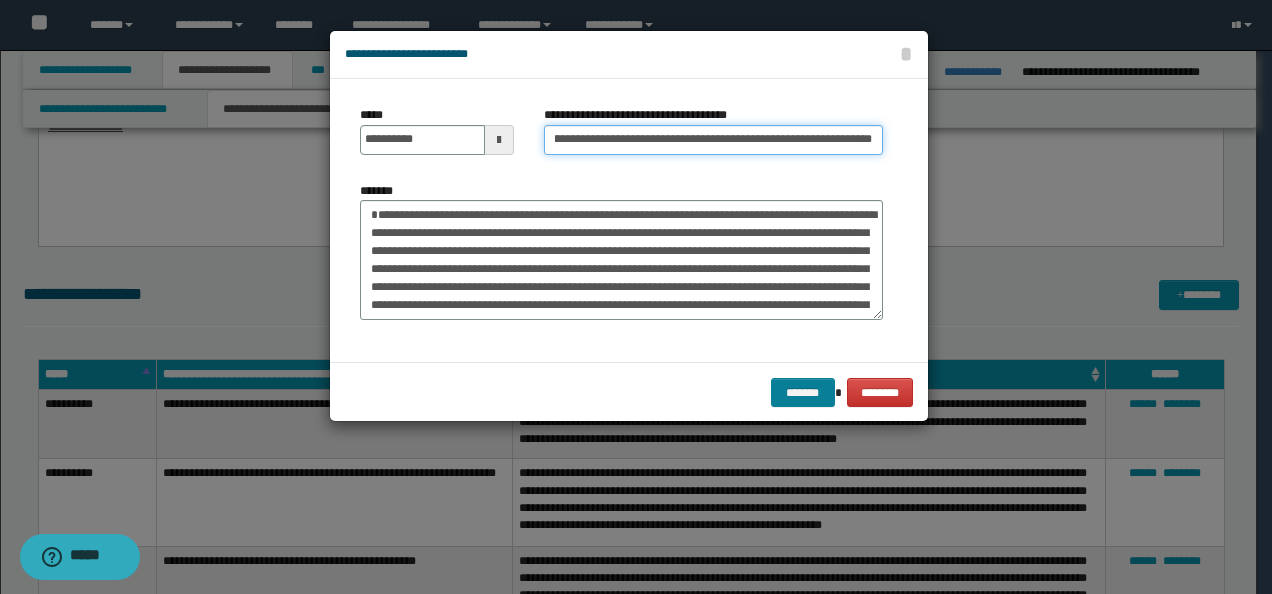 type on "**********" 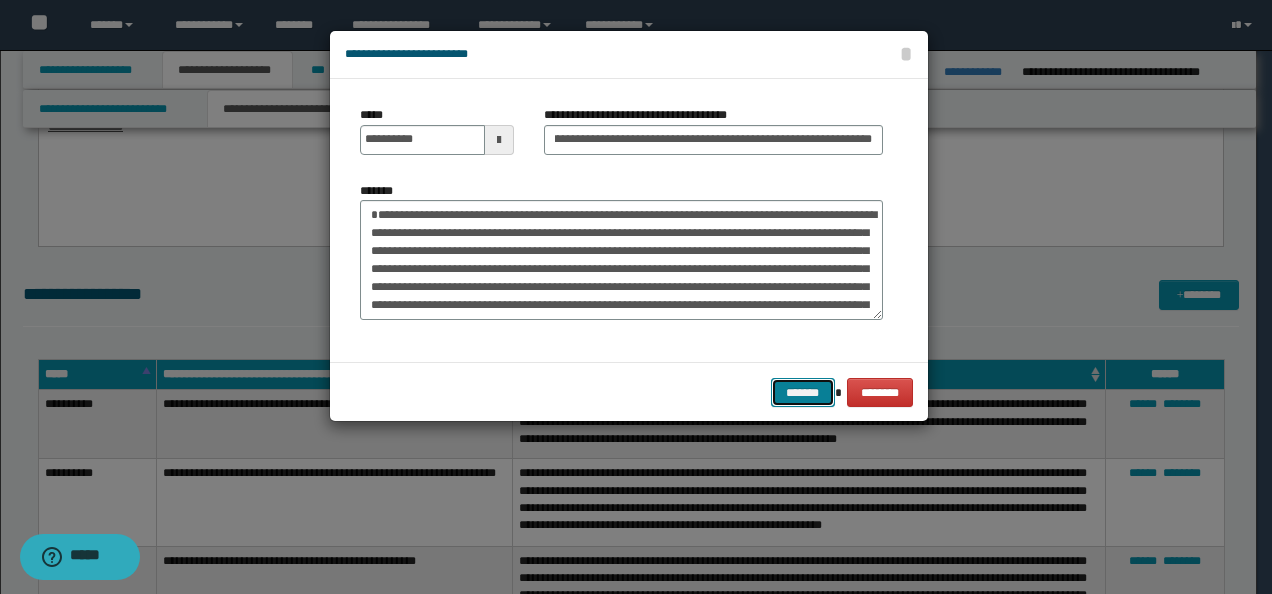 click on "*******" at bounding box center (803, 392) 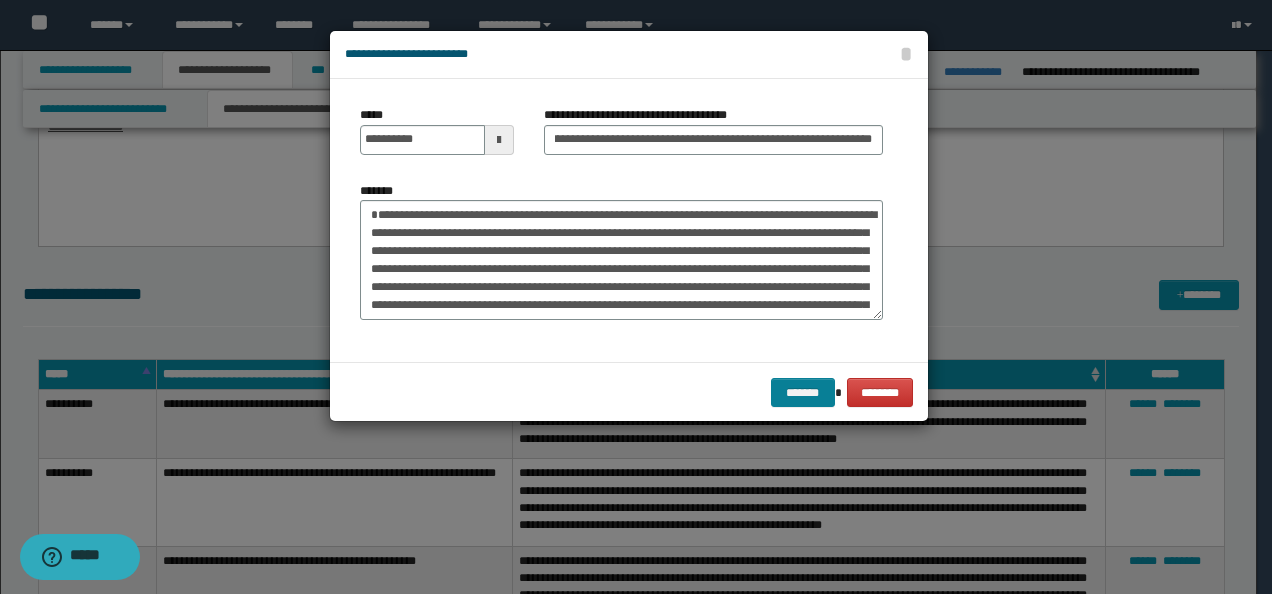 scroll, scrollTop: 0, scrollLeft: 0, axis: both 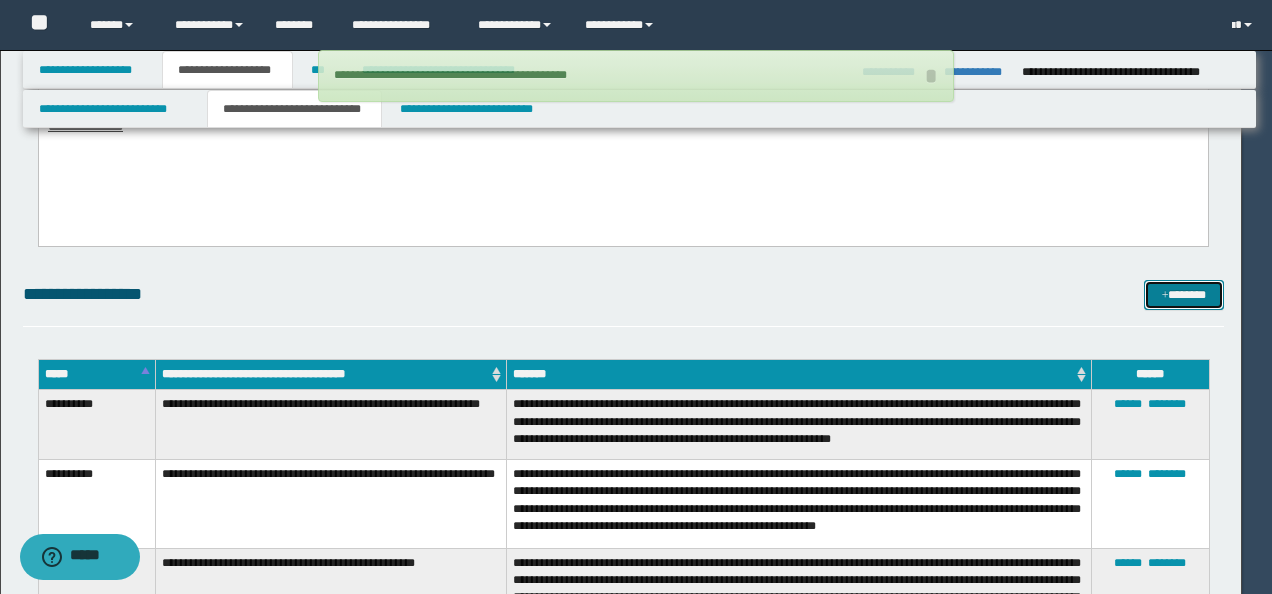 type 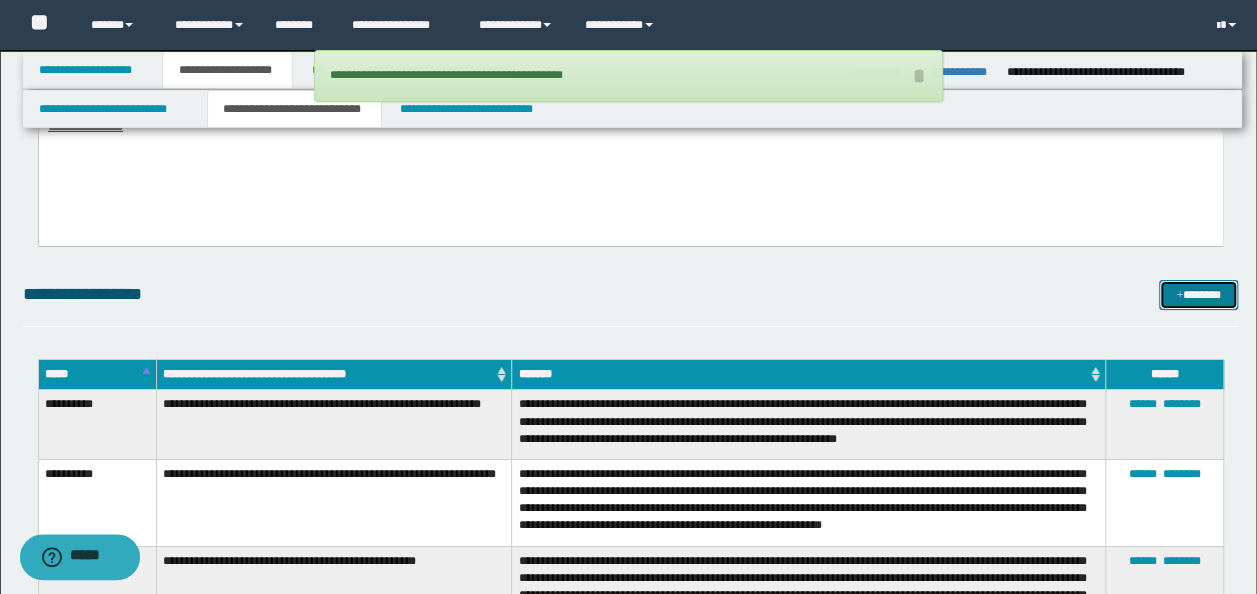 click on "*******" at bounding box center [1198, 294] 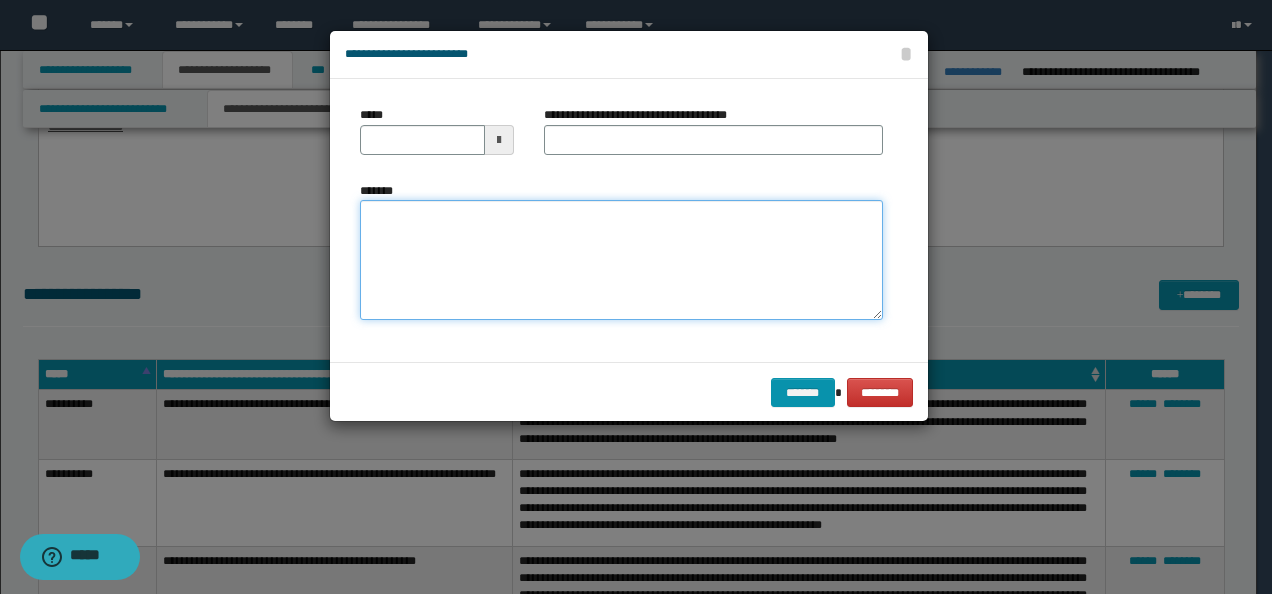 click on "*******" at bounding box center [621, 259] 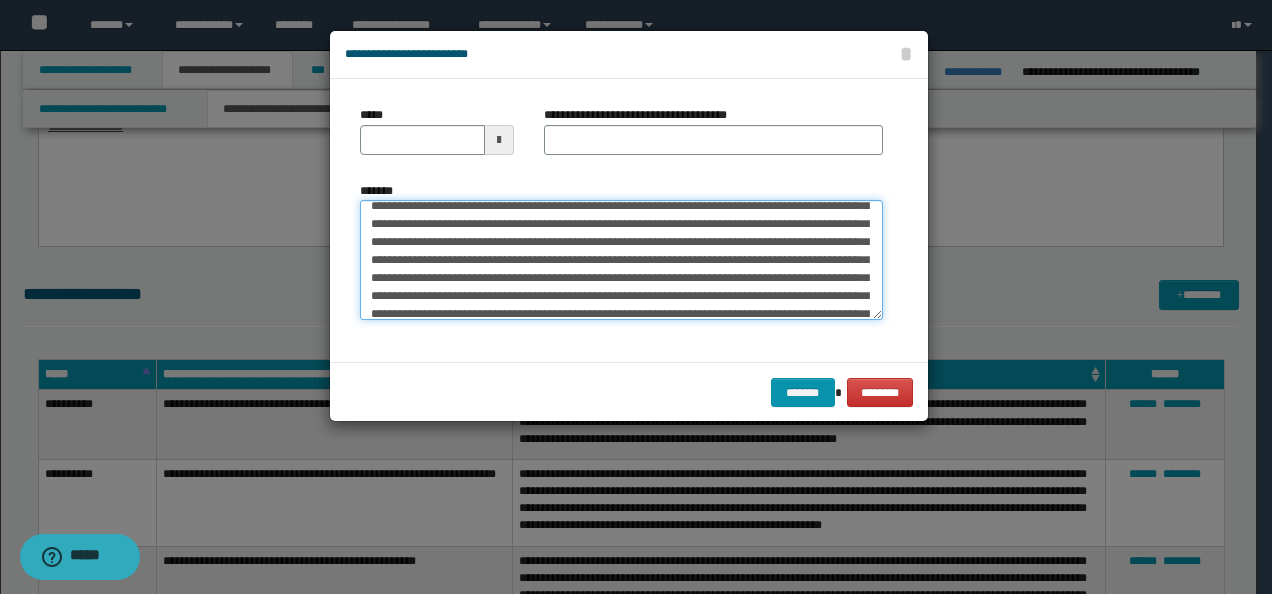 scroll, scrollTop: 0, scrollLeft: 0, axis: both 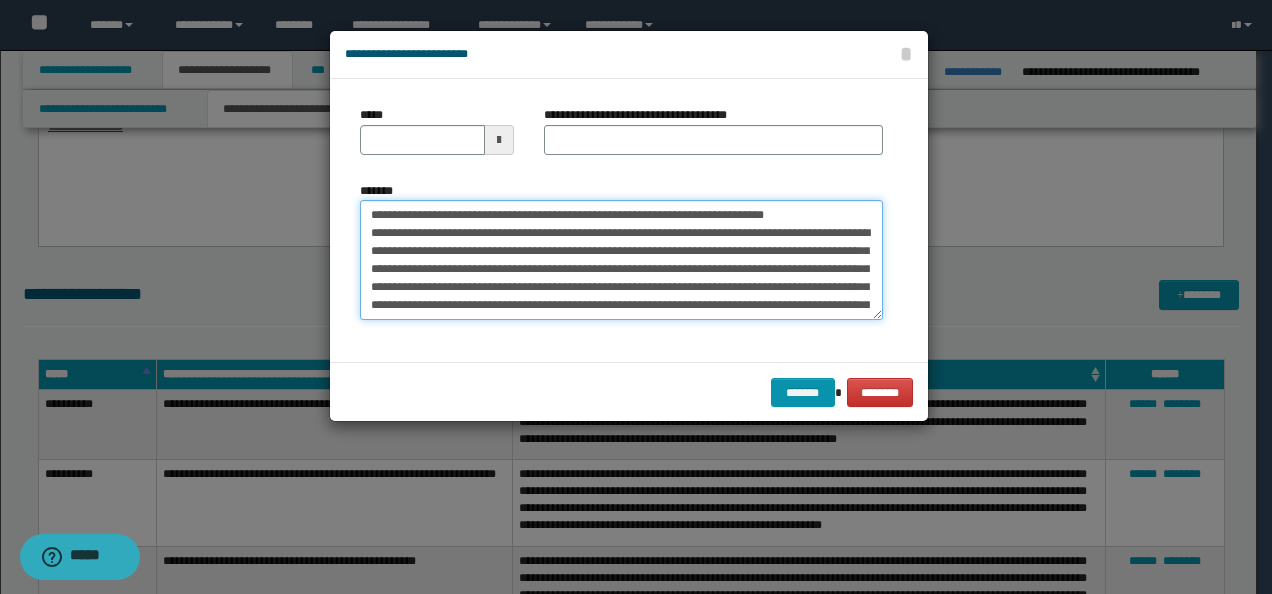 drag, startPoint x: 328, startPoint y: 197, endPoint x: 318, endPoint y: 186, distance: 14.866069 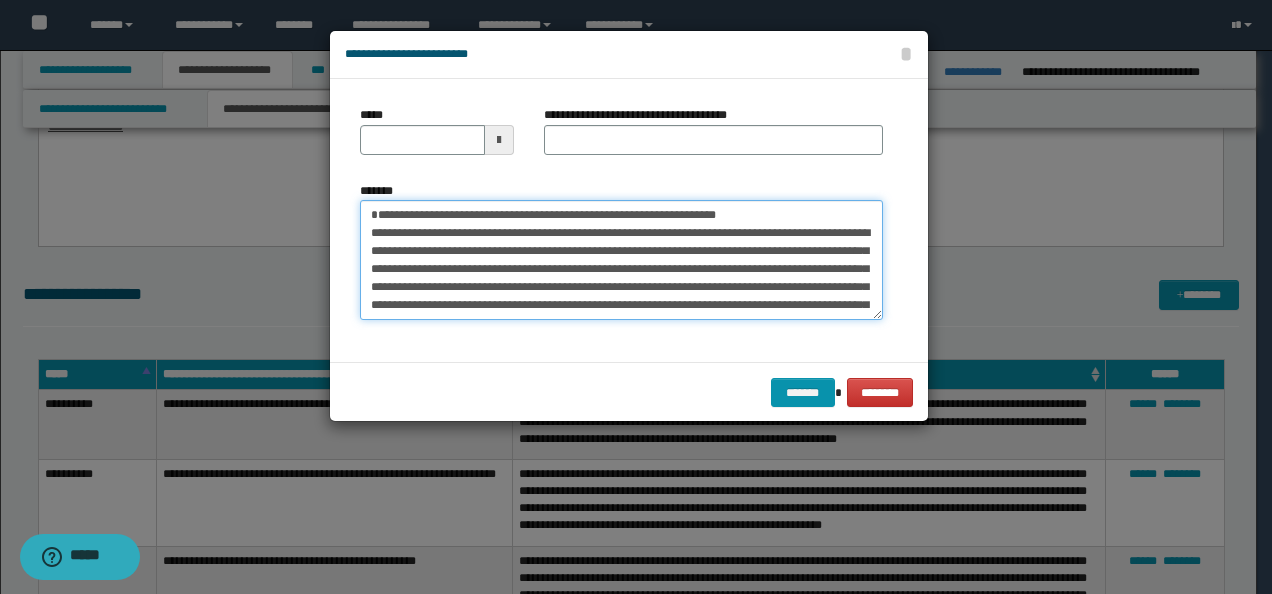 type on "**********" 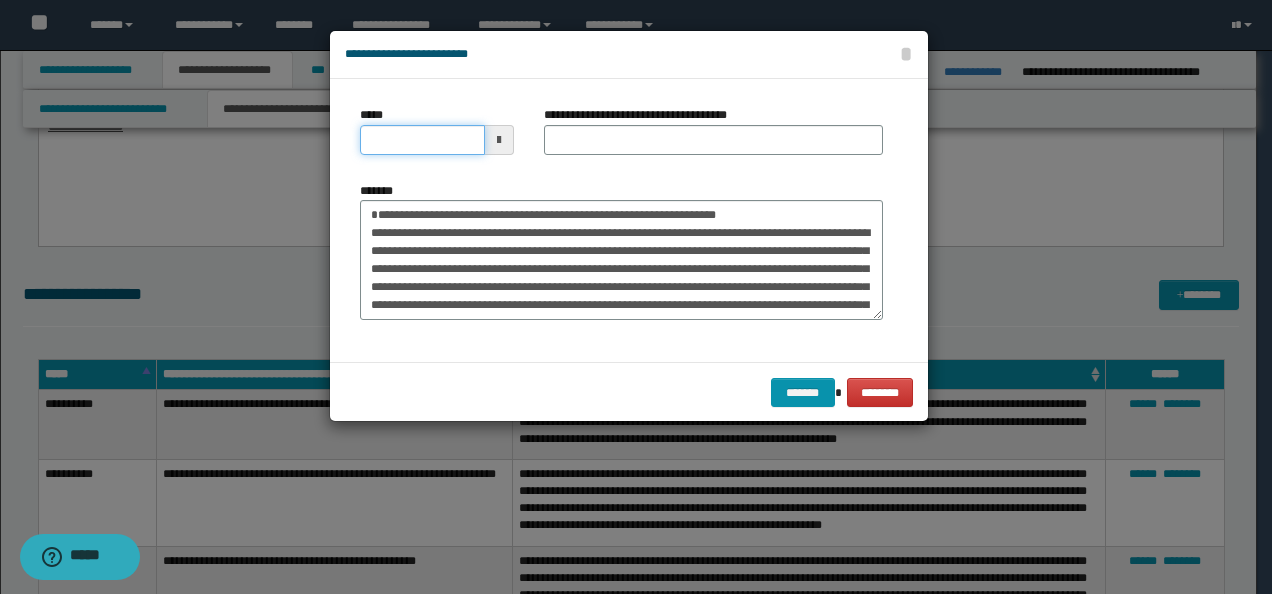 click on "*****" at bounding box center (422, 140) 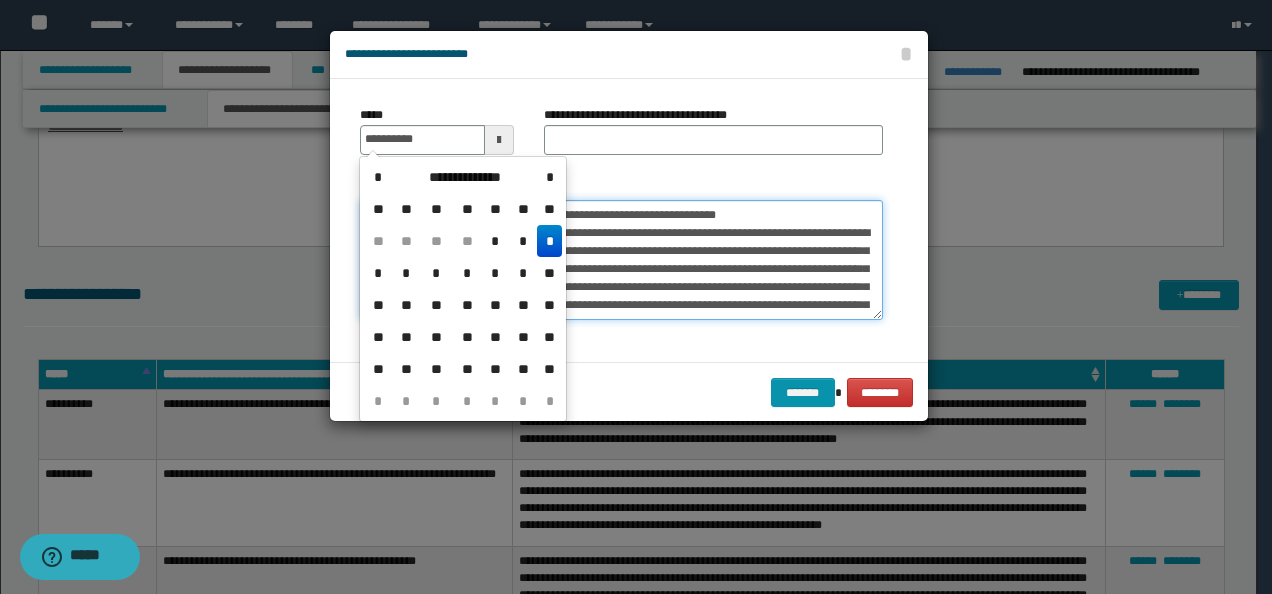 type on "**********" 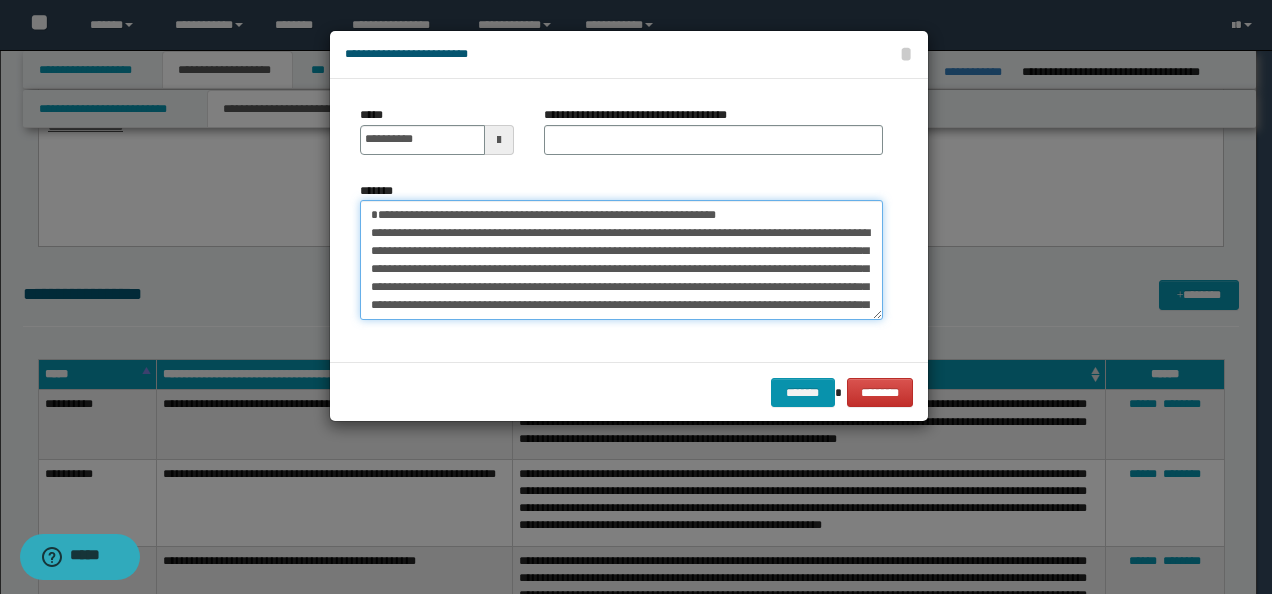 drag, startPoint x: 682, startPoint y: 212, endPoint x: 294, endPoint y: 206, distance: 388.0464 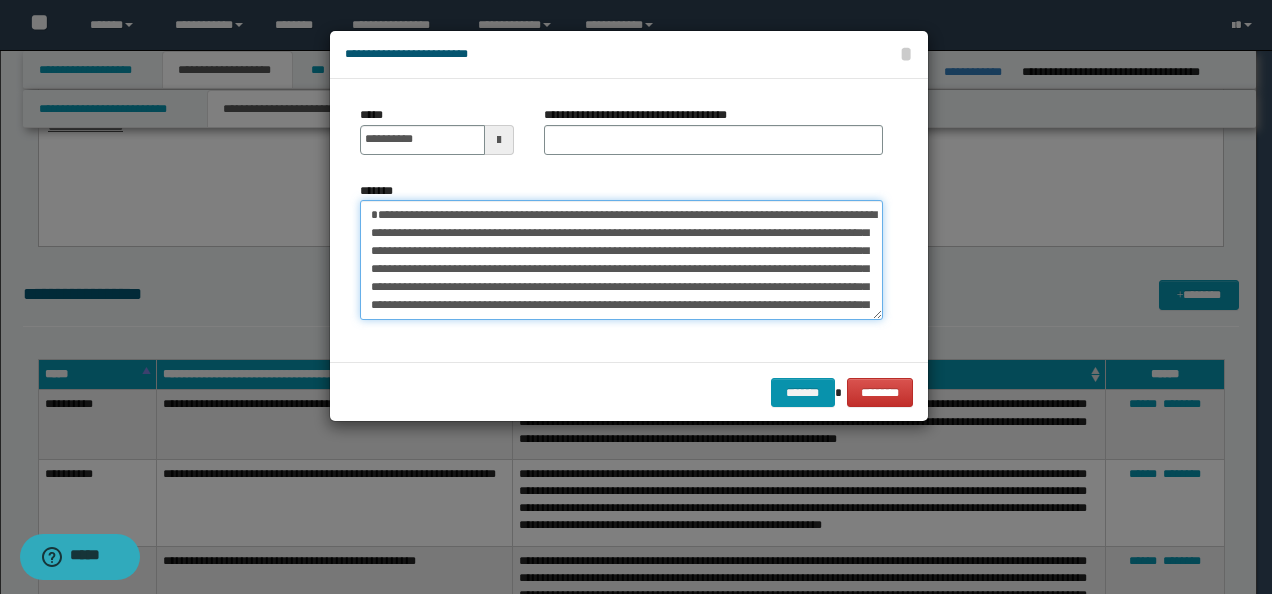 type on "**********" 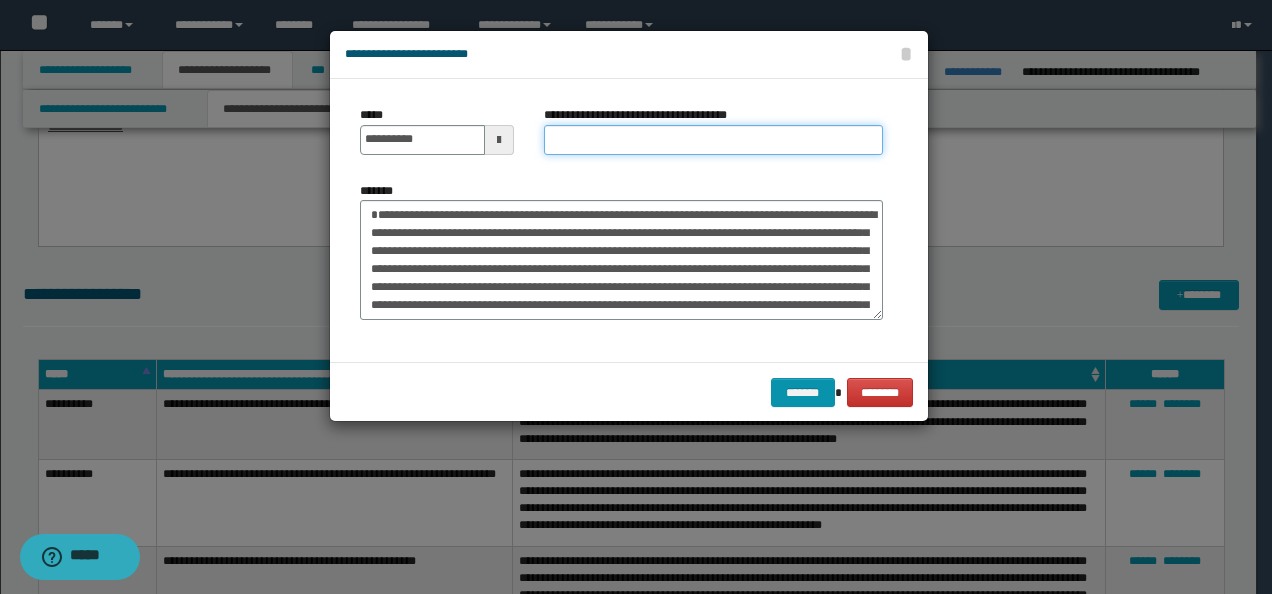 click on "**********" at bounding box center [713, 140] 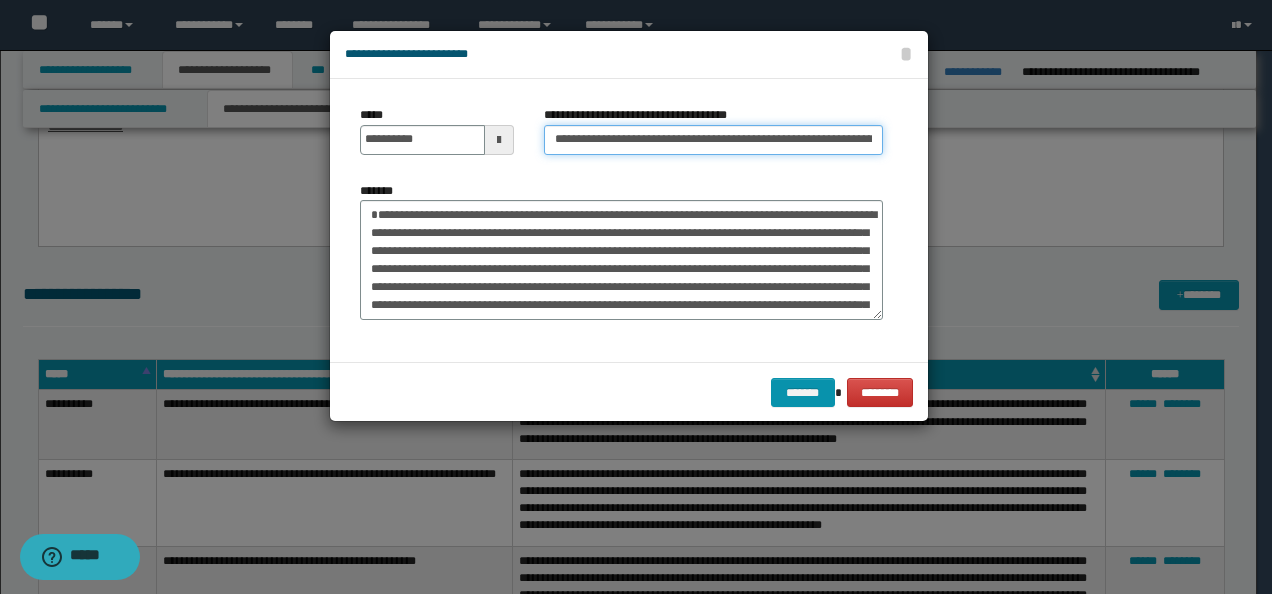 scroll, scrollTop: 0, scrollLeft: 47, axis: horizontal 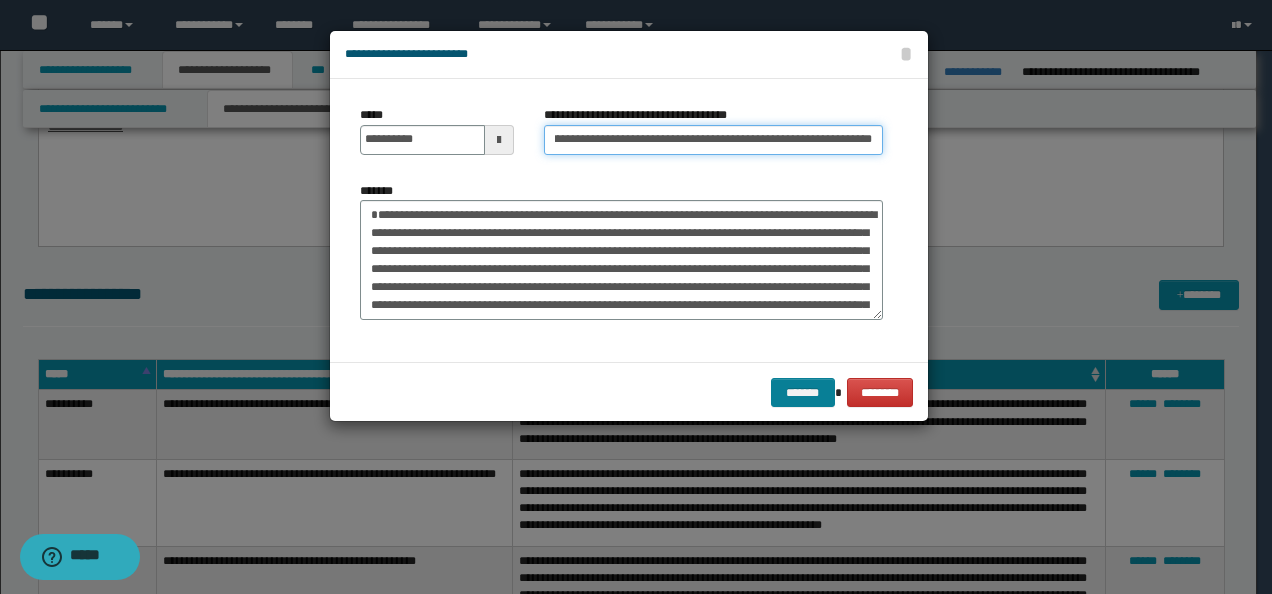 type on "**********" 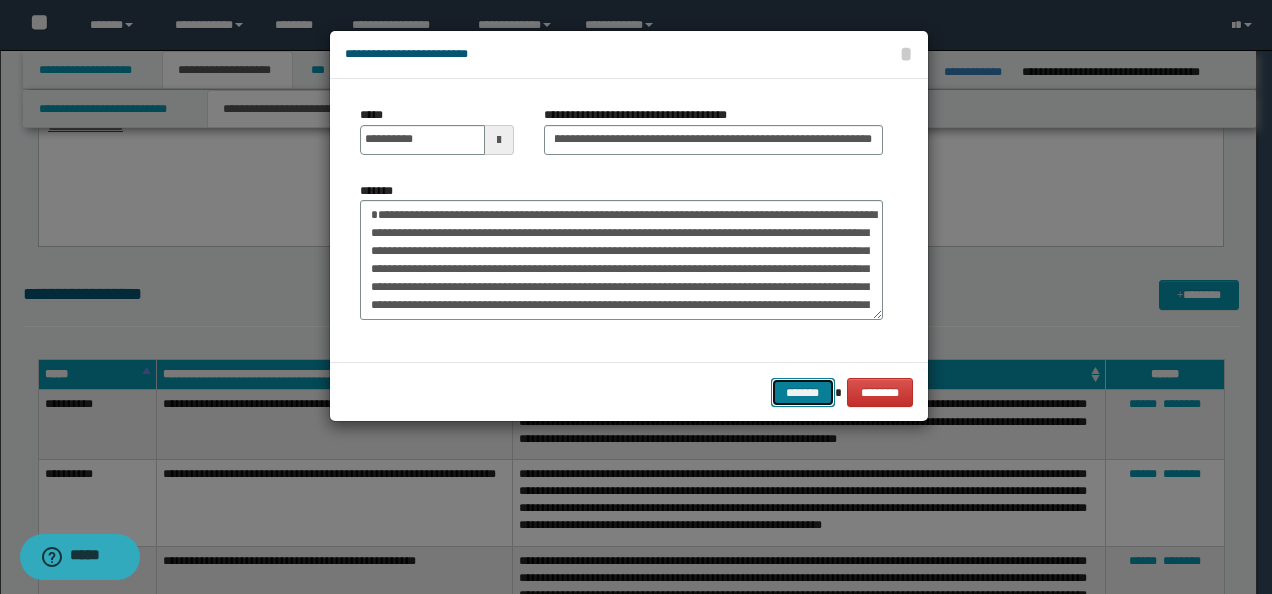 click on "*******" at bounding box center [803, 392] 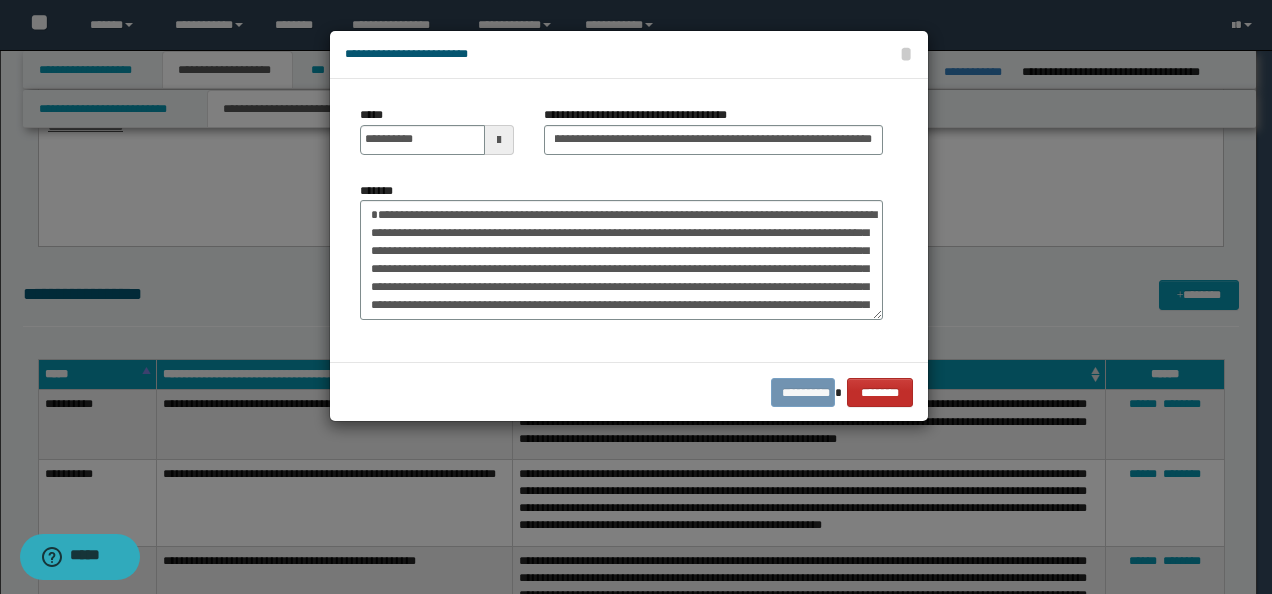 scroll, scrollTop: 0, scrollLeft: 0, axis: both 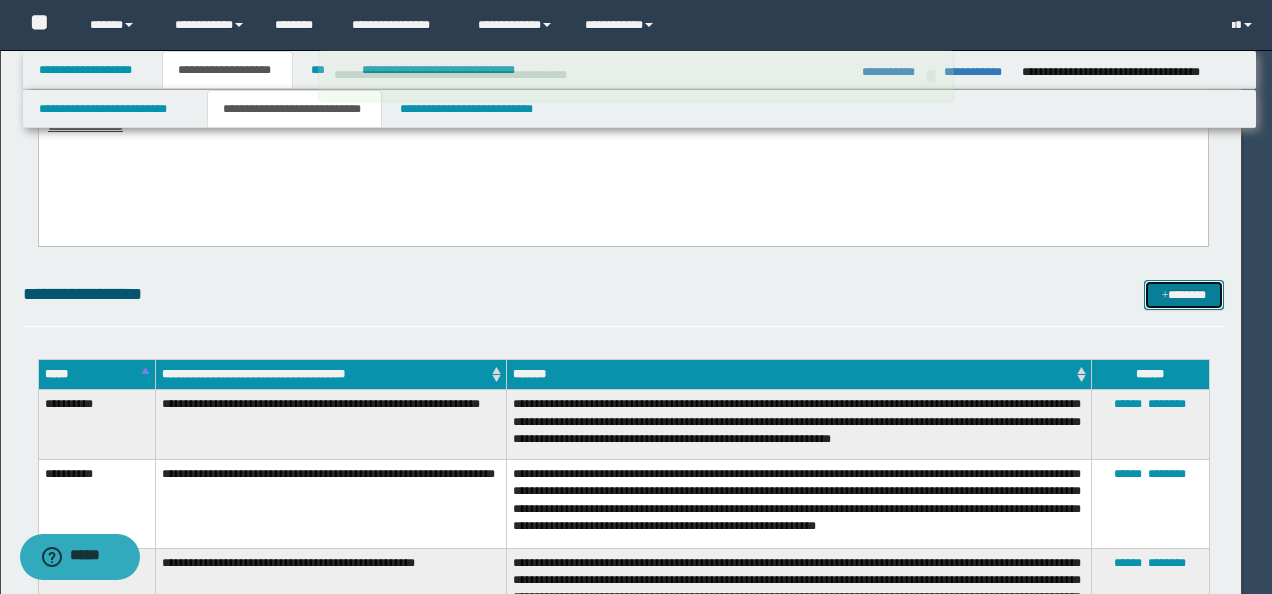 type 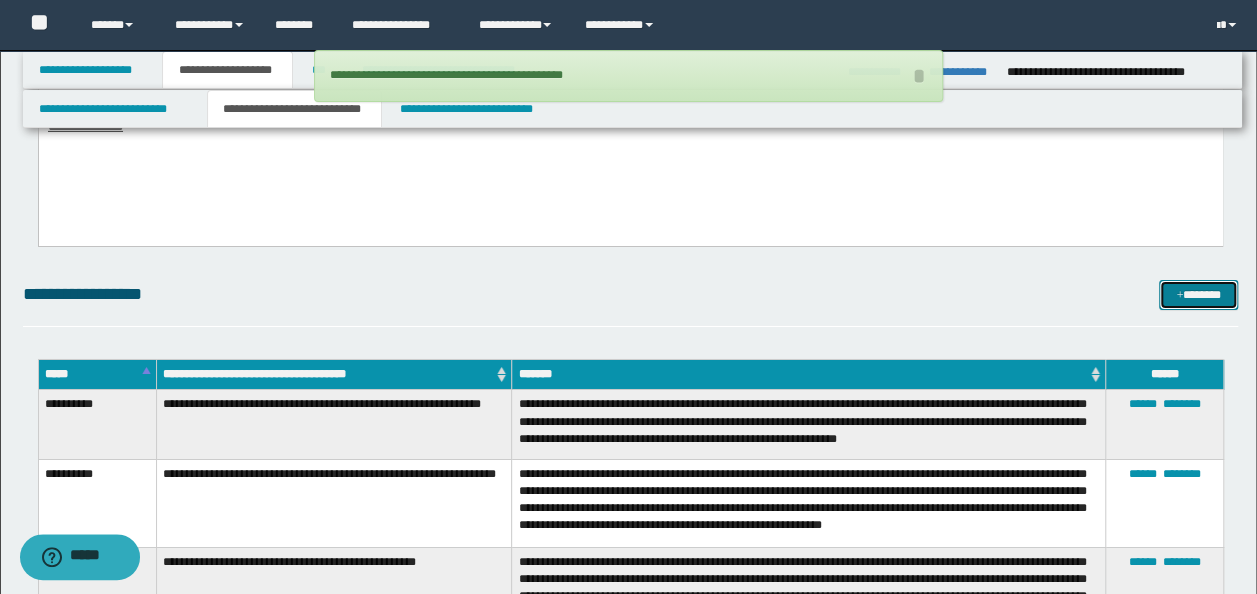 click on "*******" at bounding box center (1198, 294) 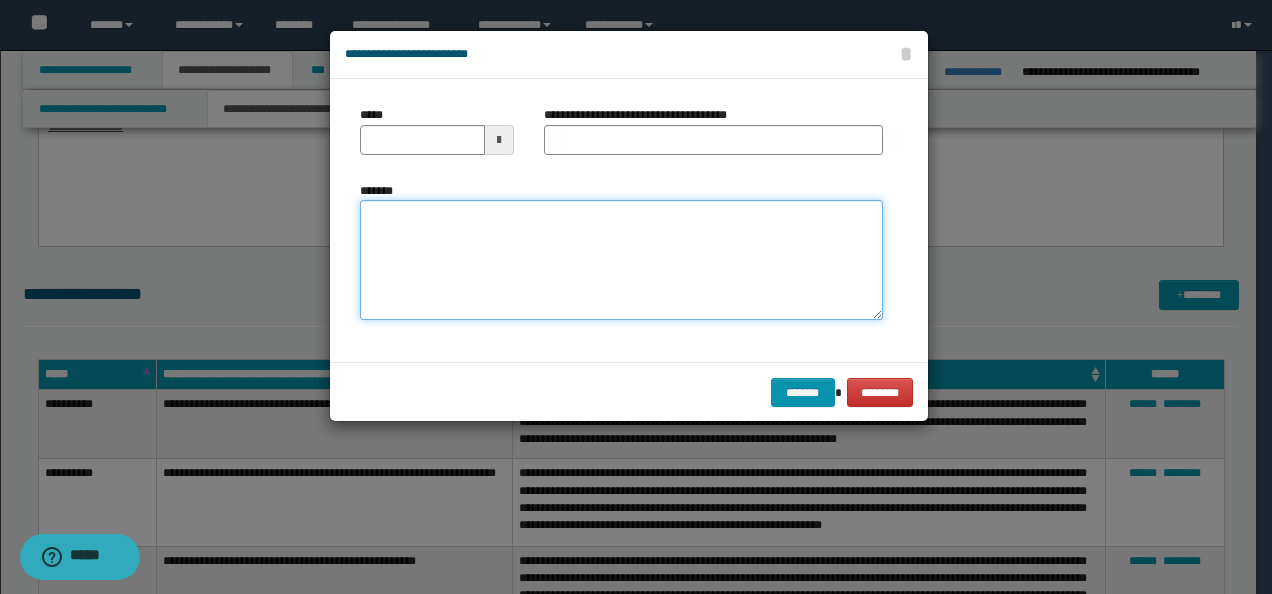 click on "*******" at bounding box center [621, 259] 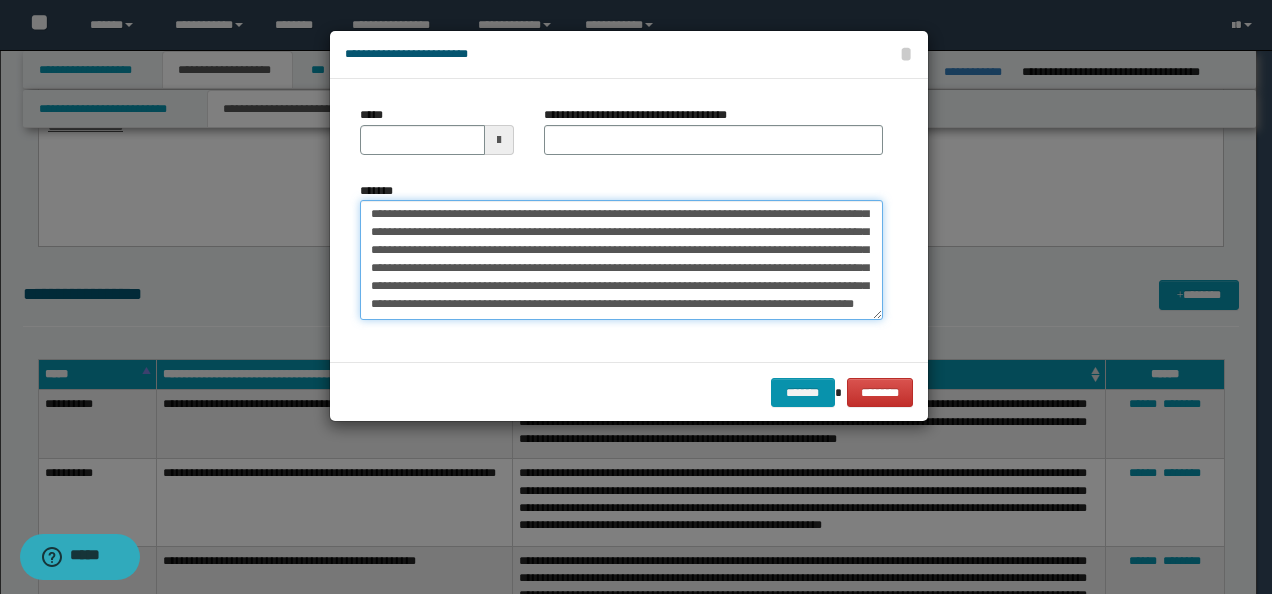 scroll, scrollTop: 0, scrollLeft: 0, axis: both 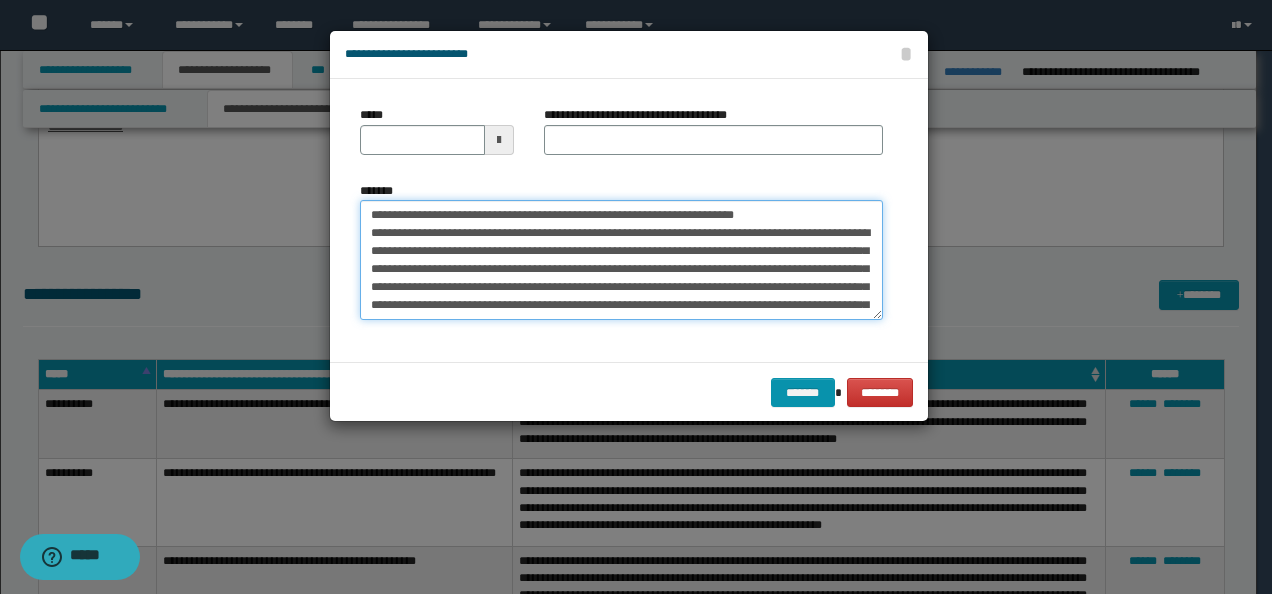 drag, startPoint x: 438, startPoint y: 207, endPoint x: 360, endPoint y: 160, distance: 91.06591 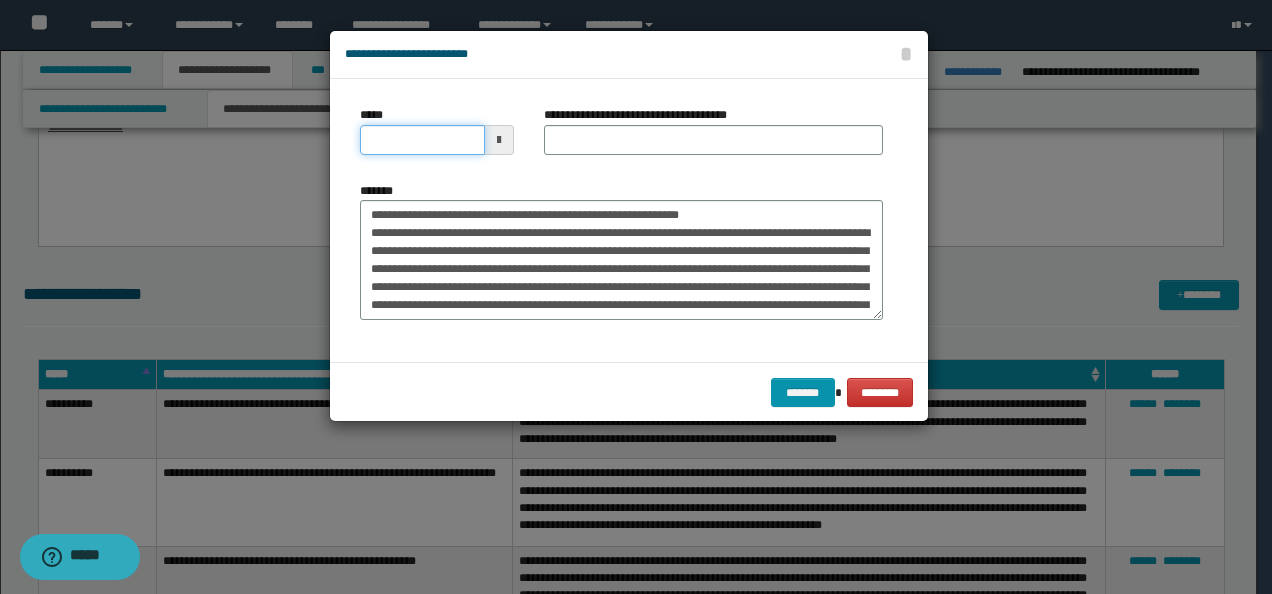 click on "*****" at bounding box center (422, 140) 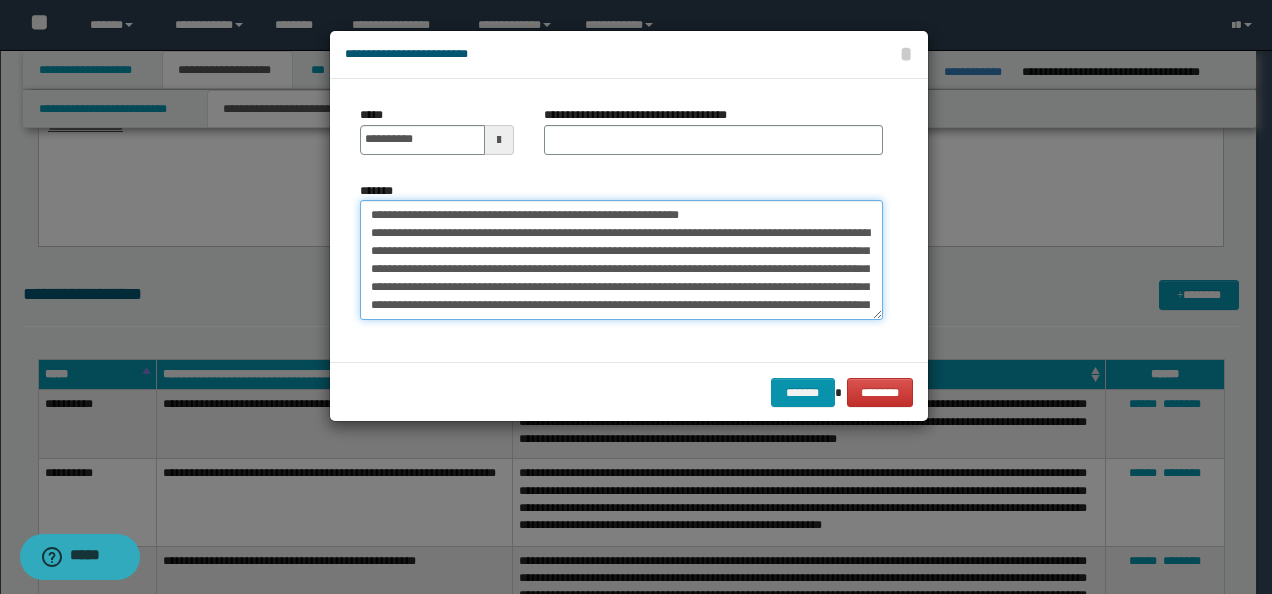drag, startPoint x: 710, startPoint y: 202, endPoint x: 265, endPoint y: 189, distance: 445.18985 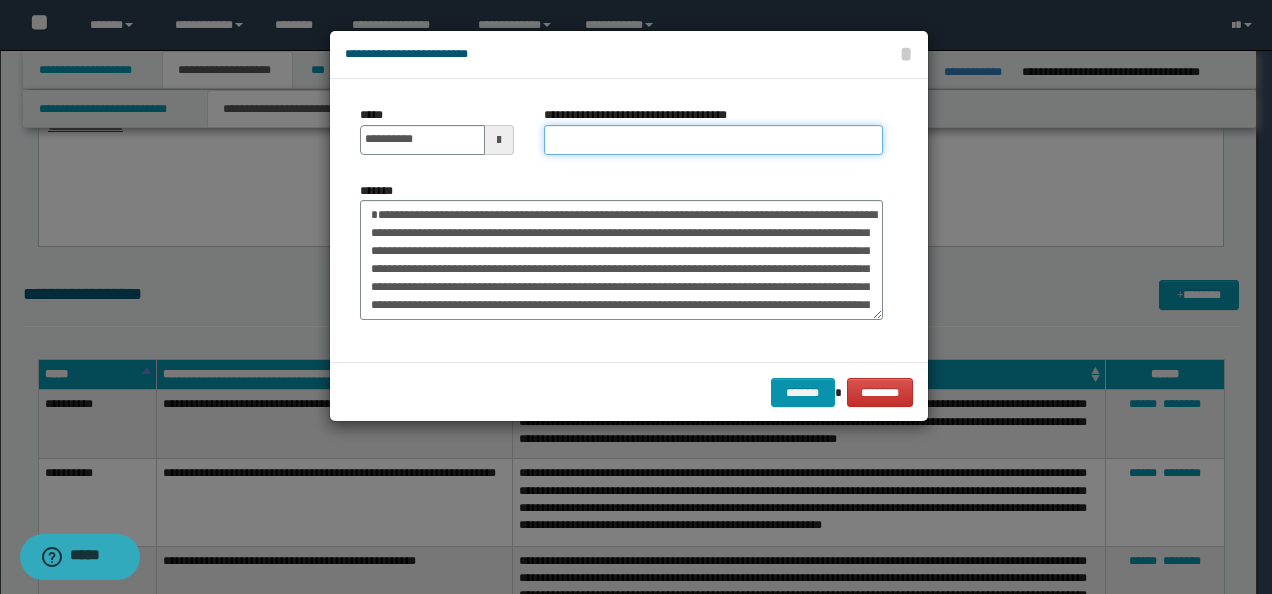 click on "**********" at bounding box center (713, 140) 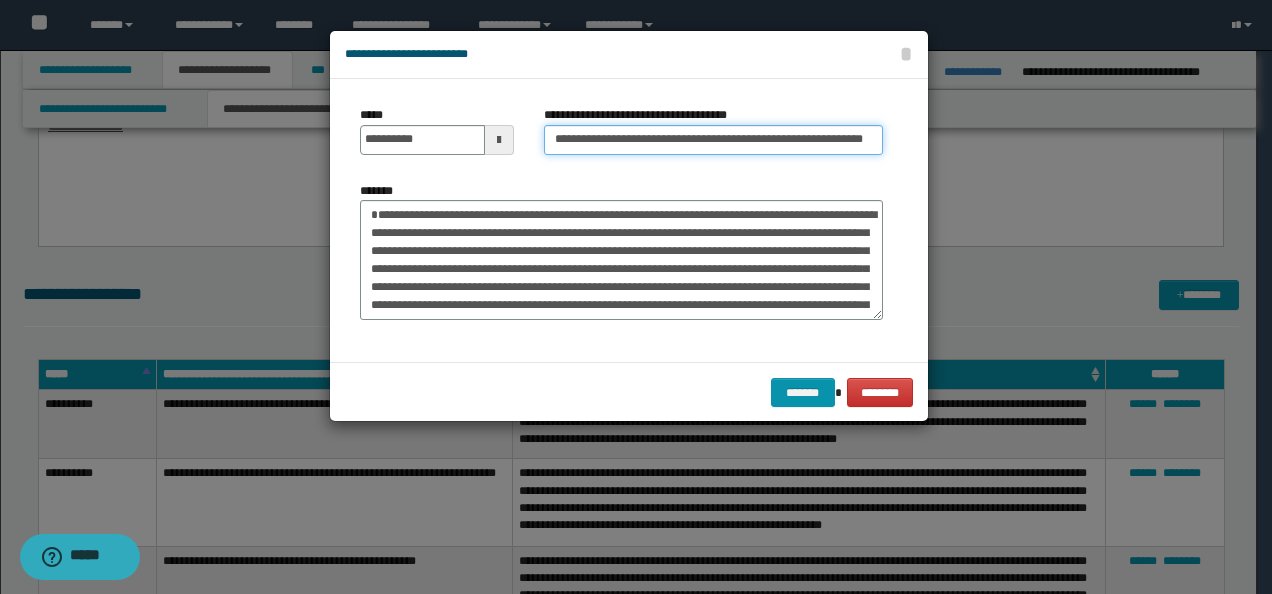 scroll, scrollTop: 0, scrollLeft: 18, axis: horizontal 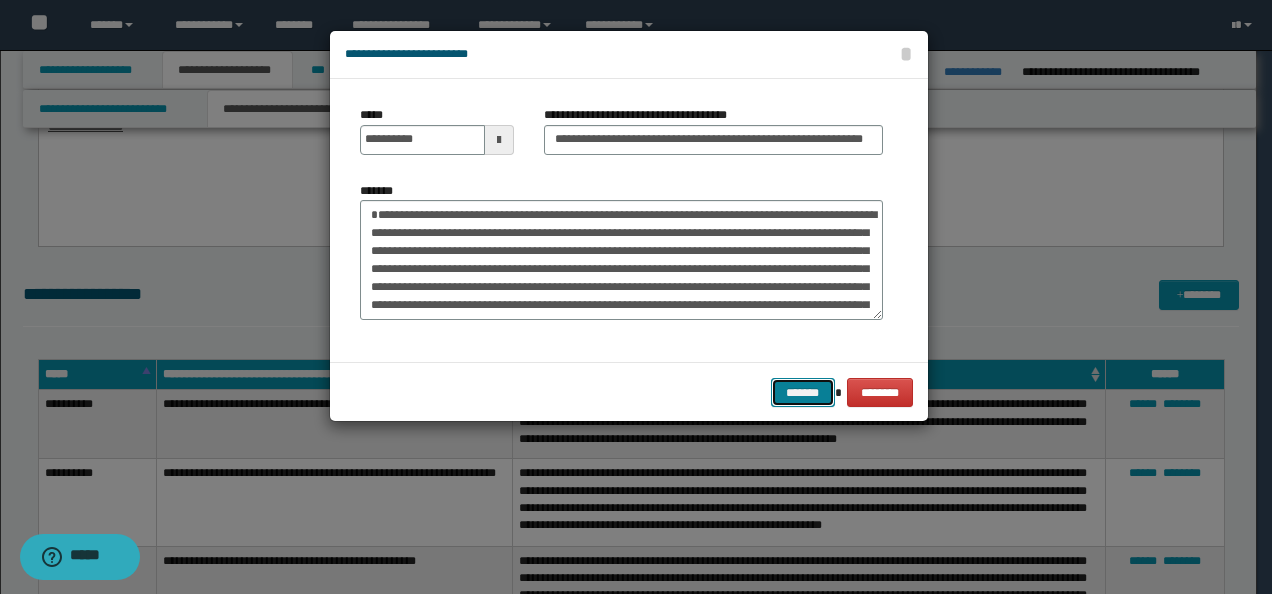 click on "*******" at bounding box center (803, 392) 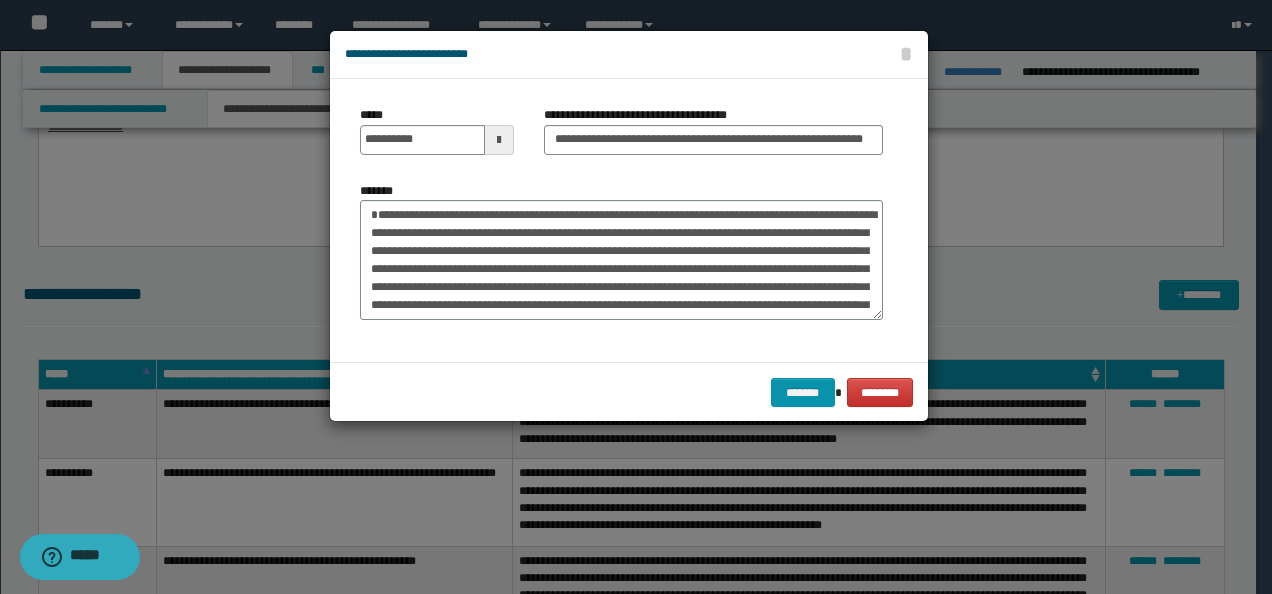 scroll, scrollTop: 0, scrollLeft: 0, axis: both 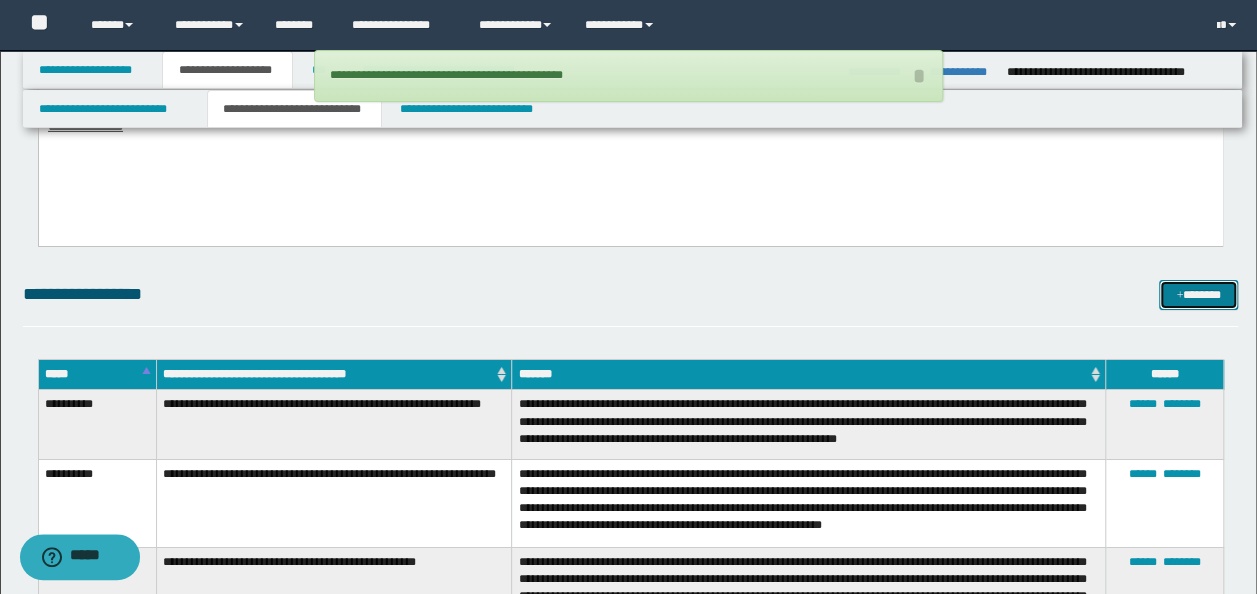 click on "*******" at bounding box center [1198, 294] 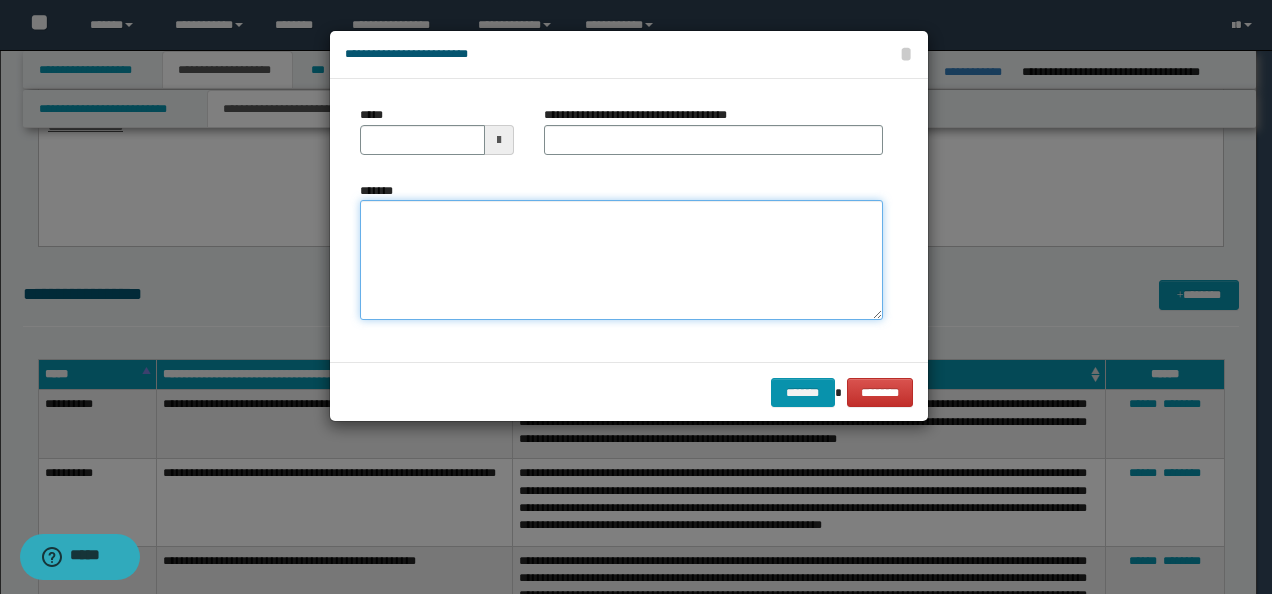 click on "*******" at bounding box center (621, 259) 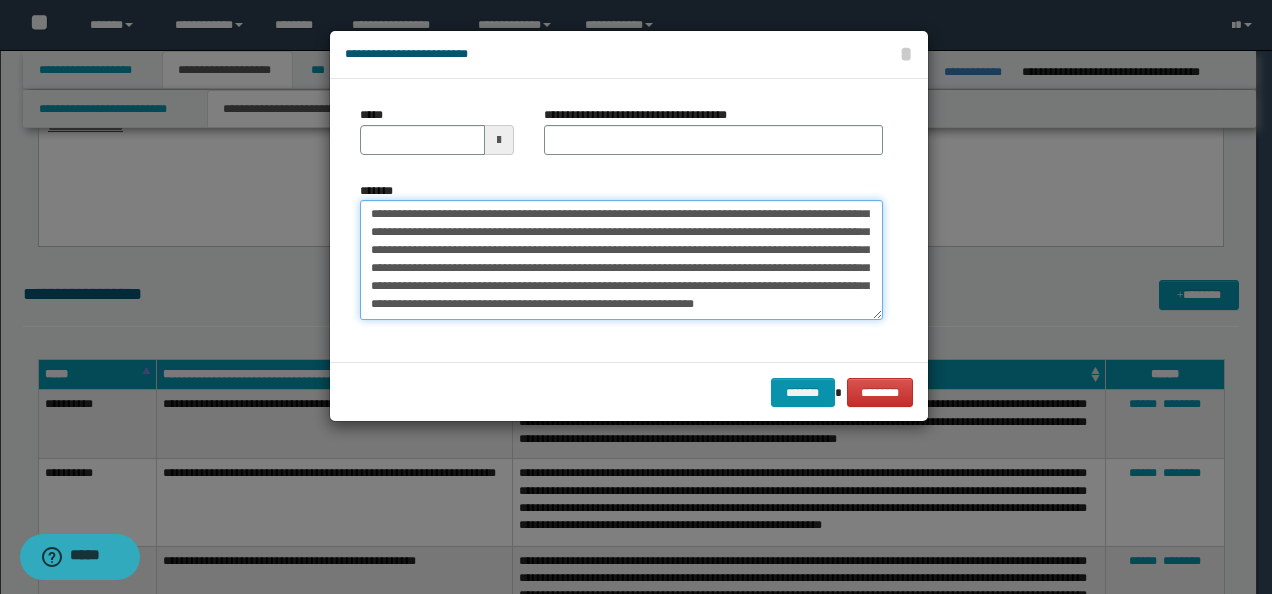 scroll, scrollTop: 0, scrollLeft: 0, axis: both 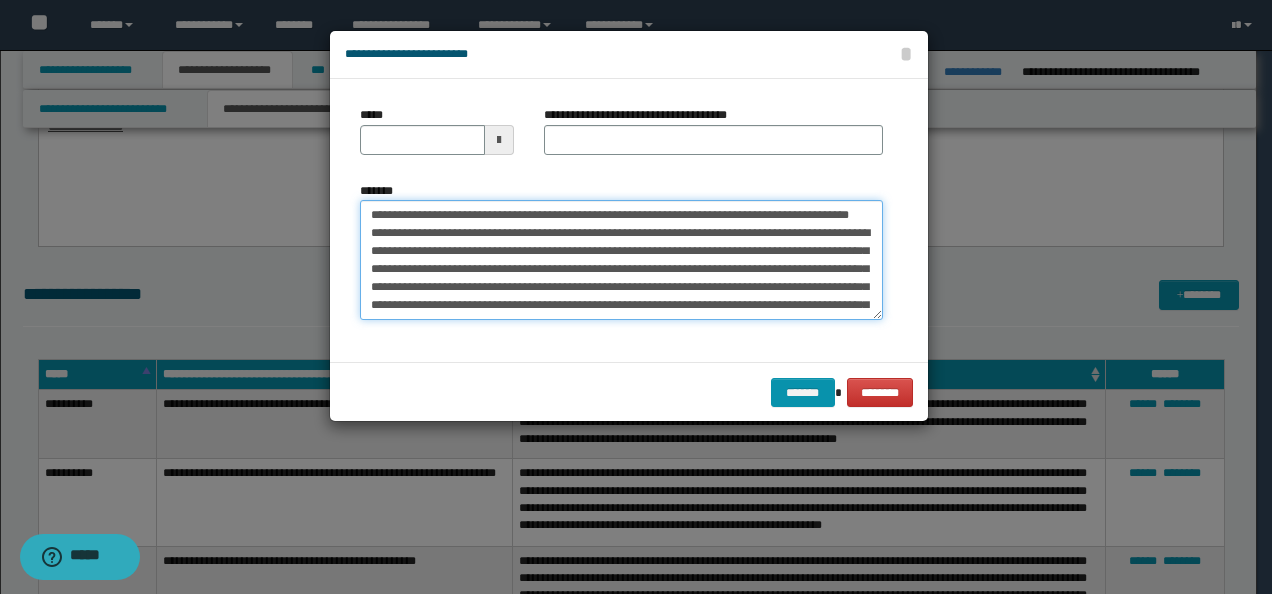 drag, startPoint x: 431, startPoint y: 208, endPoint x: 374, endPoint y: 164, distance: 72.00694 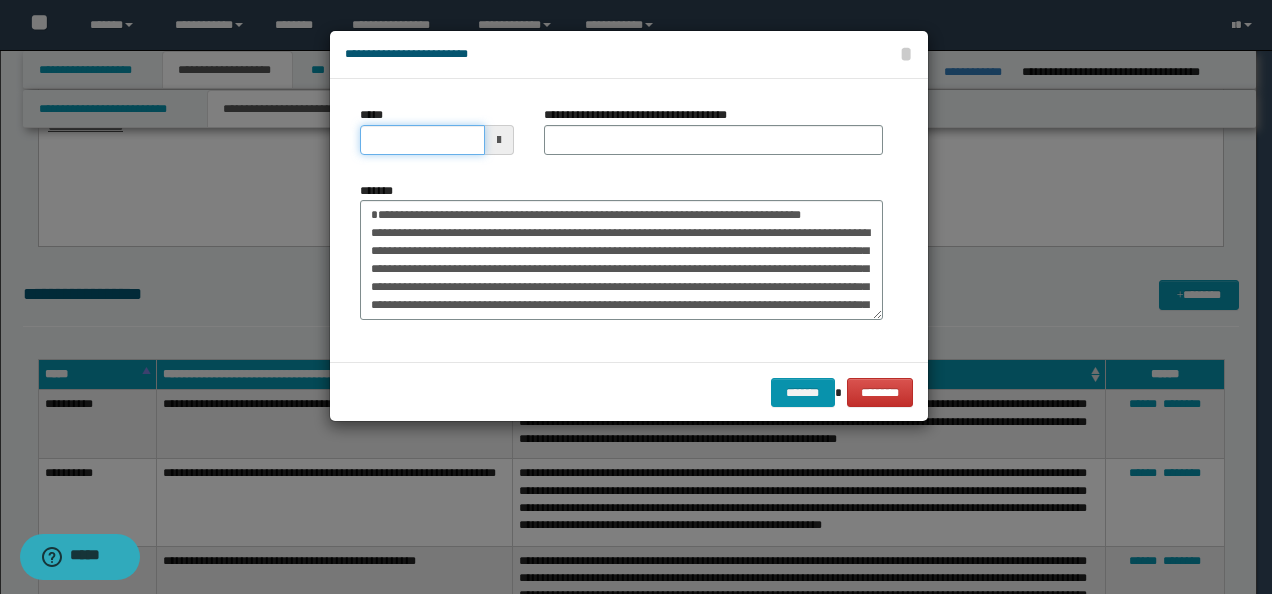 click on "*****" at bounding box center [422, 140] 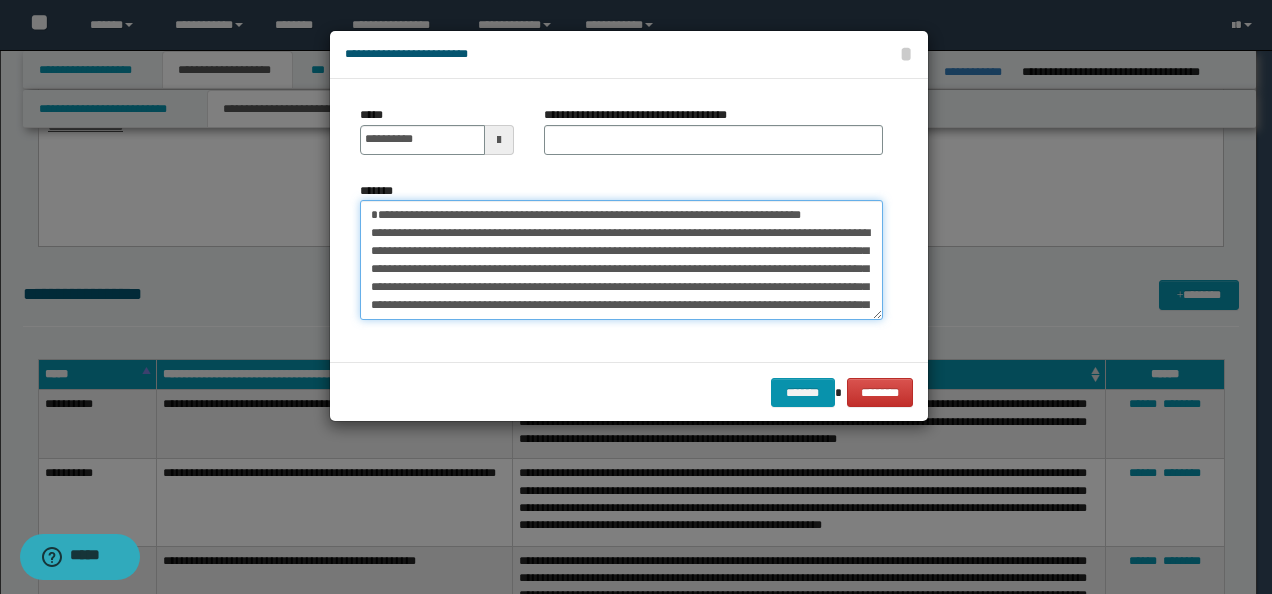 drag, startPoint x: 780, startPoint y: 210, endPoint x: 390, endPoint y: 189, distance: 390.56497 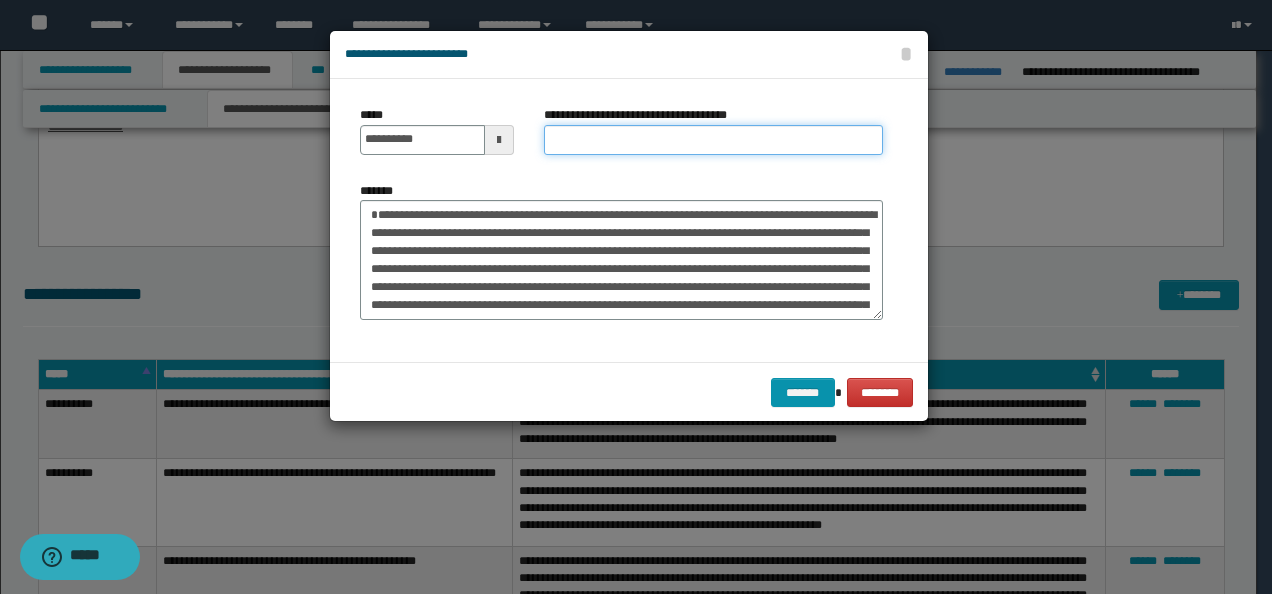 click on "**********" at bounding box center [713, 140] 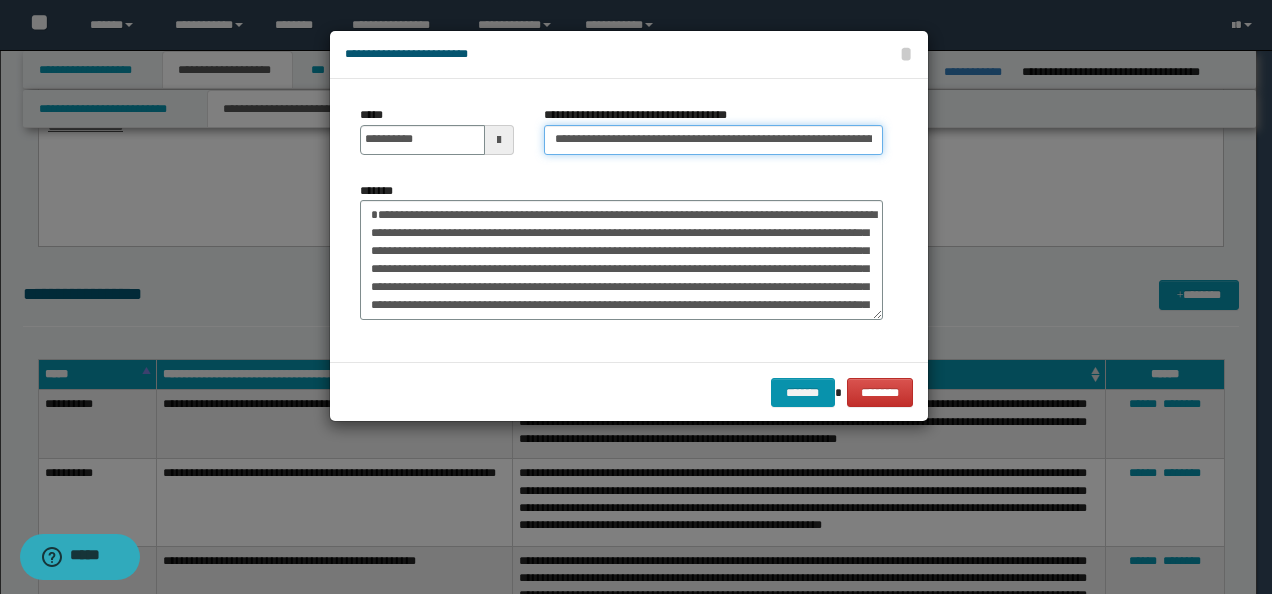 scroll, scrollTop: 0, scrollLeft: 148, axis: horizontal 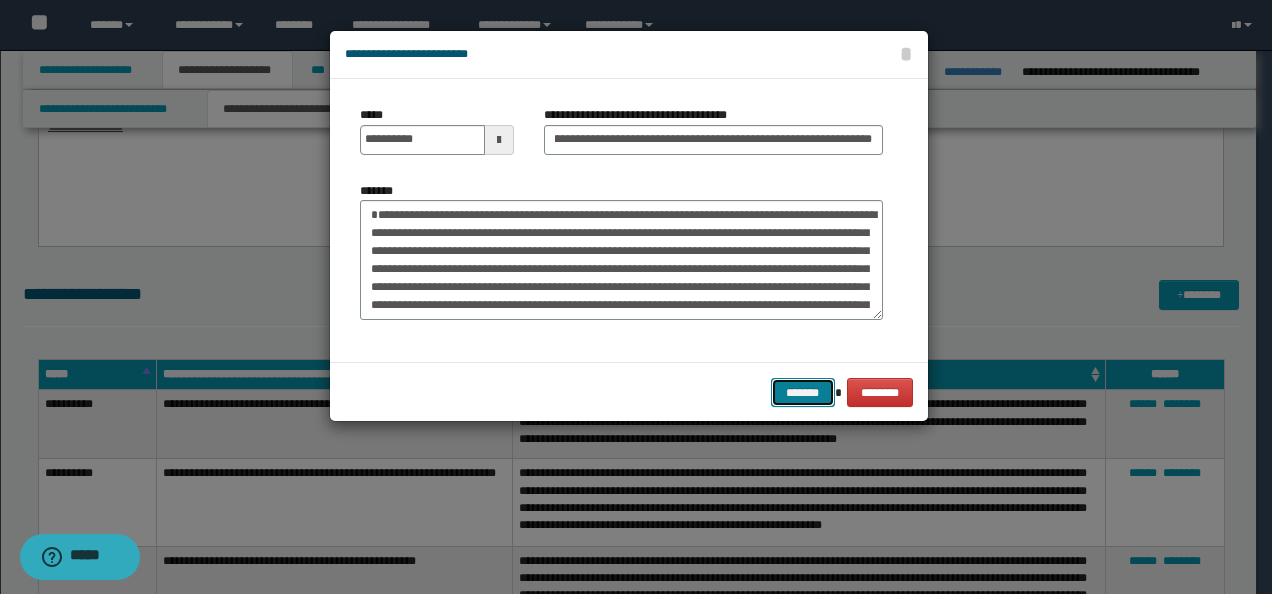 click on "*******" at bounding box center [803, 392] 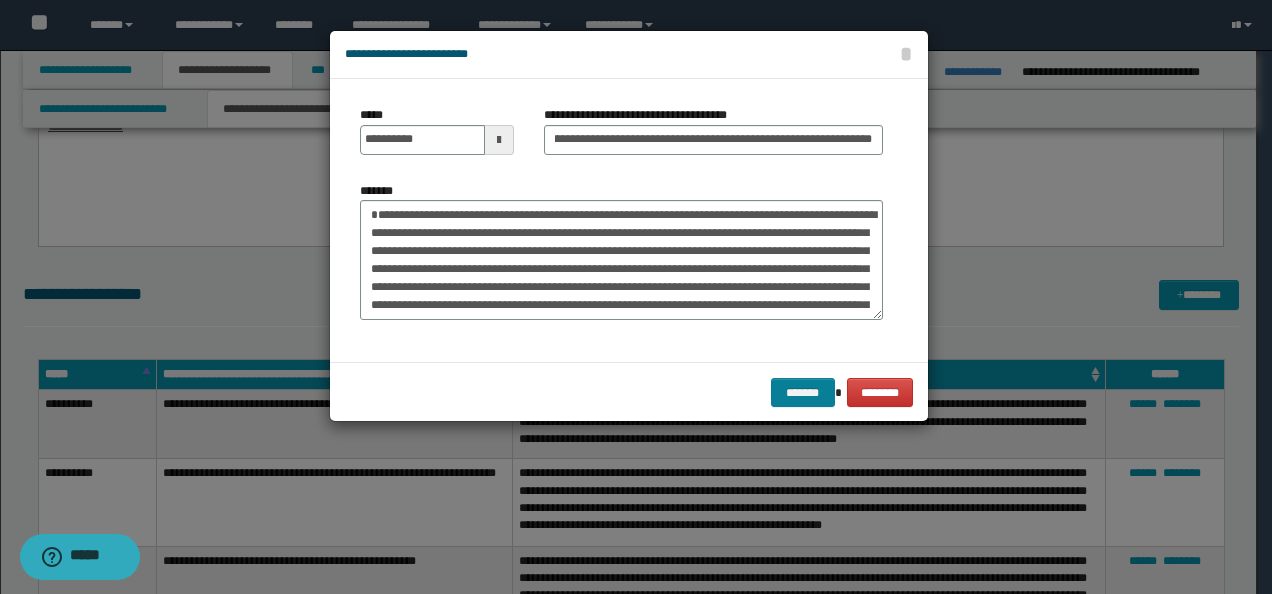 scroll, scrollTop: 0, scrollLeft: 0, axis: both 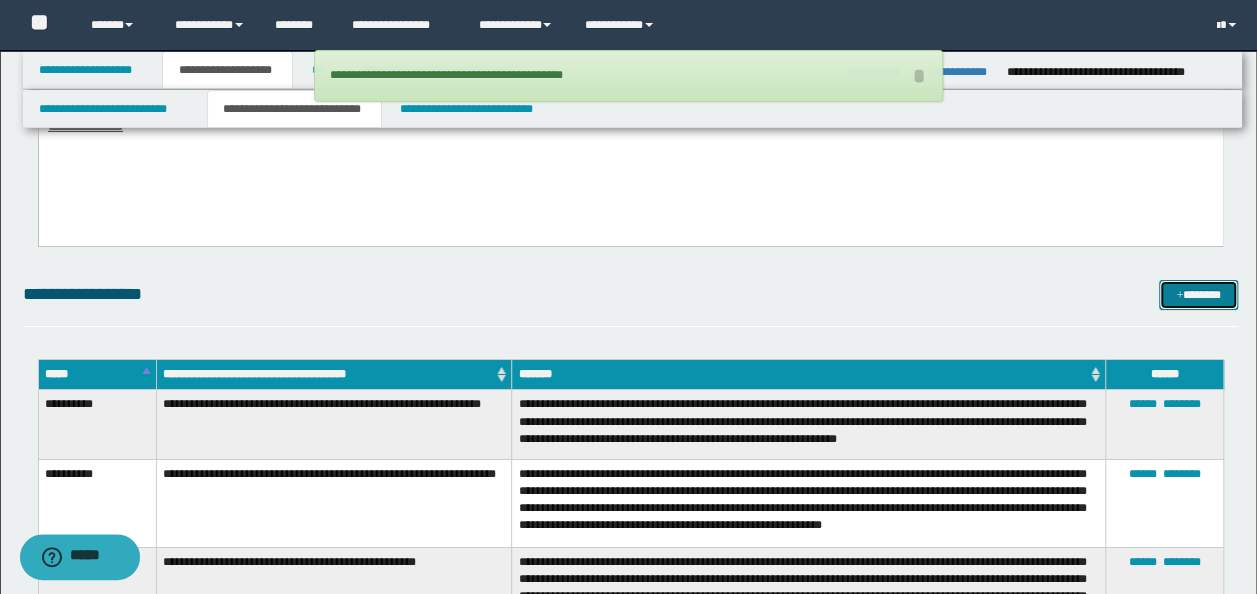 click on "*******" at bounding box center [1198, 294] 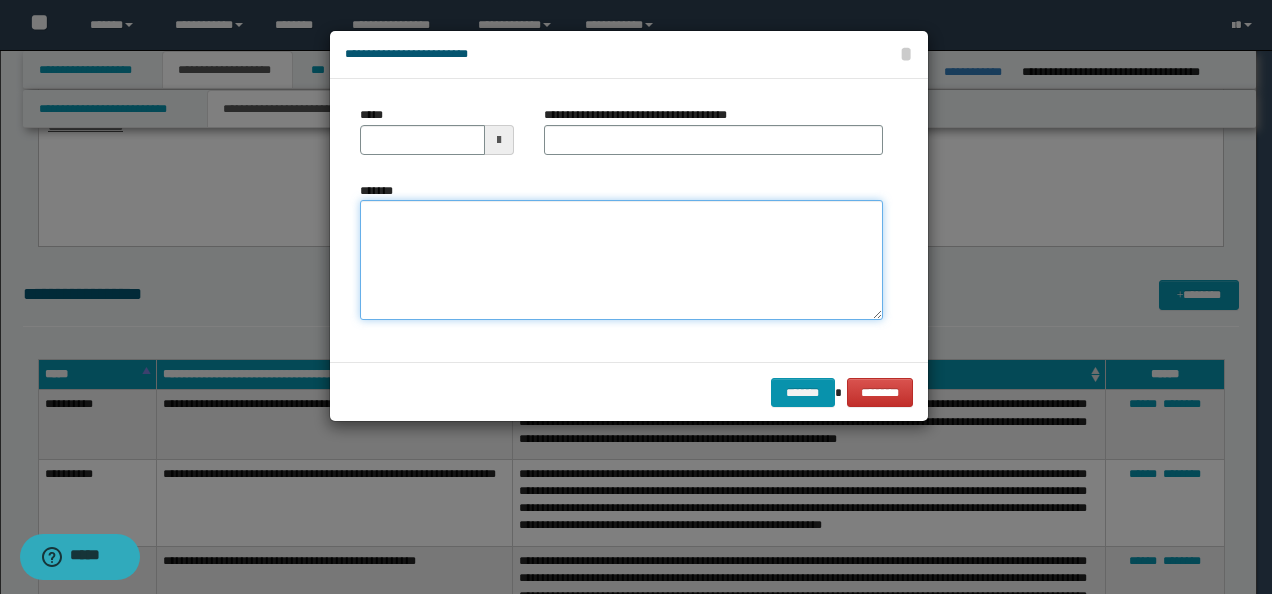 click on "*******" at bounding box center (621, 259) 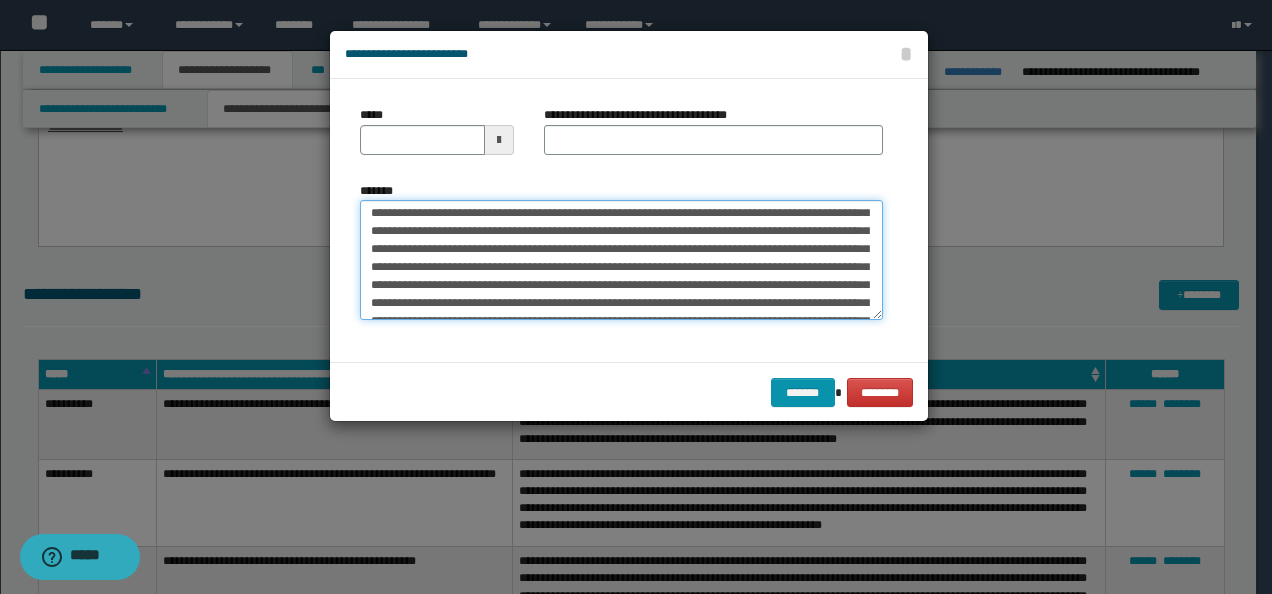 scroll, scrollTop: 0, scrollLeft: 0, axis: both 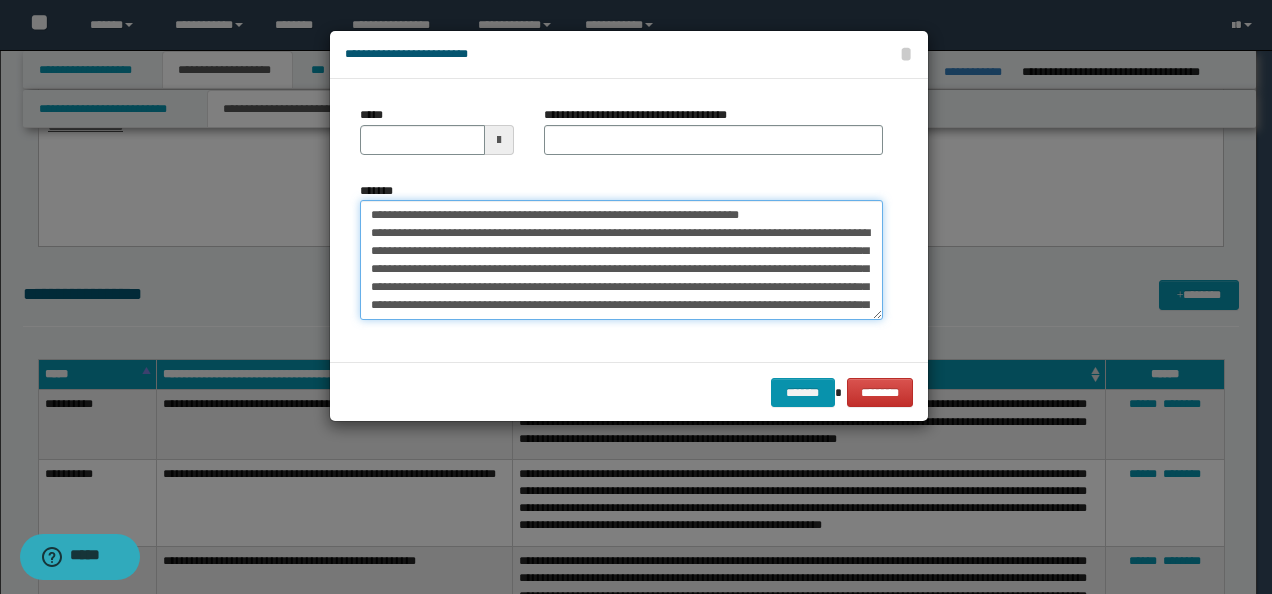 drag, startPoint x: 426, startPoint y: 212, endPoint x: 293, endPoint y: 204, distance: 133.24039 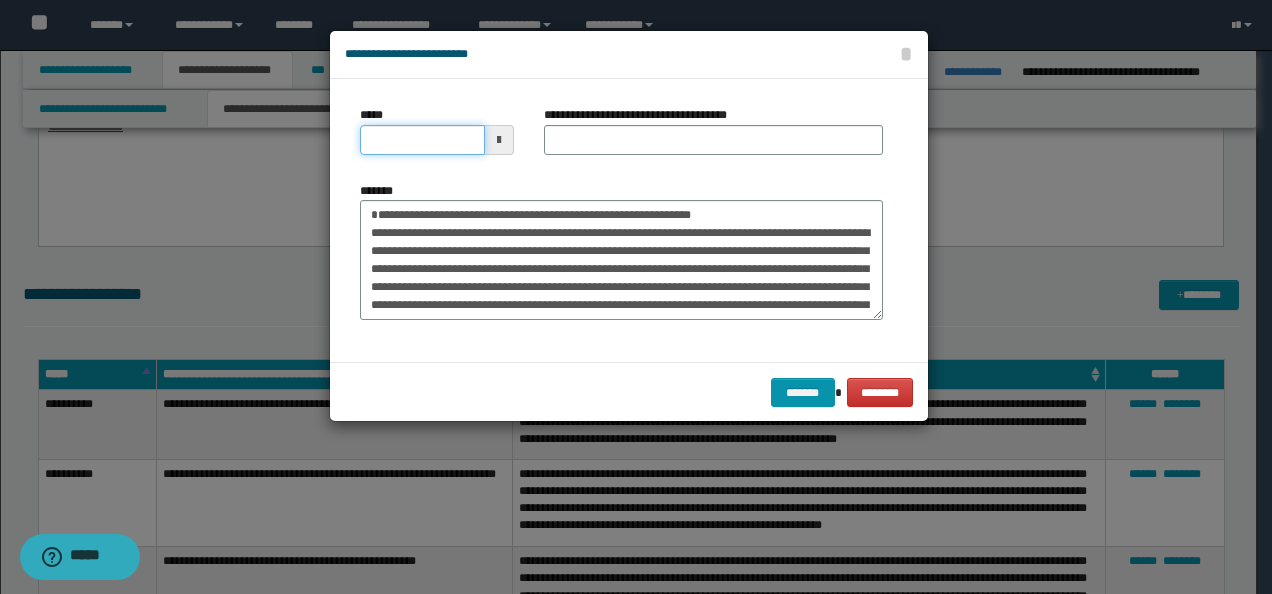 click on "*****" at bounding box center [422, 140] 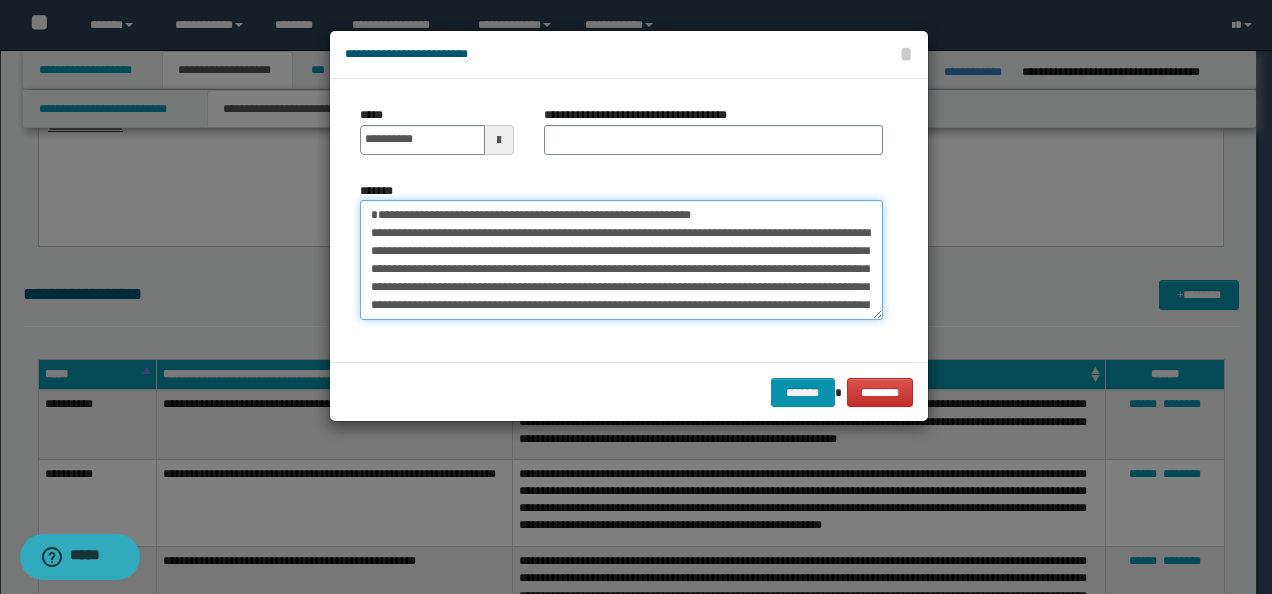 drag, startPoint x: 703, startPoint y: 210, endPoint x: 362, endPoint y: 168, distance: 343.57678 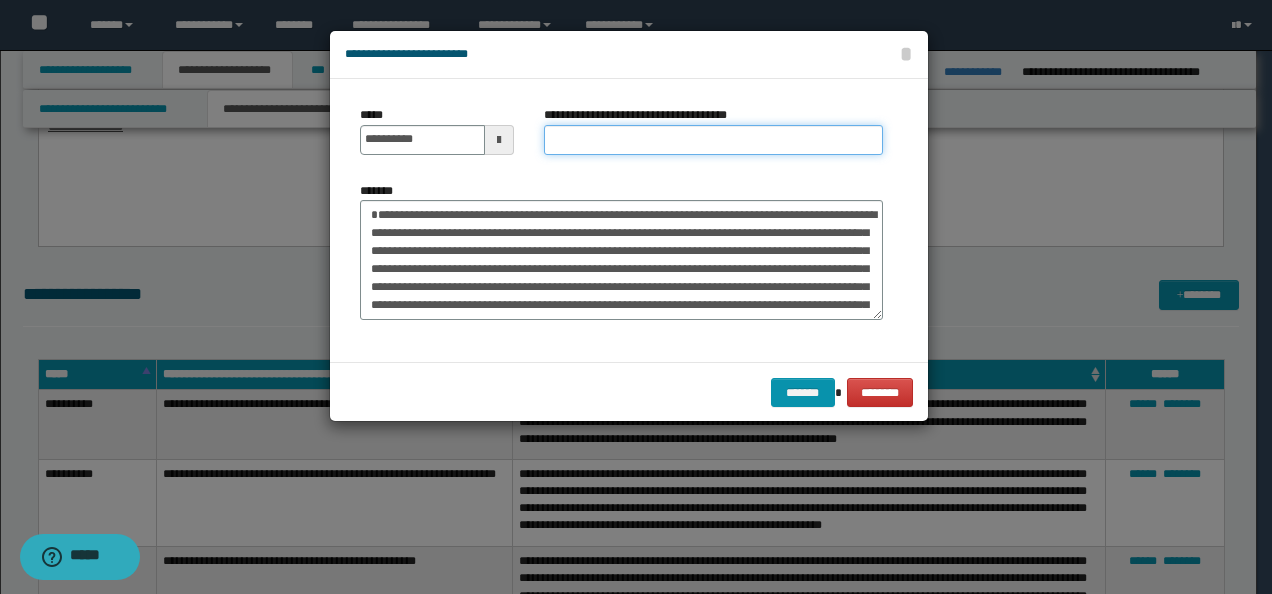 drag, startPoint x: 554, startPoint y: 144, endPoint x: 565, endPoint y: 151, distance: 13.038404 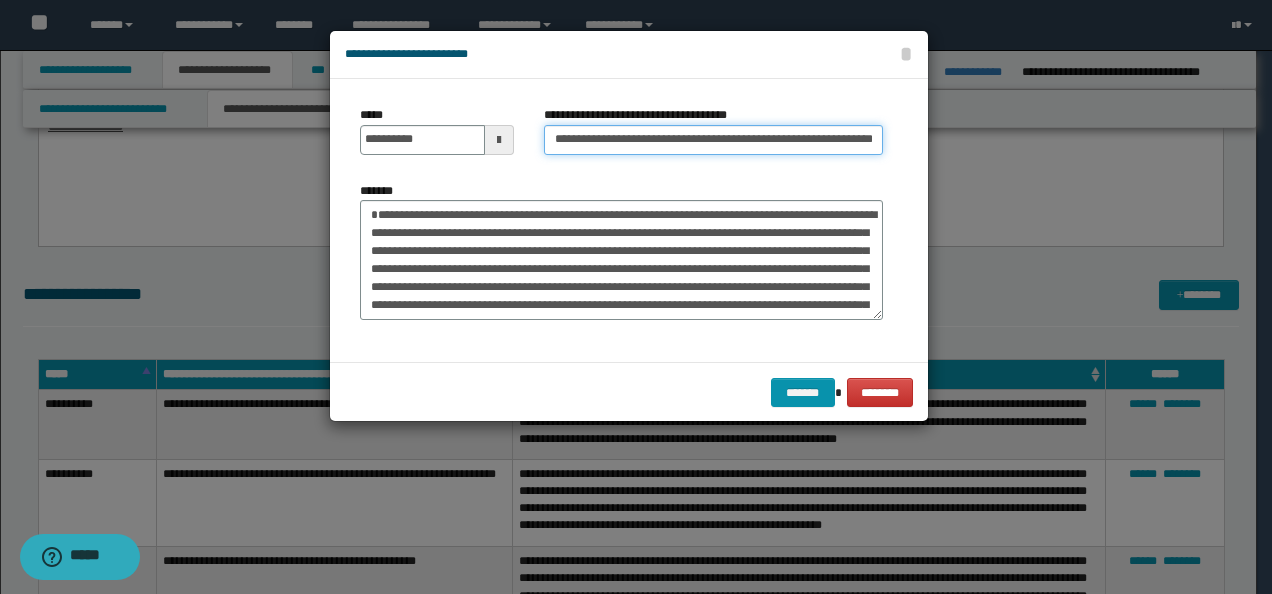 scroll, scrollTop: 0, scrollLeft: 13, axis: horizontal 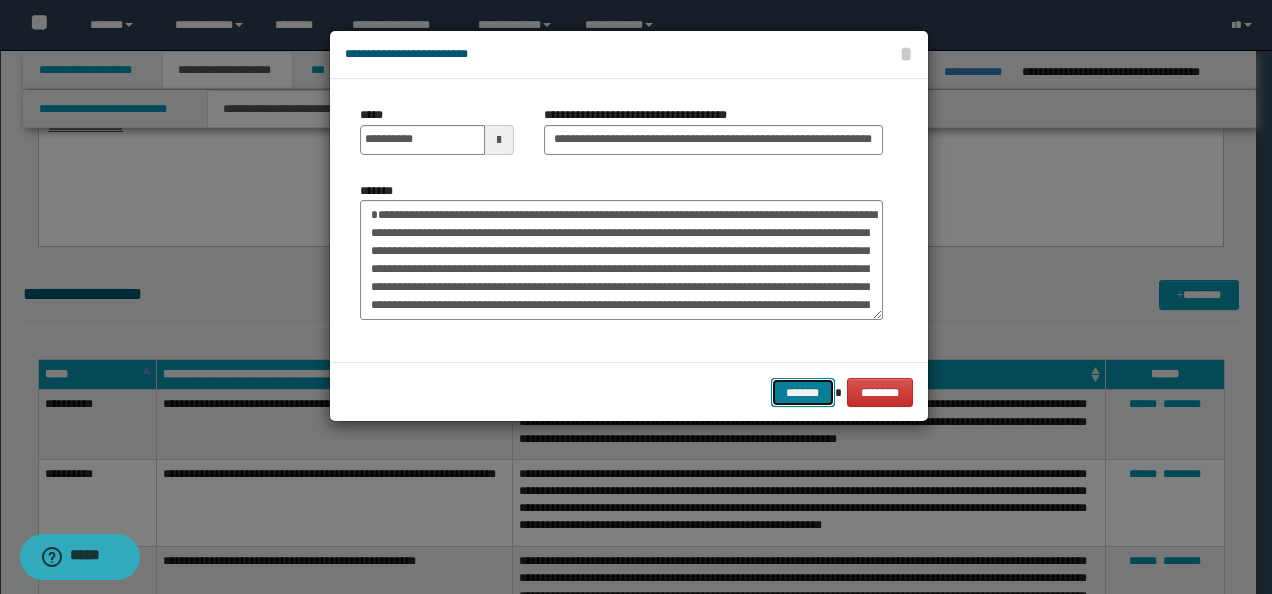 click on "*******" at bounding box center [803, 392] 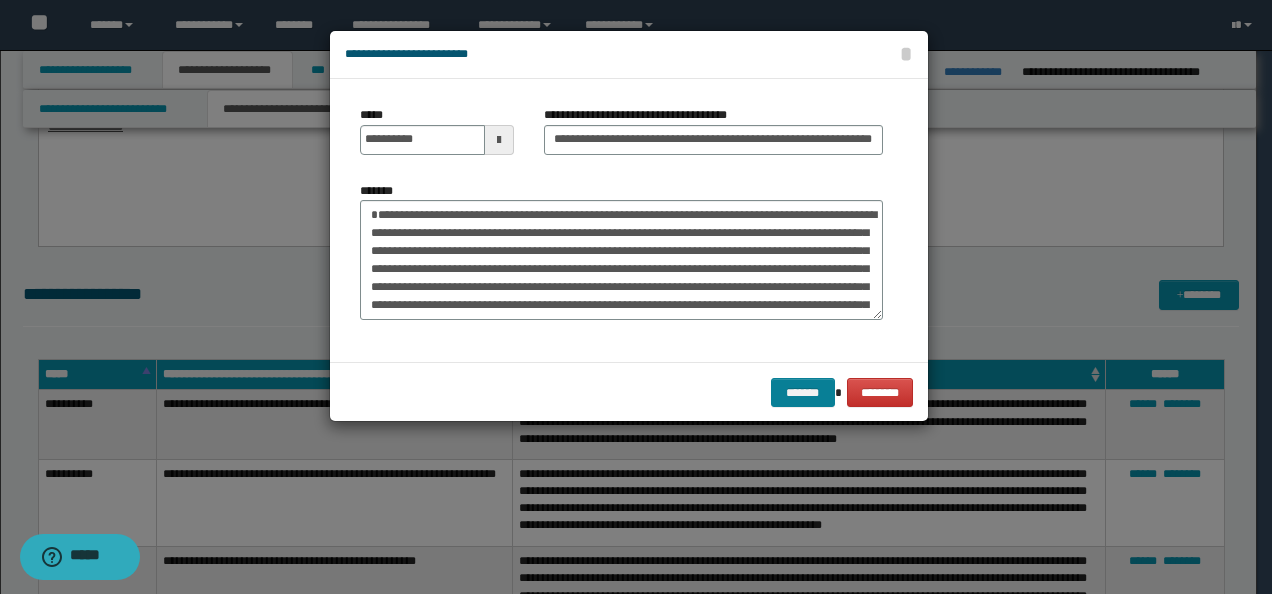 scroll, scrollTop: 0, scrollLeft: 0, axis: both 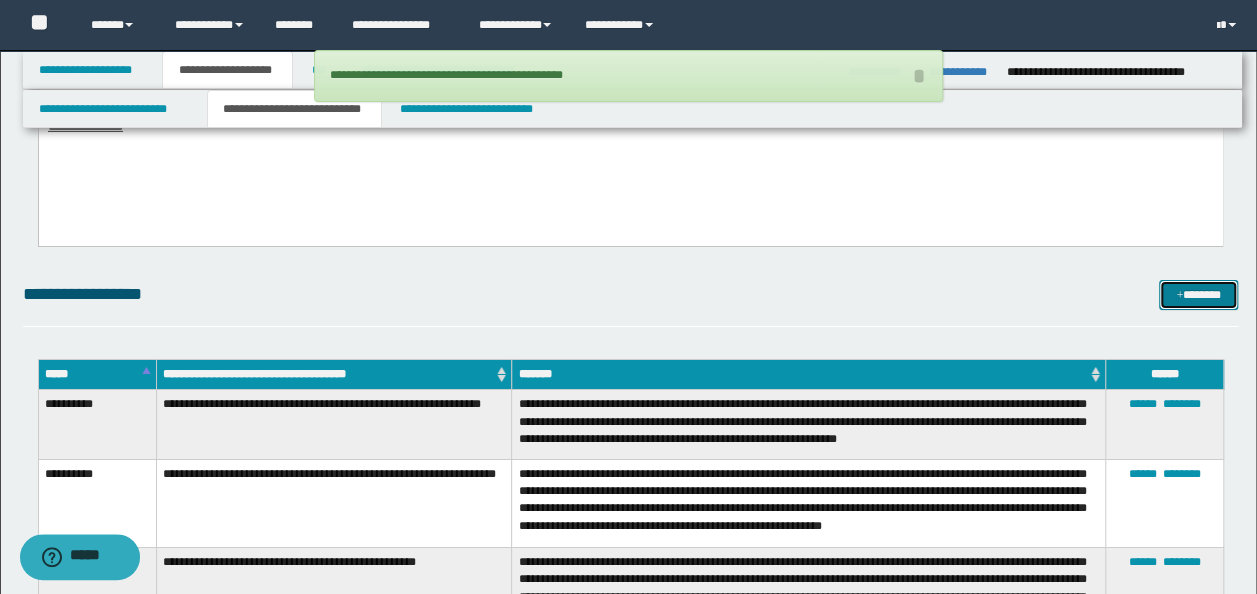 click on "*******" at bounding box center (1198, 294) 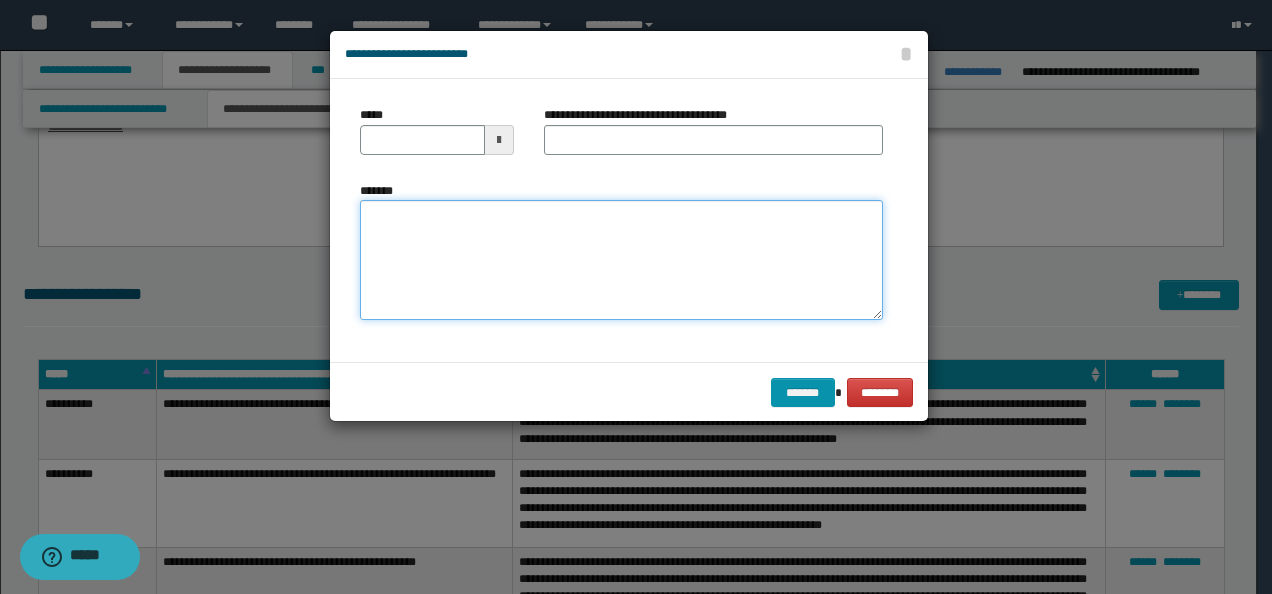 click on "*******" at bounding box center (621, 259) 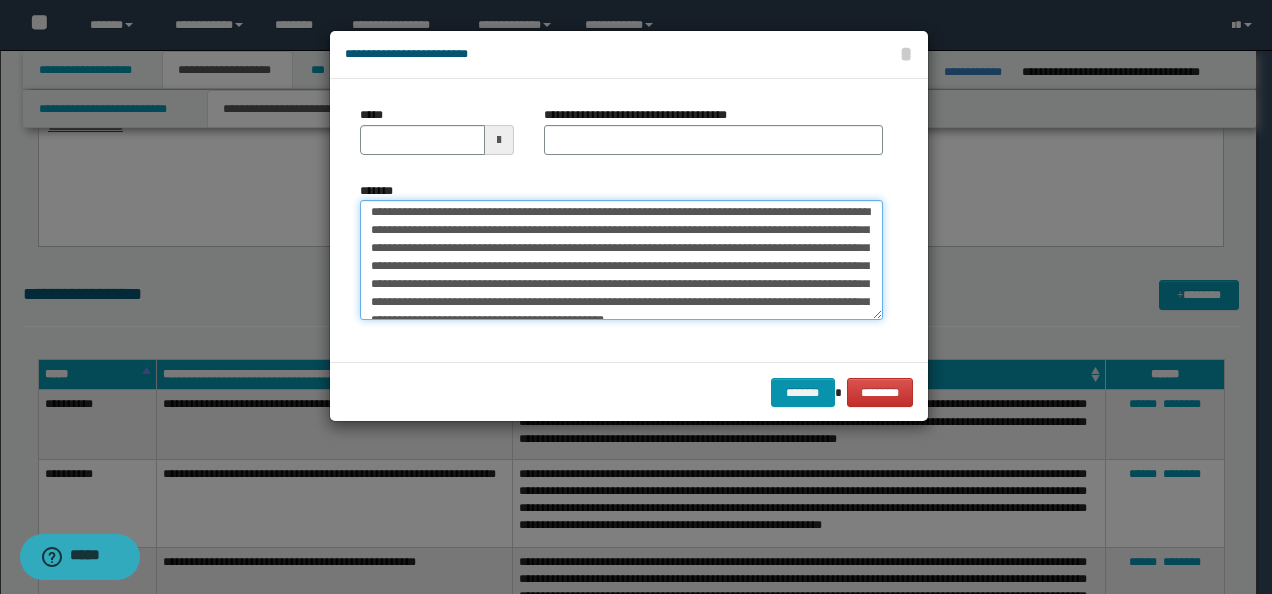 scroll, scrollTop: 0, scrollLeft: 0, axis: both 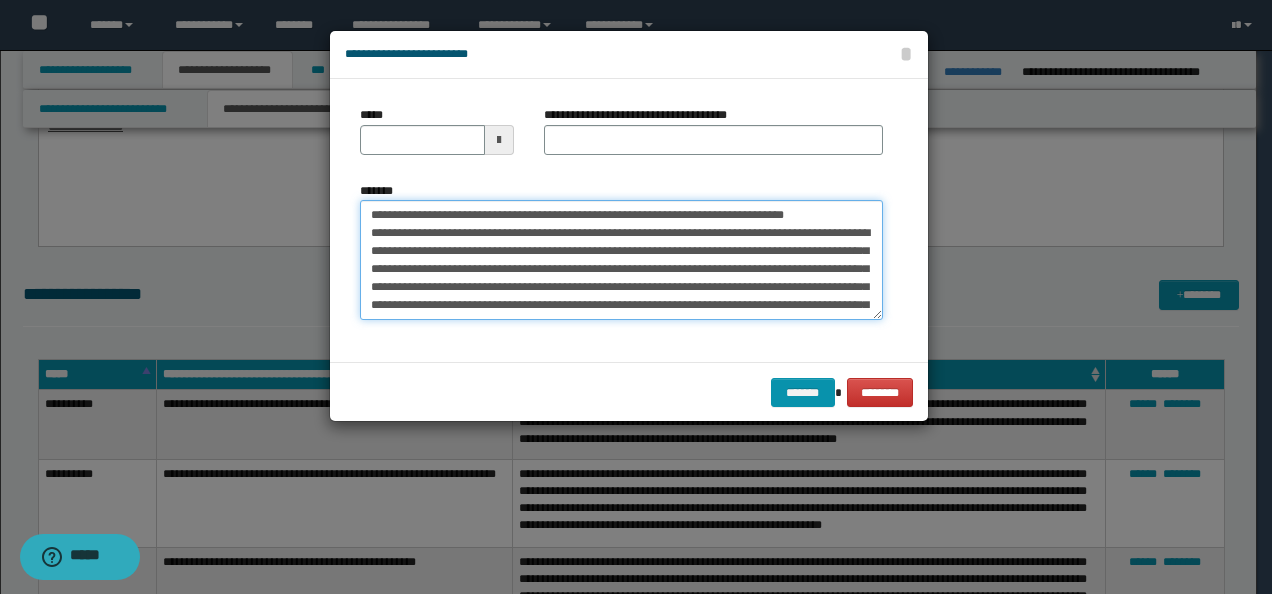 drag, startPoint x: 385, startPoint y: 216, endPoint x: 455, endPoint y: 202, distance: 71.38628 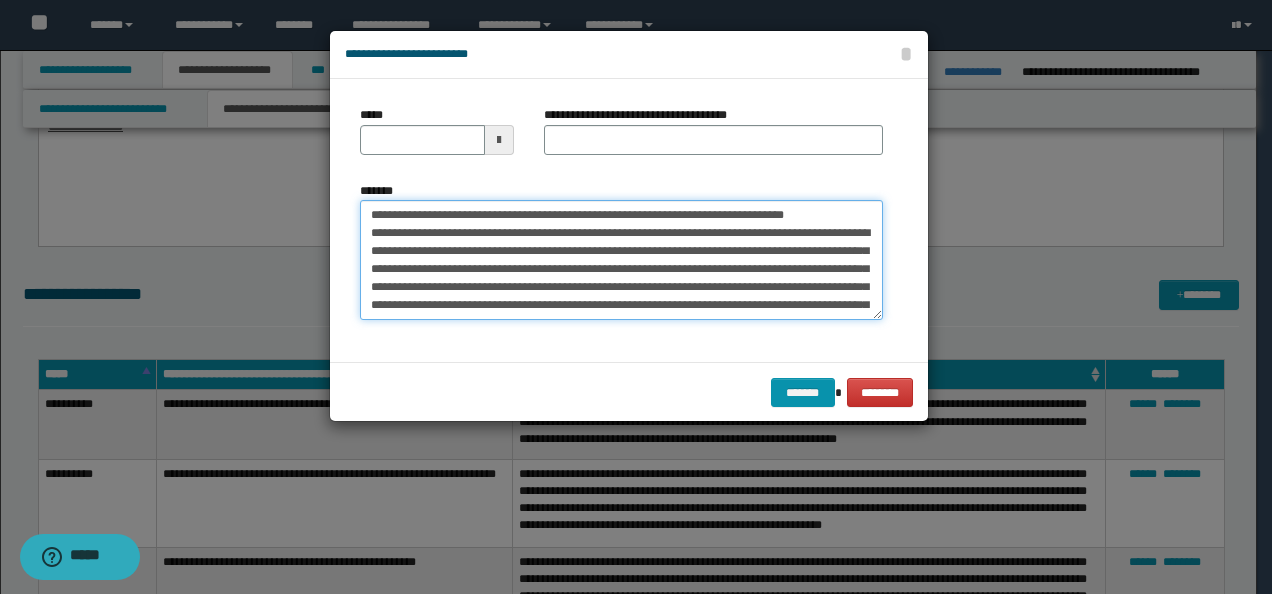 drag, startPoint x: 421, startPoint y: 214, endPoint x: 398, endPoint y: 176, distance: 44.418465 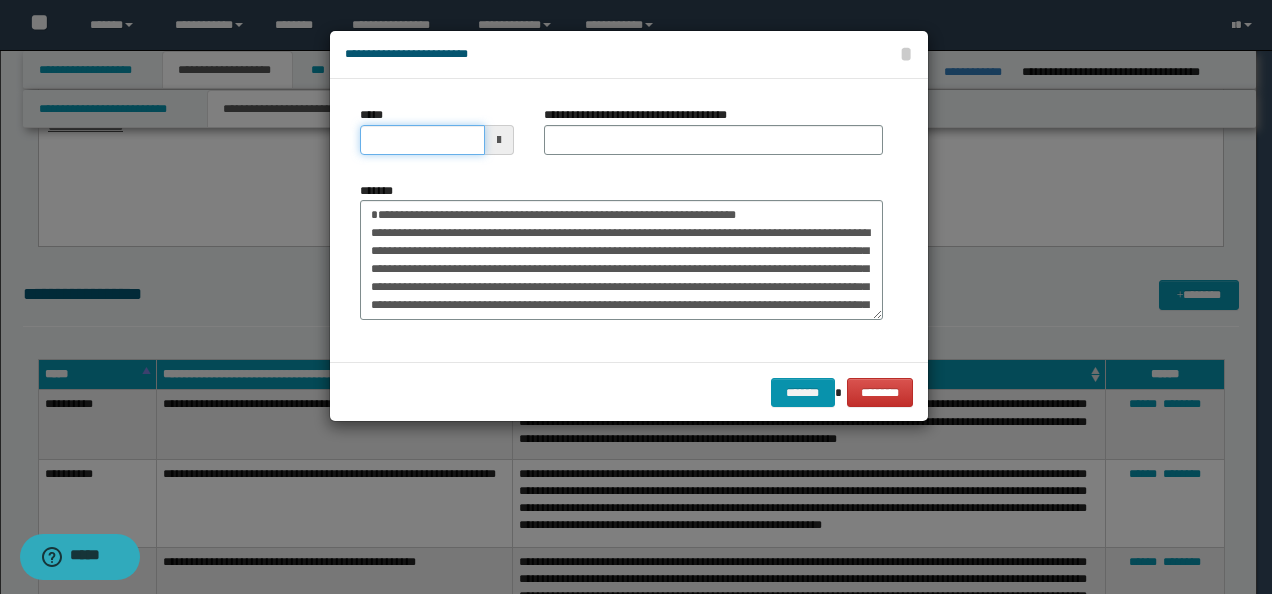click on "*****" at bounding box center (422, 140) 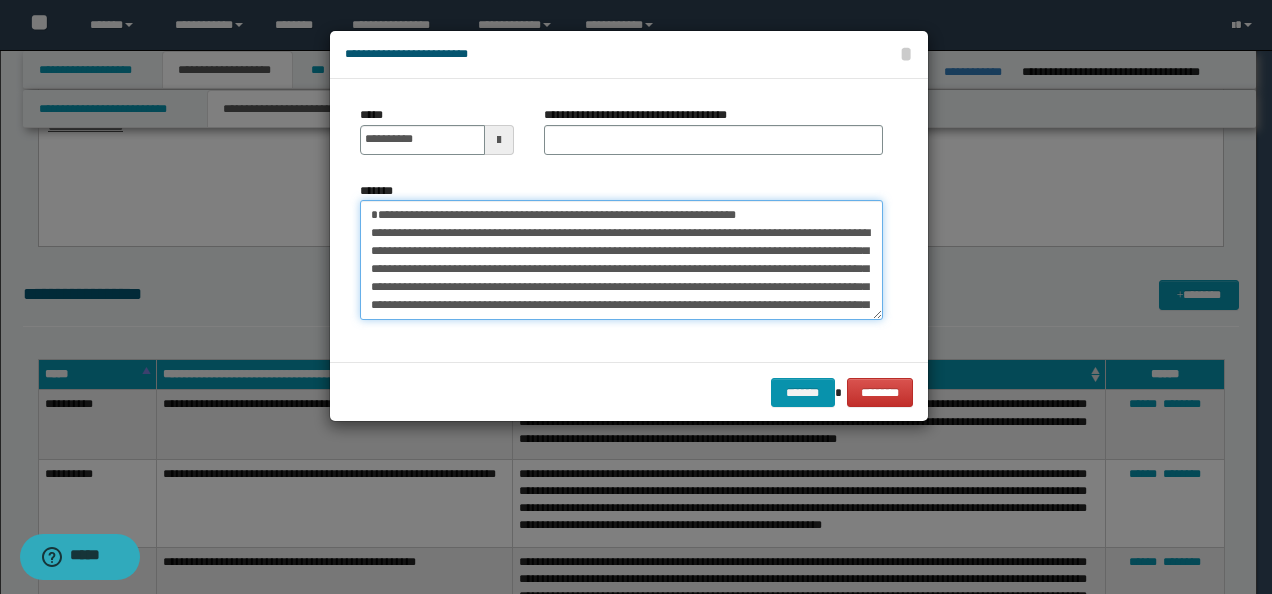 drag, startPoint x: 782, startPoint y: 212, endPoint x: 462, endPoint y: 201, distance: 320.189 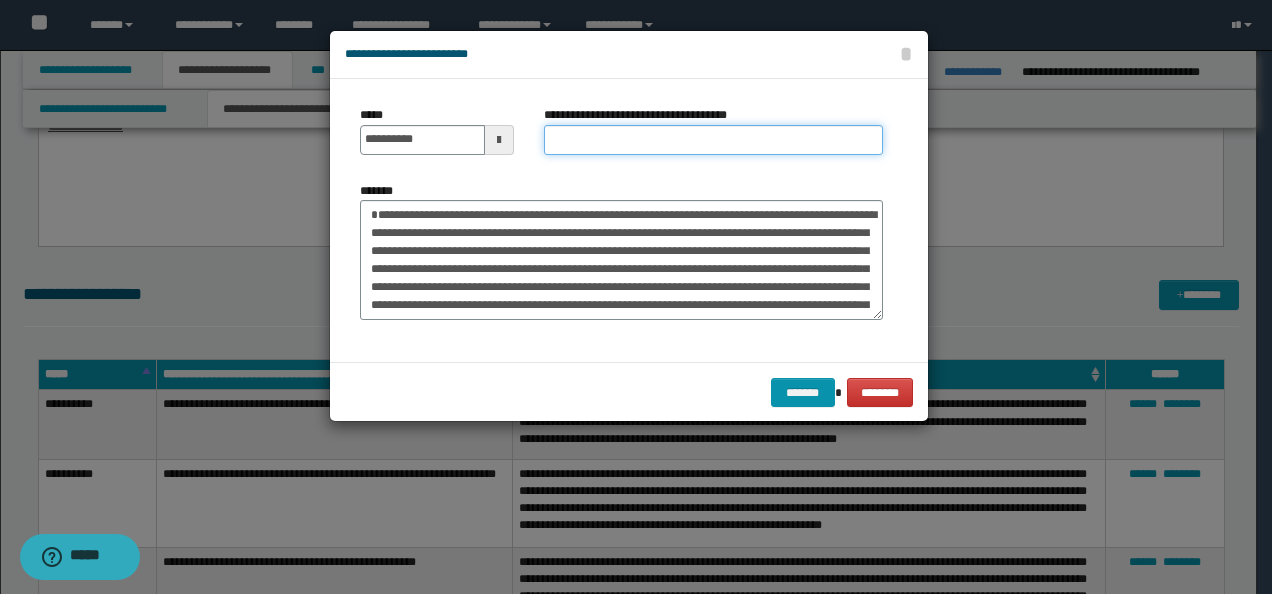 click on "**********" at bounding box center [713, 140] 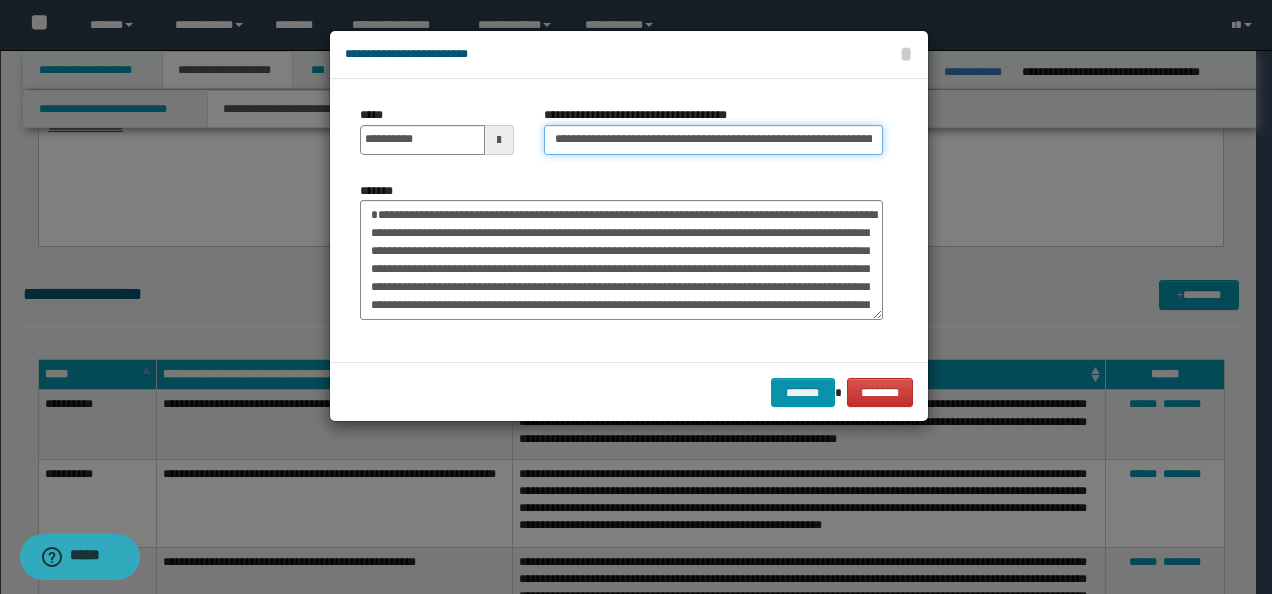 scroll, scrollTop: 0, scrollLeft: 64, axis: horizontal 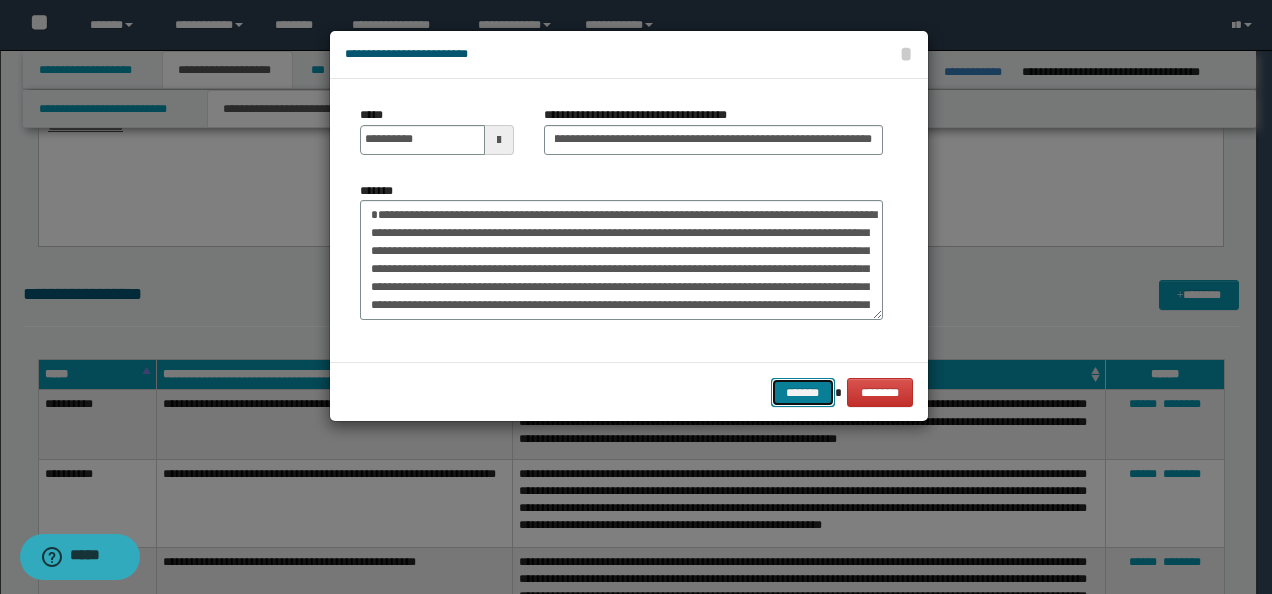 click on "*******" at bounding box center [803, 392] 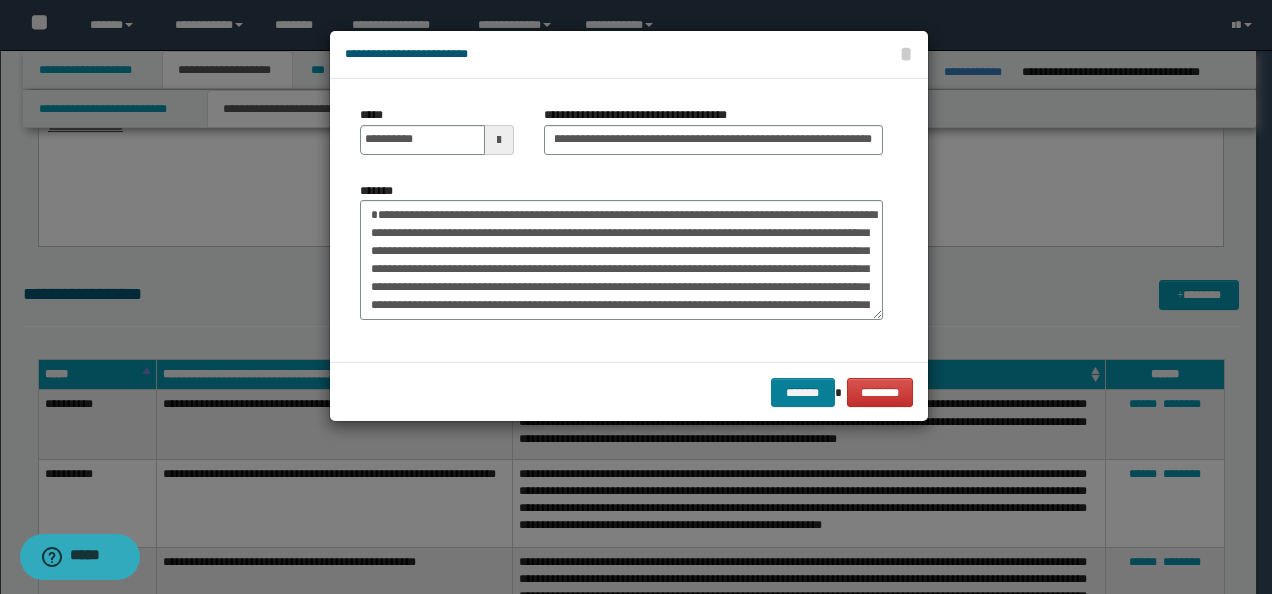 scroll, scrollTop: 0, scrollLeft: 0, axis: both 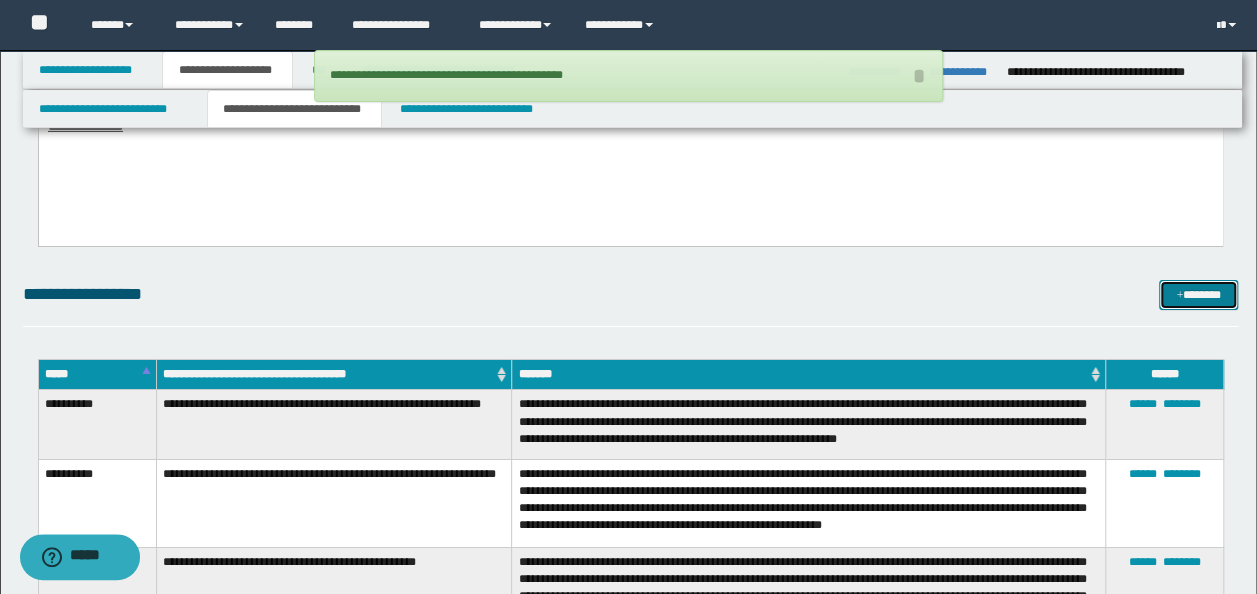 click on "*******" at bounding box center (1198, 294) 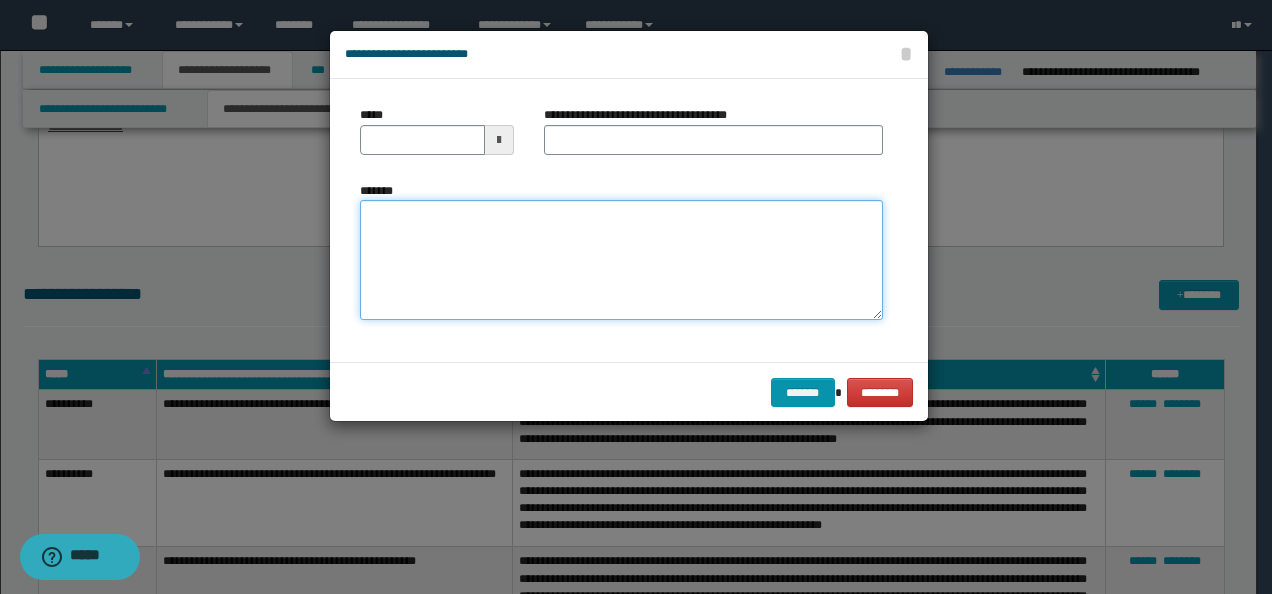 click on "*******" at bounding box center (621, 259) 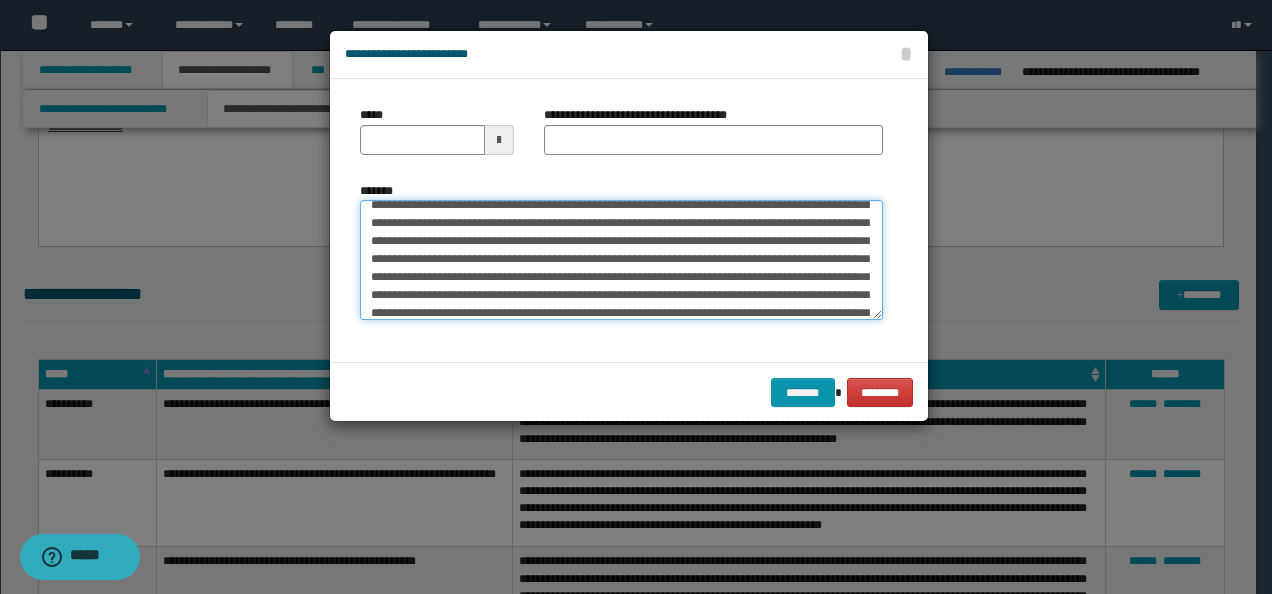 scroll, scrollTop: 0, scrollLeft: 0, axis: both 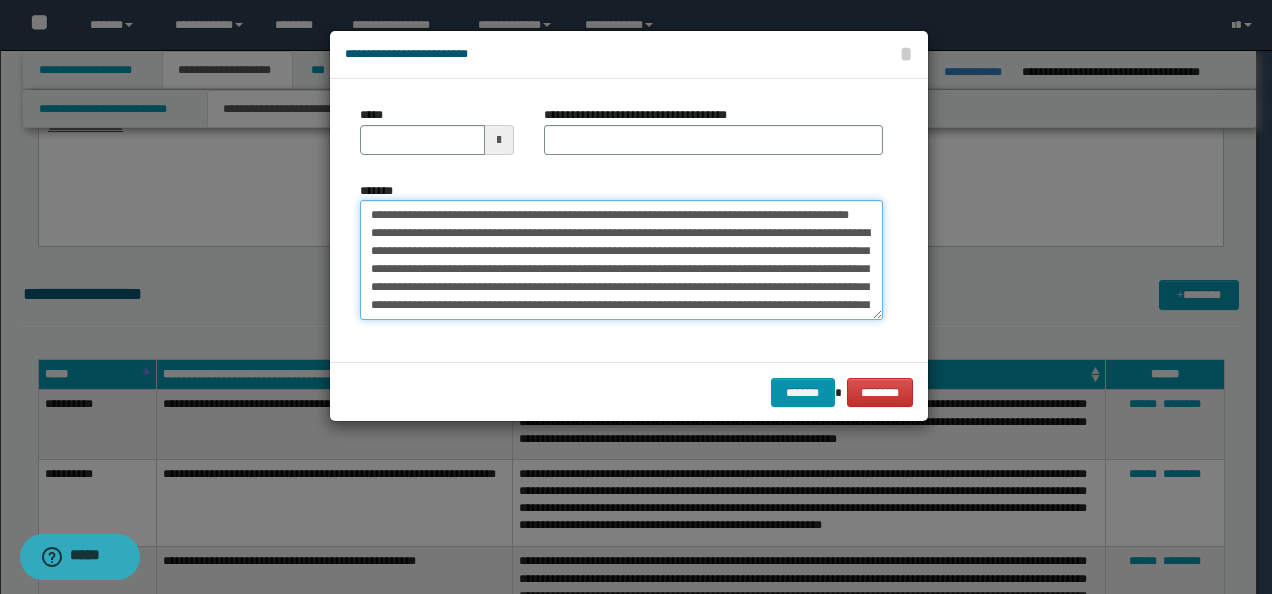 drag, startPoint x: 431, startPoint y: 211, endPoint x: 396, endPoint y: 168, distance: 55.443665 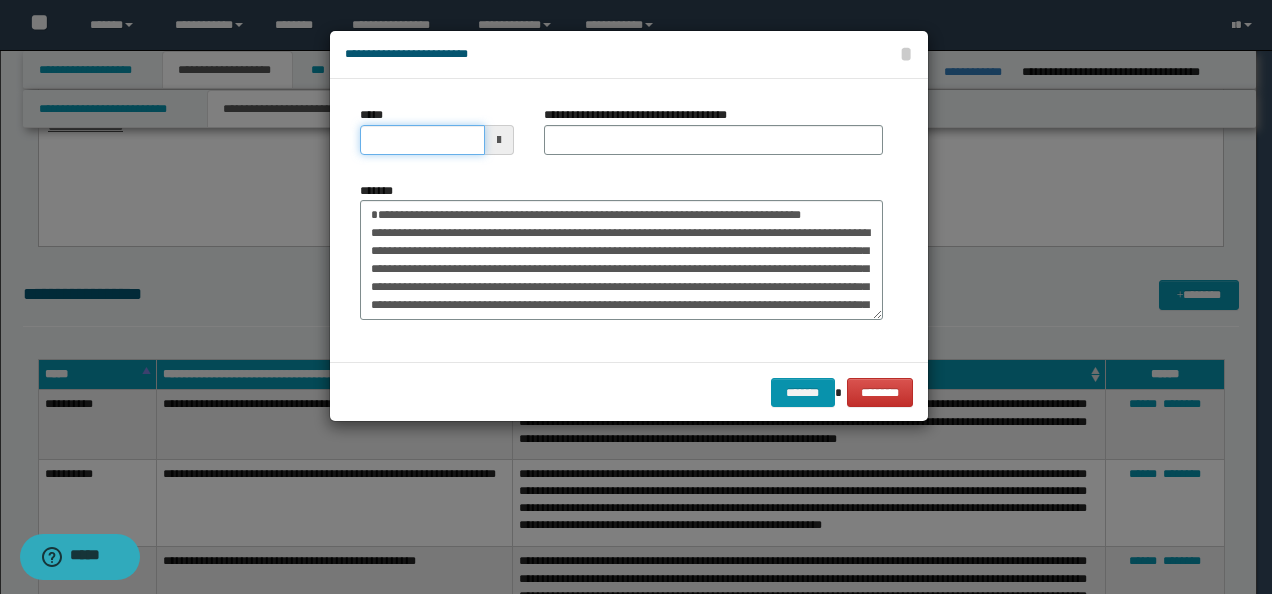 click on "*****" at bounding box center [422, 140] 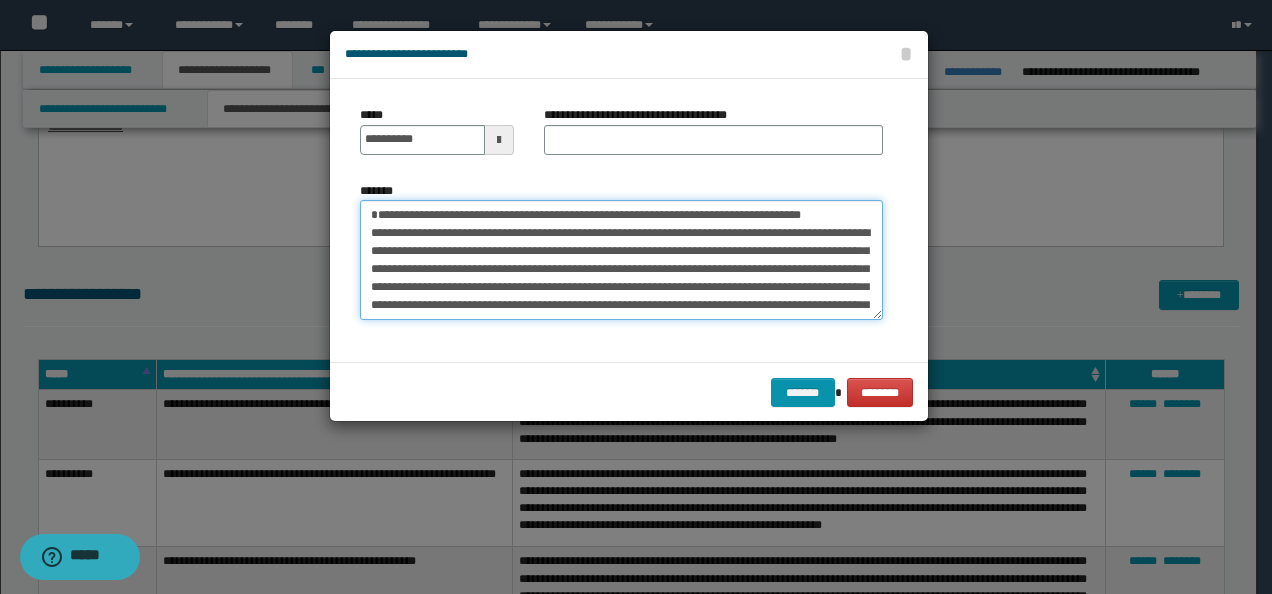 drag, startPoint x: 840, startPoint y: 210, endPoint x: 516, endPoint y: 164, distance: 327.24915 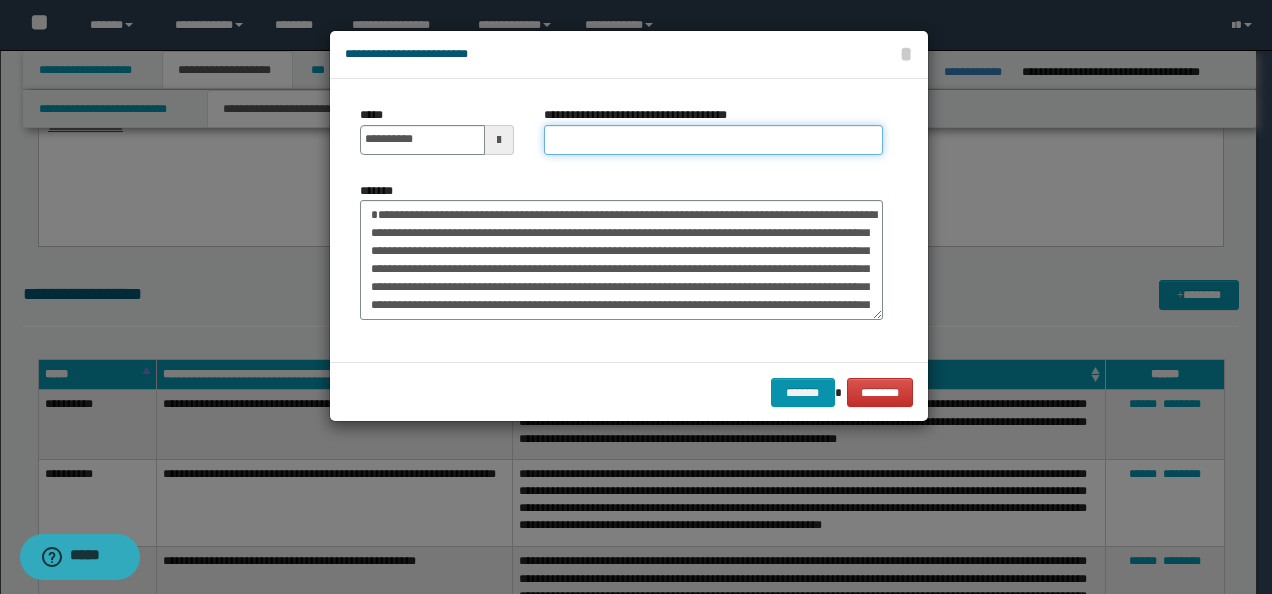 click on "**********" at bounding box center (713, 140) 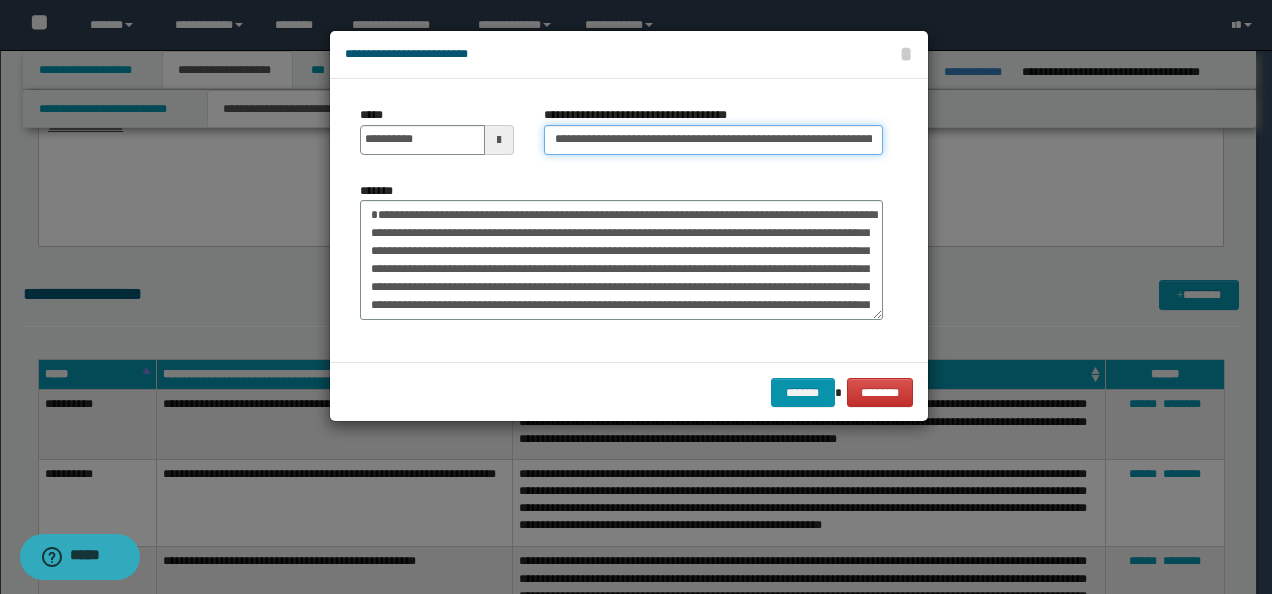 scroll, scrollTop: 0, scrollLeft: 137, axis: horizontal 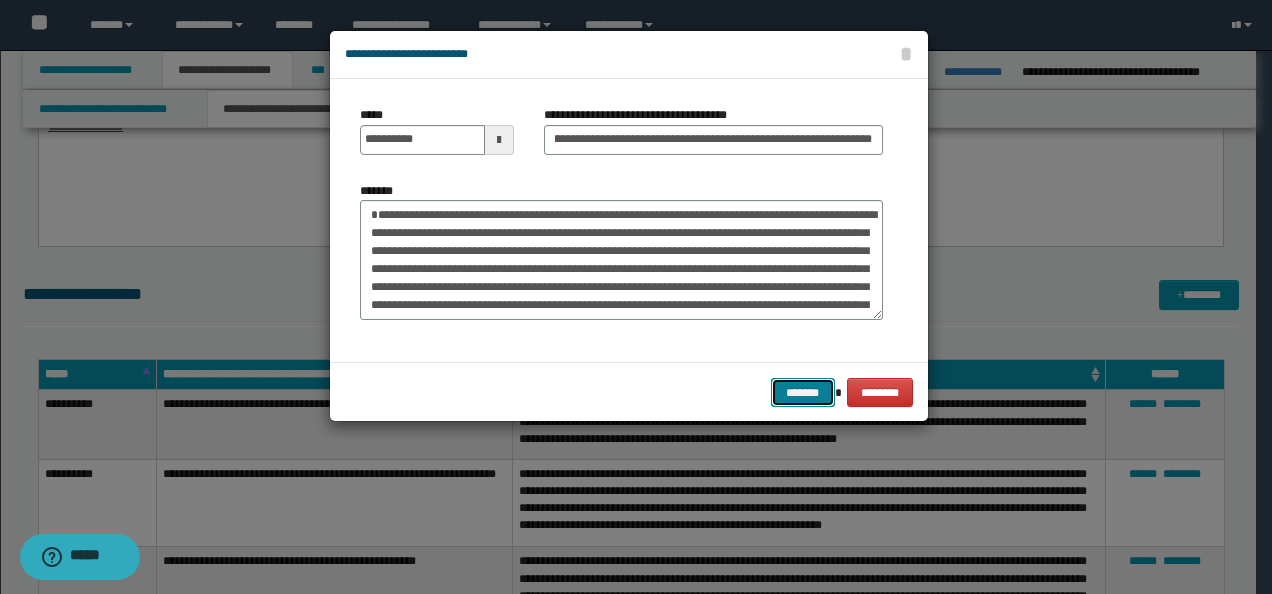 click on "*******" at bounding box center (803, 392) 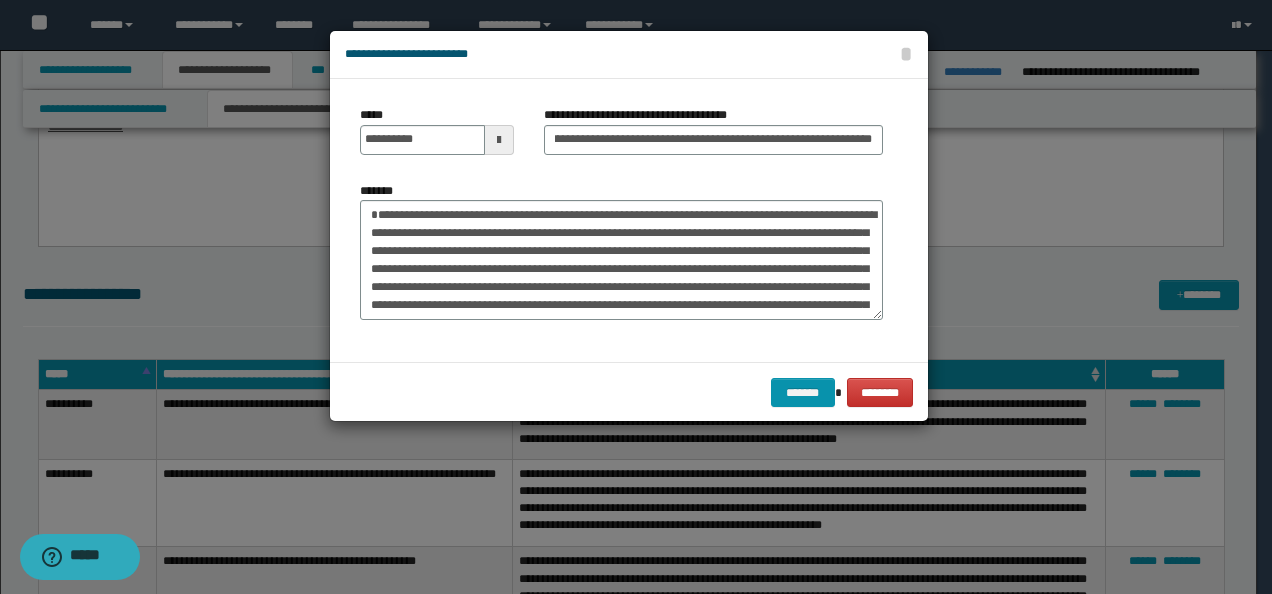 scroll, scrollTop: 0, scrollLeft: 0, axis: both 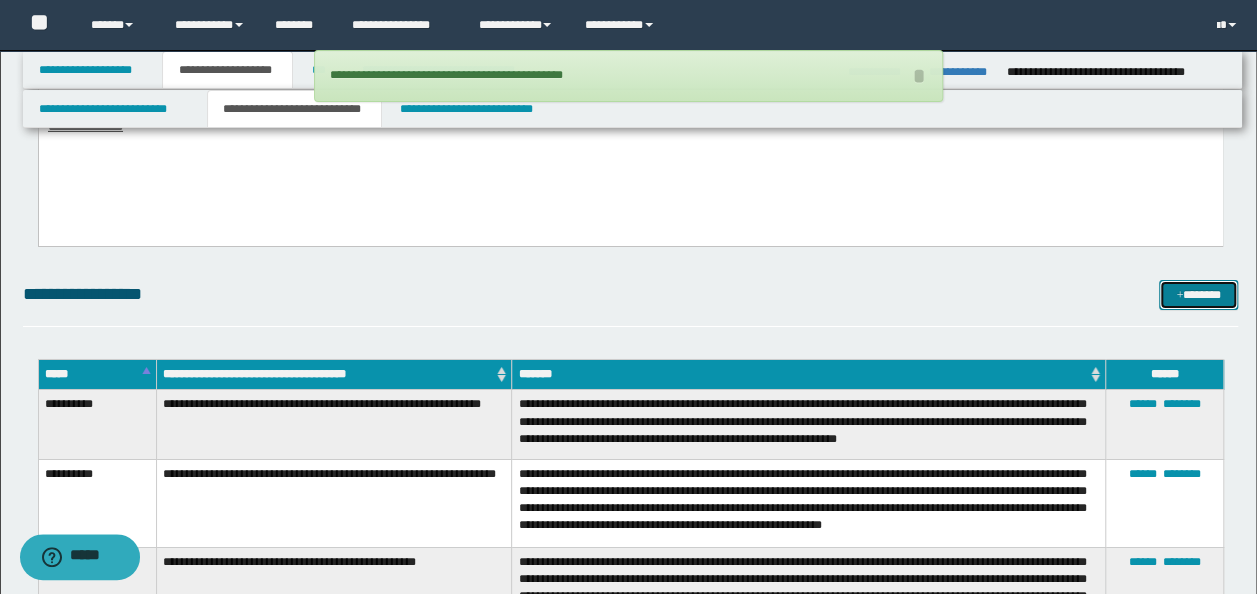 click on "*******" at bounding box center [1198, 294] 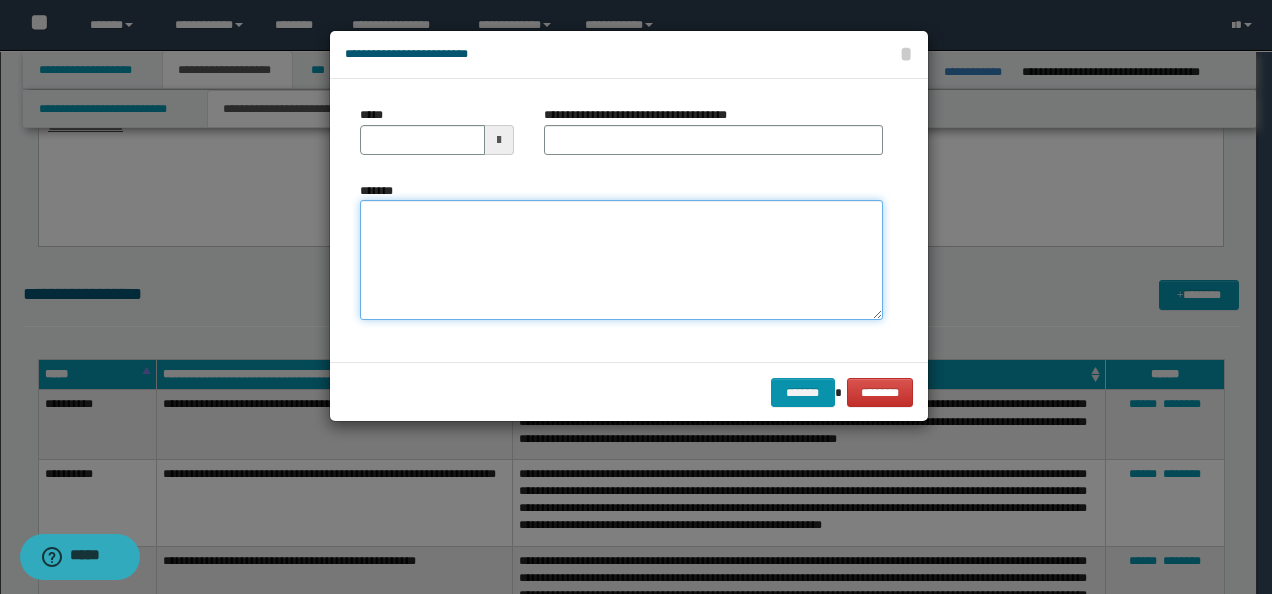 click on "*******" at bounding box center (621, 259) 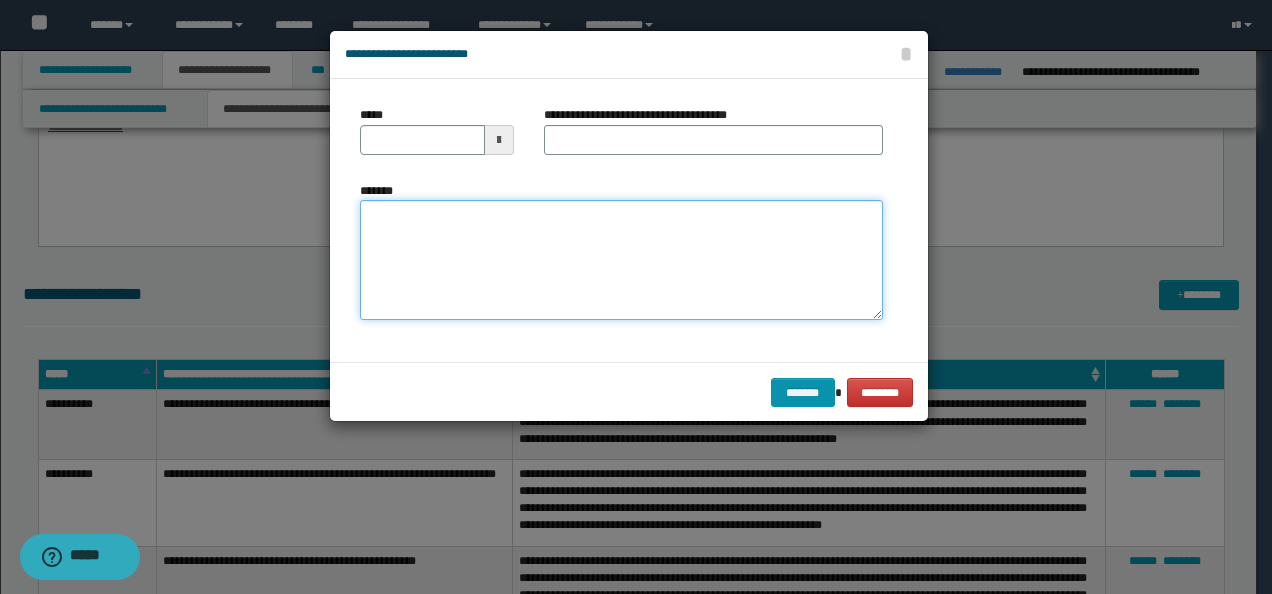 paste on "**********" 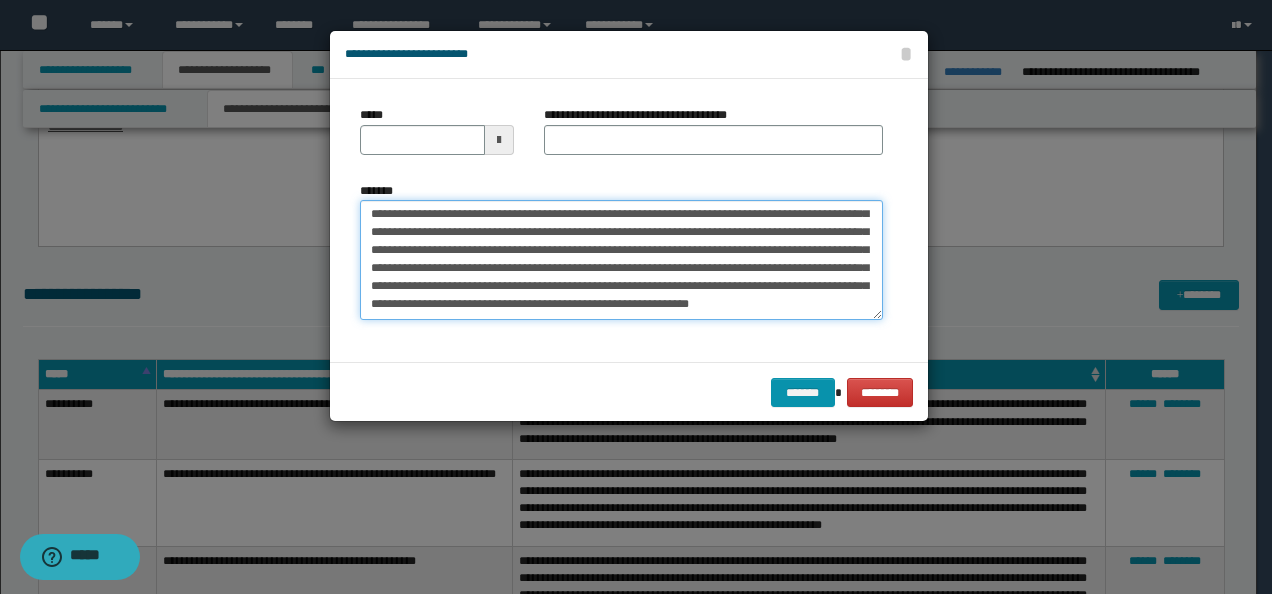 scroll, scrollTop: 0, scrollLeft: 0, axis: both 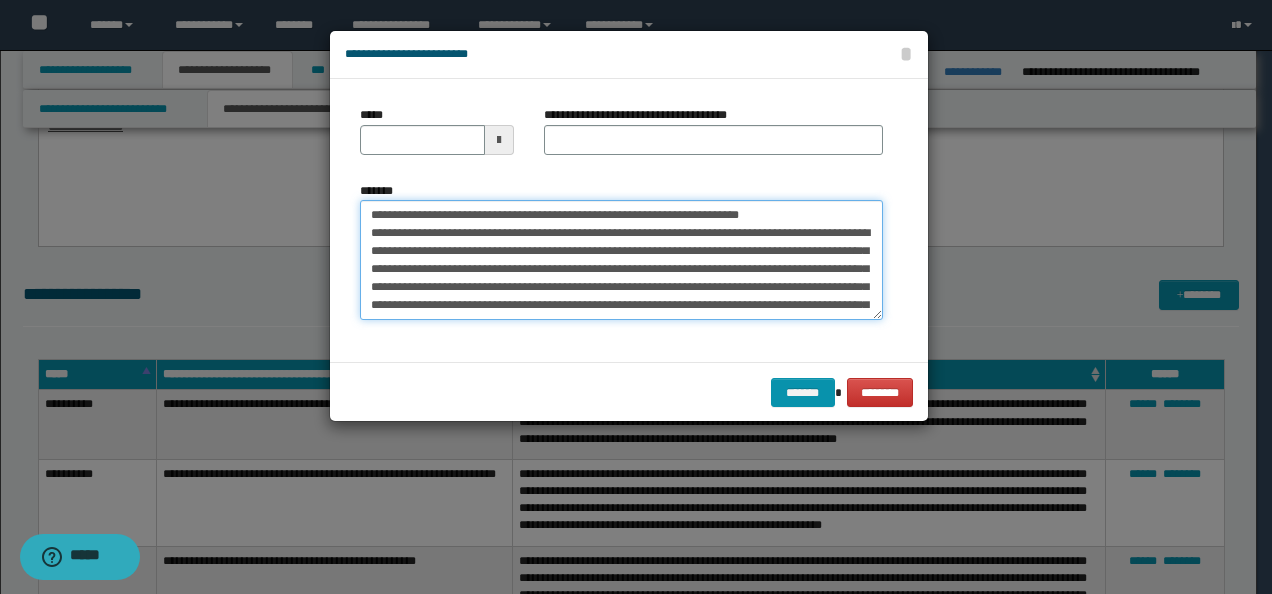 drag, startPoint x: 433, startPoint y: 212, endPoint x: 367, endPoint y: 178, distance: 74.24284 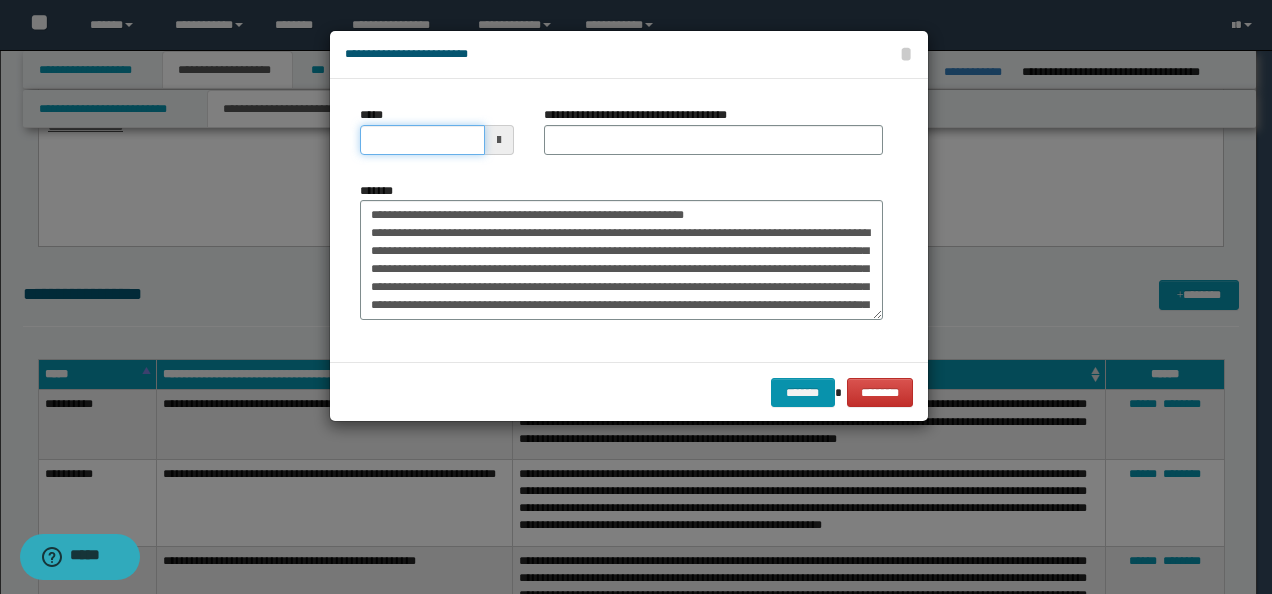 click on "*****" at bounding box center [422, 140] 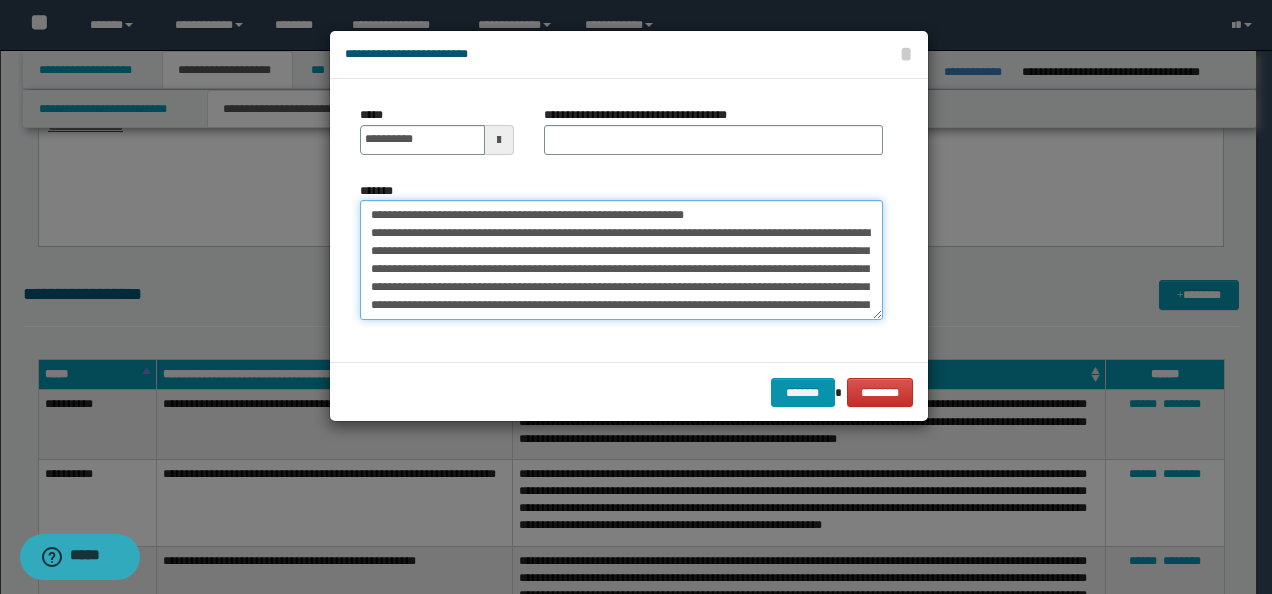 drag, startPoint x: 719, startPoint y: 206, endPoint x: 243, endPoint y: 192, distance: 476.20584 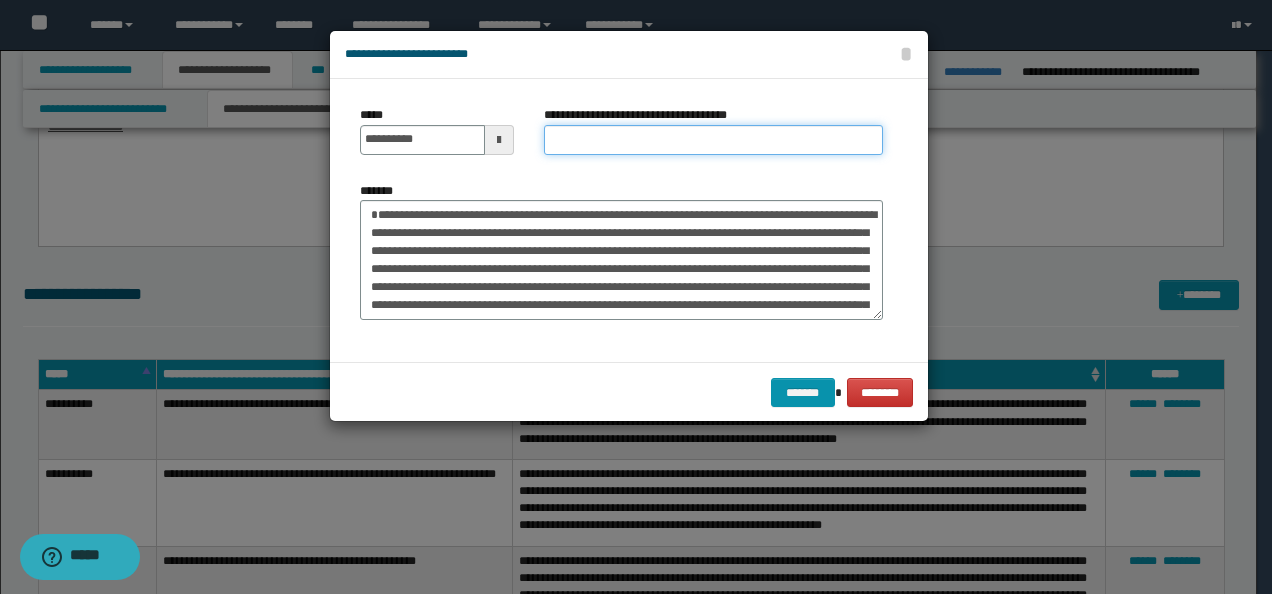 click on "**********" at bounding box center (713, 140) 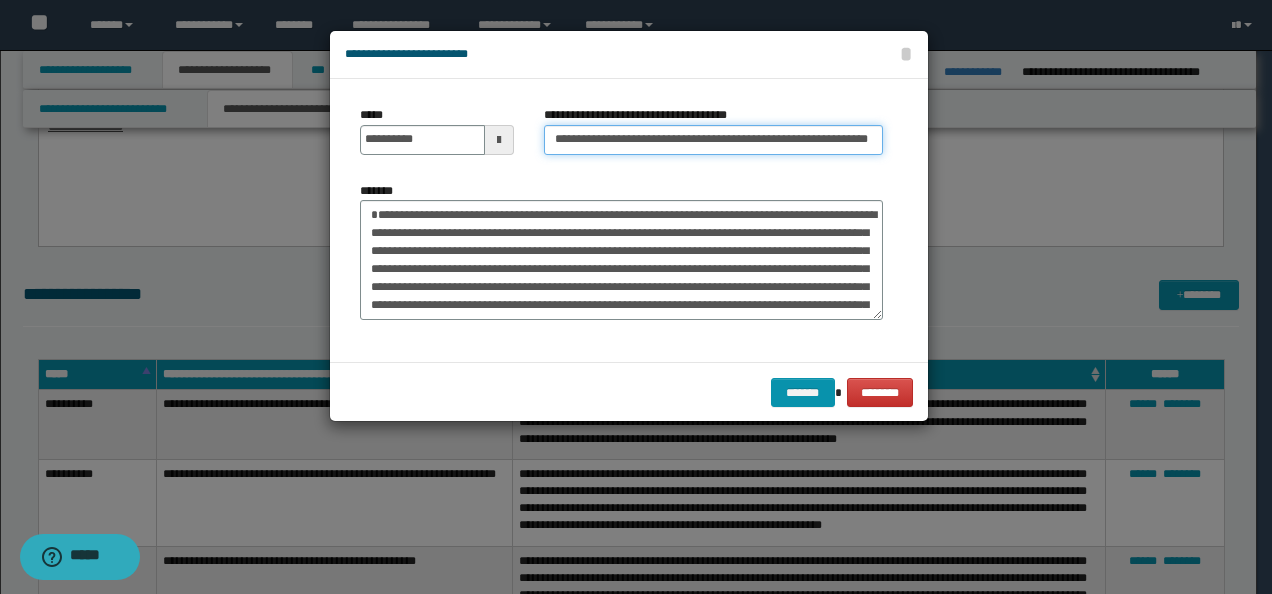 scroll, scrollTop: 0, scrollLeft: 10, axis: horizontal 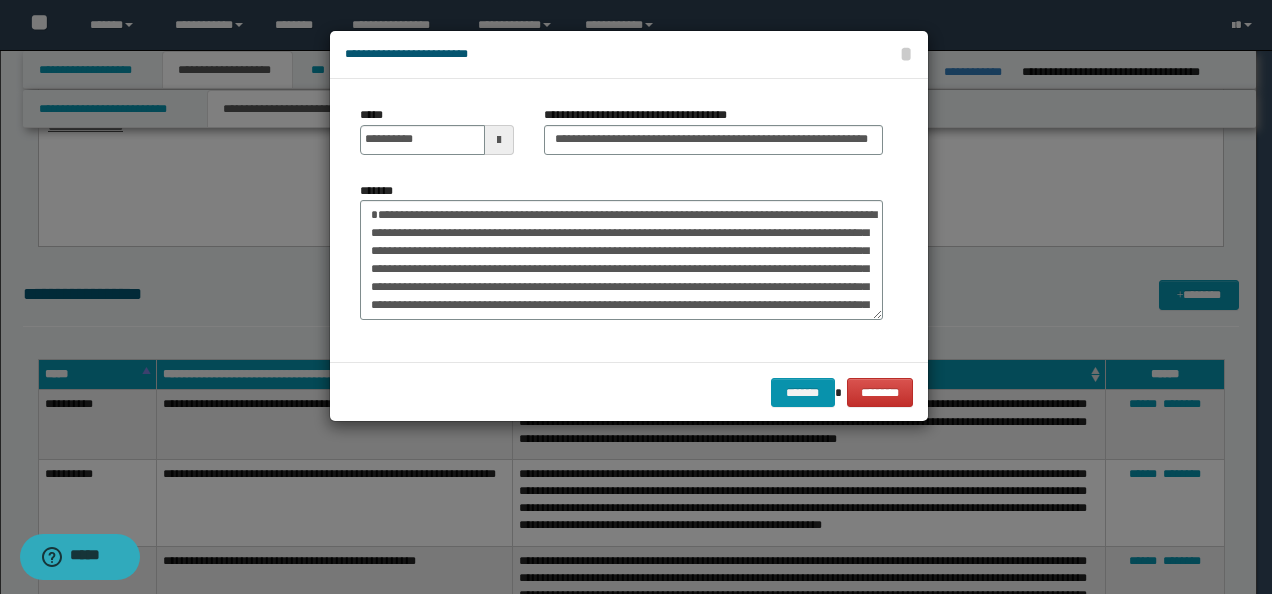 click on "*******
********" at bounding box center [629, 392] 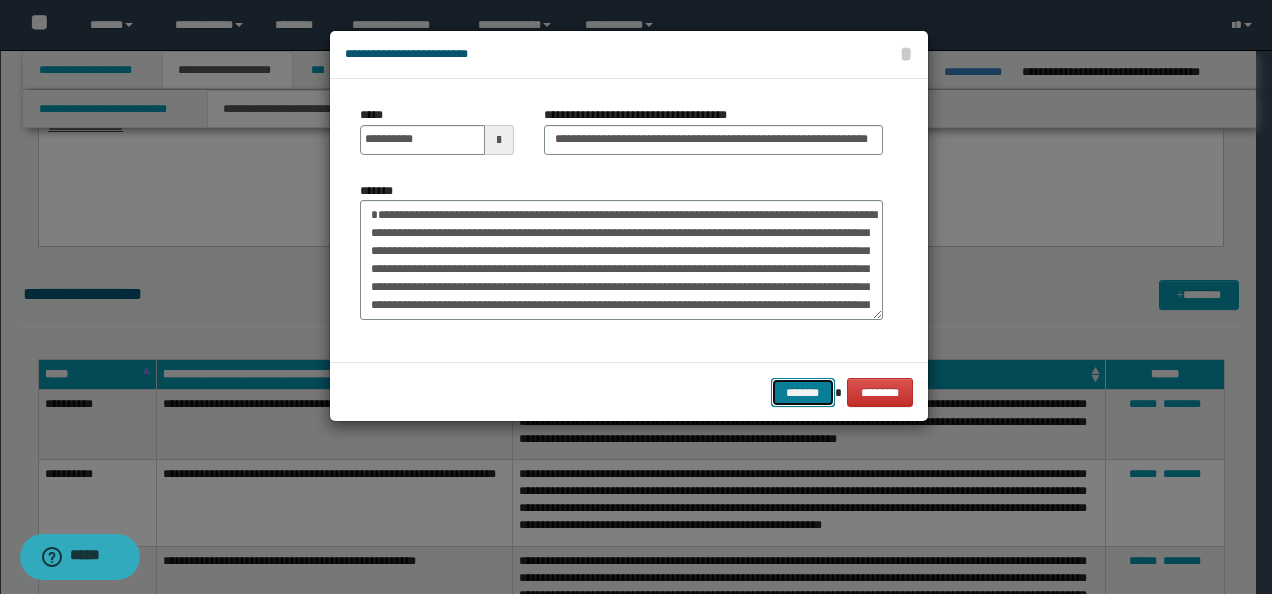 click on "*******" at bounding box center (803, 392) 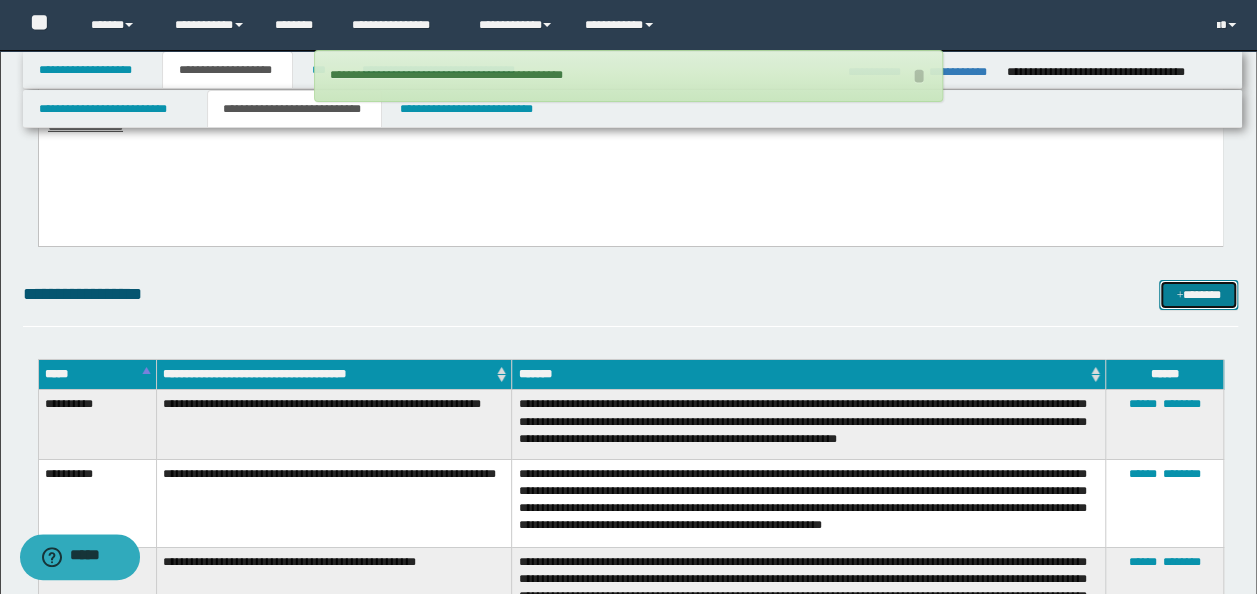 click at bounding box center (1179, 296) 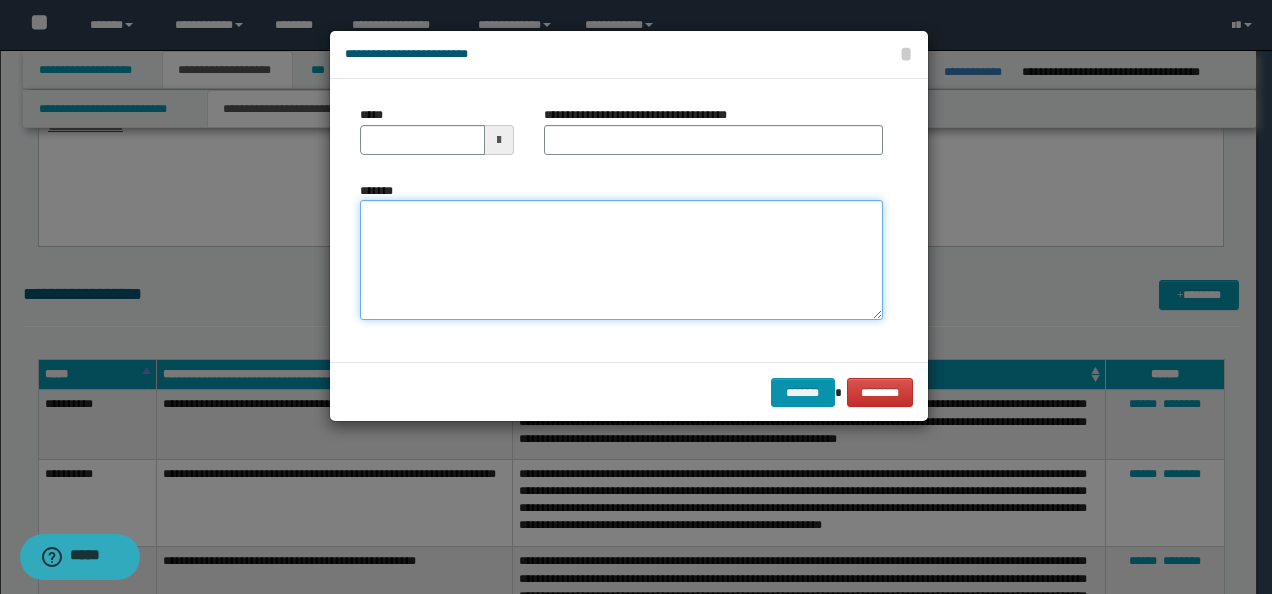 click on "*******" at bounding box center (621, 259) 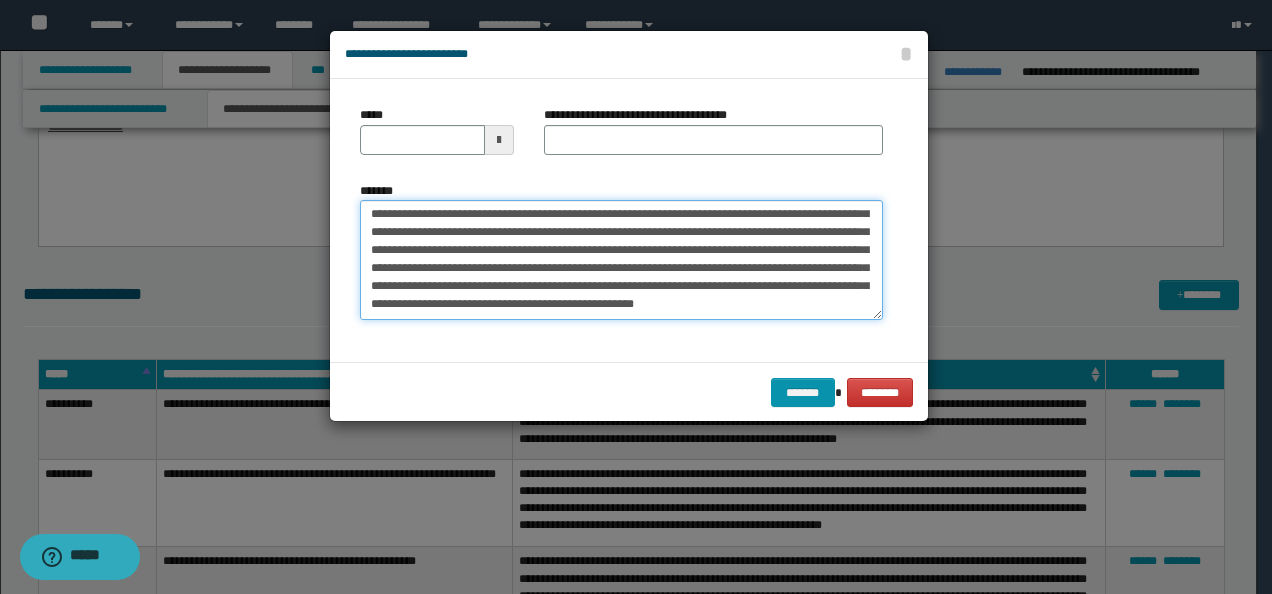 scroll, scrollTop: 0, scrollLeft: 0, axis: both 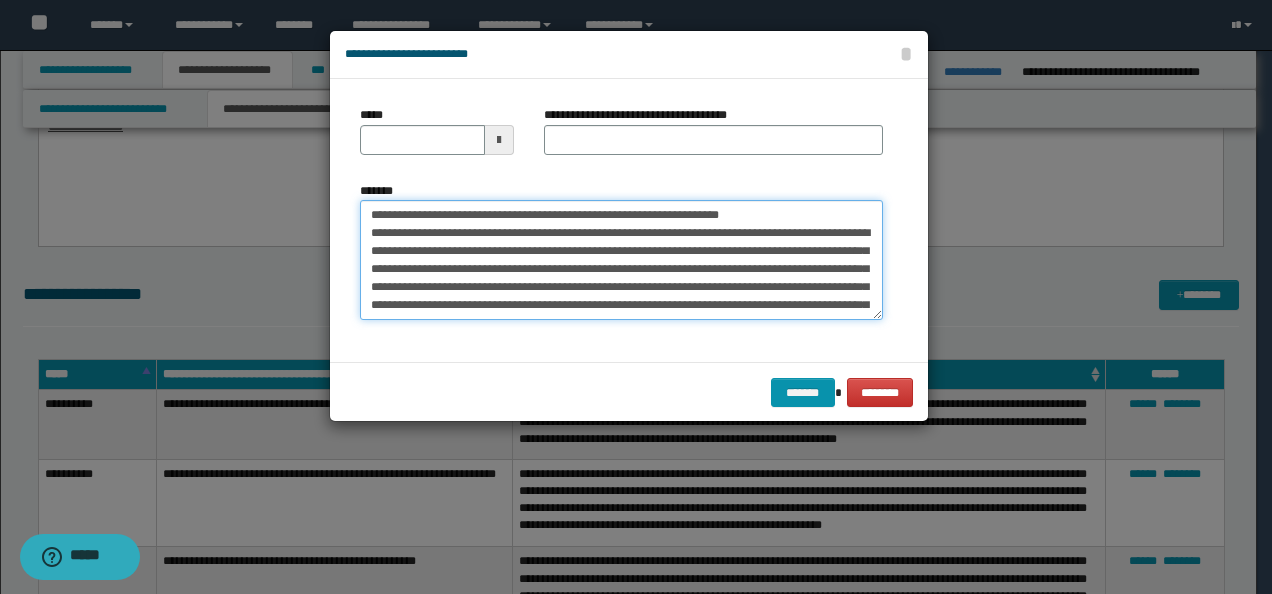 drag, startPoint x: 394, startPoint y: 212, endPoint x: 280, endPoint y: 210, distance: 114.01754 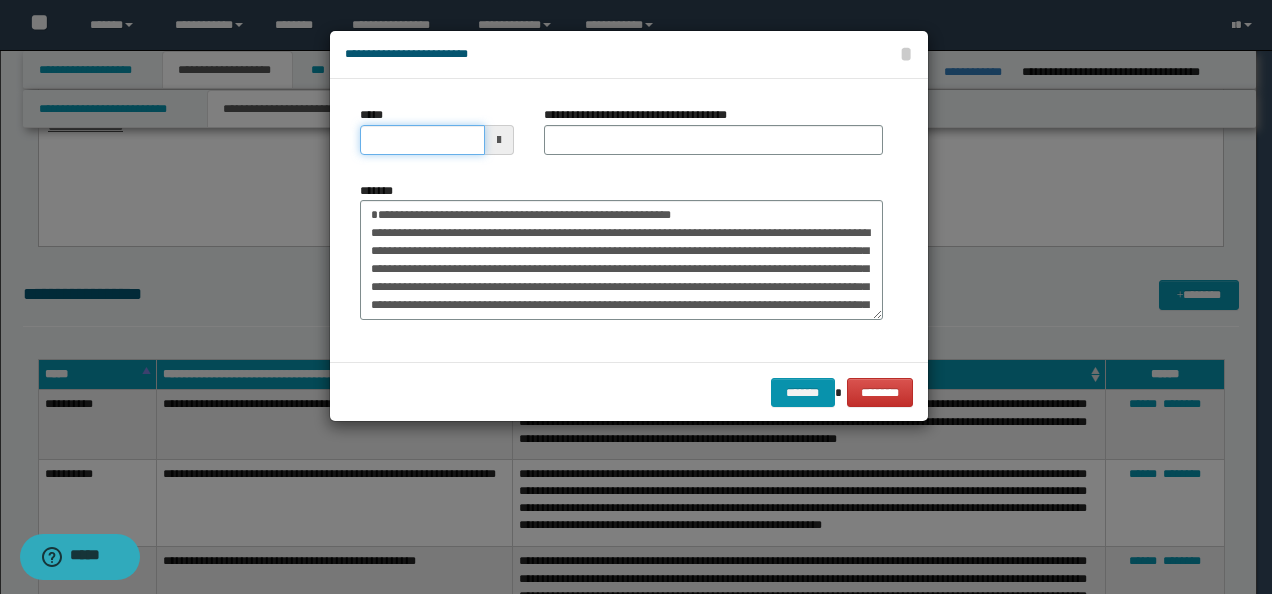 click on "*****" at bounding box center [422, 140] 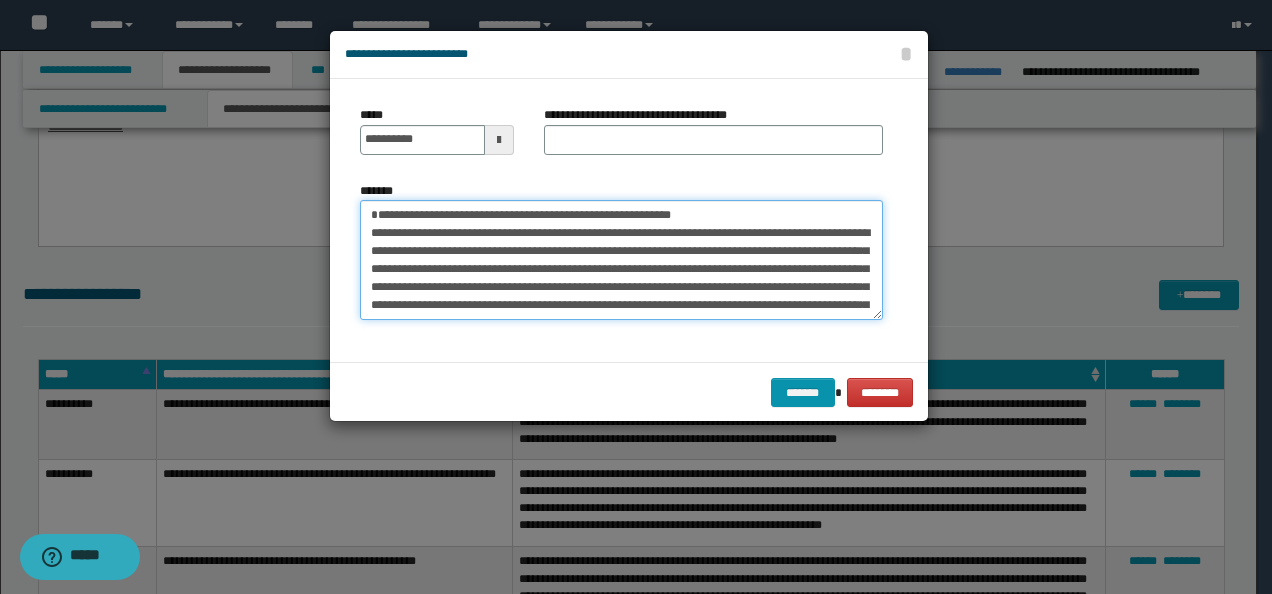 drag, startPoint x: 694, startPoint y: 211, endPoint x: 213, endPoint y: 206, distance: 481.026 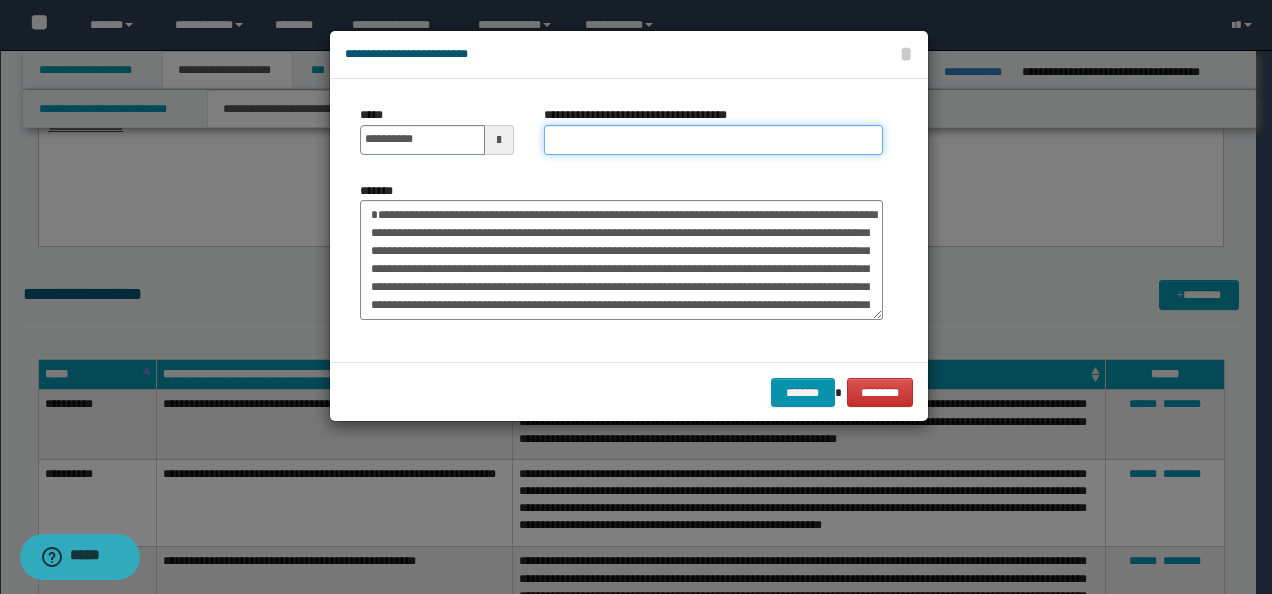 click on "**********" at bounding box center (713, 140) 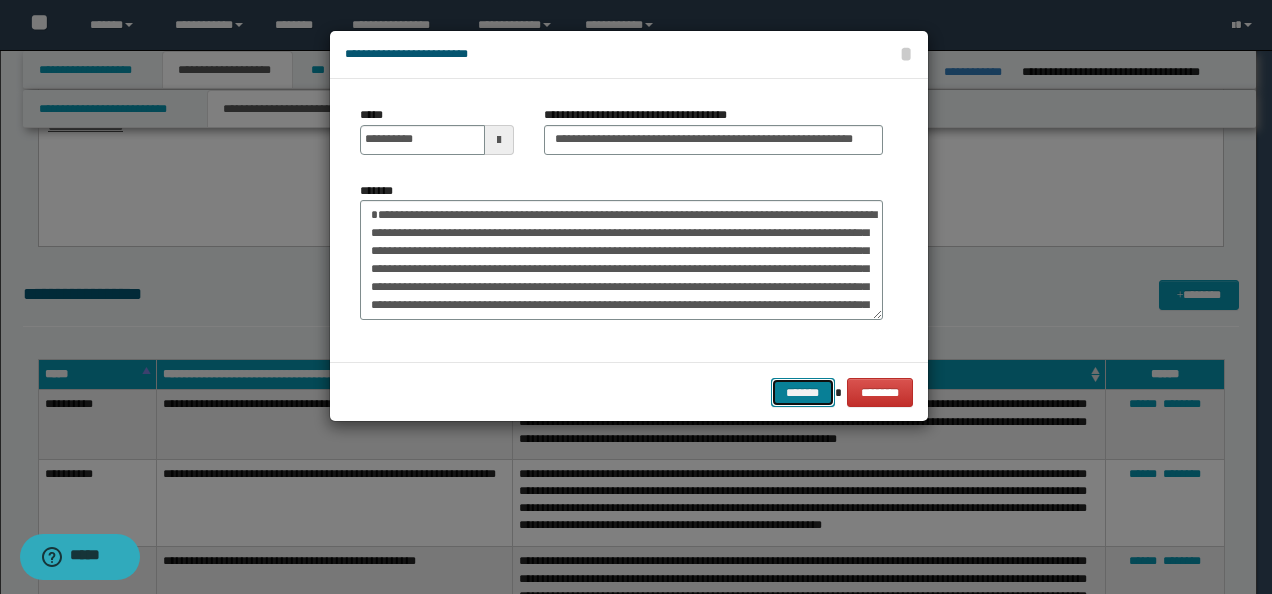 click on "*******" at bounding box center [803, 392] 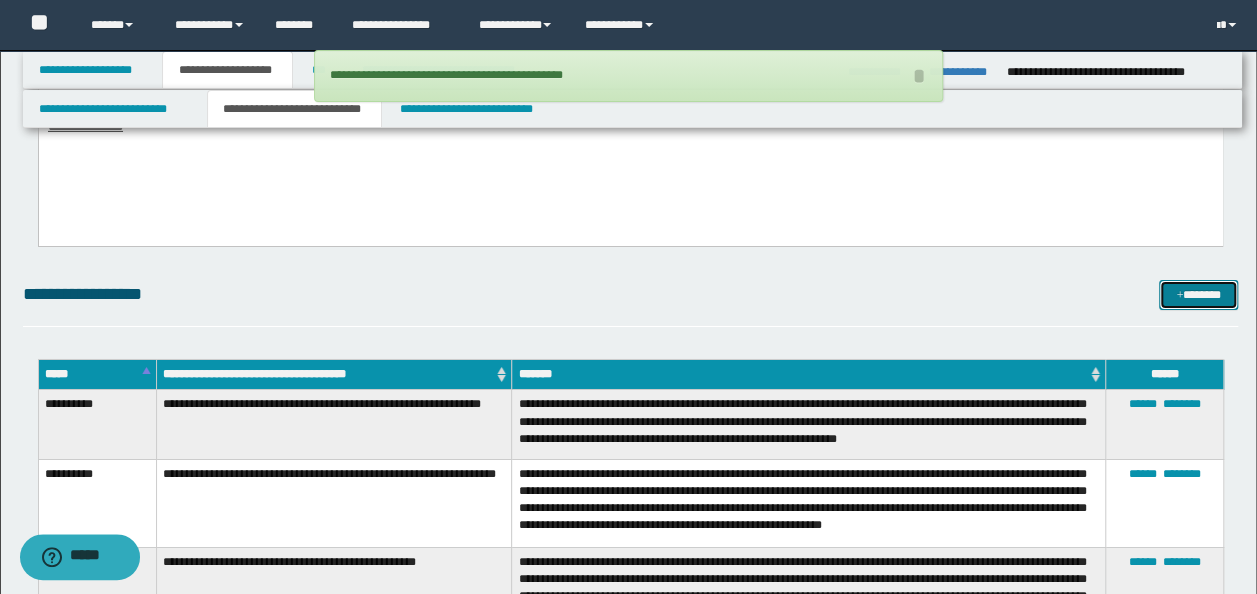 click on "*******" at bounding box center [1198, 294] 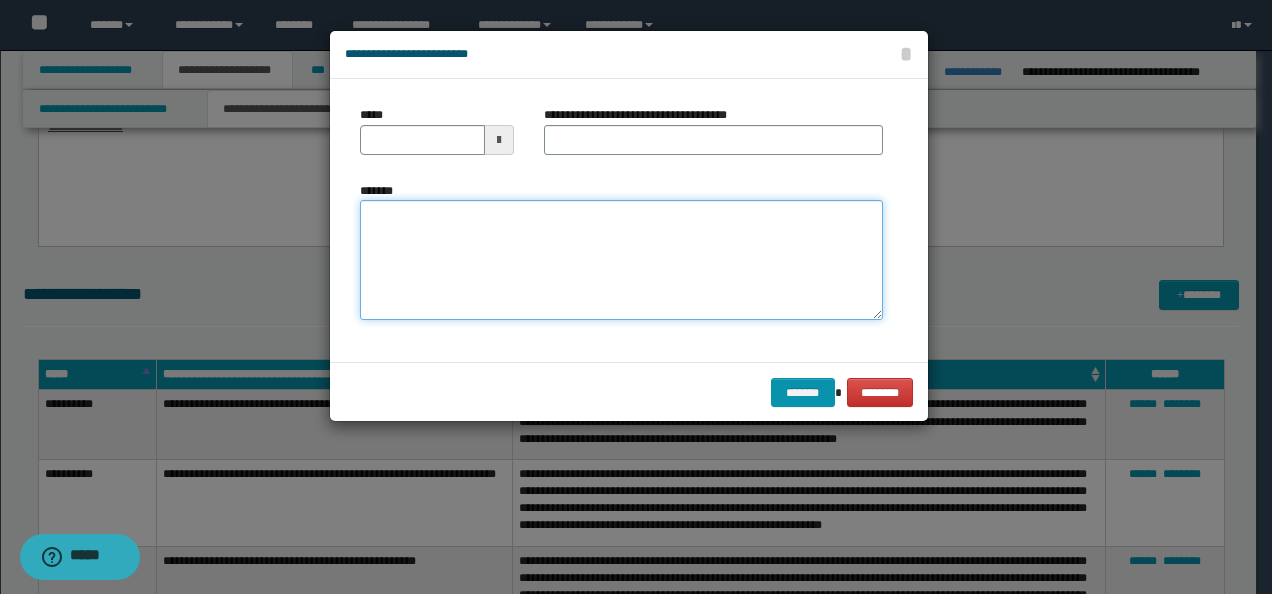 click on "*******" at bounding box center (621, 259) 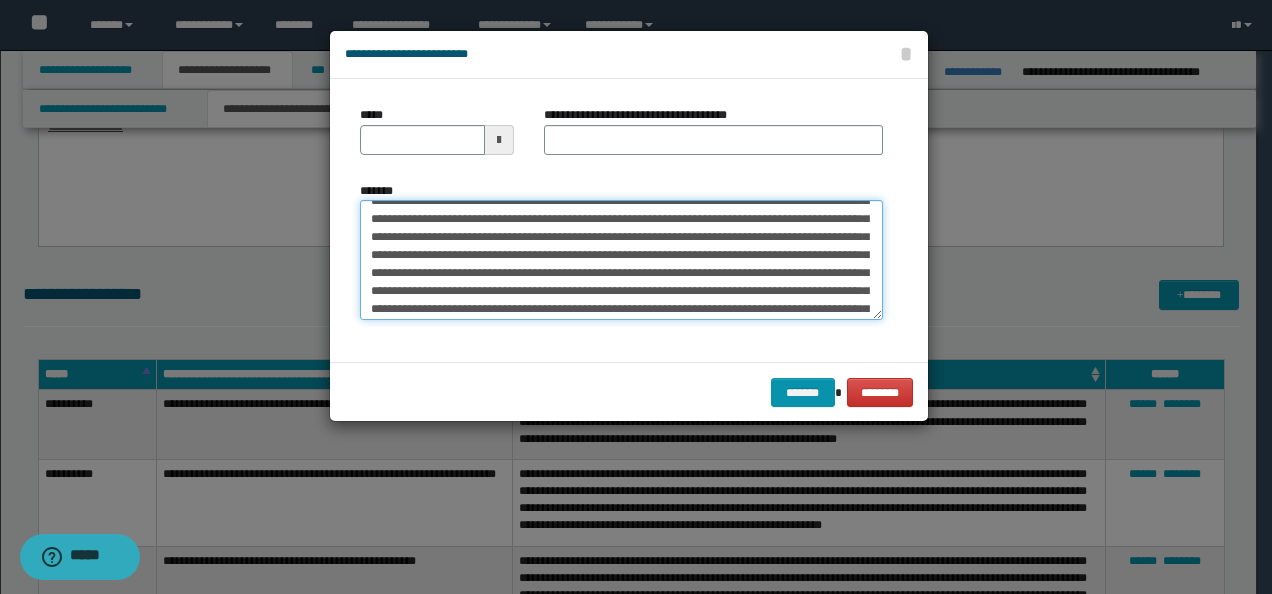 scroll, scrollTop: 0, scrollLeft: 0, axis: both 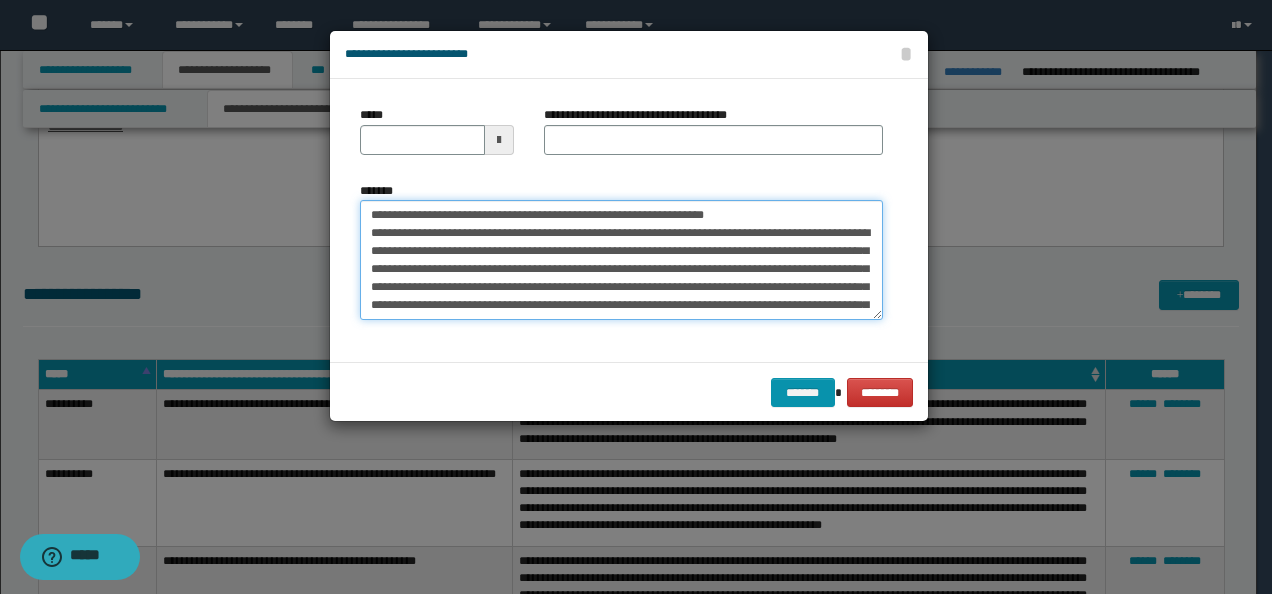 drag, startPoint x: 366, startPoint y: 204, endPoint x: 348, endPoint y: 171, distance: 37.589893 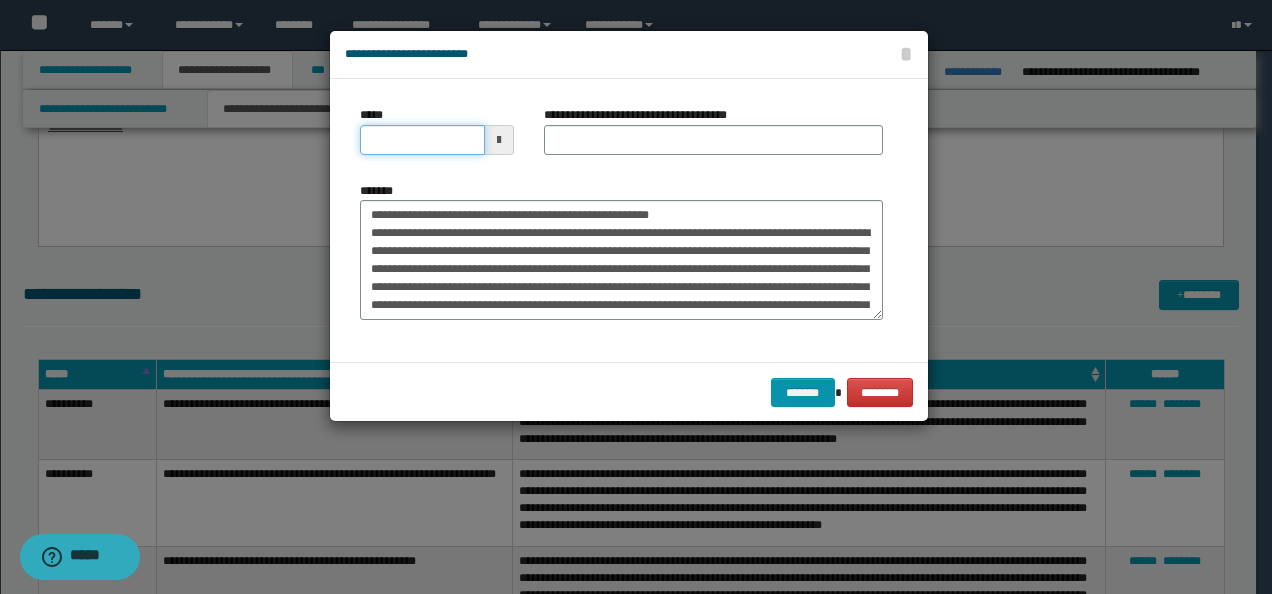 click on "*****" at bounding box center [422, 140] 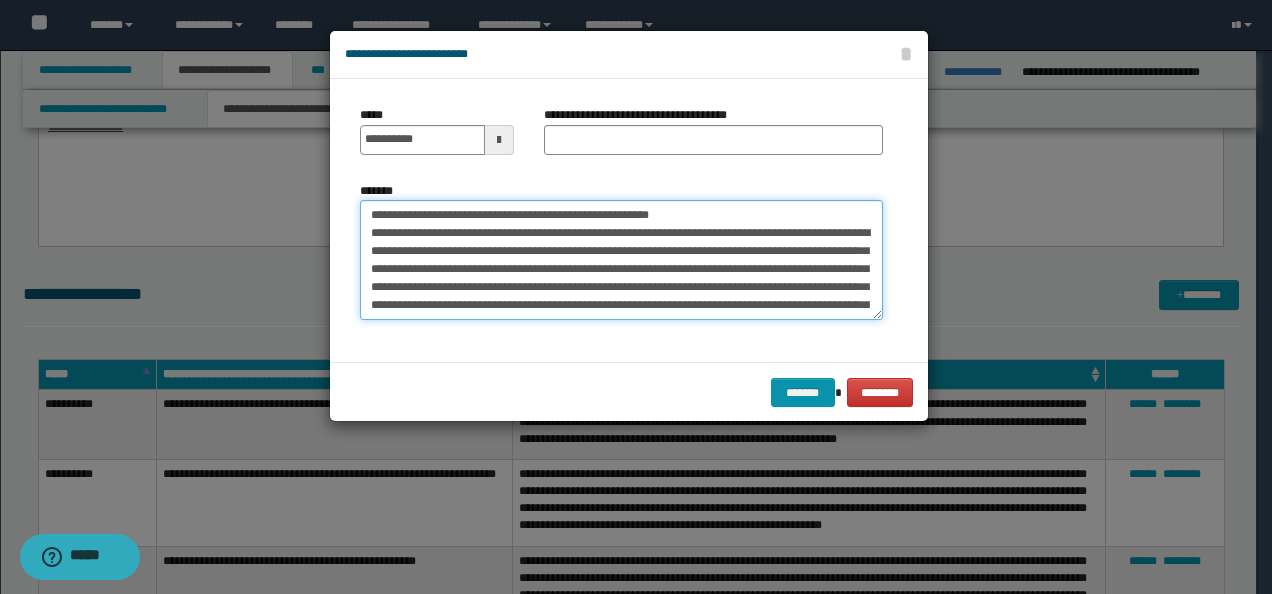 drag, startPoint x: 539, startPoint y: 202, endPoint x: 480, endPoint y: 172, distance: 66.189125 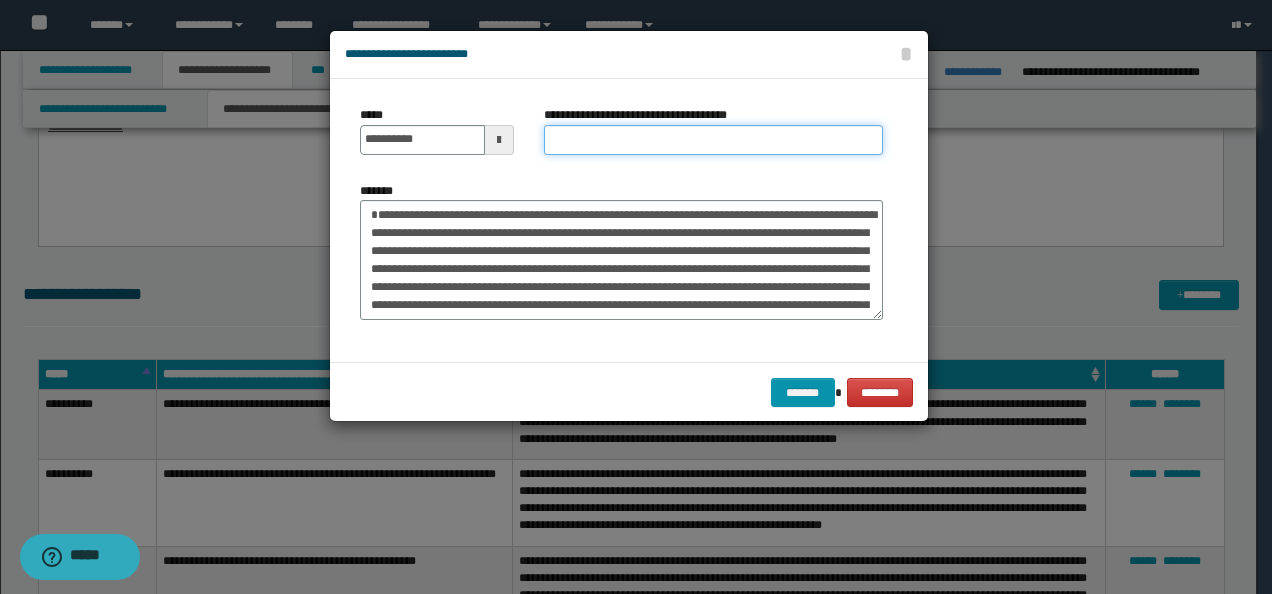 drag, startPoint x: 558, startPoint y: 146, endPoint x: 576, endPoint y: 155, distance: 20.12461 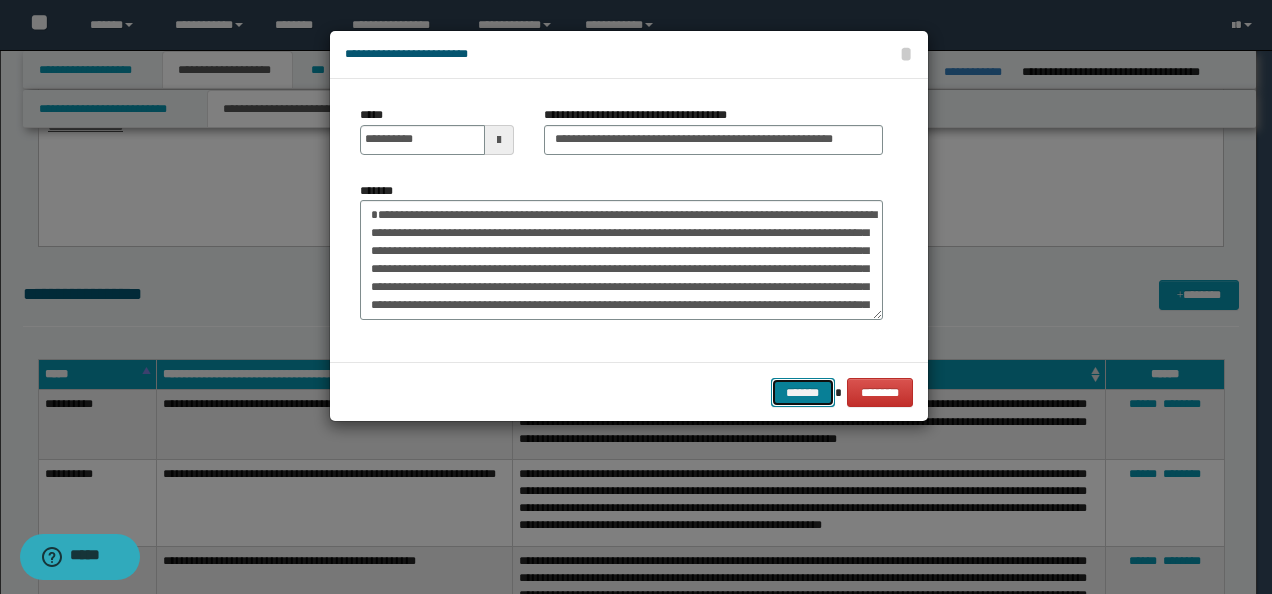 click on "*******" at bounding box center [803, 392] 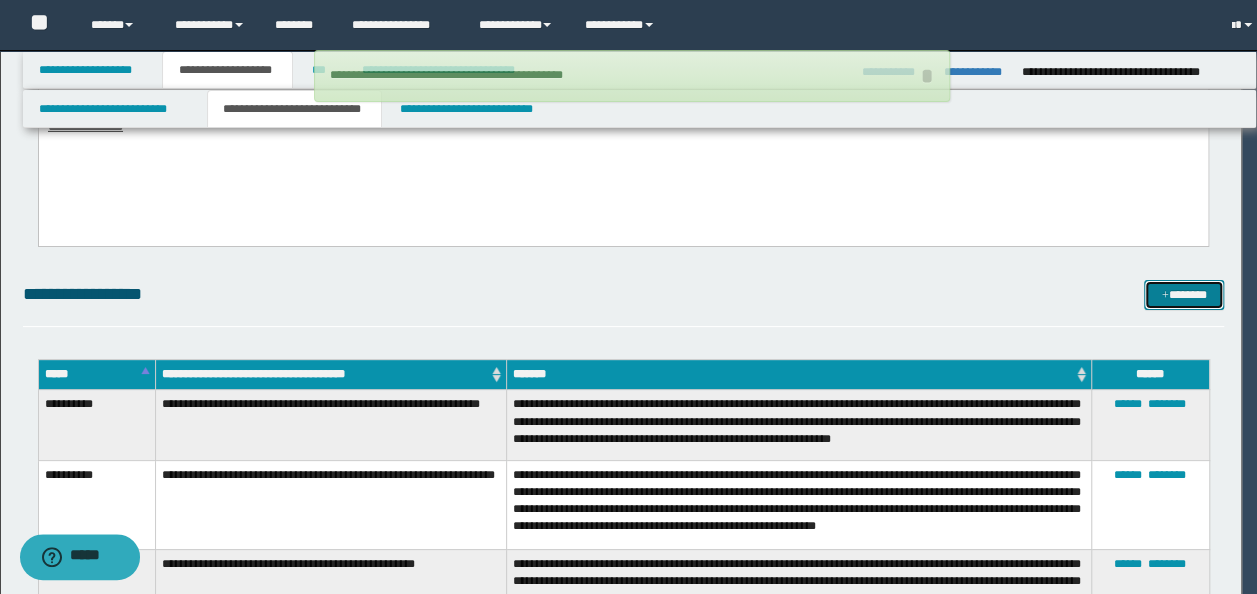 click on "*******" at bounding box center (1183, 294) 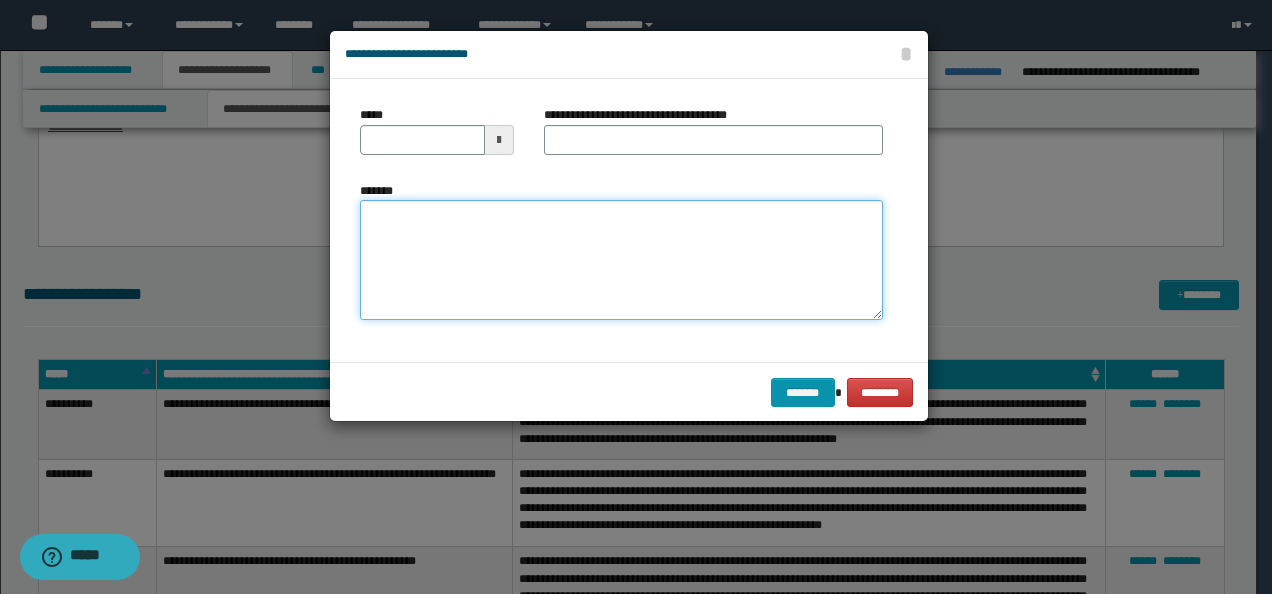 click on "*******" at bounding box center [621, 259] 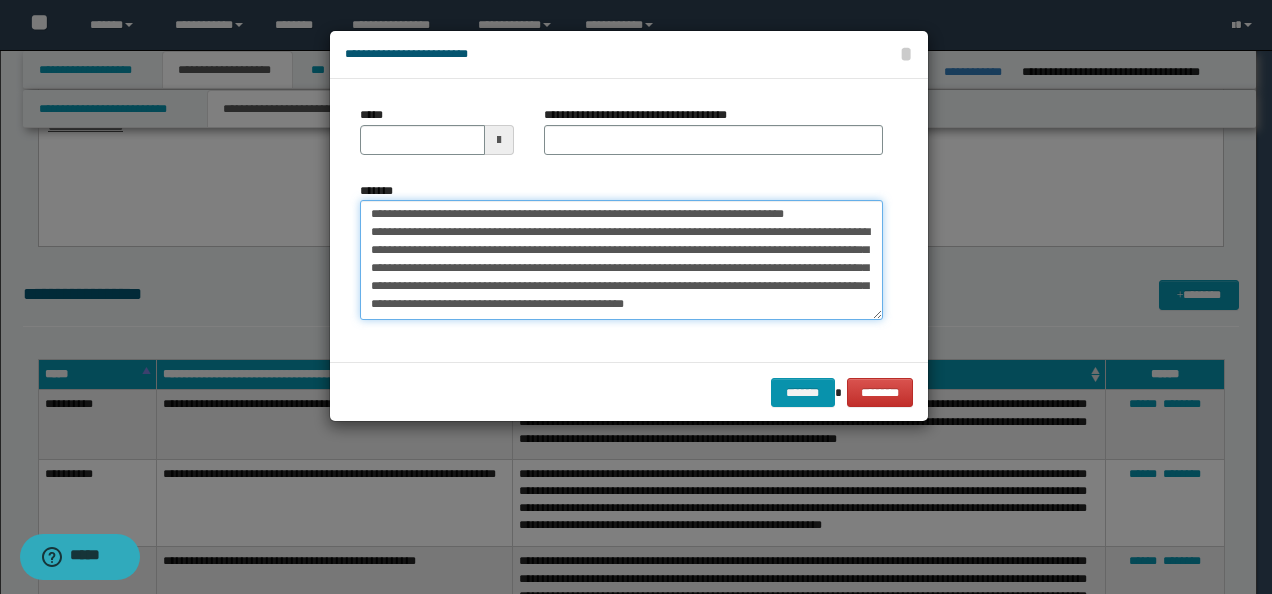 scroll, scrollTop: 0, scrollLeft: 0, axis: both 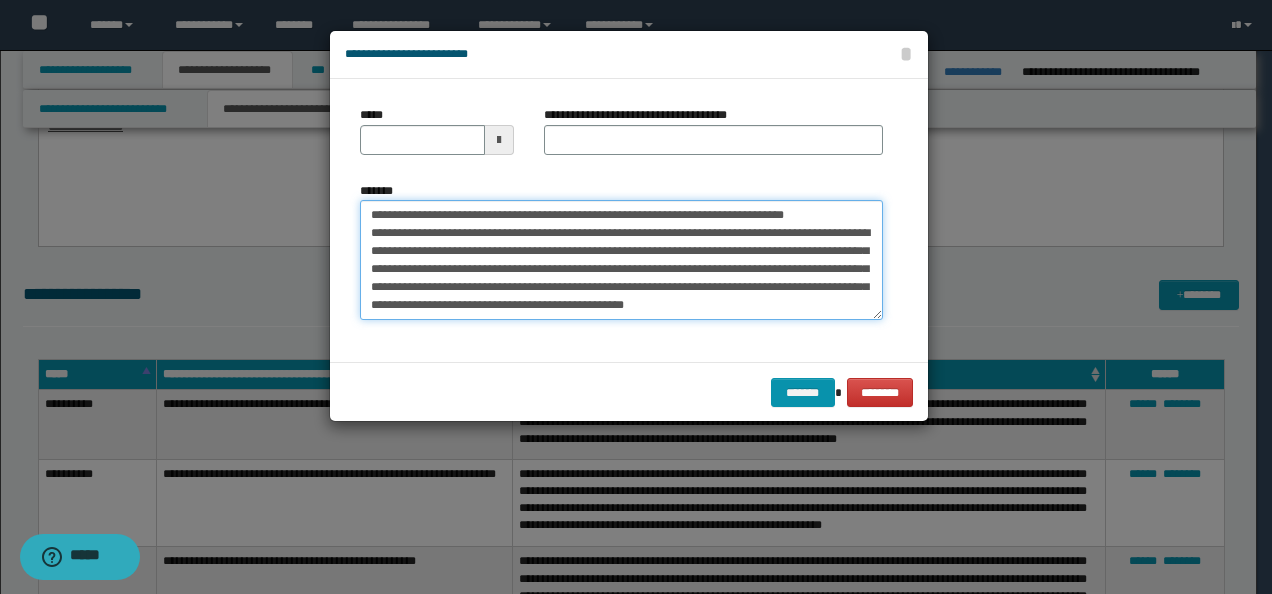 drag, startPoint x: 429, startPoint y: 204, endPoint x: 260, endPoint y: 188, distance: 169.7557 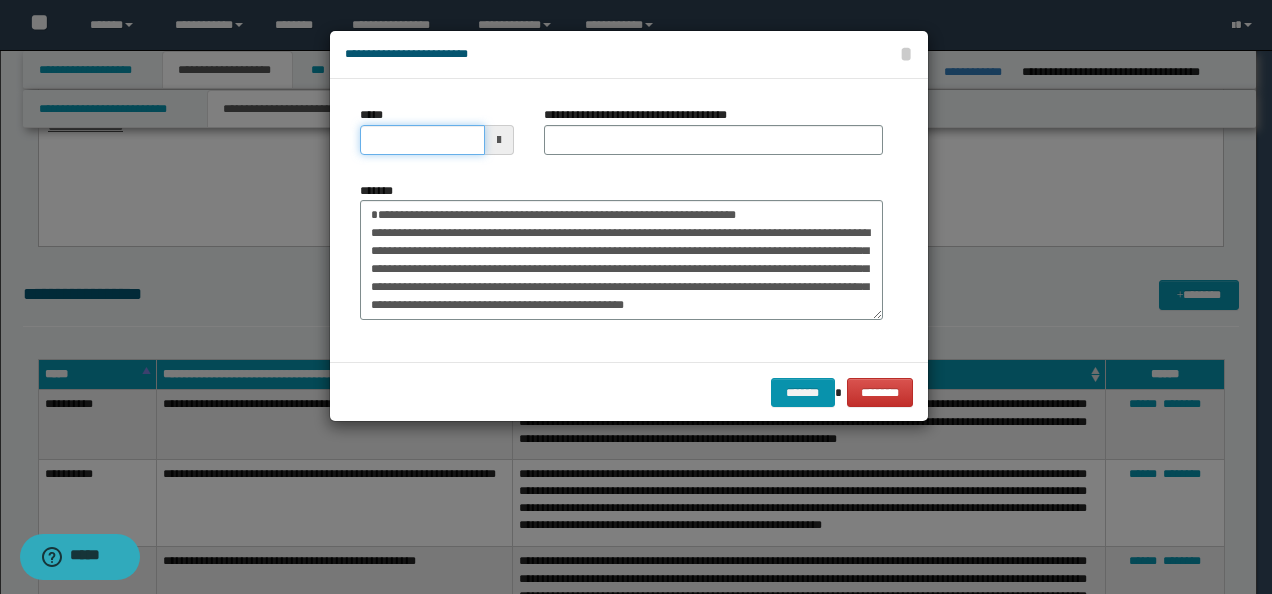 click on "*****" at bounding box center (422, 140) 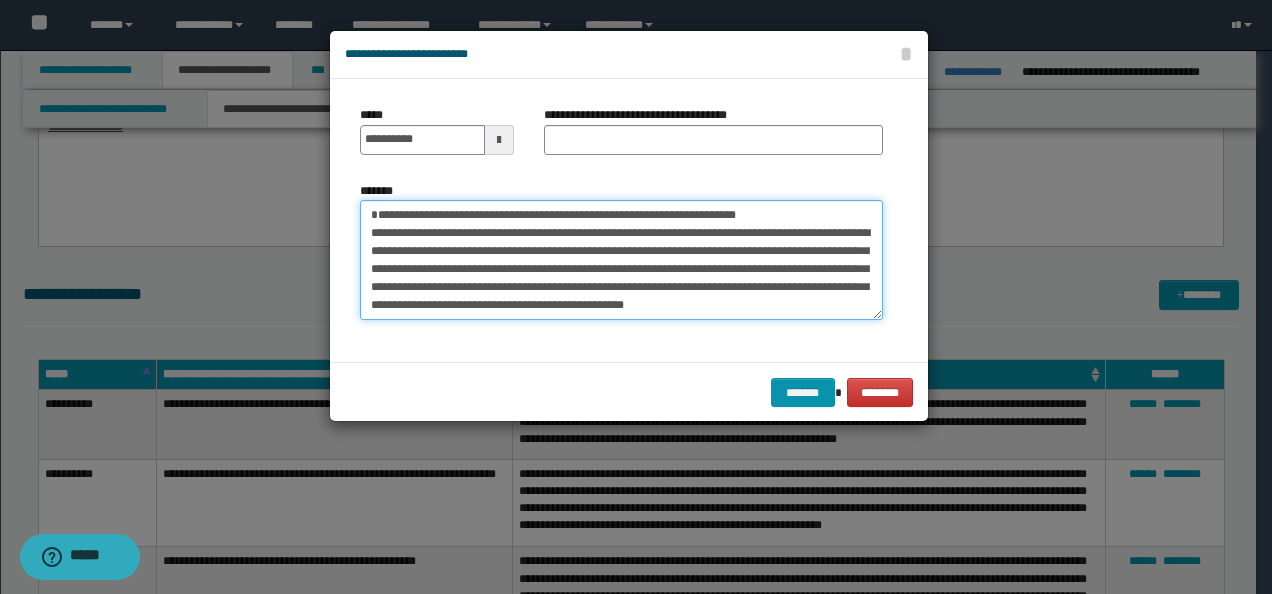 drag, startPoint x: 727, startPoint y: 213, endPoint x: 465, endPoint y: 181, distance: 263.94696 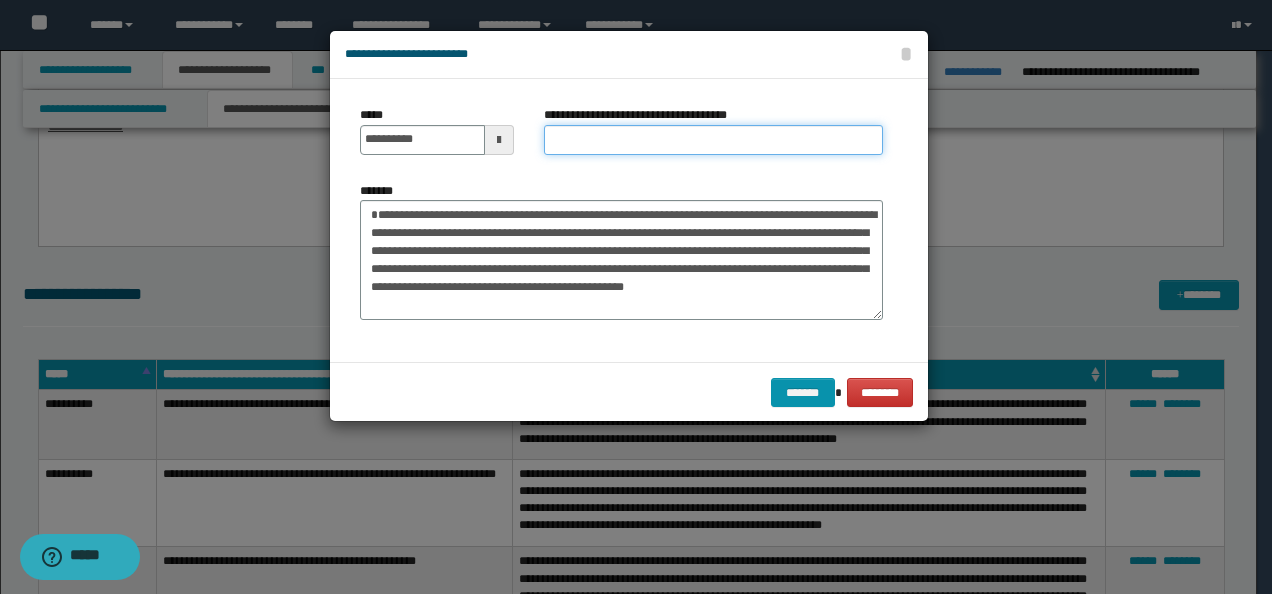 click on "**********" at bounding box center [713, 140] 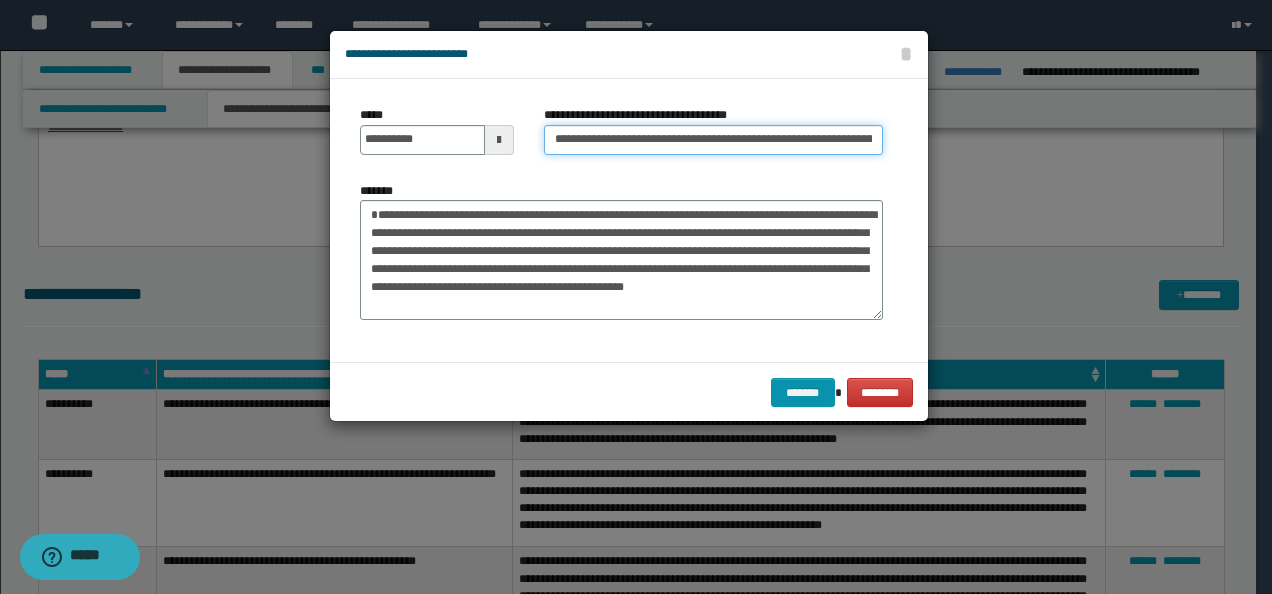 scroll, scrollTop: 0, scrollLeft: 64, axis: horizontal 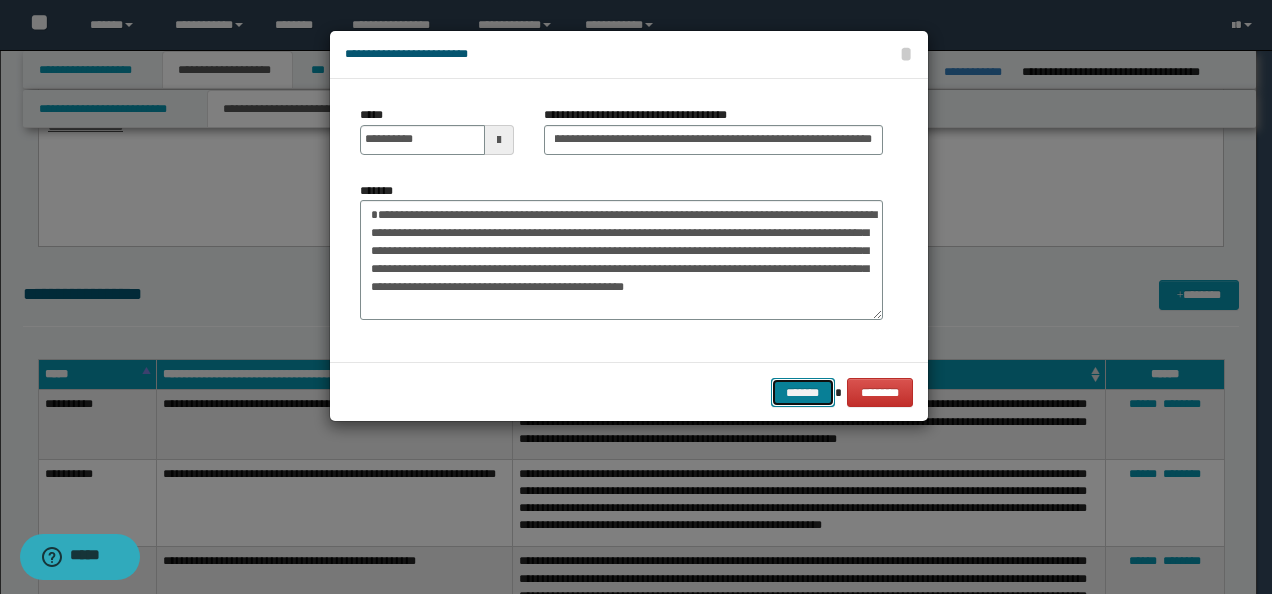 click on "*******" at bounding box center (803, 392) 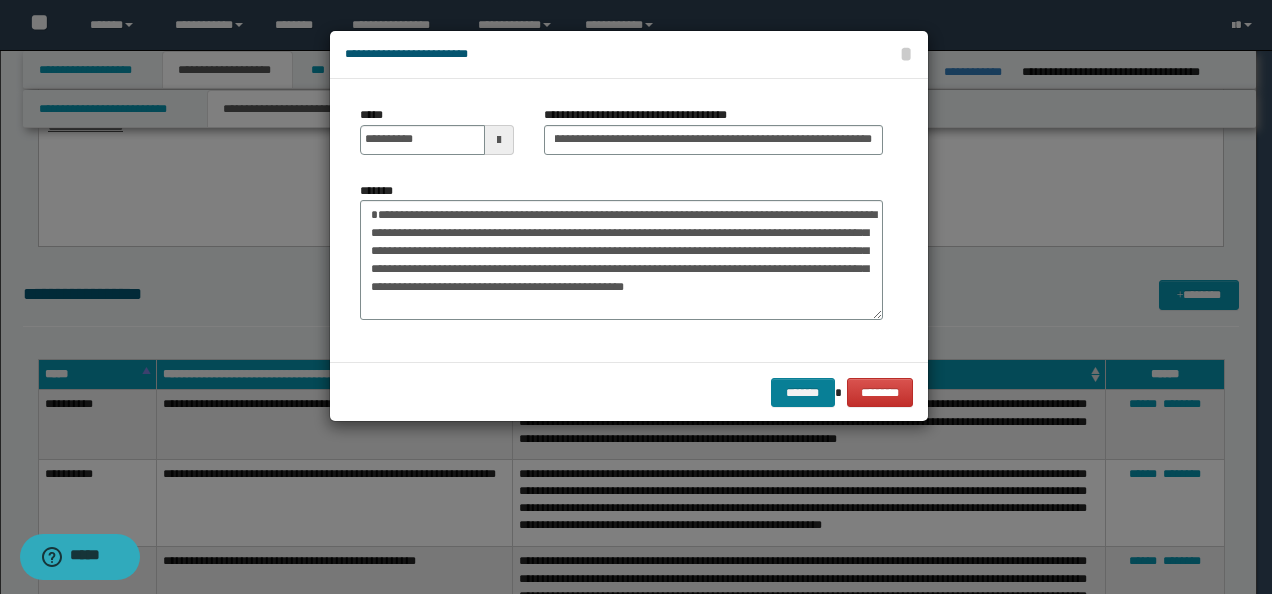 scroll, scrollTop: 0, scrollLeft: 0, axis: both 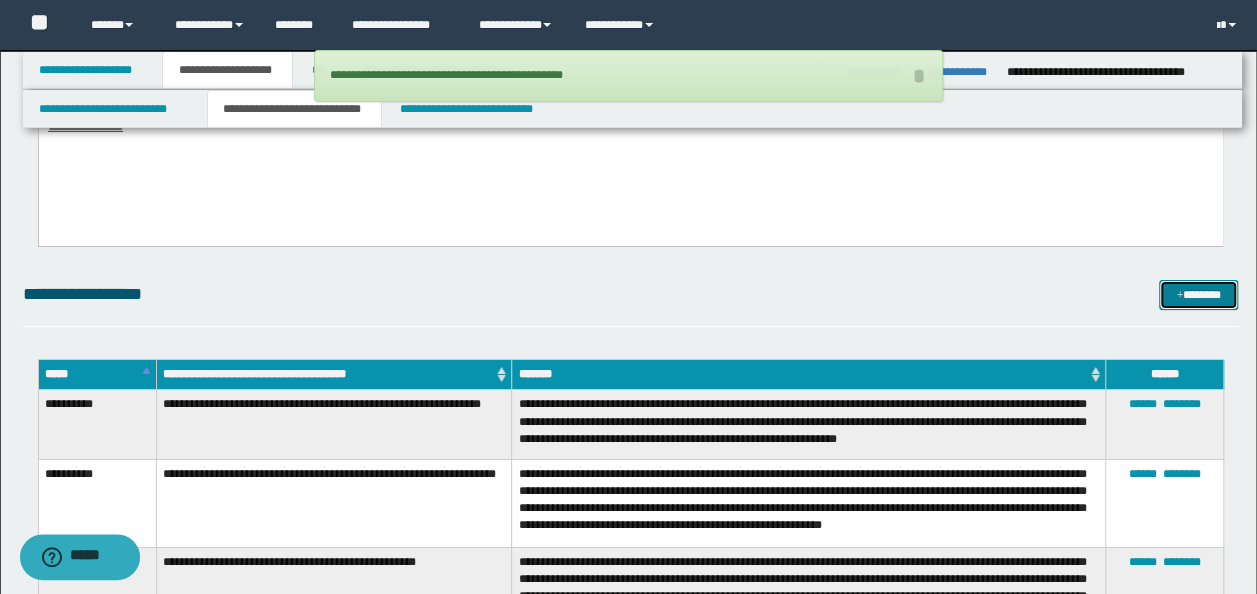 click on "*******" at bounding box center [1198, 294] 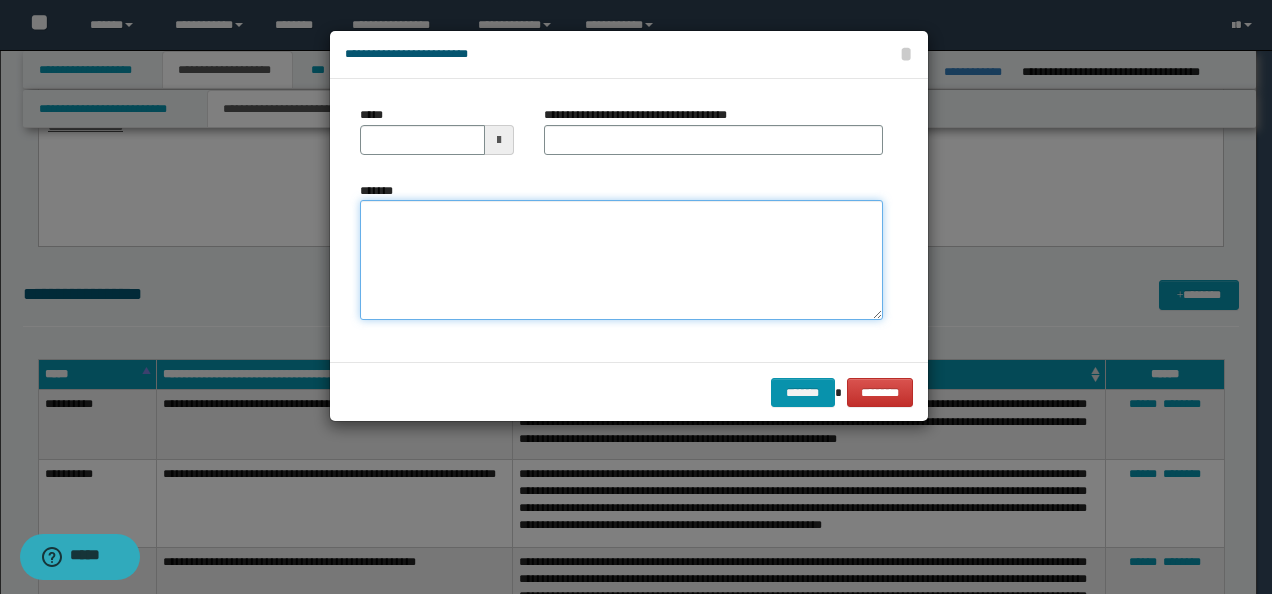 click on "*******" at bounding box center (621, 259) 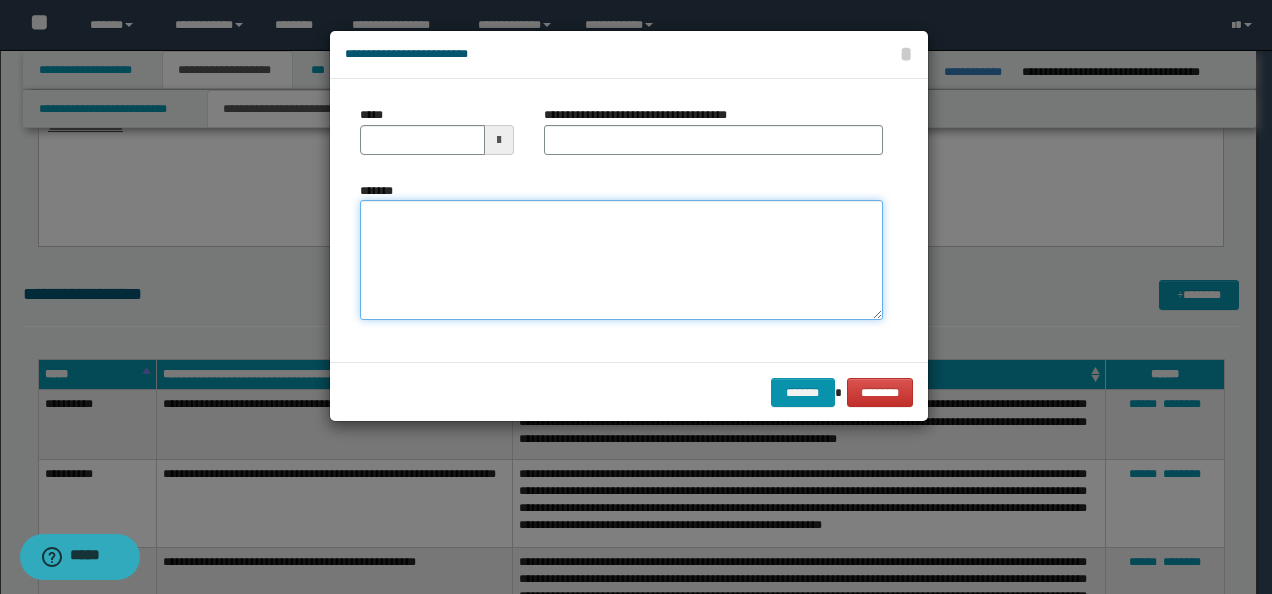 paste on "**********" 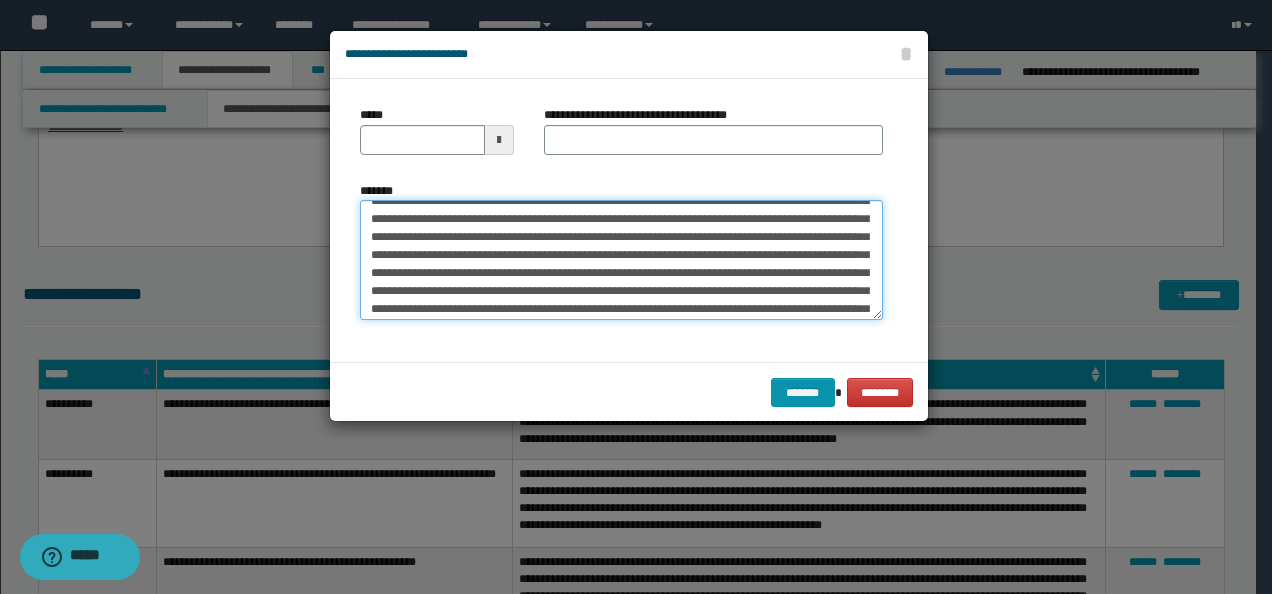scroll, scrollTop: 0, scrollLeft: 0, axis: both 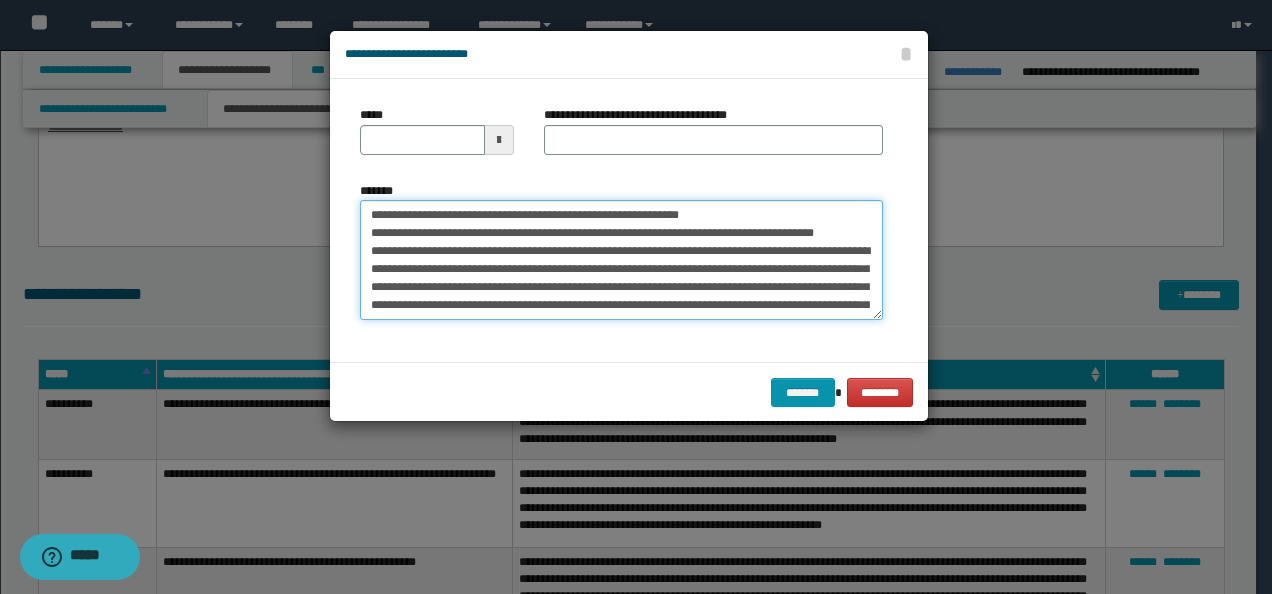 drag, startPoint x: 426, startPoint y: 213, endPoint x: 292, endPoint y: 208, distance: 134.09325 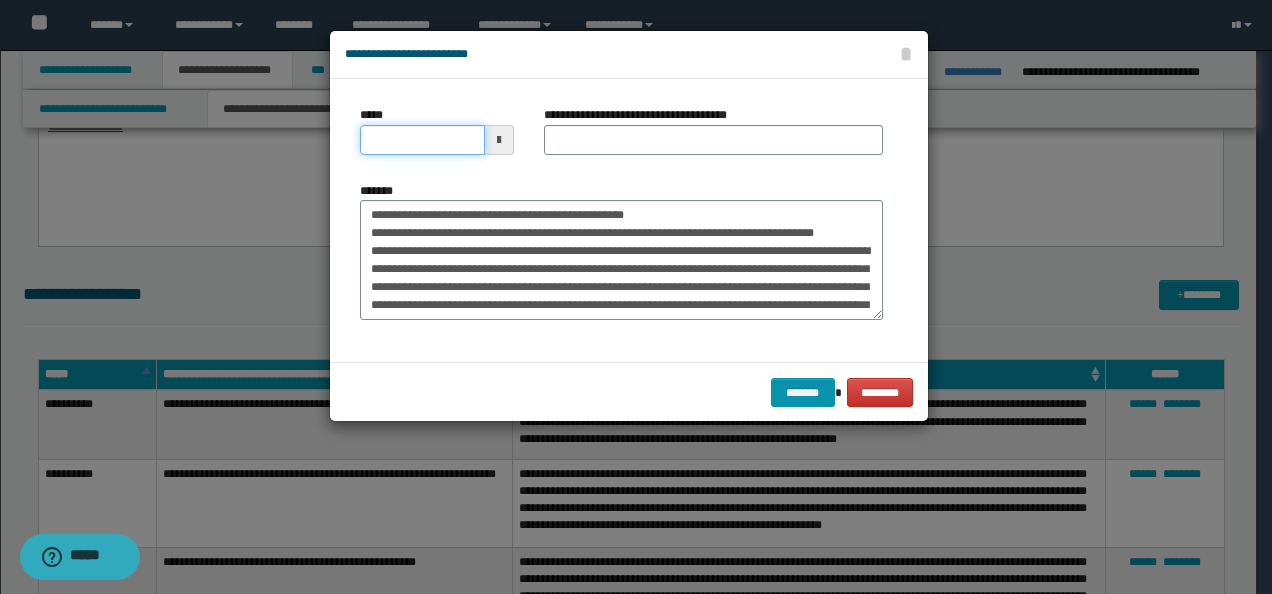 click on "*****" at bounding box center (422, 140) 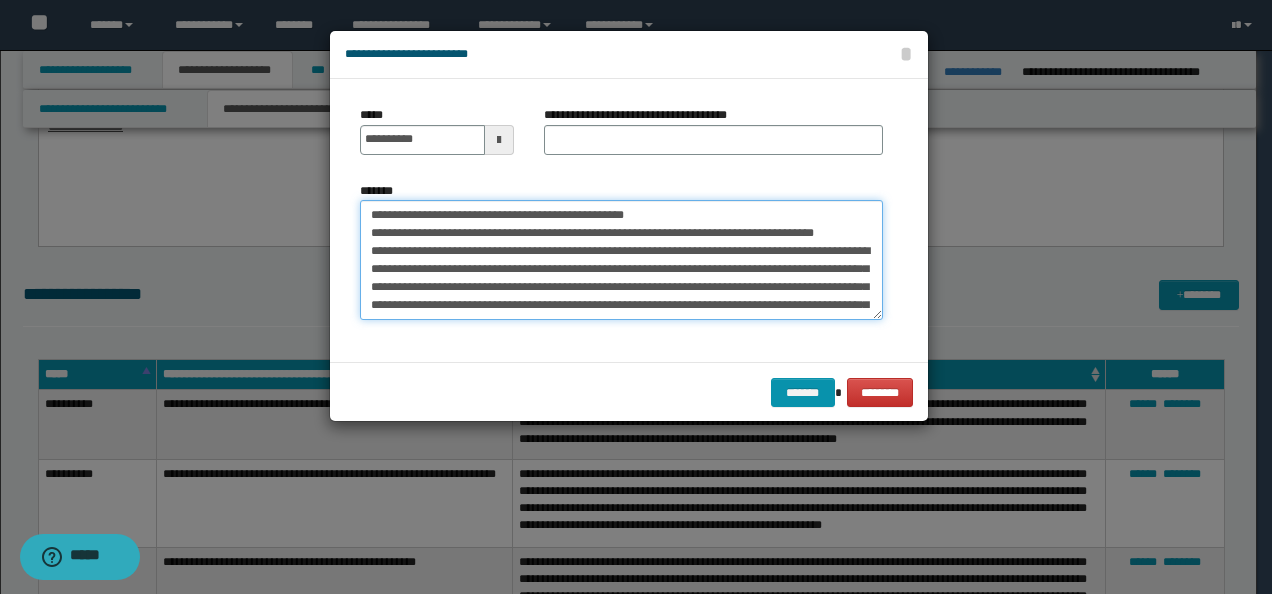 drag, startPoint x: 671, startPoint y: 205, endPoint x: 248, endPoint y: 203, distance: 423.00473 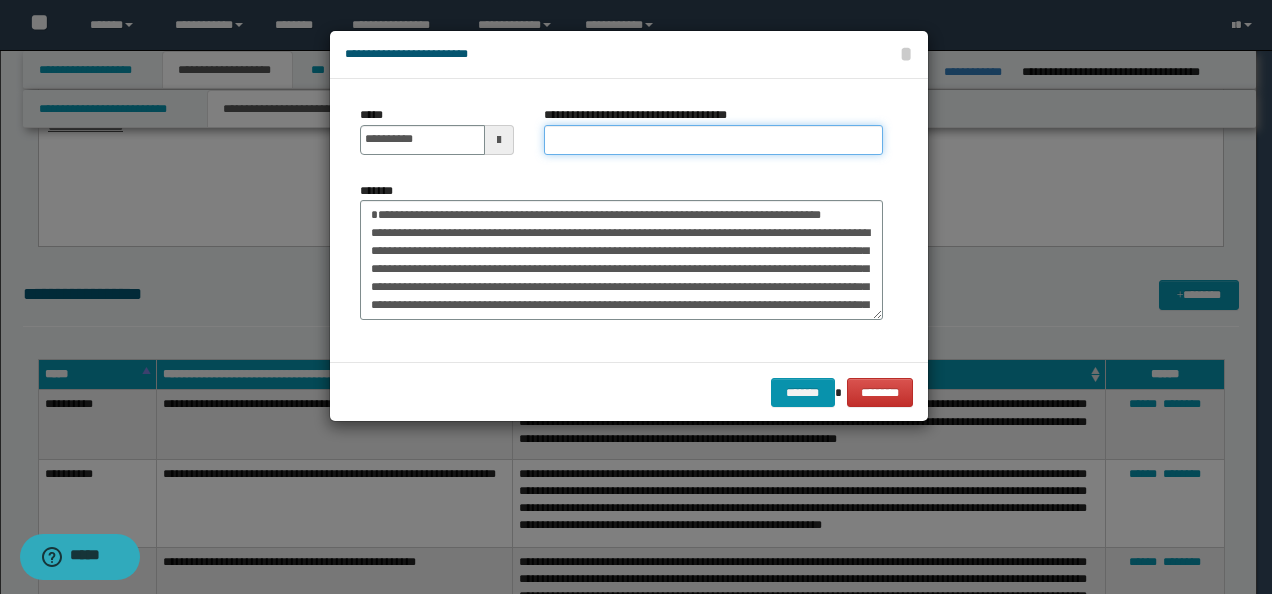 drag, startPoint x: 664, startPoint y: 136, endPoint x: 679, endPoint y: 143, distance: 16.552946 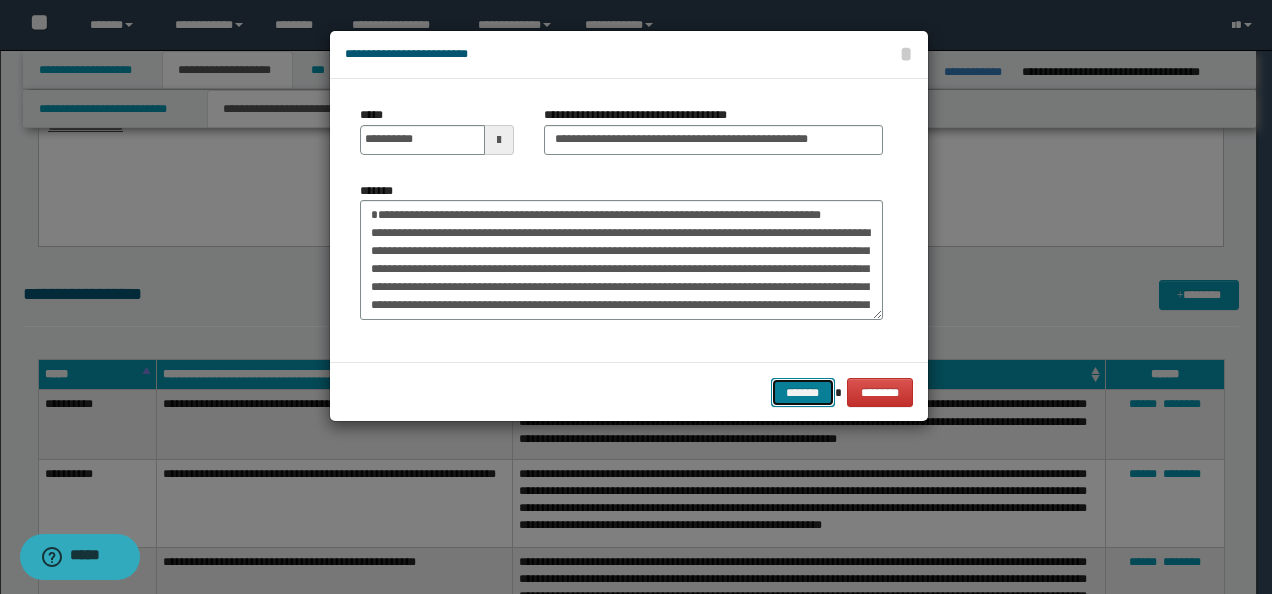 click on "*******" at bounding box center [803, 392] 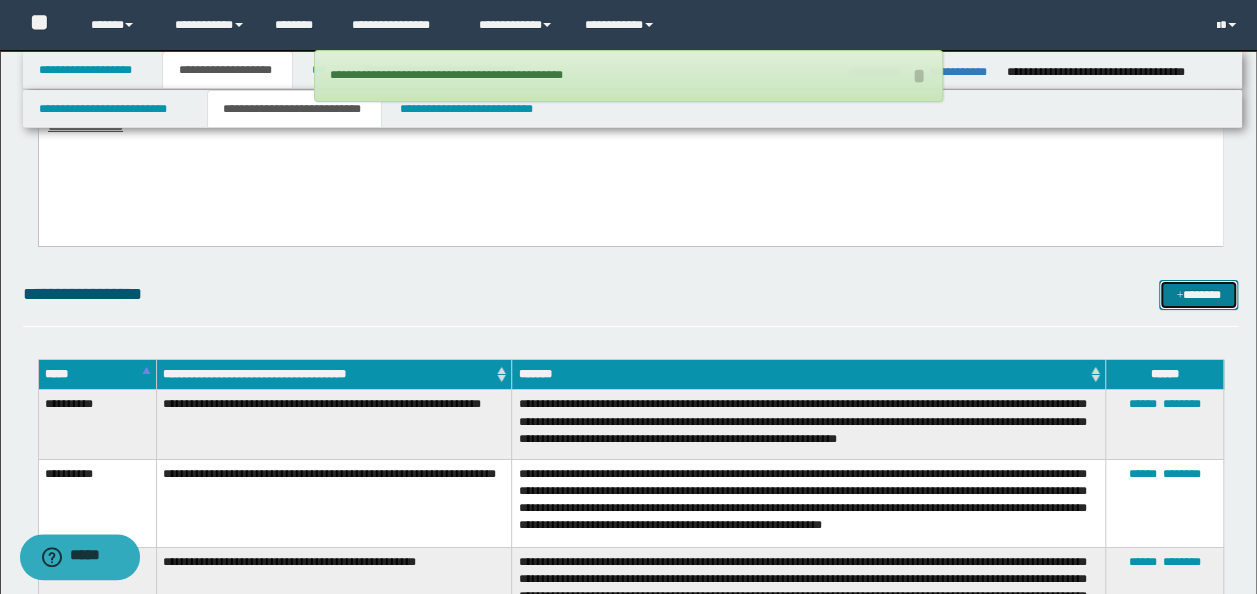 click on "*******" at bounding box center [1198, 294] 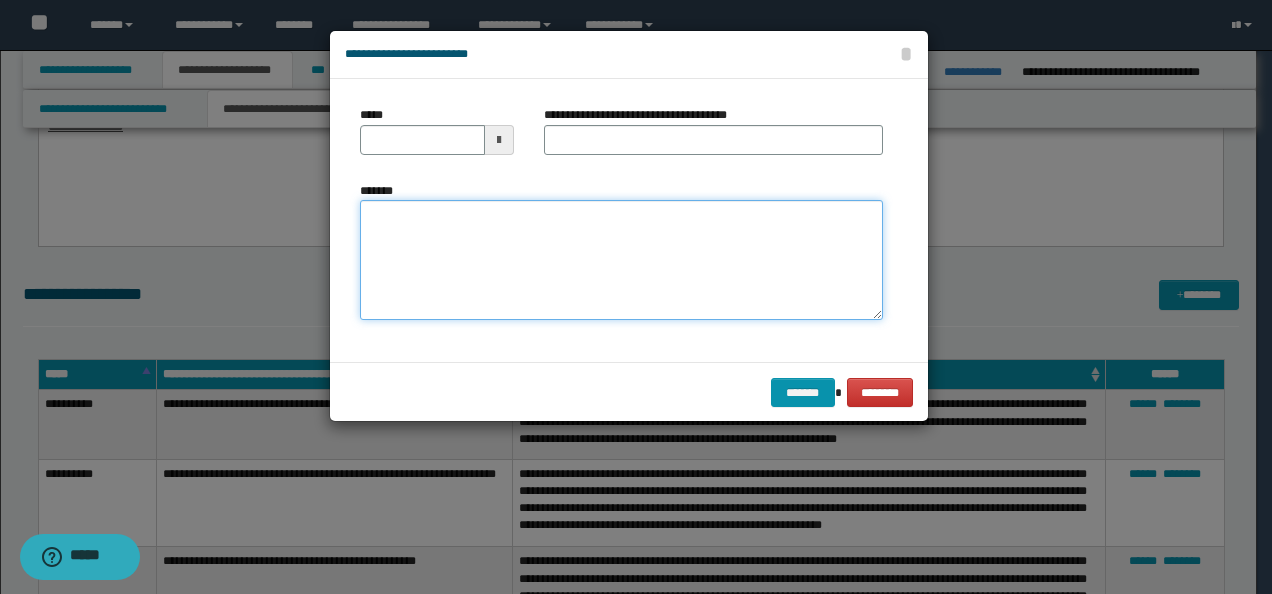 click on "*******" at bounding box center (621, 259) 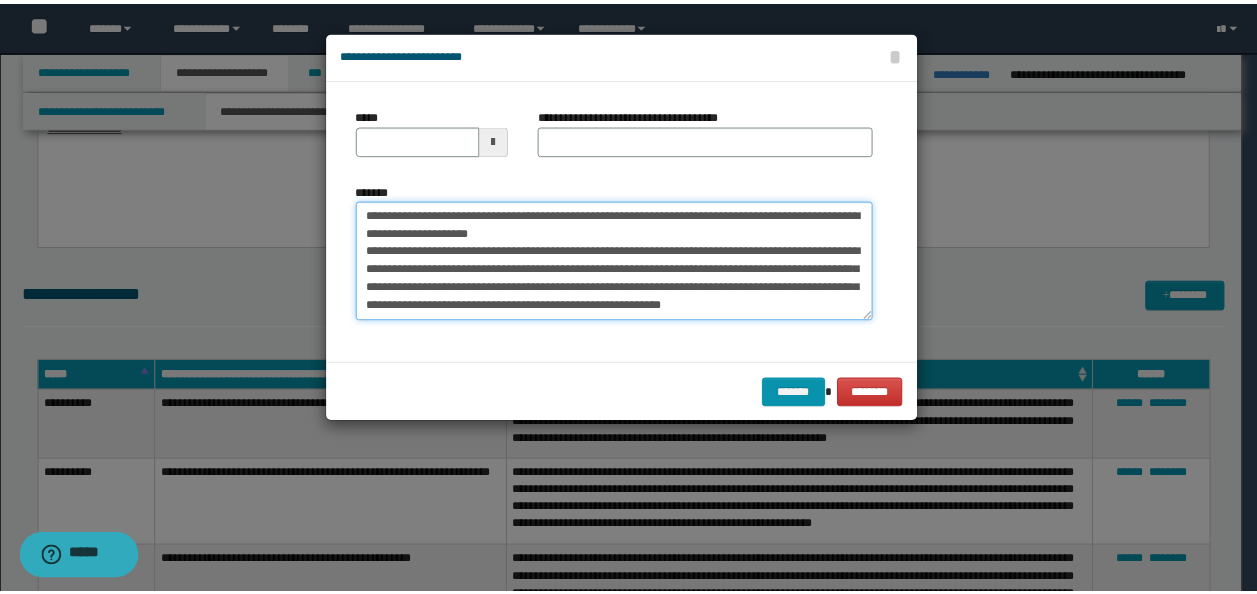 scroll, scrollTop: 0, scrollLeft: 0, axis: both 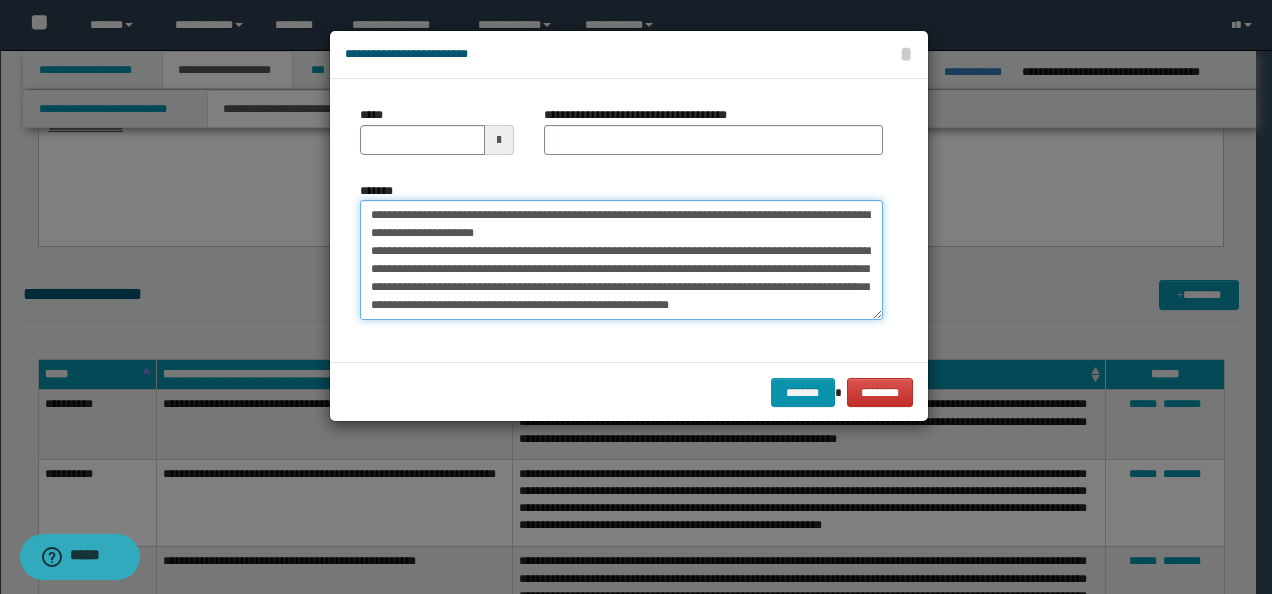 drag, startPoint x: 418, startPoint y: 210, endPoint x: 270, endPoint y: 206, distance: 148.05405 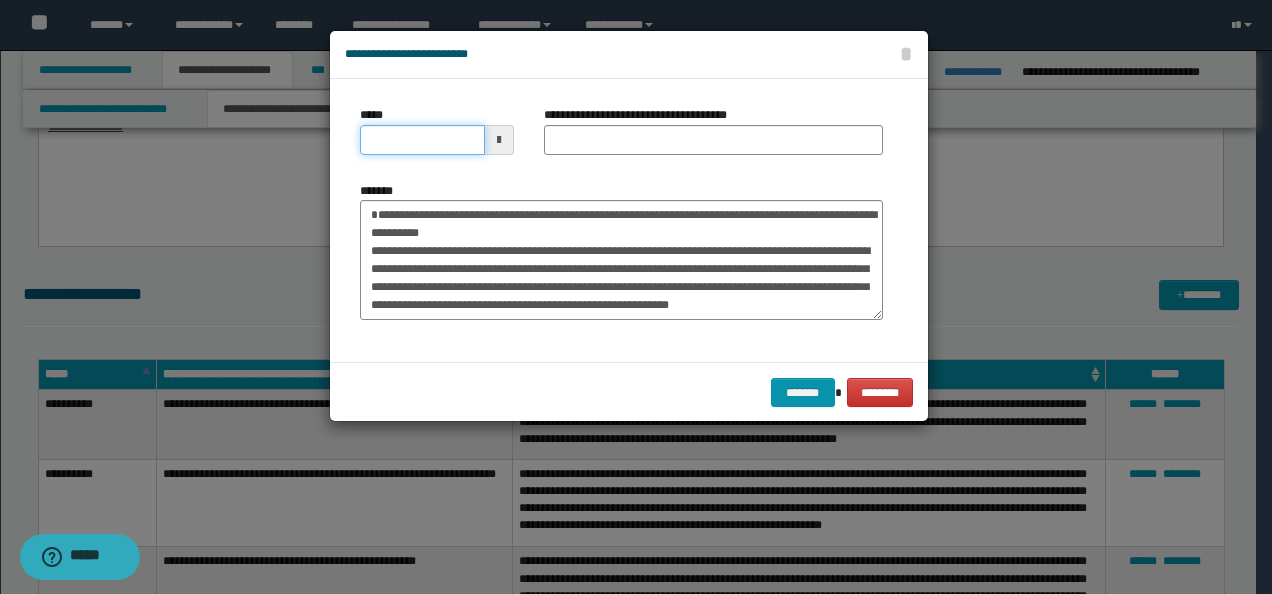 click on "*****" at bounding box center (422, 140) 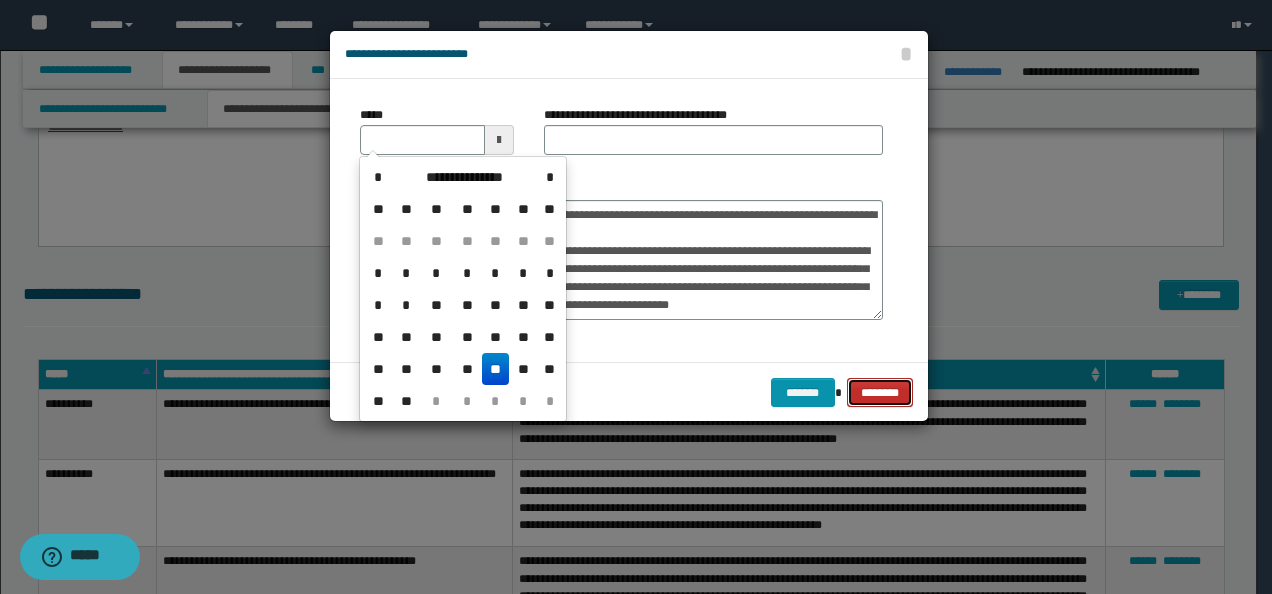 click on "********" at bounding box center [880, 392] 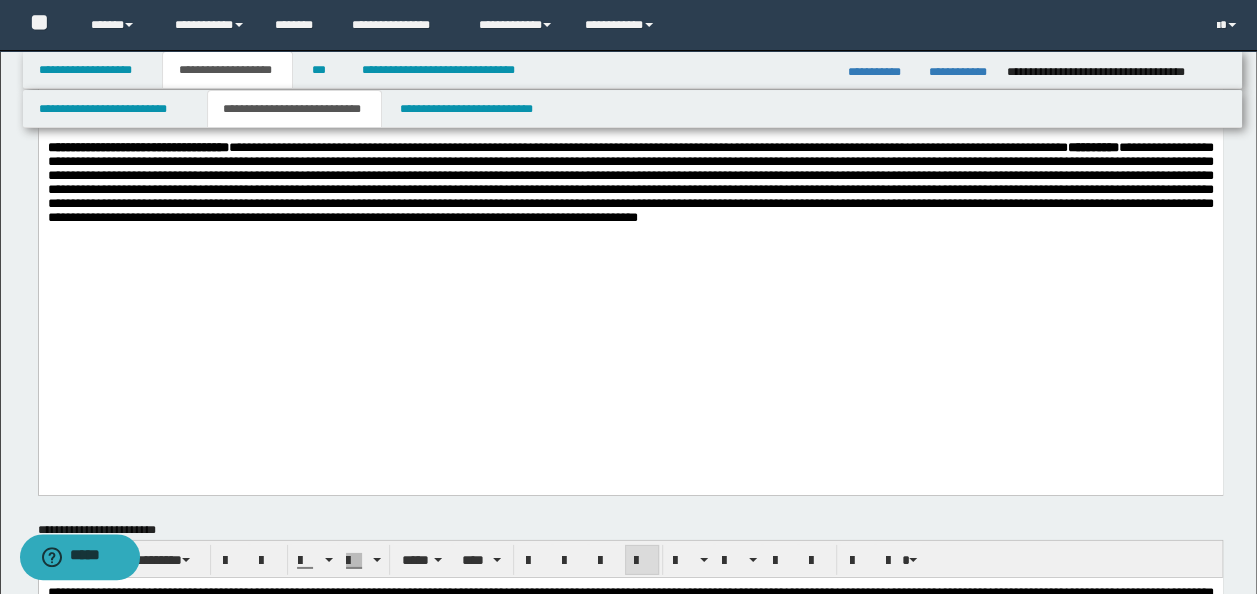 scroll, scrollTop: 2836, scrollLeft: 0, axis: vertical 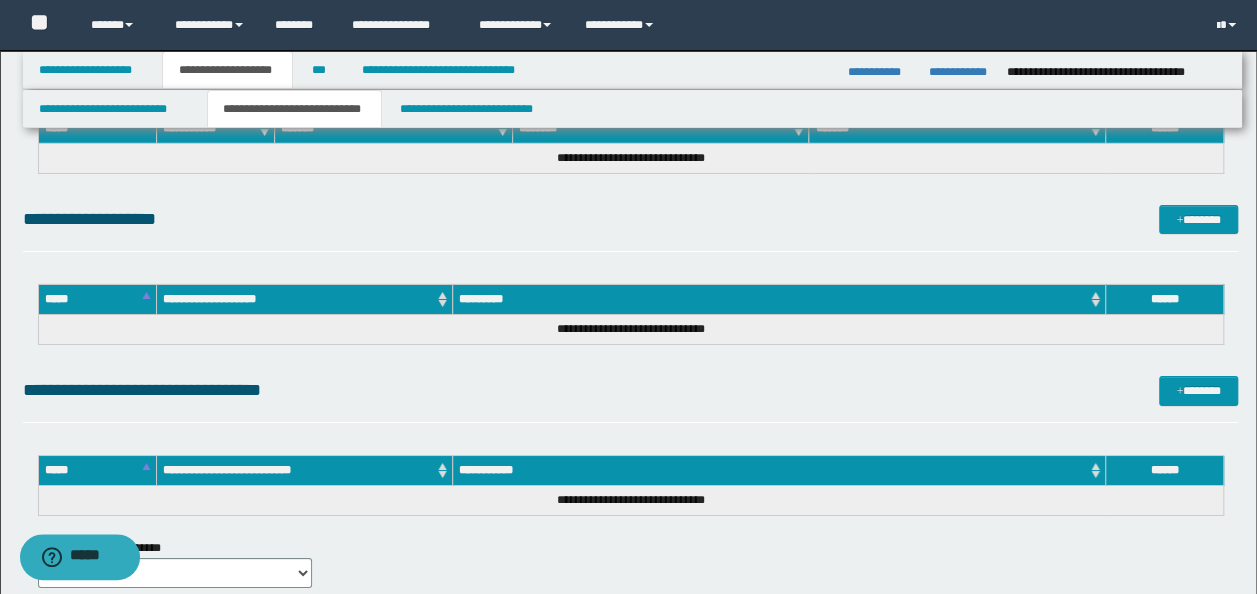 click on "**********" at bounding box center [631, 228] 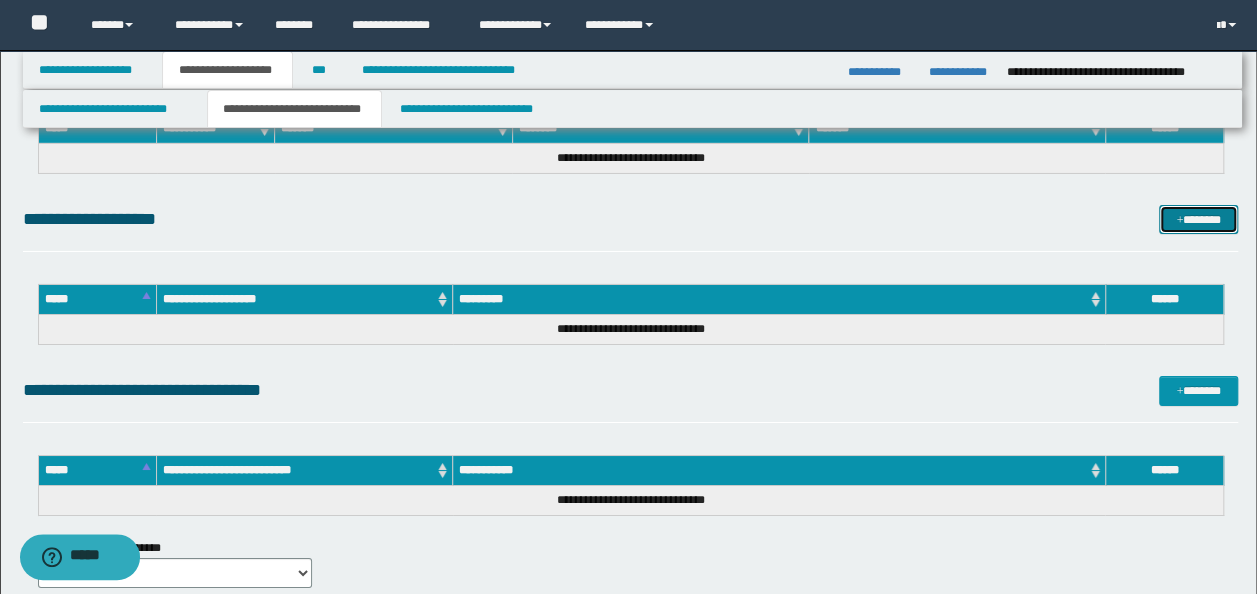 click on "*******" at bounding box center [1198, 219] 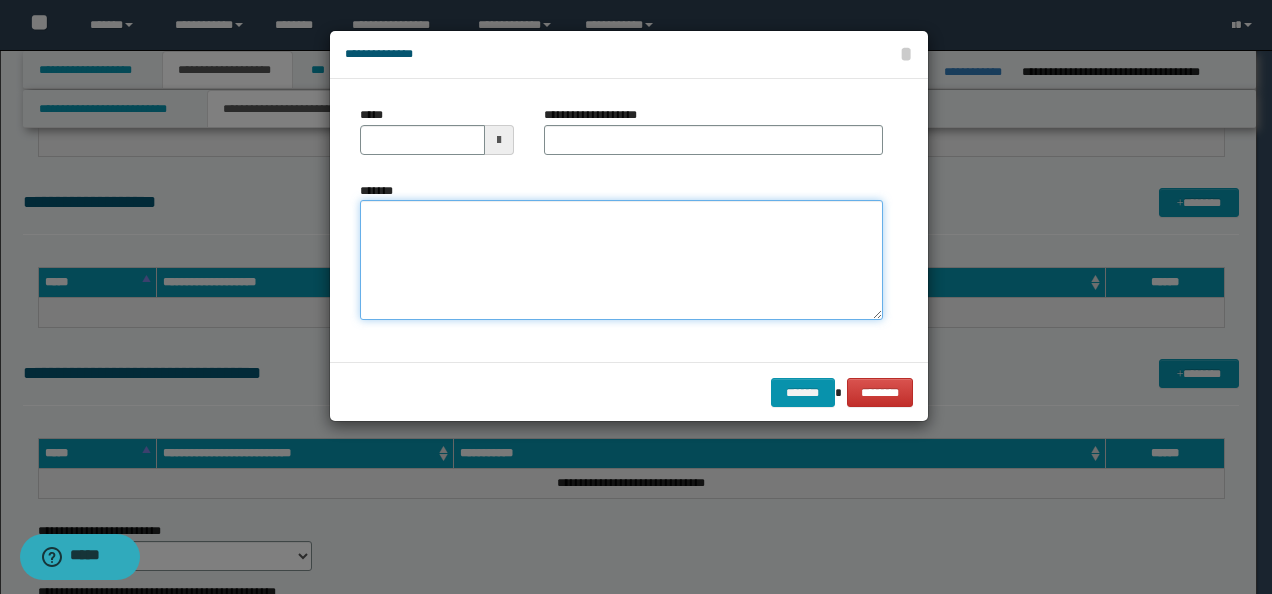 click on "*******" at bounding box center (621, 260) 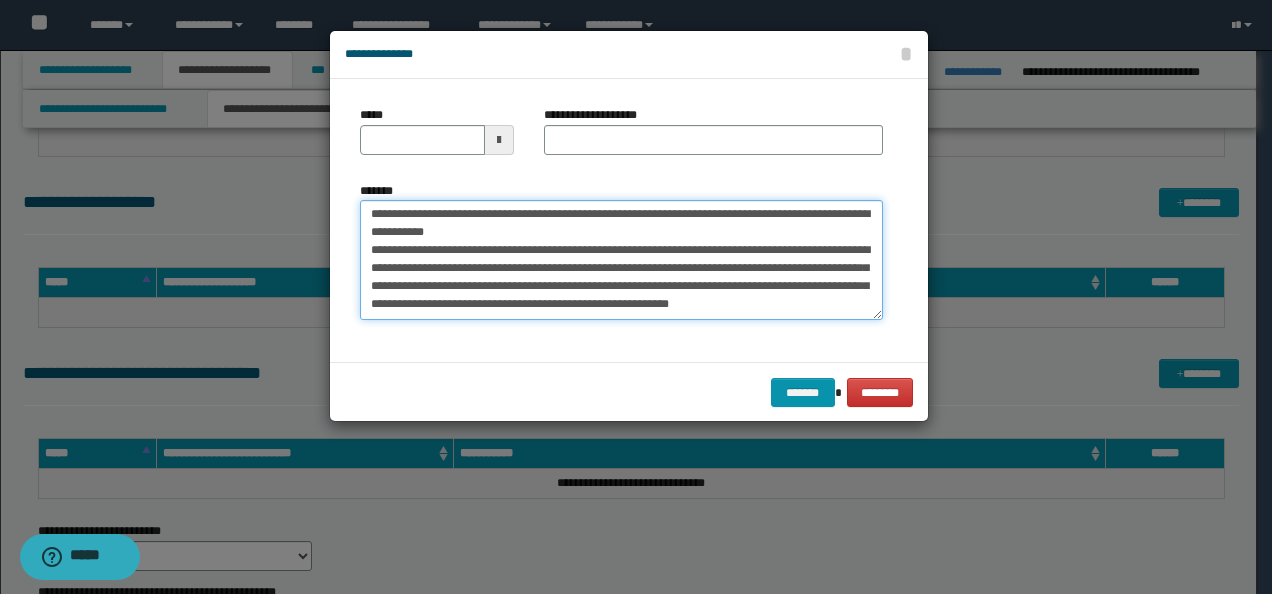 scroll, scrollTop: 0, scrollLeft: 0, axis: both 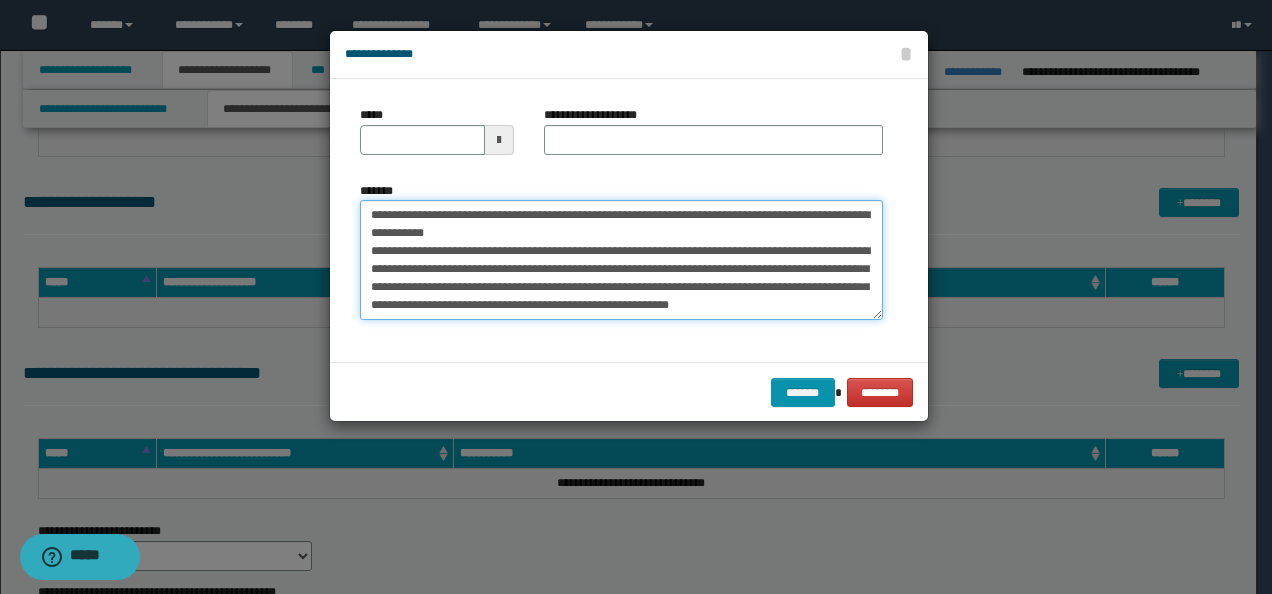 drag, startPoint x: 430, startPoint y: 213, endPoint x: 349, endPoint y: 190, distance: 84.20214 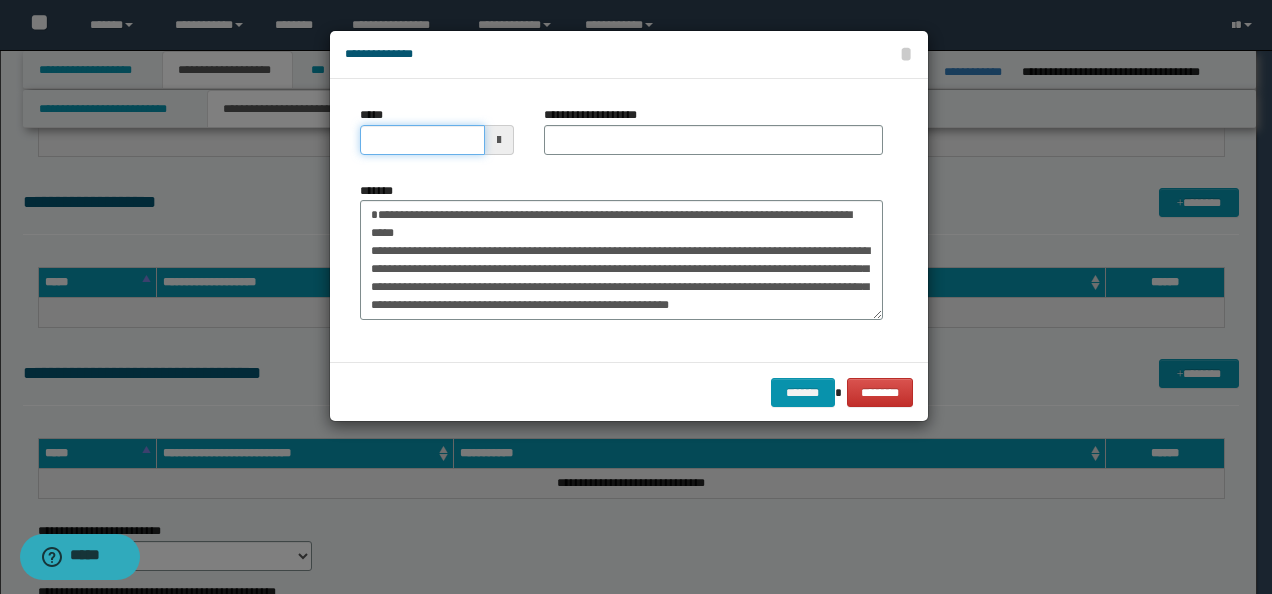 click on "*****" at bounding box center [422, 140] 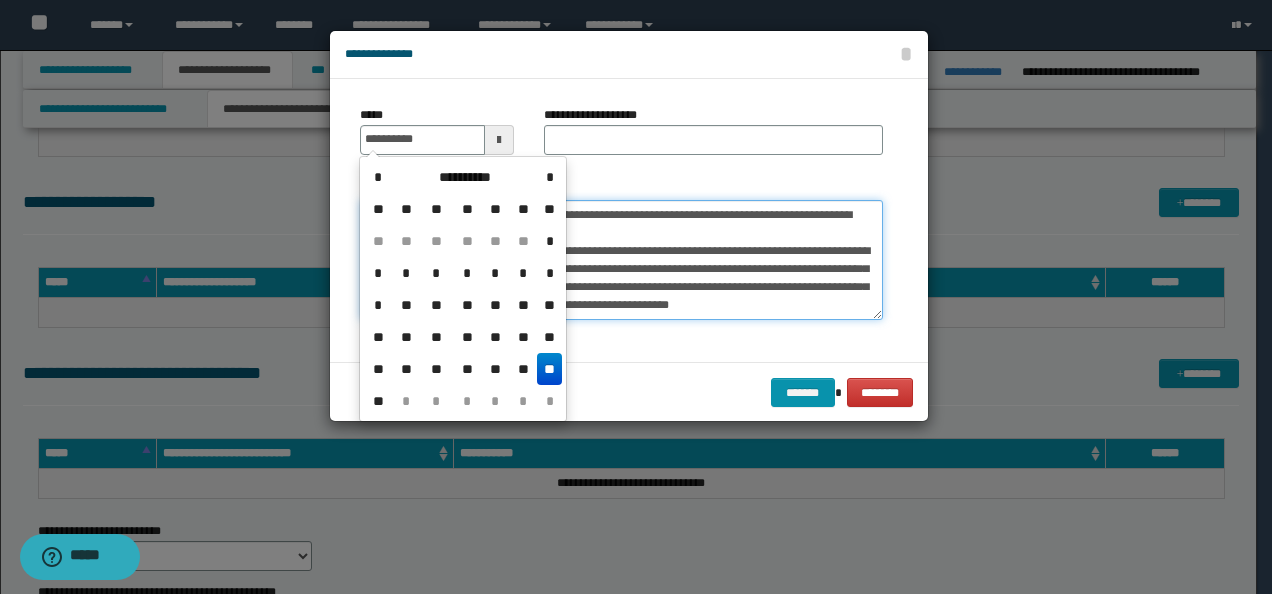 click on "**********" at bounding box center [621, 259] 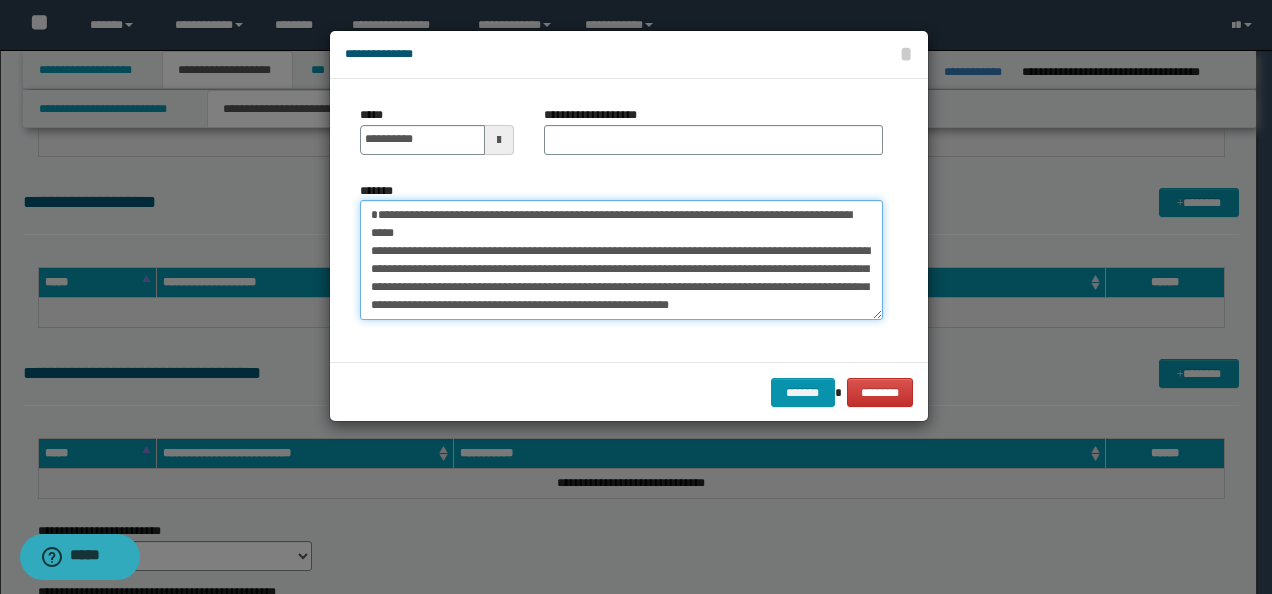 drag, startPoint x: 470, startPoint y: 230, endPoint x: 315, endPoint y: 196, distance: 158.68523 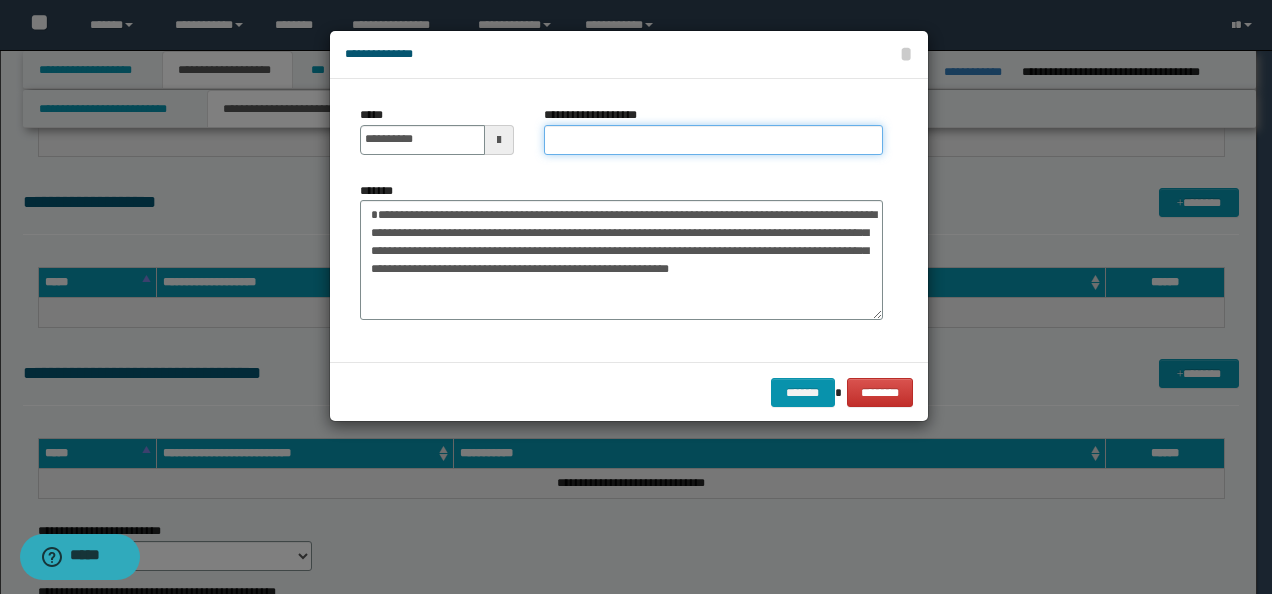 click on "**********" at bounding box center [713, 140] 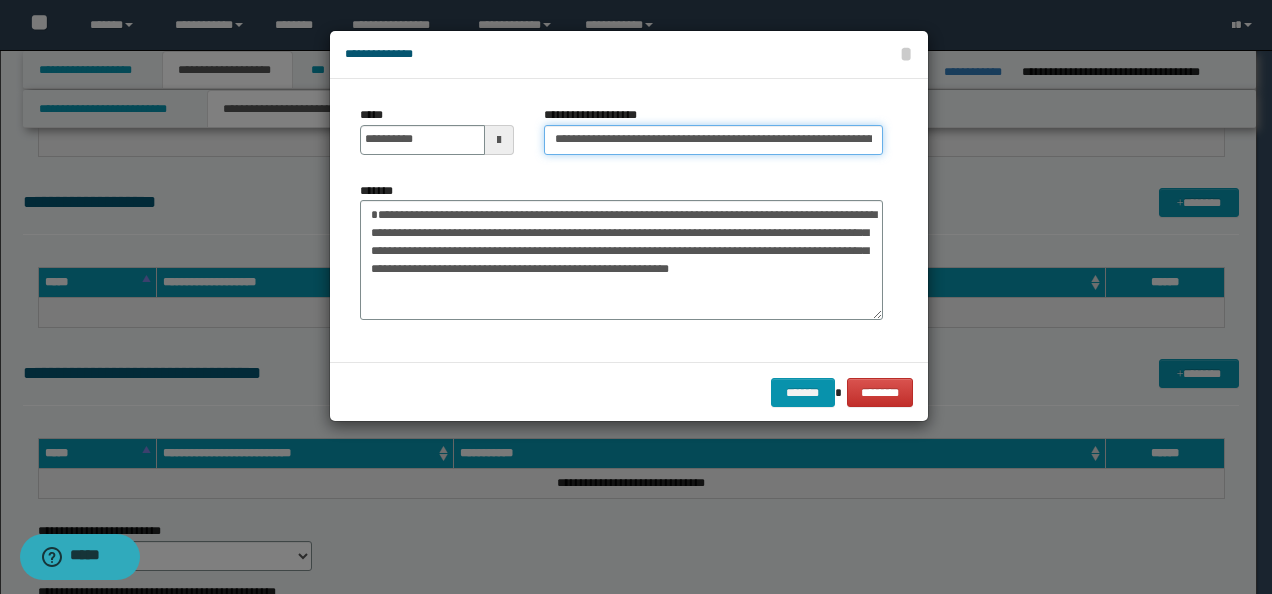 scroll, scrollTop: 0, scrollLeft: 222, axis: horizontal 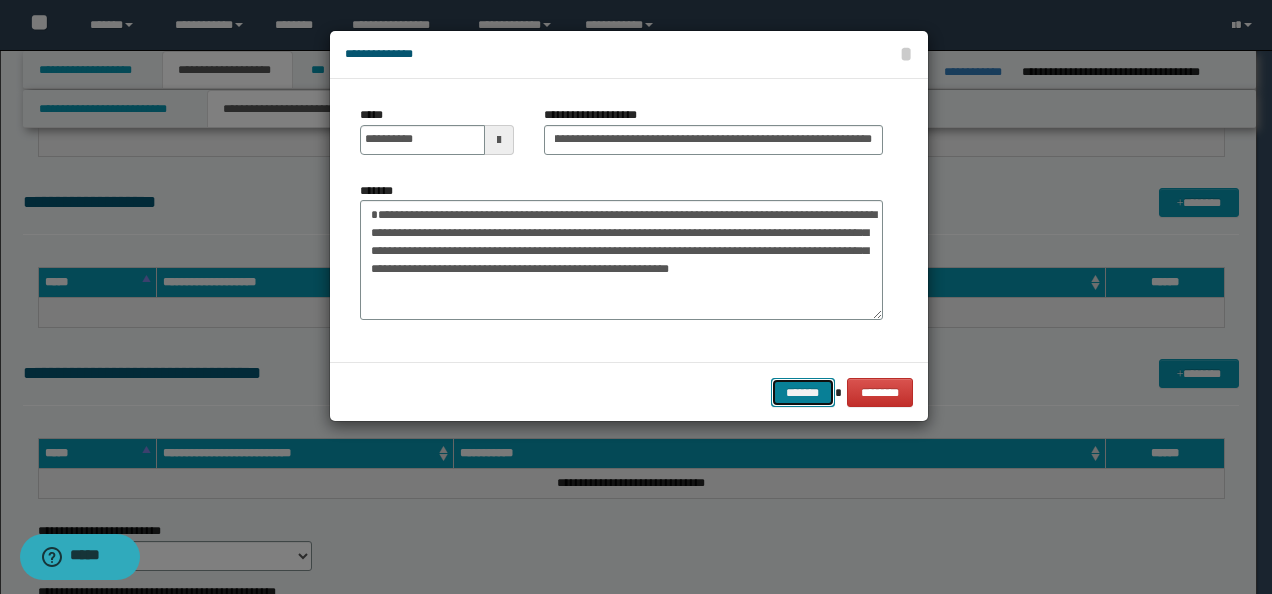 click on "*******" at bounding box center [803, 392] 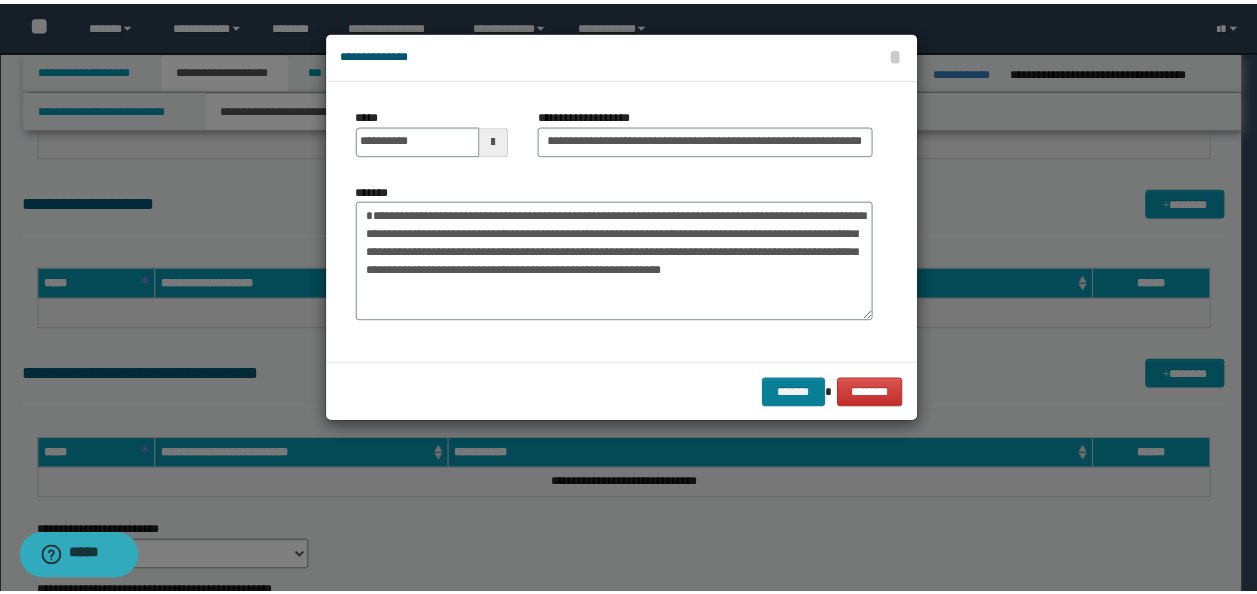 scroll, scrollTop: 0, scrollLeft: 0, axis: both 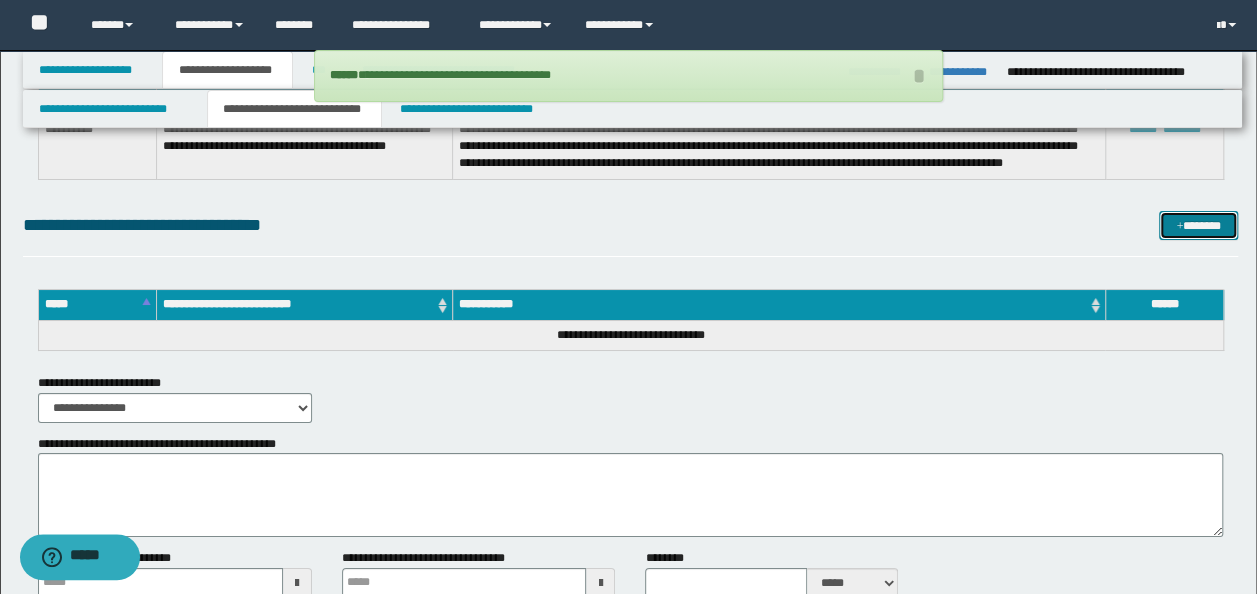 click at bounding box center [1179, 227] 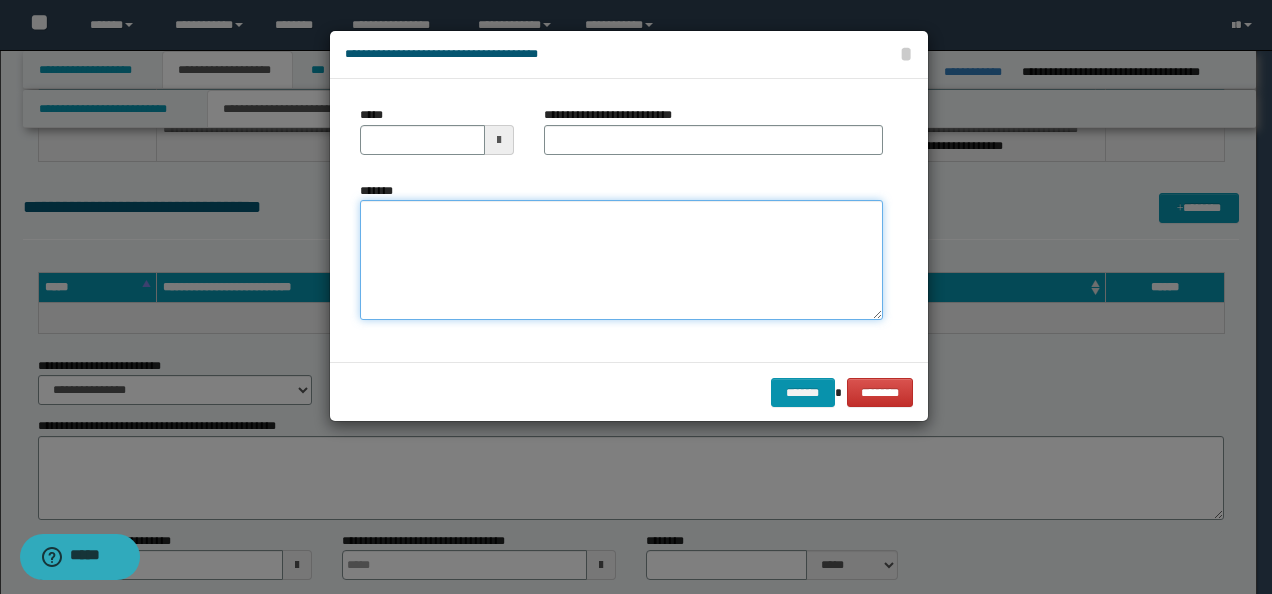 click on "*******" at bounding box center [621, 260] 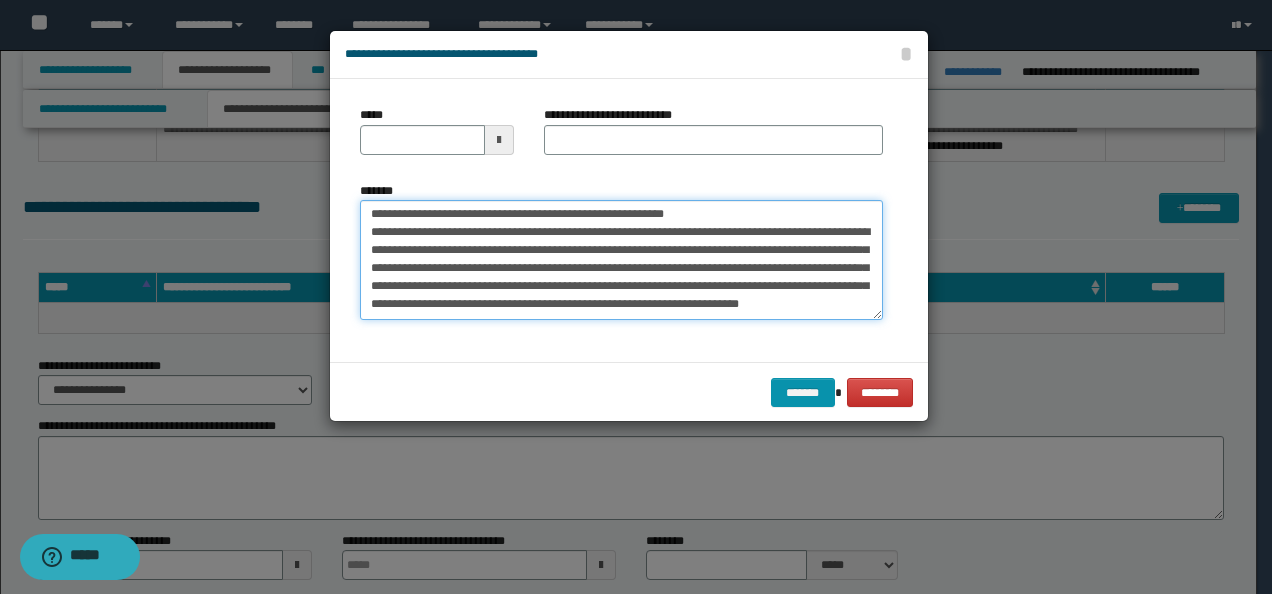 scroll, scrollTop: 0, scrollLeft: 0, axis: both 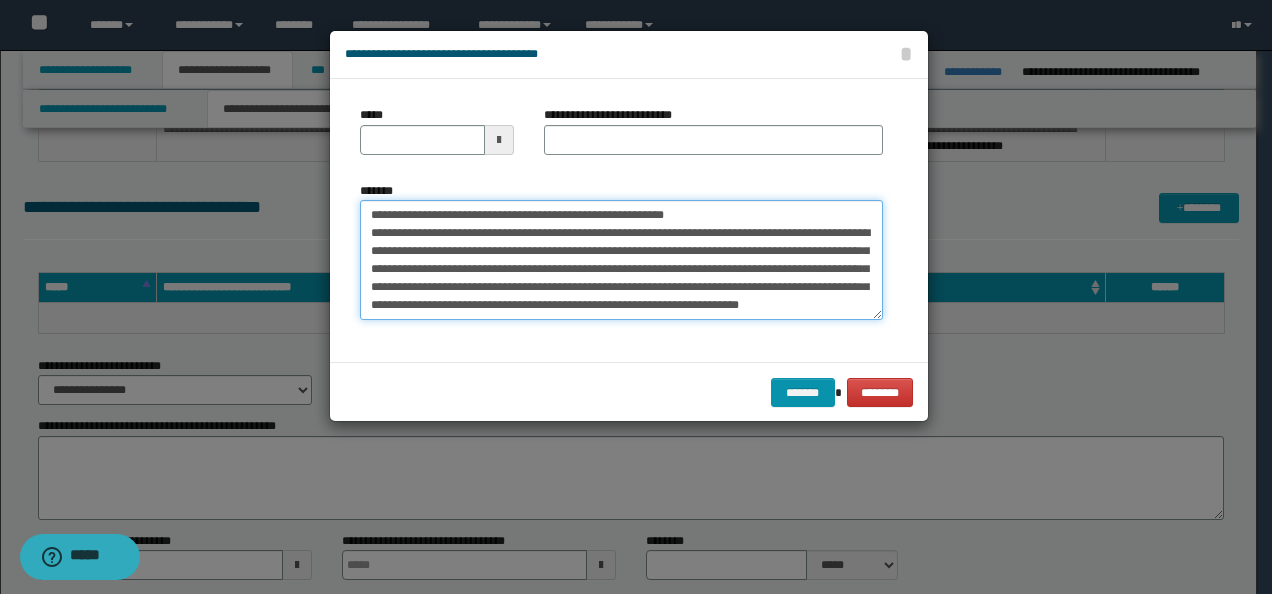 drag, startPoint x: 429, startPoint y: 212, endPoint x: 407, endPoint y: 159, distance: 57.384666 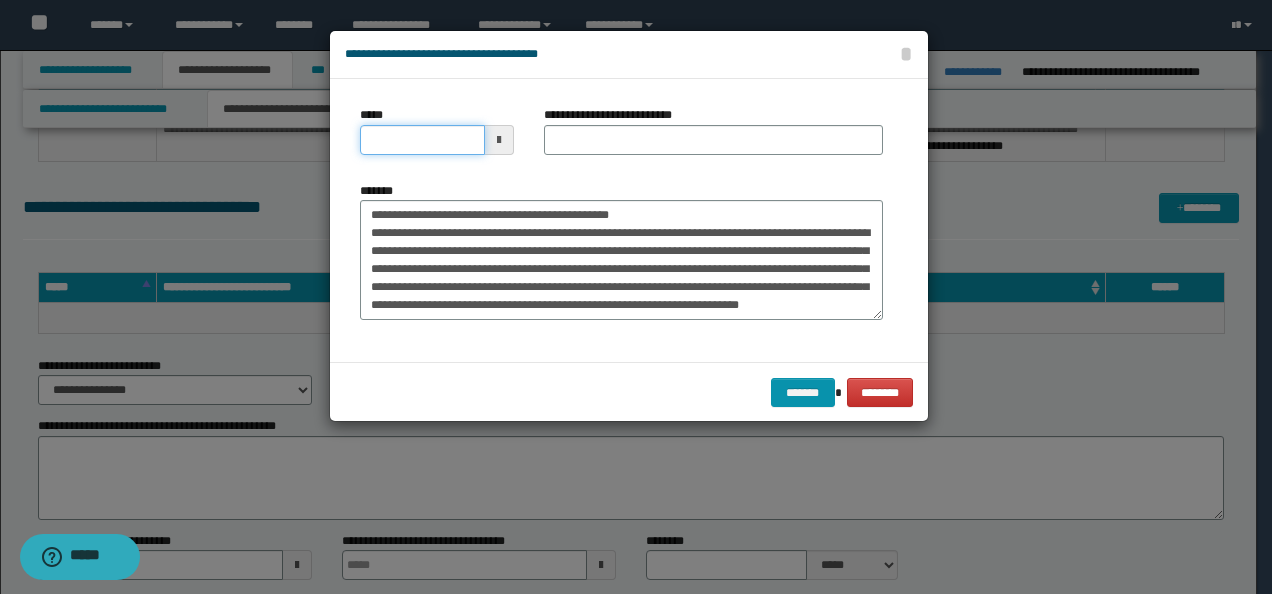 click on "*****" at bounding box center [422, 140] 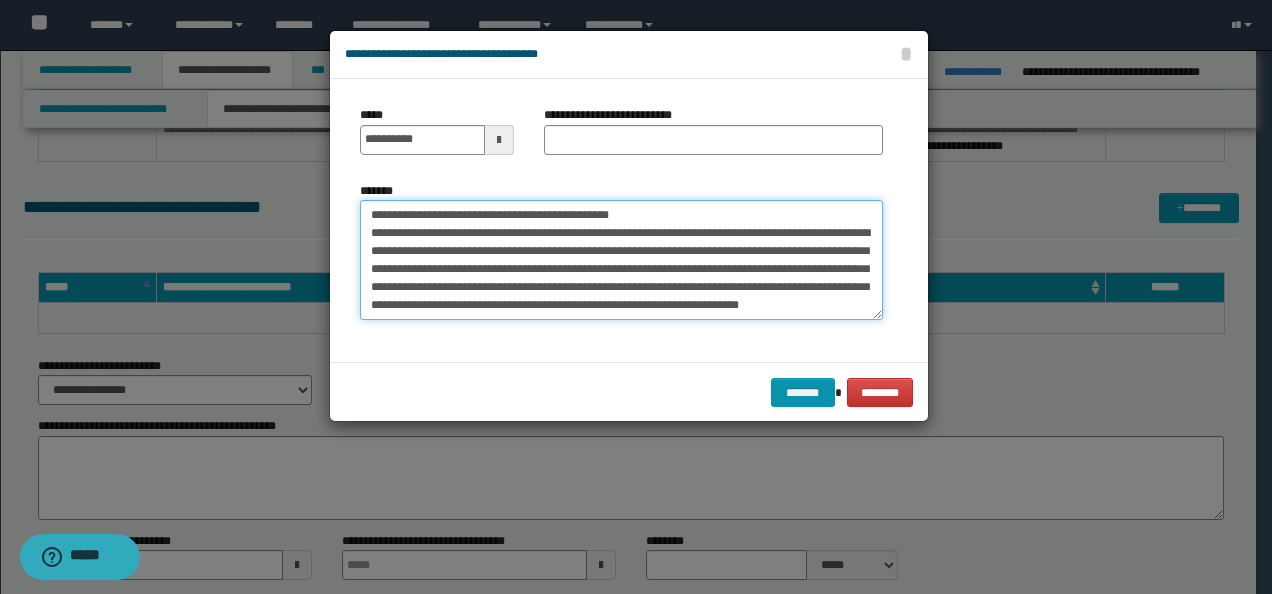 drag, startPoint x: 648, startPoint y: 208, endPoint x: 458, endPoint y: 182, distance: 191.77069 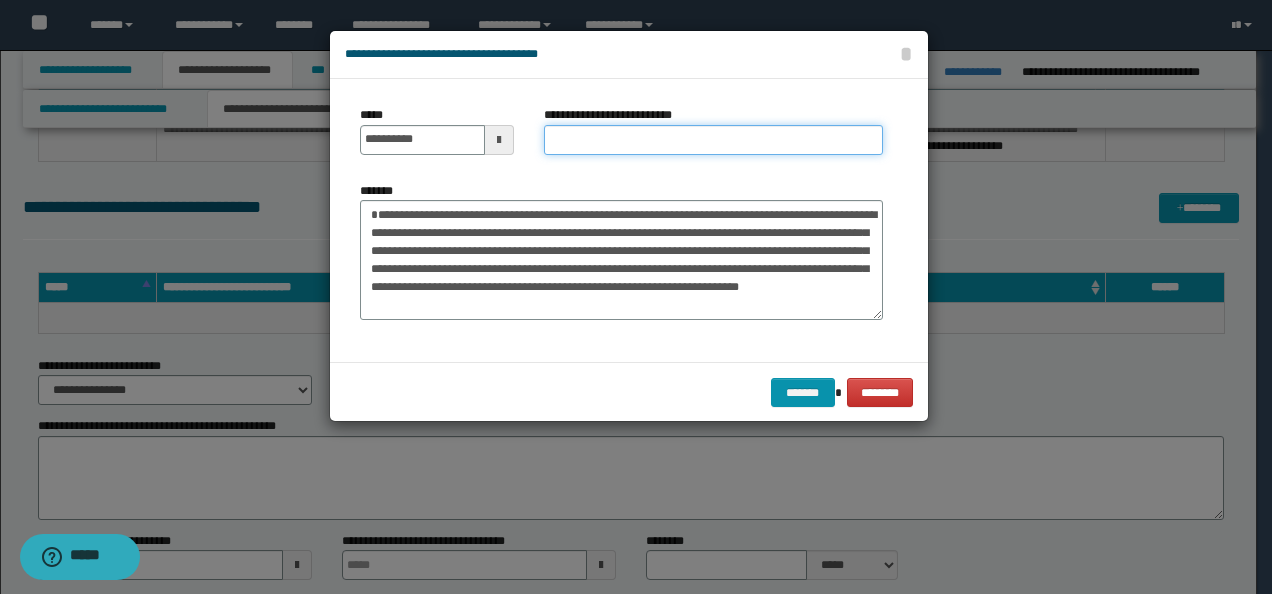 click on "**********" at bounding box center [713, 140] 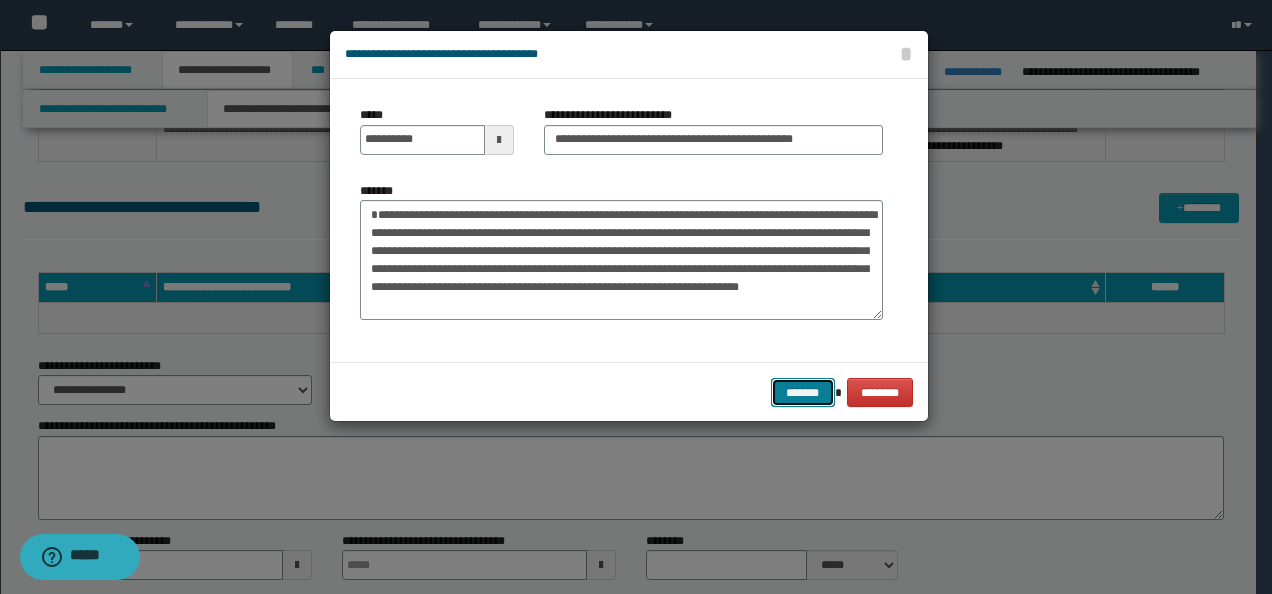 click on "*******" at bounding box center [803, 392] 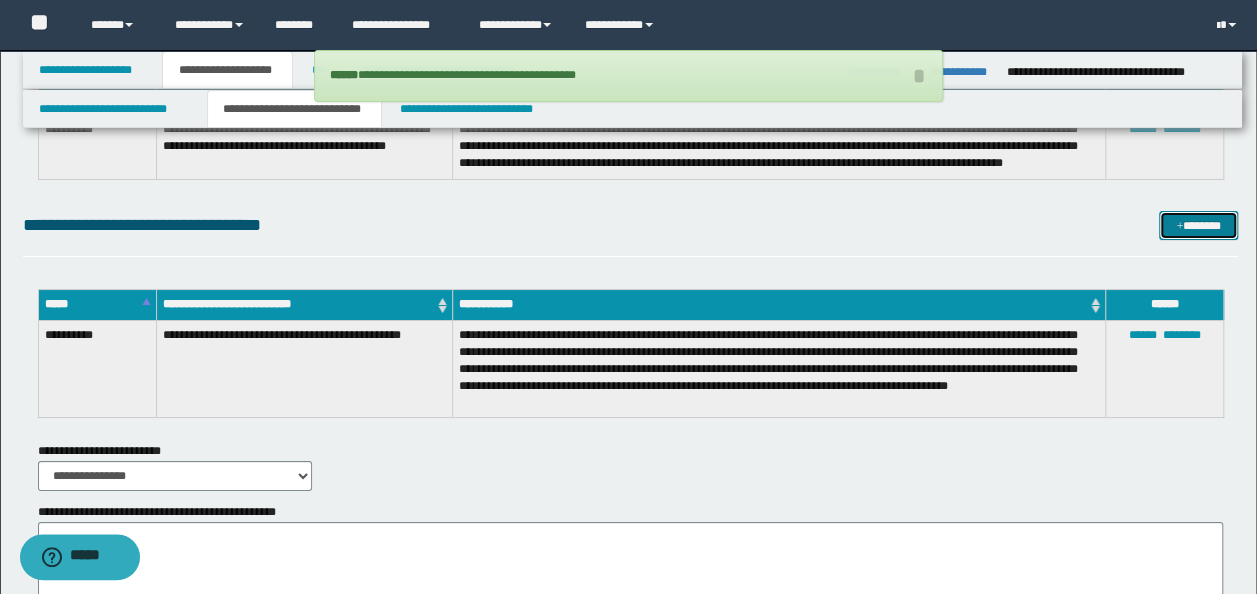 click on "*******" at bounding box center (1198, 225) 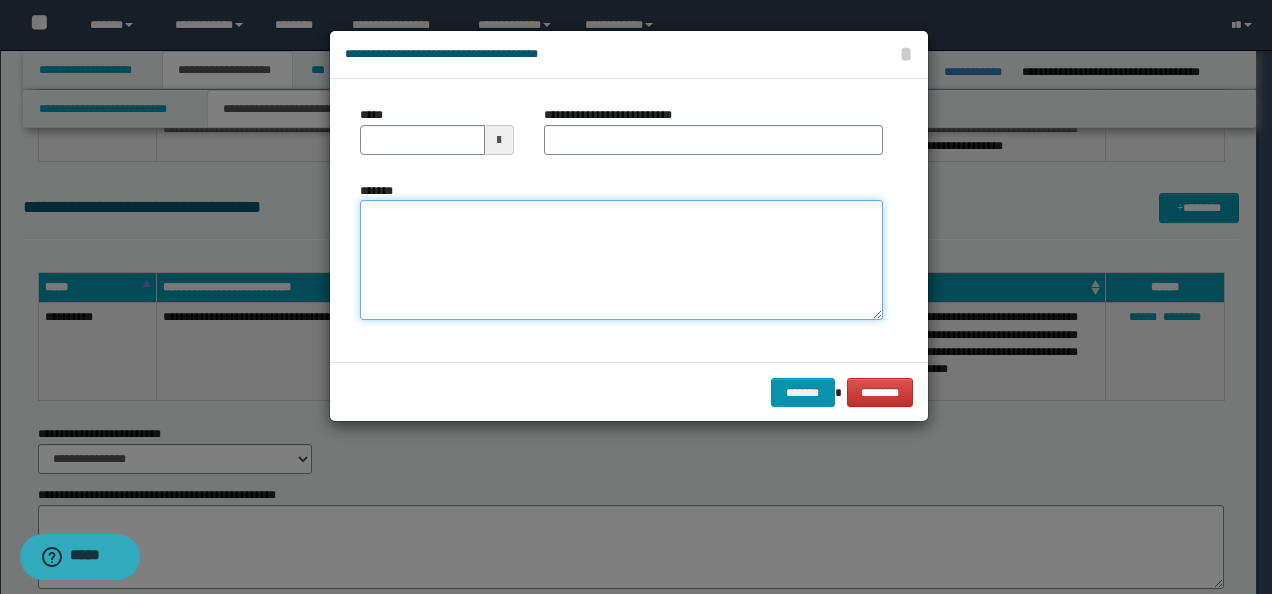 click on "*******" at bounding box center [621, 259] 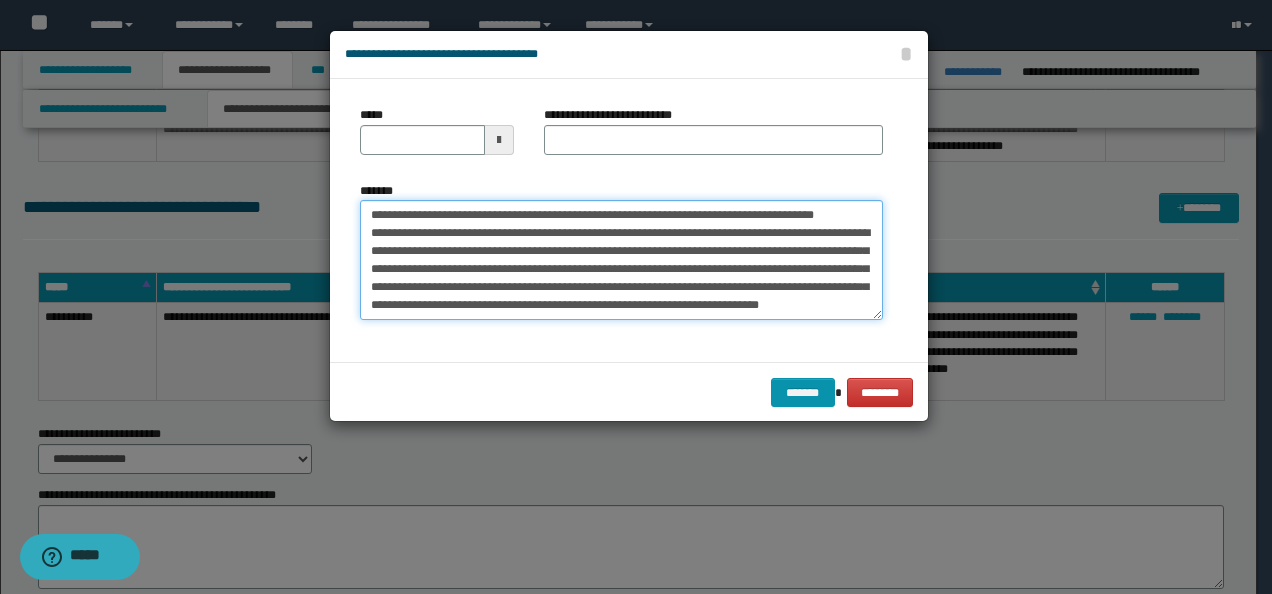 scroll, scrollTop: 0, scrollLeft: 0, axis: both 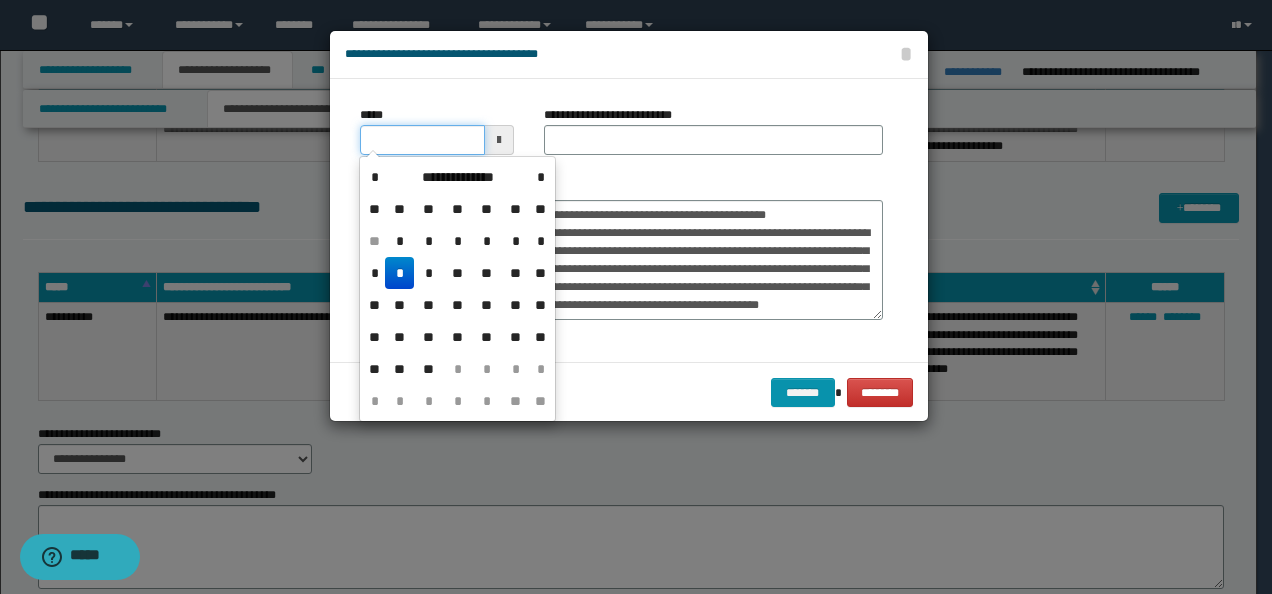 click on "*****" at bounding box center [422, 140] 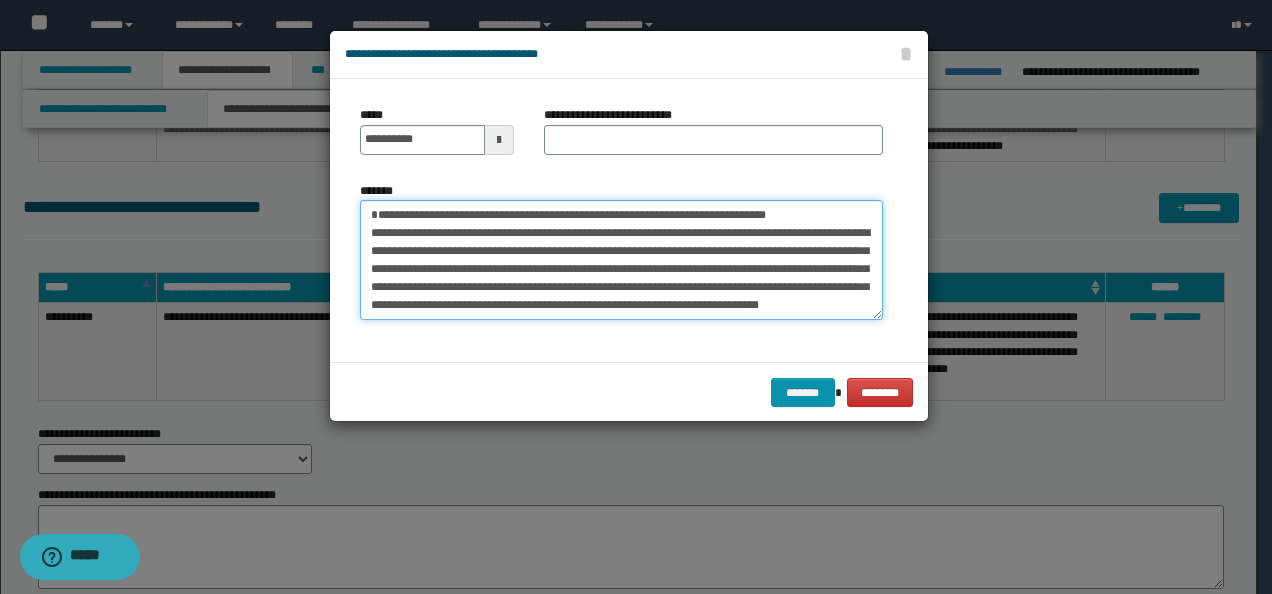 drag, startPoint x: 797, startPoint y: 216, endPoint x: 293, endPoint y: 190, distance: 504.6702 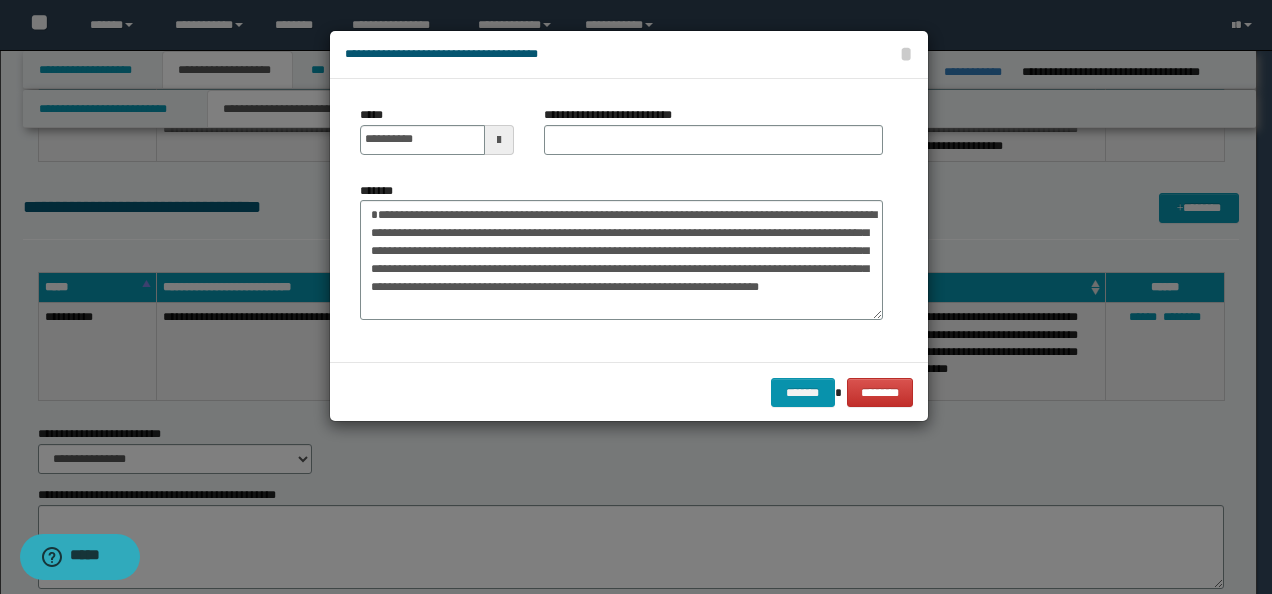 click on "**********" at bounding box center (614, 115) 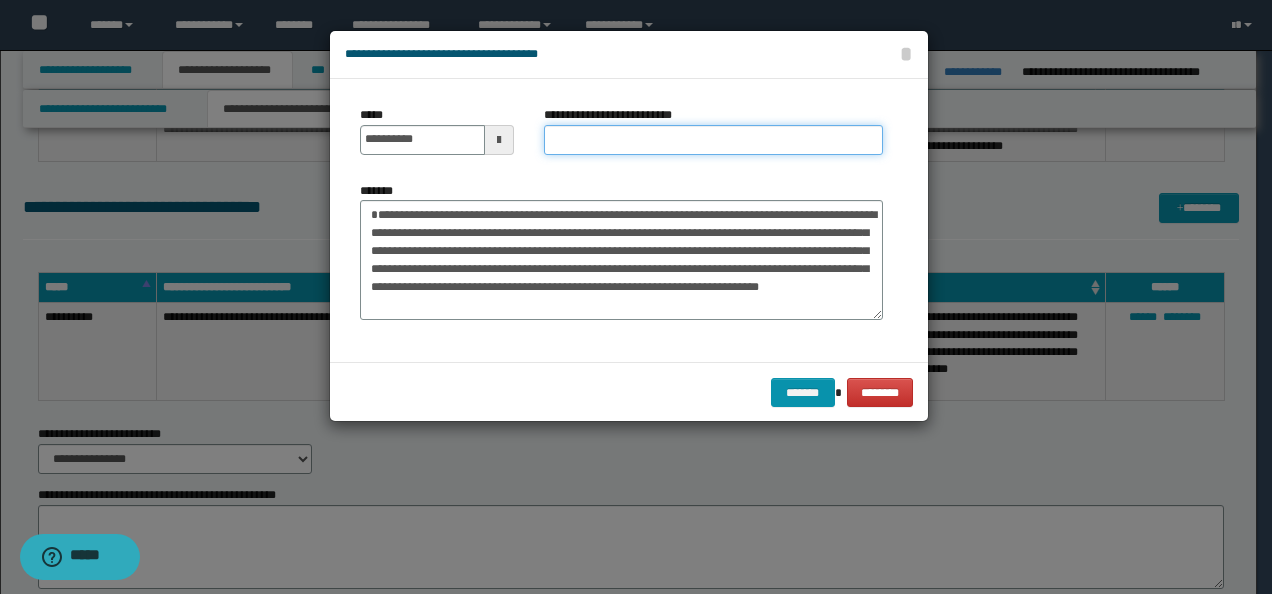click on "**********" at bounding box center [713, 140] 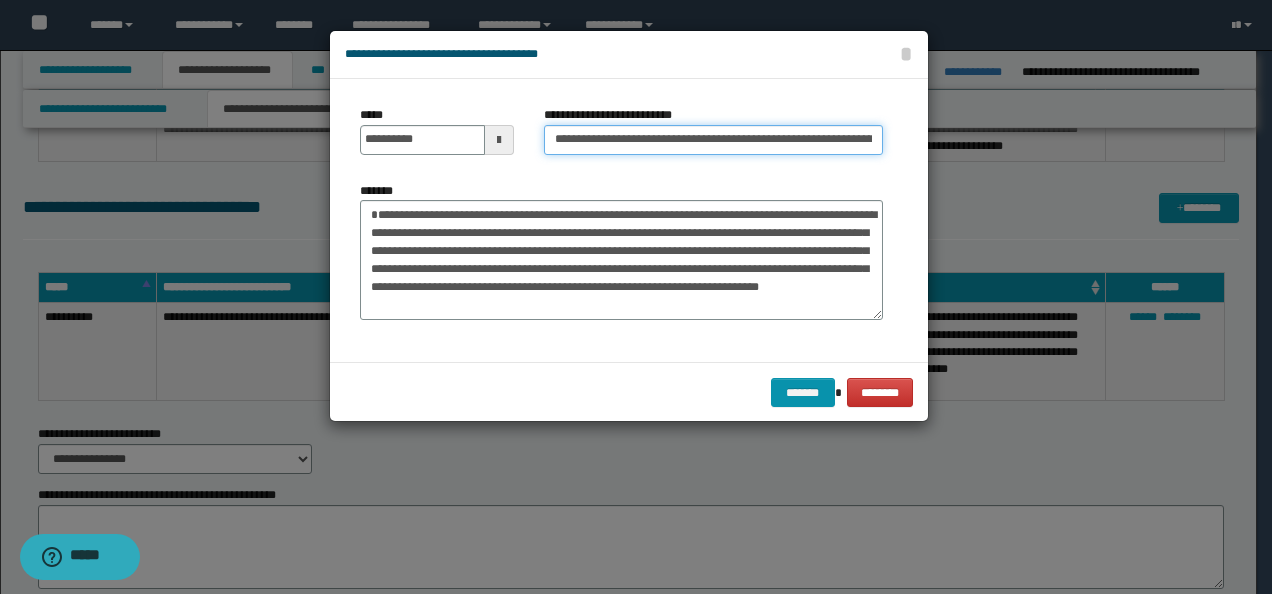 scroll, scrollTop: 0, scrollLeft: 115, axis: horizontal 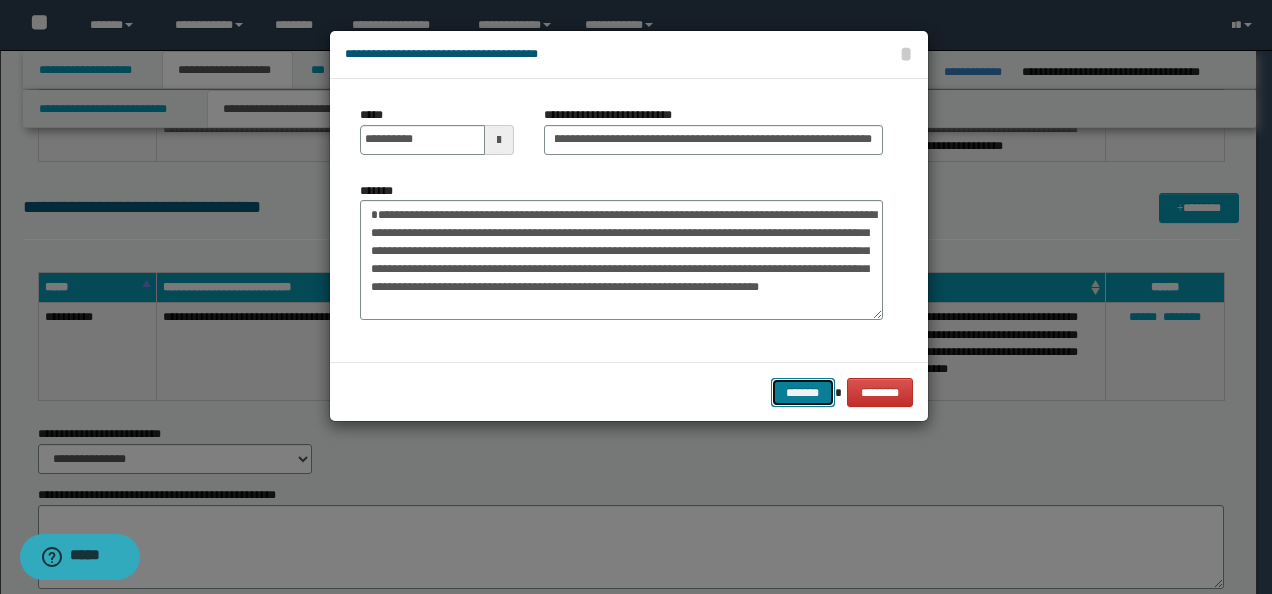 click on "*******" at bounding box center (803, 392) 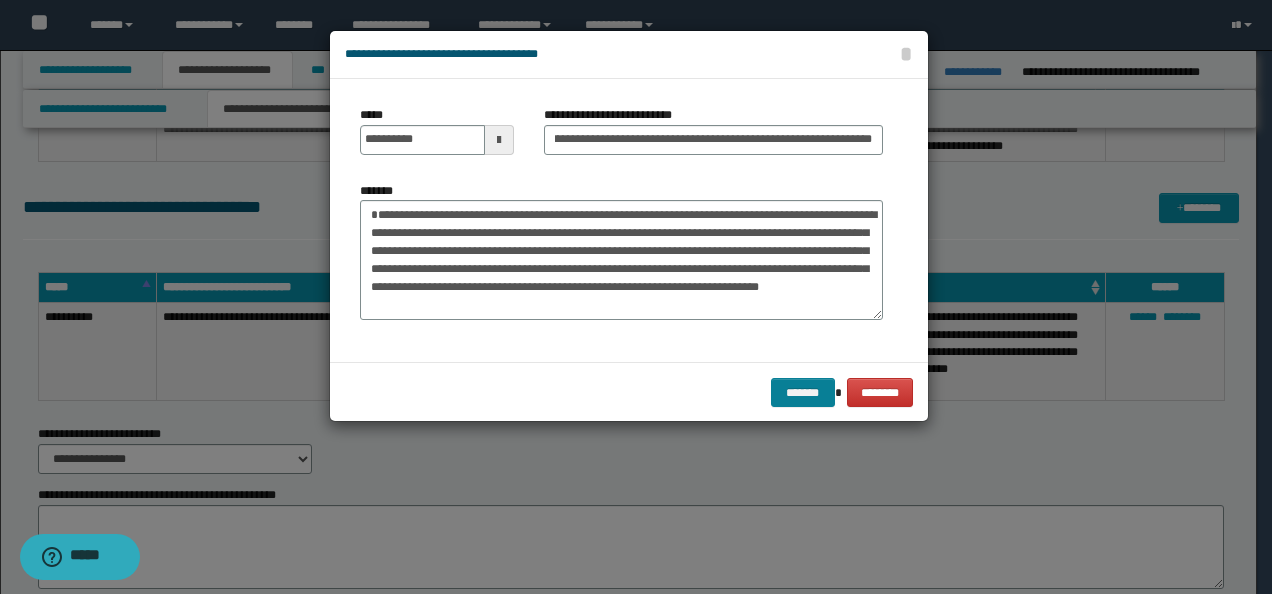 scroll, scrollTop: 0, scrollLeft: 0, axis: both 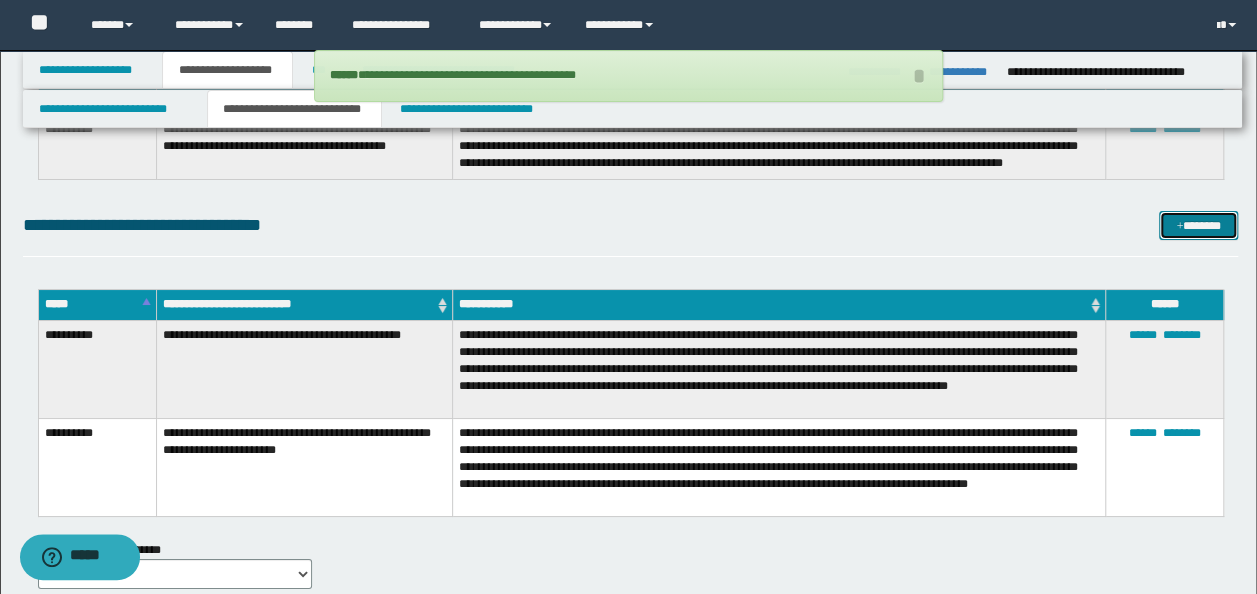 click on "*******" at bounding box center (1198, 225) 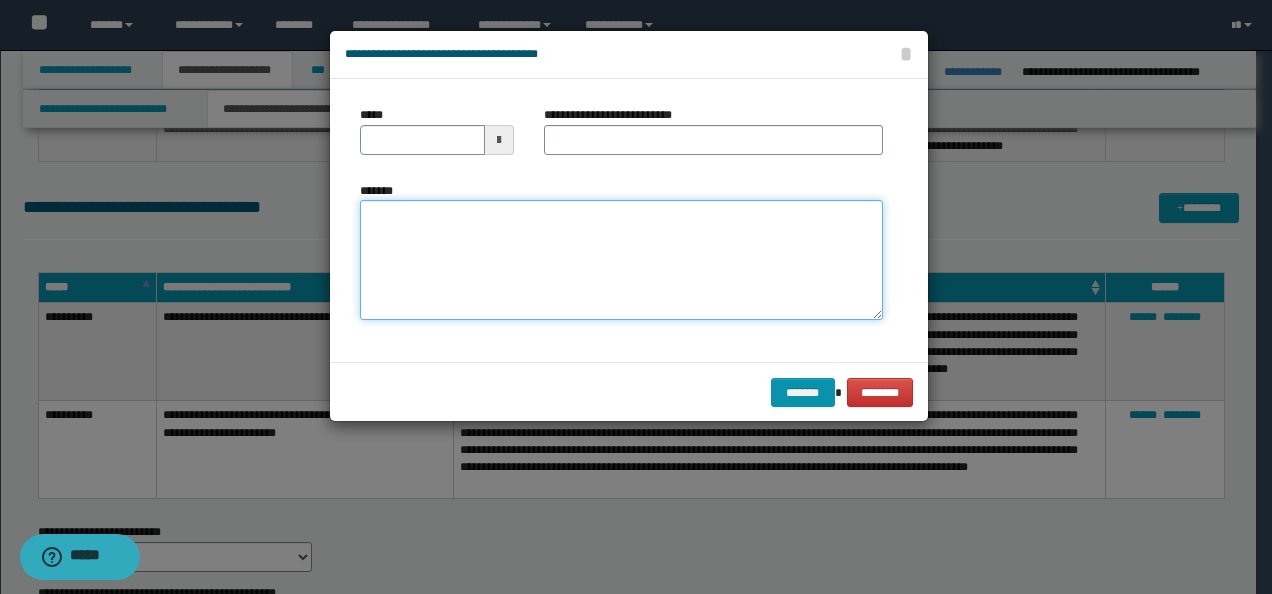 click on "*******" at bounding box center [621, 259] 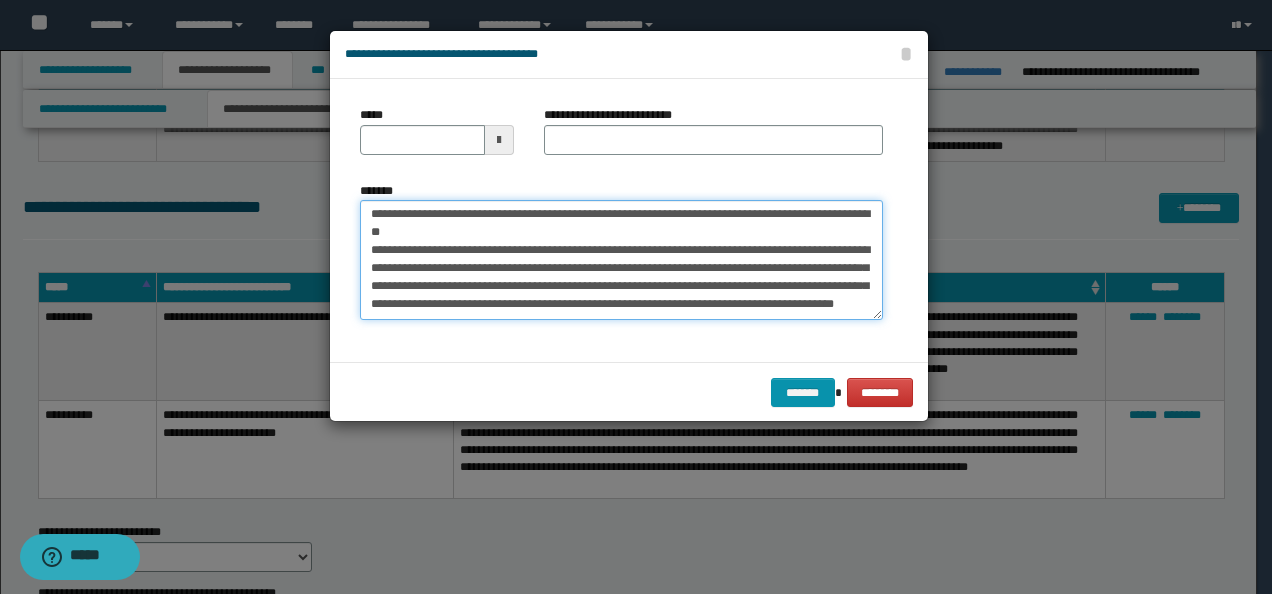 scroll, scrollTop: 0, scrollLeft: 0, axis: both 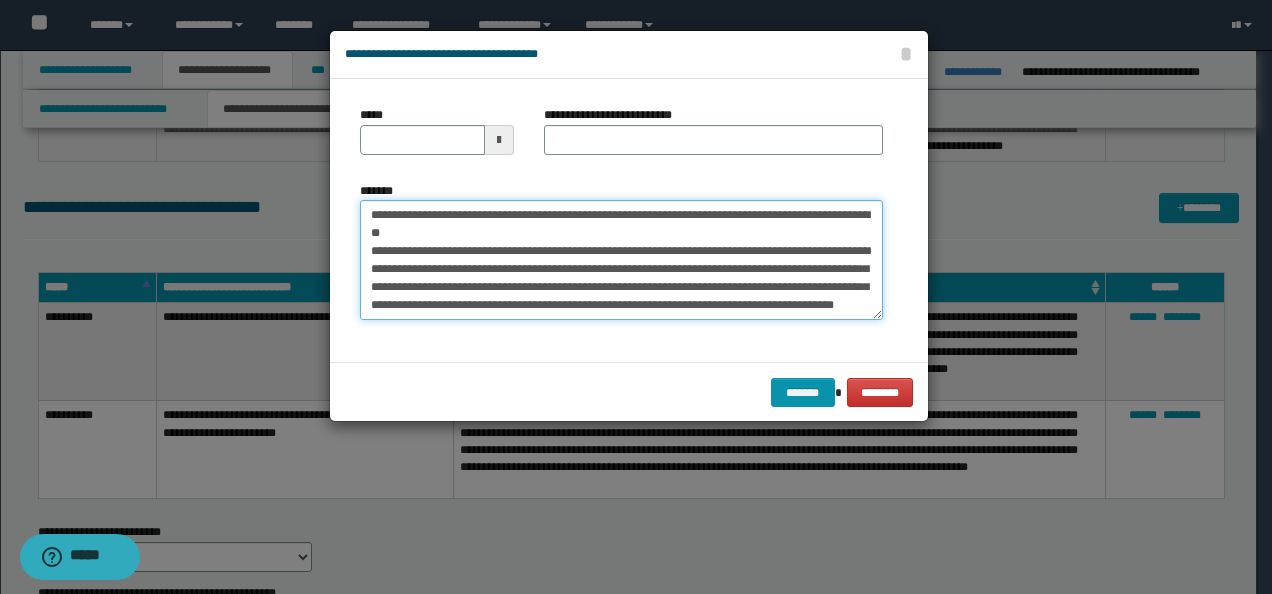 drag, startPoint x: 428, startPoint y: 214, endPoint x: 281, endPoint y: 209, distance: 147.085 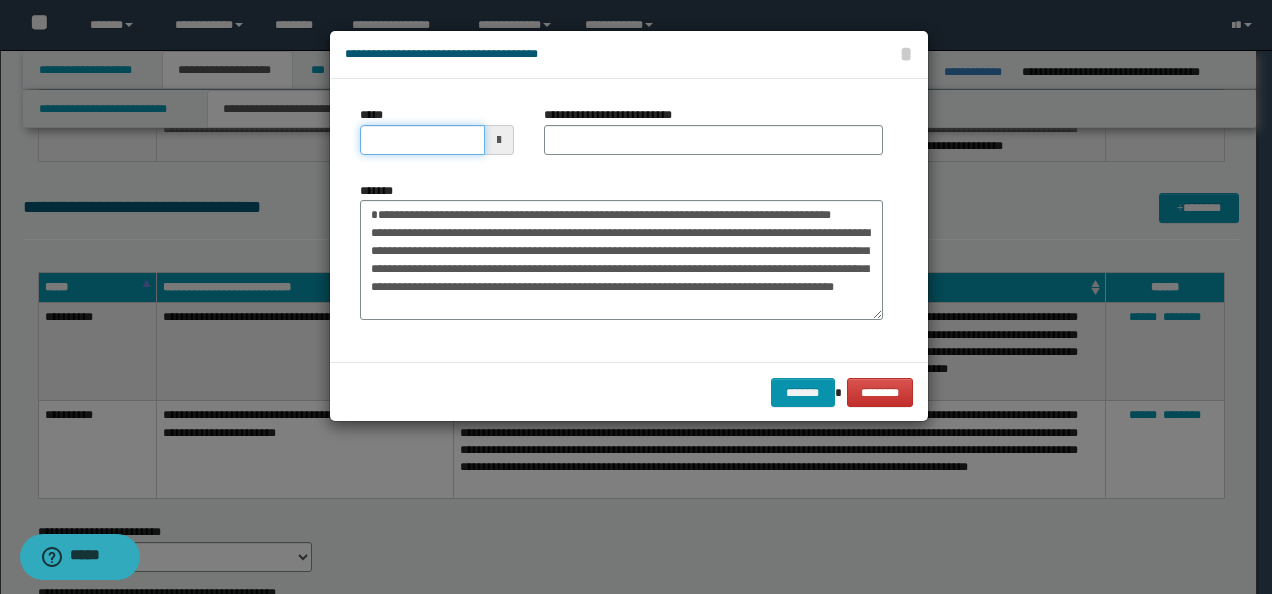click on "*****" at bounding box center [422, 140] 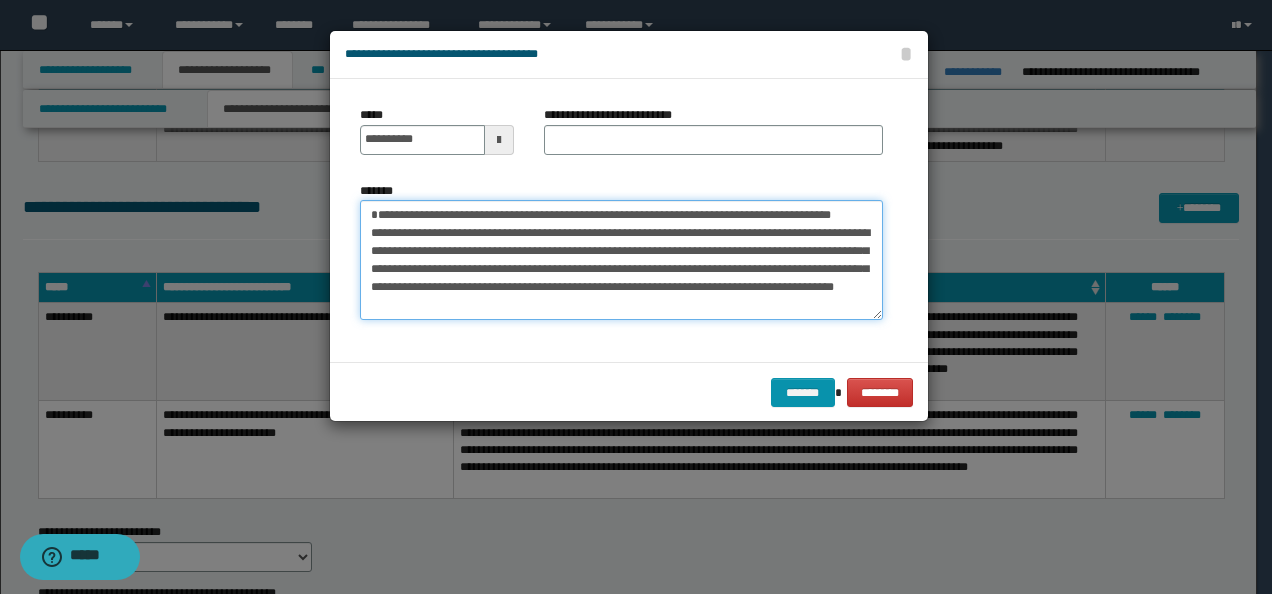 click on "**********" at bounding box center (621, 259) 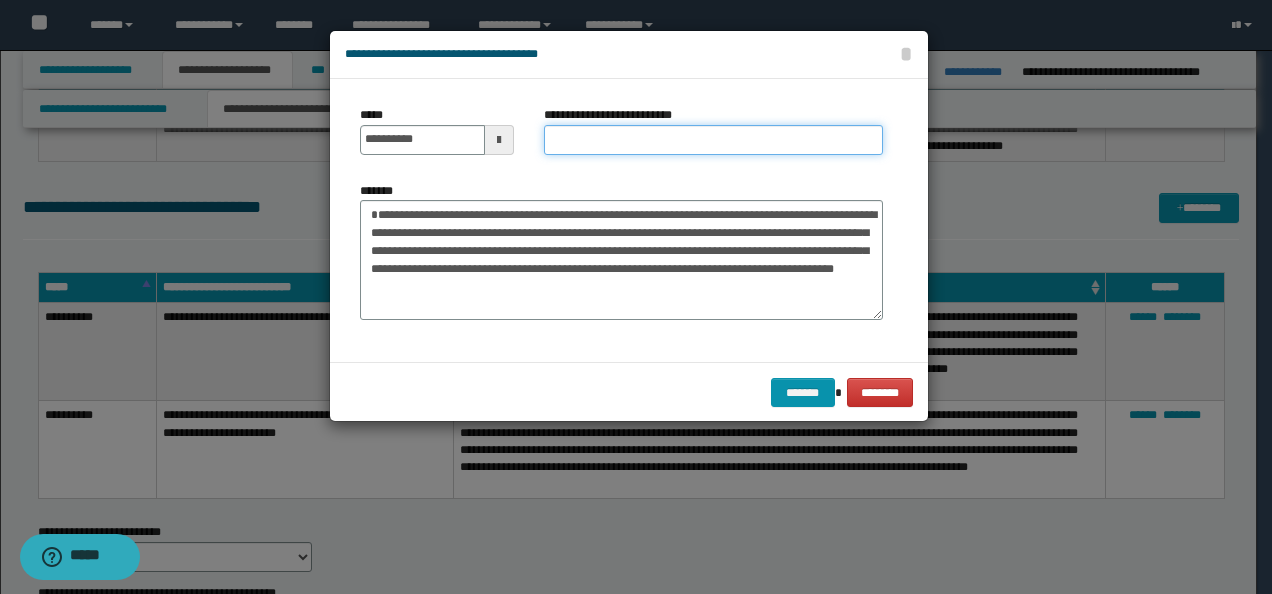 click on "**********" at bounding box center (713, 140) 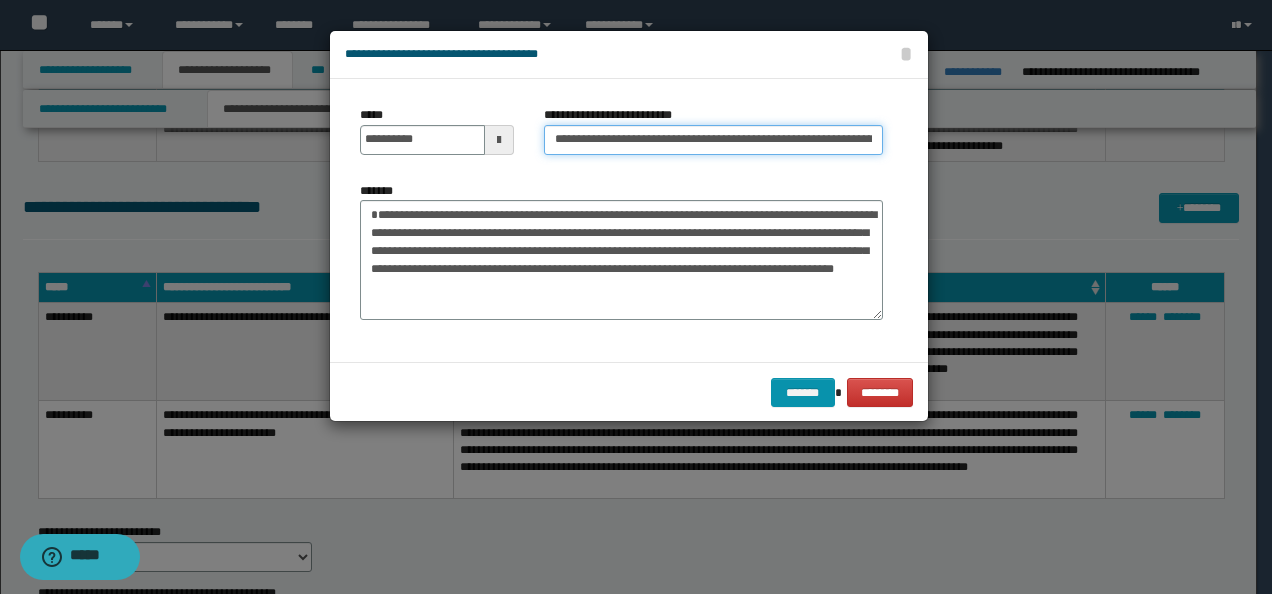 scroll, scrollTop: 0, scrollLeft: 174, axis: horizontal 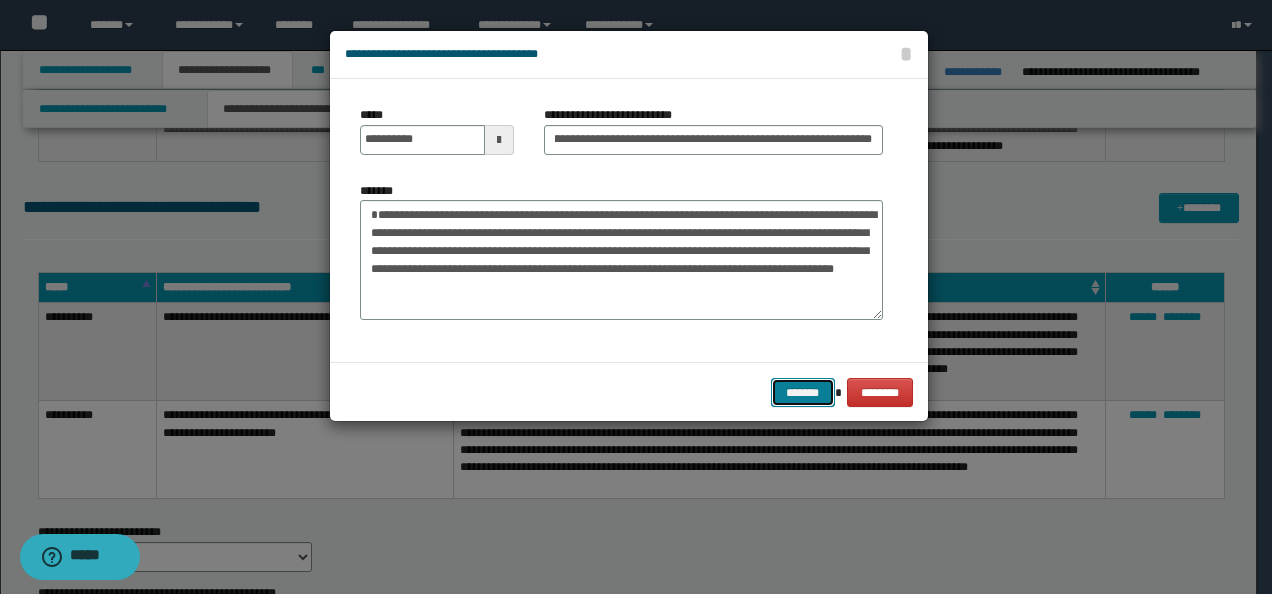 click on "*******" at bounding box center [803, 392] 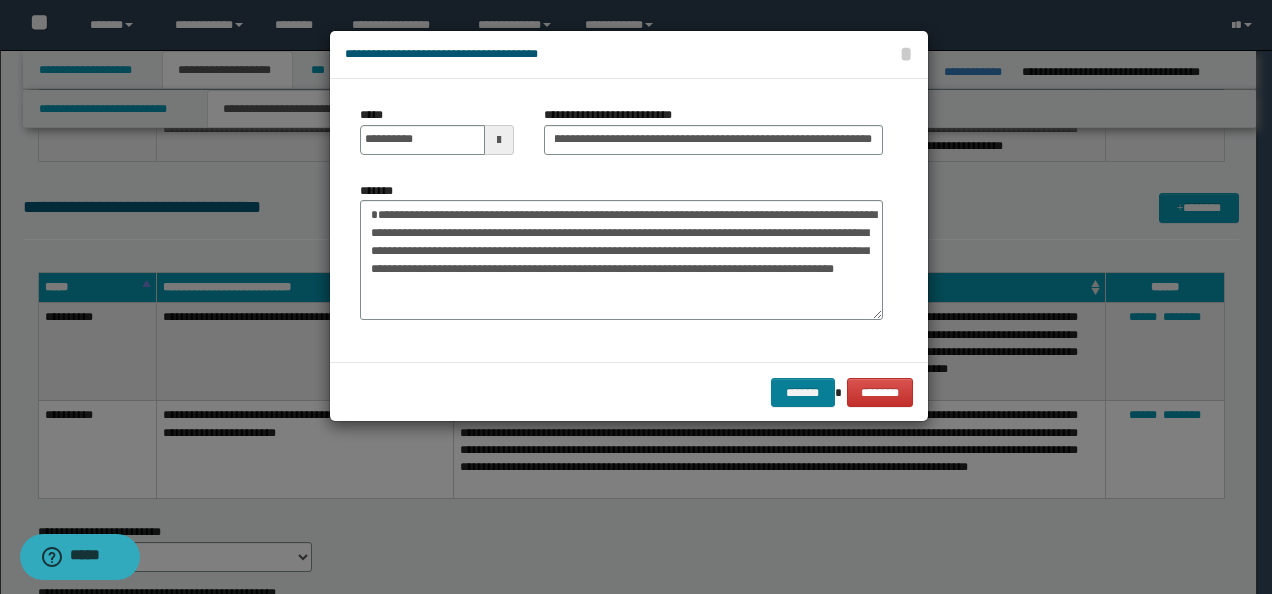 scroll, scrollTop: 0, scrollLeft: 0, axis: both 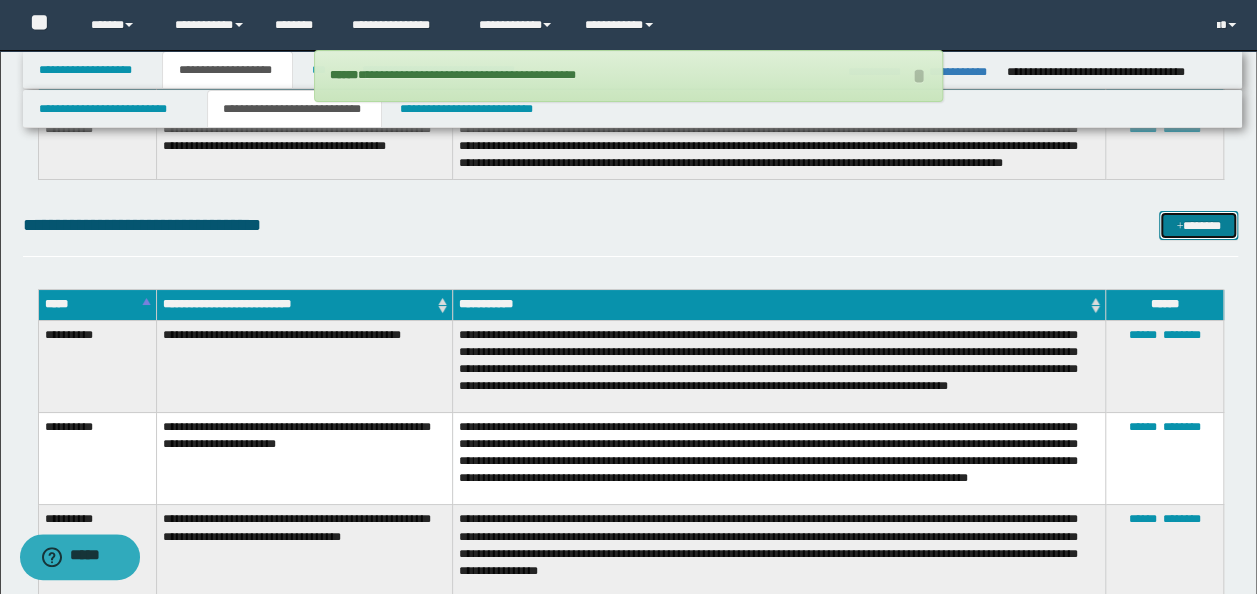 click at bounding box center [1179, 227] 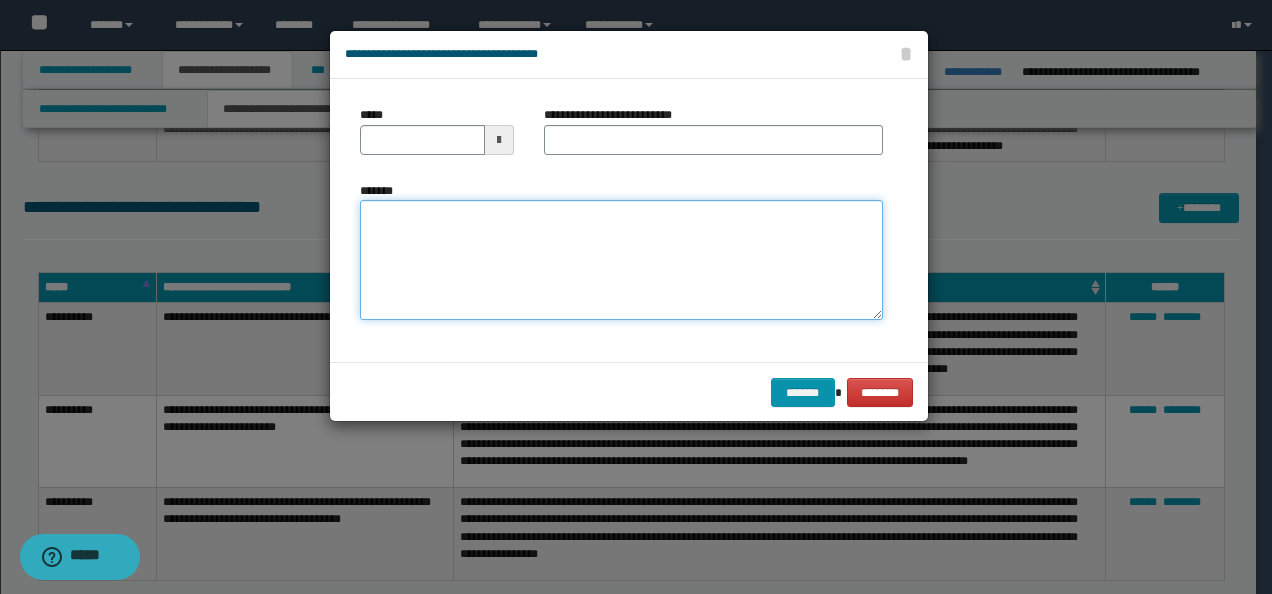 click on "*******" at bounding box center [621, 259] 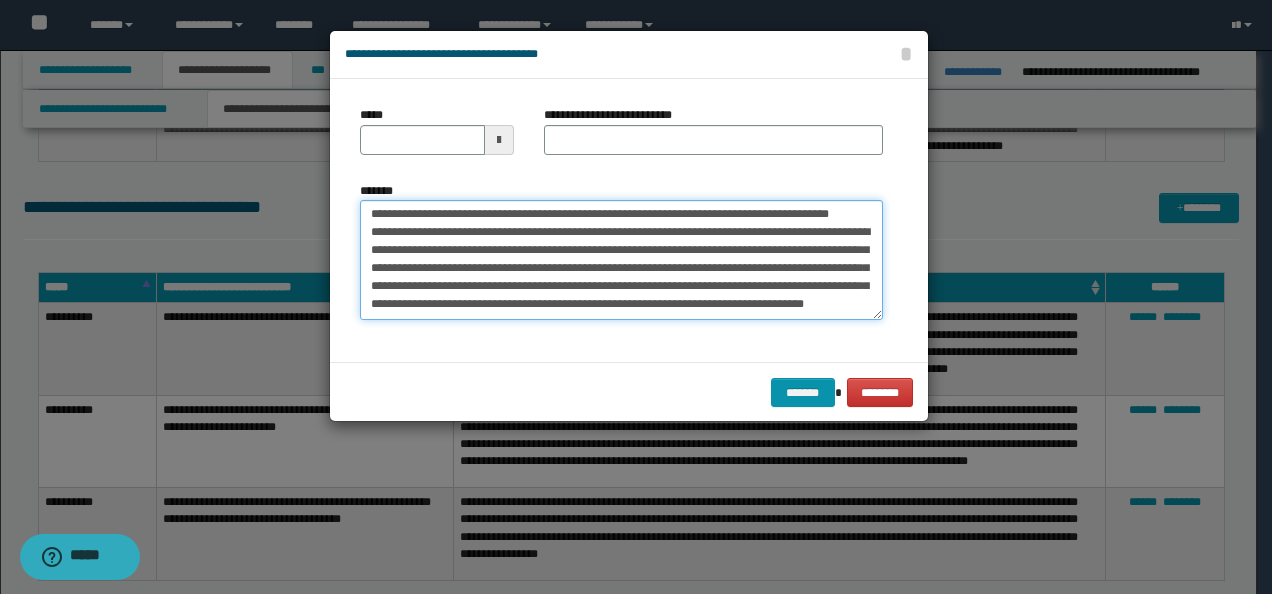 scroll, scrollTop: 0, scrollLeft: 0, axis: both 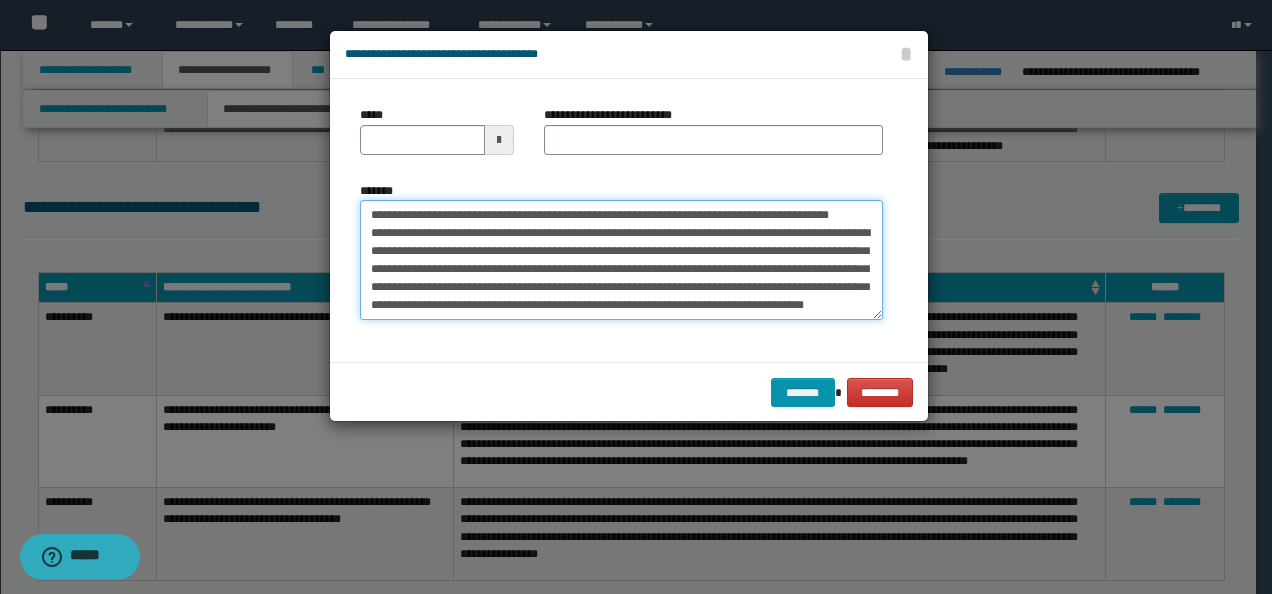 drag, startPoint x: 434, startPoint y: 216, endPoint x: 324, endPoint y: 186, distance: 114.01754 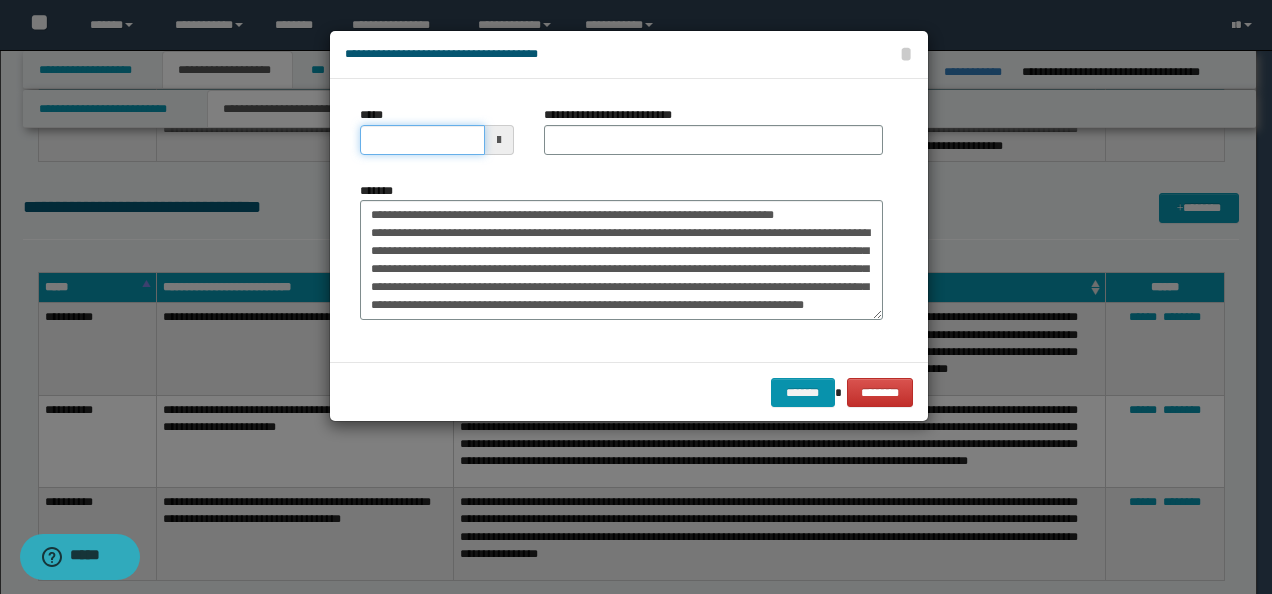click on "*****" at bounding box center [422, 140] 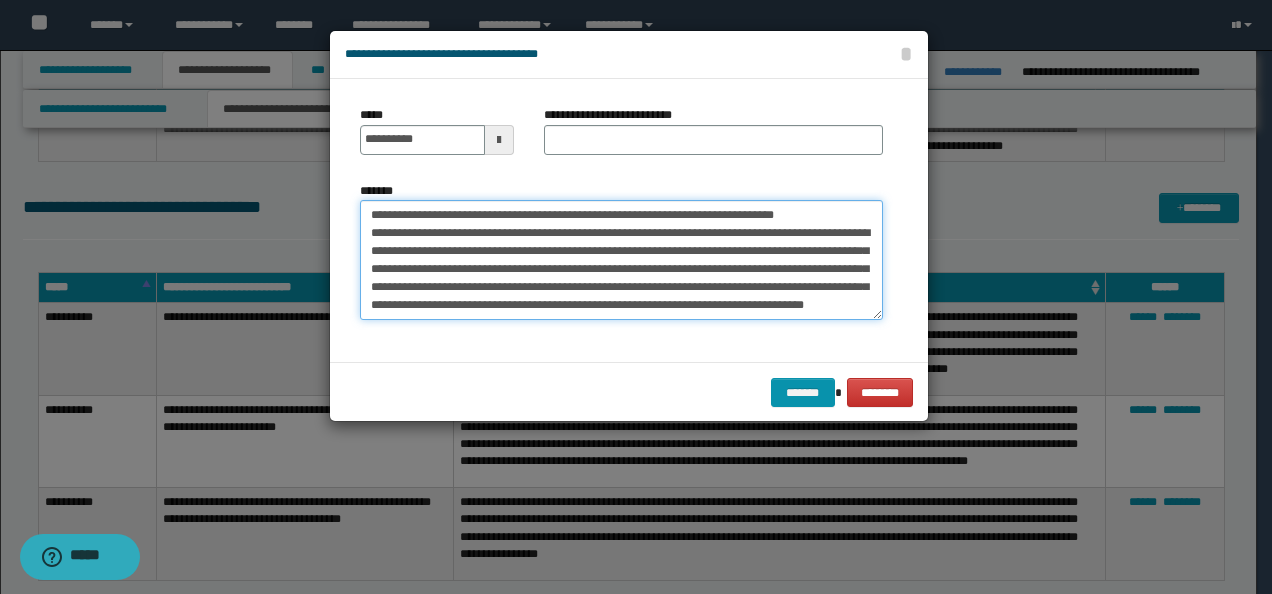 drag, startPoint x: 818, startPoint y: 210, endPoint x: 163, endPoint y: 208, distance: 655.00305 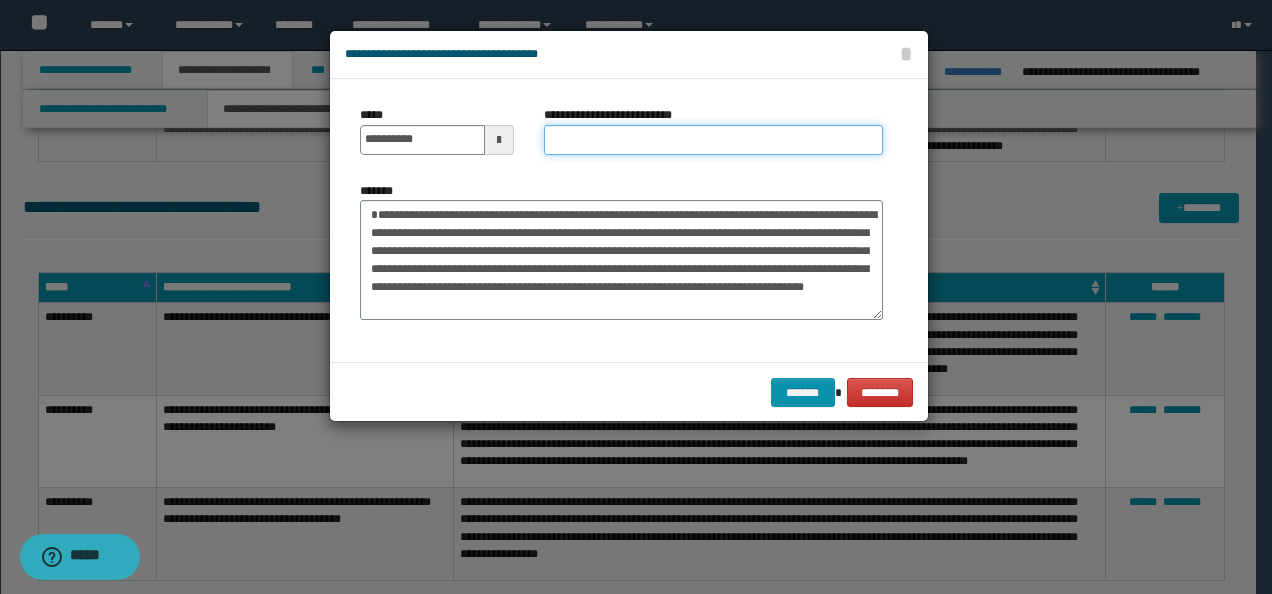 click on "**********" at bounding box center (713, 140) 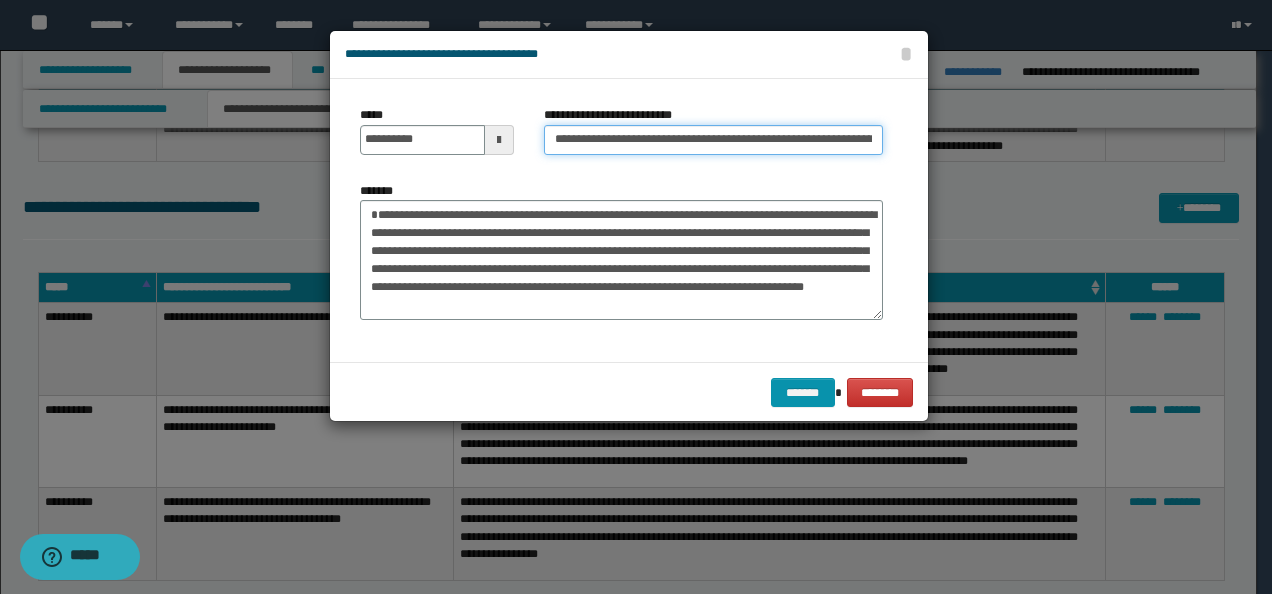 scroll, scrollTop: 0, scrollLeft: 118, axis: horizontal 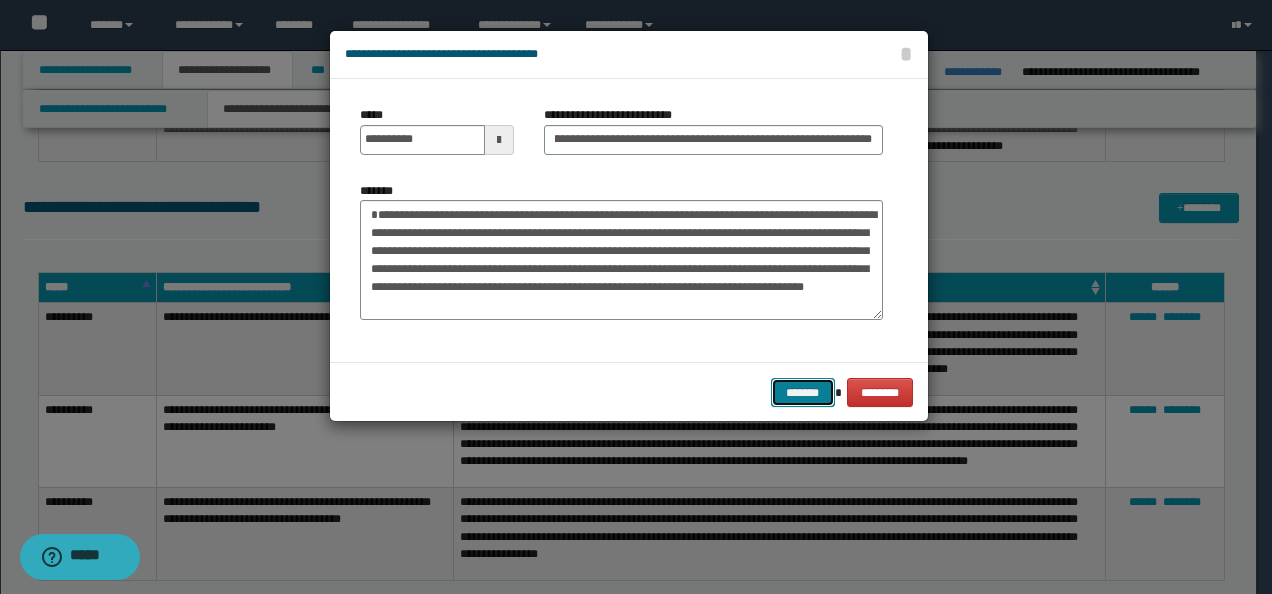 click on "*******" at bounding box center [803, 392] 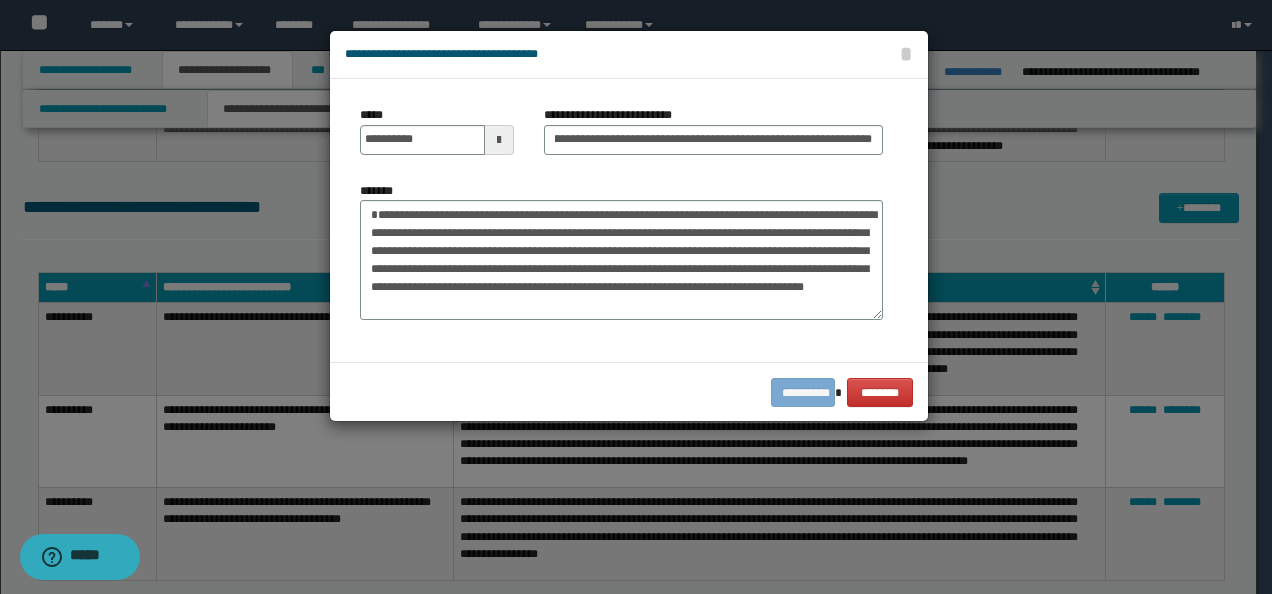 scroll, scrollTop: 0, scrollLeft: 0, axis: both 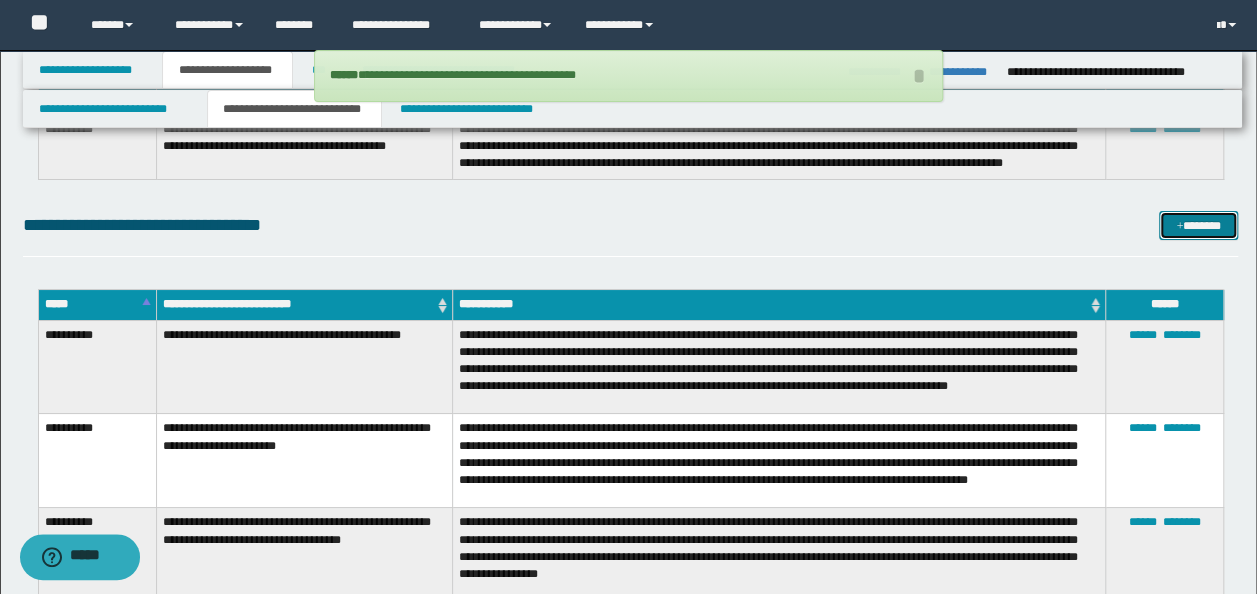 click on "*******" at bounding box center [1198, 225] 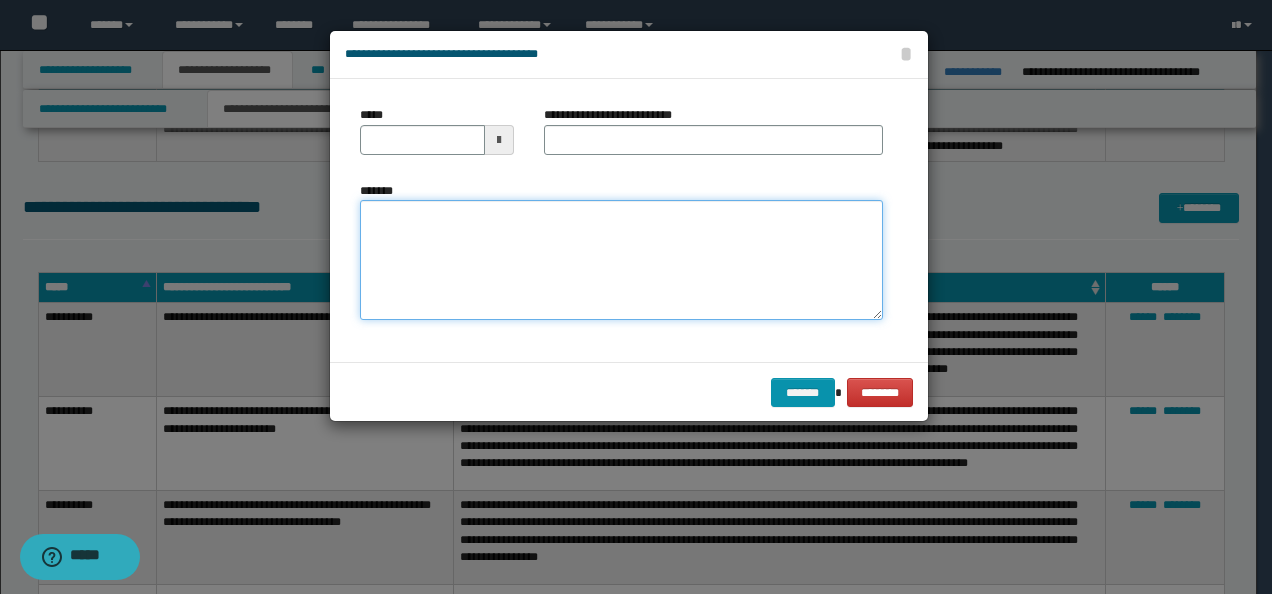 click on "*******" at bounding box center (621, 259) 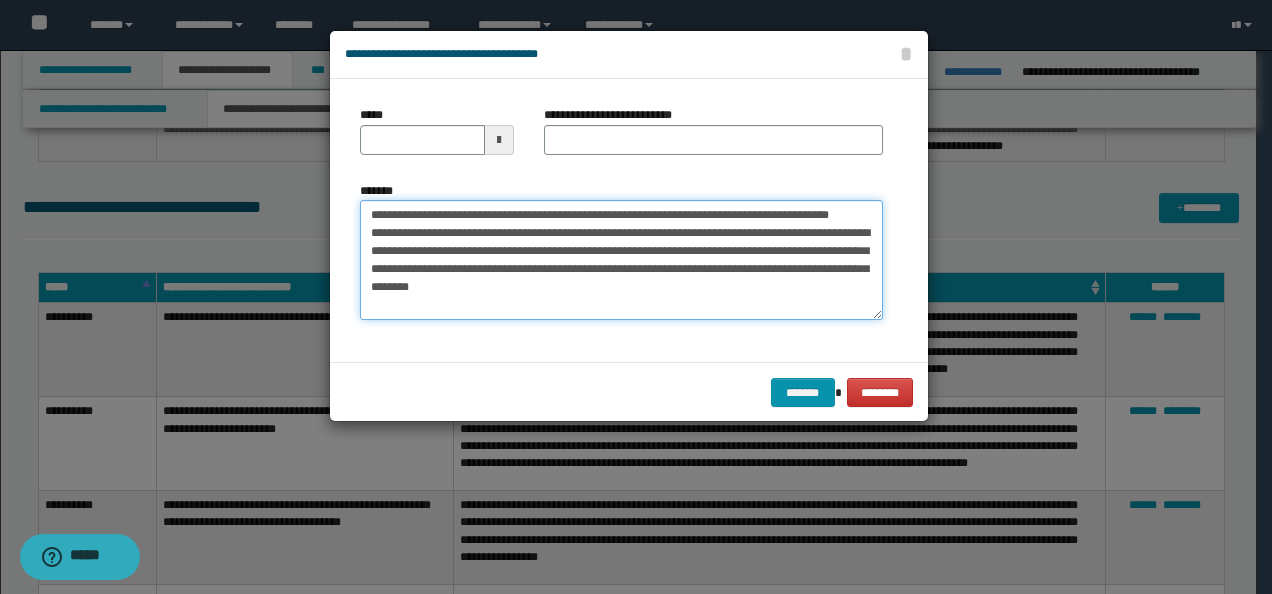 drag, startPoint x: 402, startPoint y: 209, endPoint x: 310, endPoint y: 196, distance: 92.91394 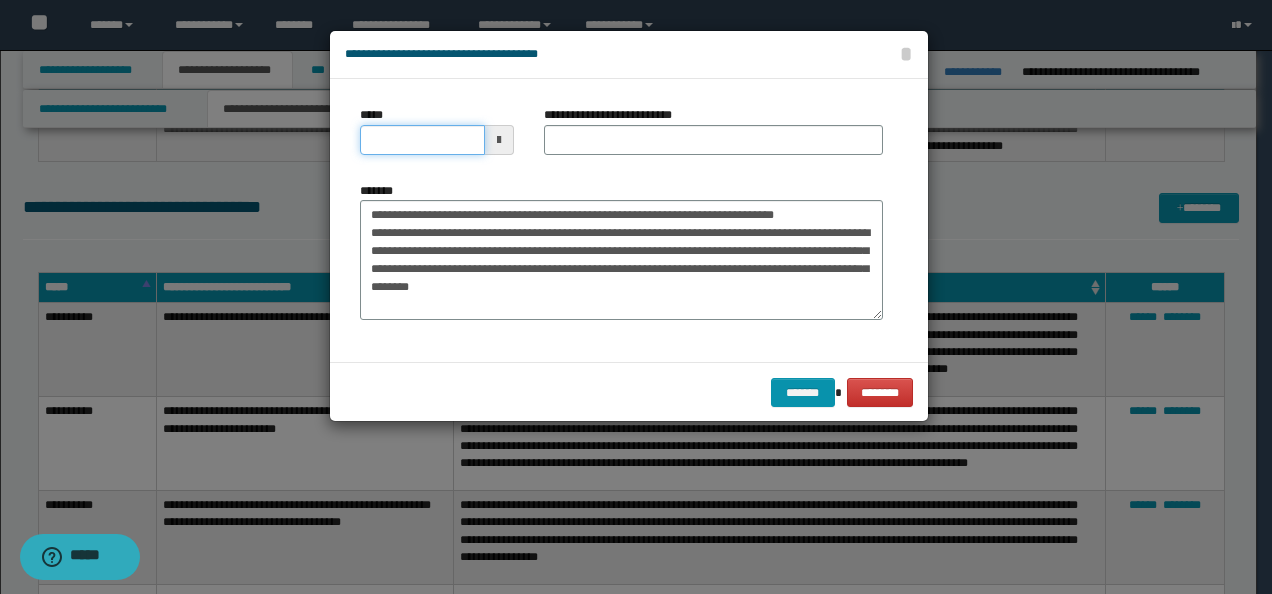 click on "*****" at bounding box center (422, 140) 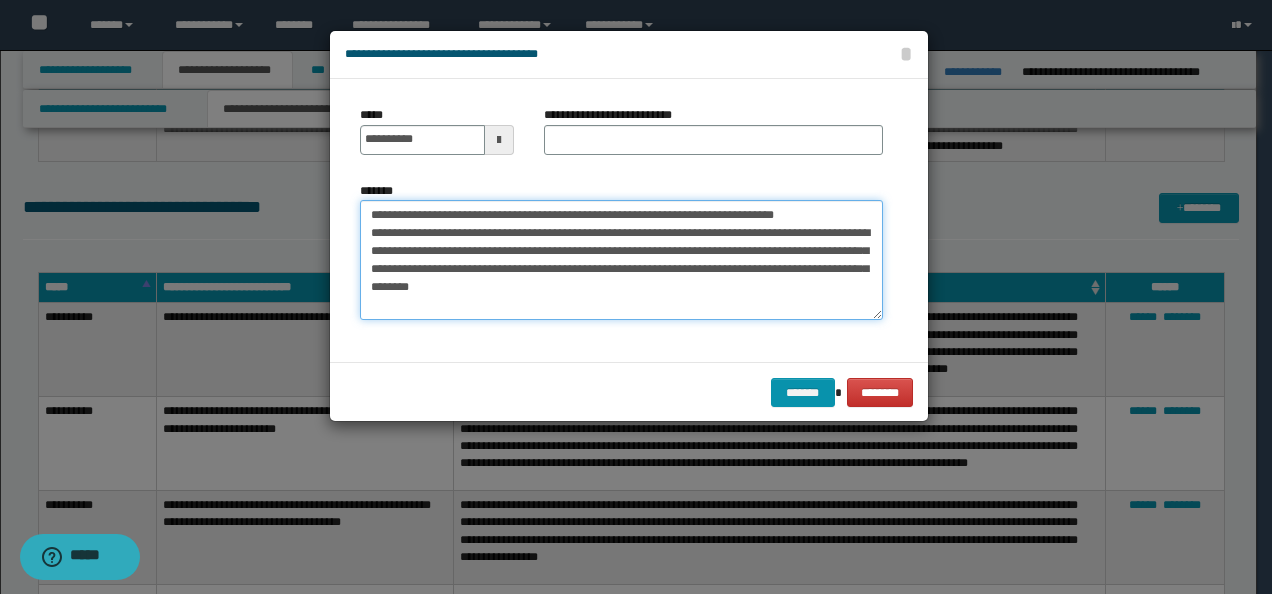 drag, startPoint x: 810, startPoint y: 211, endPoint x: 478, endPoint y: 181, distance: 333.35266 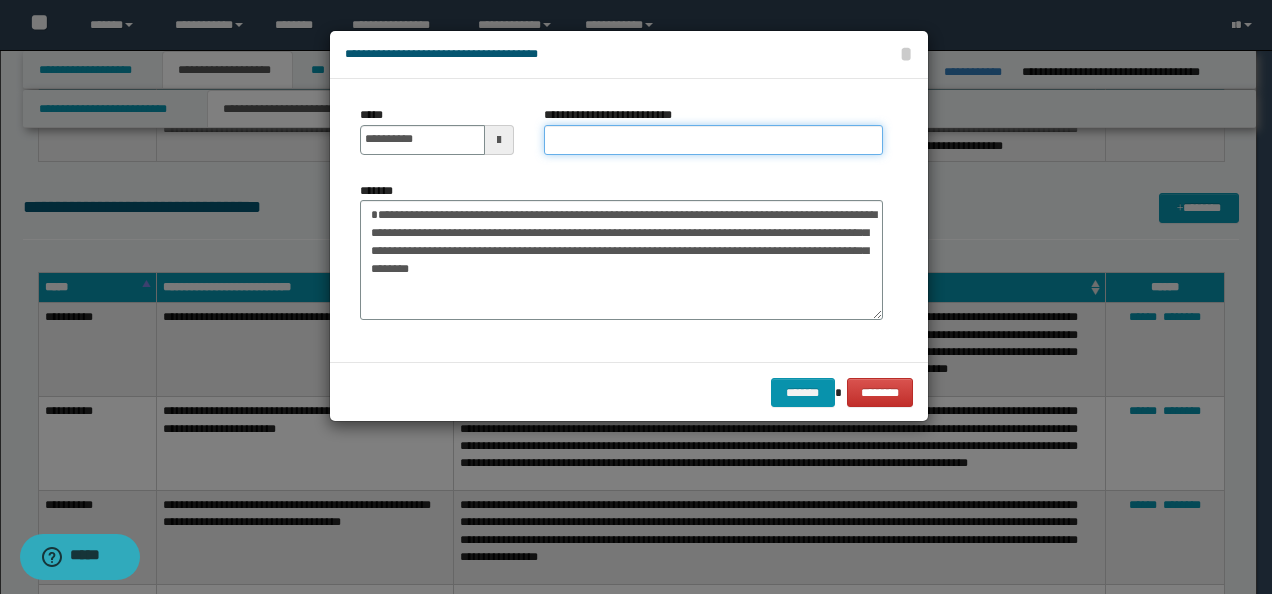 click on "**********" at bounding box center [713, 140] 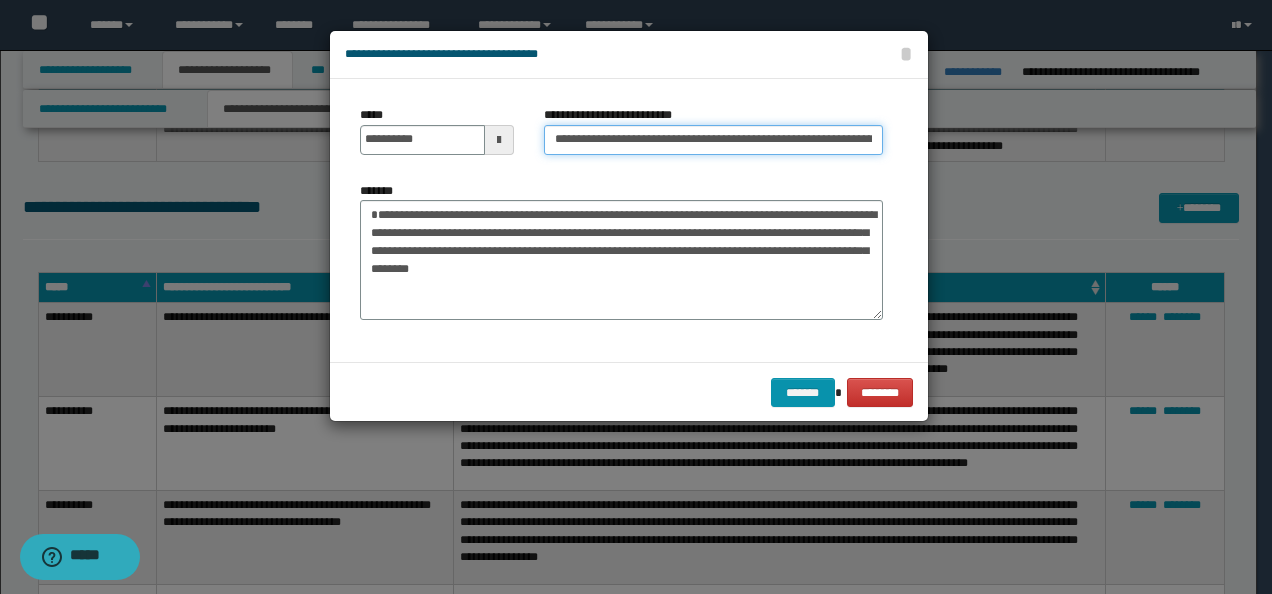 scroll, scrollTop: 0, scrollLeft: 118, axis: horizontal 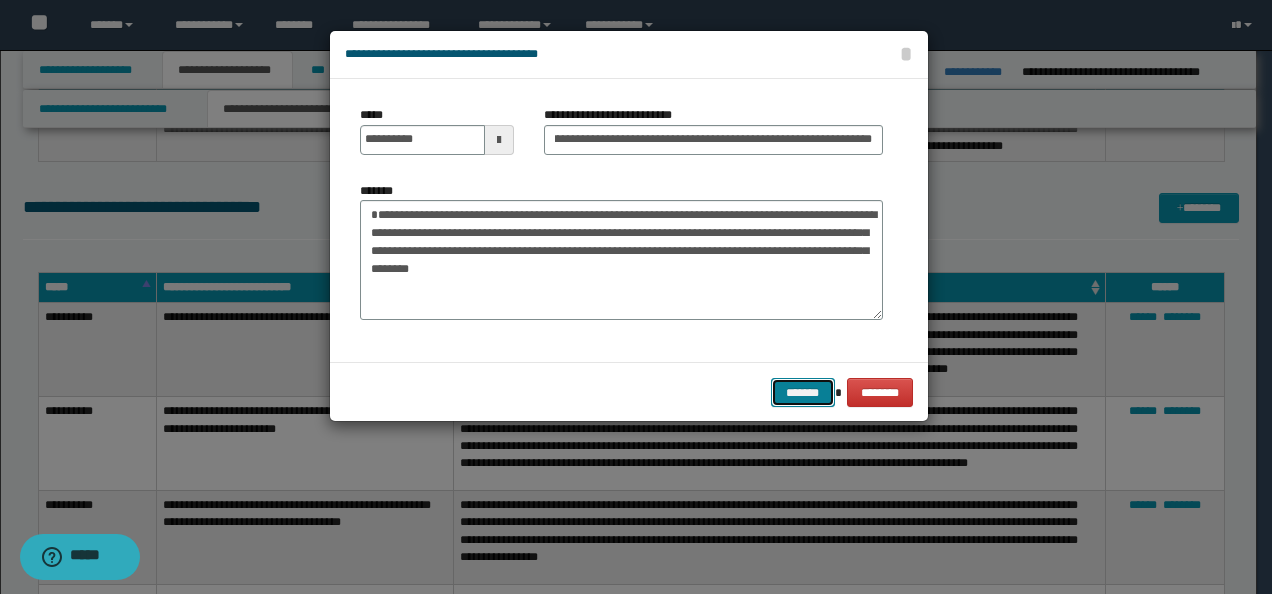 click on "*******" at bounding box center (803, 392) 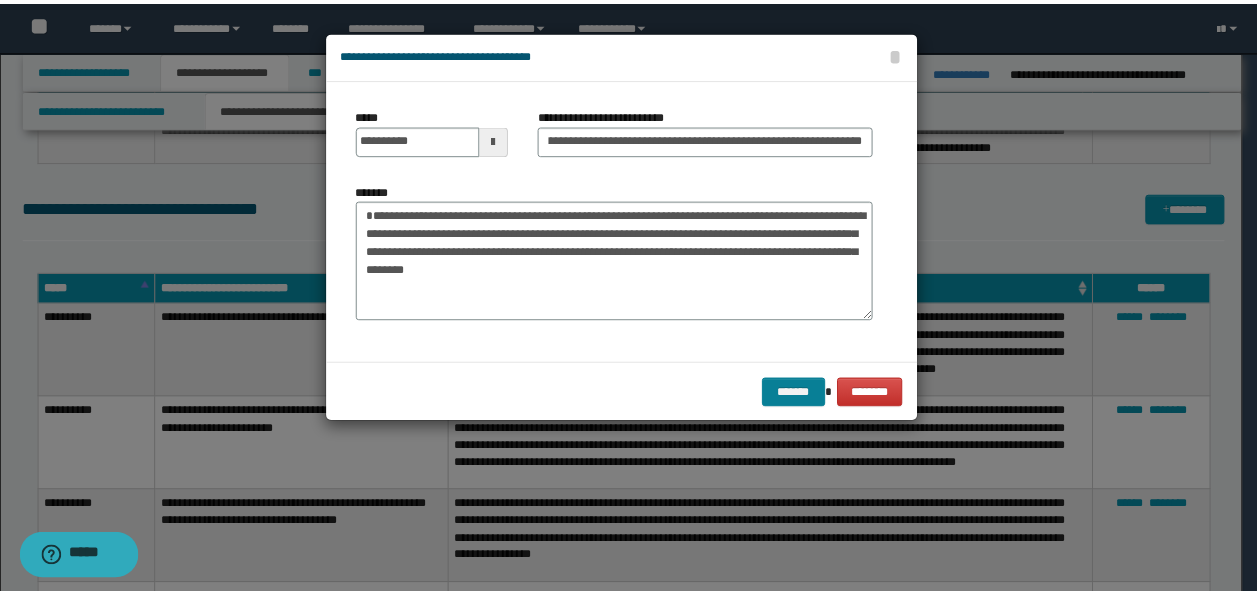 scroll, scrollTop: 0, scrollLeft: 0, axis: both 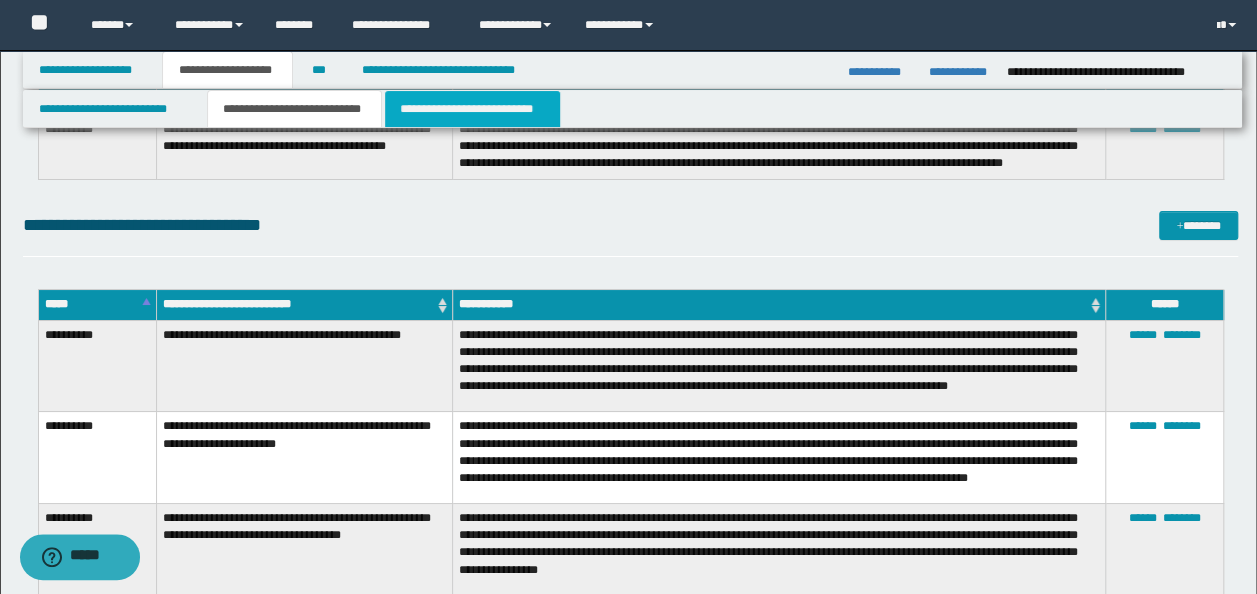 click on "**********" at bounding box center [472, 109] 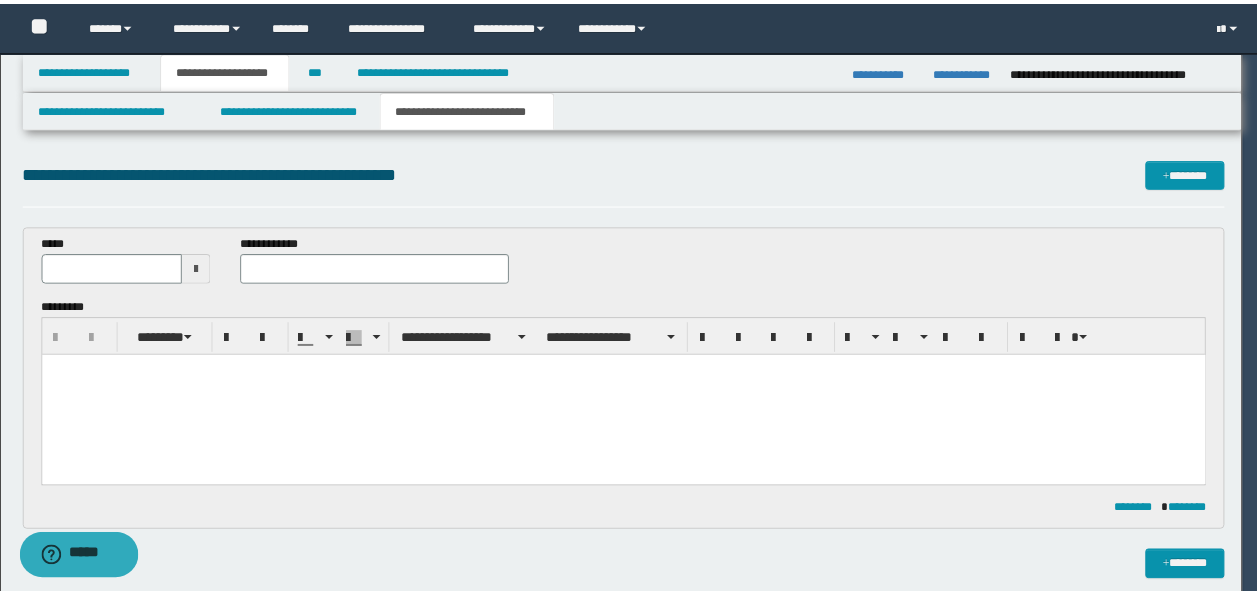 scroll, scrollTop: 0, scrollLeft: 0, axis: both 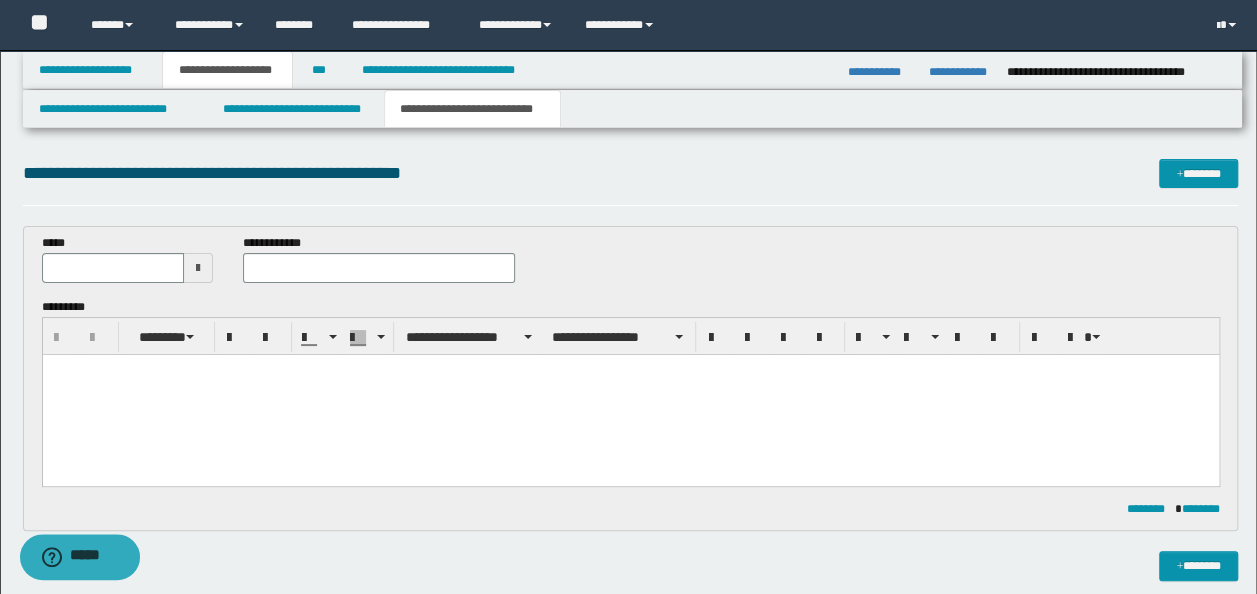 click at bounding box center [630, 394] 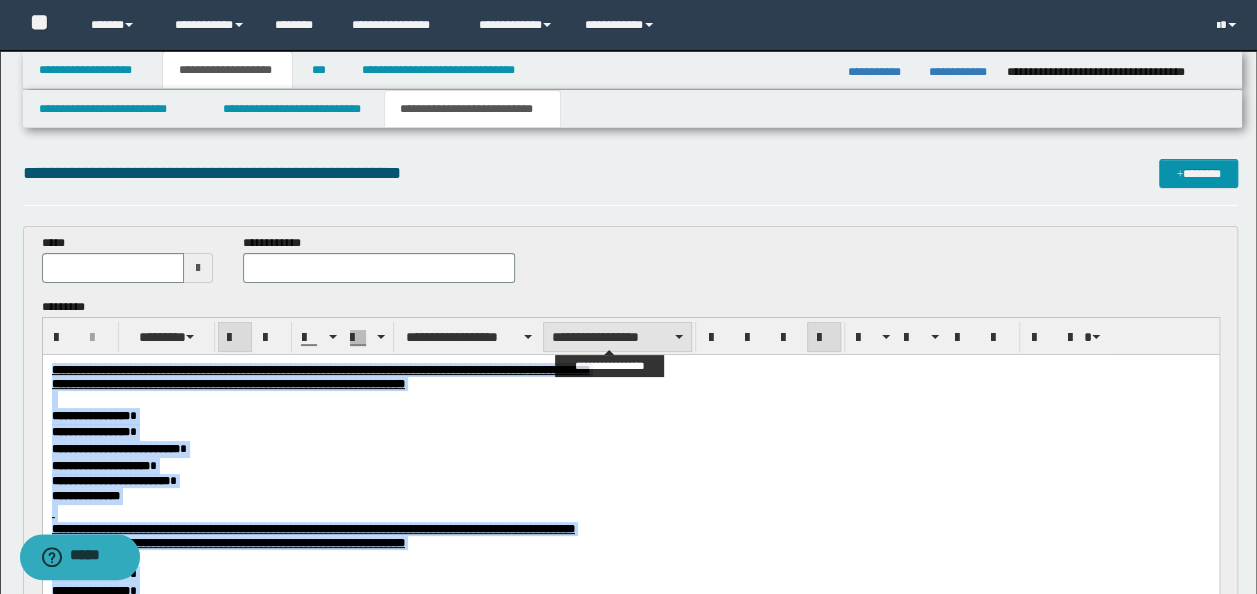 click on "**********" at bounding box center [617, 337] 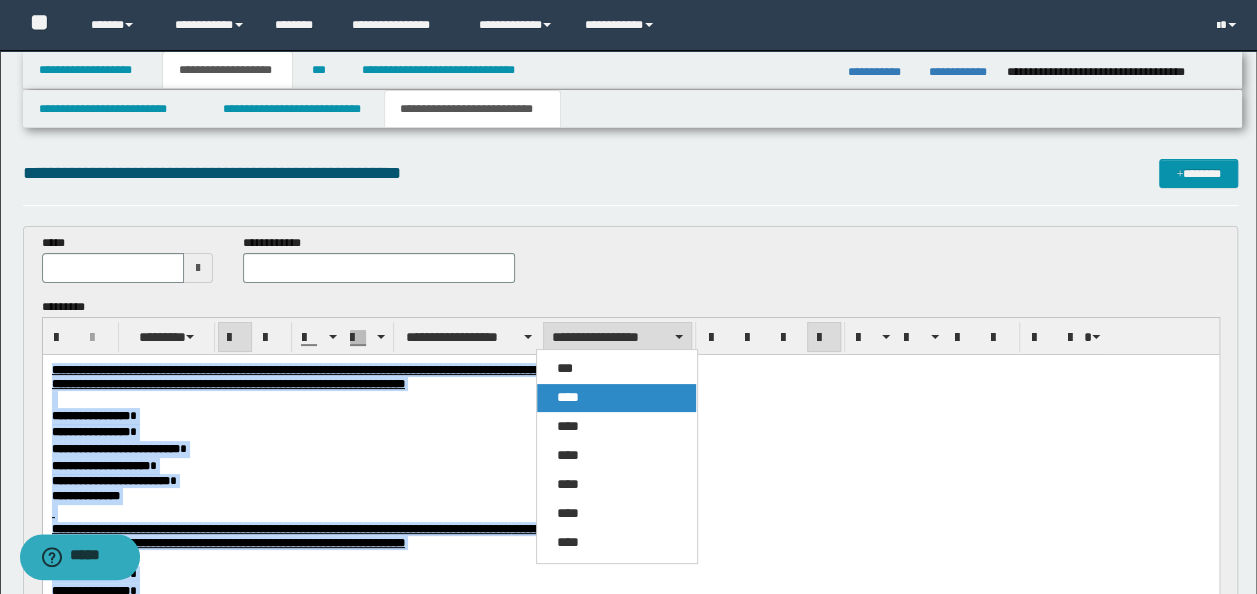 click on "****" at bounding box center (616, 398) 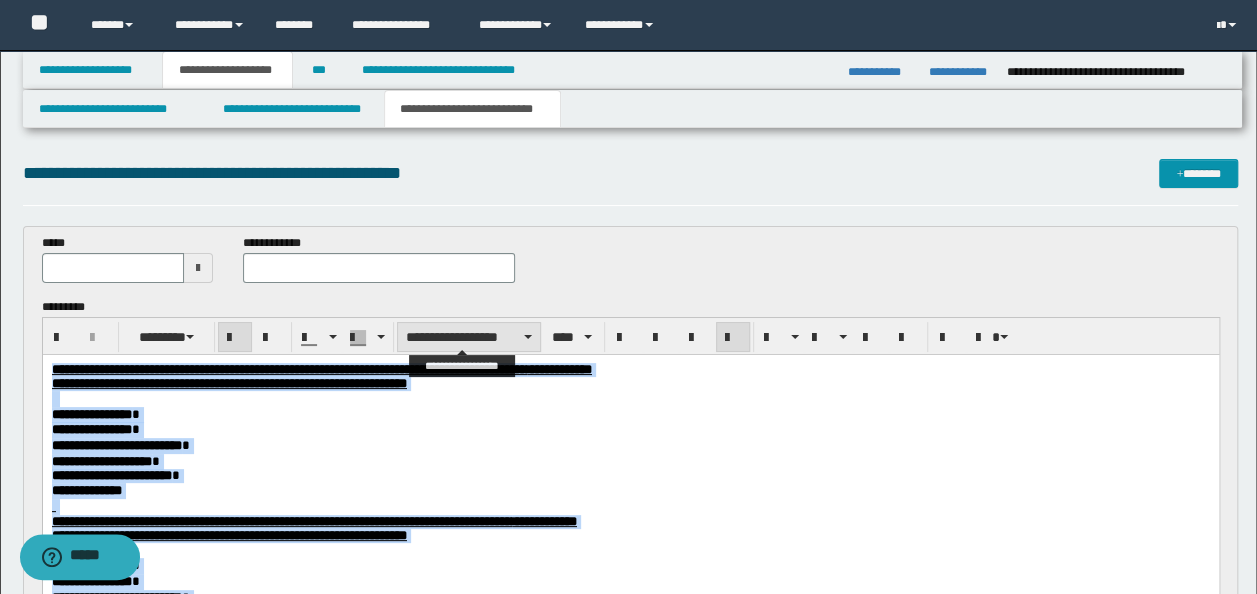click on "**********" at bounding box center [469, 337] 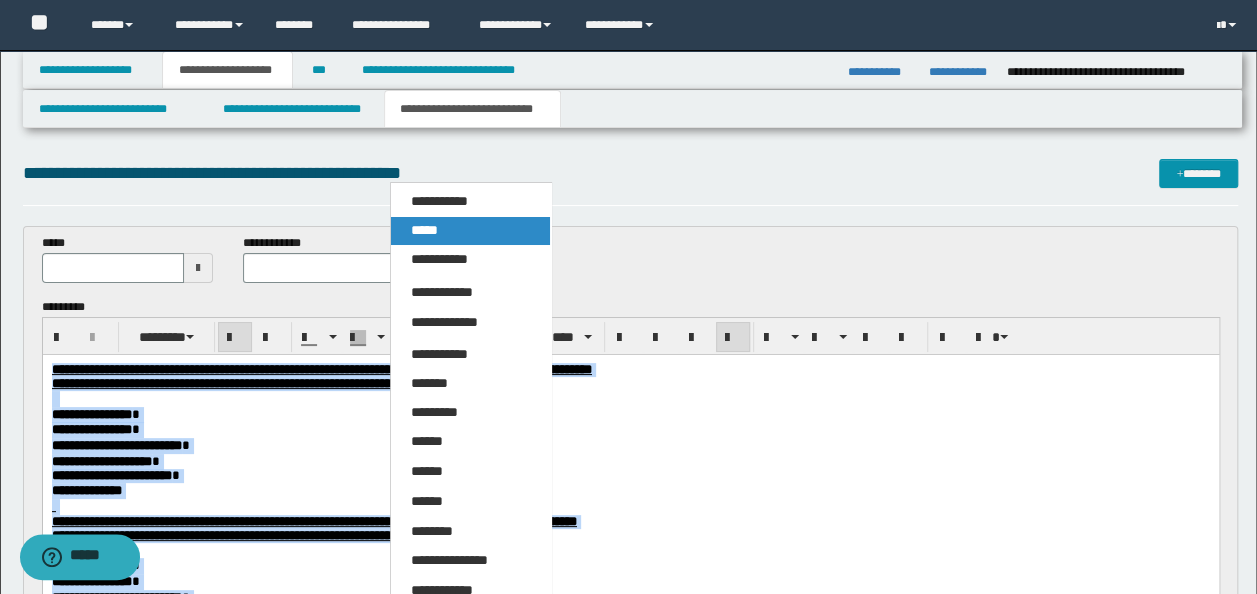 click on "*****" at bounding box center (470, 231) 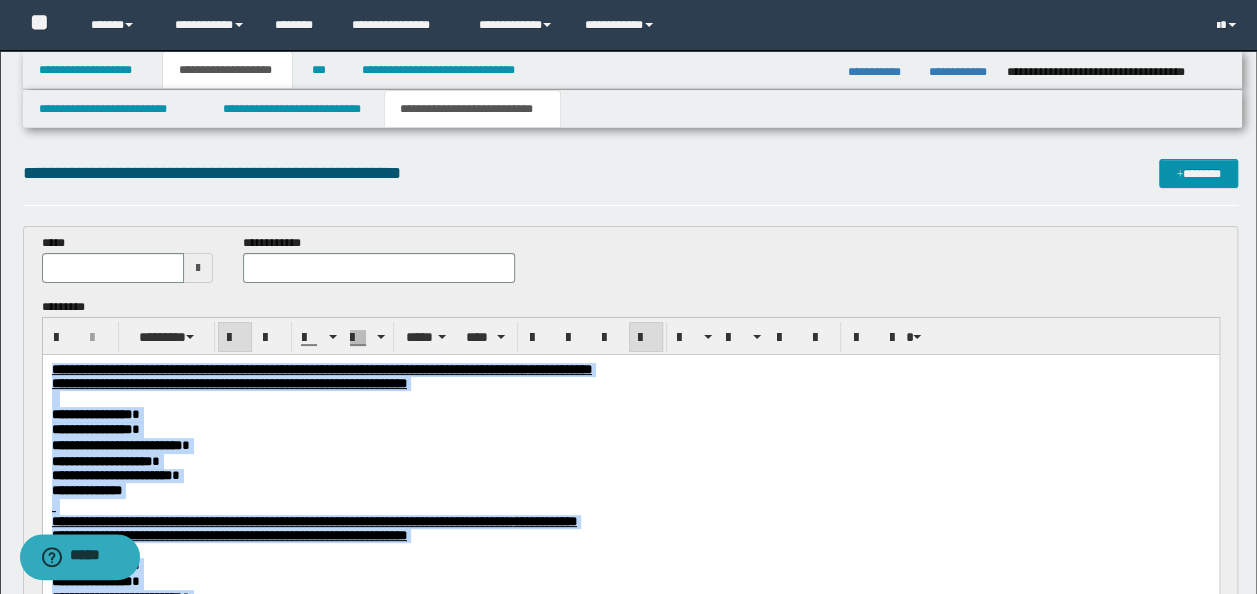 drag, startPoint x: 608, startPoint y: 407, endPoint x: 724, endPoint y: 384, distance: 118.258194 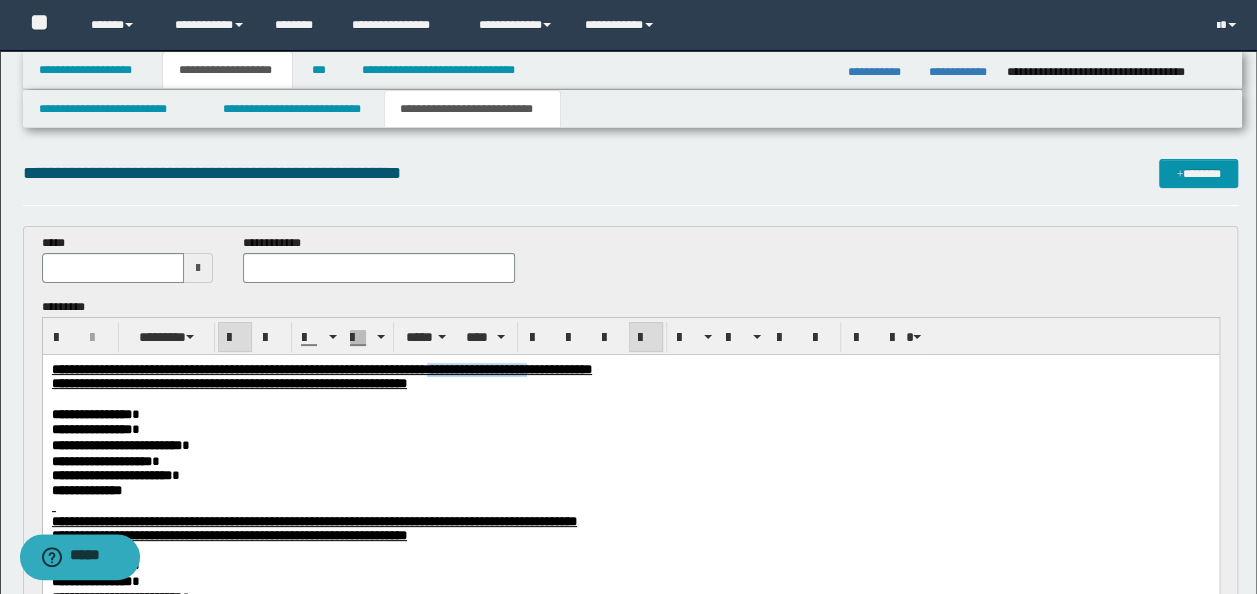 drag, startPoint x: 759, startPoint y: 369, endPoint x: 626, endPoint y: 364, distance: 133.09395 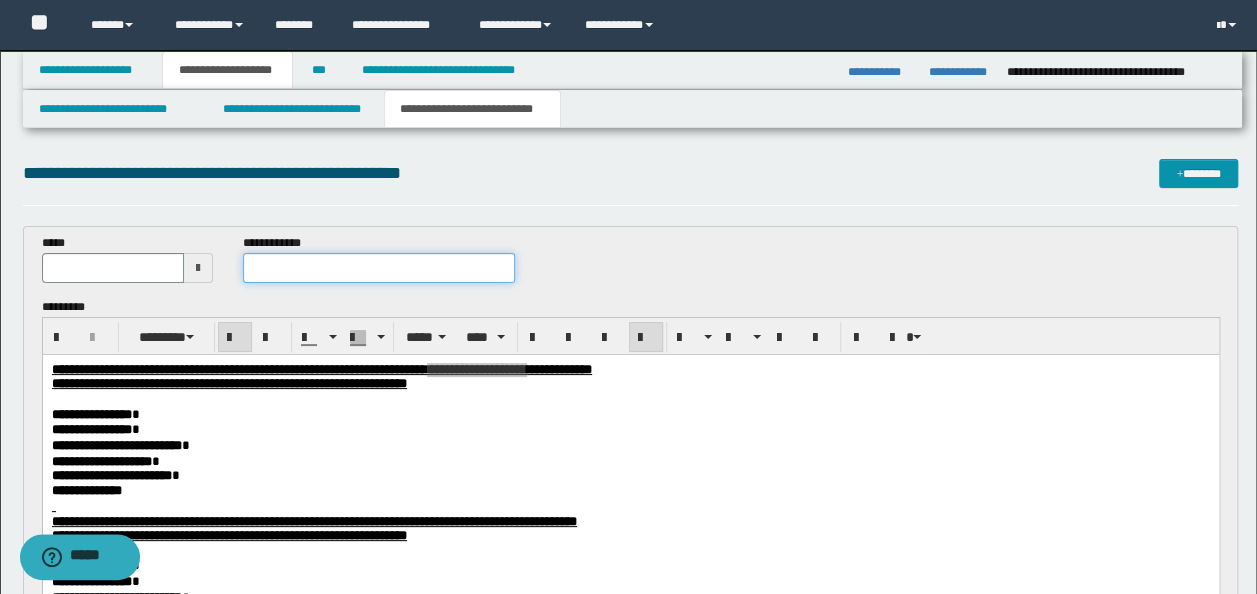 click at bounding box center [379, 268] 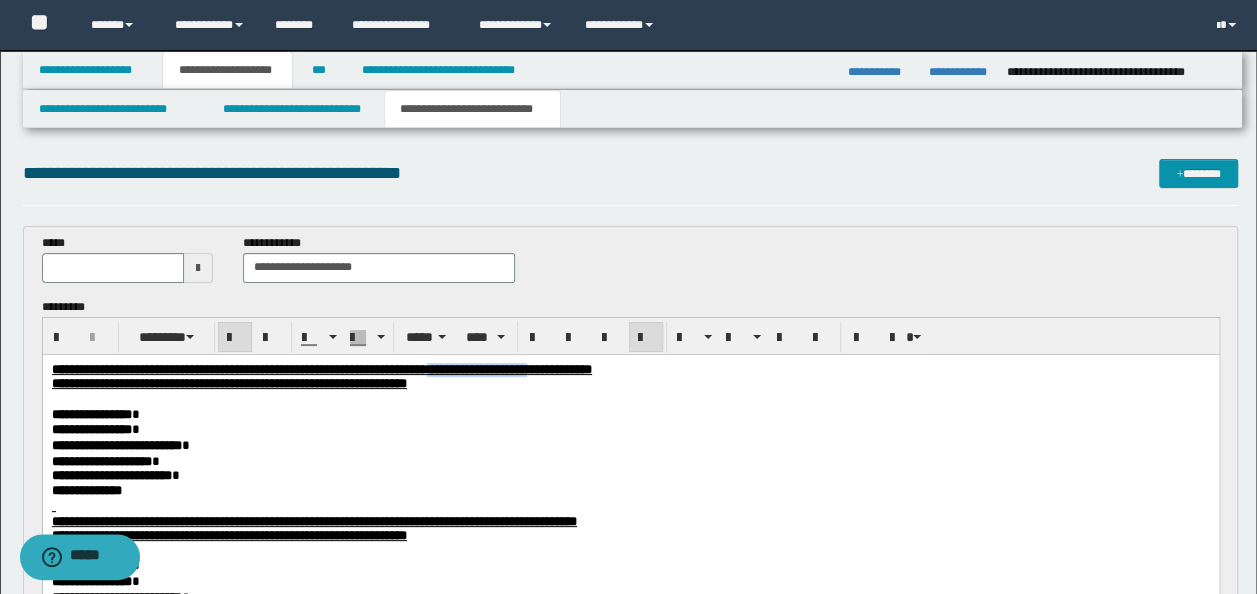 drag, startPoint x: 778, startPoint y: 395, endPoint x: 817, endPoint y: 392, distance: 39.115215 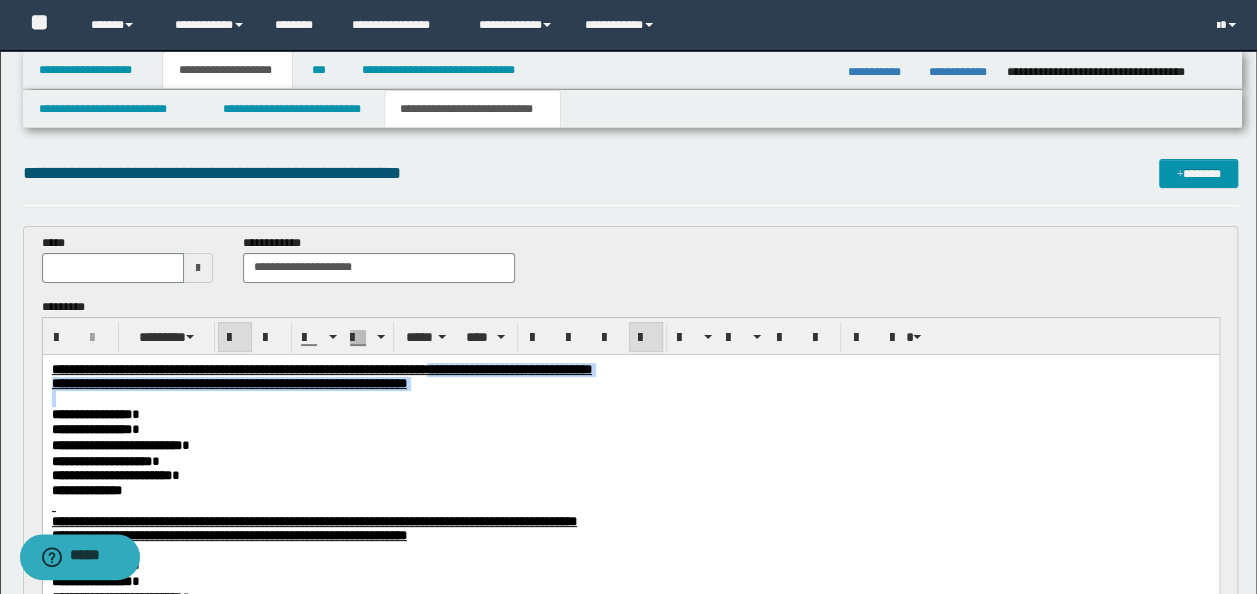 click on "**********" at bounding box center [630, 383] 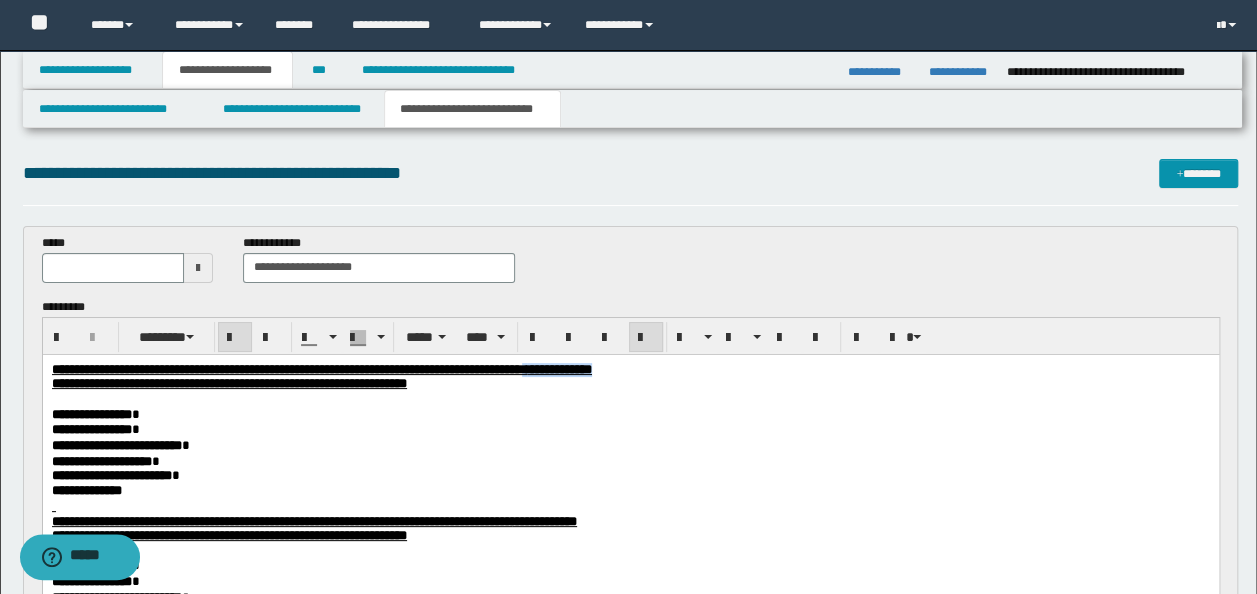 drag, startPoint x: 859, startPoint y: 367, endPoint x: 756, endPoint y: 367, distance: 103 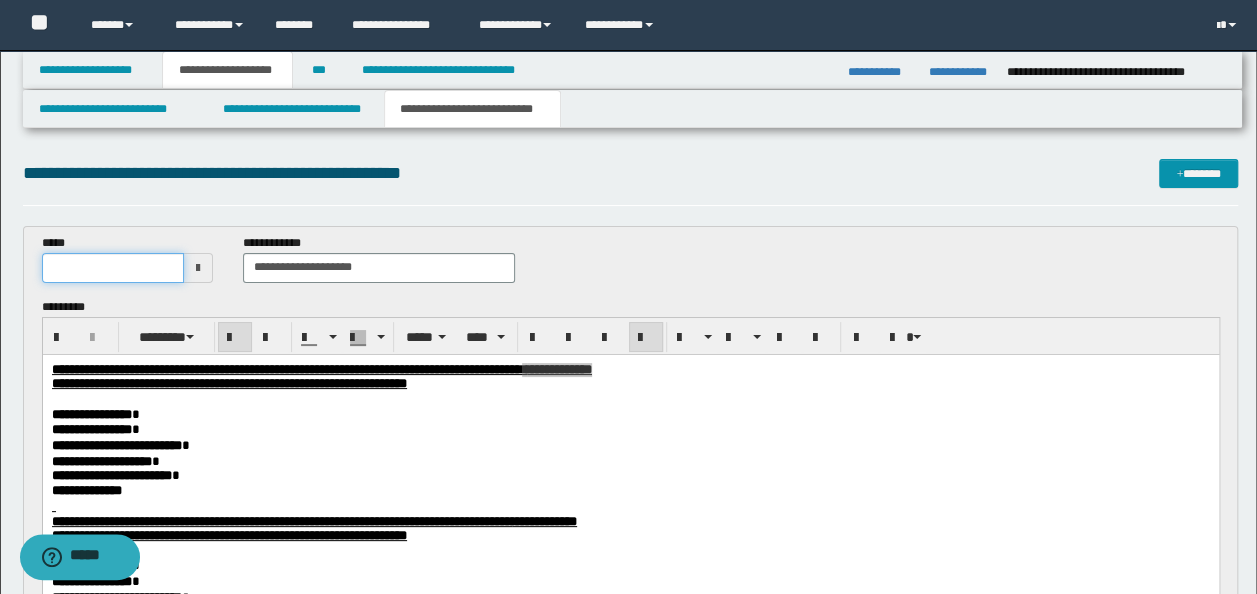 click at bounding box center (113, 268) 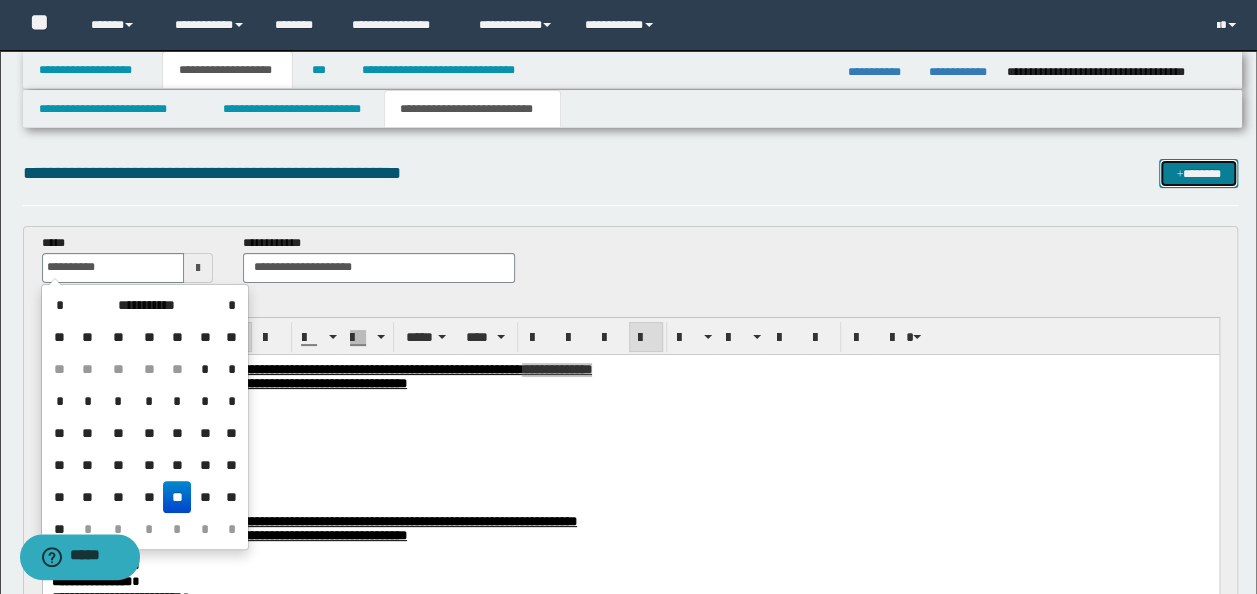 click on "*******" at bounding box center [1198, 173] 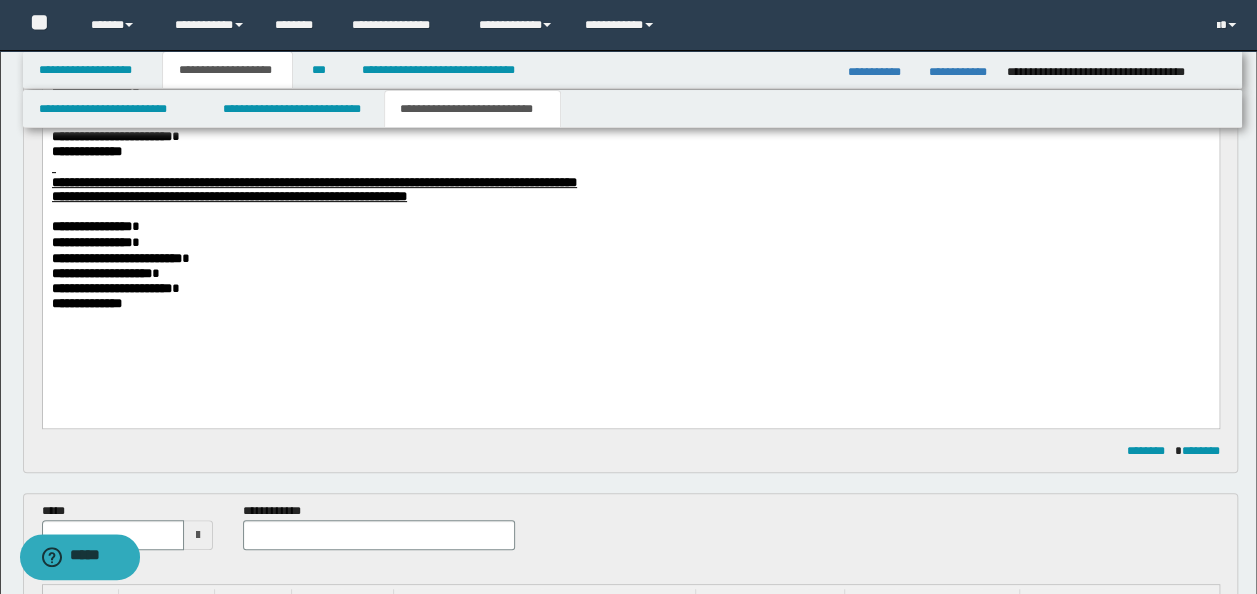 scroll, scrollTop: 258, scrollLeft: 0, axis: vertical 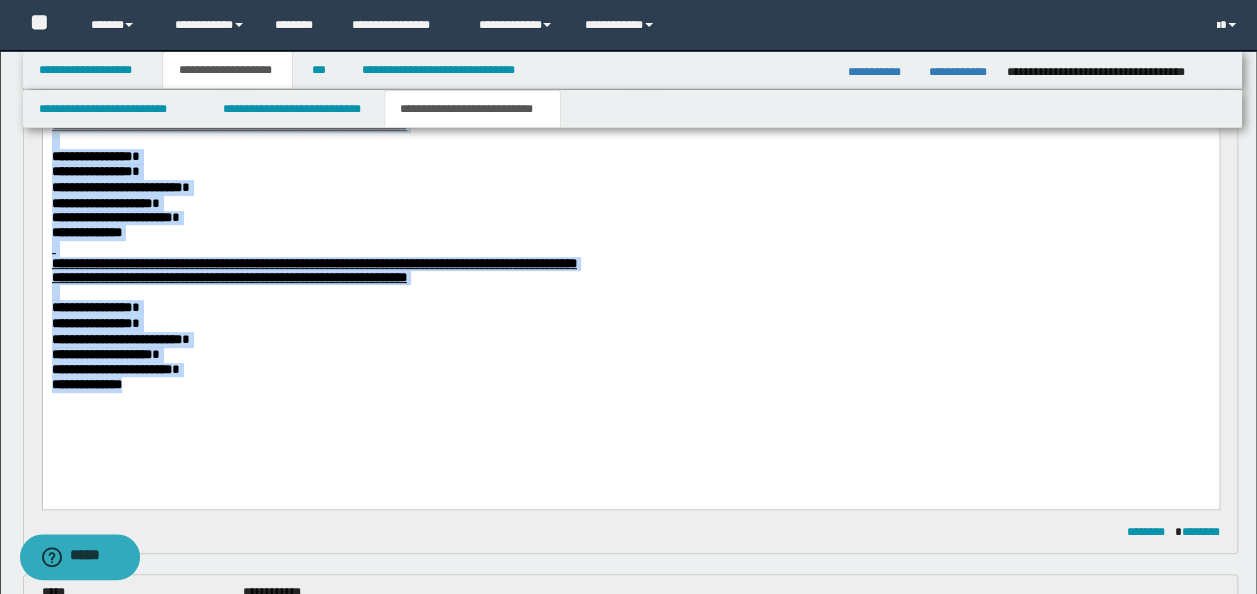 drag, startPoint x: 117, startPoint y: 309, endPoint x: 216, endPoint y: 395, distance: 131.13733 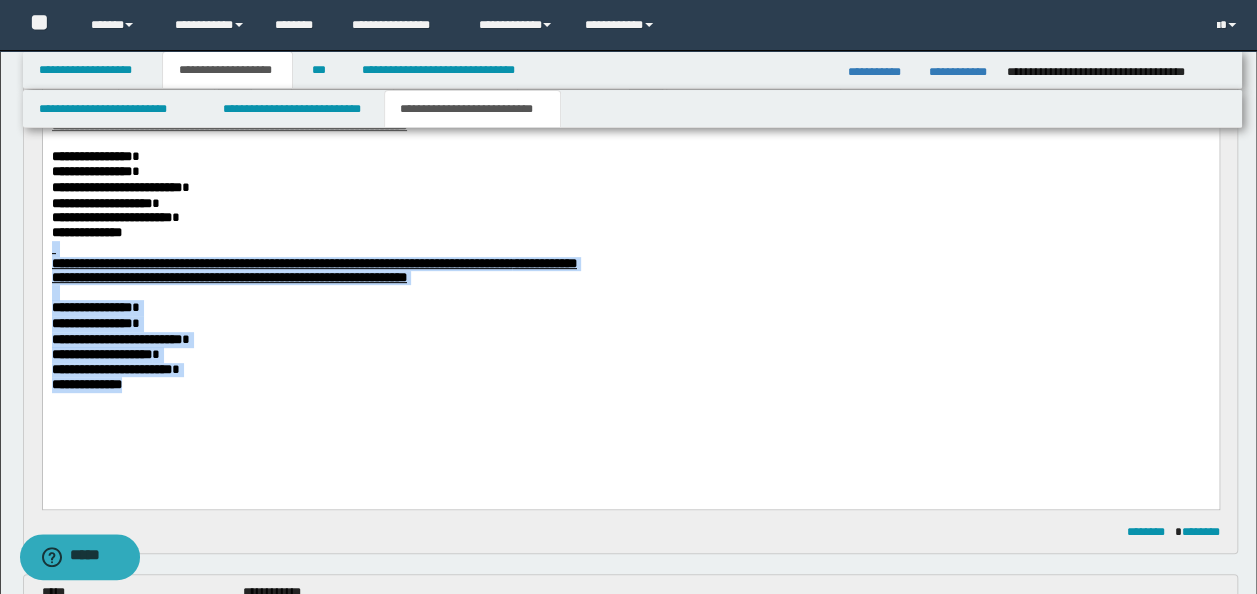 drag, startPoint x: 162, startPoint y: 395, endPoint x: 49, endPoint y: 258, distance: 177.58942 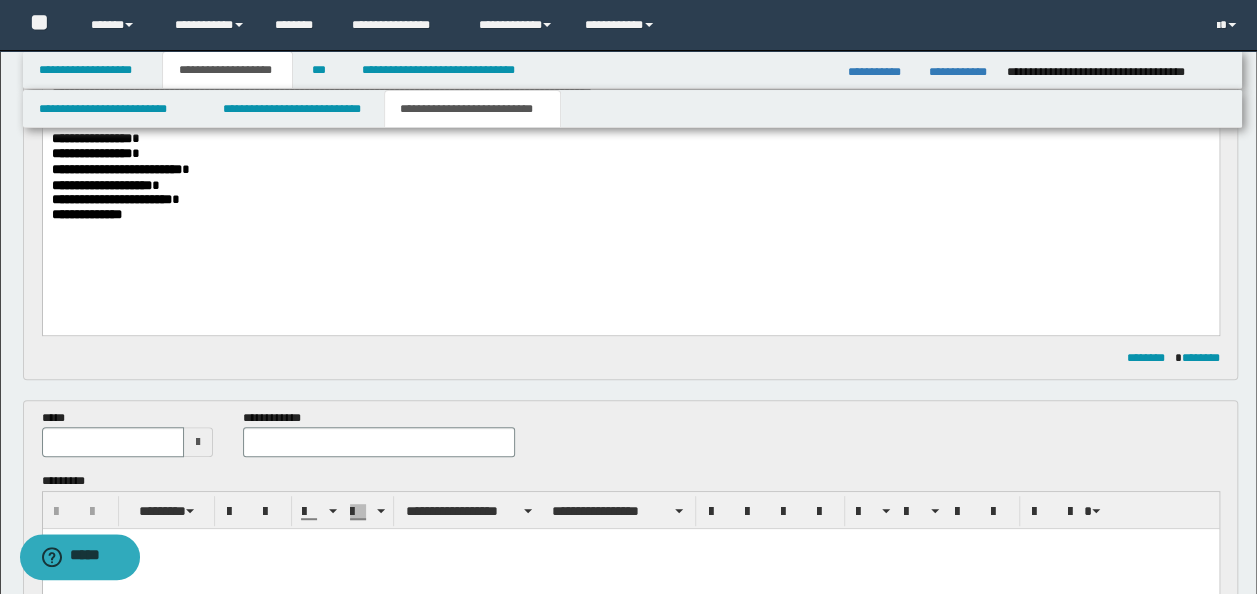 scroll, scrollTop: 558, scrollLeft: 0, axis: vertical 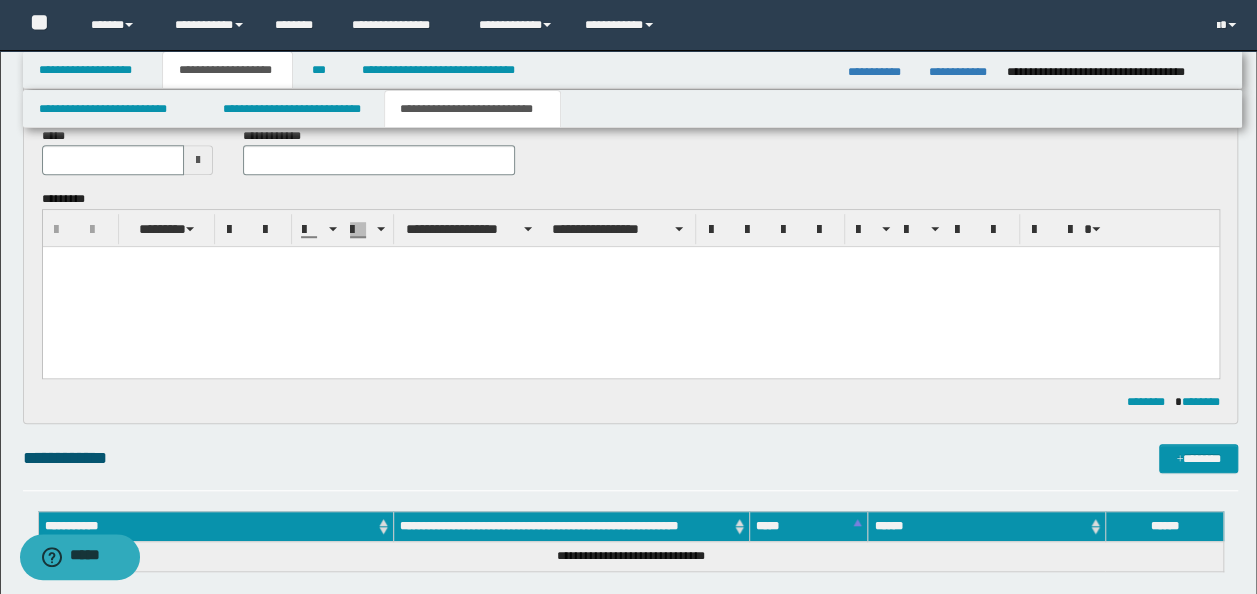 click at bounding box center [630, 287] 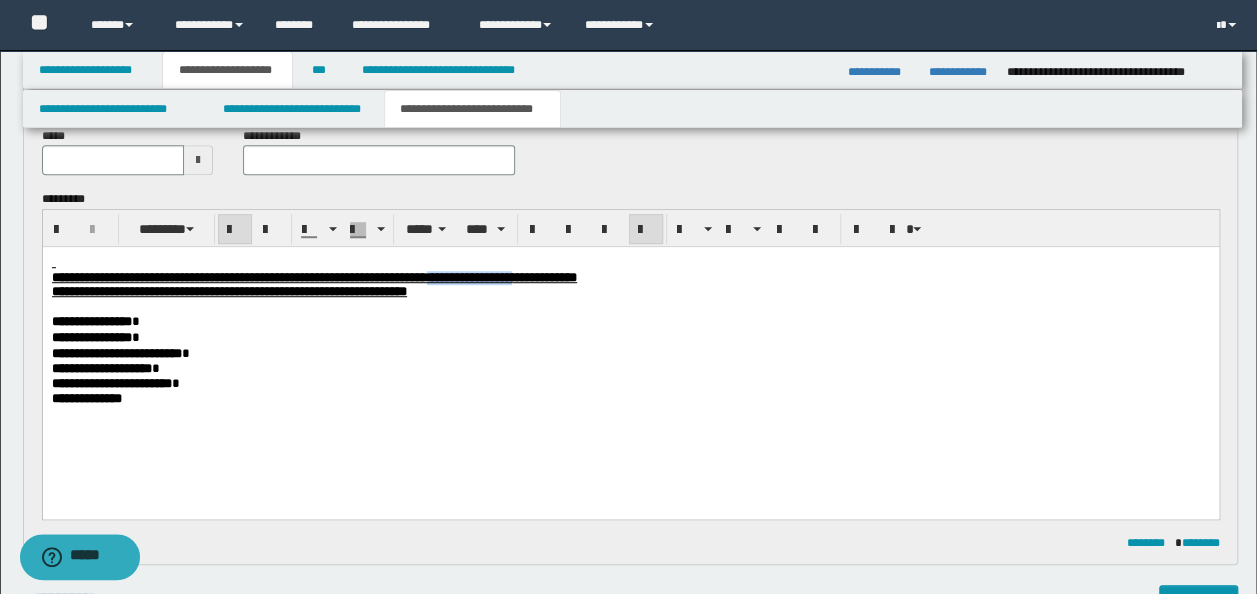 drag, startPoint x: 737, startPoint y: 276, endPoint x: 628, endPoint y: 276, distance: 109 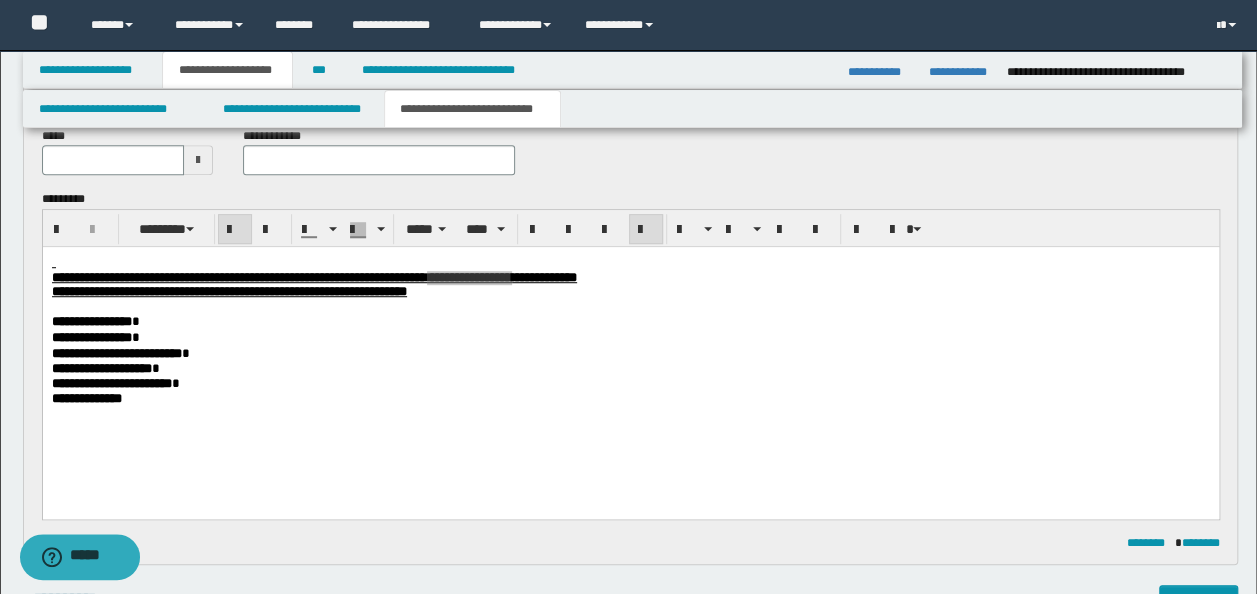 click on "**********" at bounding box center (379, 159) 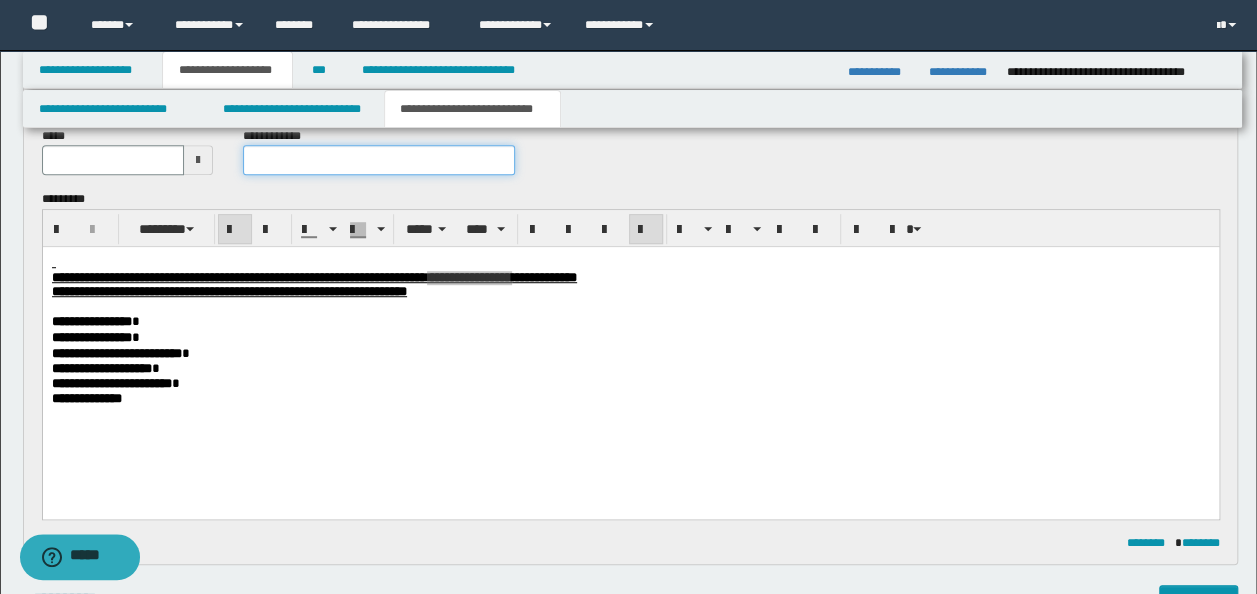 click at bounding box center [379, 160] 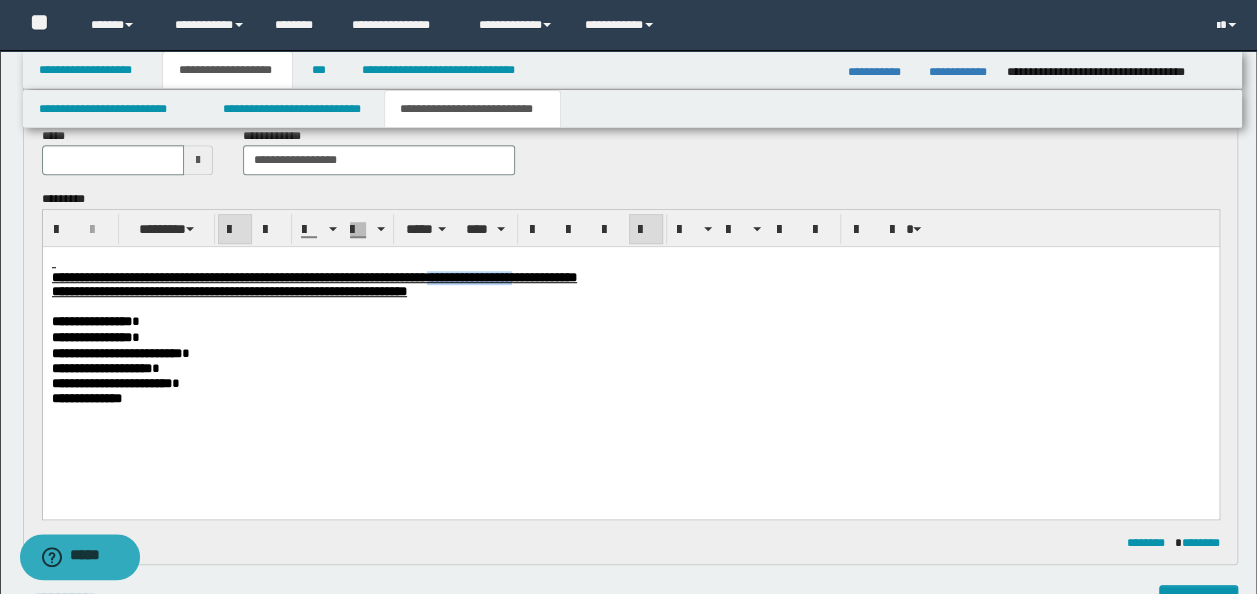 click on "**********" at bounding box center (630, 292) 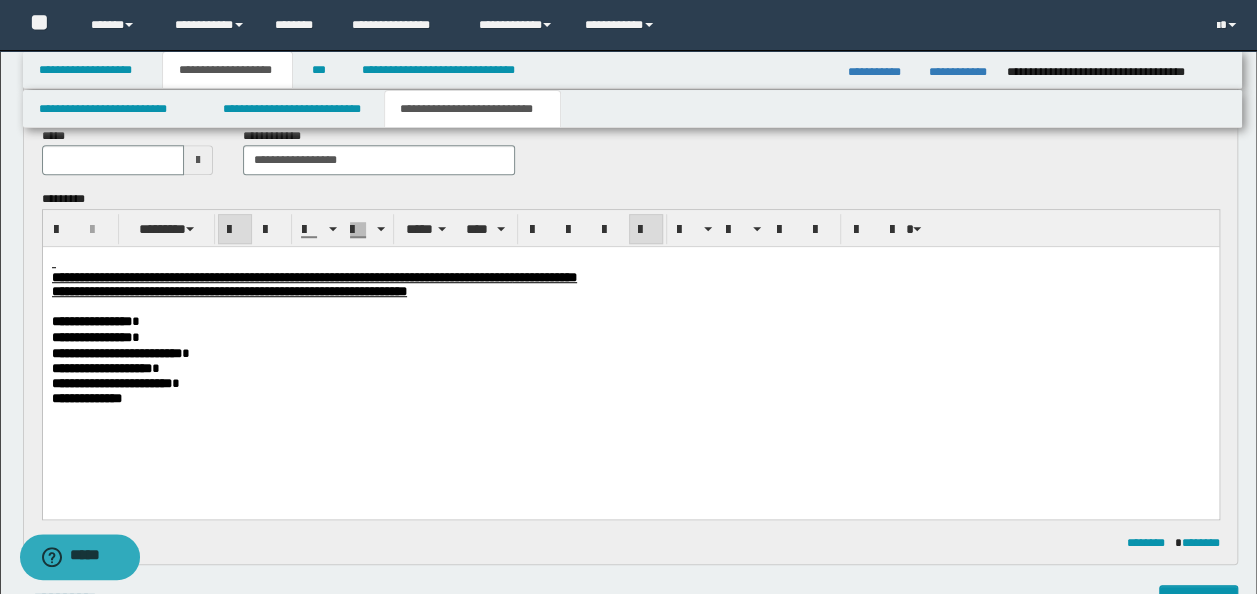 click on "**********" at bounding box center [630, 278] 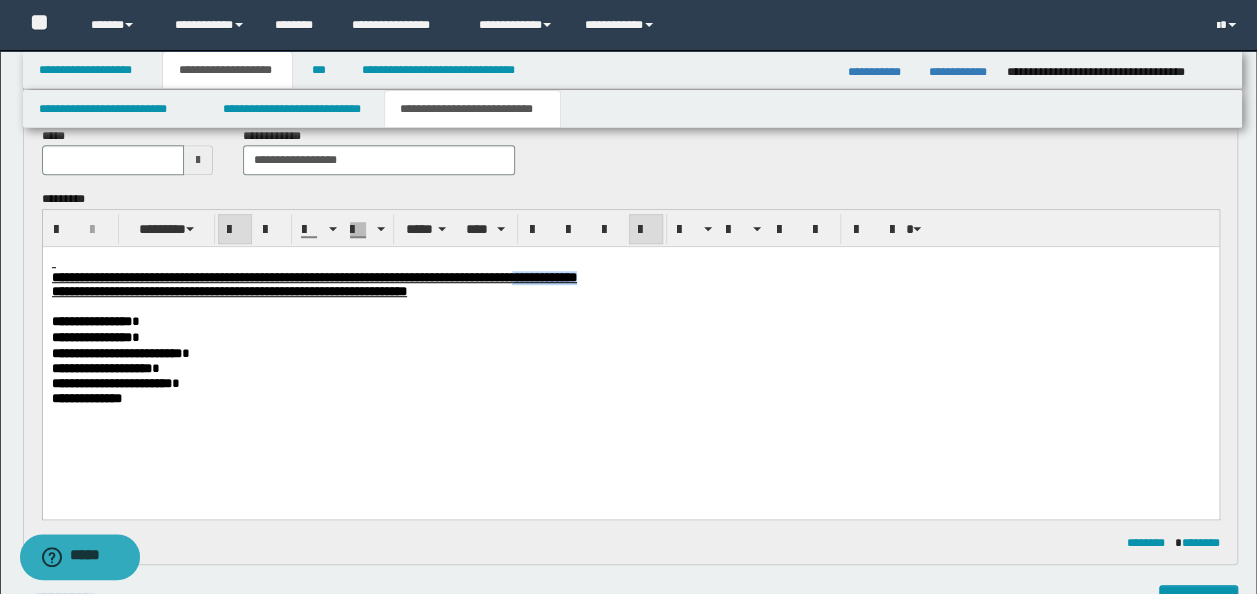 drag, startPoint x: 823, startPoint y: 275, endPoint x: 739, endPoint y: 277, distance: 84.0238 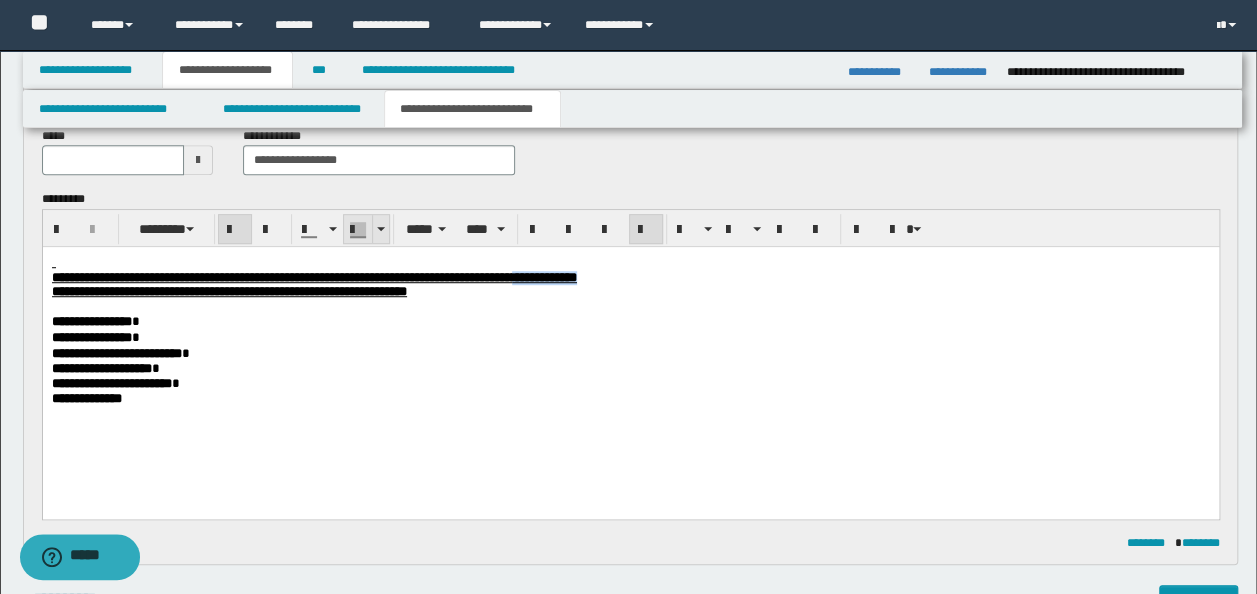 copy on "**********" 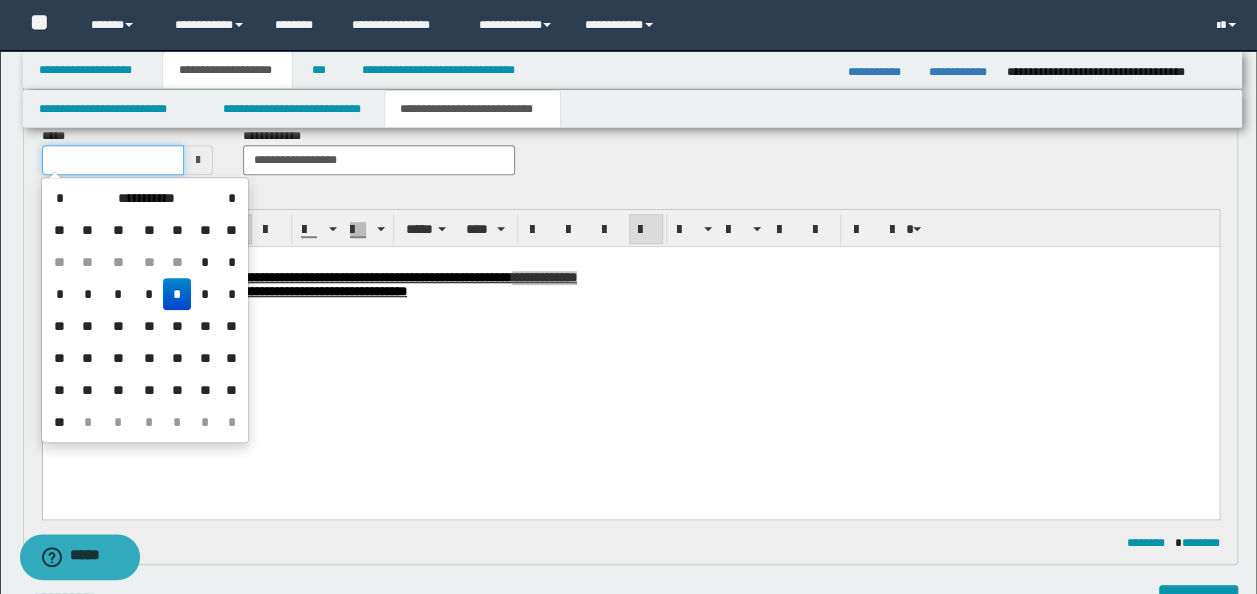 click at bounding box center [113, 160] 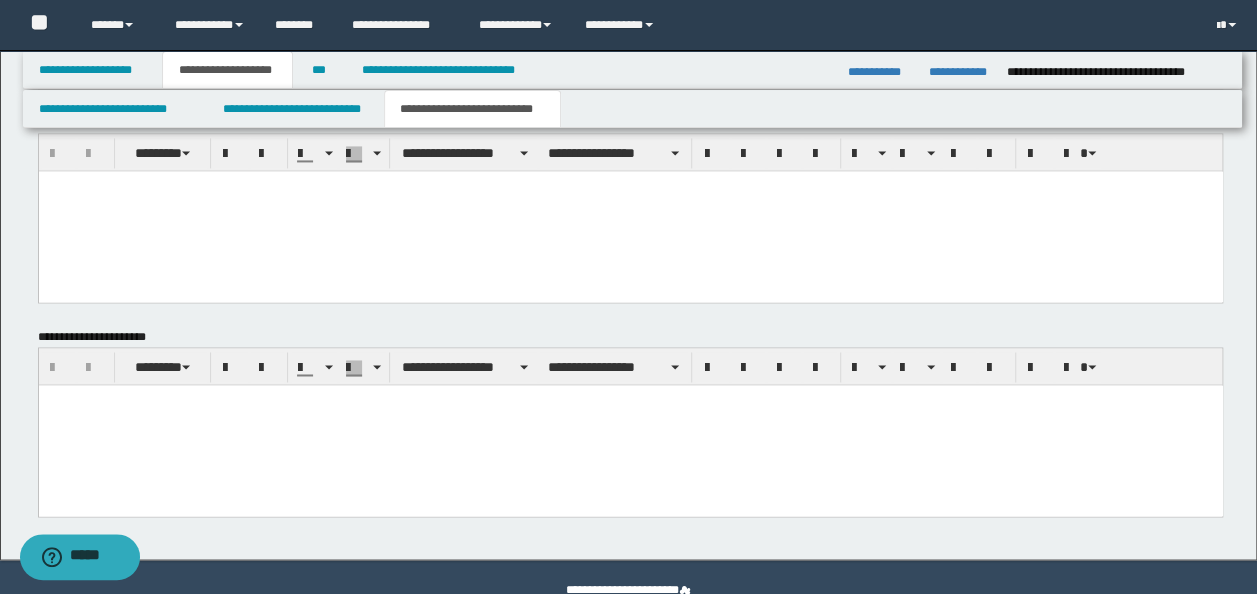 scroll, scrollTop: 1501, scrollLeft: 0, axis: vertical 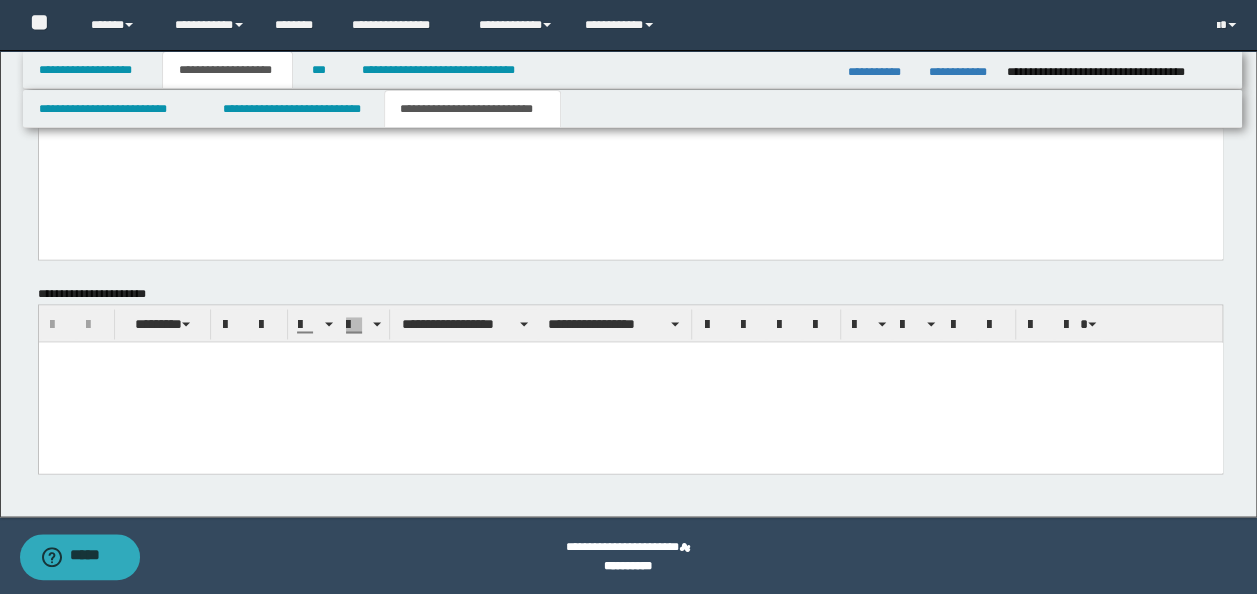 click at bounding box center (630, 382) 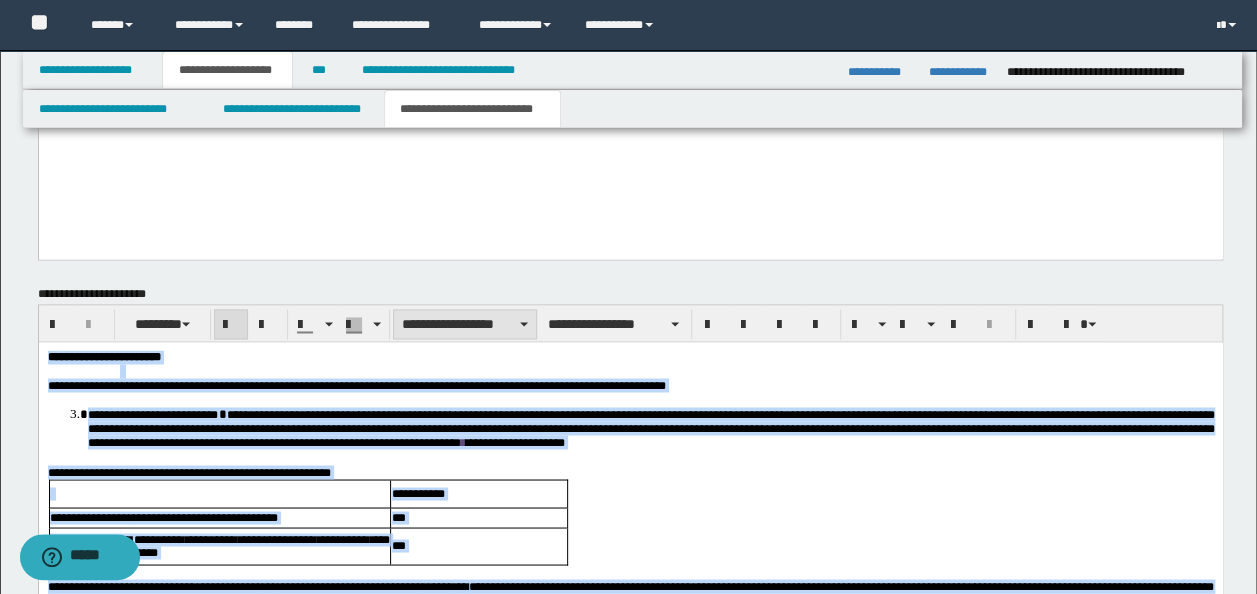 click on "**********" at bounding box center (465, 324) 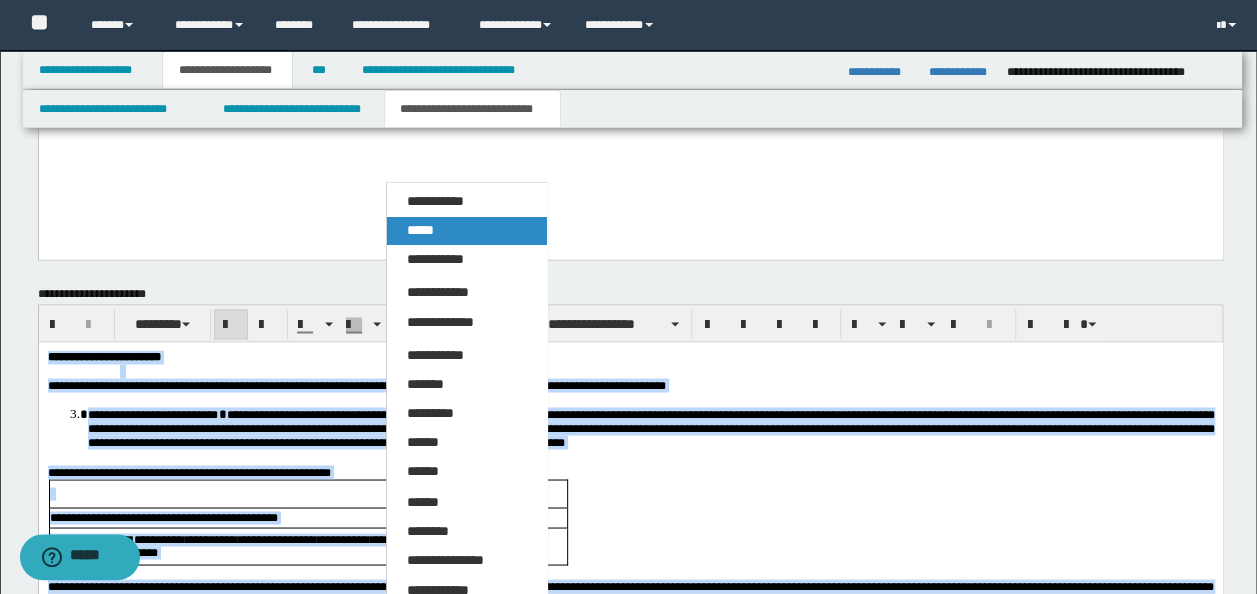 click on "*****" at bounding box center [466, 231] 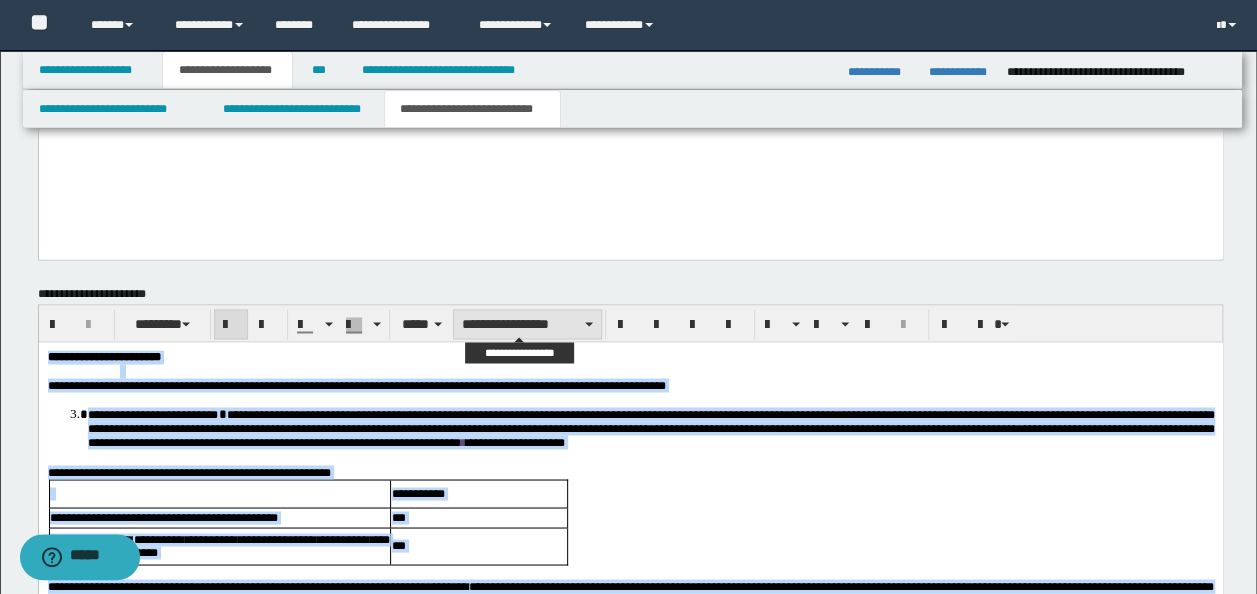 click on "**********" at bounding box center (527, 324) 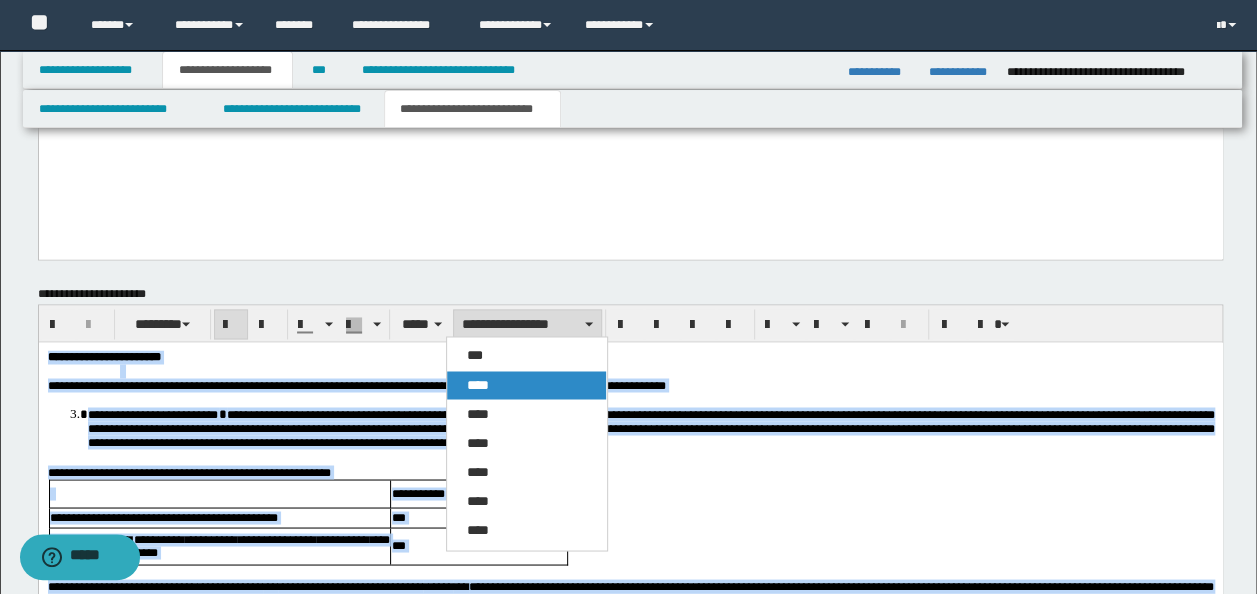 click on "****" at bounding box center (526, 385) 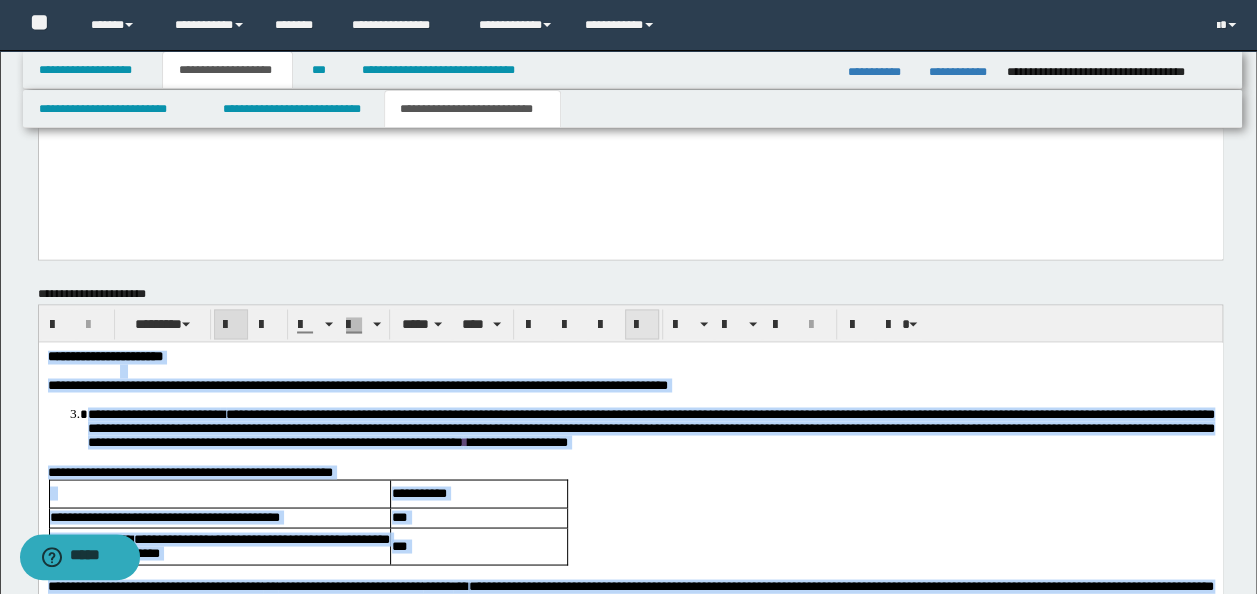 drag, startPoint x: 636, startPoint y: 322, endPoint x: 602, endPoint y: 13, distance: 310.86493 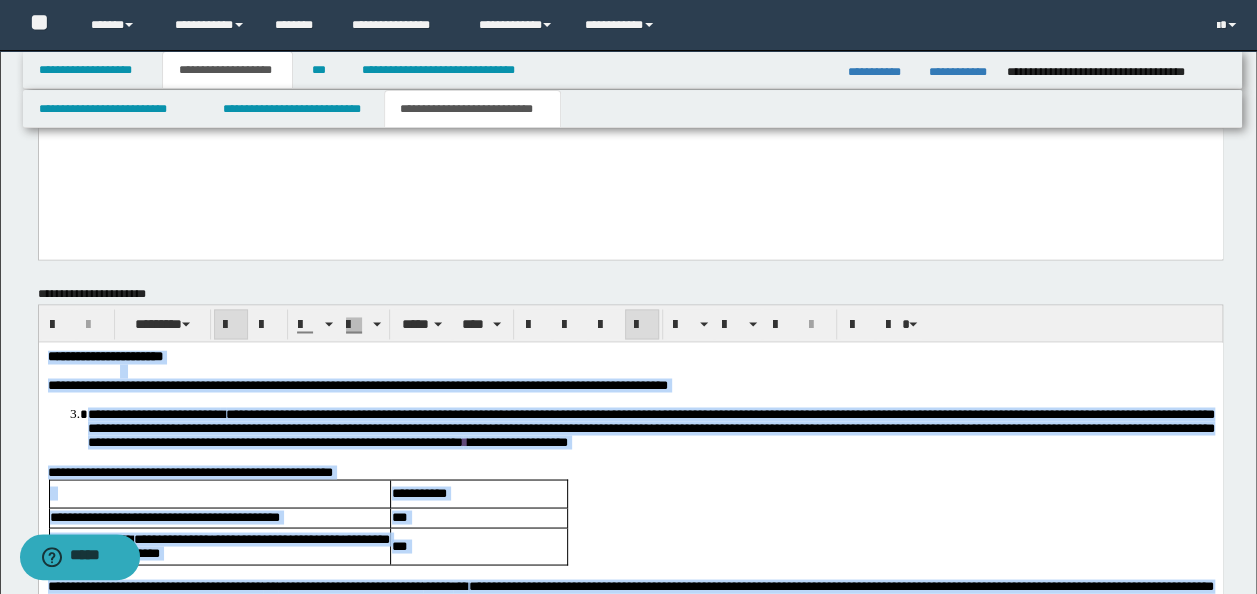 click on "**********" at bounding box center (650, 427) 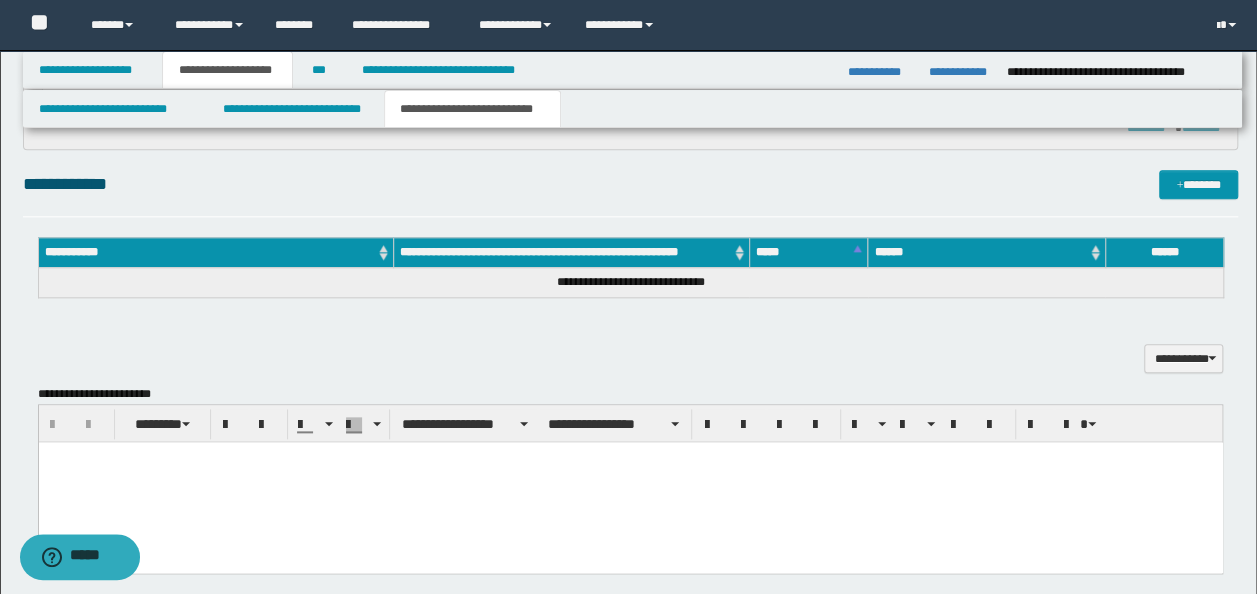 scroll, scrollTop: 901, scrollLeft: 0, axis: vertical 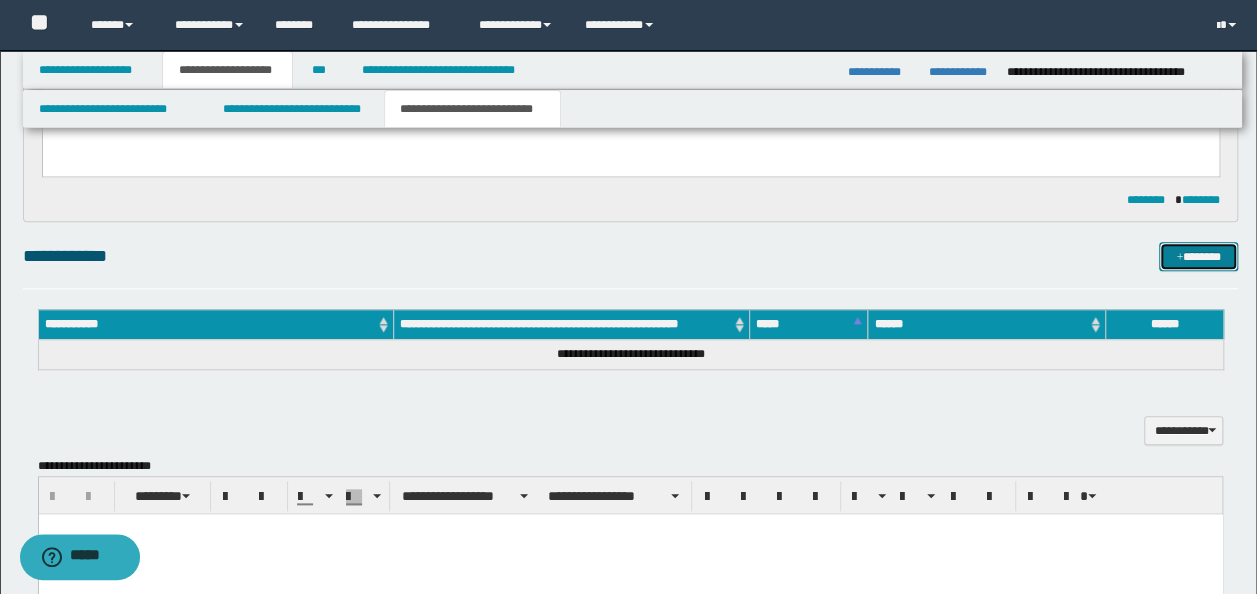 click on "*******" at bounding box center [1198, 256] 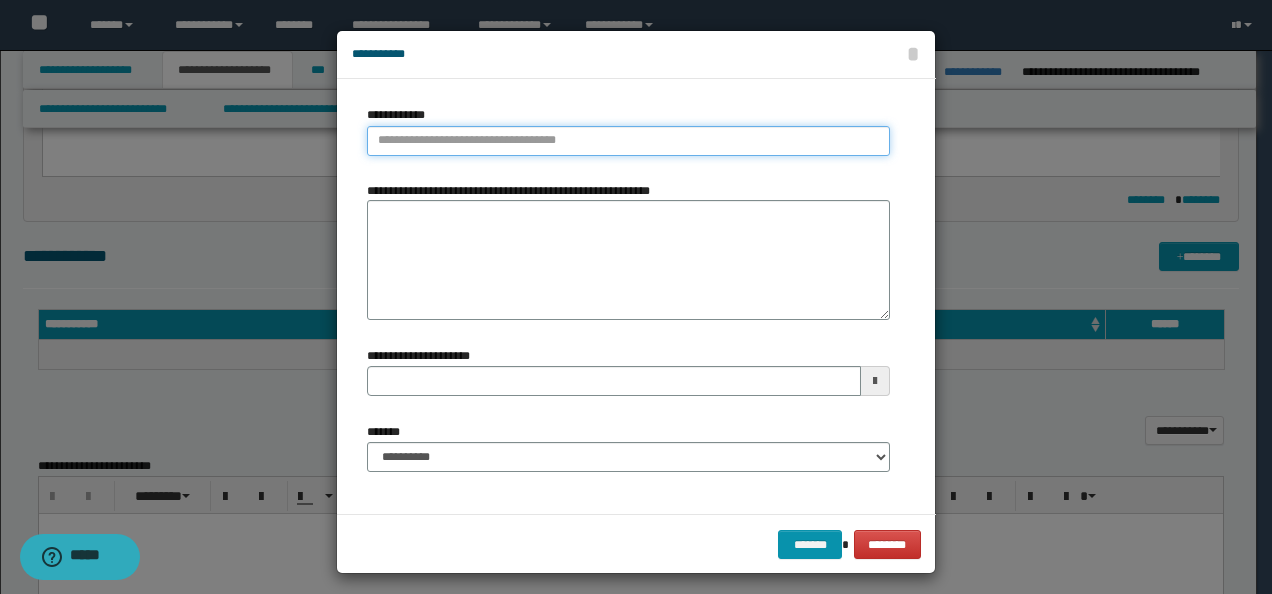 click on "**********" at bounding box center (628, 141) 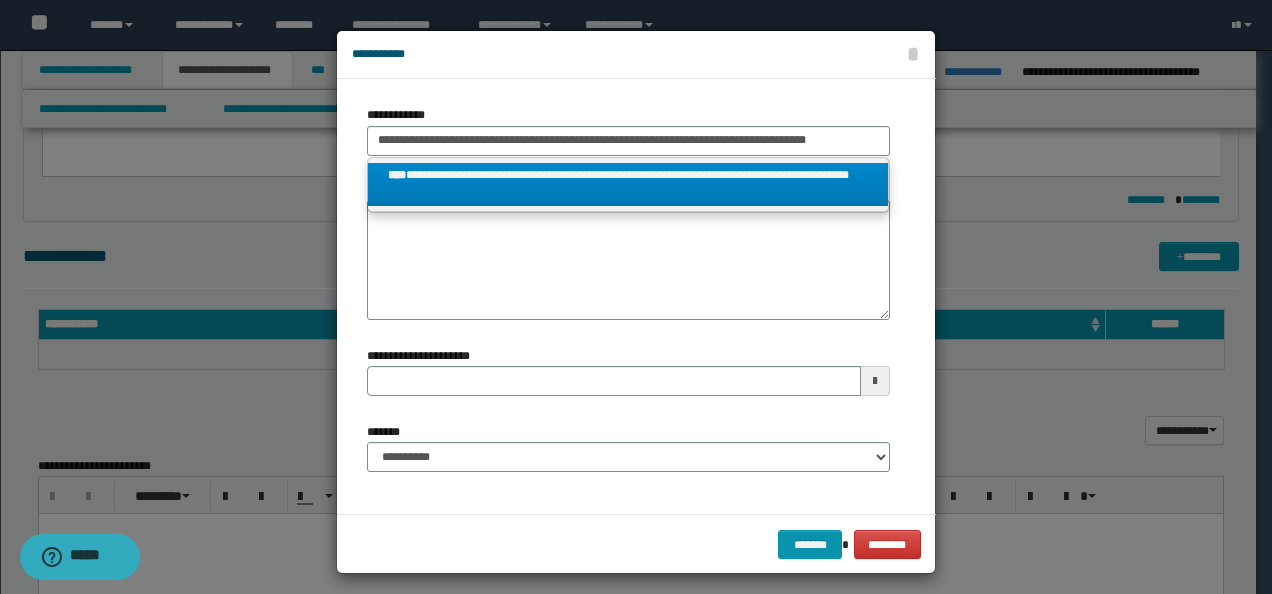 click on "**********" at bounding box center (628, 185) 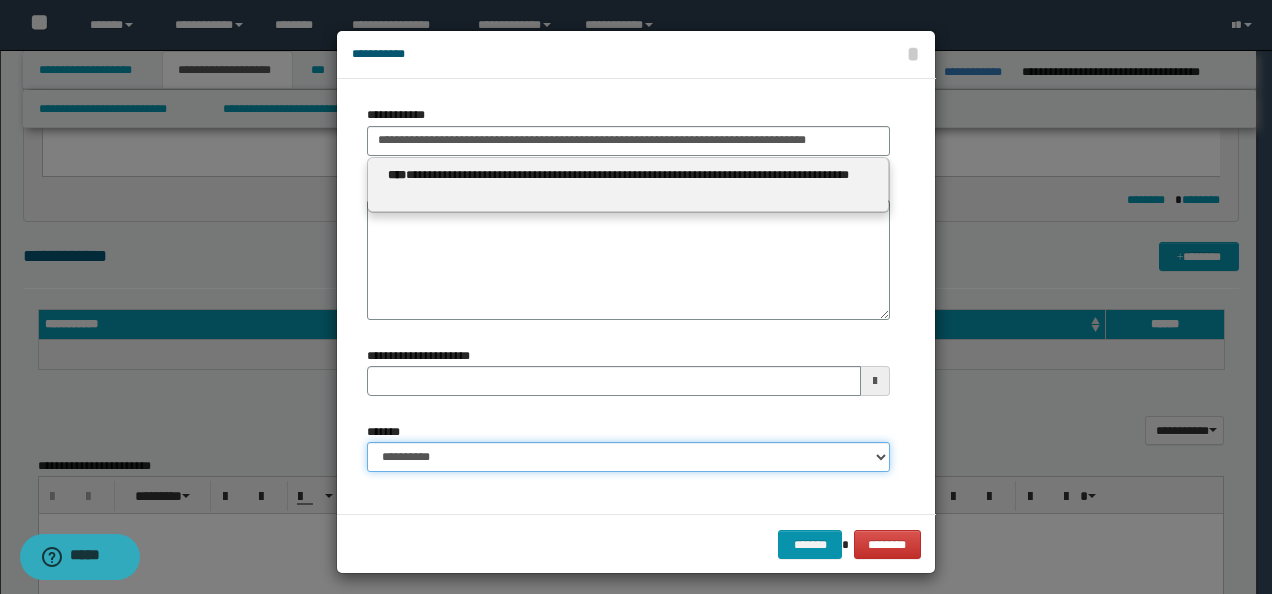 click on "**********" at bounding box center (628, 457) 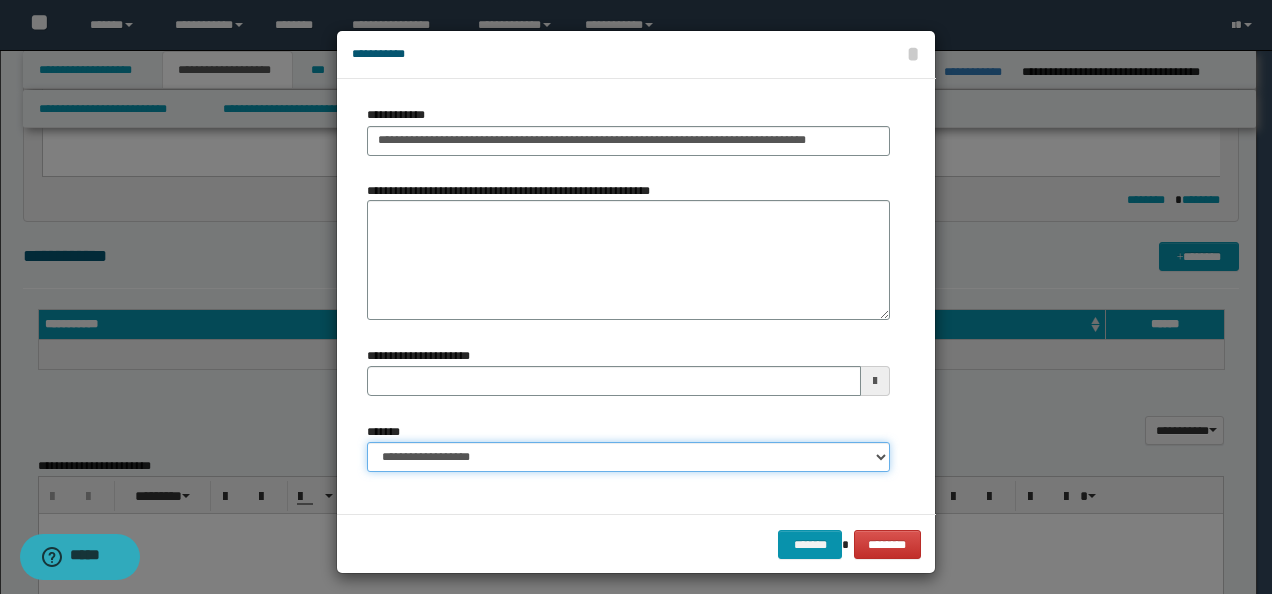 click on "**********" at bounding box center (628, 457) 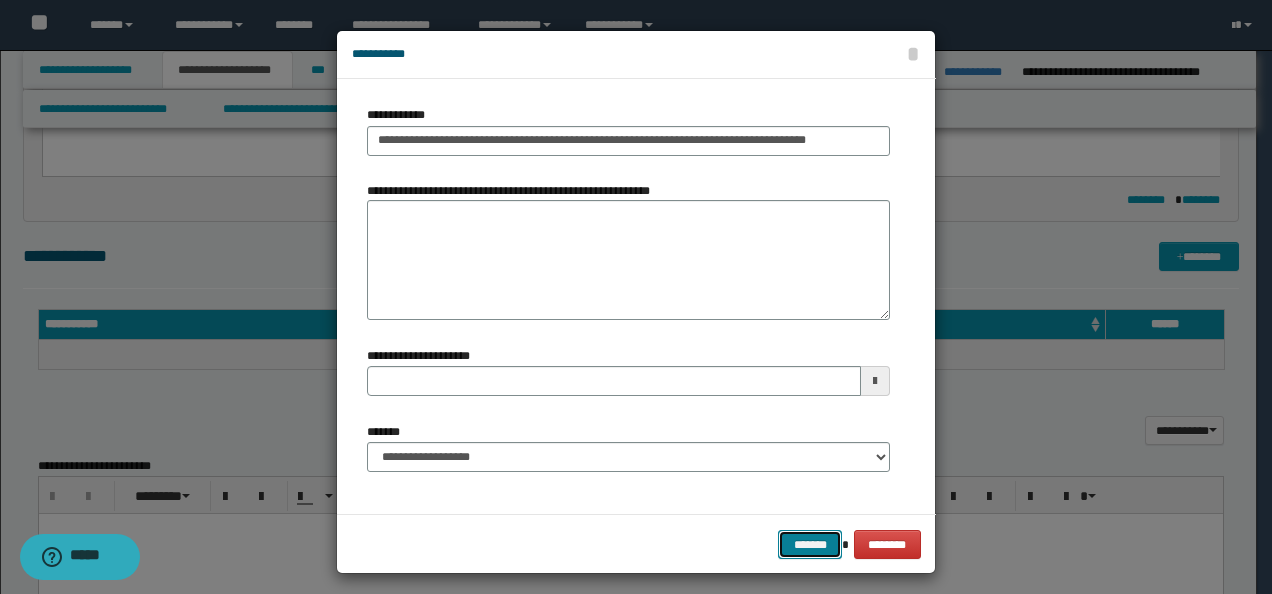 click on "*******" at bounding box center [810, 544] 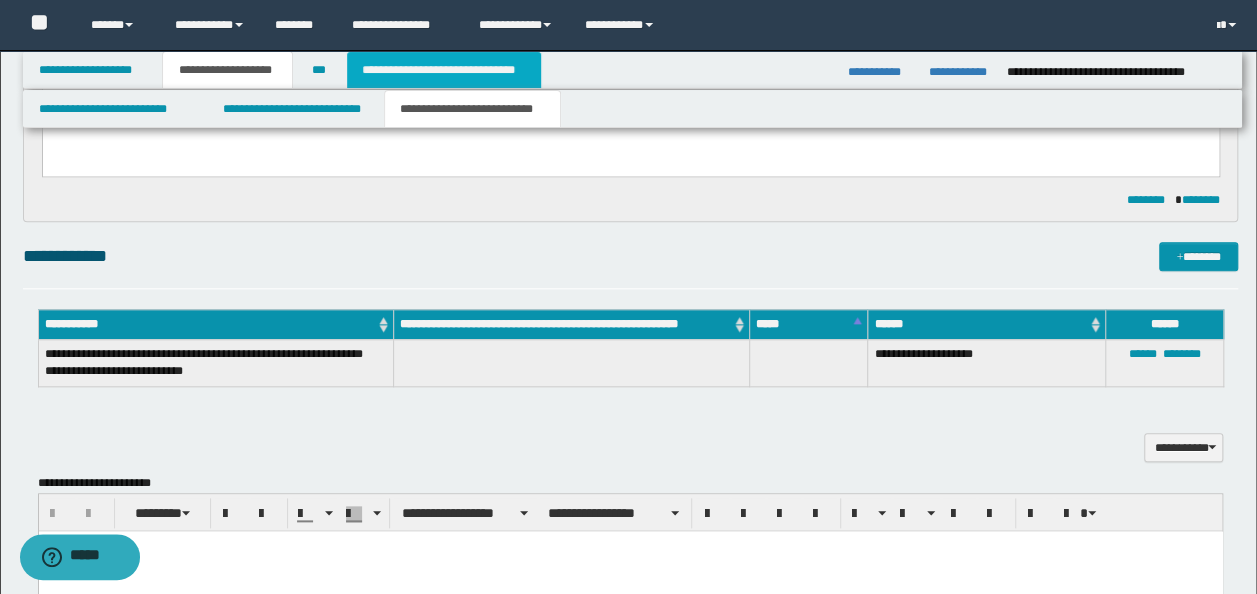 click on "**********" at bounding box center [444, 70] 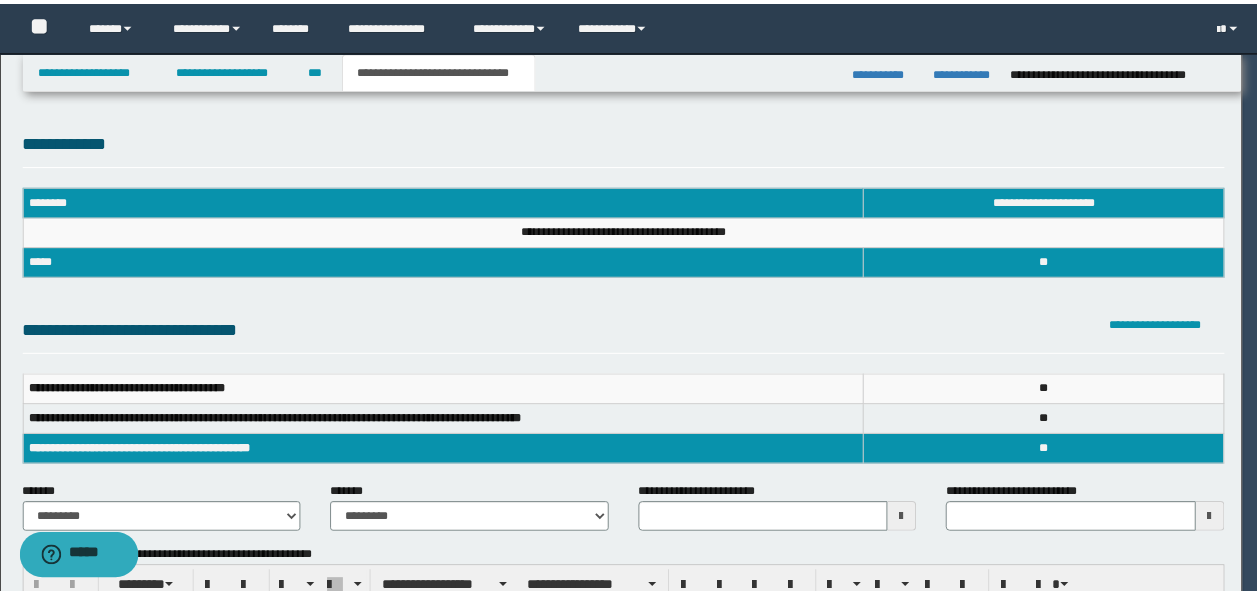 scroll, scrollTop: 0, scrollLeft: 0, axis: both 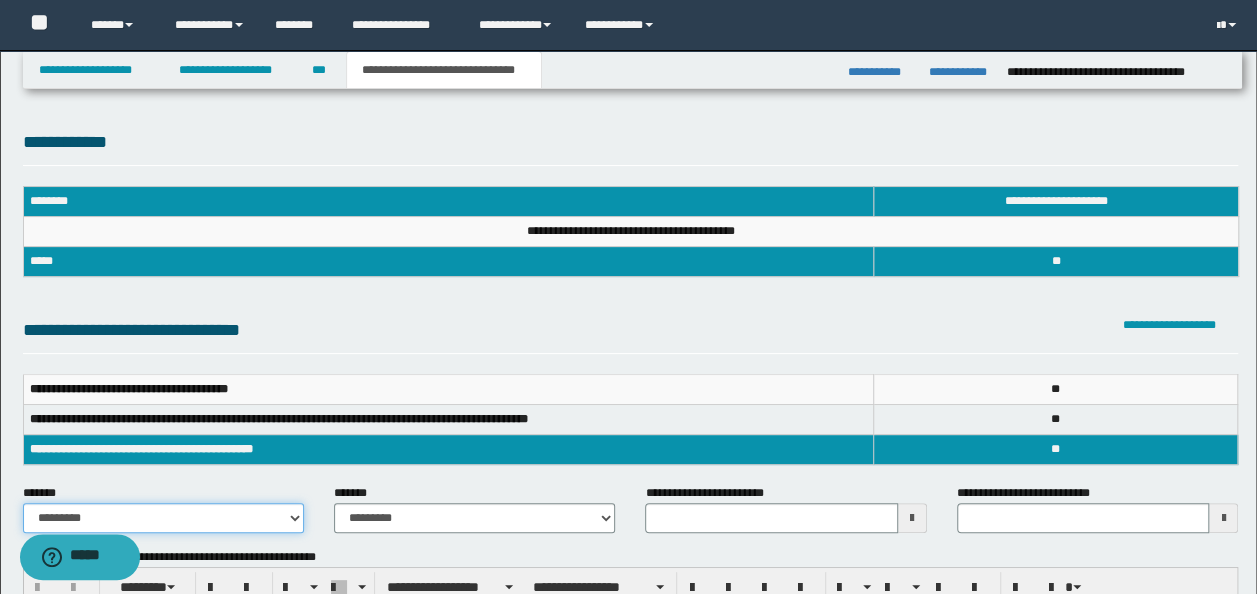 click on "**********" at bounding box center [163, 518] 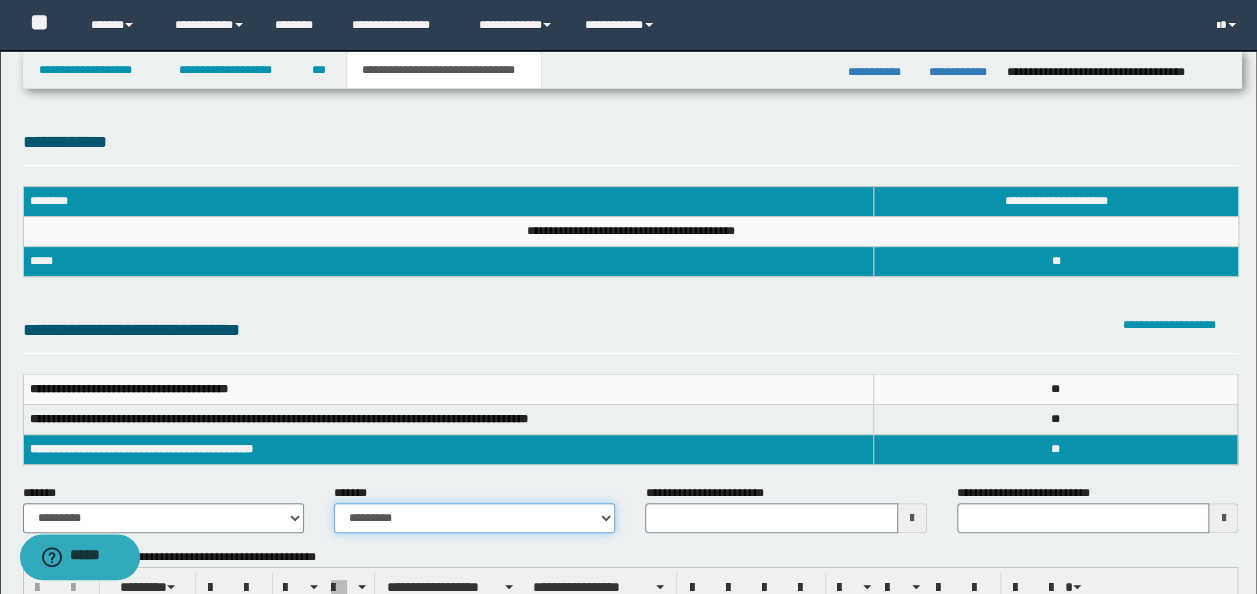 click on "**********" at bounding box center (474, 518) 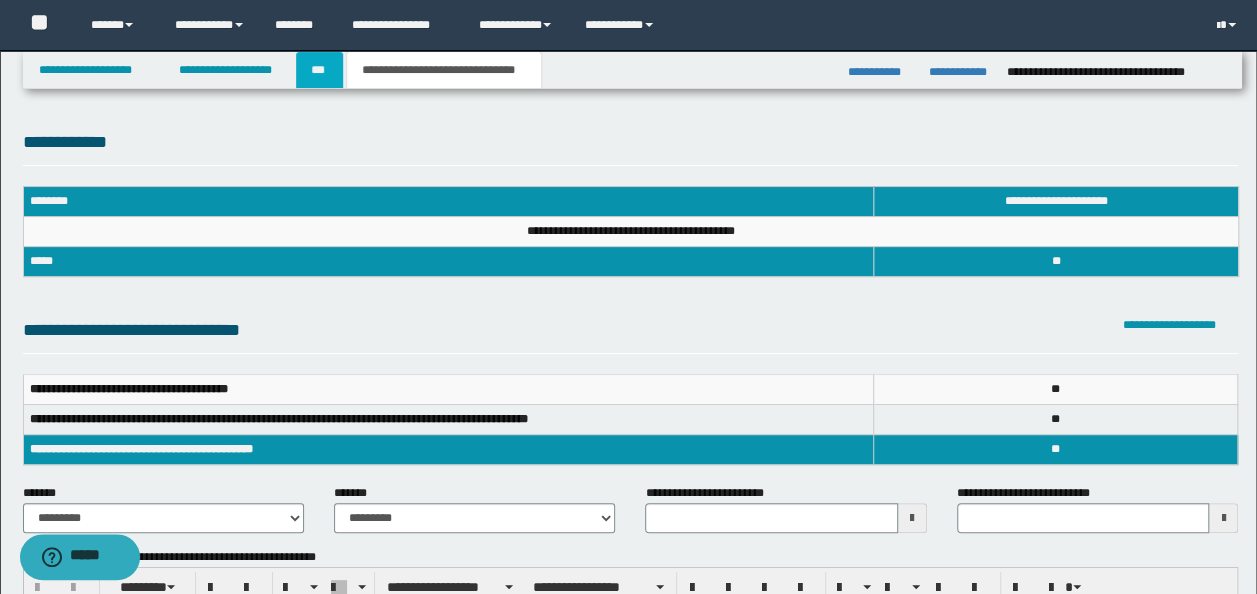 click on "***" at bounding box center (319, 70) 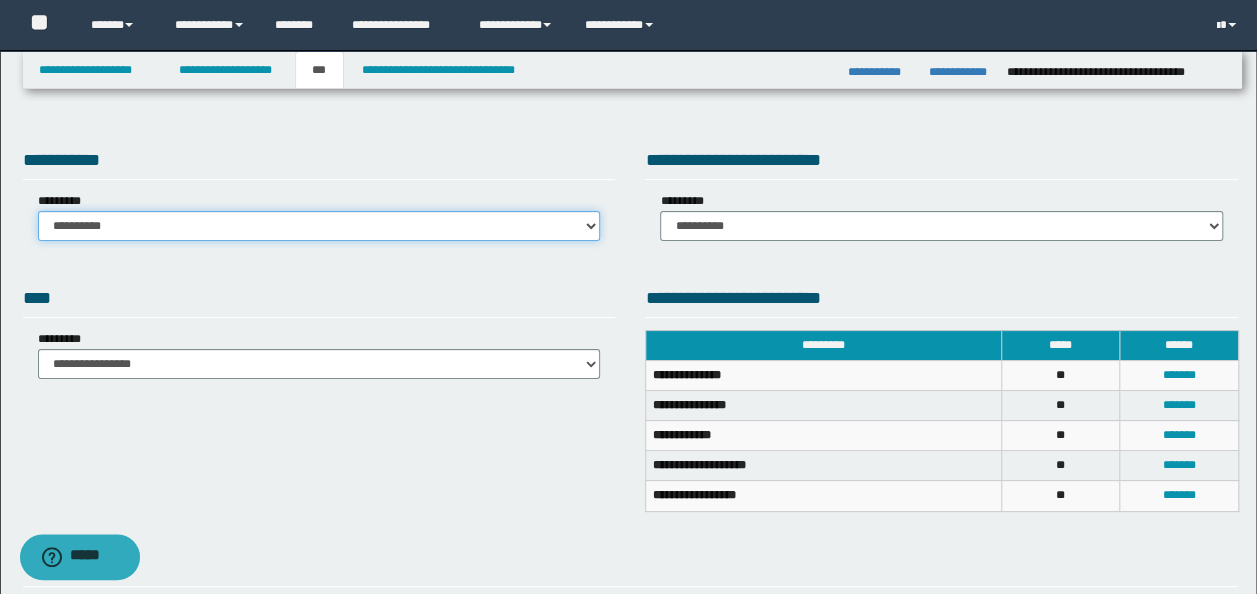 click on "**********" at bounding box center [319, 226] 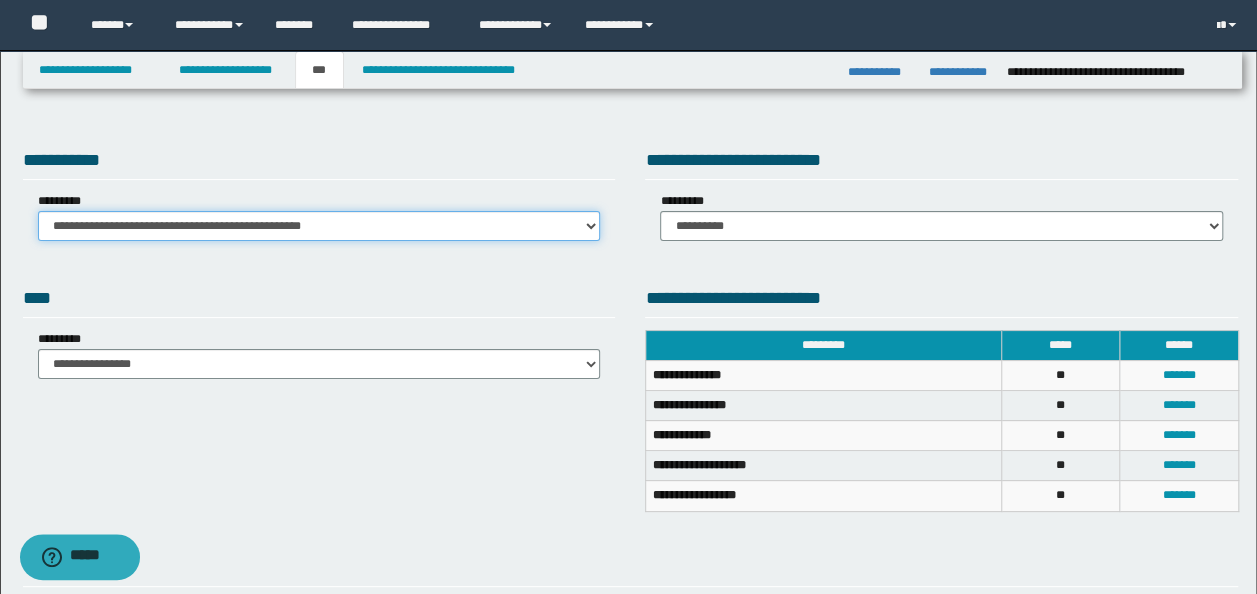 click on "**********" at bounding box center (319, 226) 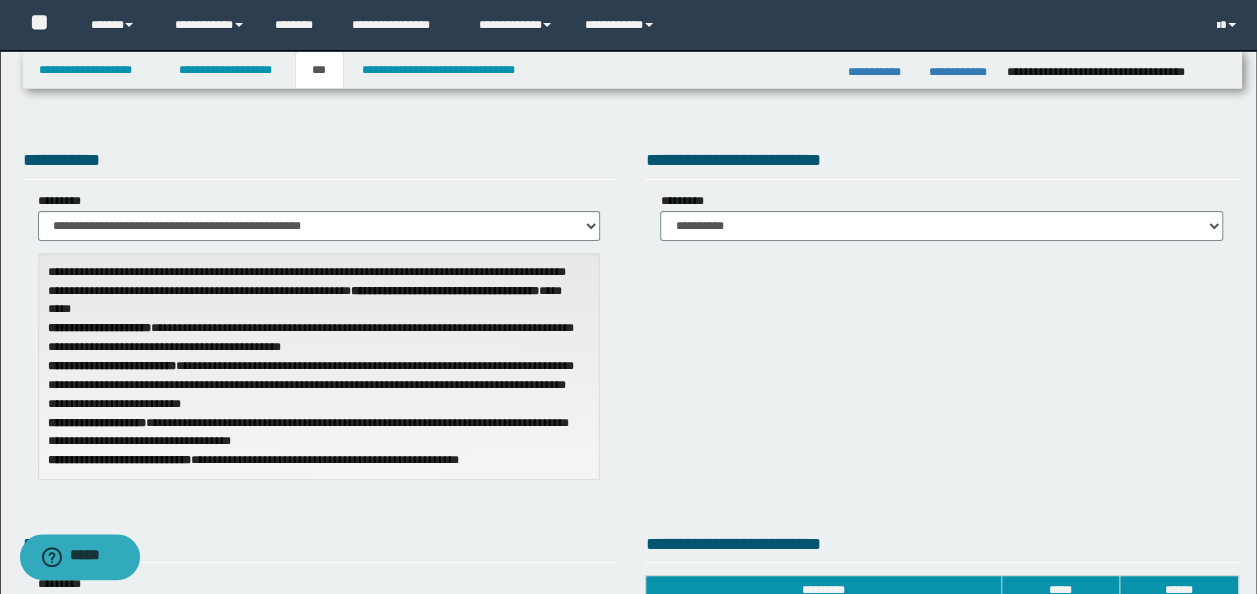 click on "**********" at bounding box center [319, 320] 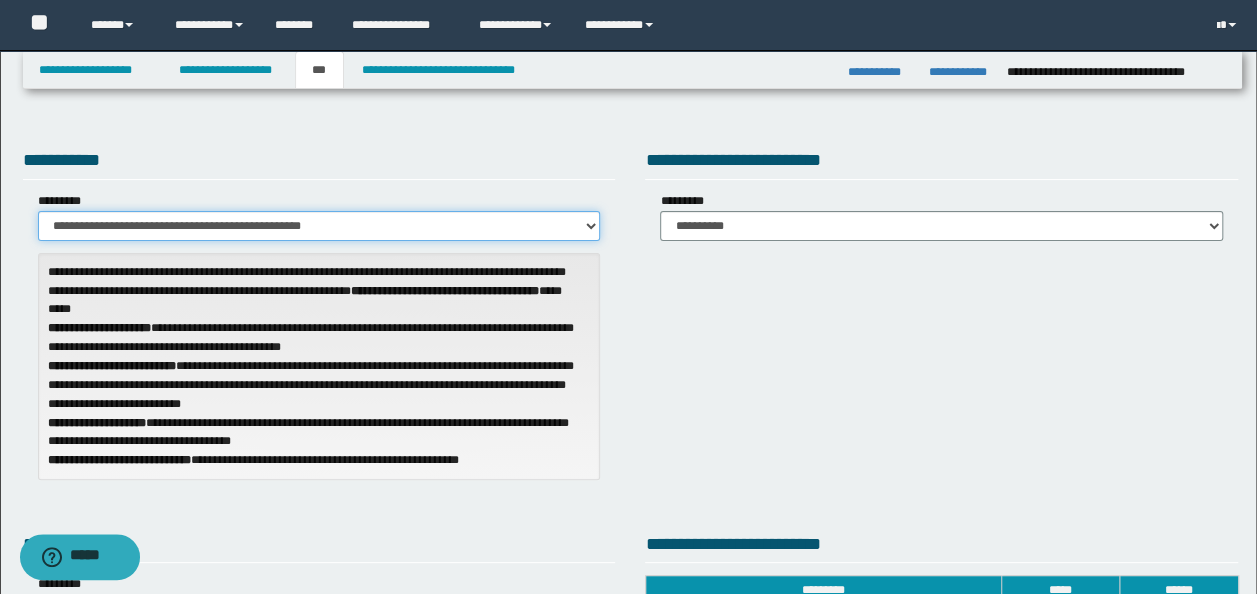 click on "**********" at bounding box center [319, 226] 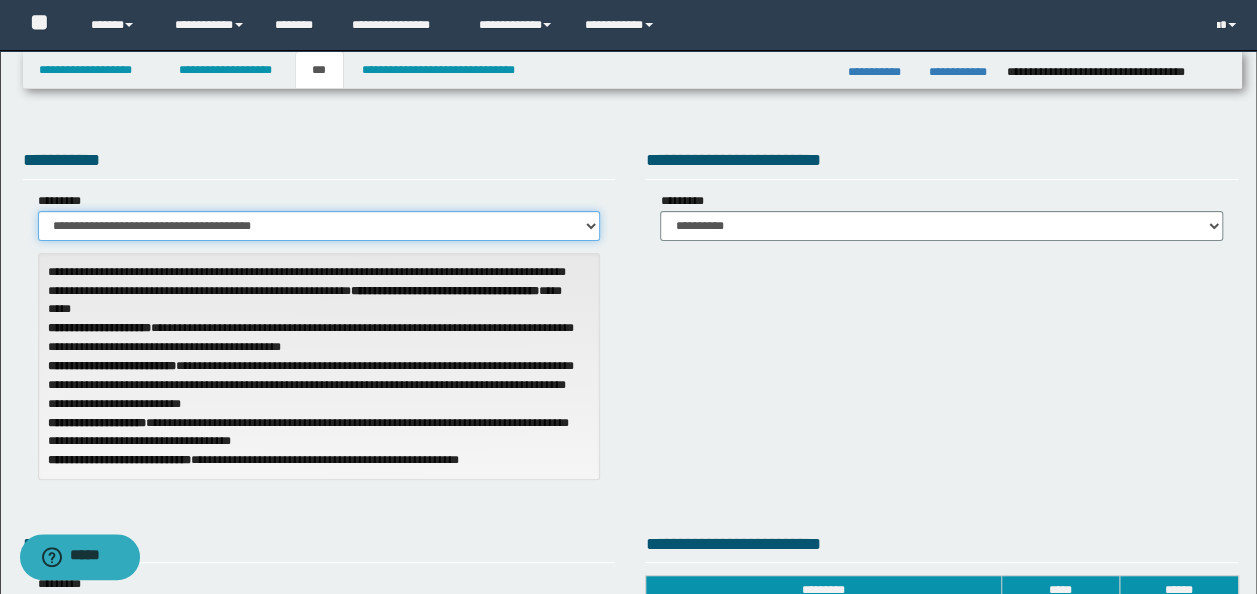 click on "**********" at bounding box center [319, 226] 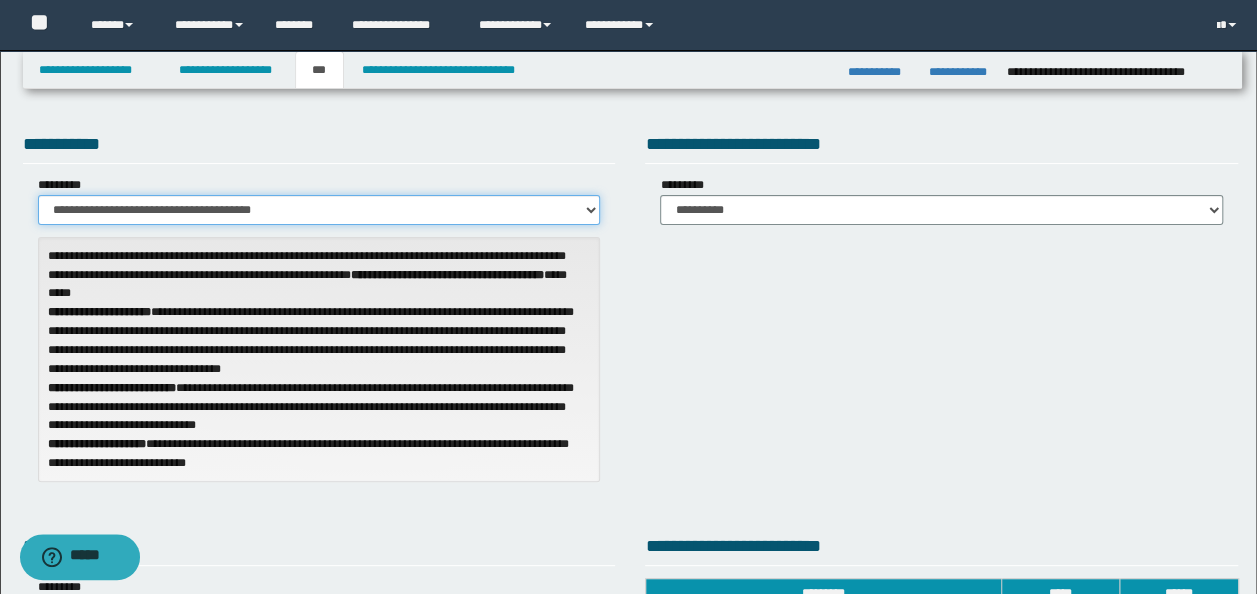 scroll, scrollTop: 0, scrollLeft: 0, axis: both 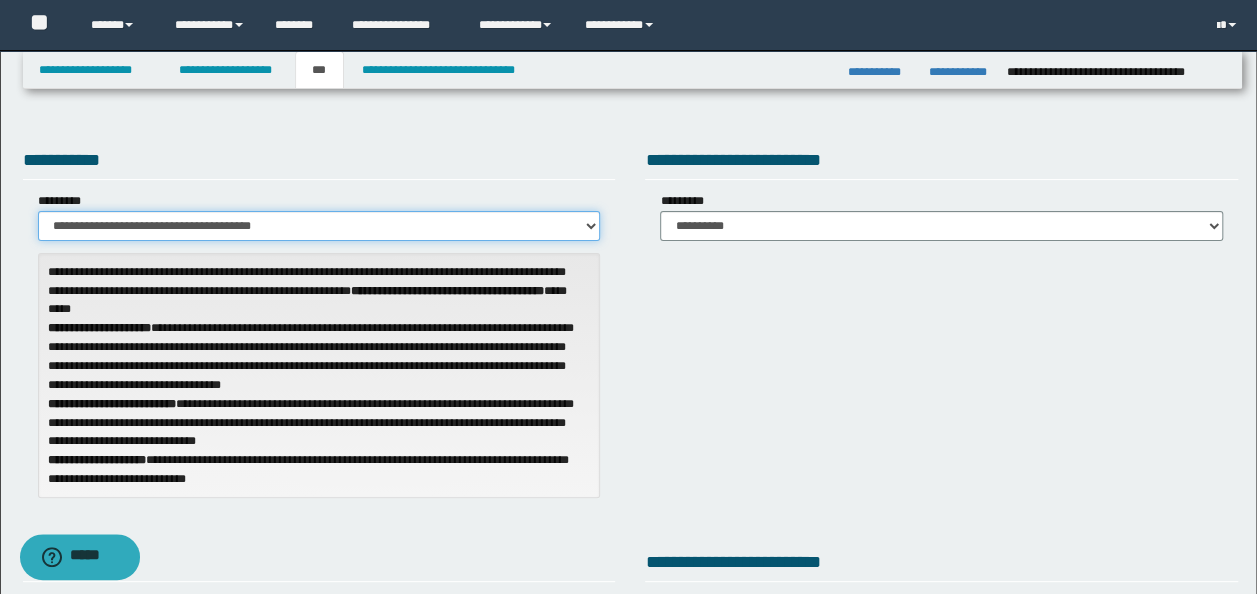 click on "**********" at bounding box center (319, 226) 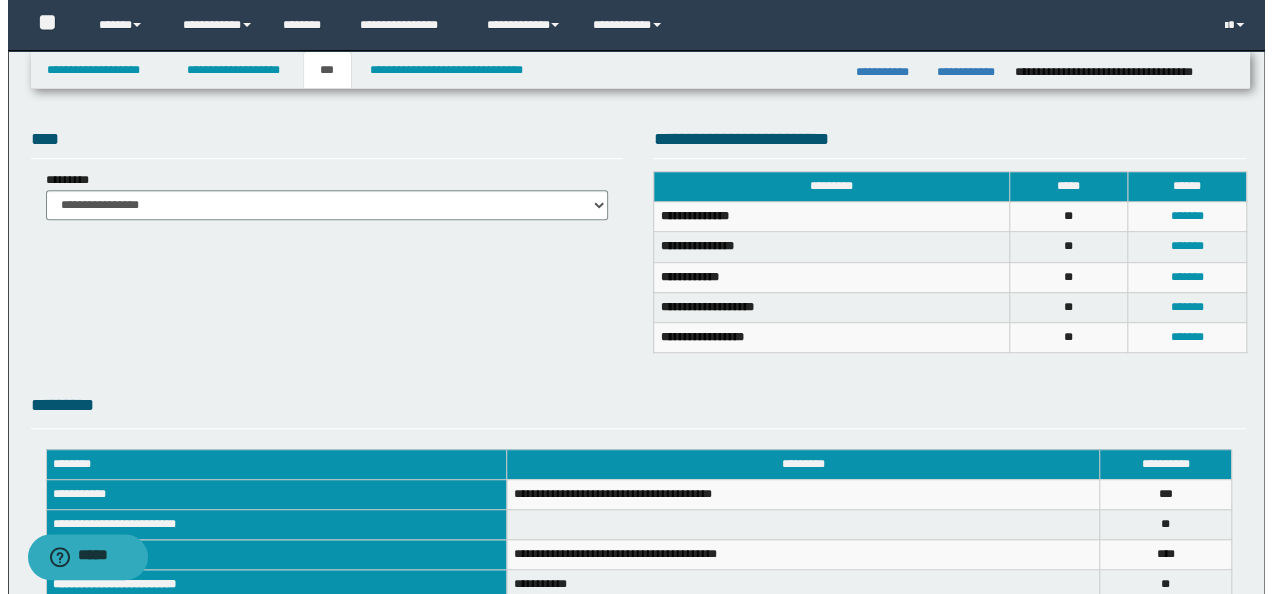 scroll, scrollTop: 400, scrollLeft: 0, axis: vertical 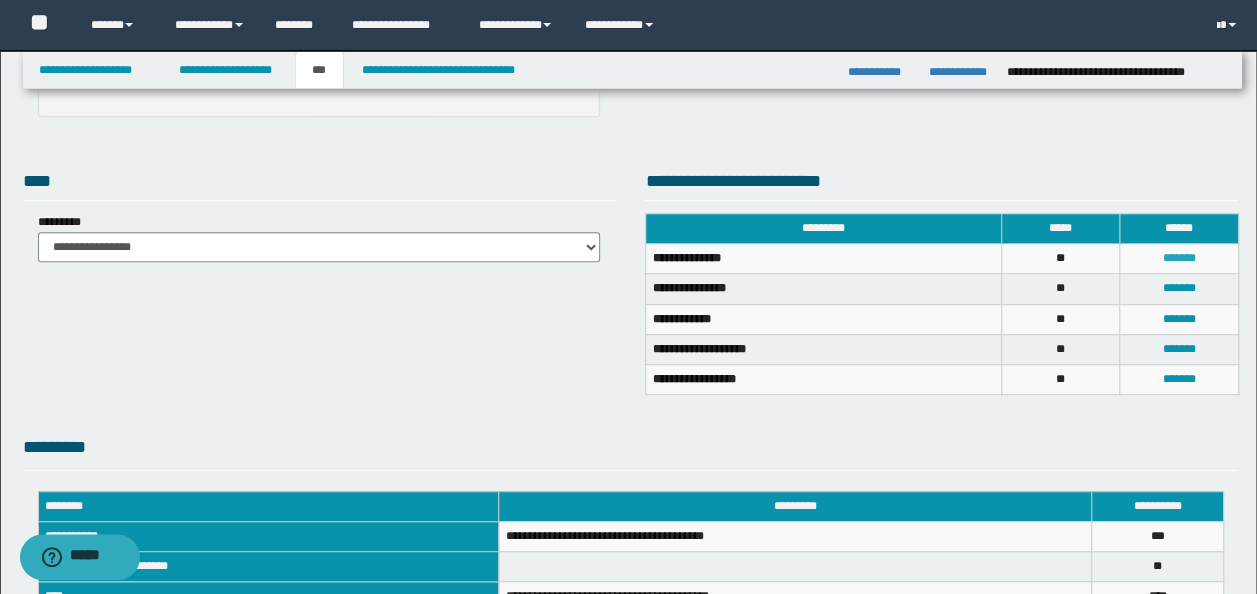 click on "*******" at bounding box center (1178, 258) 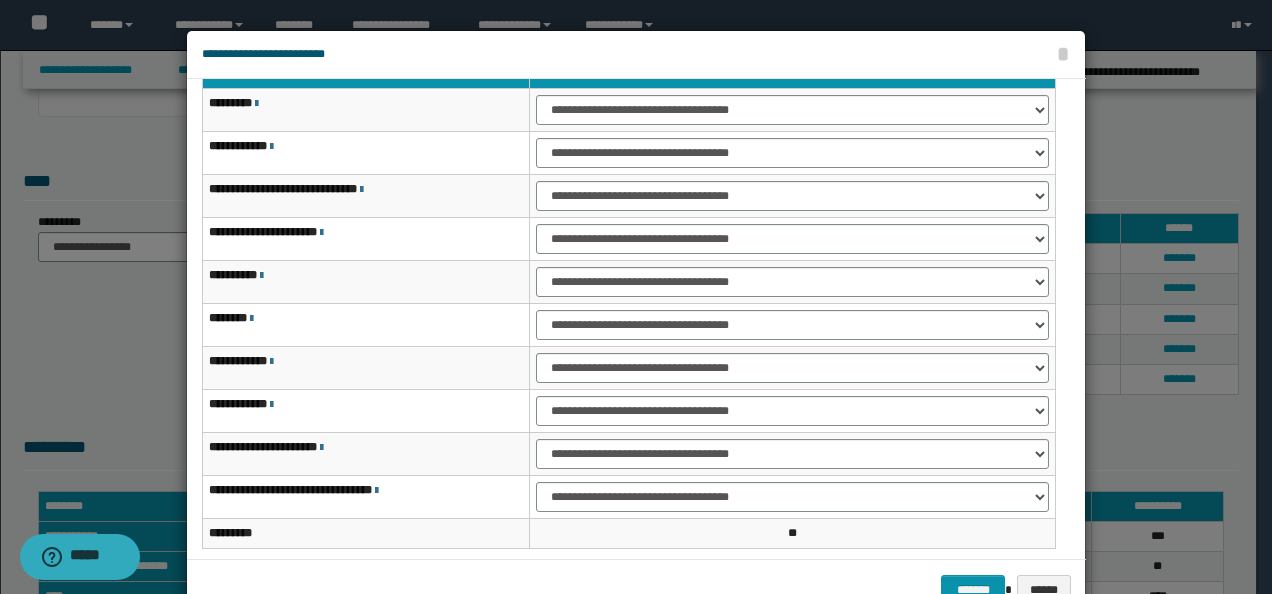scroll, scrollTop: 116, scrollLeft: 0, axis: vertical 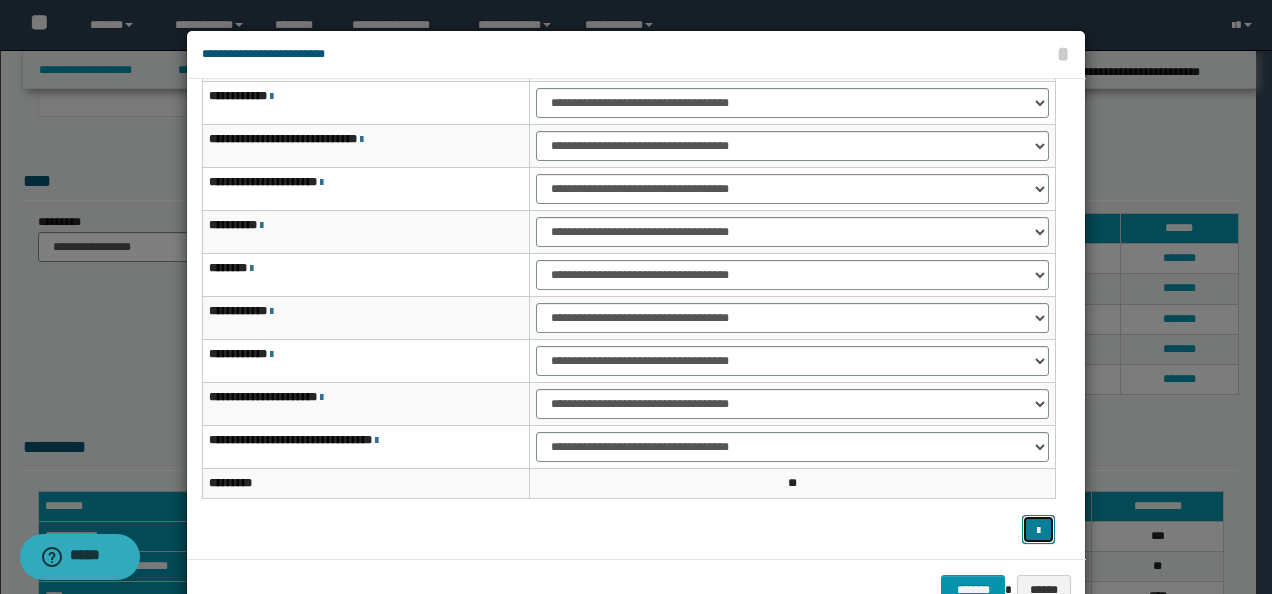click at bounding box center (1038, 531) 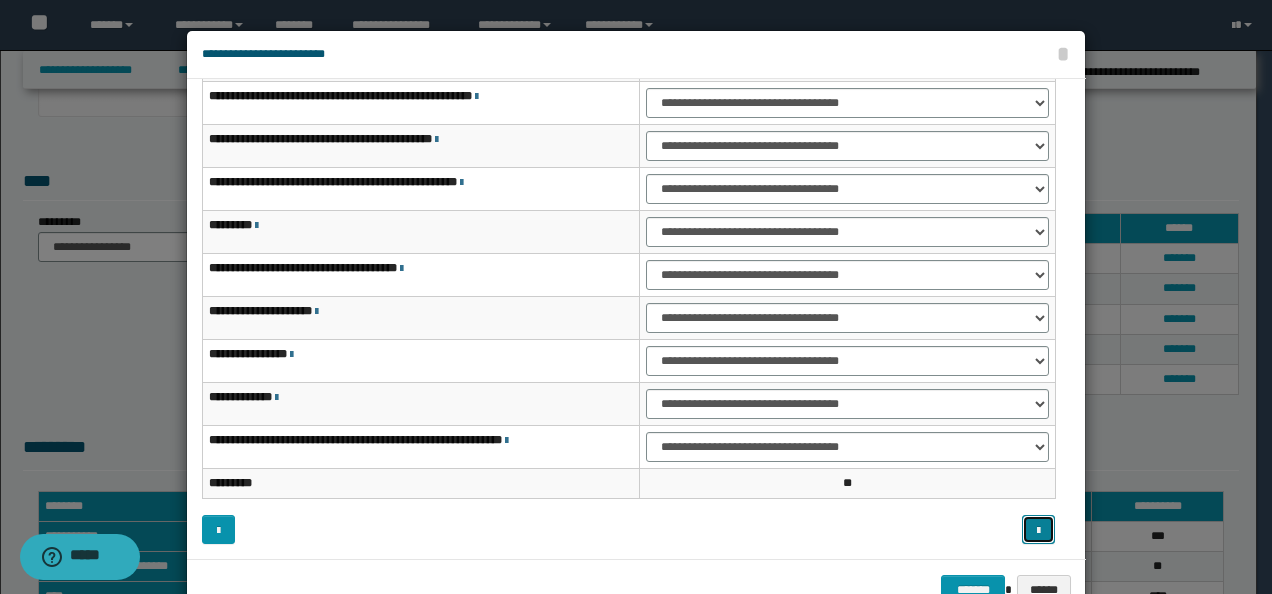 click at bounding box center (1038, 531) 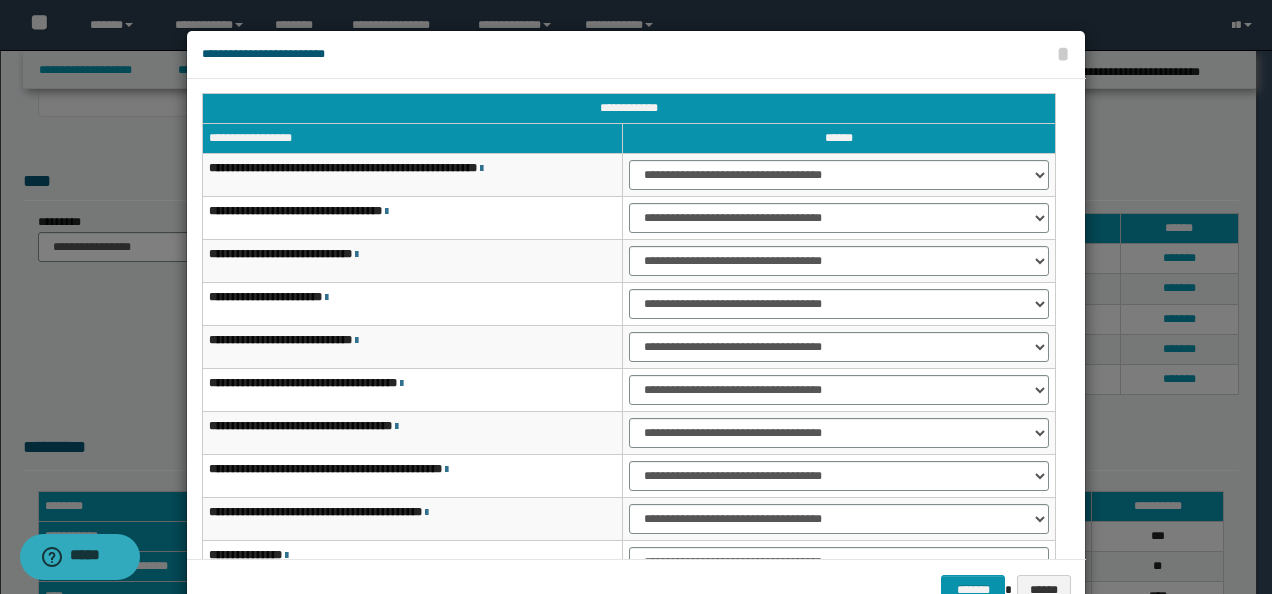 scroll, scrollTop: 0, scrollLeft: 0, axis: both 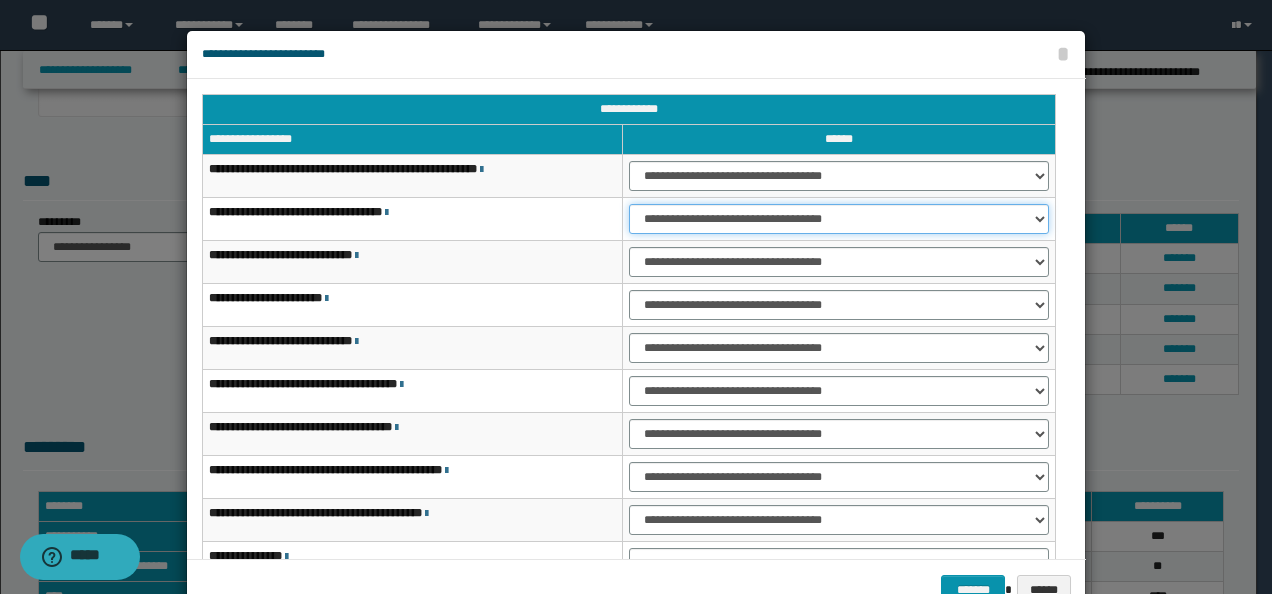 drag, startPoint x: 658, startPoint y: 220, endPoint x: 654, endPoint y: 232, distance: 12.649111 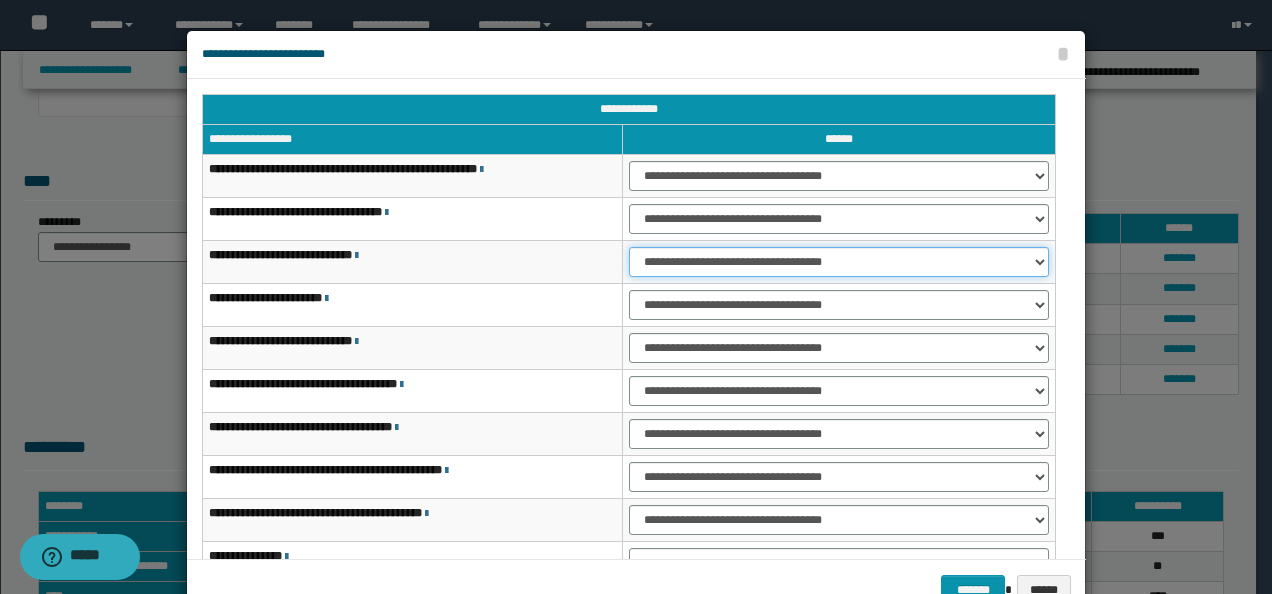 click on "**********" at bounding box center (839, 262) 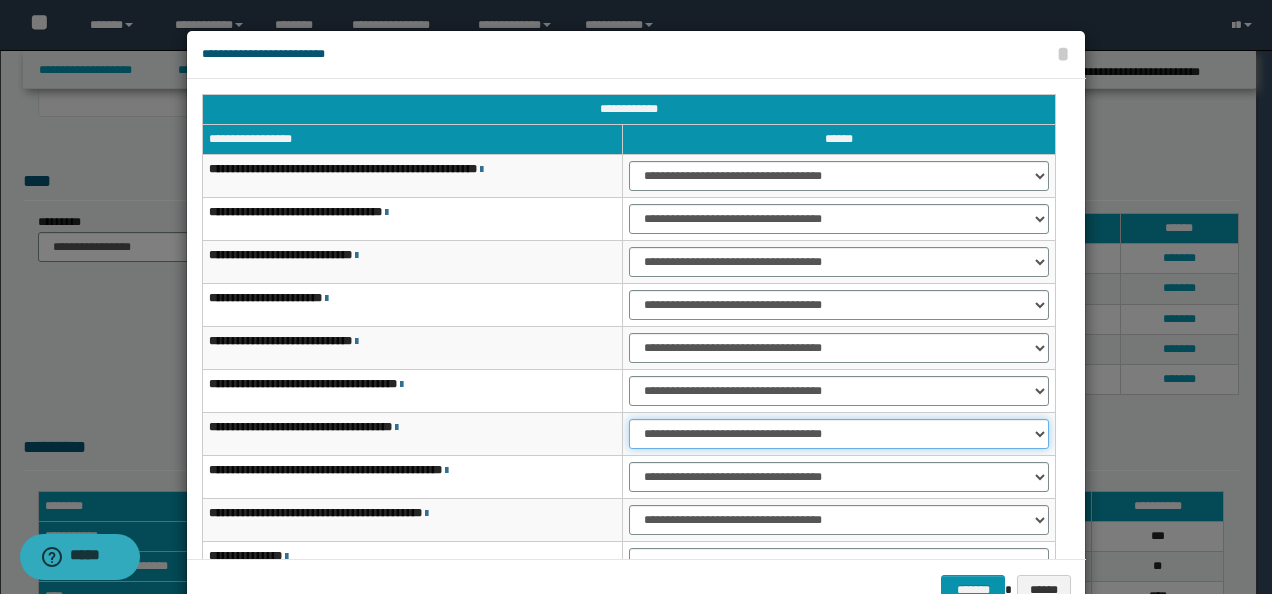 drag, startPoint x: 658, startPoint y: 434, endPoint x: 658, endPoint y: 448, distance: 14 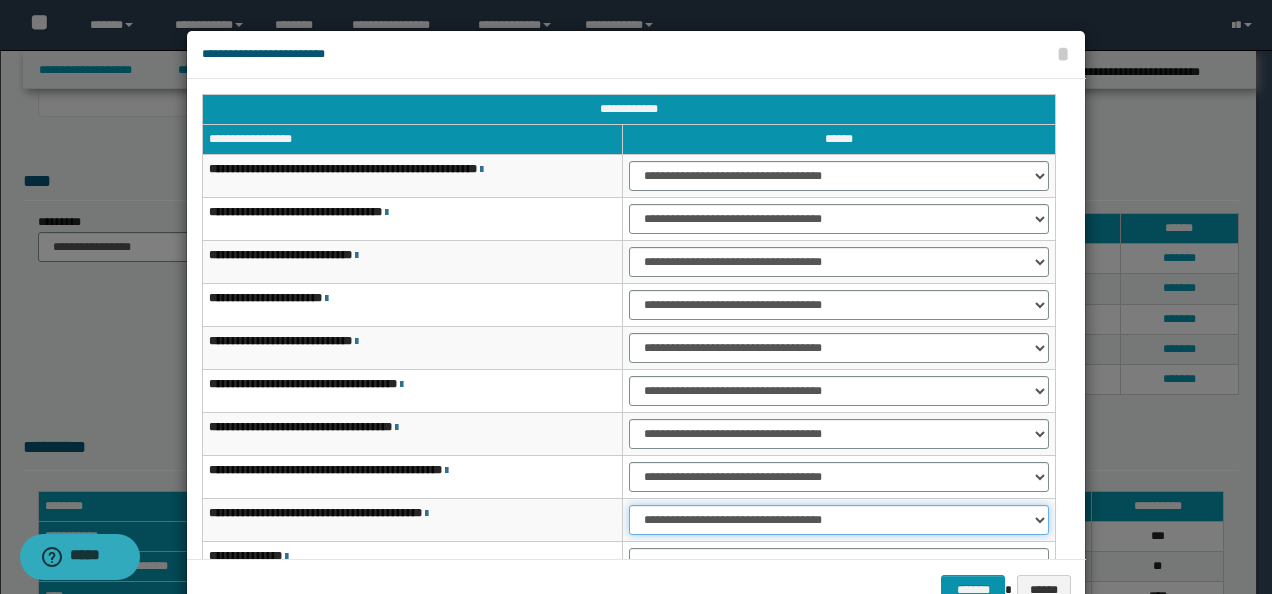 click on "**********" at bounding box center (839, 520) 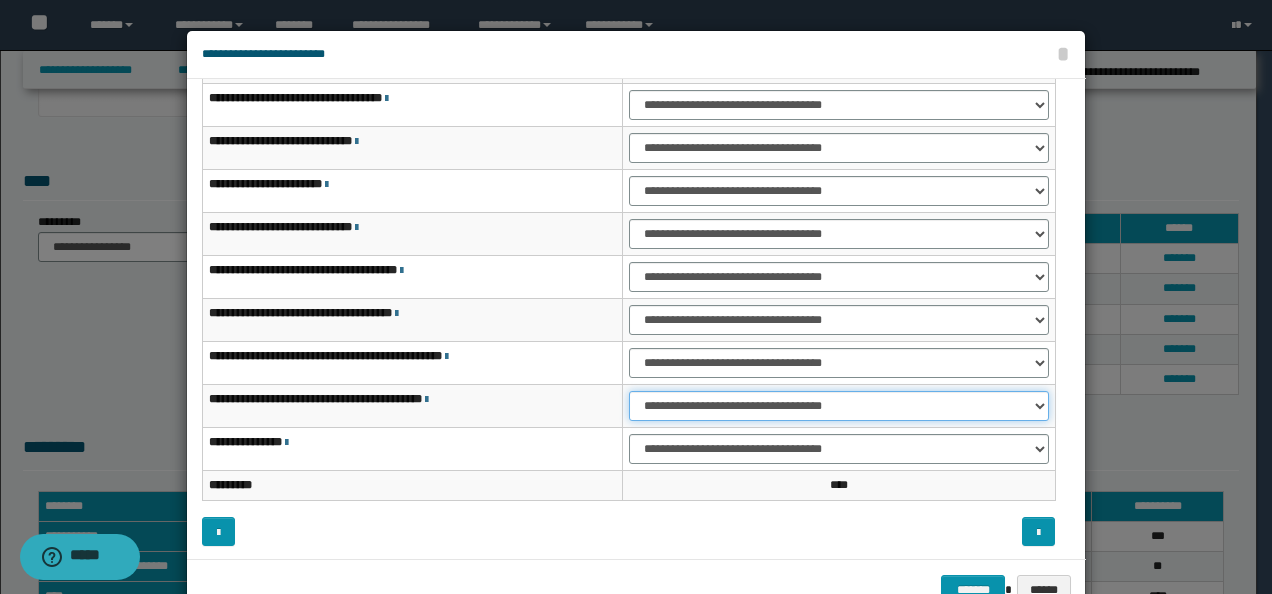 scroll, scrollTop: 116, scrollLeft: 0, axis: vertical 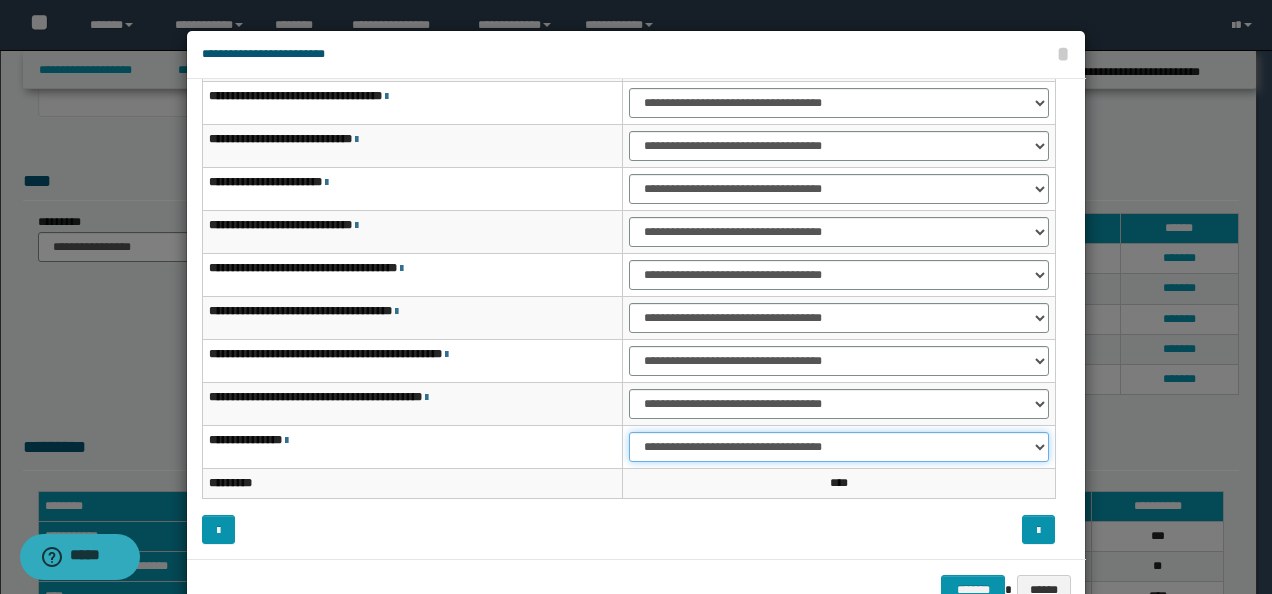 drag, startPoint x: 673, startPoint y: 444, endPoint x: 672, endPoint y: 428, distance: 16.03122 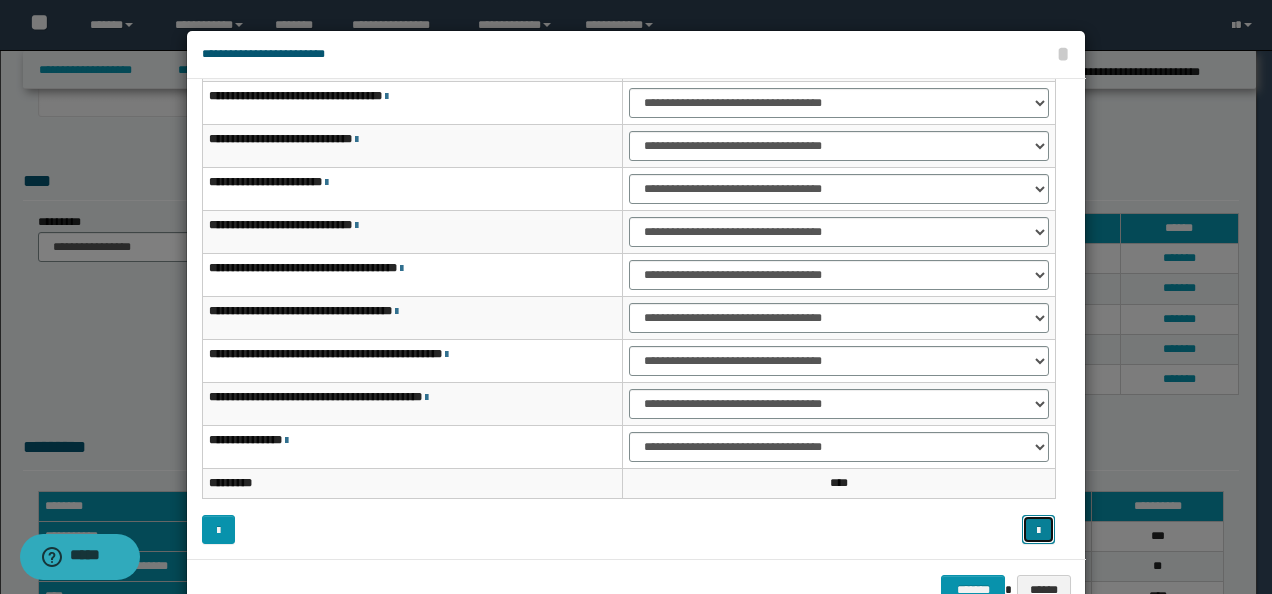 click at bounding box center [1038, 529] 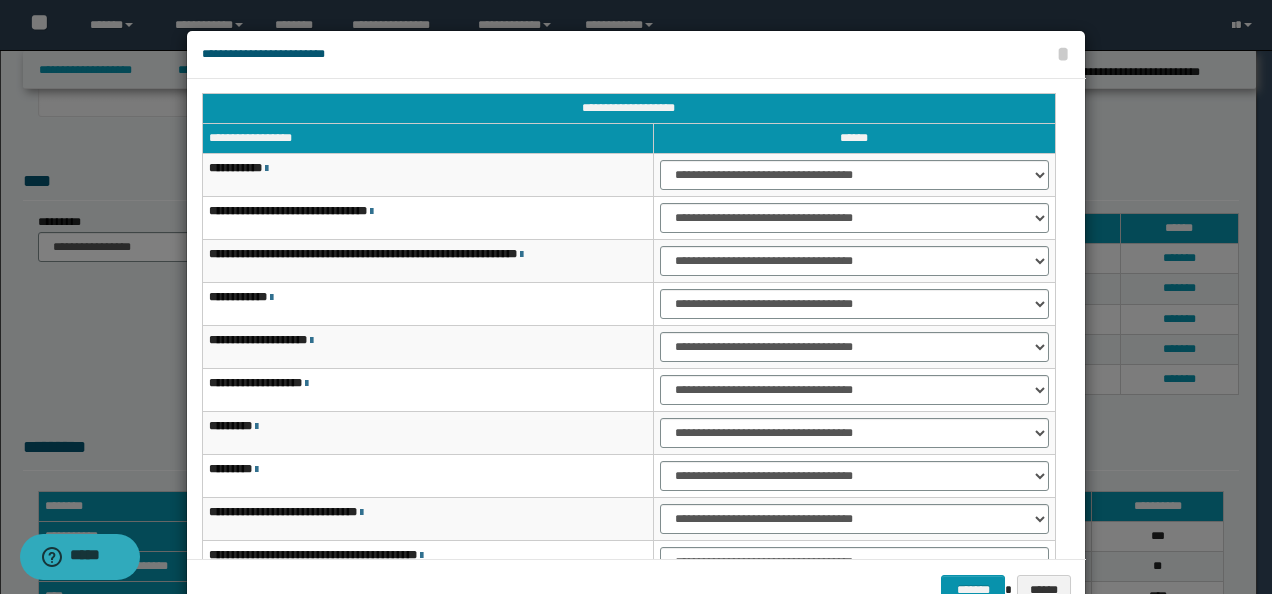 scroll, scrollTop: 0, scrollLeft: 0, axis: both 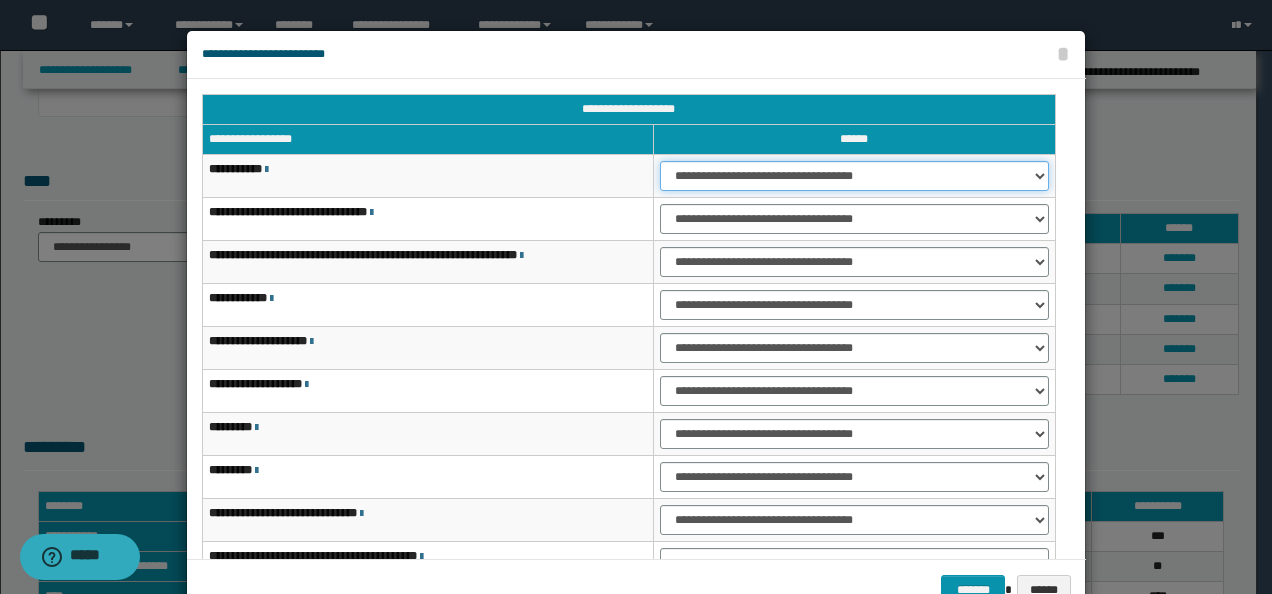 drag, startPoint x: 713, startPoint y: 172, endPoint x: 714, endPoint y: 193, distance: 21.023796 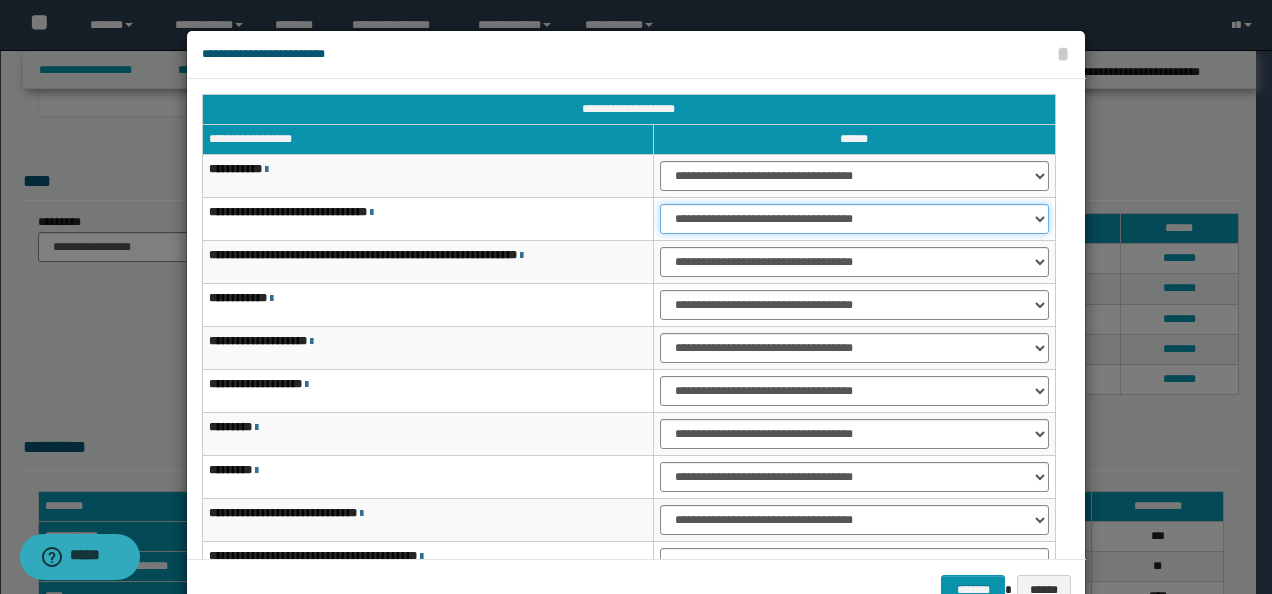 click on "**********" at bounding box center [854, 219] 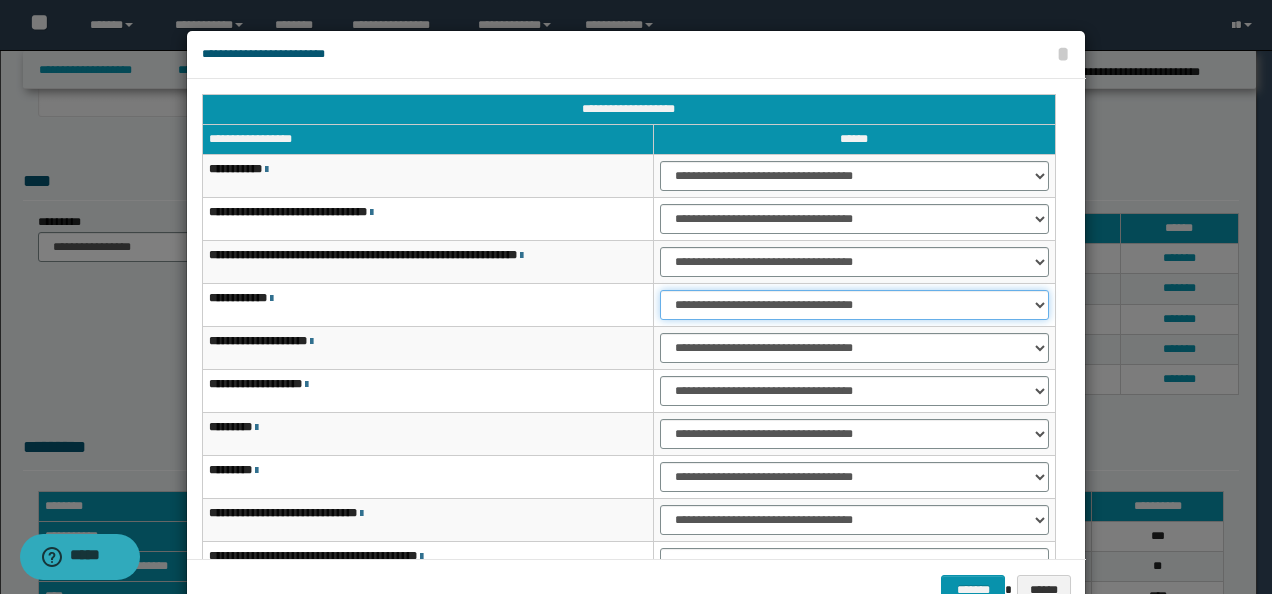click on "**********" at bounding box center (854, 305) 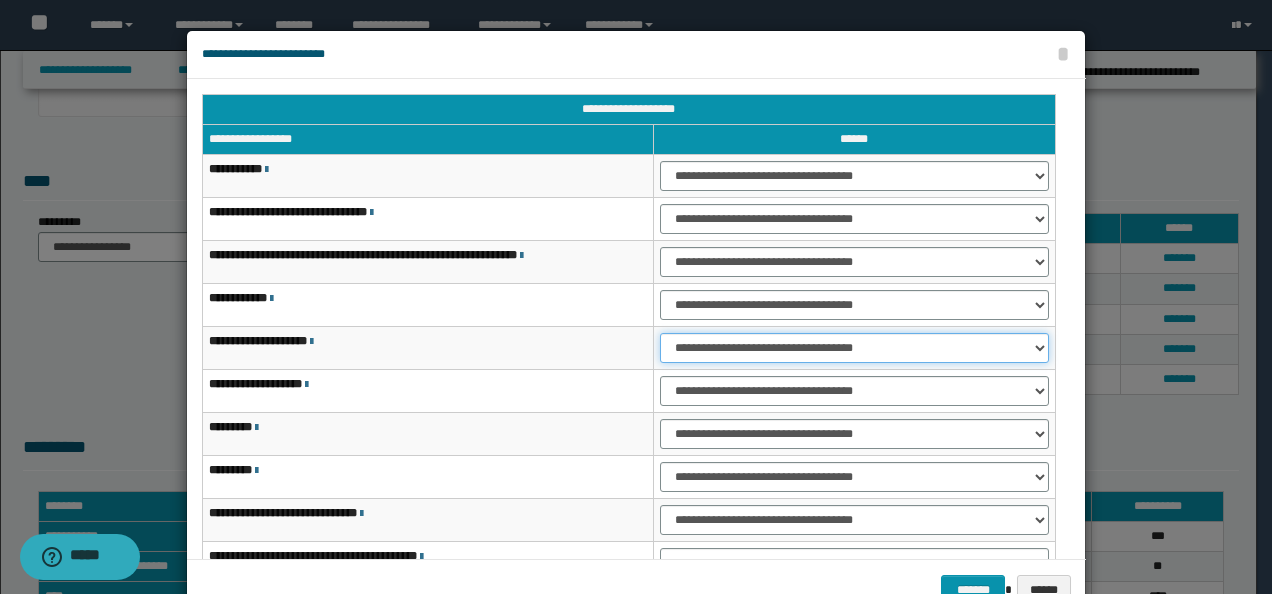 click on "**********" at bounding box center (854, 348) 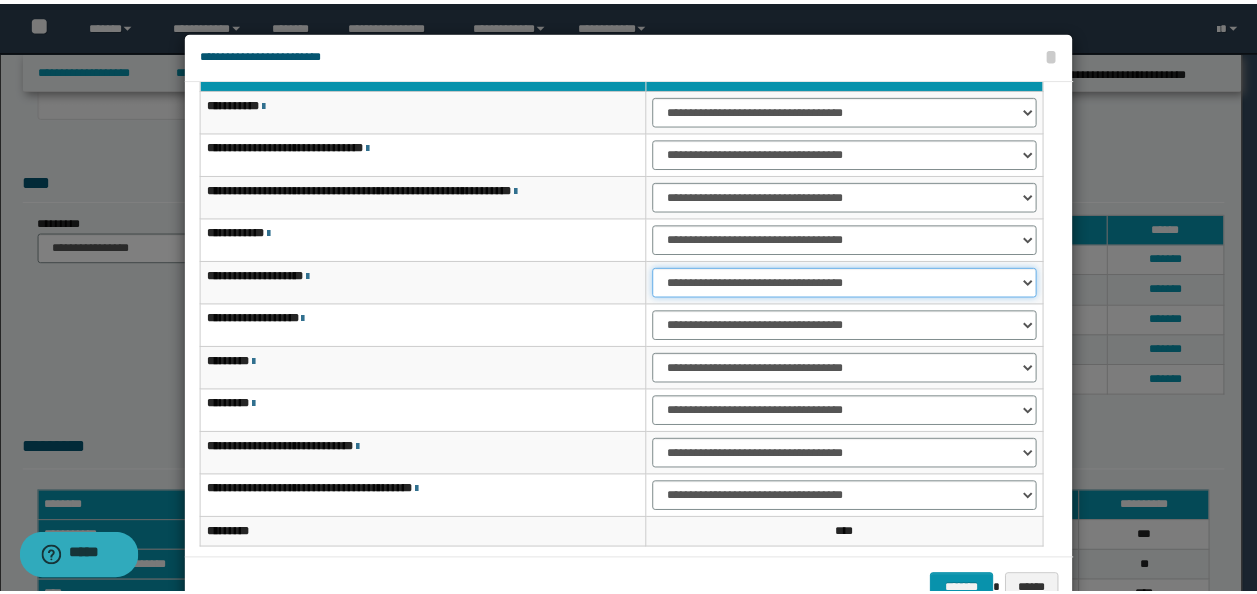 scroll, scrollTop: 116, scrollLeft: 0, axis: vertical 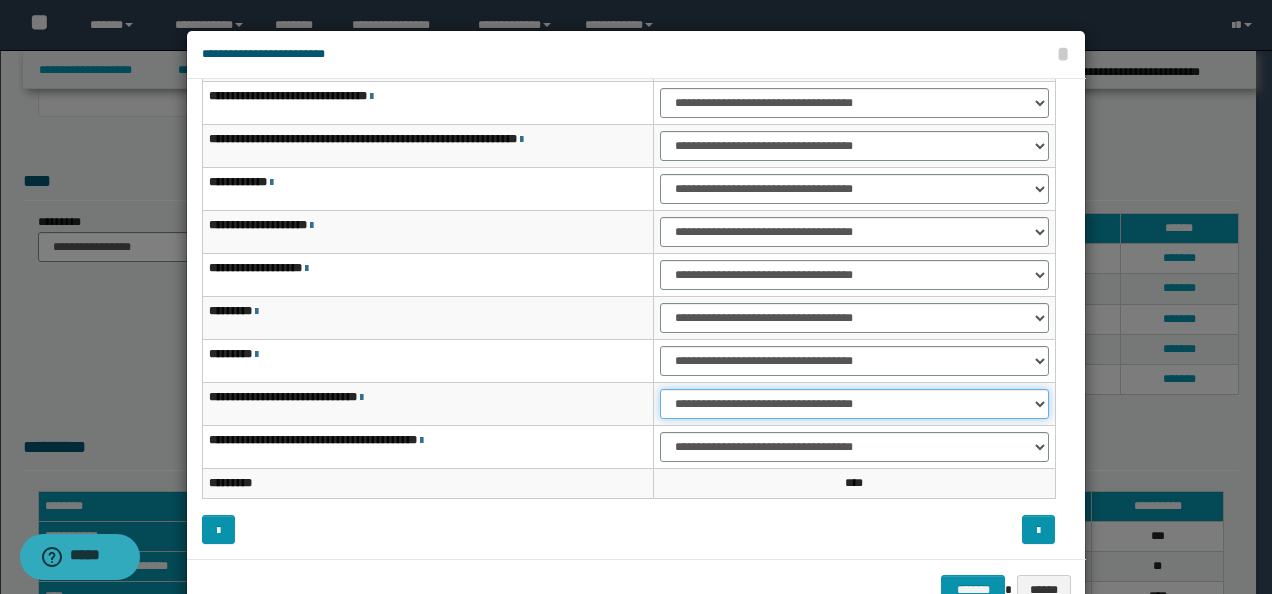 drag, startPoint x: 711, startPoint y: 401, endPoint x: 711, endPoint y: 416, distance: 15 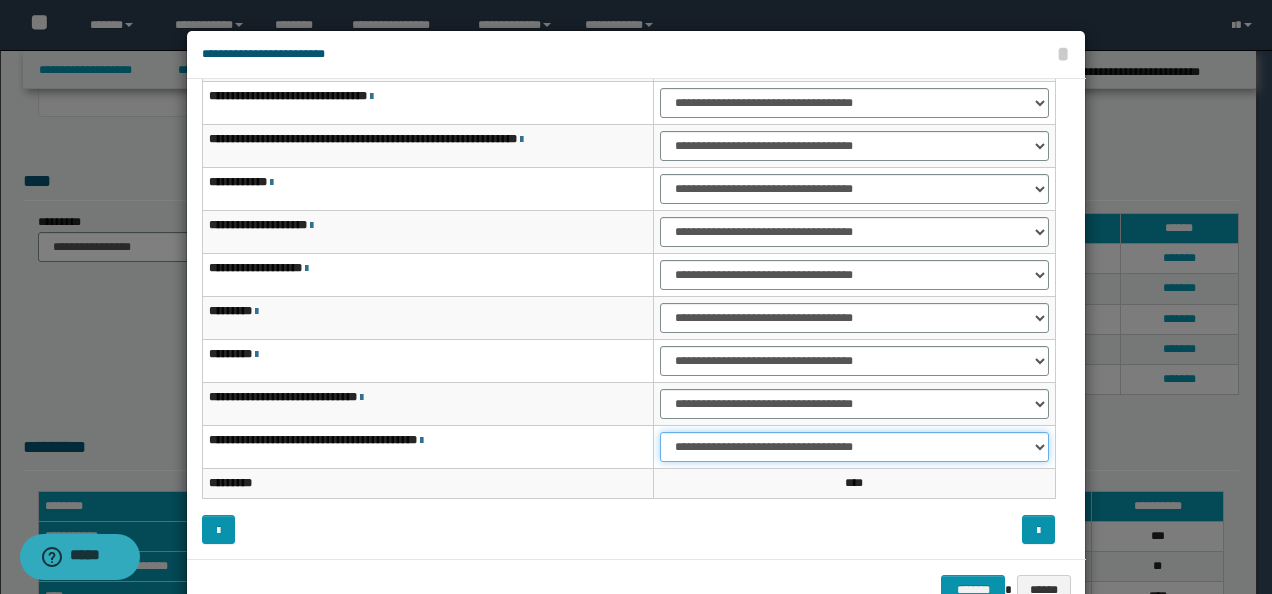 click on "**********" at bounding box center [854, 447] 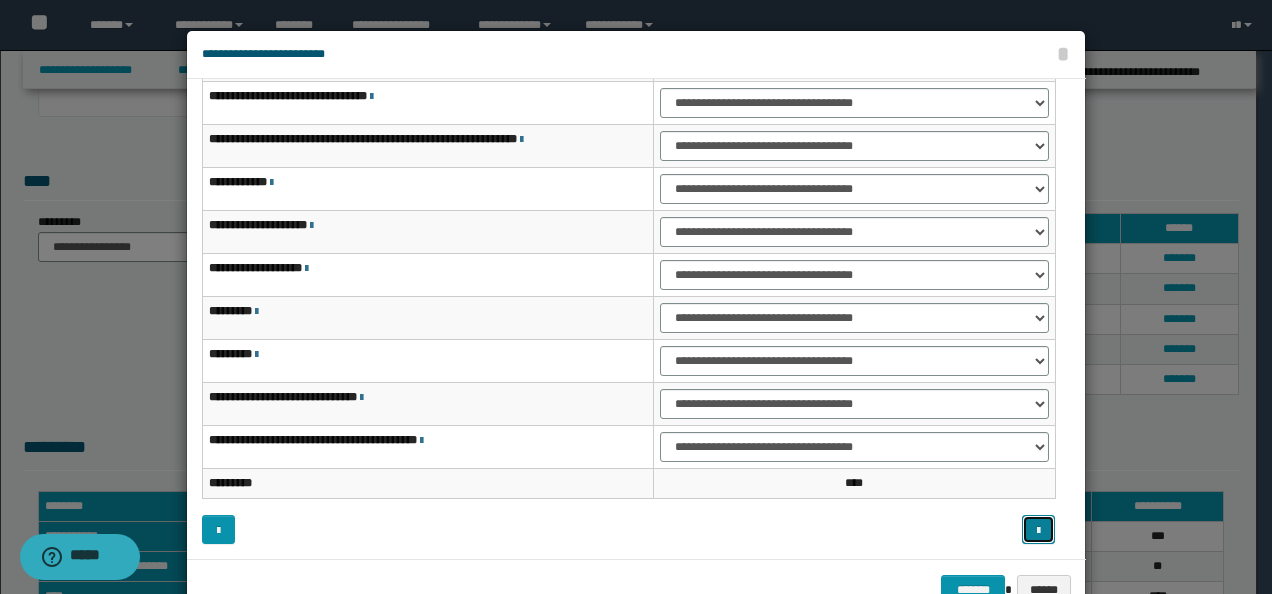 click at bounding box center (1038, 531) 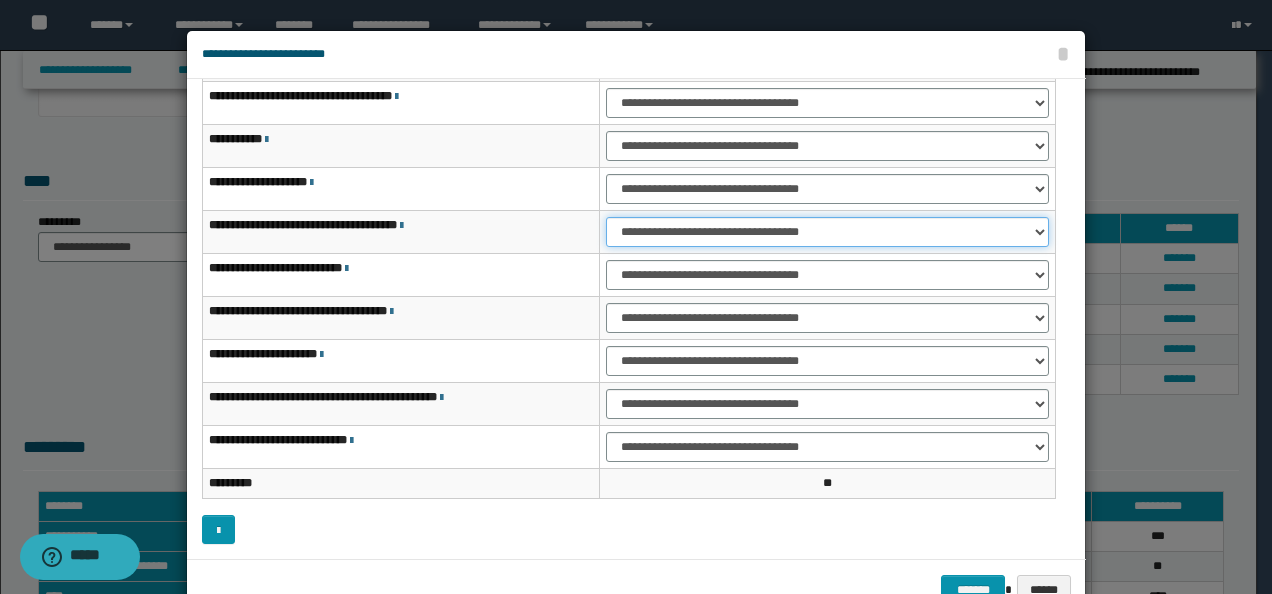 drag, startPoint x: 634, startPoint y: 225, endPoint x: 634, endPoint y: 242, distance: 17 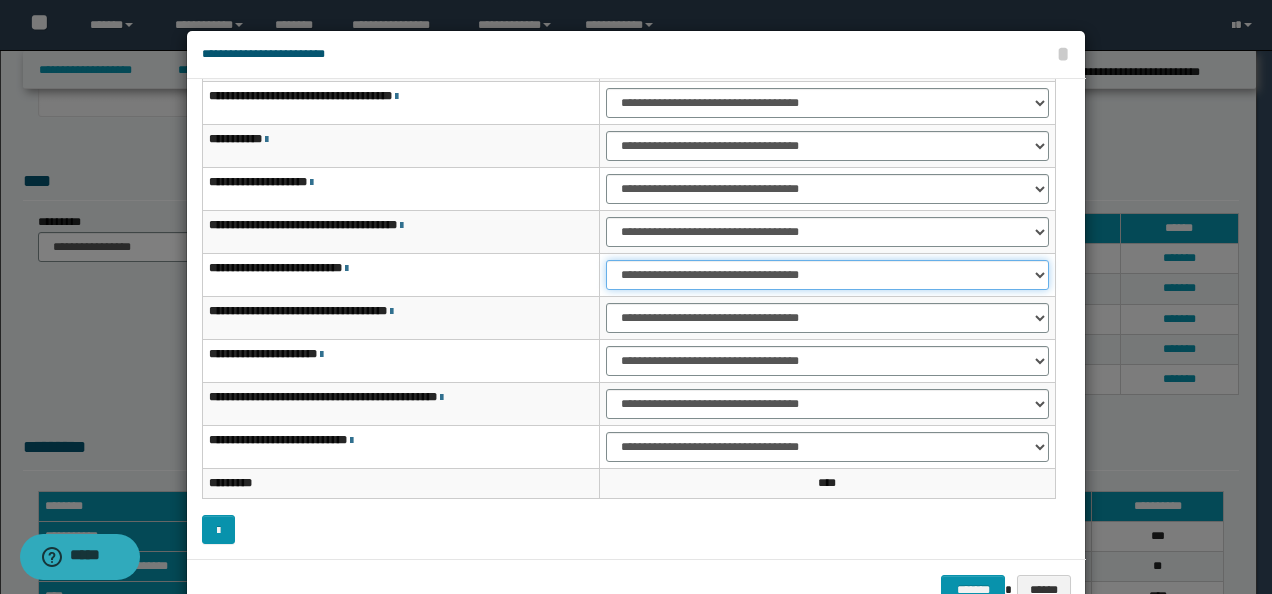 click on "**********" at bounding box center (827, 275) 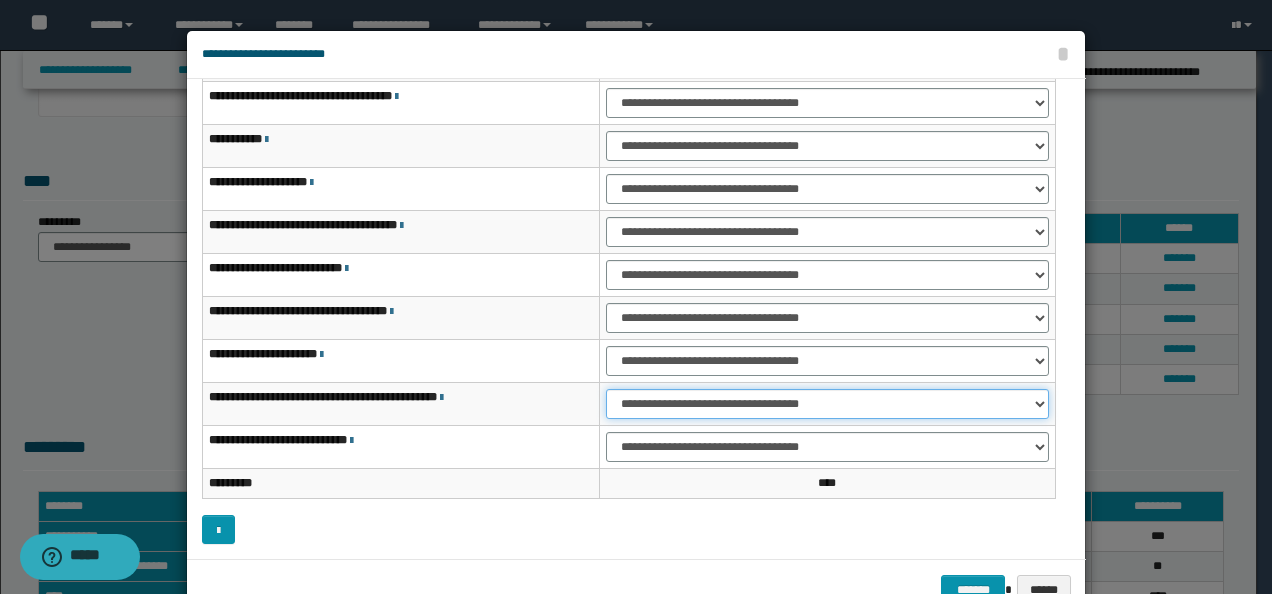 click on "**********" at bounding box center (827, 404) 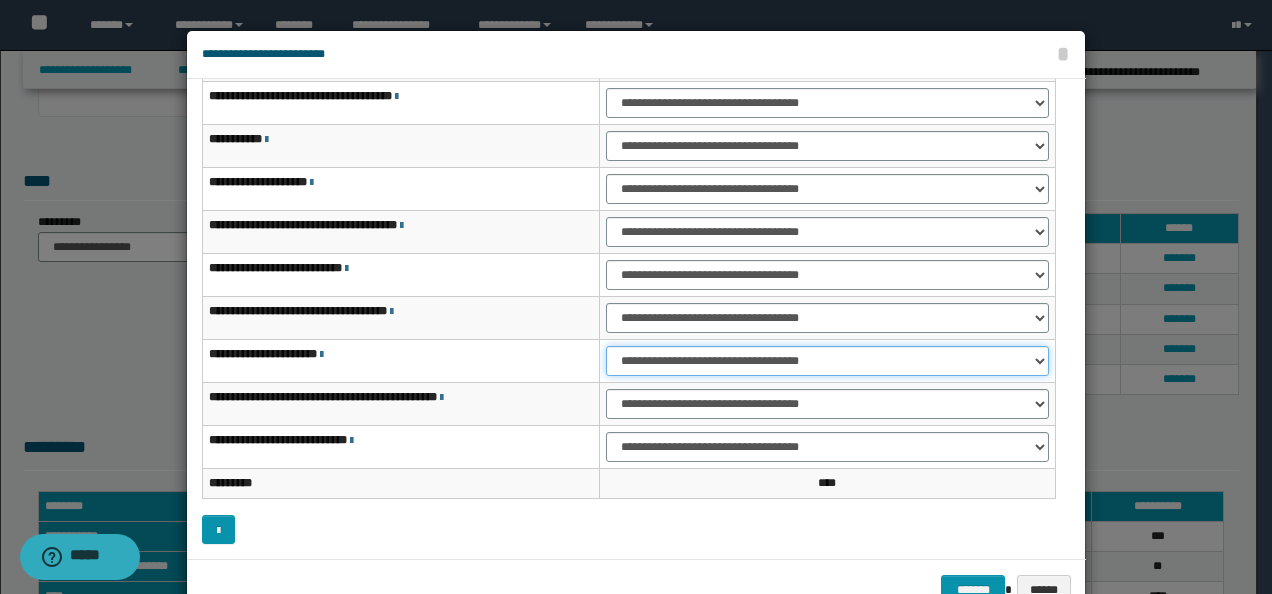 click on "**********" at bounding box center (827, 361) 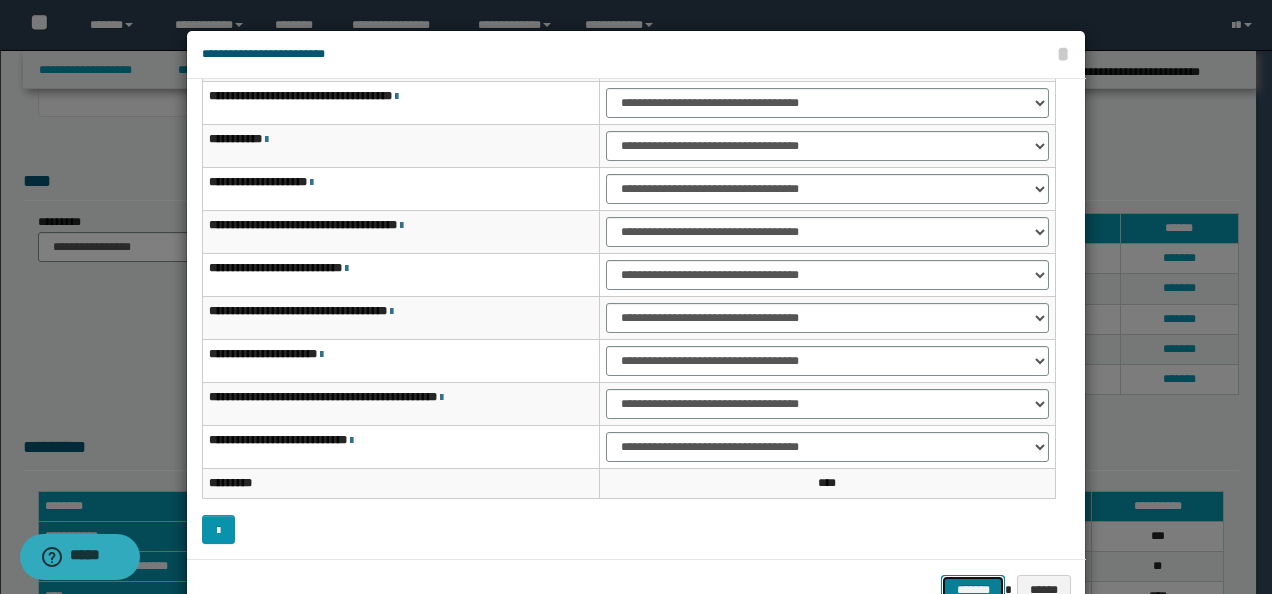 click on "*******" at bounding box center (973, 589) 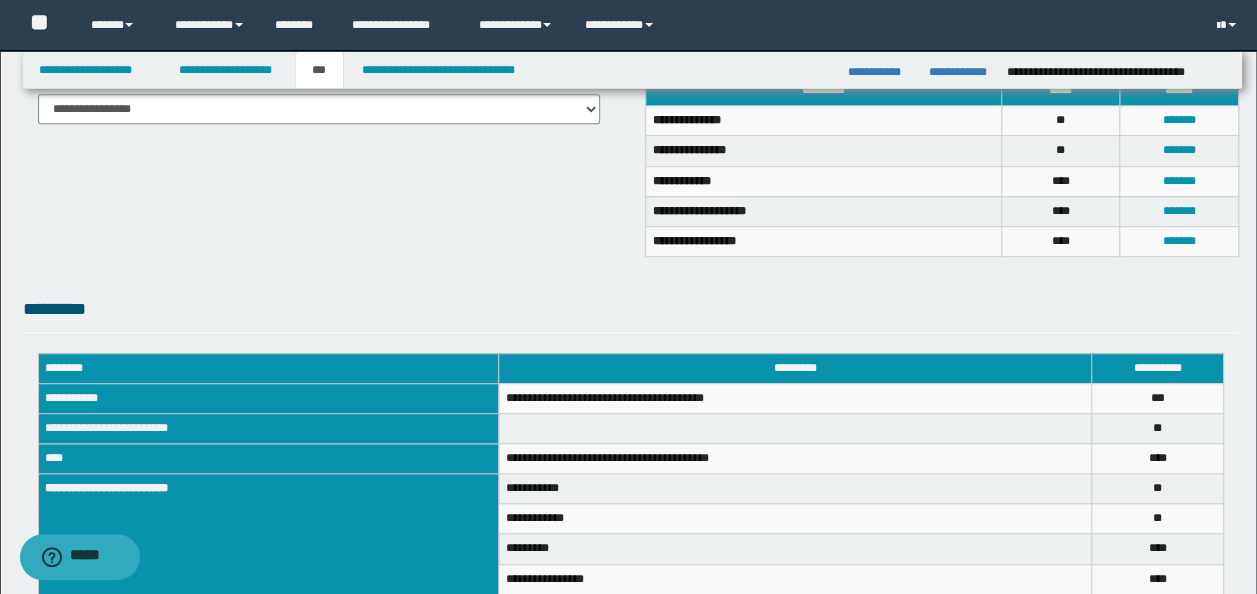 scroll, scrollTop: 723, scrollLeft: 0, axis: vertical 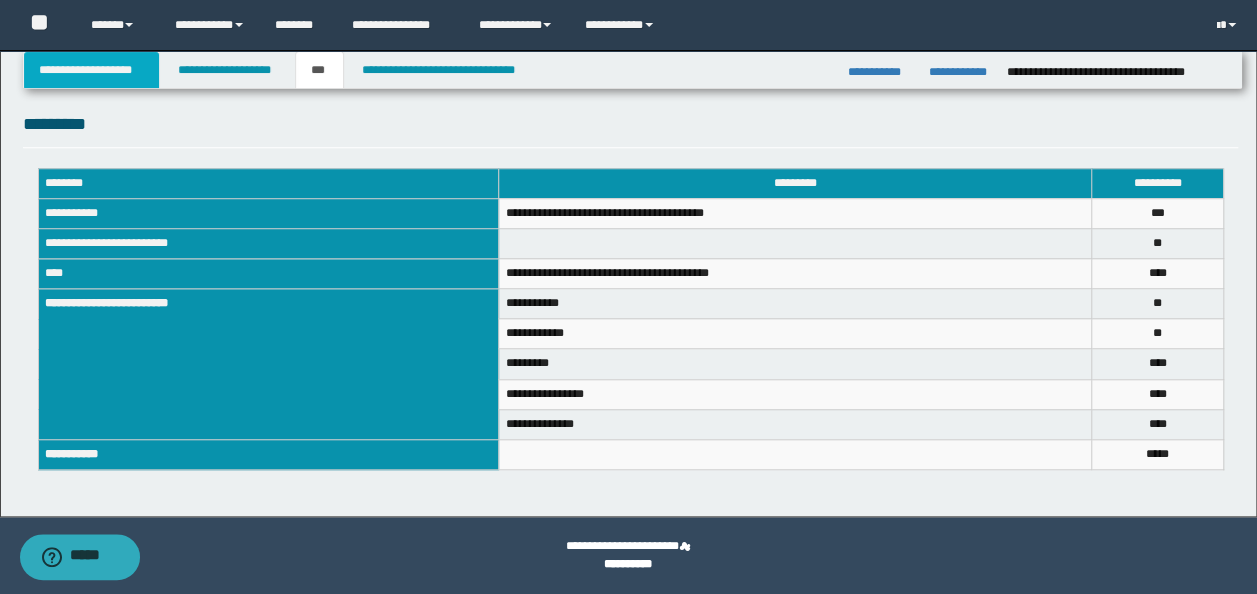 click on "**********" at bounding box center [92, 70] 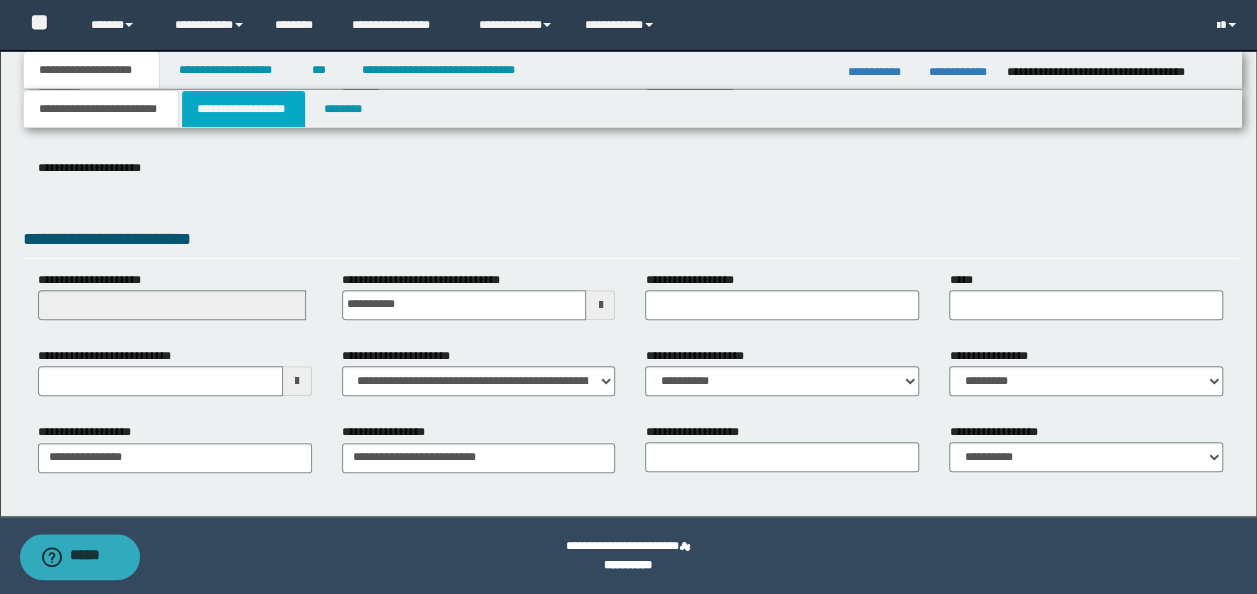 click on "**********" at bounding box center [243, 109] 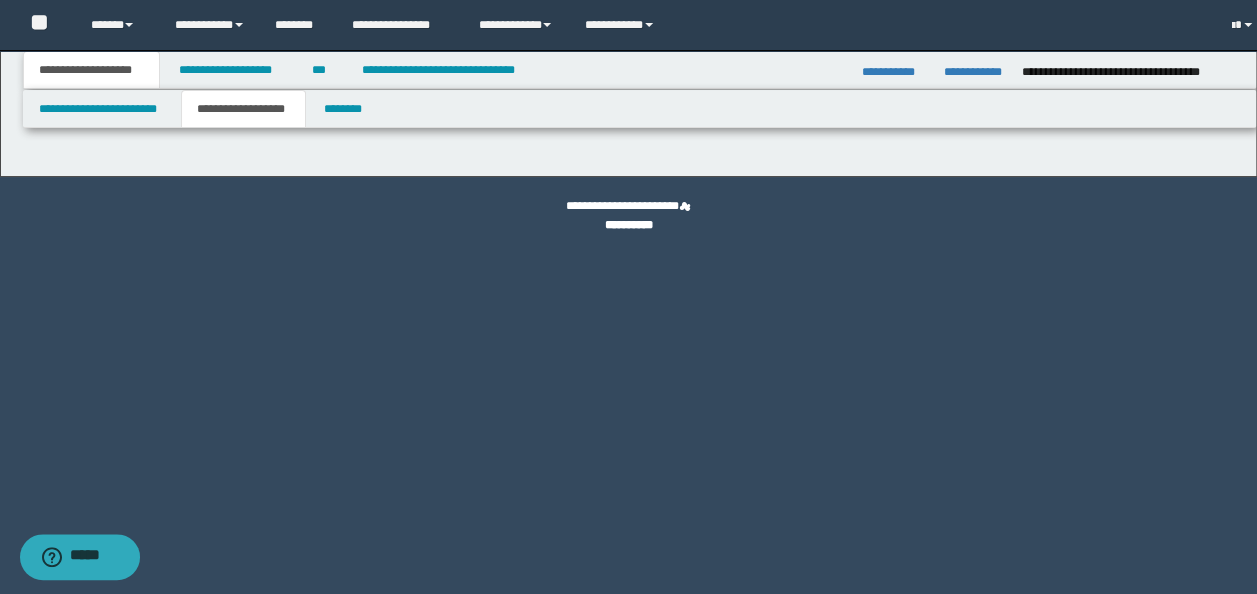 scroll, scrollTop: 0, scrollLeft: 0, axis: both 